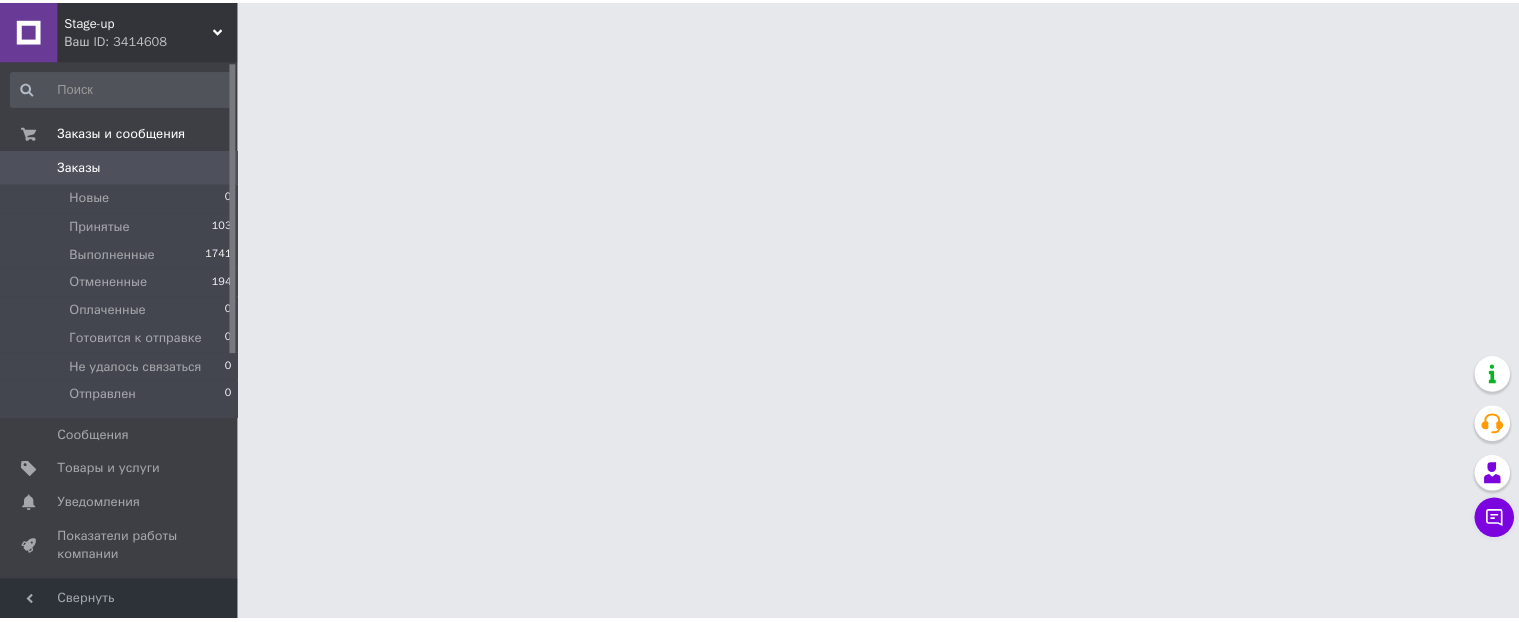 scroll, scrollTop: 0, scrollLeft: 0, axis: both 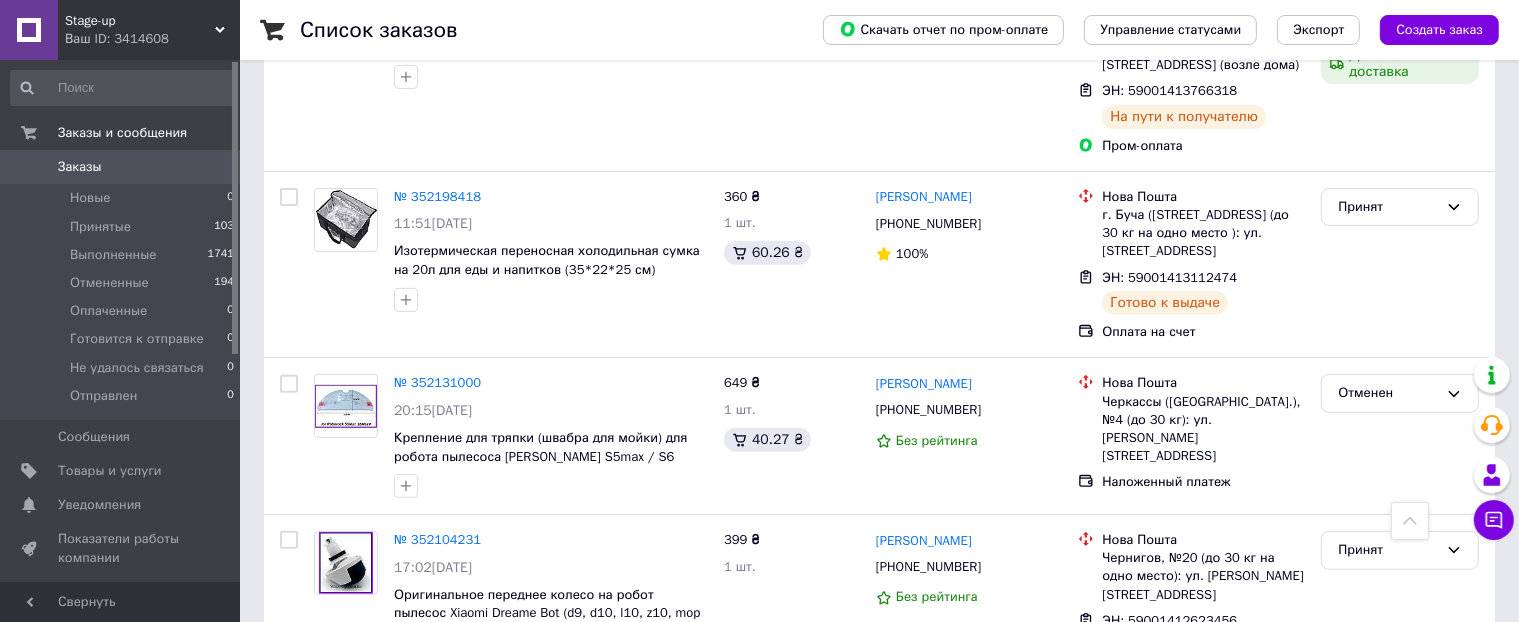 click on "Заказы" at bounding box center [80, 167] 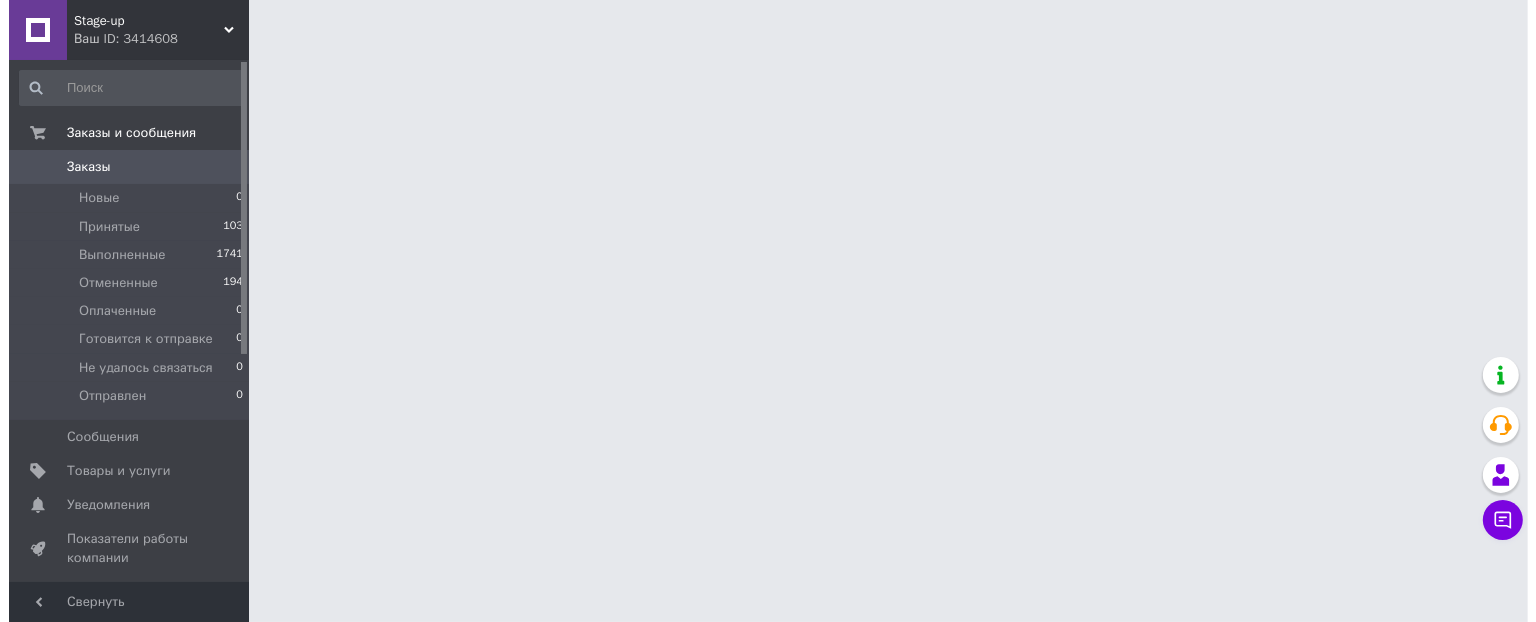 scroll, scrollTop: 0, scrollLeft: 0, axis: both 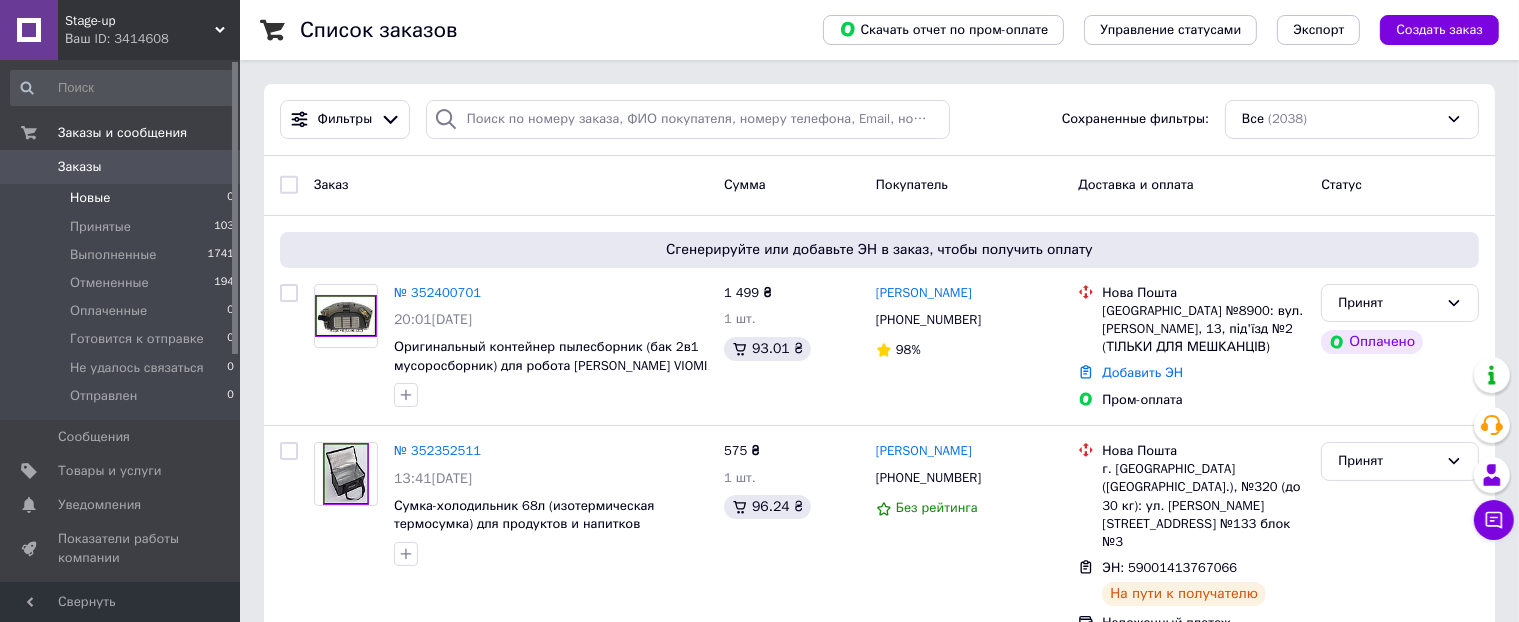 click on "Новые 0" at bounding box center (123, 198) 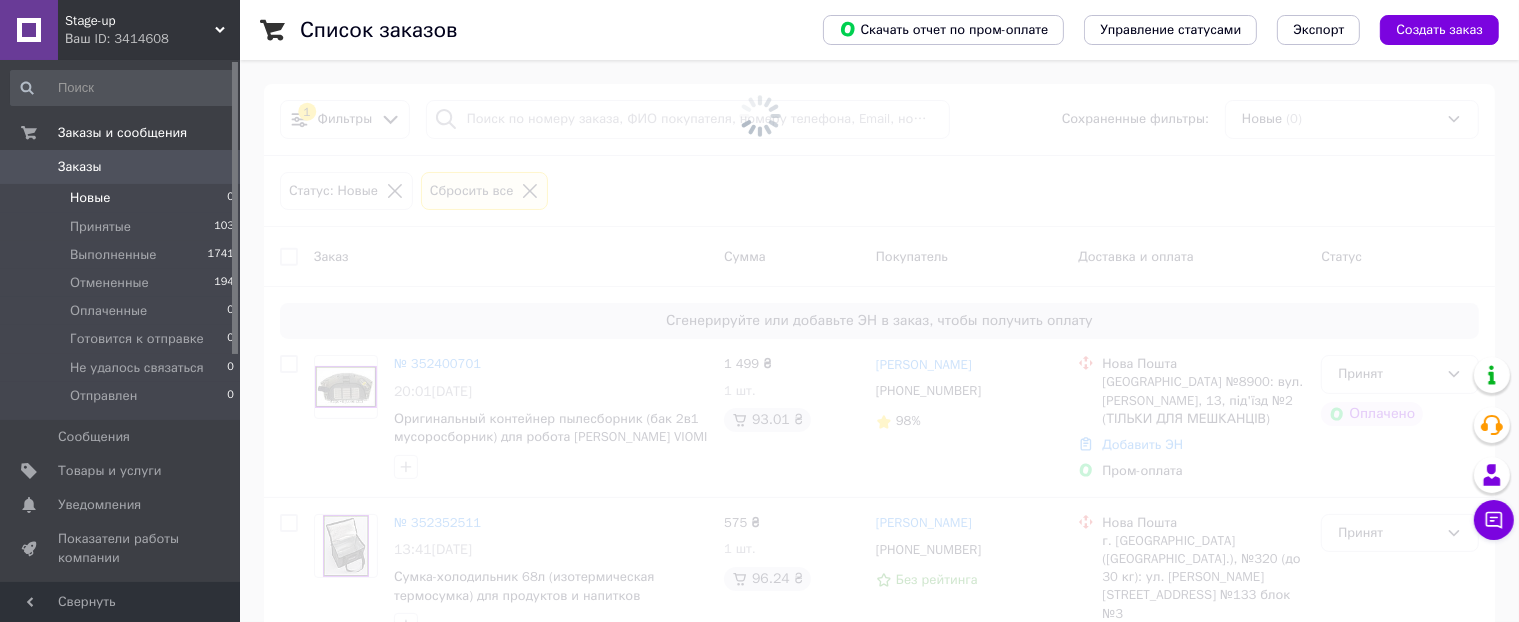 click on "Заказы" at bounding box center (121, 167) 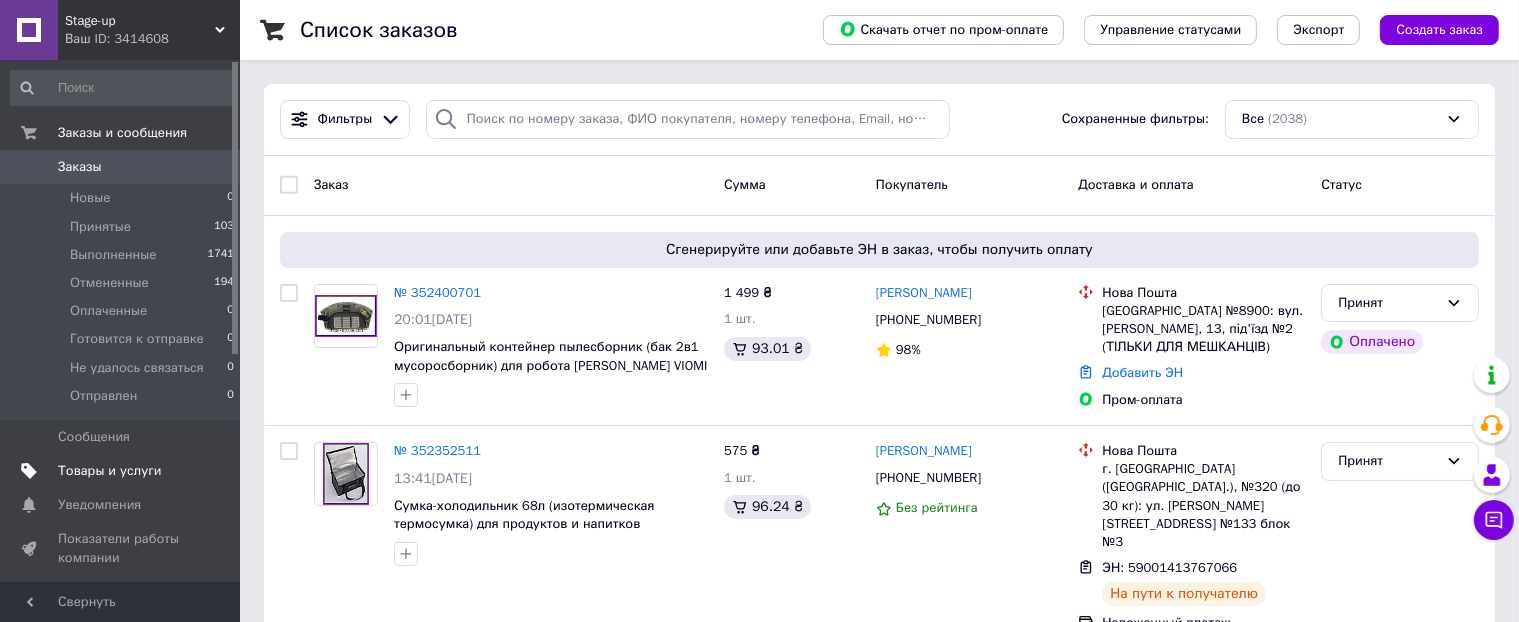 click on "Товары и услуги" at bounding box center (110, 471) 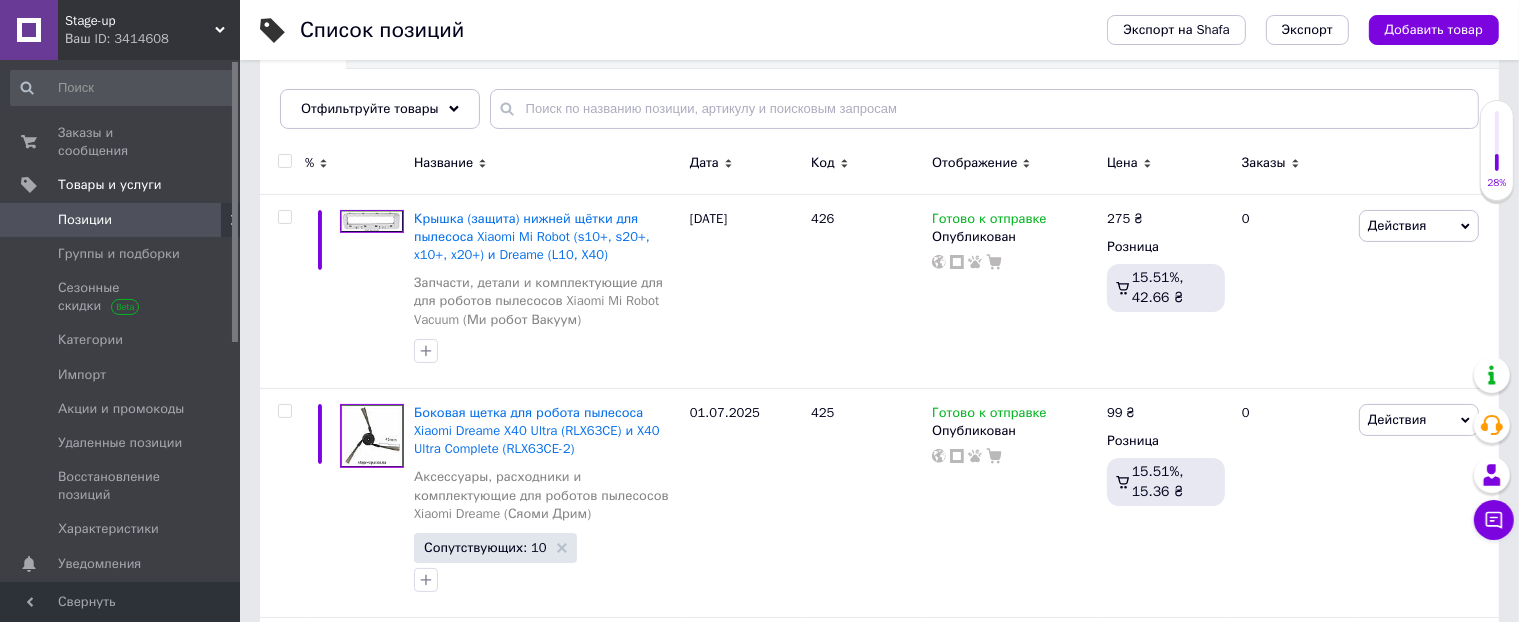 scroll, scrollTop: 300, scrollLeft: 0, axis: vertical 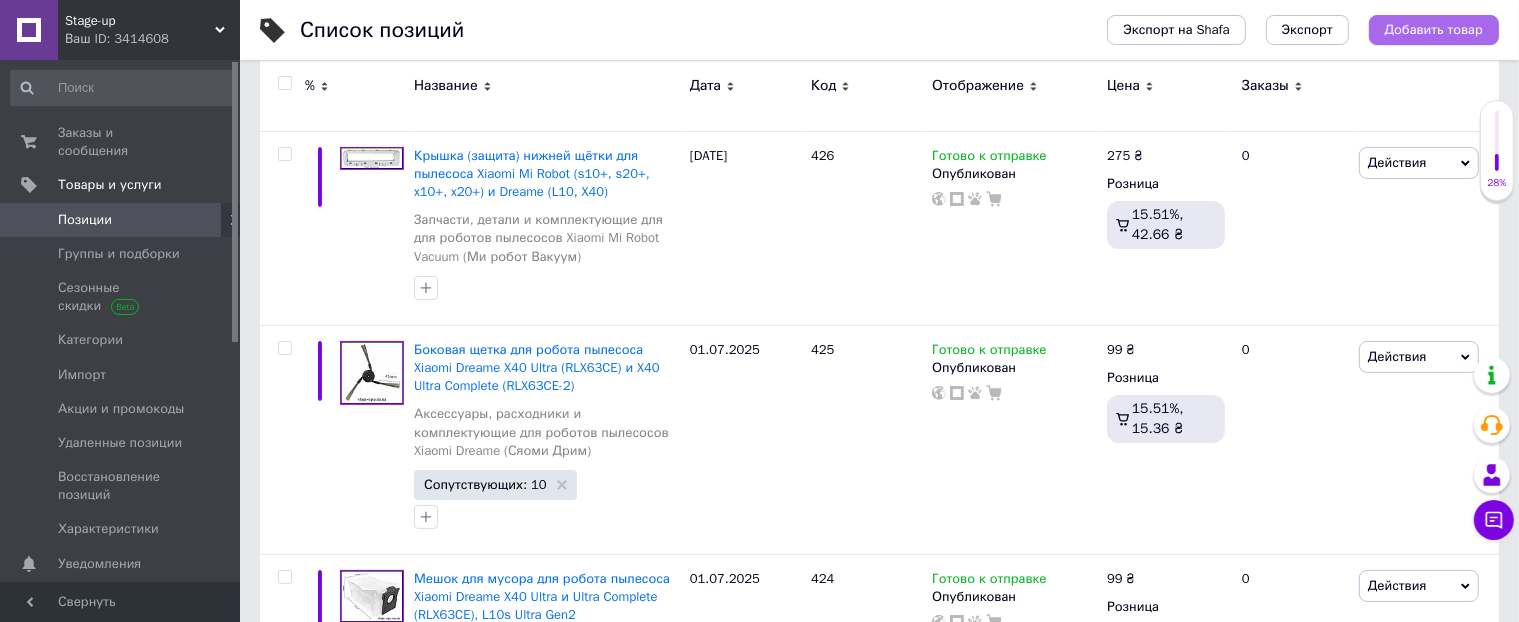 click on "Добавить товар" at bounding box center (1434, 30) 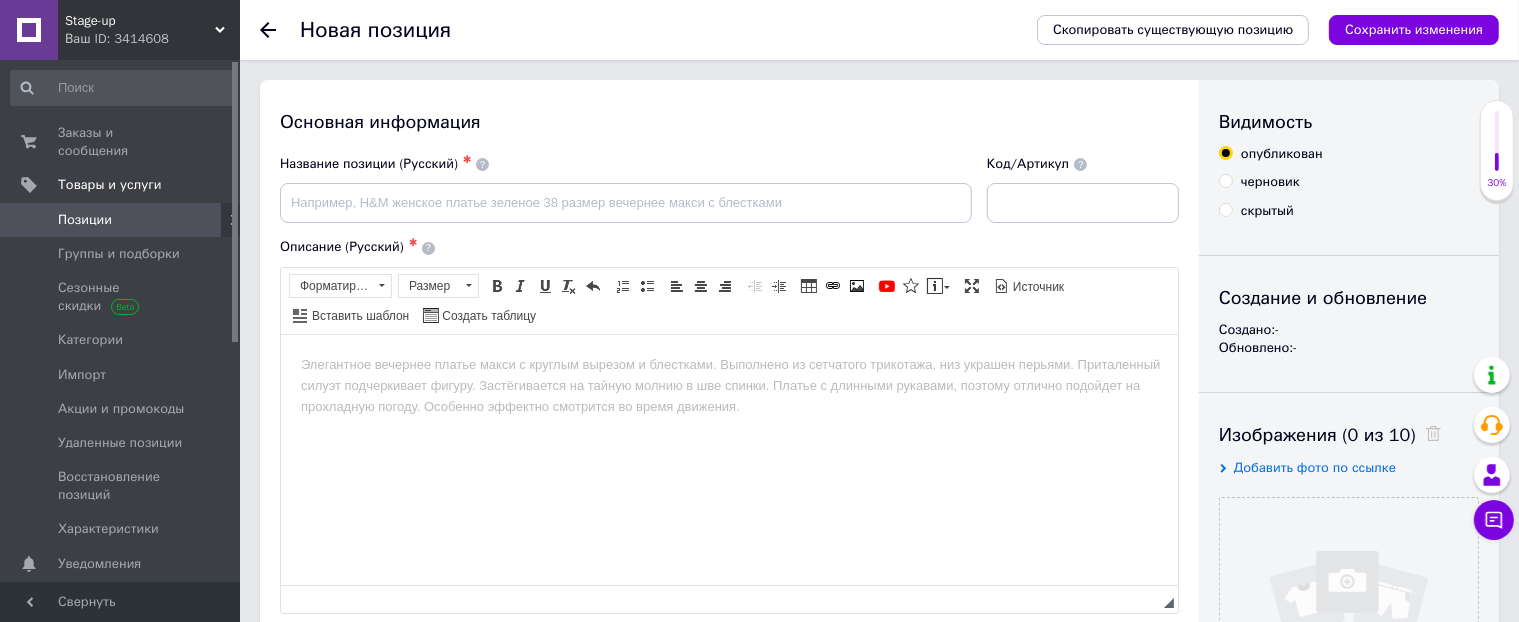 scroll, scrollTop: 0, scrollLeft: 0, axis: both 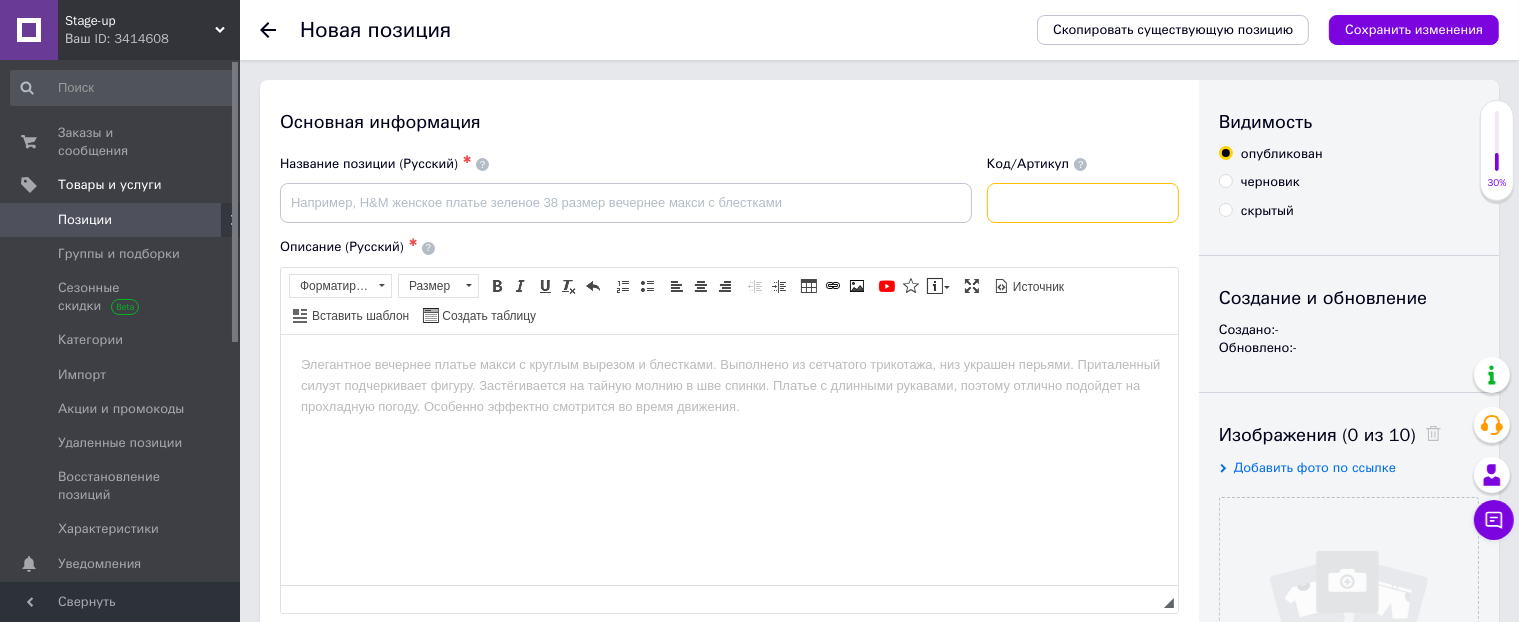 click at bounding box center (1083, 203) 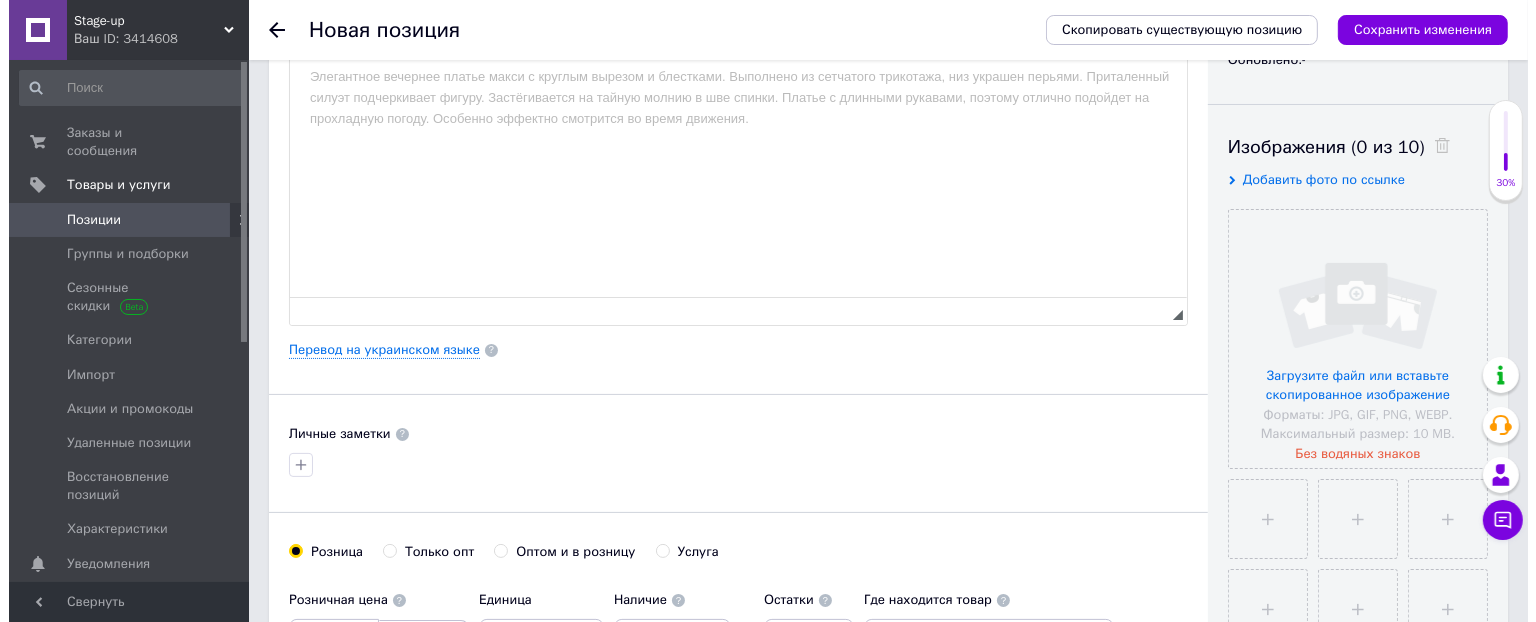 scroll, scrollTop: 300, scrollLeft: 0, axis: vertical 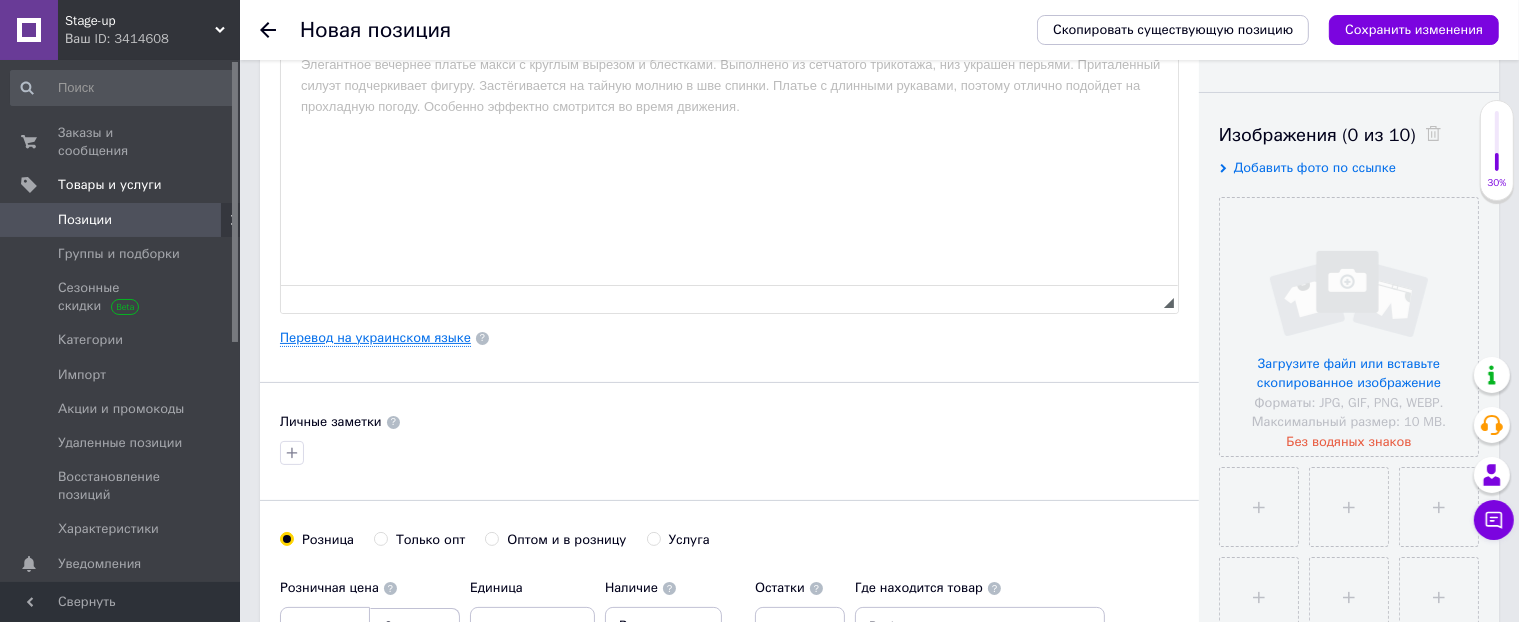 type on "427" 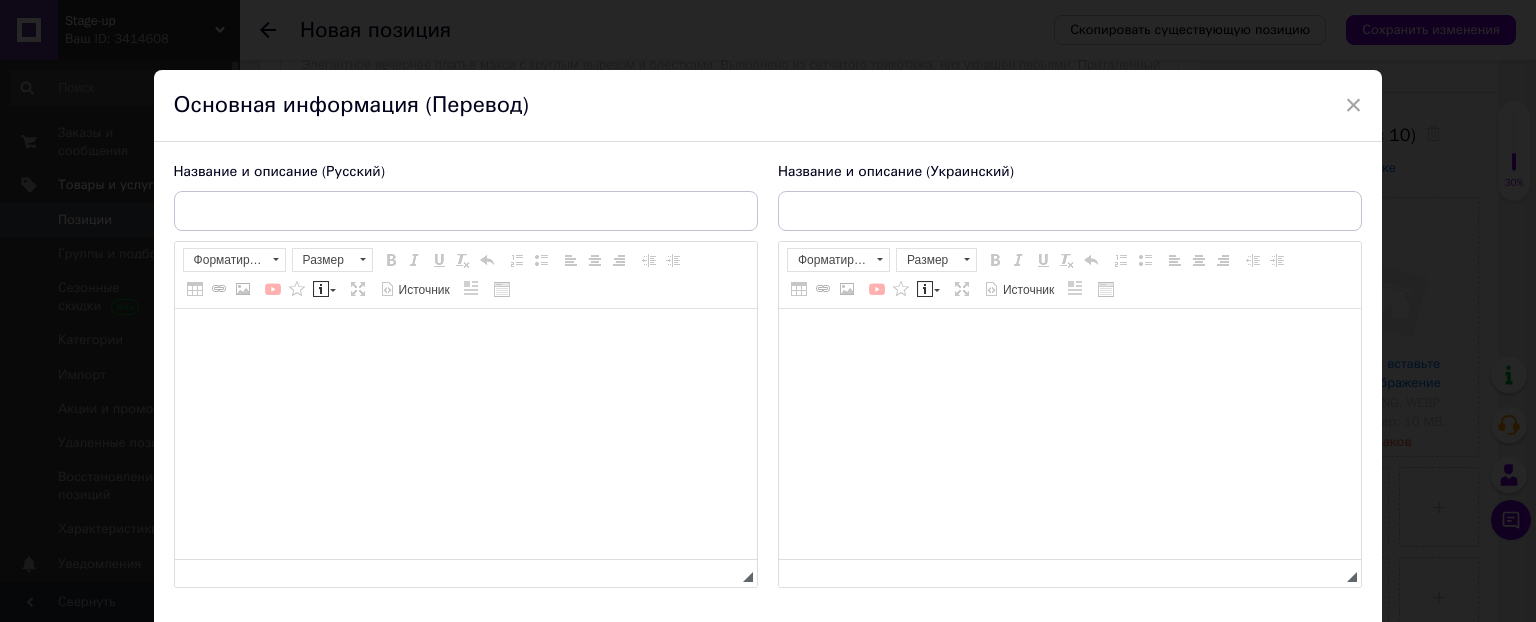 scroll, scrollTop: 0, scrollLeft: 0, axis: both 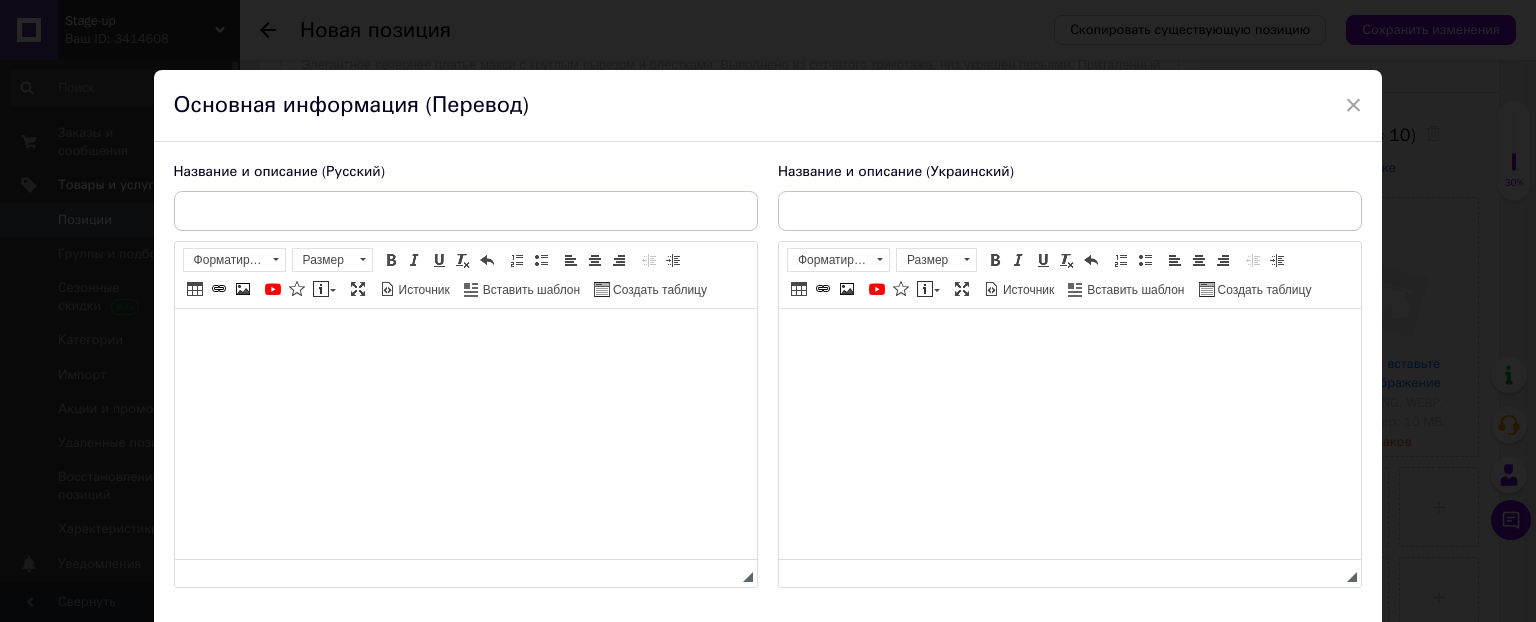 click at bounding box center (465, 339) 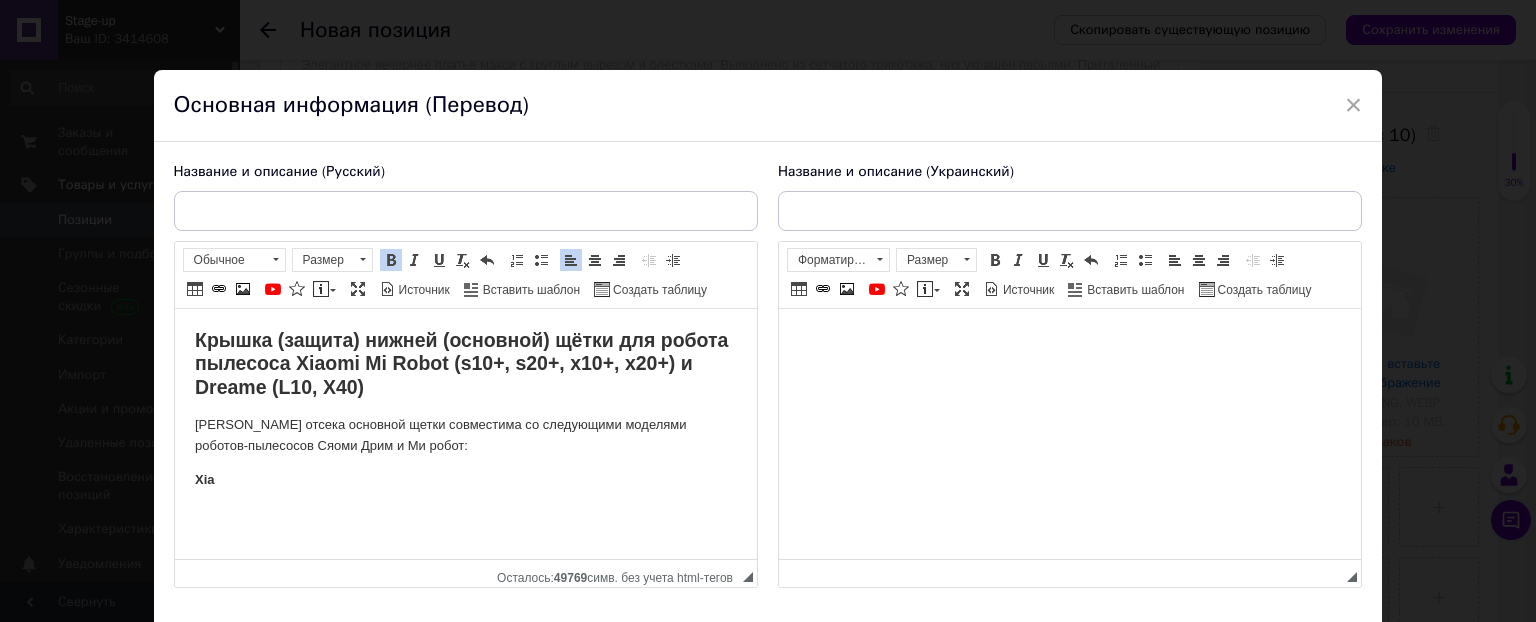 click on "Крышка (защита) нижней (основной) щётки для робота пылесоса Xiaomi Mi Robot (s10+, s20+, x10+, x20+) и Dreame (L10, X40)" at bounding box center (460, 363) 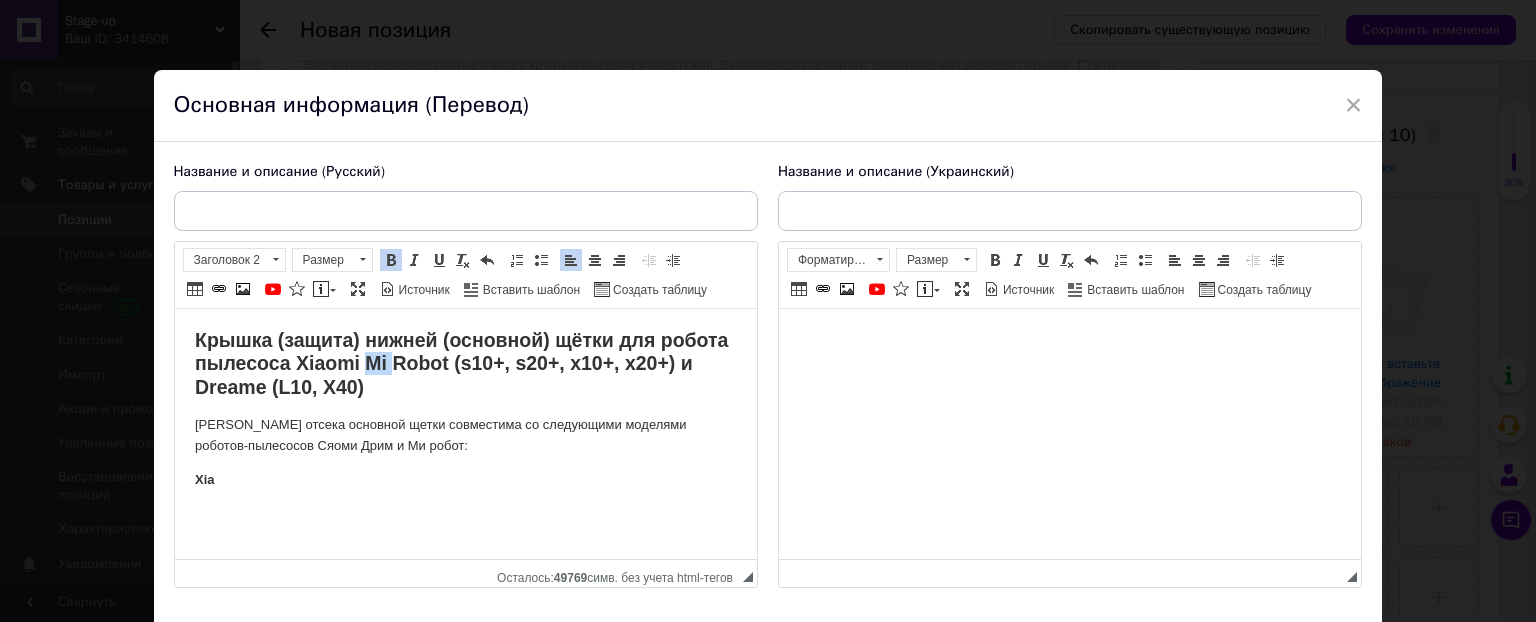 click on "Крышка (защита) нижней (основной) щётки для робота пылесоса Xiaomi Mi Robot (s10+, s20+, x10+, x20+) и Dreame (L10, X40)" at bounding box center (460, 363) 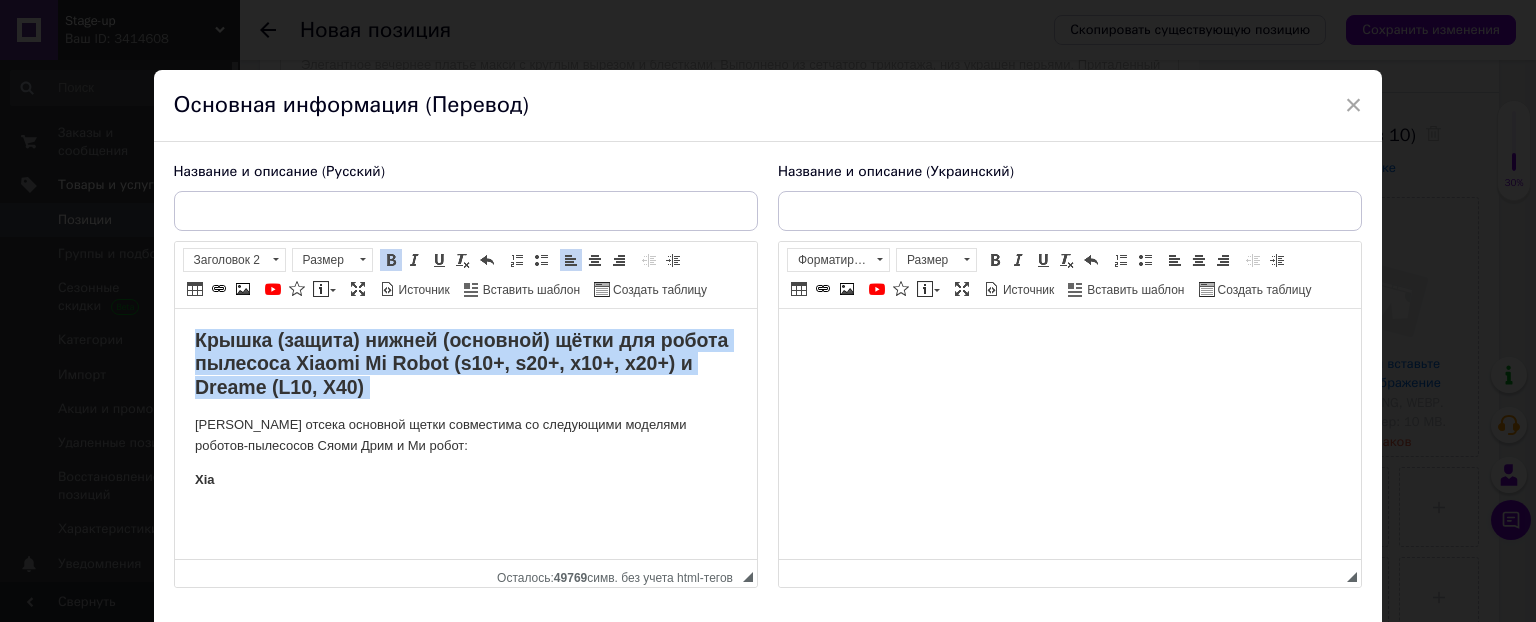click on "Крышка (защита) нижней (основной) щётки для робота пылесоса Xiaomi Mi Robot (s10+, s20+, x10+, x20+) и Dreame (L10, X40)" at bounding box center (460, 363) 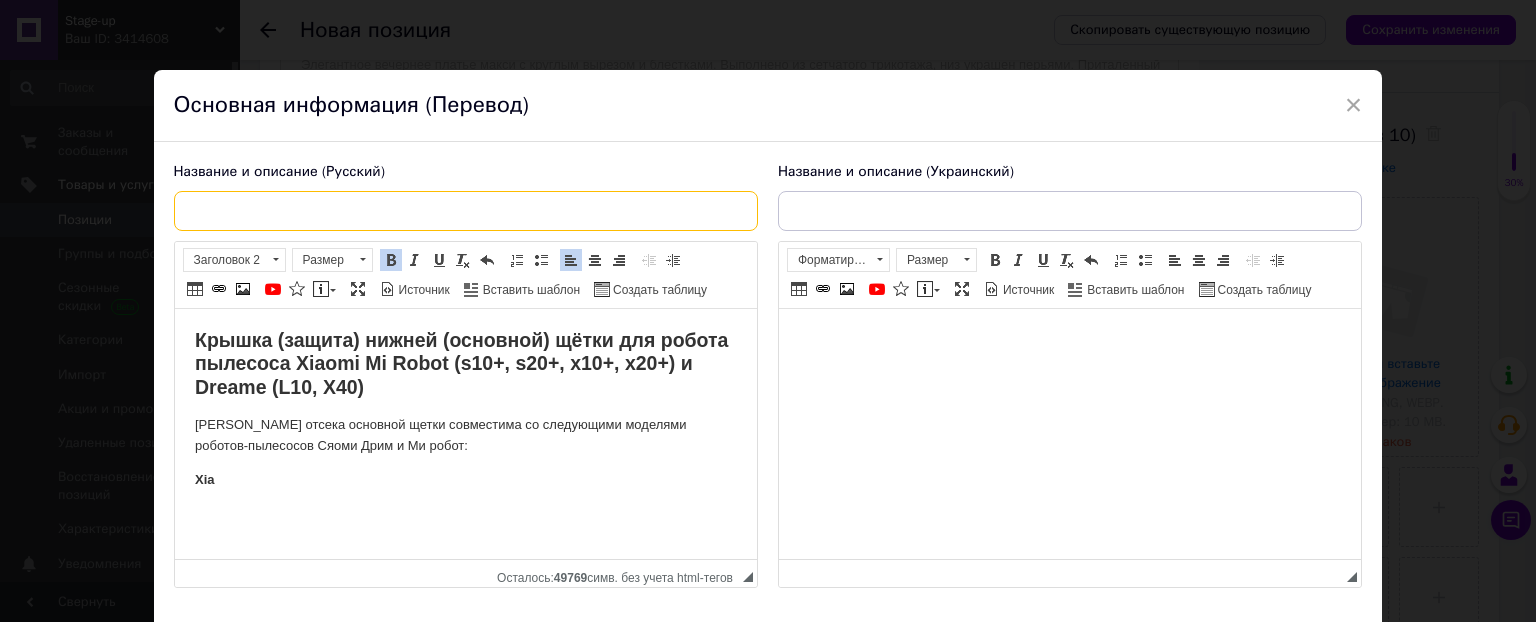 click at bounding box center (466, 211) 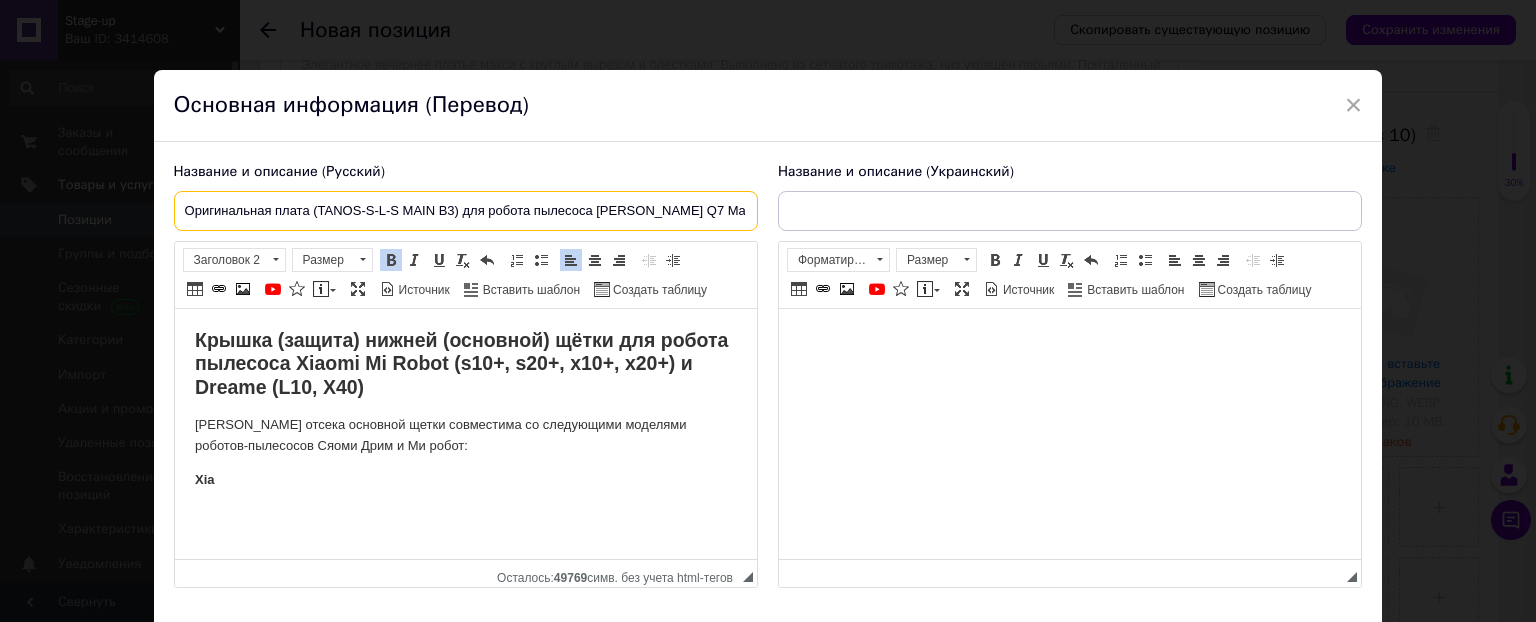 scroll, scrollTop: 0, scrollLeft: 141, axis: horizontal 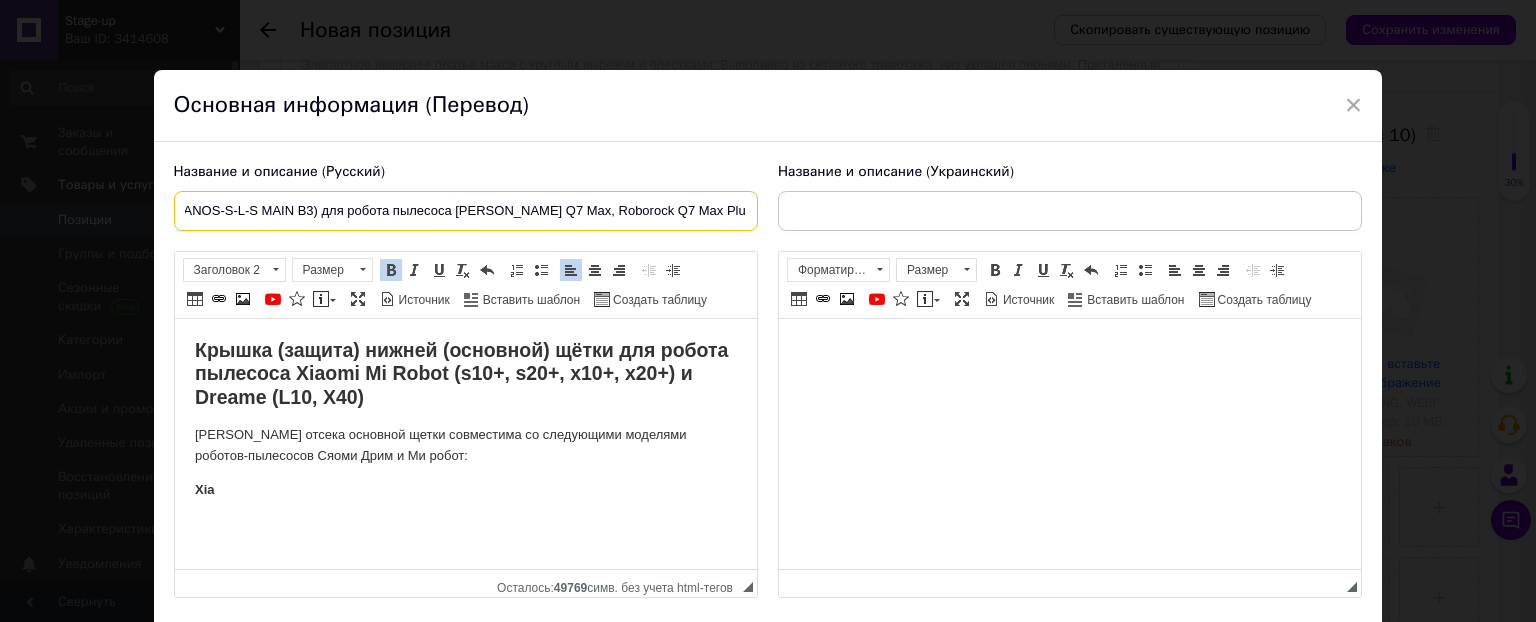 type on "Оригинальная плата (TANOS-S-L-S MAIN B3) для робота пылесоса [PERSON_NAME] Q7 Max, Roborock Q7 Max Plus" 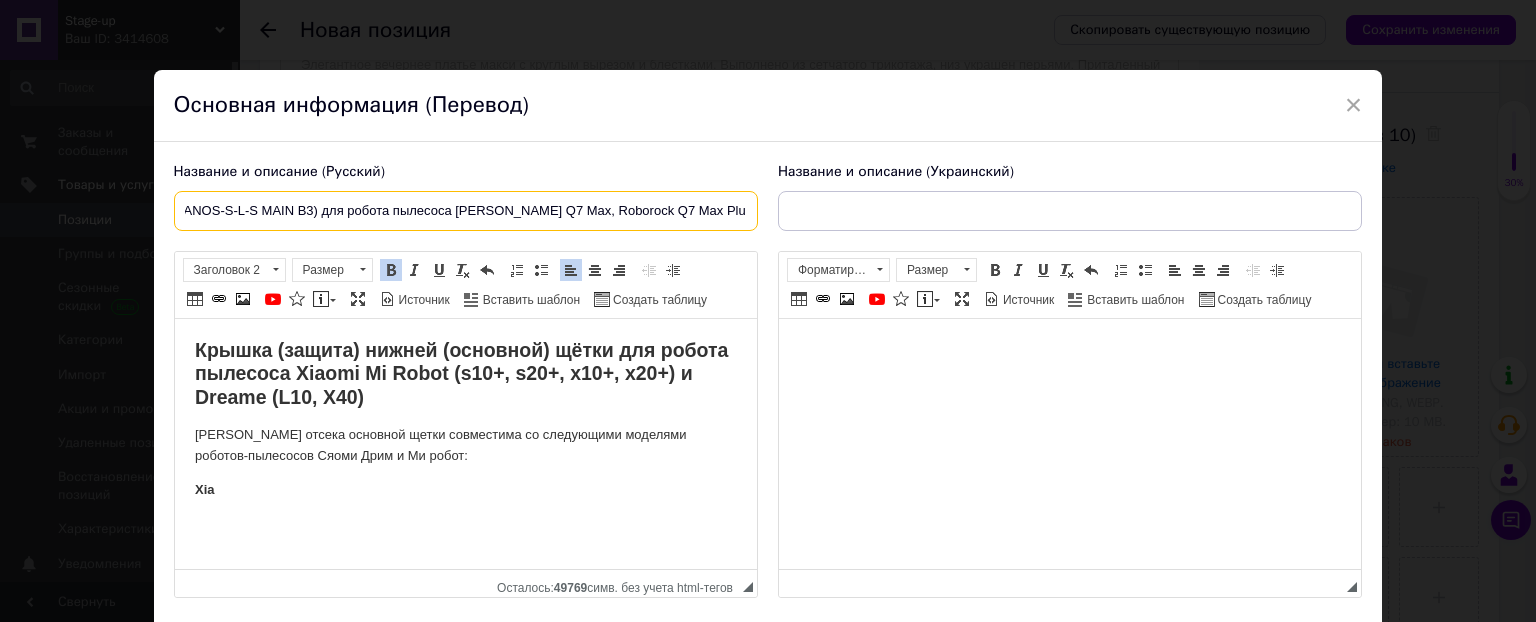 scroll, scrollTop: 0, scrollLeft: 0, axis: both 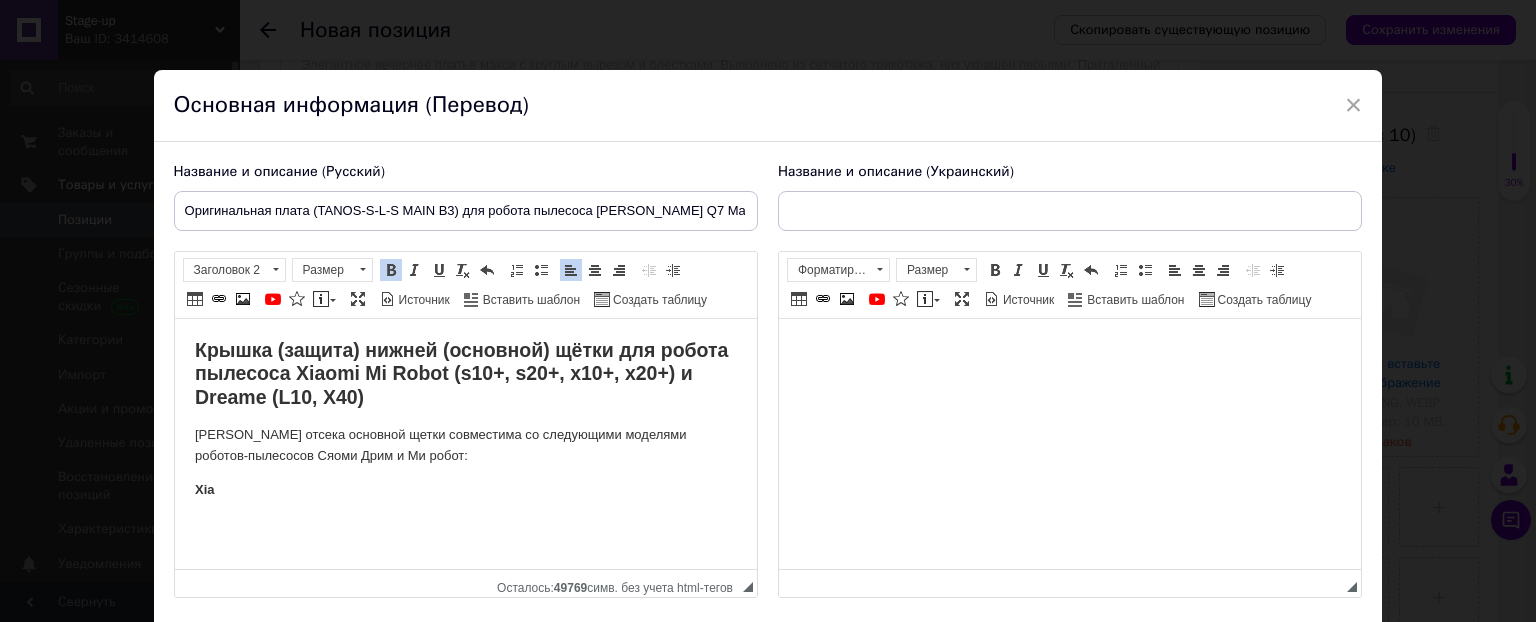 click on "Крышка (защита) нижней (основной) щётки для робота пылесоса Xiaomi Mi Robot (s10+, s20+, x10+, x20+) и Dreame (L10, X40)" at bounding box center [460, 373] 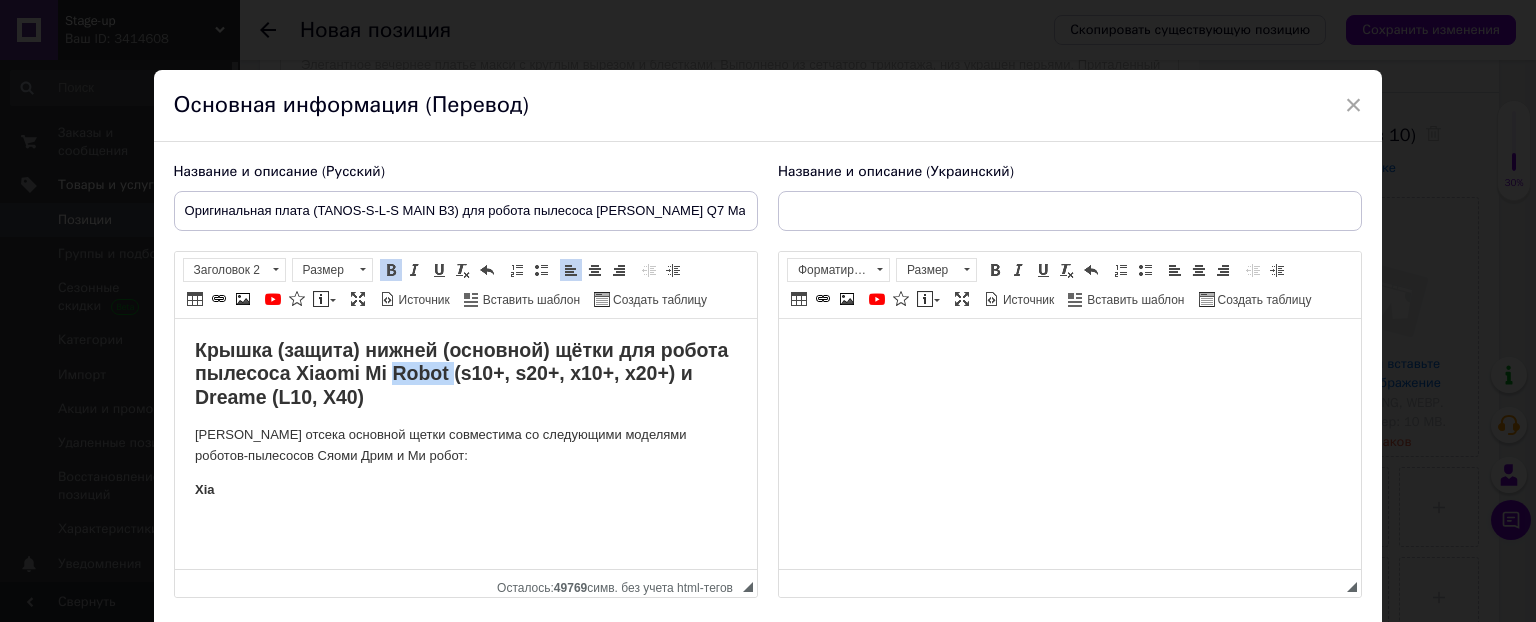 click on "Крышка (защита) нижней (основной) щётки для робота пылесоса Xiaomi Mi Robot (s10+, s20+, x10+, x20+) и Dreame (L10, X40)" at bounding box center (460, 373) 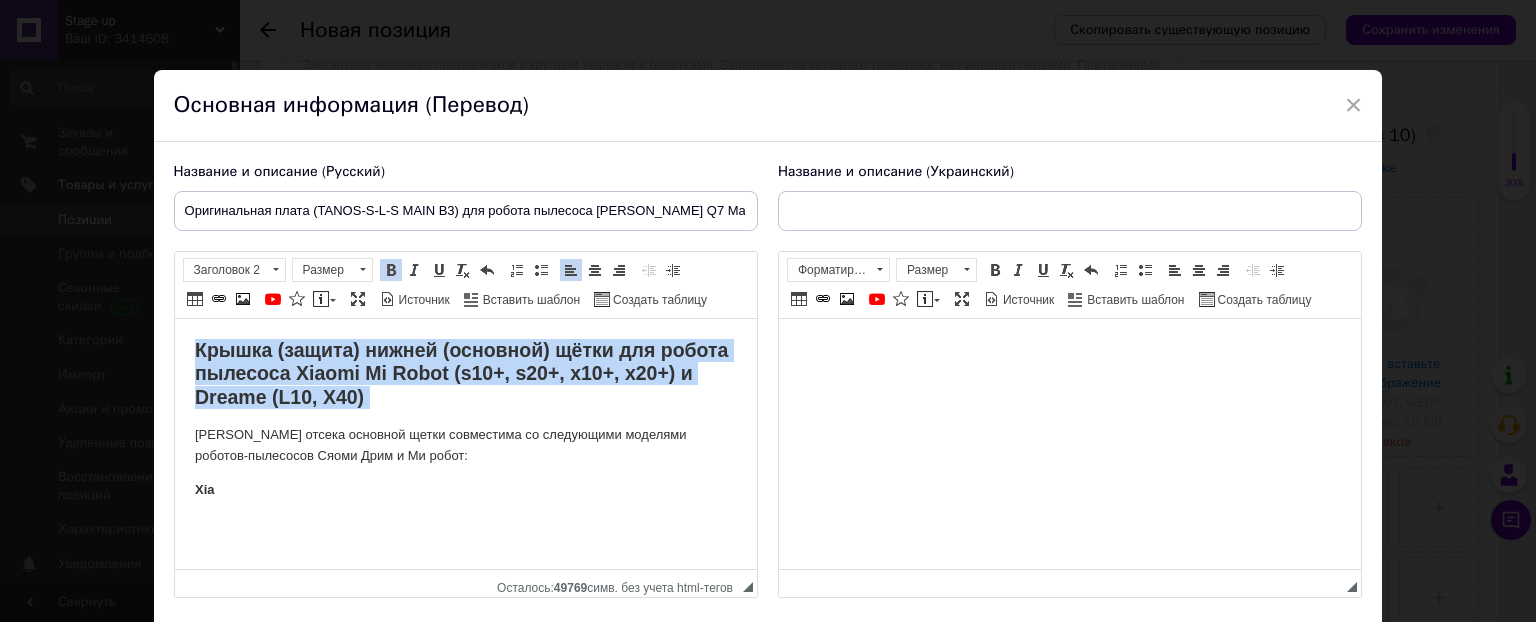 click on "Крышка (защита) нижней (основной) щётки для робота пылесоса Xiaomi Mi Robot (s10+, s20+, x10+, x20+) и Dreame (L10, X40)" at bounding box center (460, 373) 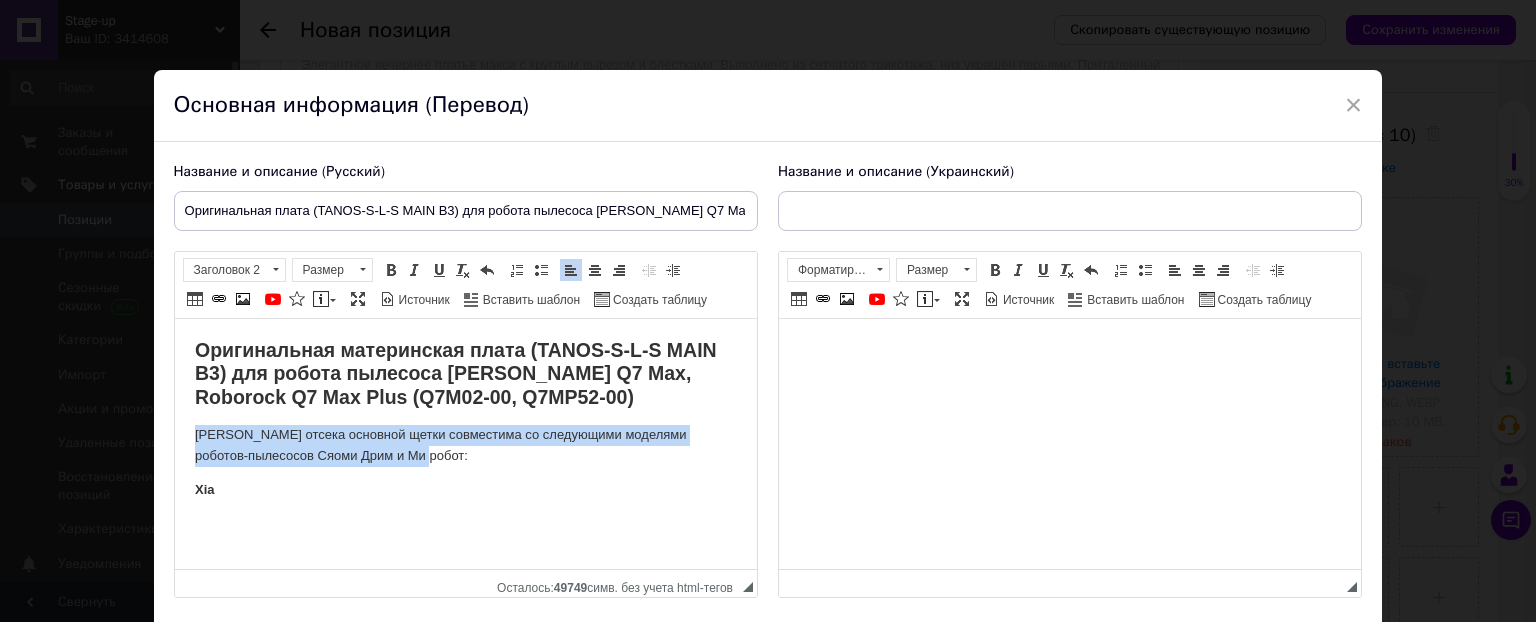 drag, startPoint x: 419, startPoint y: 459, endPoint x: 195, endPoint y: 432, distance: 225.62137 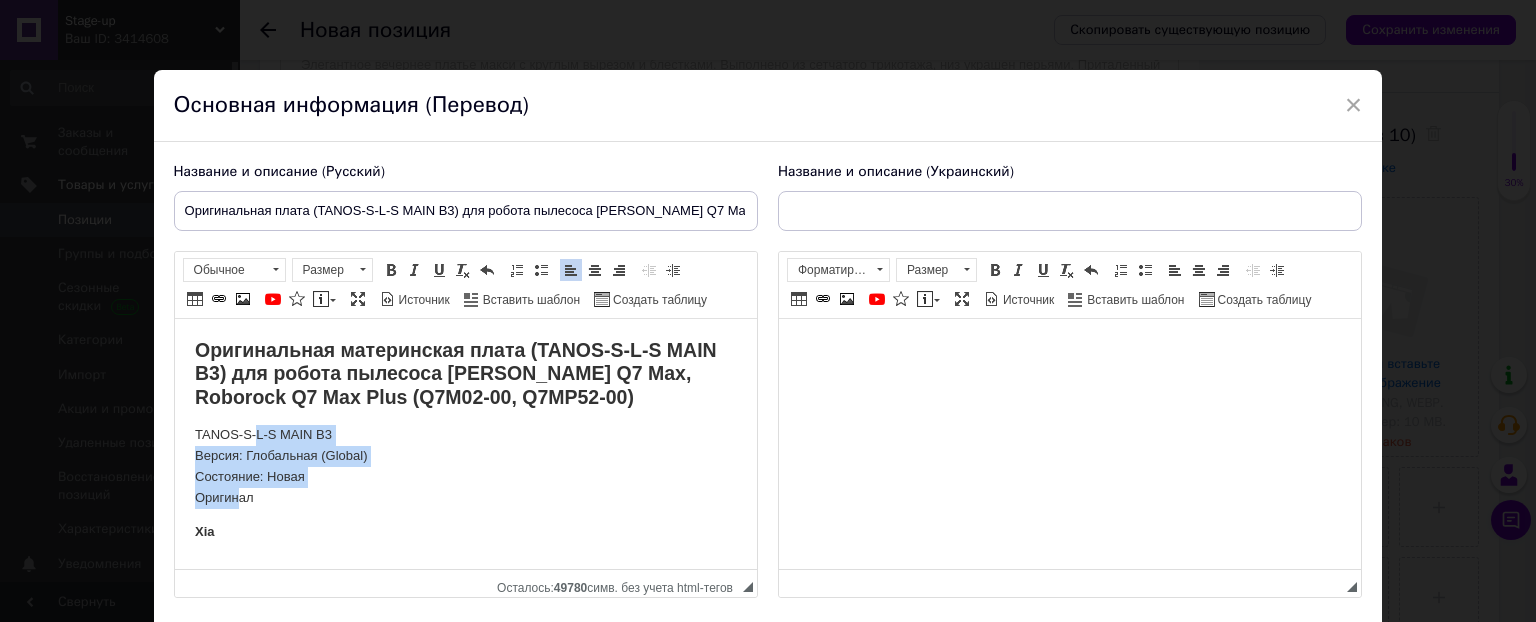drag, startPoint x: 253, startPoint y: 448, endPoint x: 239, endPoint y: 503, distance: 56.753853 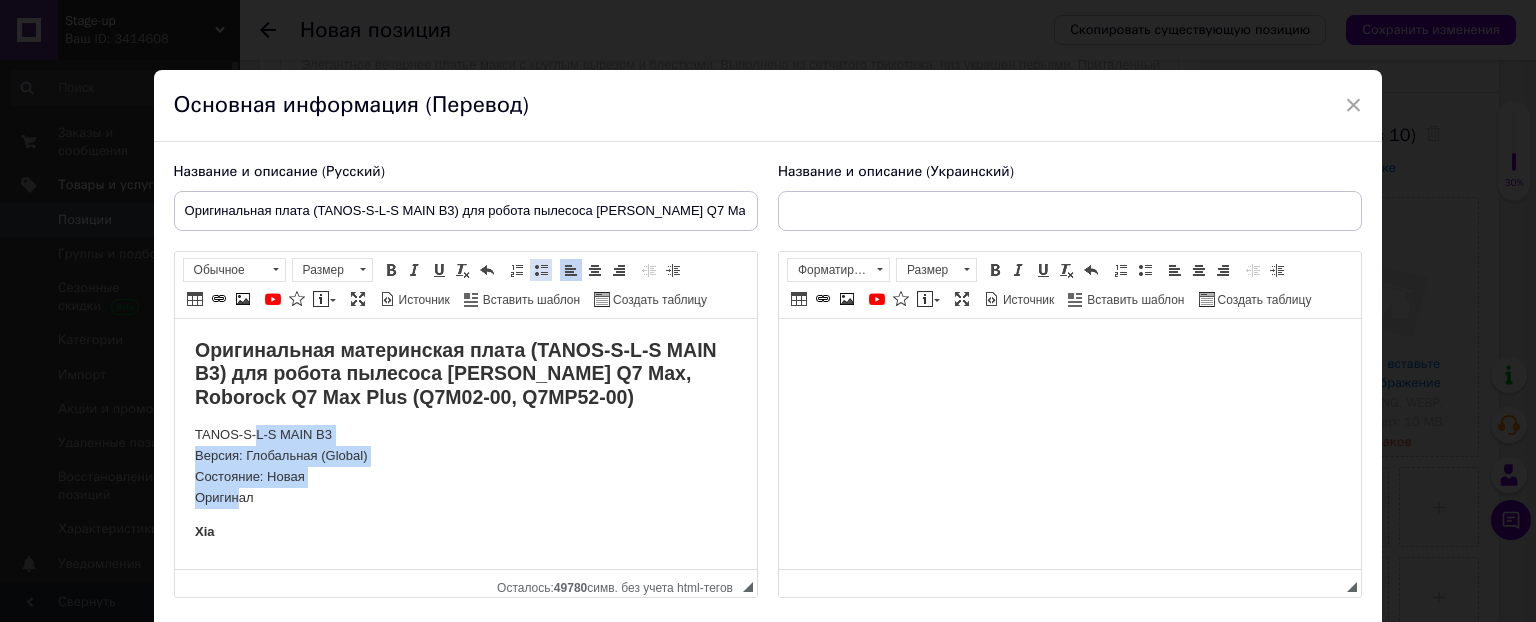 click at bounding box center (541, 270) 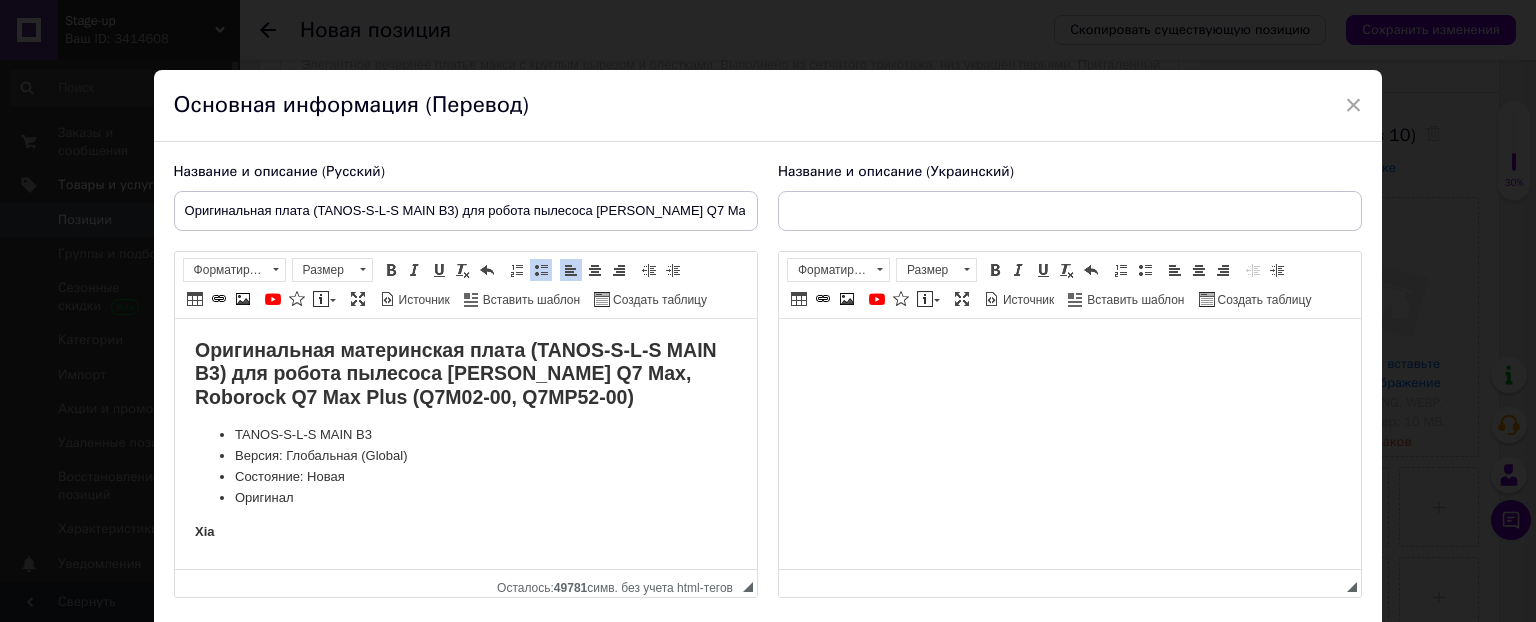 click on "Состояние: Новая" at bounding box center [465, 477] 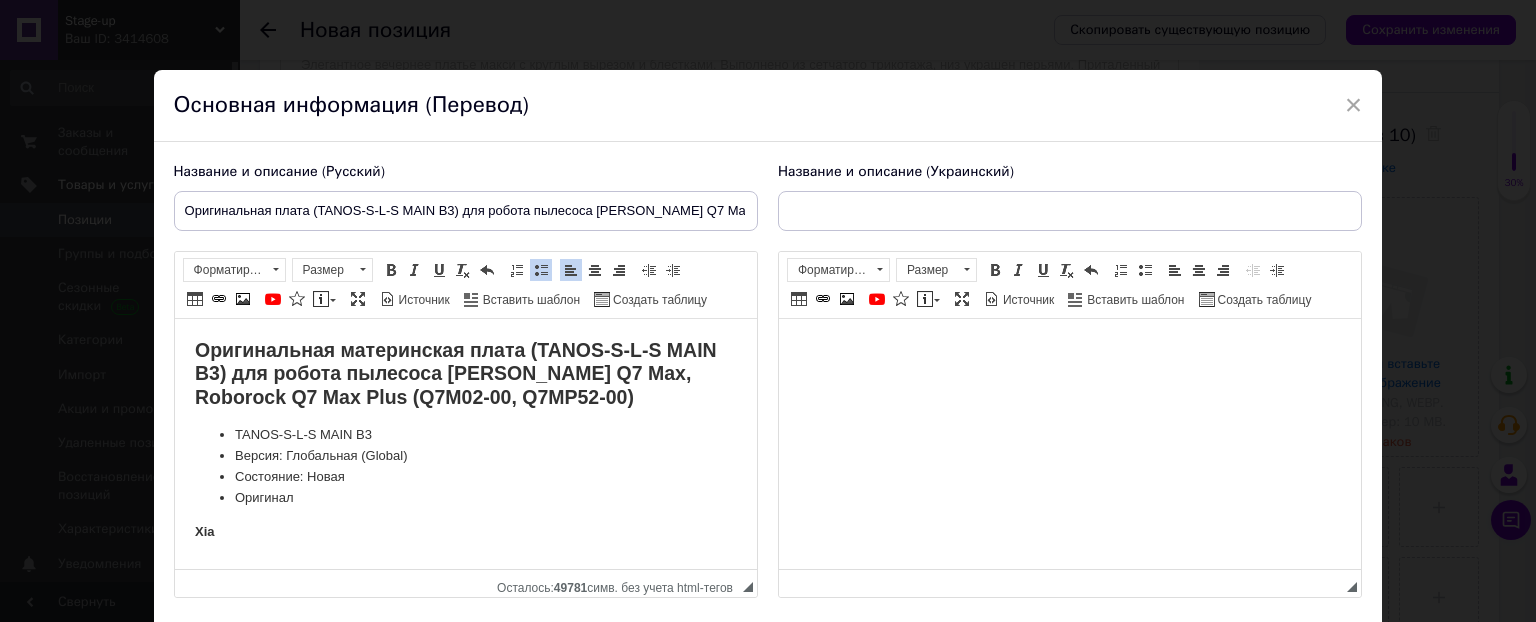 click on "Xia" at bounding box center [204, 531] 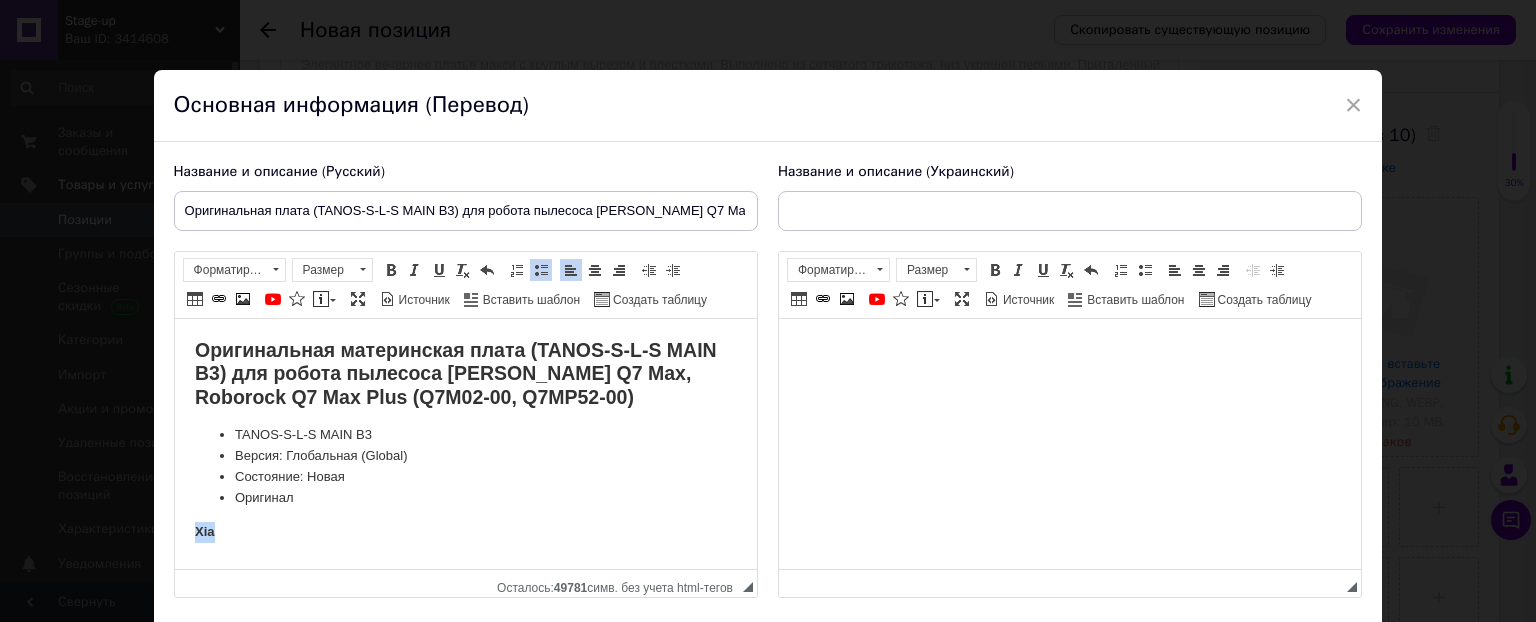 click on "Xia" at bounding box center [204, 531] 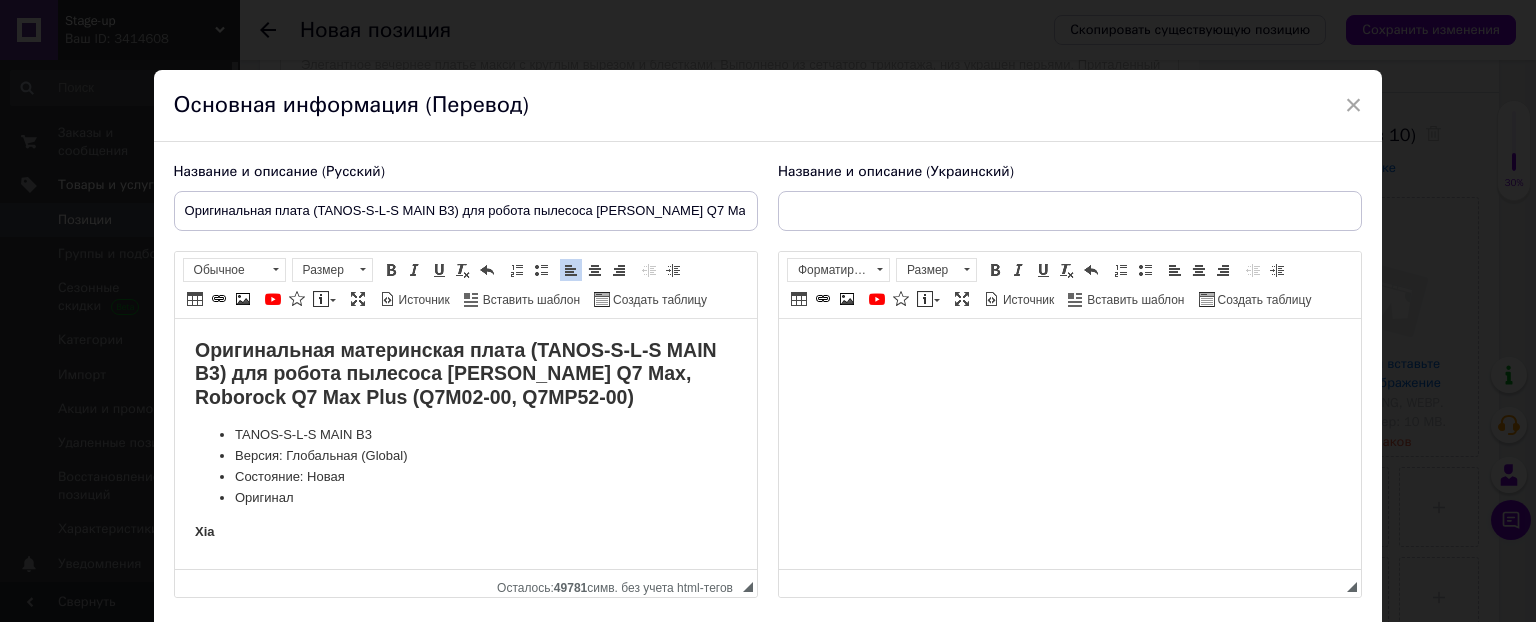 scroll, scrollTop: 11, scrollLeft: 0, axis: vertical 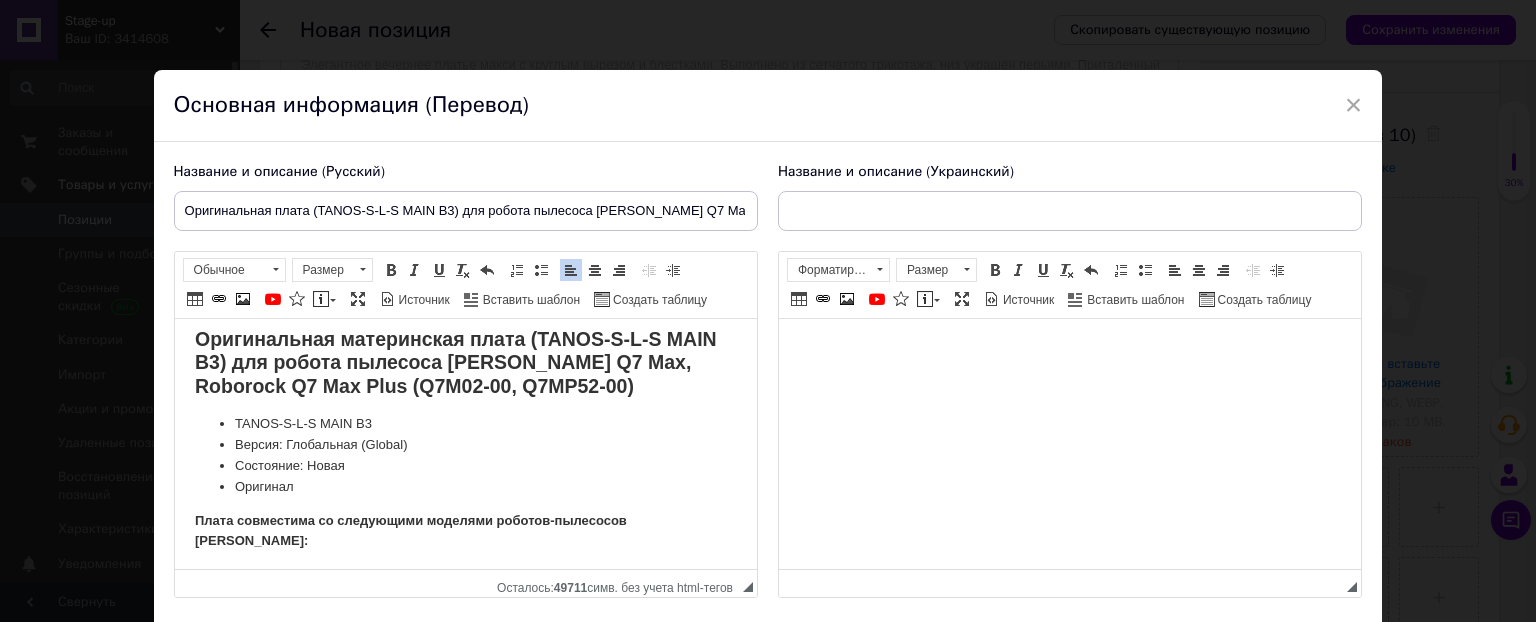 click on "Плата совместима со следующими моделями роботов-пылесосов [PERSON_NAME]:" at bounding box center (410, 531) 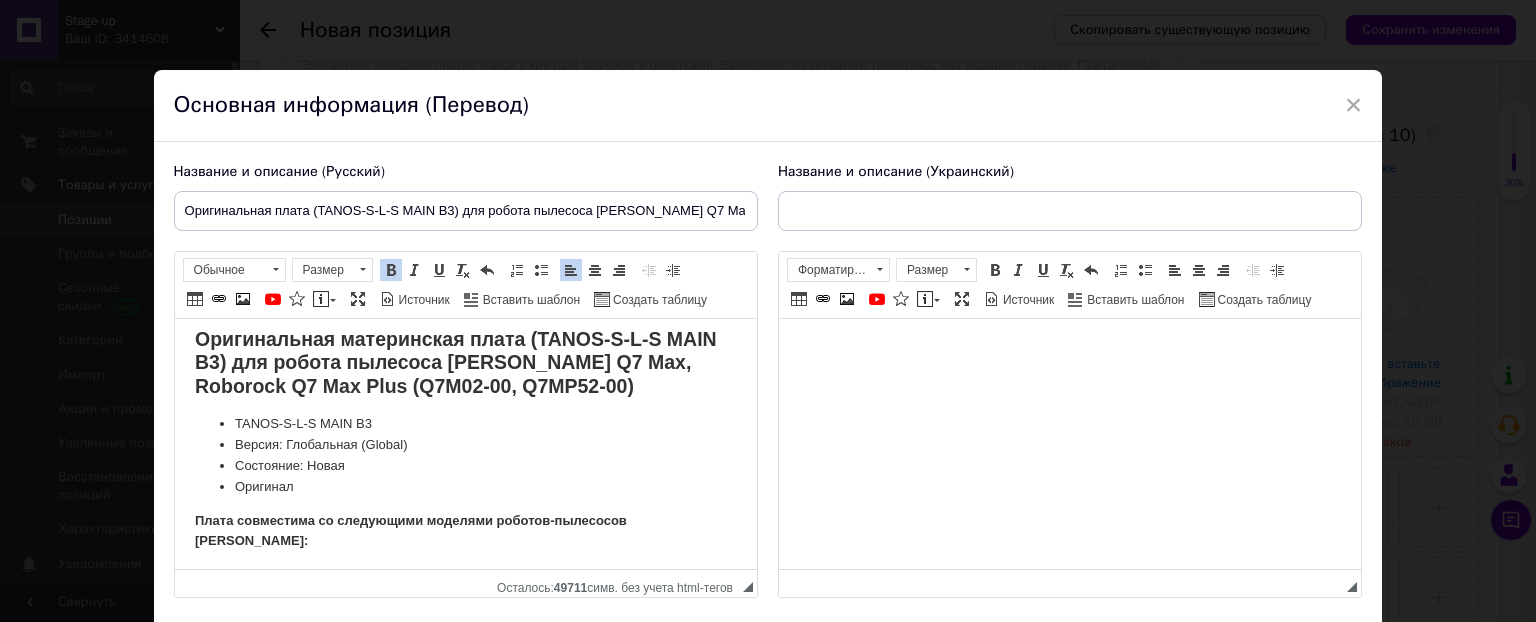 click on "Плата совместима со следующими моделями роботов-пылесосов [PERSON_NAME]:" at bounding box center [465, 532] 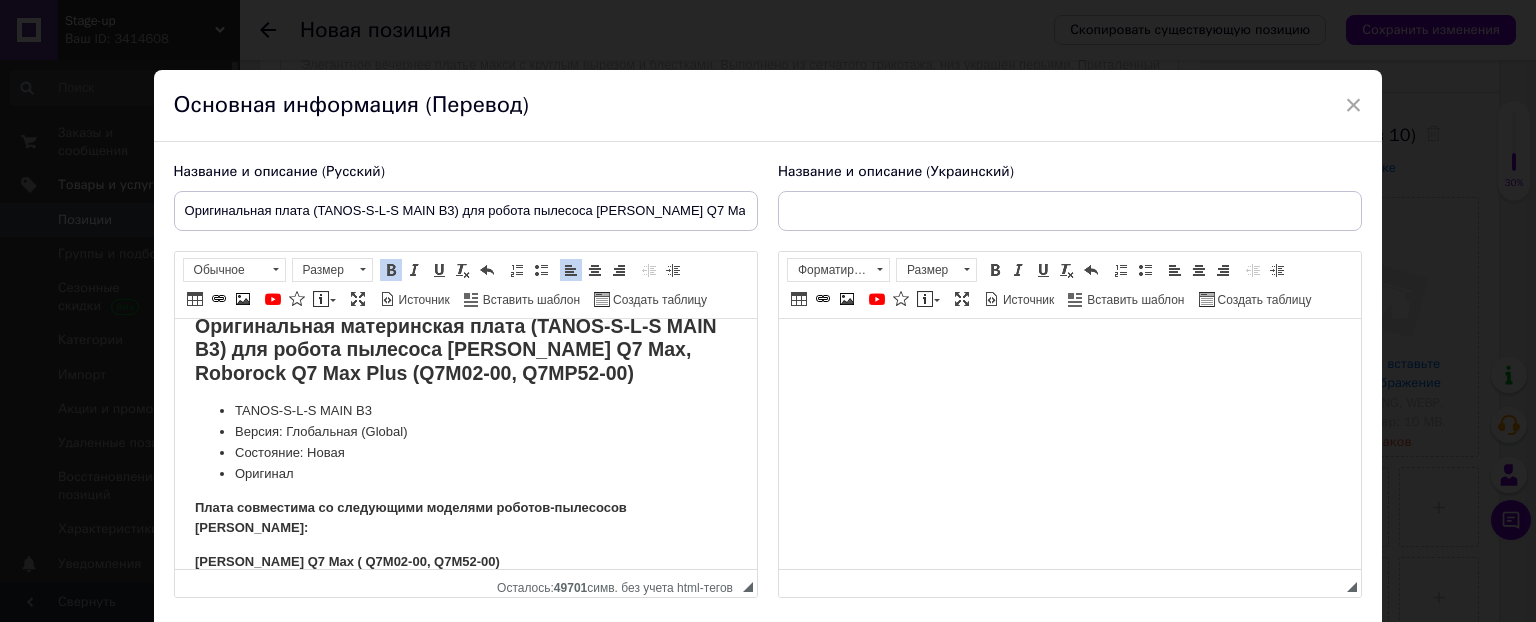scroll, scrollTop: 44, scrollLeft: 0, axis: vertical 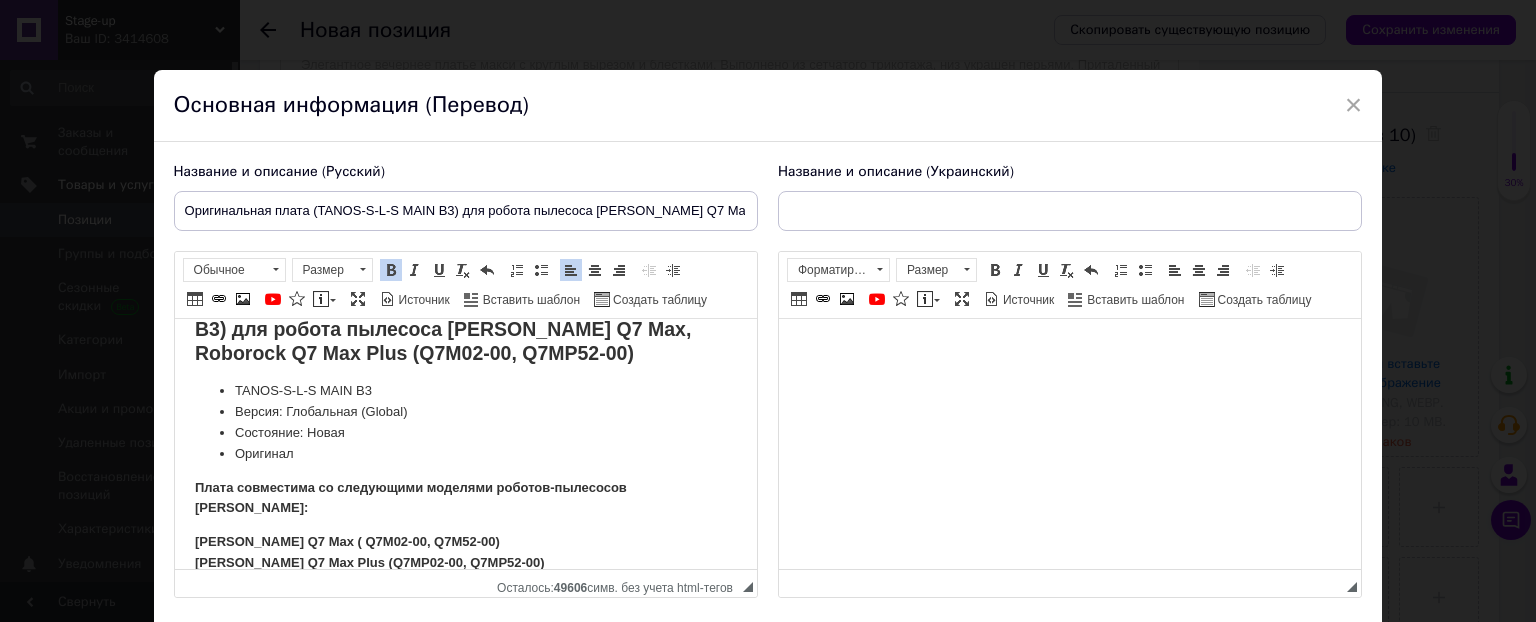 click on "​​​​​​​[PERSON_NAME] Q7 Max ( Q7M02-00, Q7M52-00) Xiaomi Roborock Q7 Max Plus (Q7MP02-00, Q7MP52-00)" at bounding box center (369, 552) 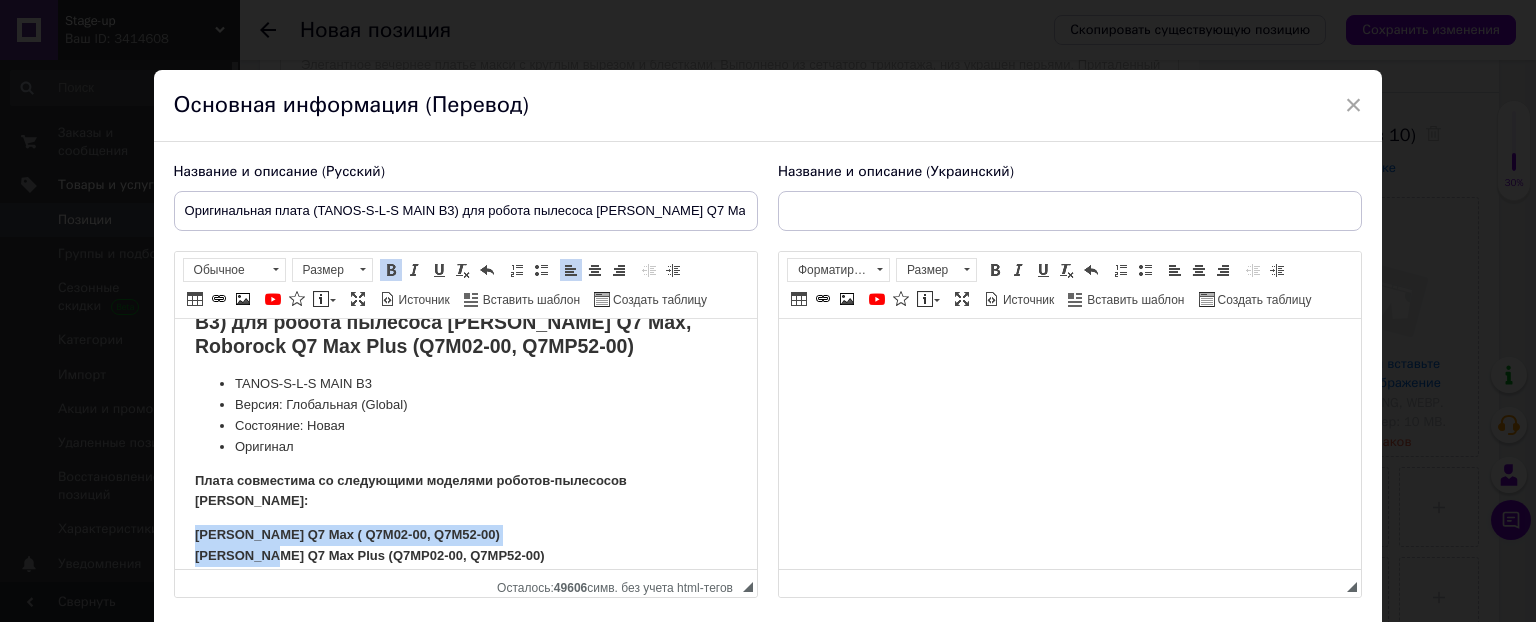 scroll, scrollTop: 68, scrollLeft: 0, axis: vertical 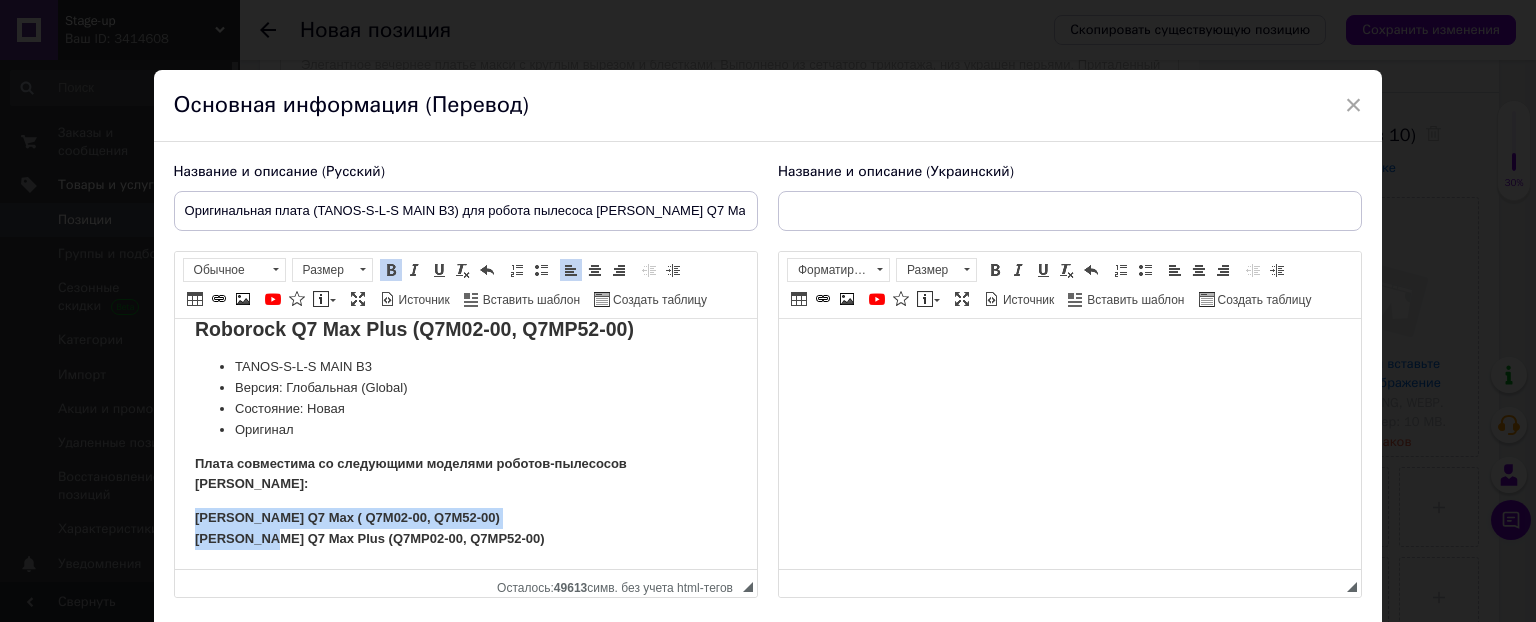 drag, startPoint x: 191, startPoint y: 540, endPoint x: 769, endPoint y: 887, distance: 674.16095 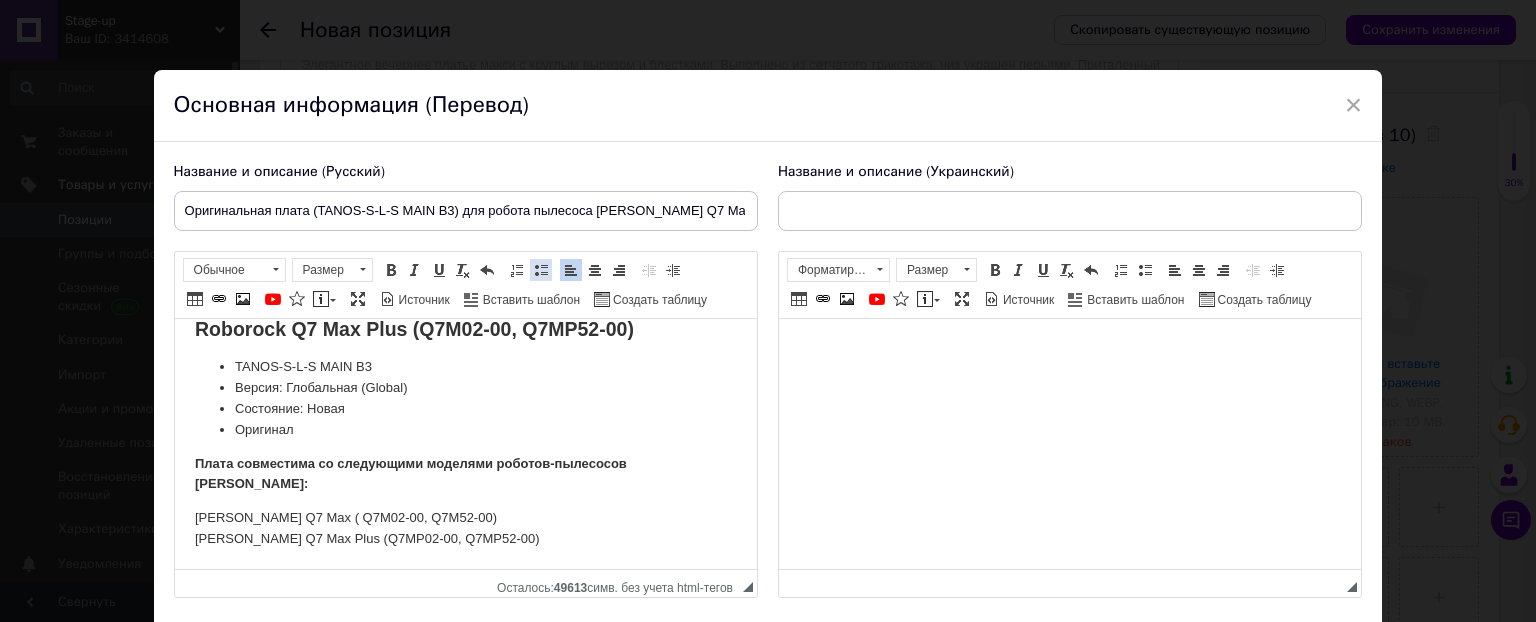 click at bounding box center (541, 270) 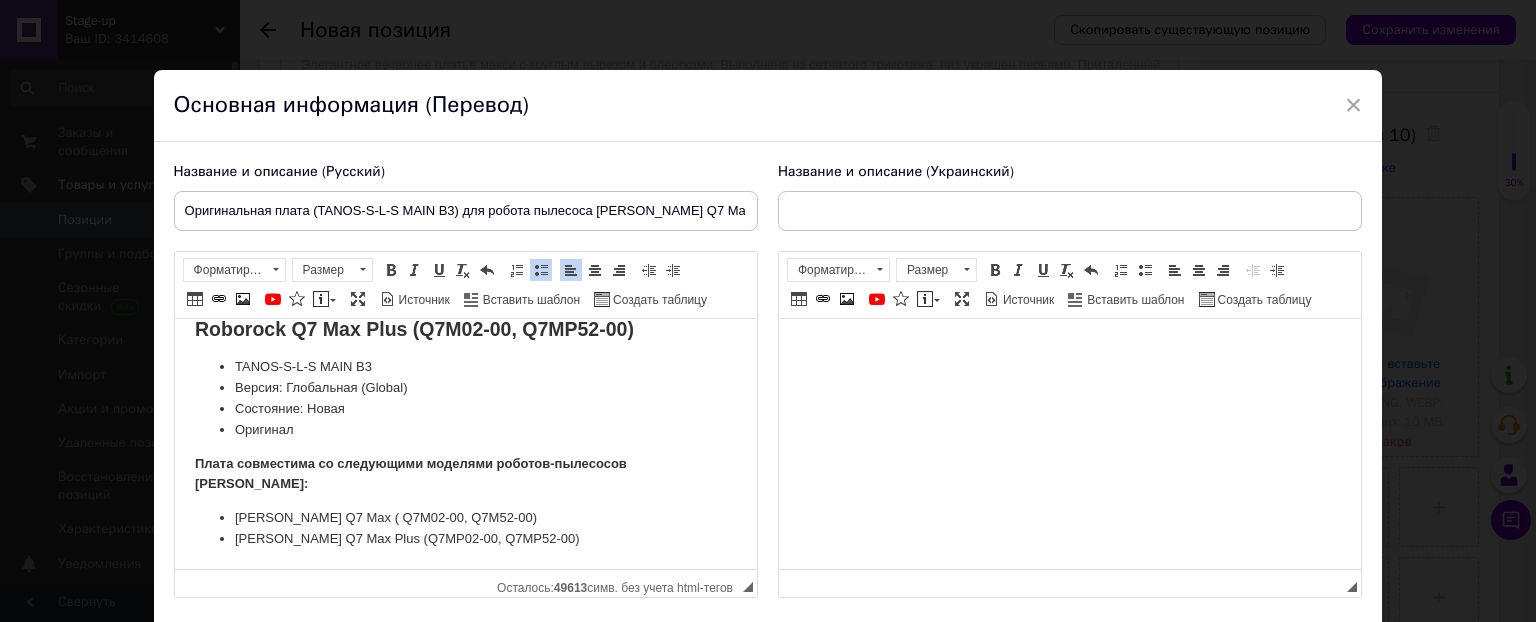 click on "Плата совместима со следующими моделями роботов-пылесосов [PERSON_NAME]:" at bounding box center [465, 475] 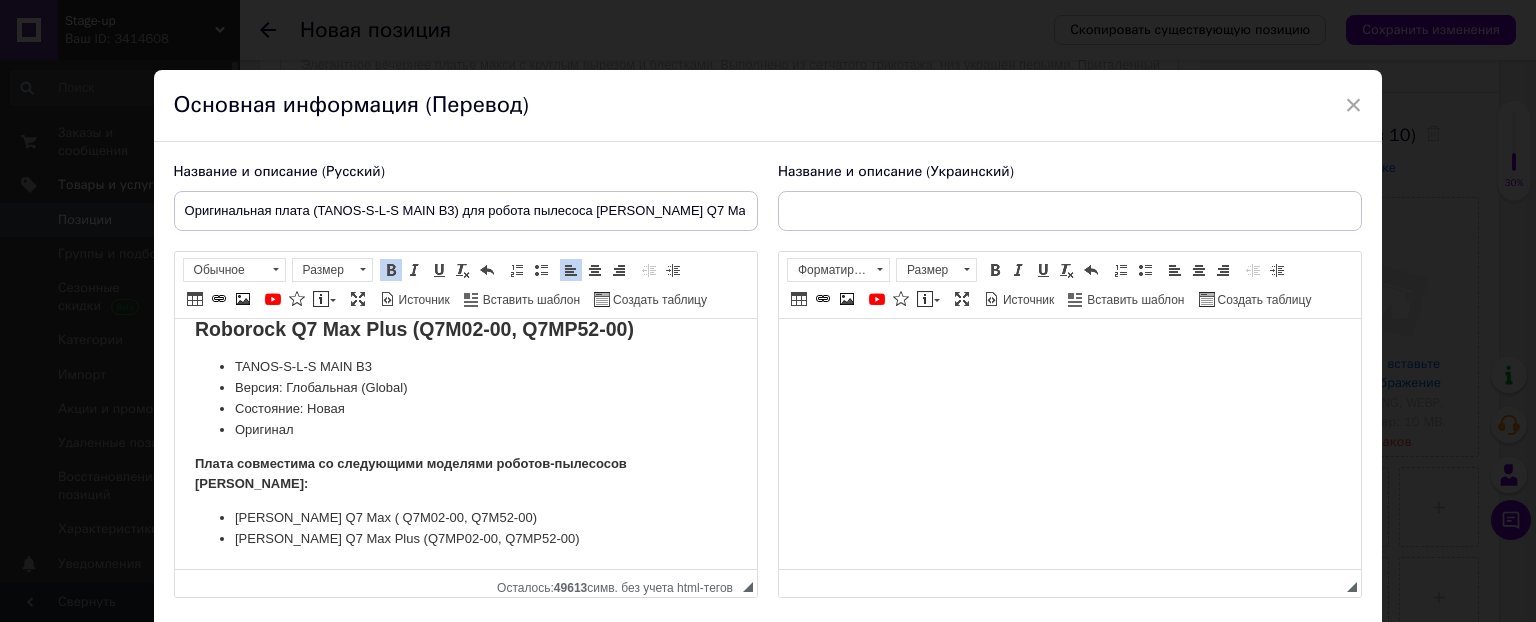 click on "Плата совместима со следующими моделями роботов-пылесосов [PERSON_NAME]:" at bounding box center [410, 474] 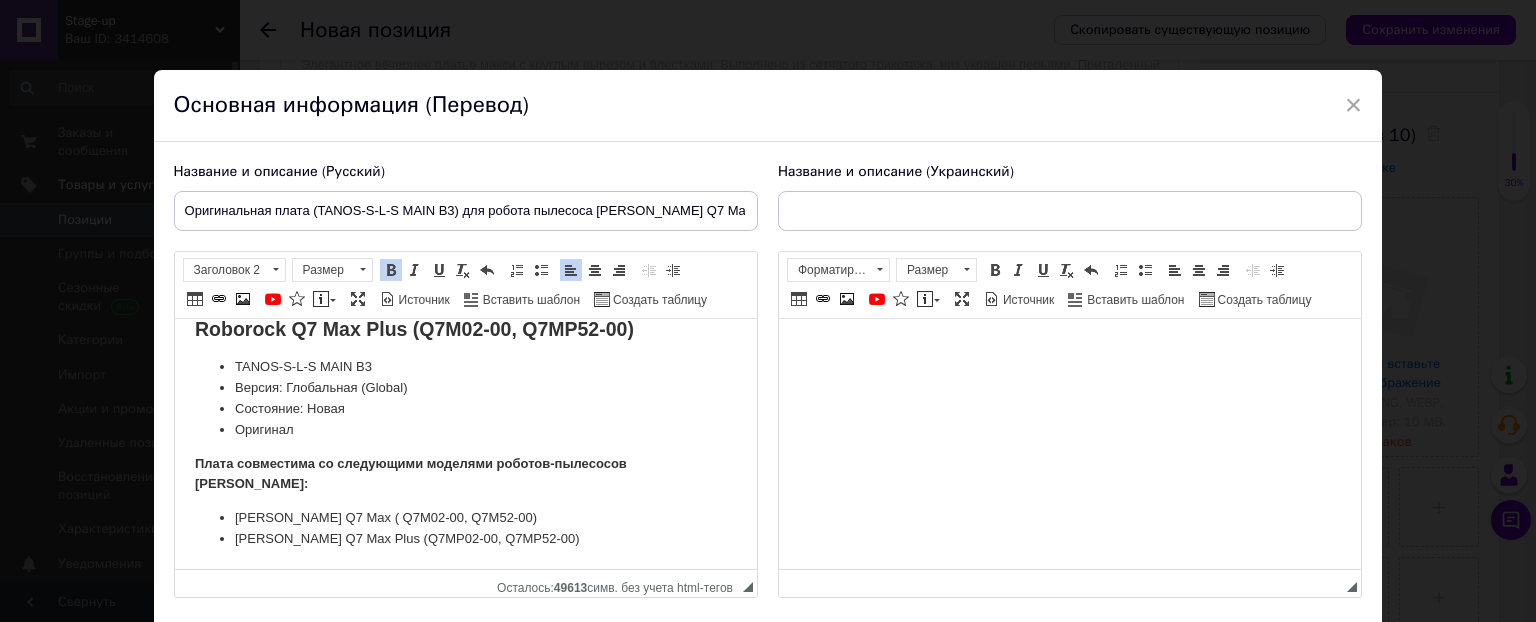 click on "Плата совместима со следующими моделями роботов-пылесосов [PERSON_NAME]:" at bounding box center [465, 475] 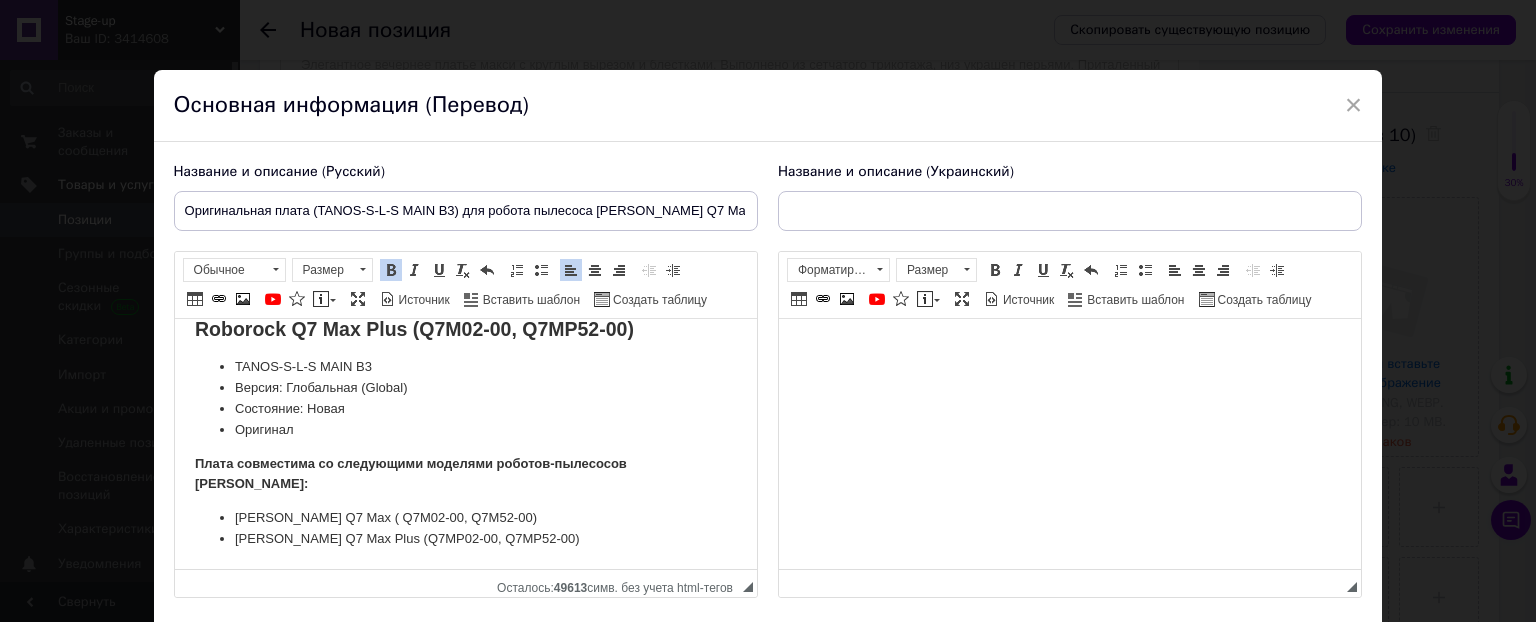 click on "Плата совместима со следующими моделями роботов-пылесосов [PERSON_NAME]:" at bounding box center [410, 474] 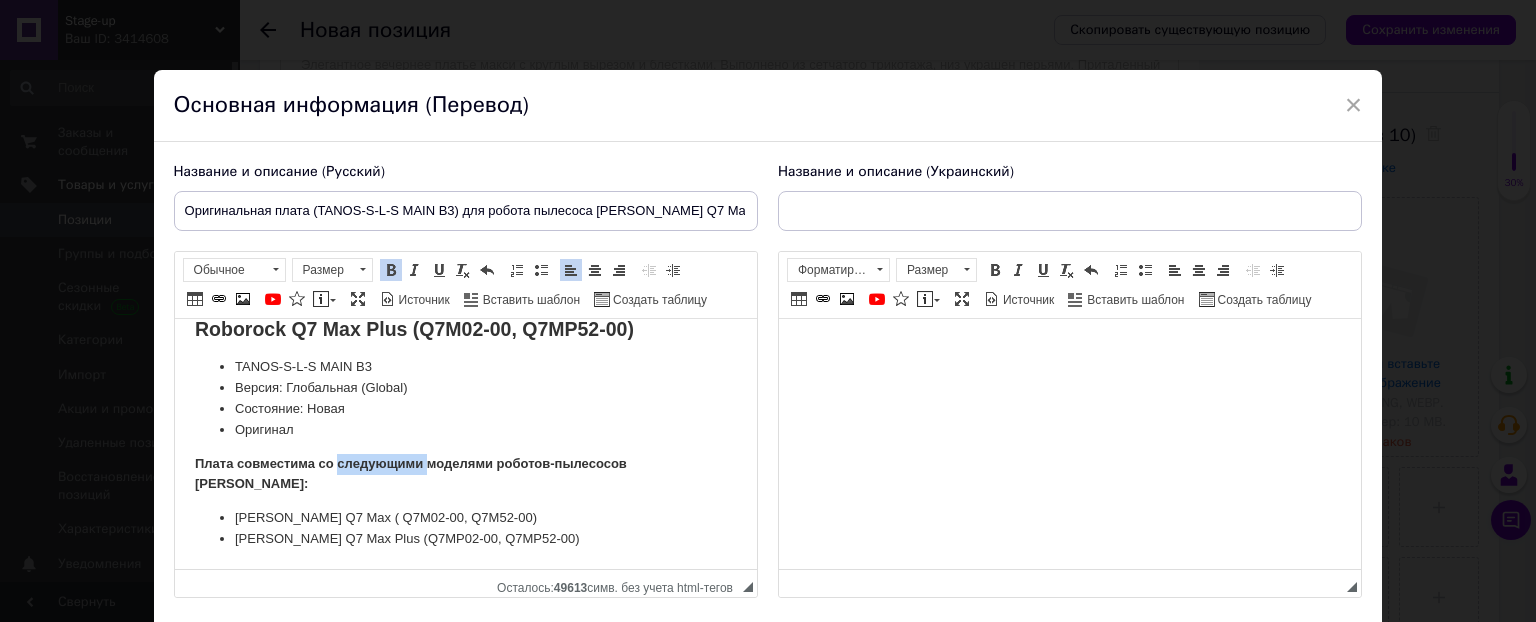 click on "Плата совместима со следующими моделями роботов-пылесосов [PERSON_NAME]:" at bounding box center [410, 474] 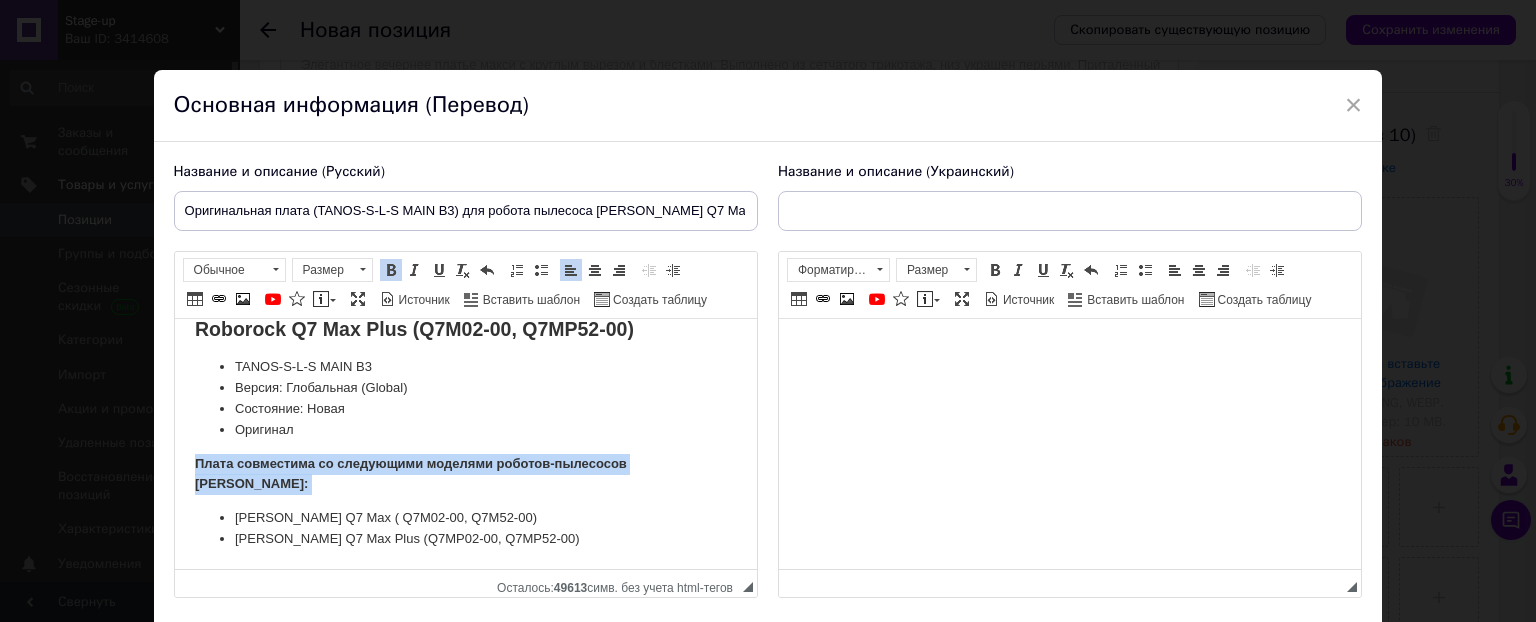 click on "Плата совместима со следующими моделями роботов-пылесосов [PERSON_NAME]:" at bounding box center (410, 474) 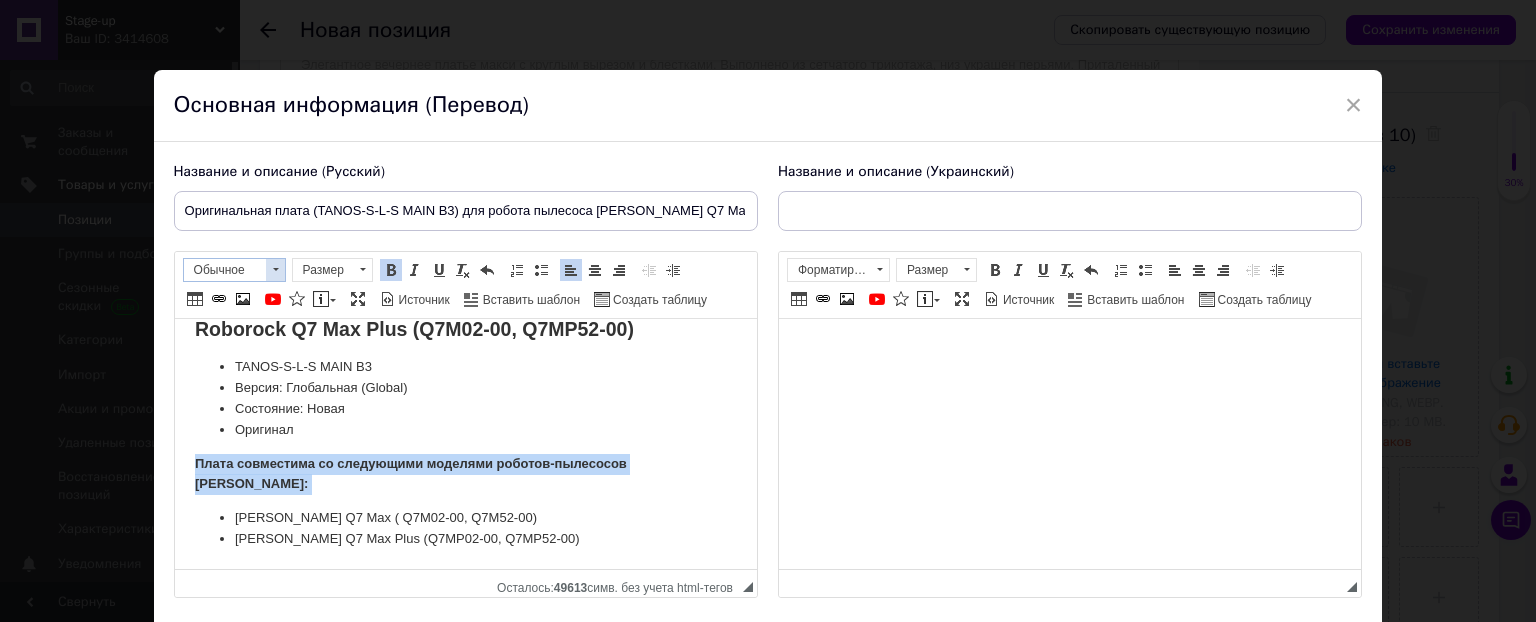 click at bounding box center [275, 270] 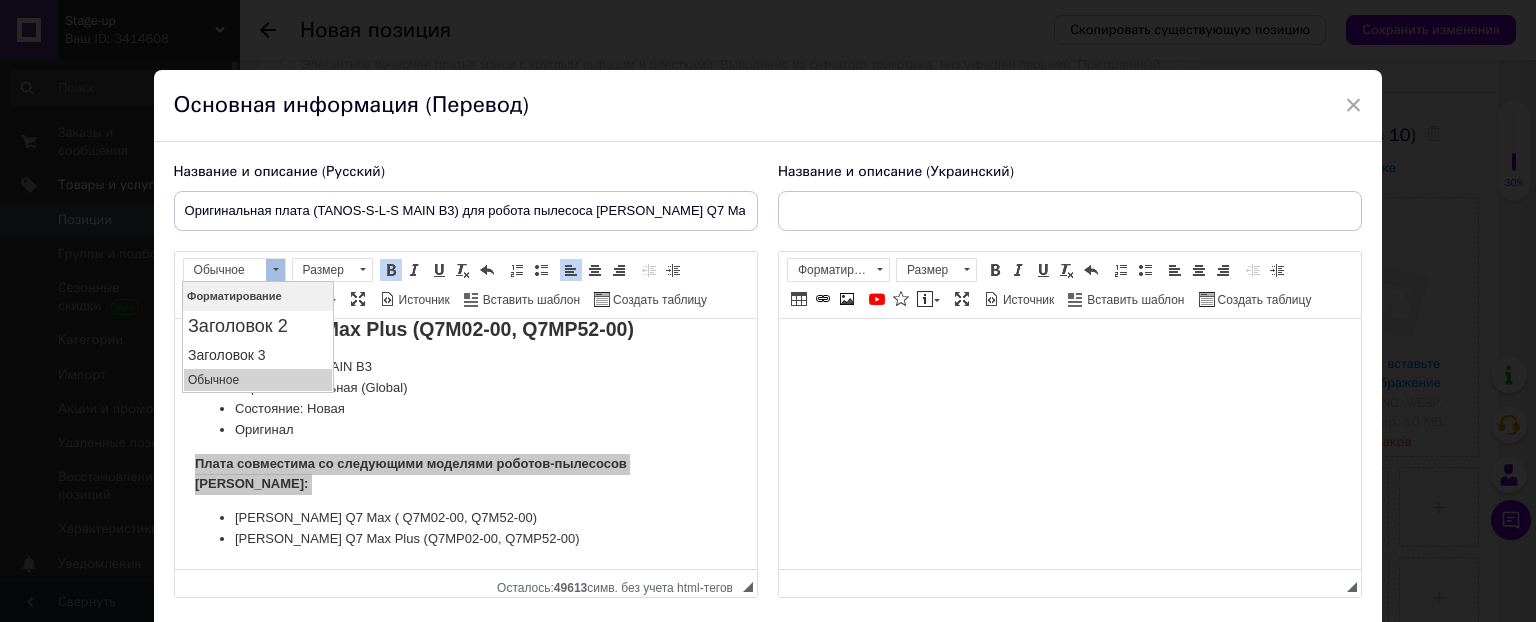scroll, scrollTop: 0, scrollLeft: 0, axis: both 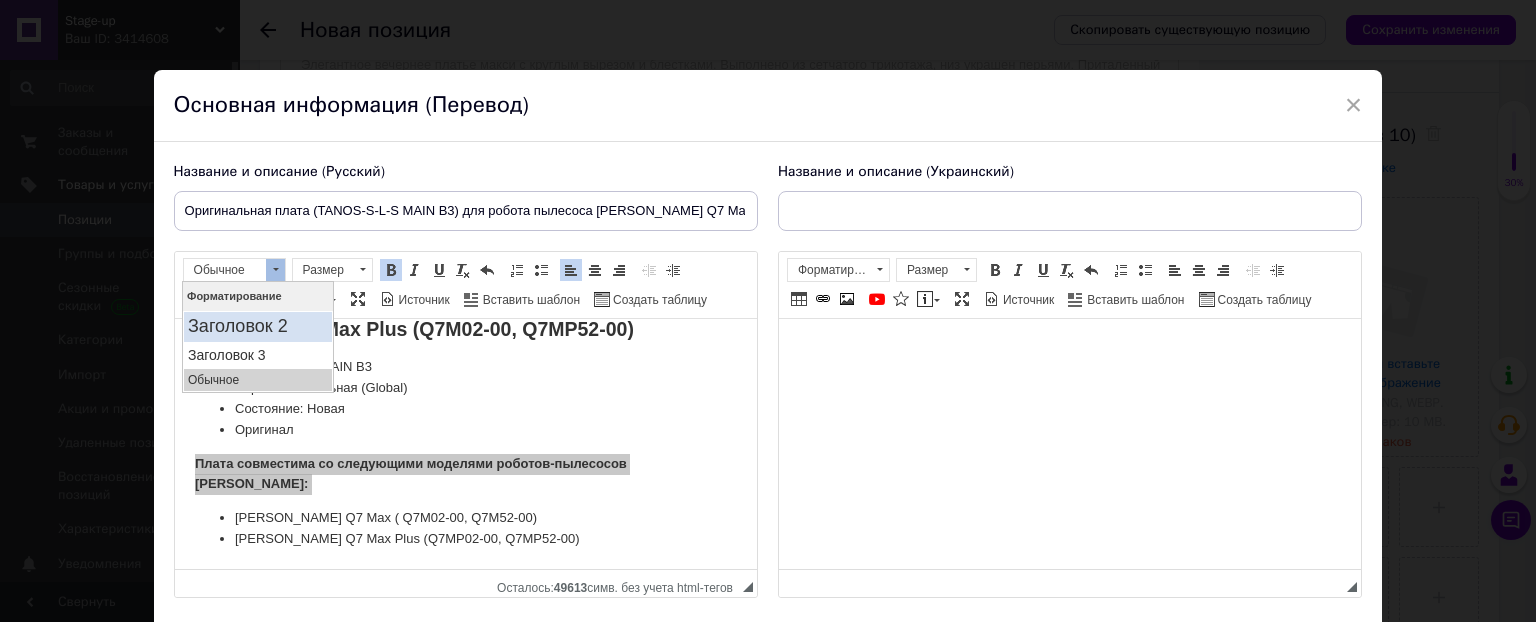 click on "Заголовок 2" at bounding box center (257, 326) 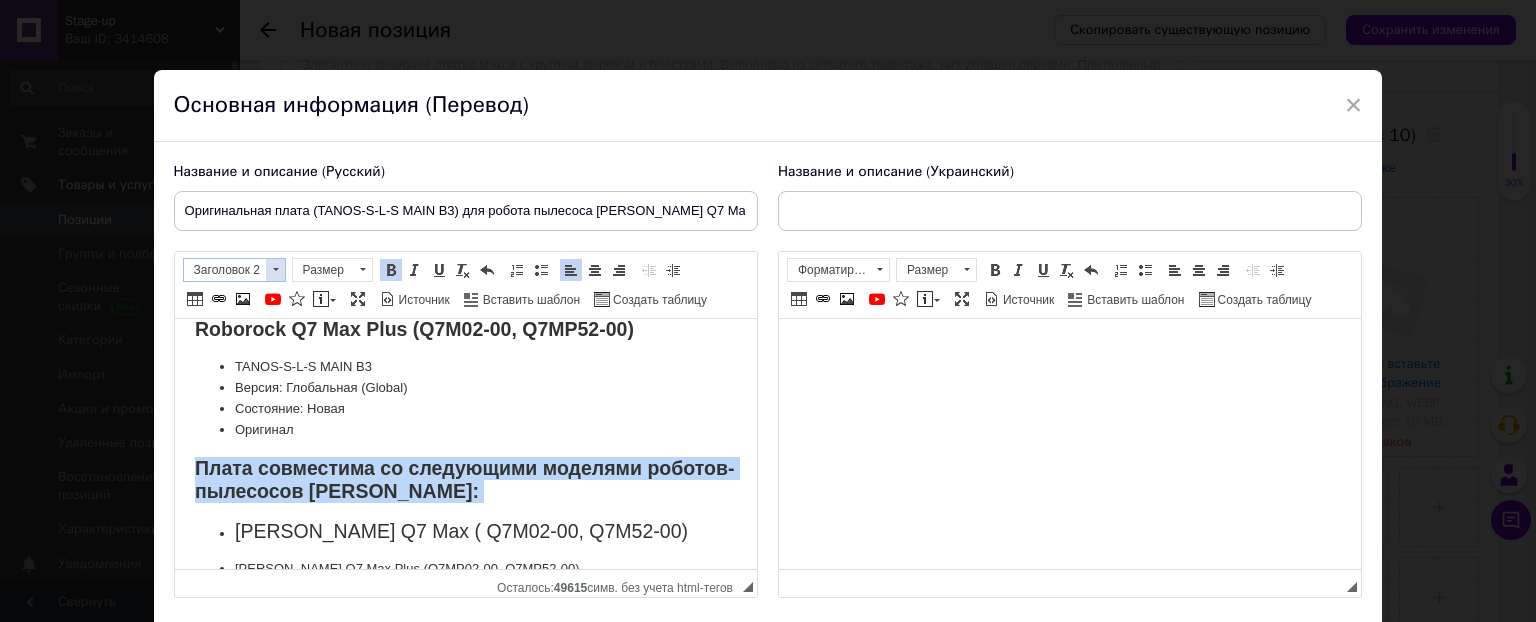 click at bounding box center [276, 269] 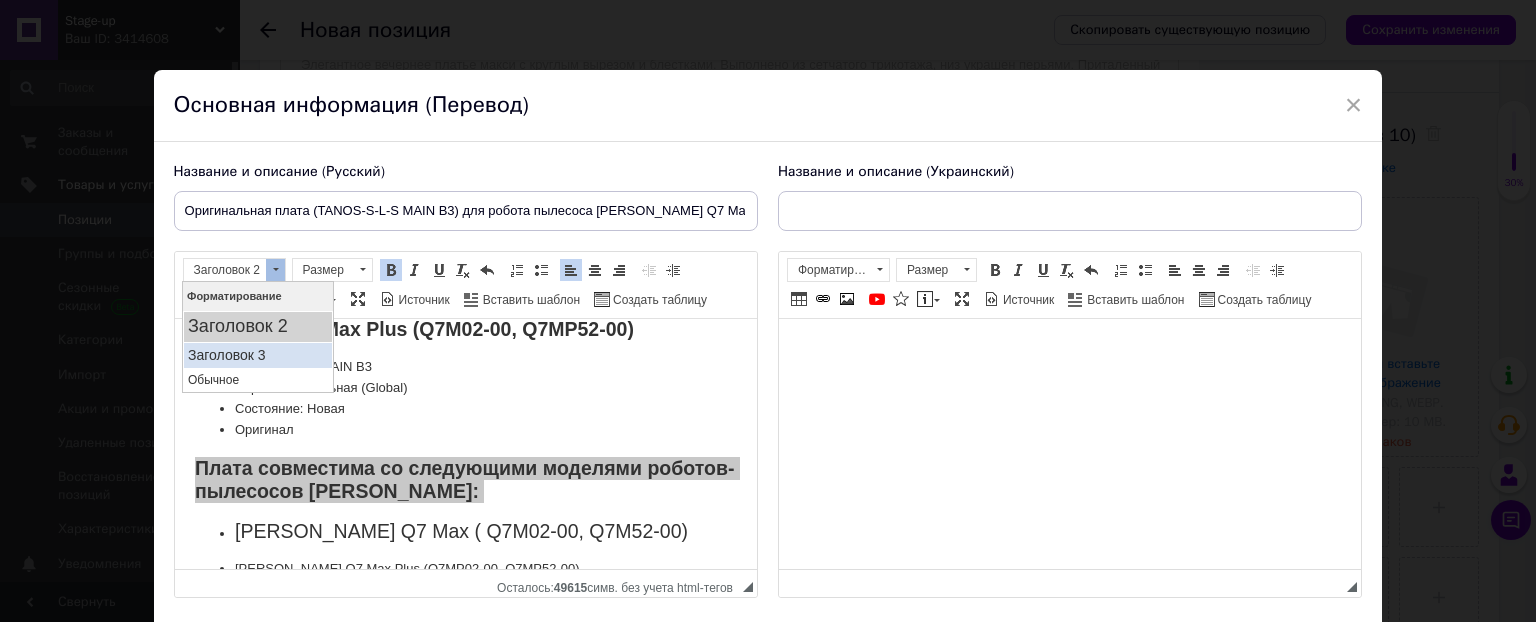 click on "Заголовок 3" at bounding box center [257, 354] 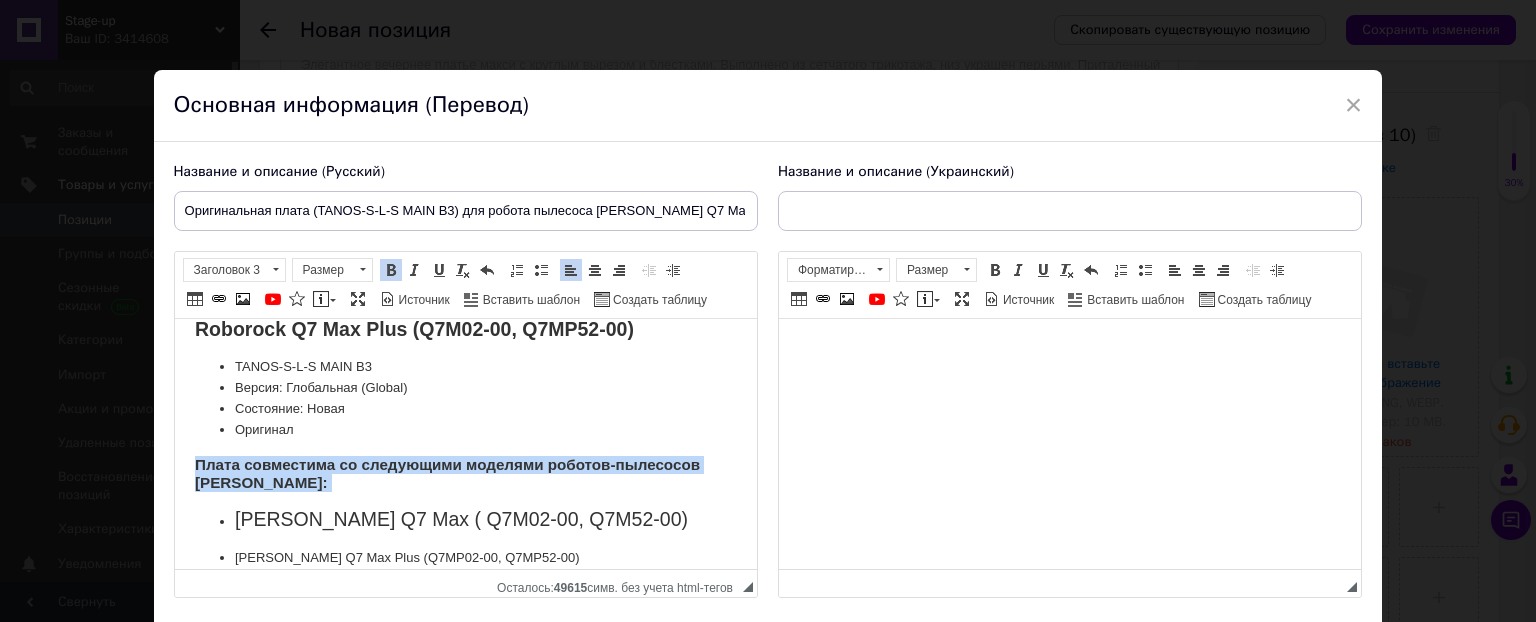 click on "Плата совместима со следующими моделями роботов-пылесосов [PERSON_NAME]:" at bounding box center [465, 474] 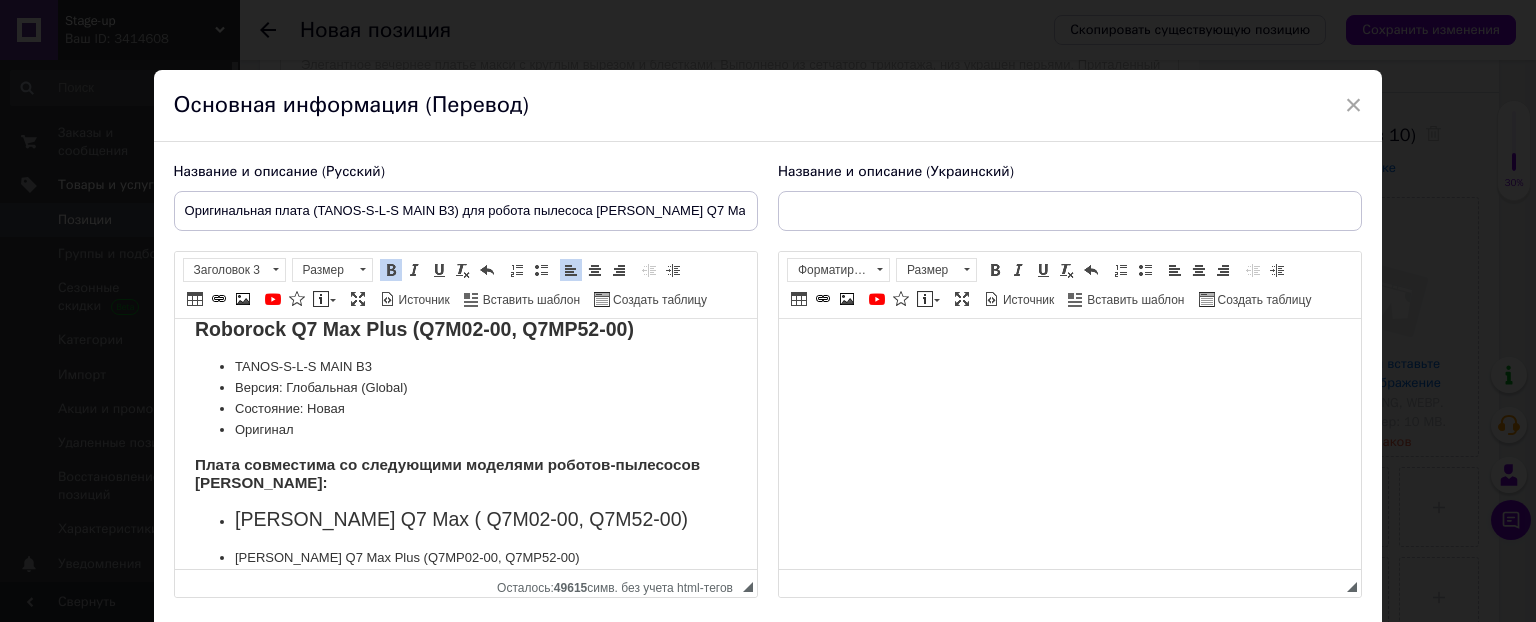 scroll, scrollTop: 87, scrollLeft: 0, axis: vertical 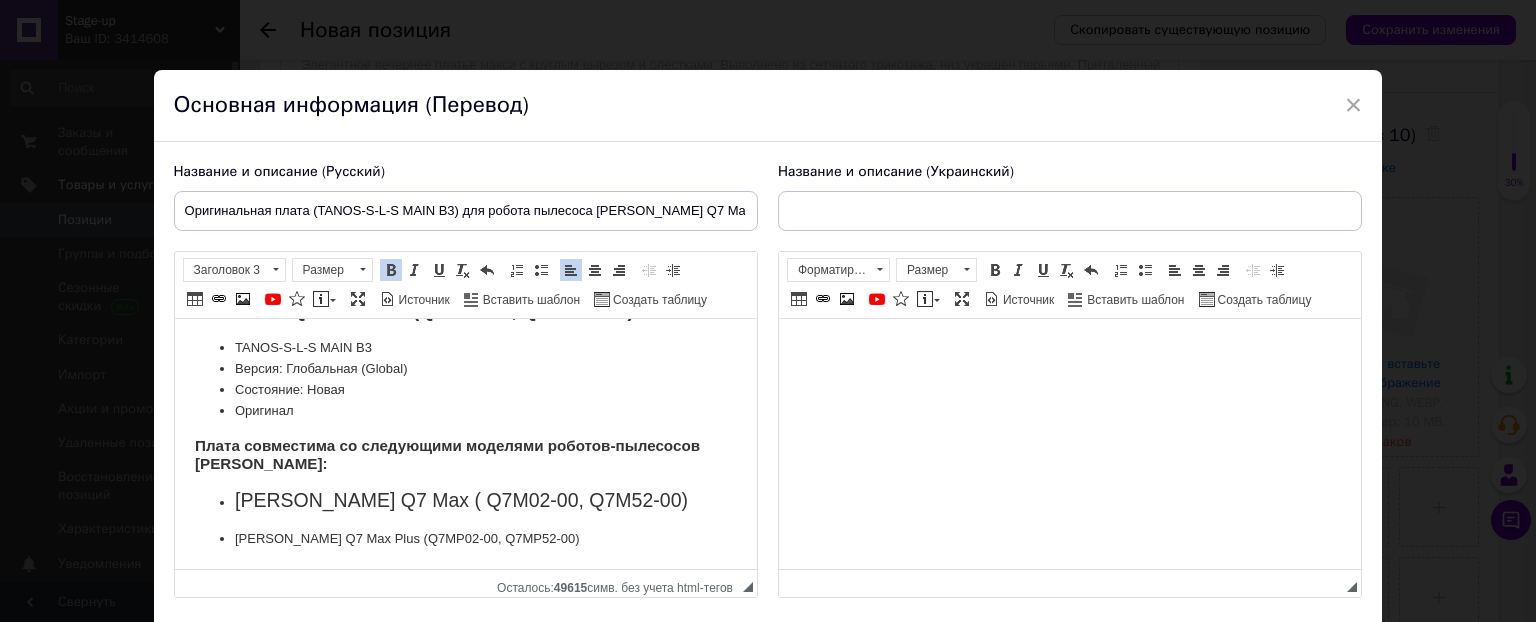 click on "Плата совместима со следующими моделями роботов-пылесосов [PERSON_NAME]:" at bounding box center (446, 454) 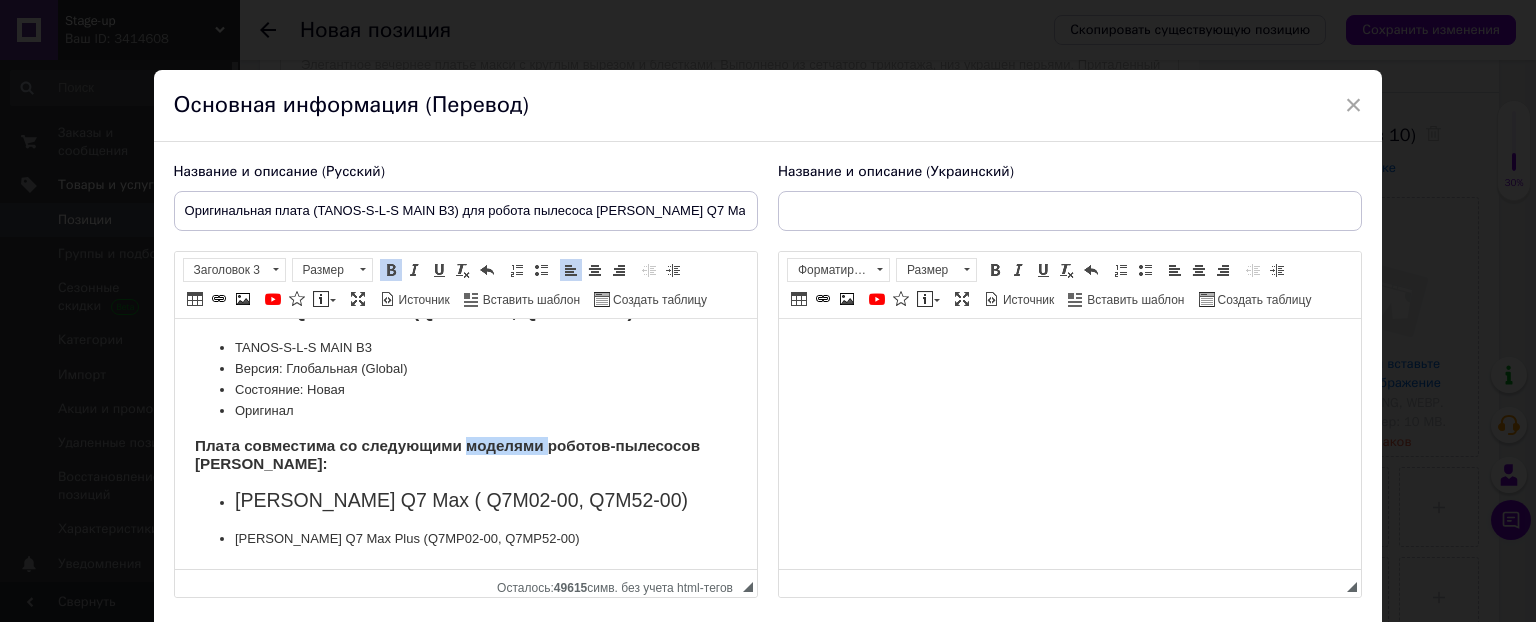 click on "Плата совместима со следующими моделями роботов-пылесосов [PERSON_NAME]:" at bounding box center (446, 454) 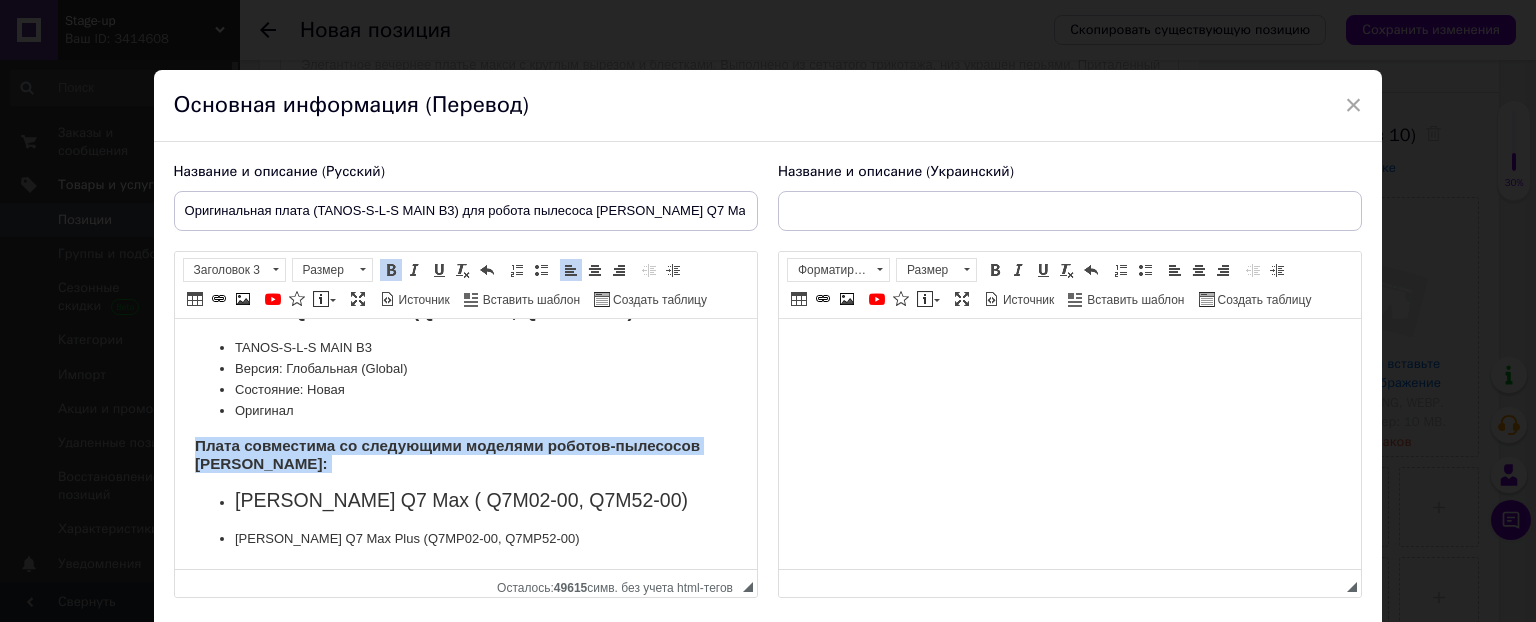 click on "Плата совместима со следующими моделями роботов-пылесосов [PERSON_NAME]:" at bounding box center (446, 454) 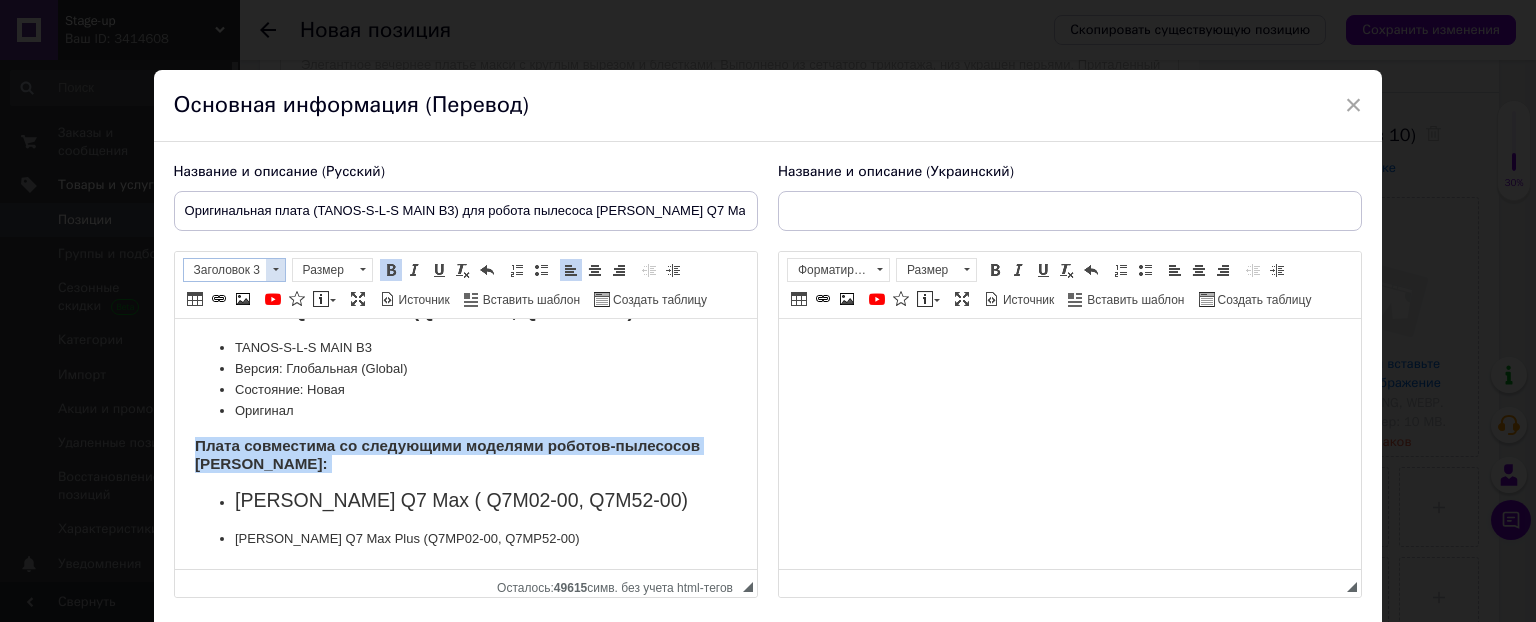 click at bounding box center [275, 270] 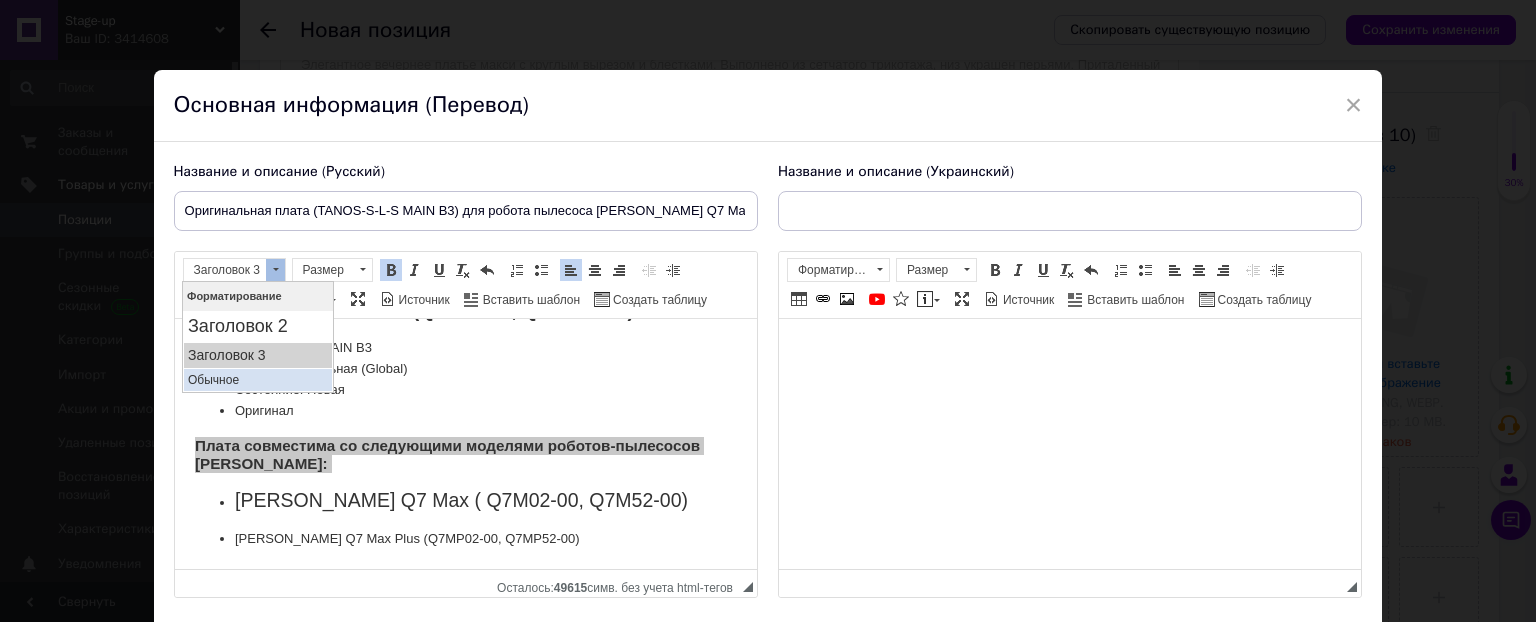 click on "Обычное" at bounding box center [257, 379] 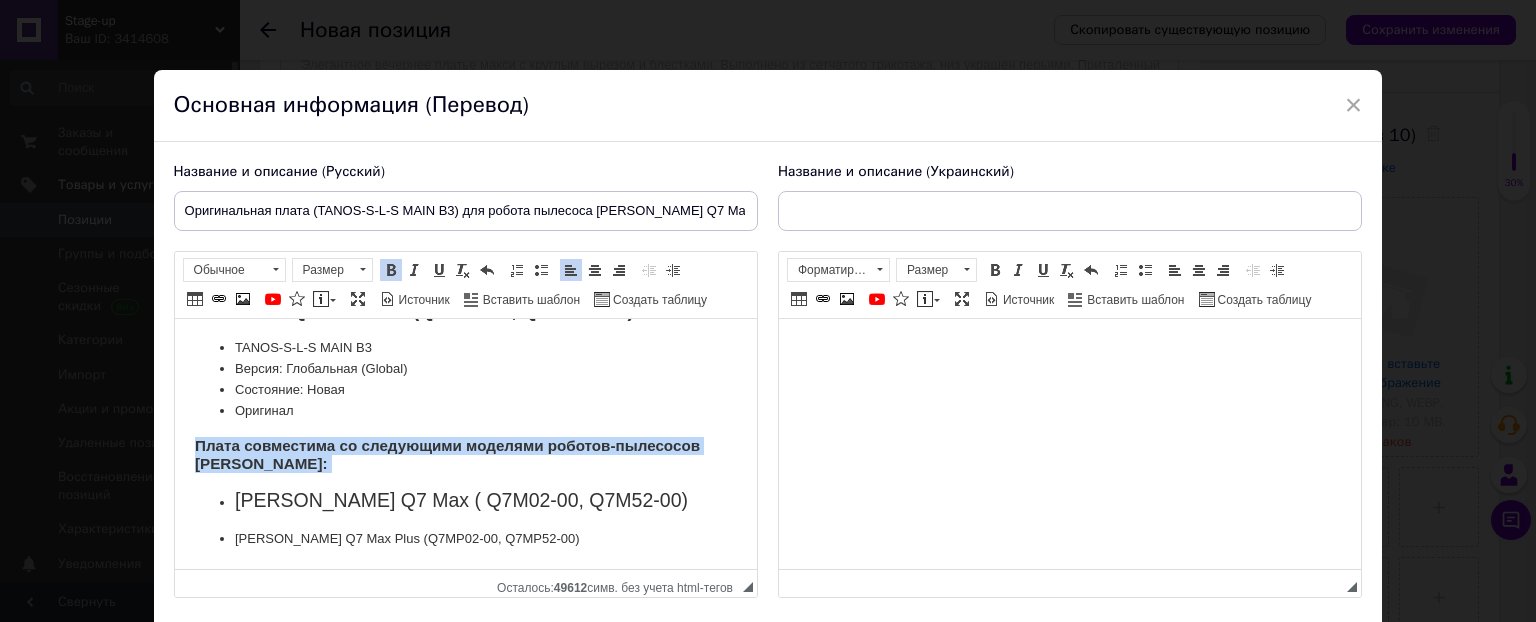 scroll, scrollTop: 81, scrollLeft: 0, axis: vertical 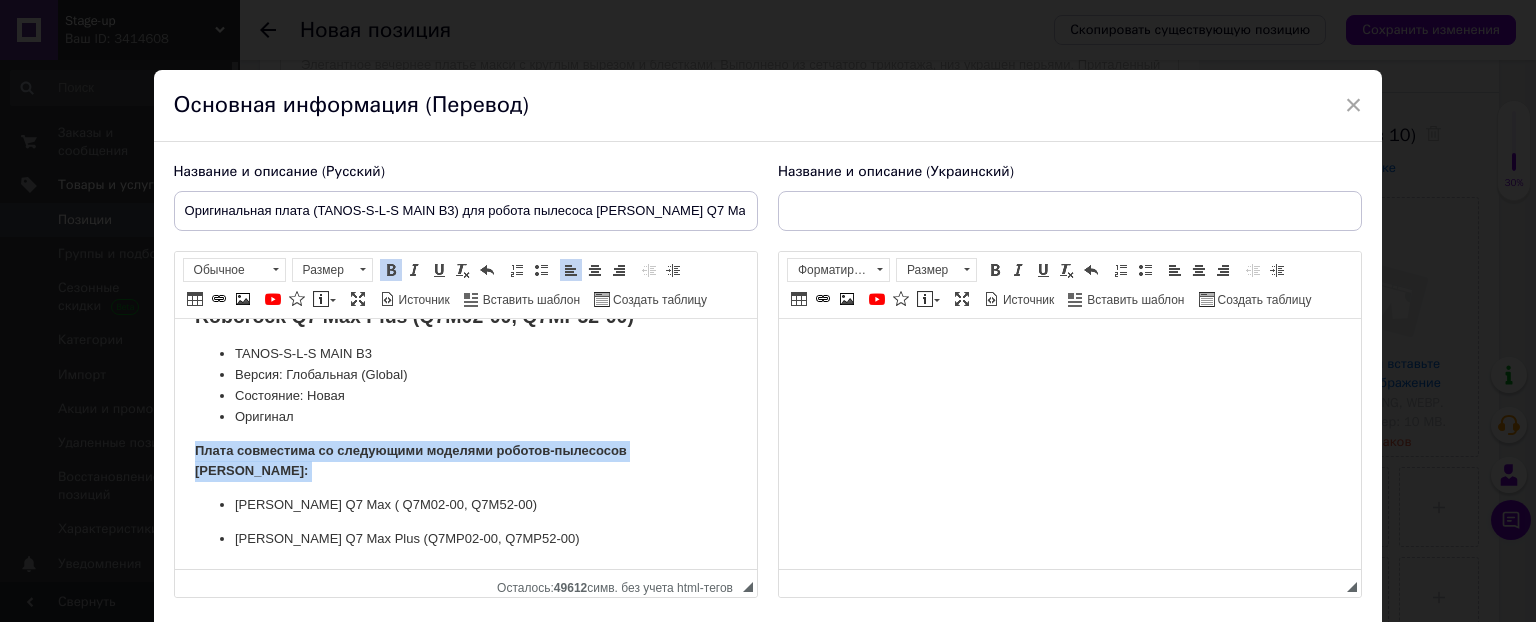 click on "Оригинальная материнская плата (TANOS-S-L-S MAIN B3) для робота пылесоса Xiaomi Roborock Q7 Max, Roborock Q7 Max Plus (Q7M02-00, Q7MP52-00) TANOS-S- L-S MAIN B3 Версия: Глобальная (Global) Состояние: Новая Оригин ал Плата совместима со следующими моделями роботов-пылесосов Сяоми Роборок: [PERSON_NAME] Q7 Max ( Q7M02-00, Q7M52-00) Xiaomi Roborock Q7 Max Plus (Q7MP02-00, Q7MP52-00)" at bounding box center (465, 404) 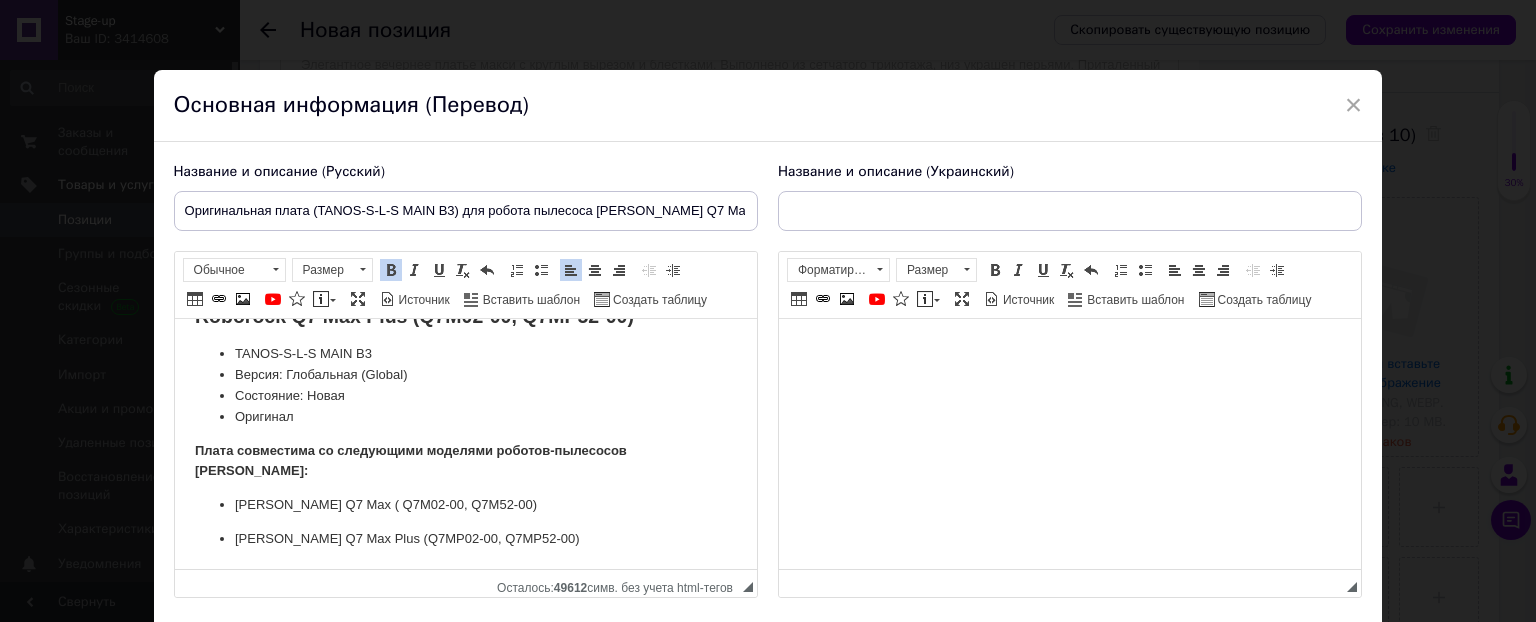 scroll, scrollTop: 0, scrollLeft: 0, axis: both 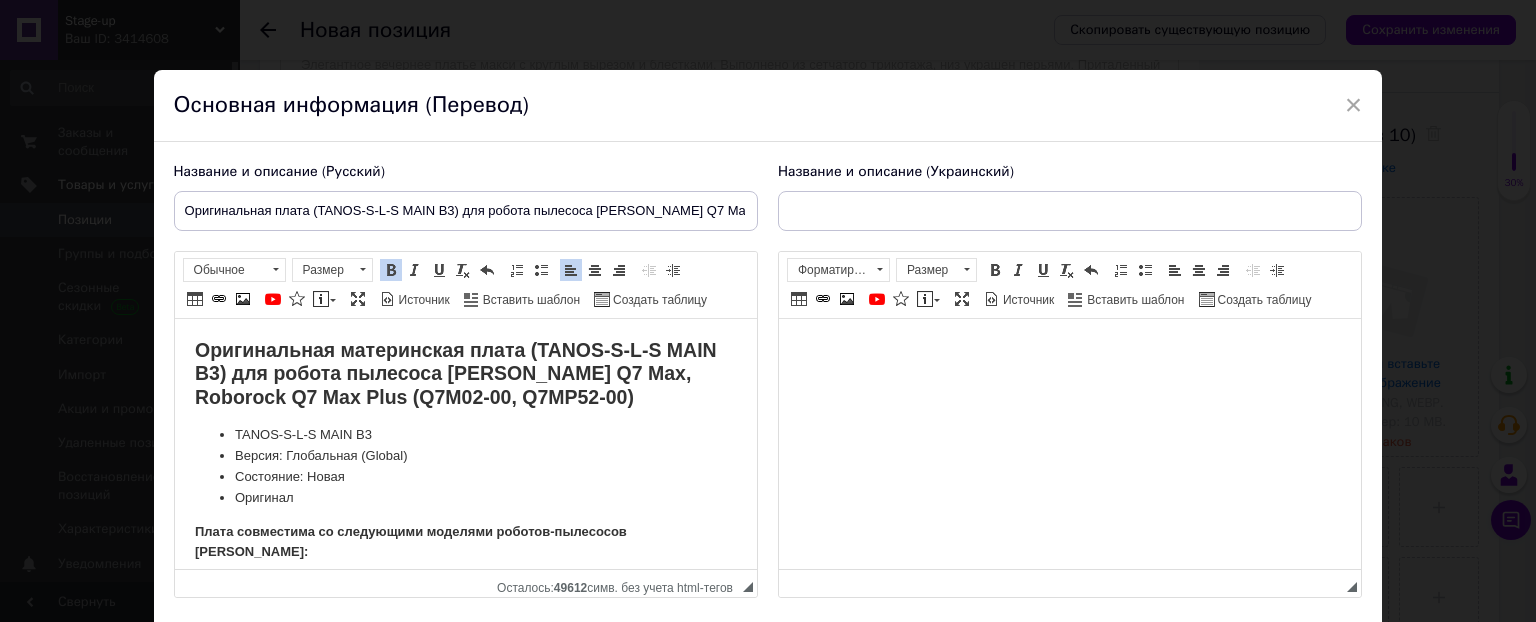 click on "Оригинальная материнская плата (TANOS-S-L-S MAIN B3) для робота пылесоса [PERSON_NAME] Q7 Max, Roborock Q7 Max Plus (Q7M02-00, Q7MP52-00)" at bounding box center (455, 373) 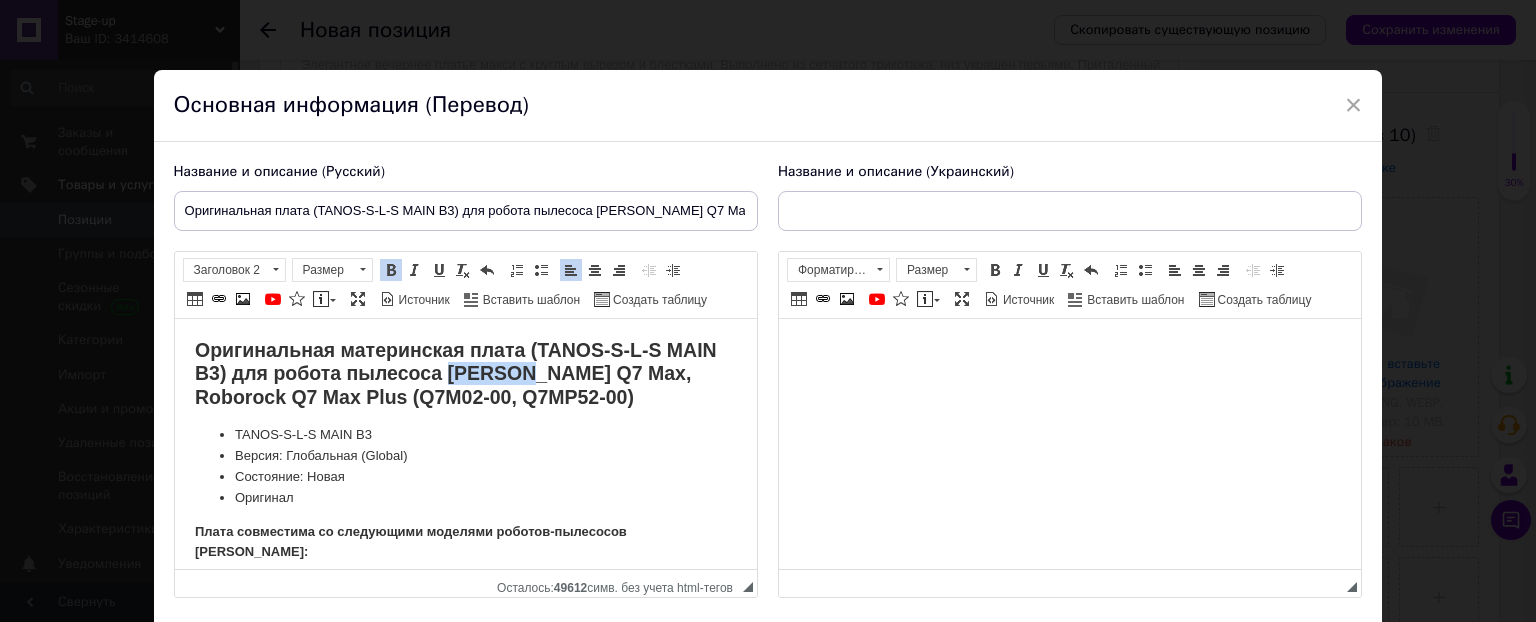 click on "Оригинальная материнская плата (TANOS-S-L-S MAIN B3) для робота пылесоса [PERSON_NAME] Q7 Max, Roborock Q7 Max Plus (Q7M02-00, Q7MP52-00)" at bounding box center [455, 373] 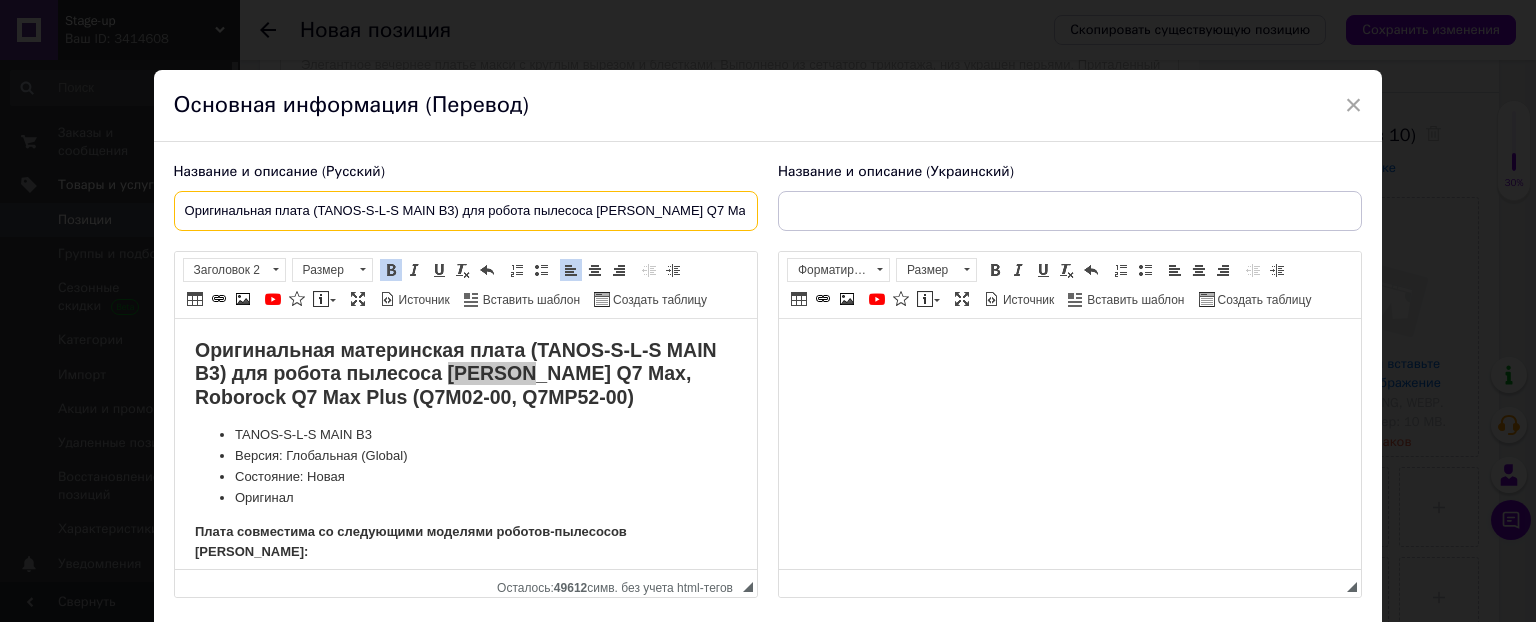 click on "Оригинальная плата (TANOS-S-L-S MAIN B3) для робота пылесоса [PERSON_NAME] Q7 Max, Roborock Q7 Max Plus" at bounding box center [466, 211] 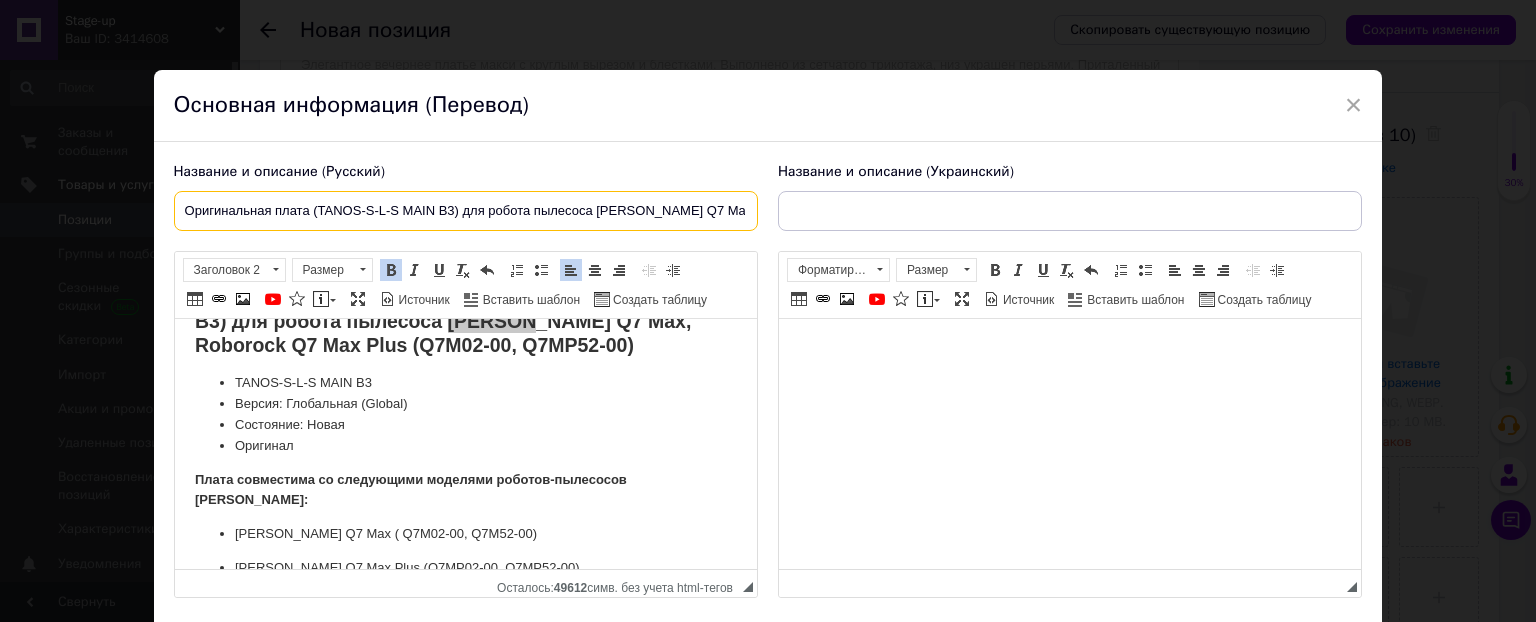 scroll, scrollTop: 81, scrollLeft: 0, axis: vertical 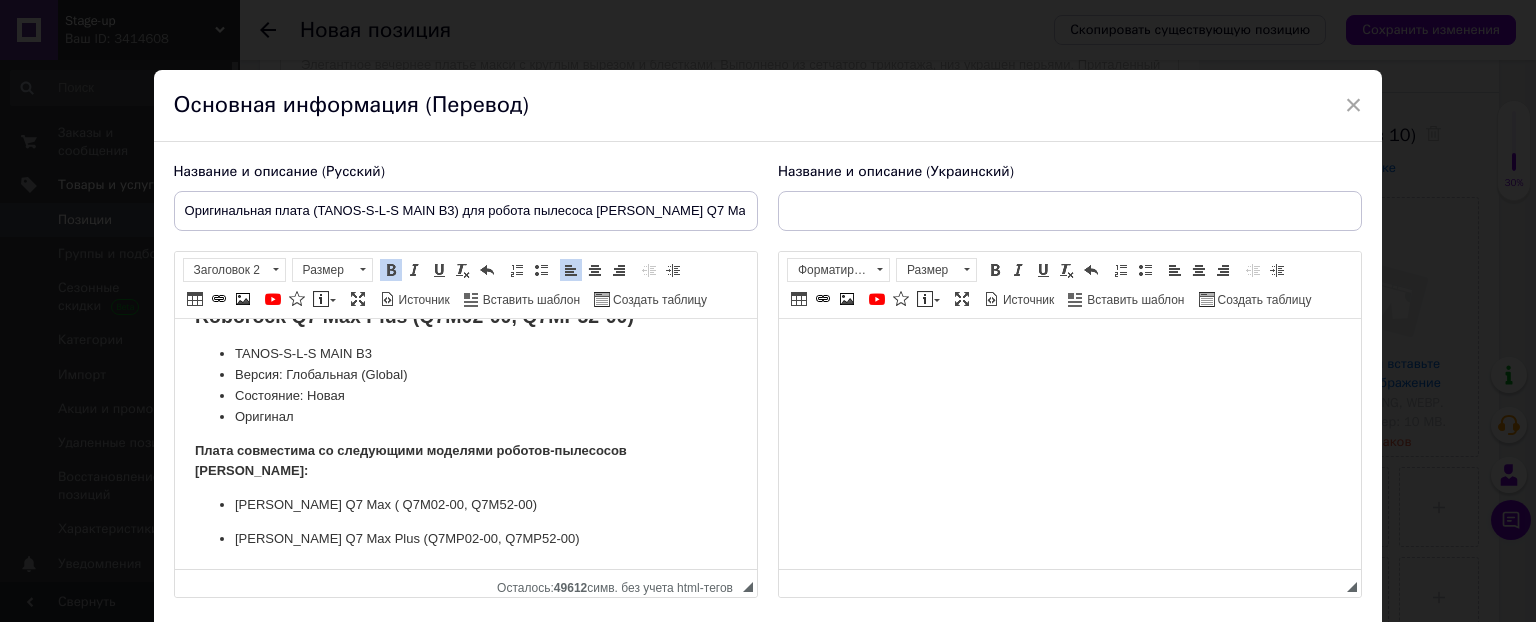 click on "[PERSON_NAME] Q7 Max Plus (Q7MP02-00, Q7MP52-00)" at bounding box center (465, 539) 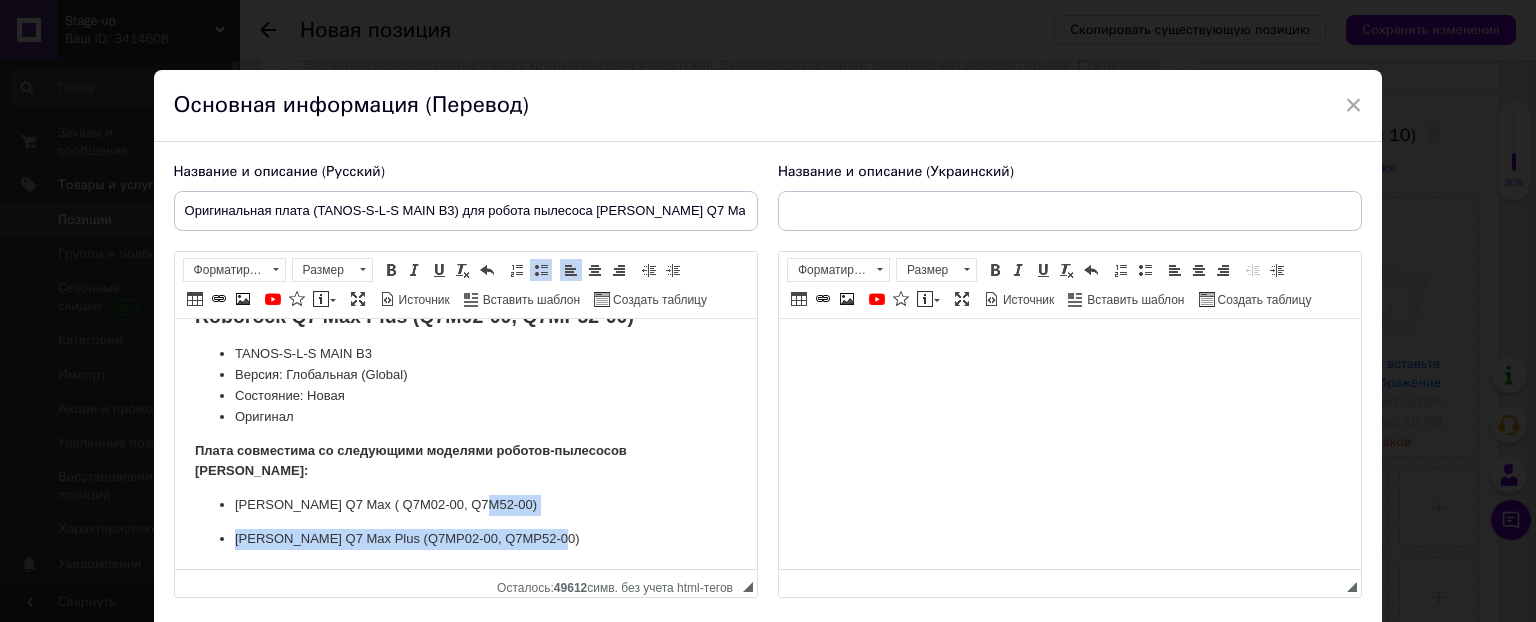 drag, startPoint x: 508, startPoint y: 538, endPoint x: 476, endPoint y: 508, distance: 43.863426 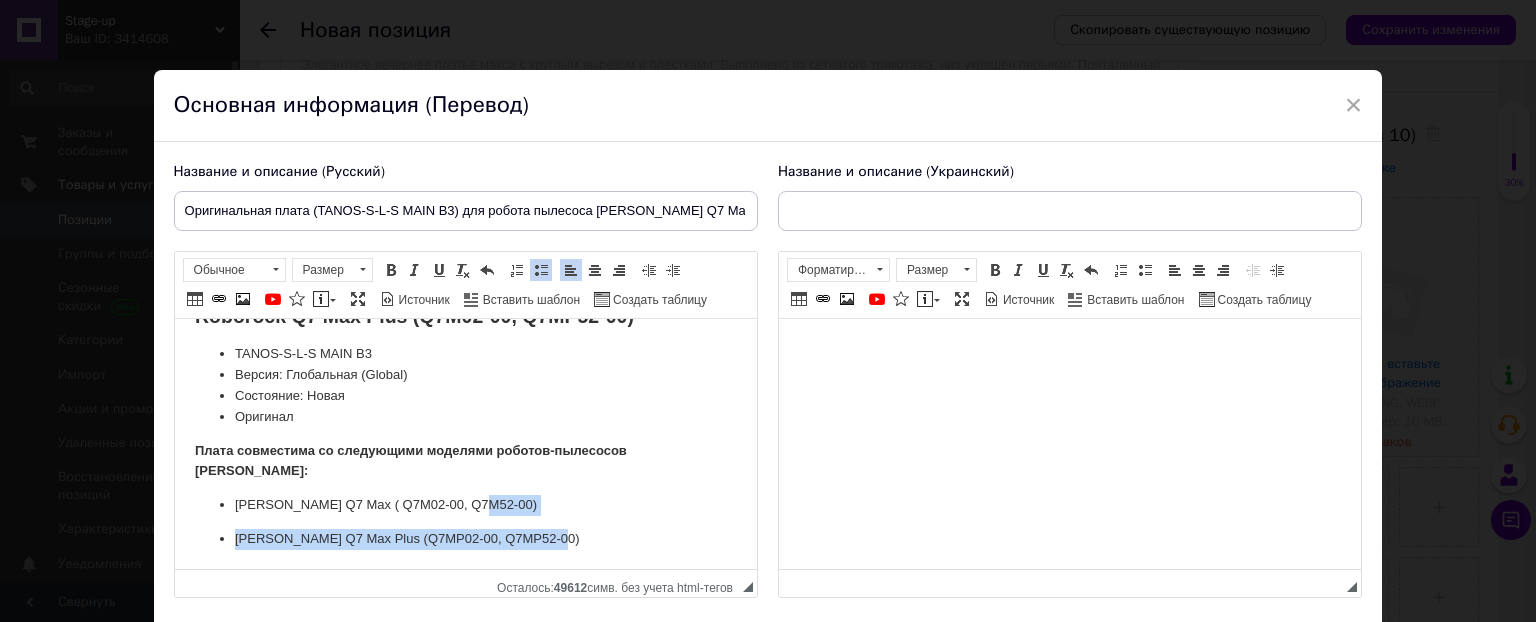click at bounding box center [541, 270] 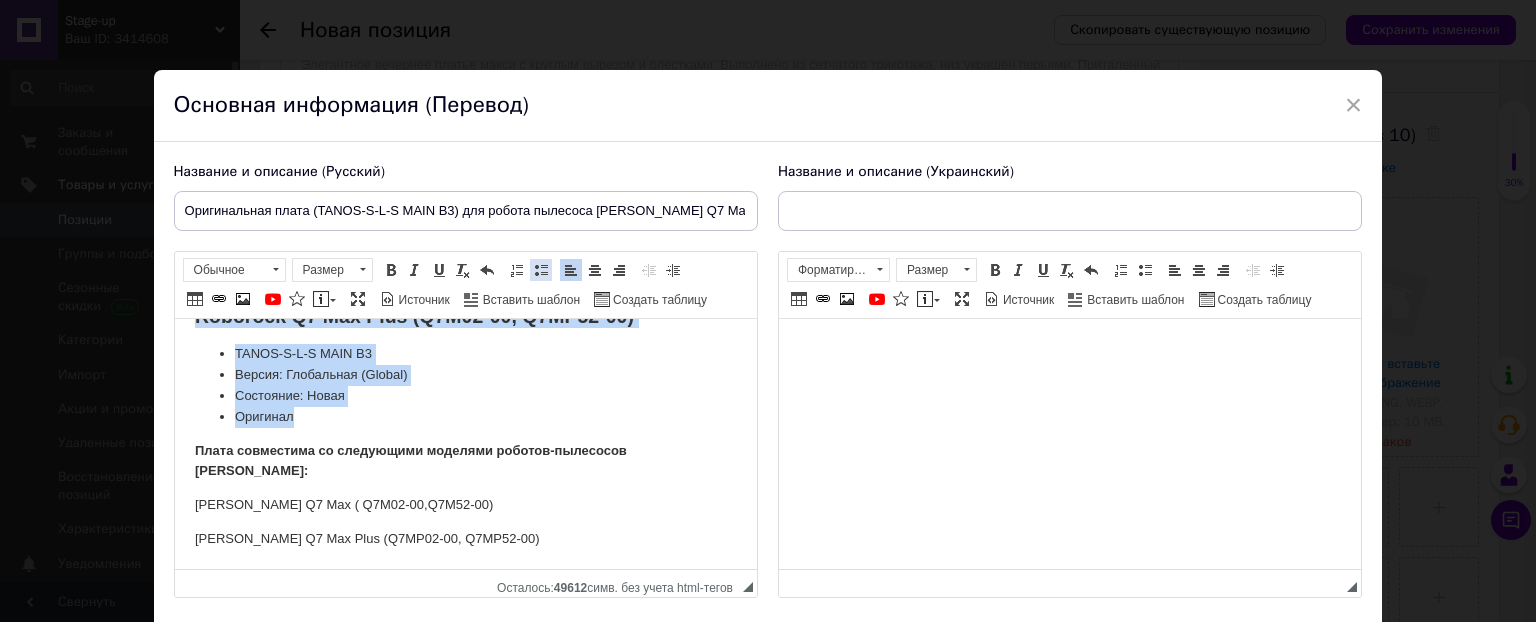 click at bounding box center [541, 270] 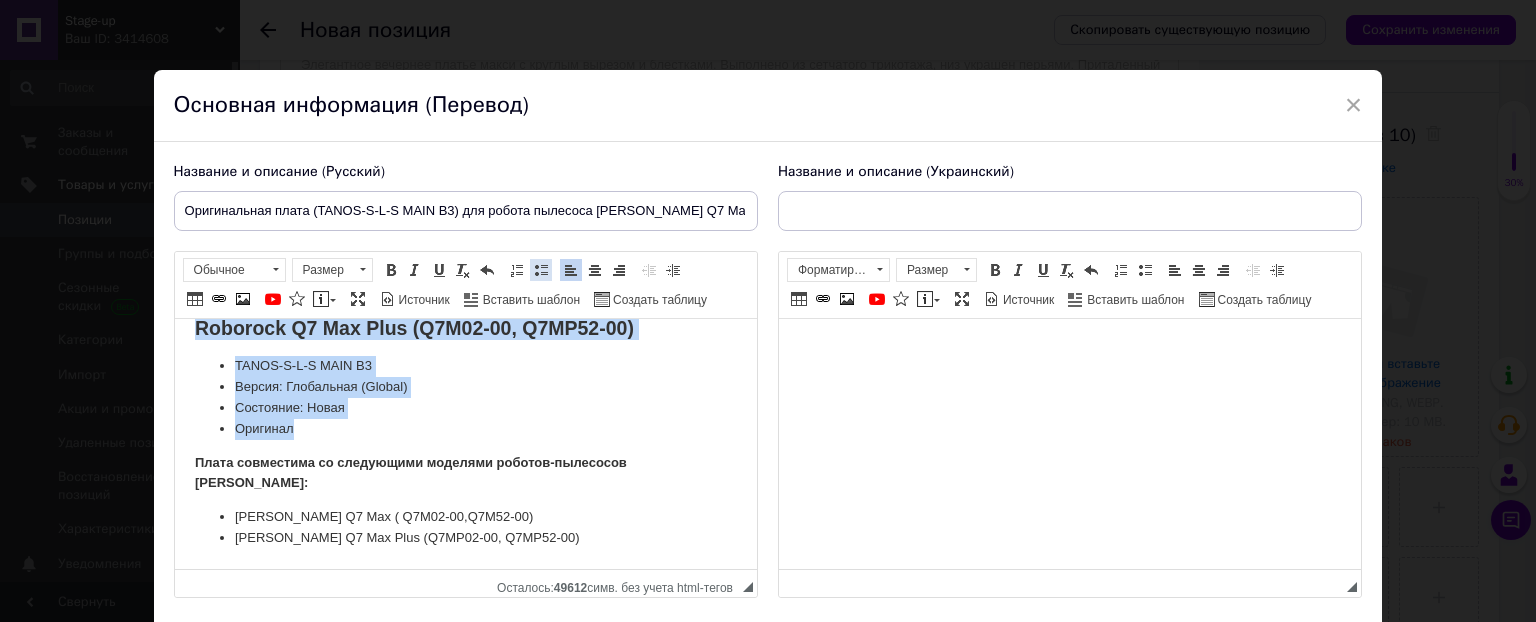 scroll, scrollTop: 68, scrollLeft: 0, axis: vertical 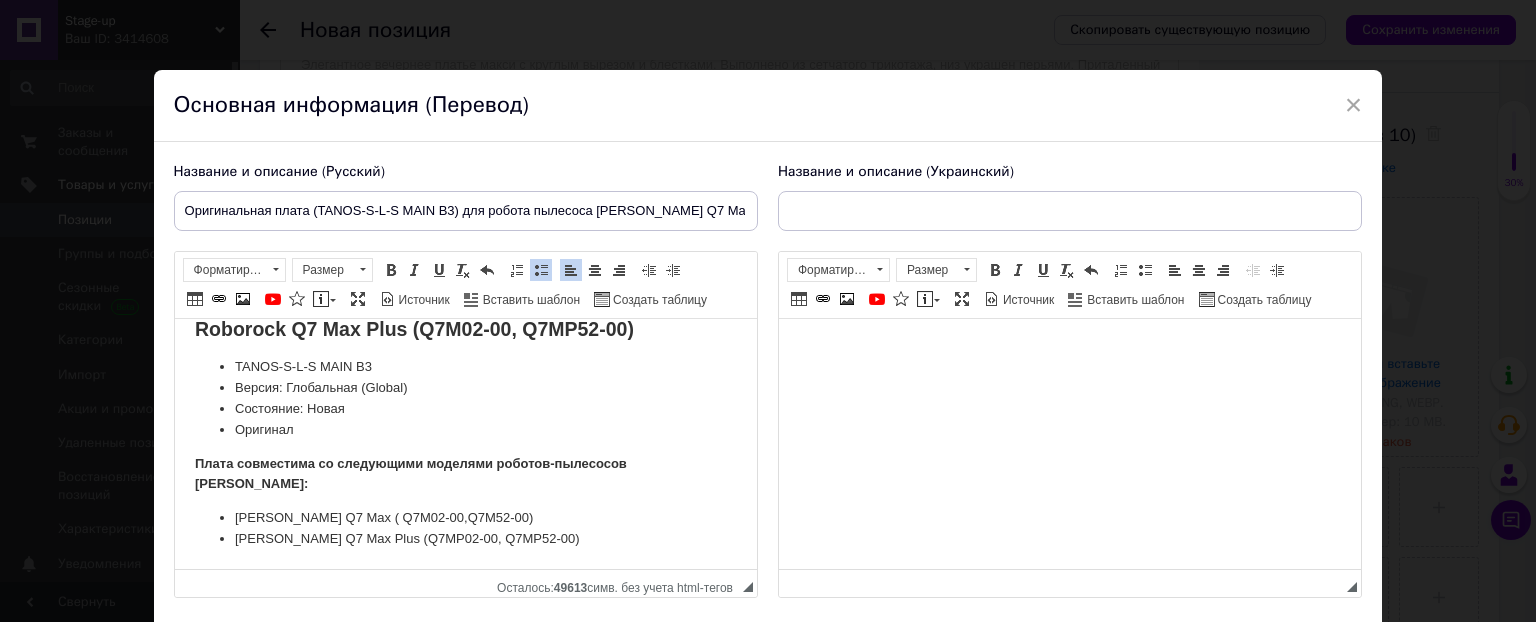 click on "Плата совместима со следующими моделями роботов-пылесосов [PERSON_NAME]:" at bounding box center [465, 475] 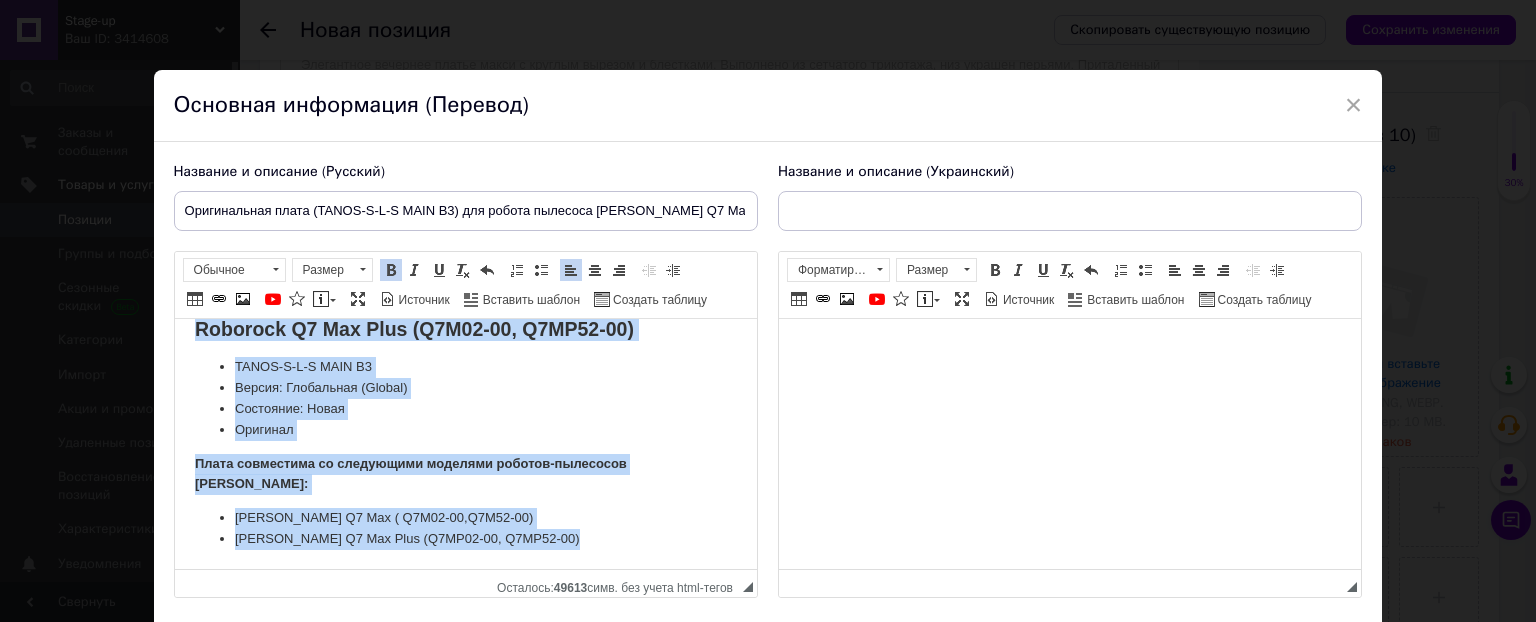scroll, scrollTop: 0, scrollLeft: 0, axis: both 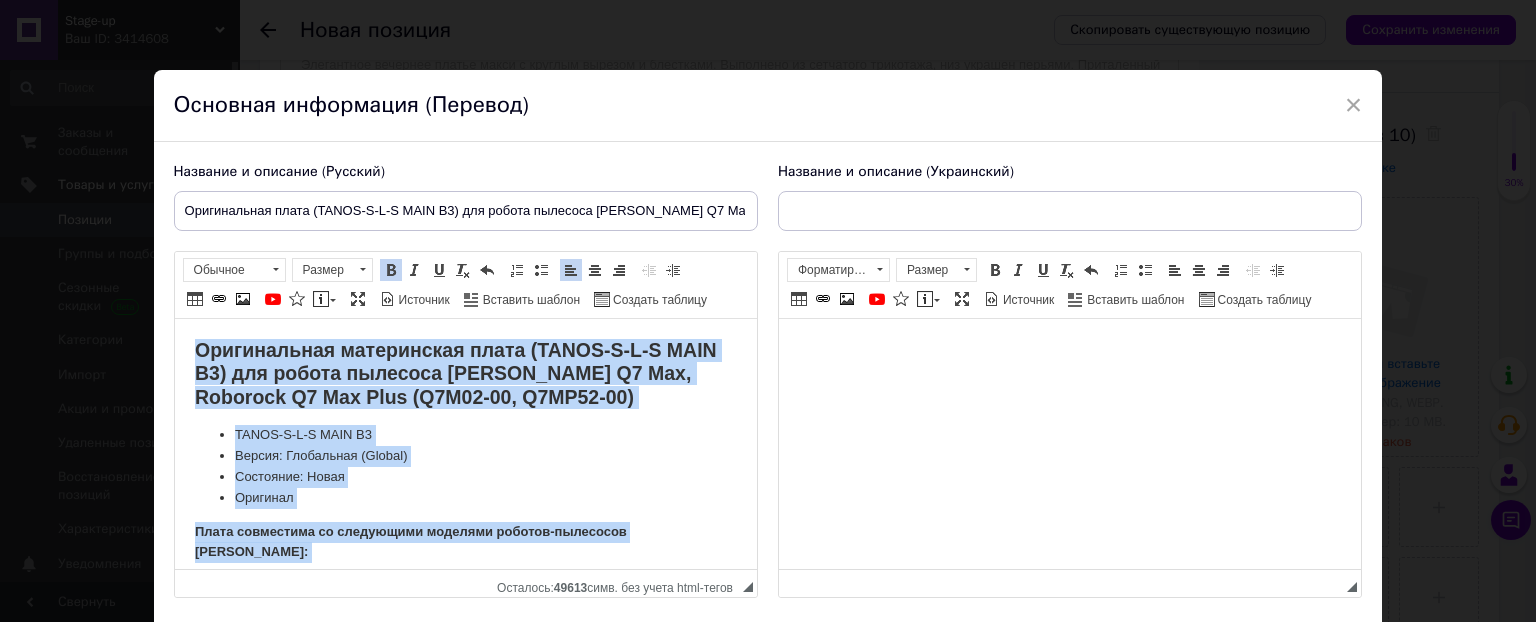drag, startPoint x: 614, startPoint y: 548, endPoint x: 184, endPoint y: 276, distance: 508.80646 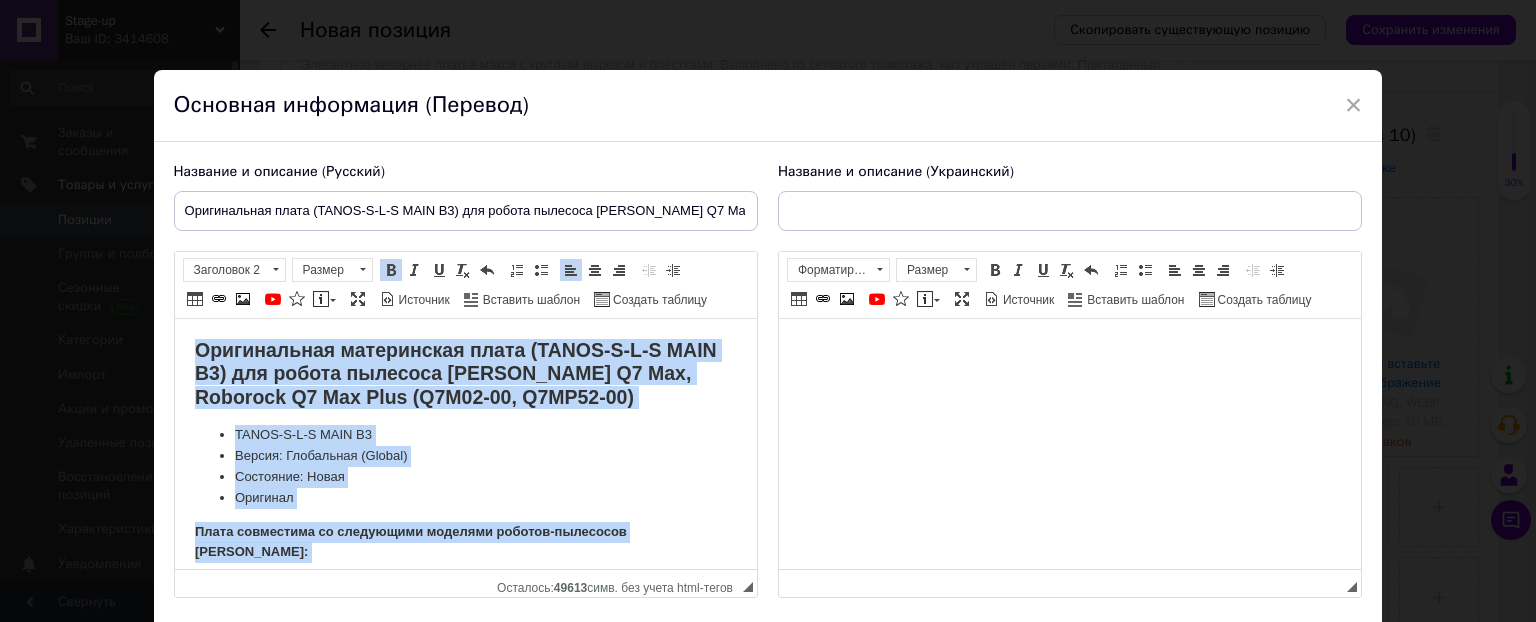 copy on "Оригинальная материнская плата (TANOS-S-L-S MAIN B3) для робота пылесоса Xiaomi Roborock Q7 Max, Roborock Q7 Max Plus (Q7M02-00, Q7MP52-00) TANOS-S- L-S MAIN B3 Версия: Глобальная (Global) Состояние: Новая Оригин ал Плата совместима со следующими моделями роботов-пылесосов Сяоми Роборок: [PERSON_NAME] Q7 Max ( Q7M02-00,  Q7M52-00) Xiaomi Roborock Q7 Max Plus (Q7MP02-00, Q7MP52 -00)" 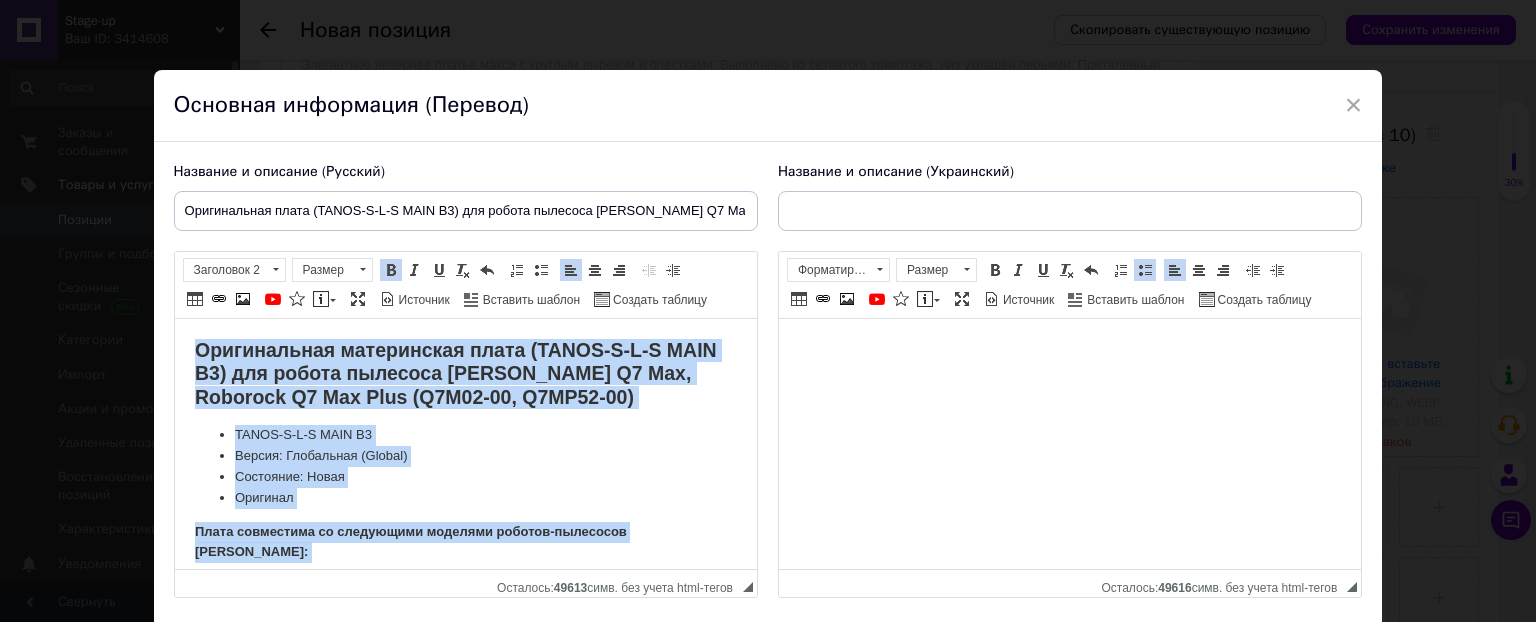 click on "TANOS-S- L-S MAIN B3" at bounding box center [465, 435] 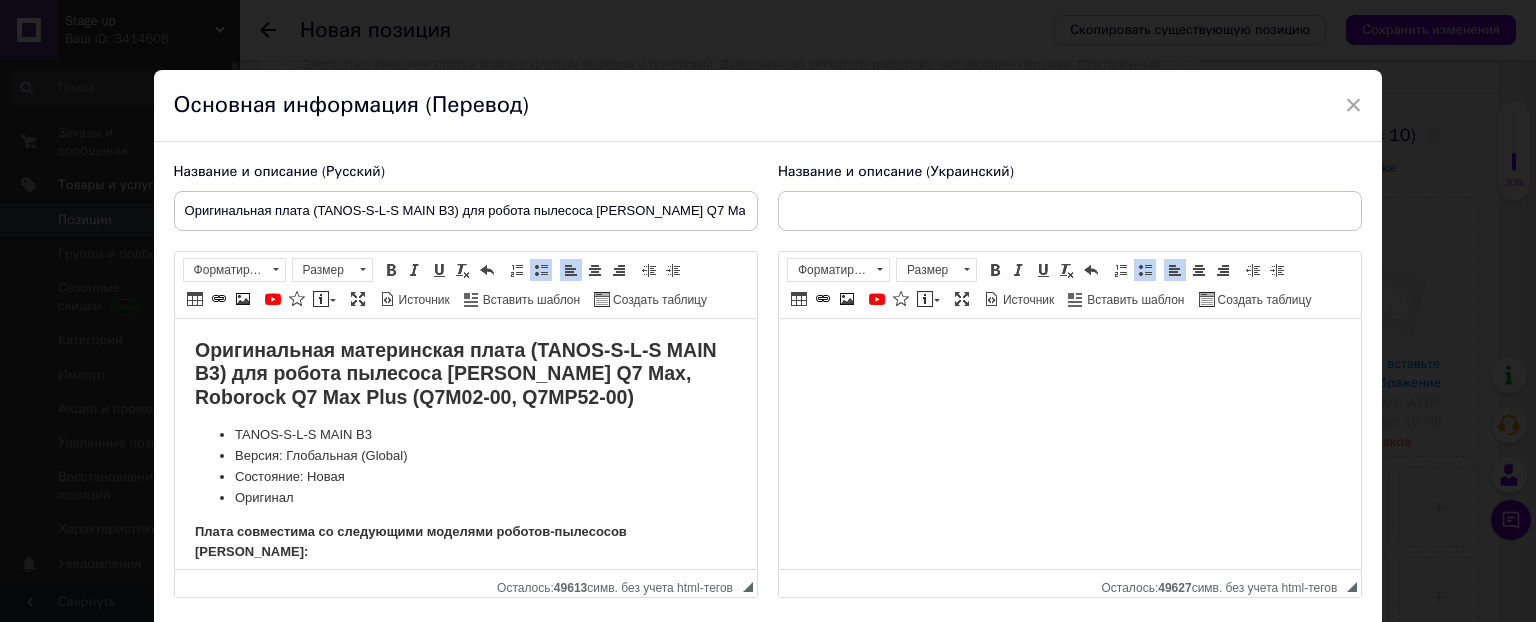 click at bounding box center (1145, 270) 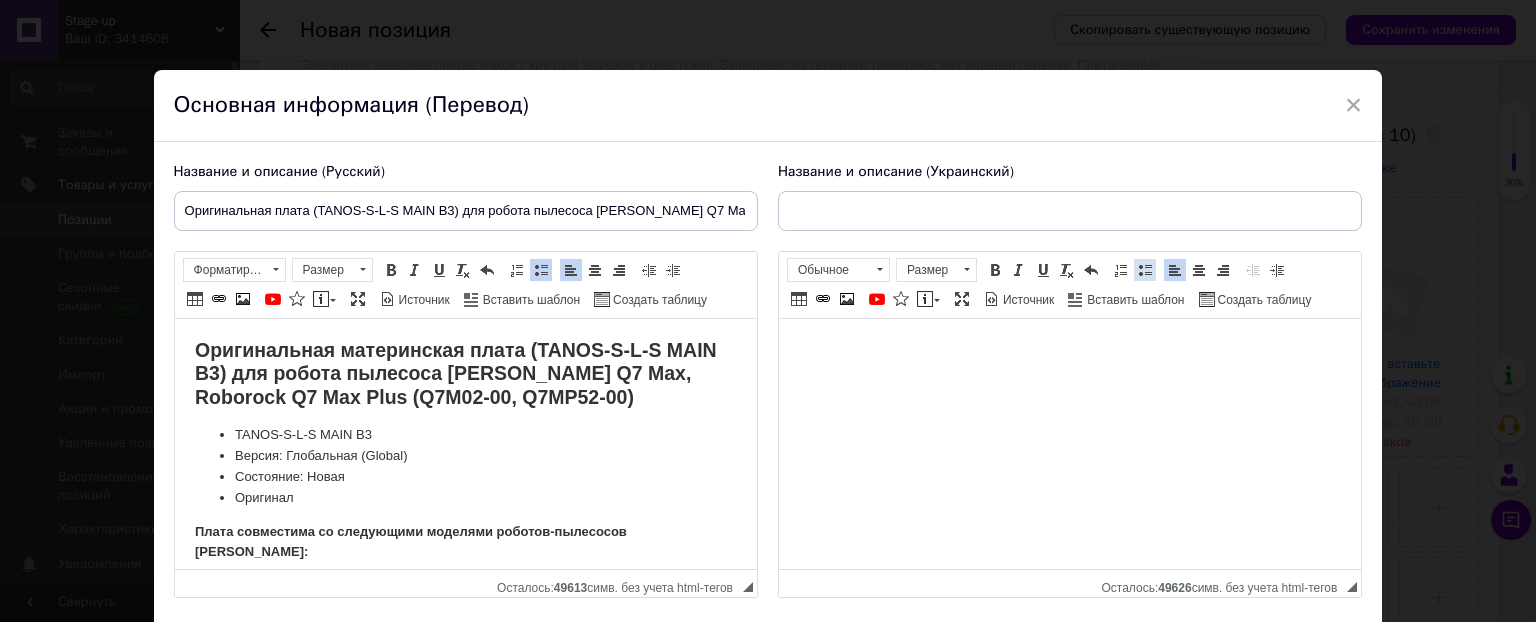 click at bounding box center (1145, 270) 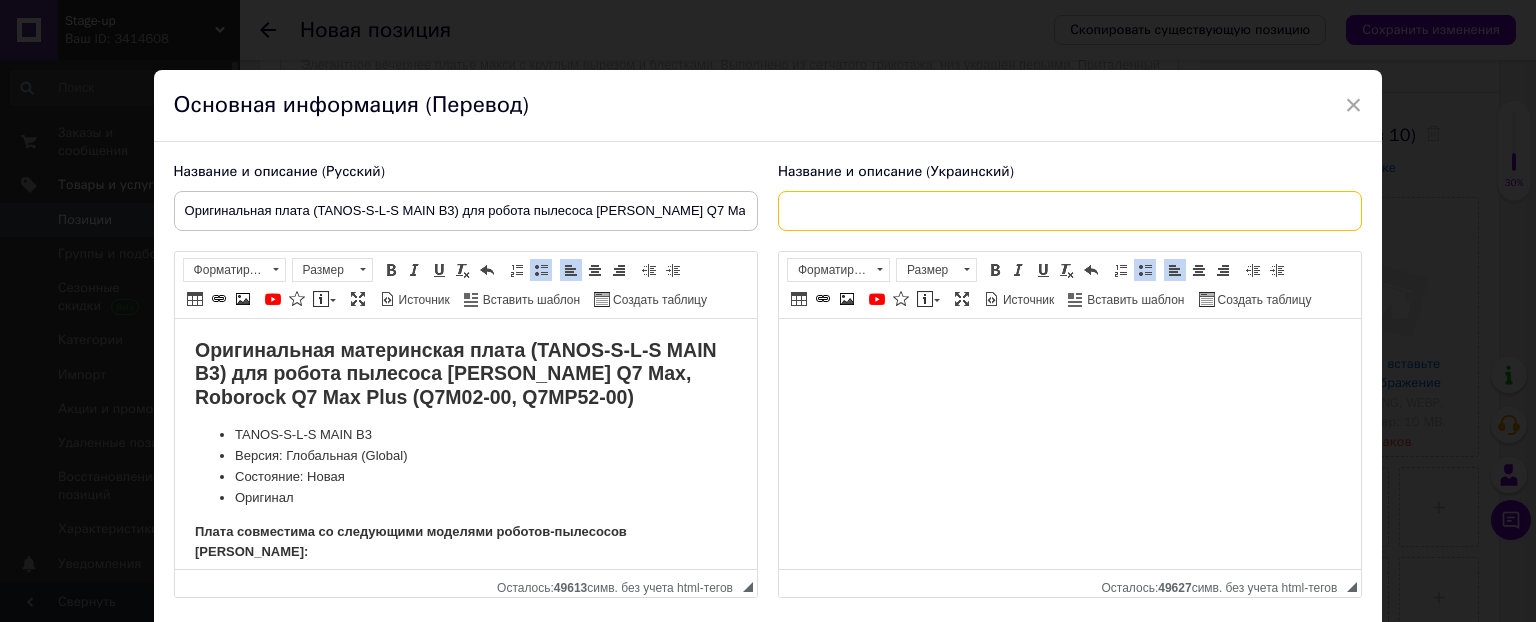 click at bounding box center [1070, 211] 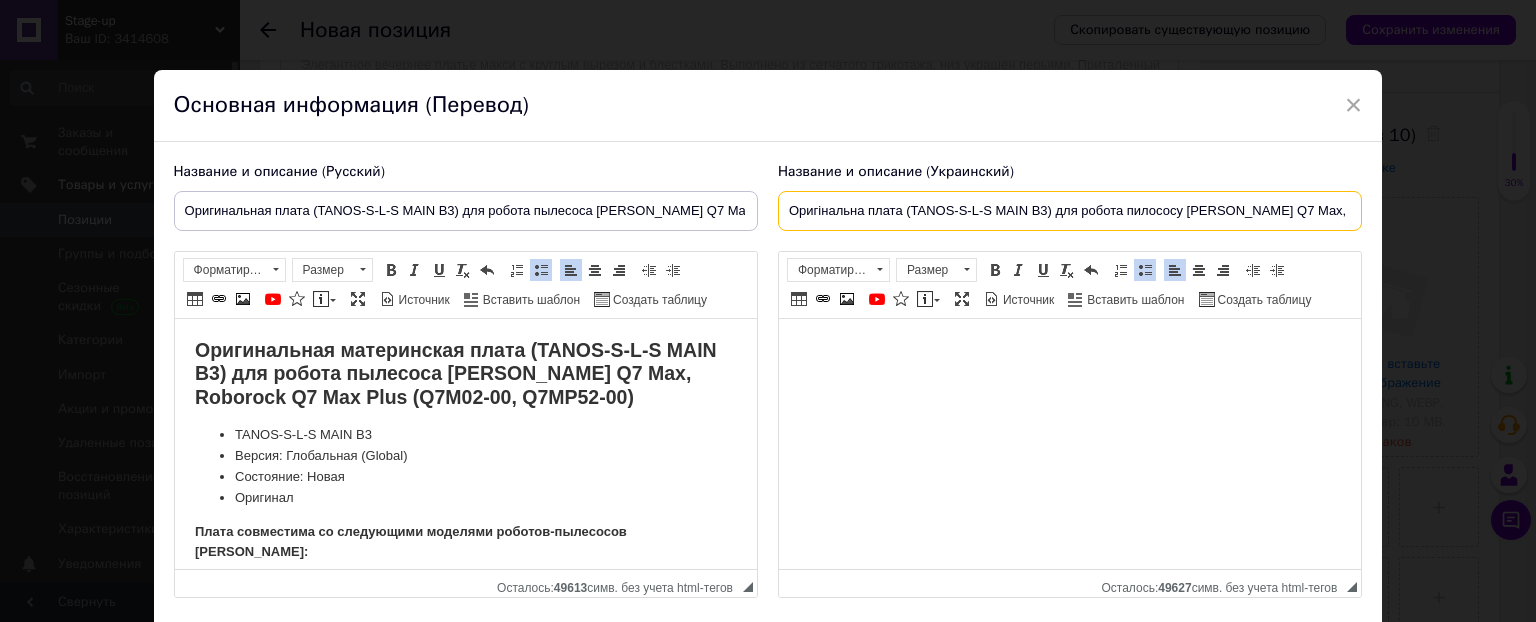 scroll, scrollTop: 0, scrollLeft: 127, axis: horizontal 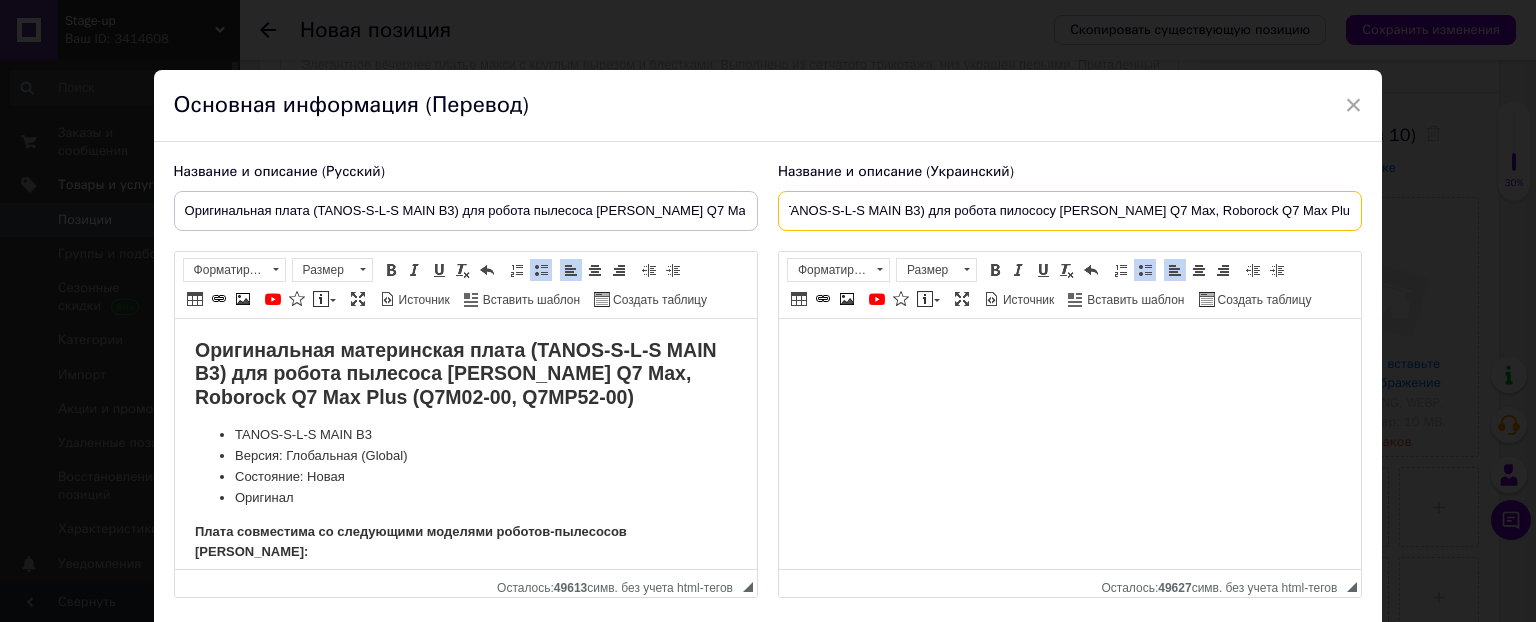 type on "Оригінальна плата (TANOS-S-L-S MAIN B3) для робота пилососу [PERSON_NAME] Q7 Max, Roborock Q7 Max Plus" 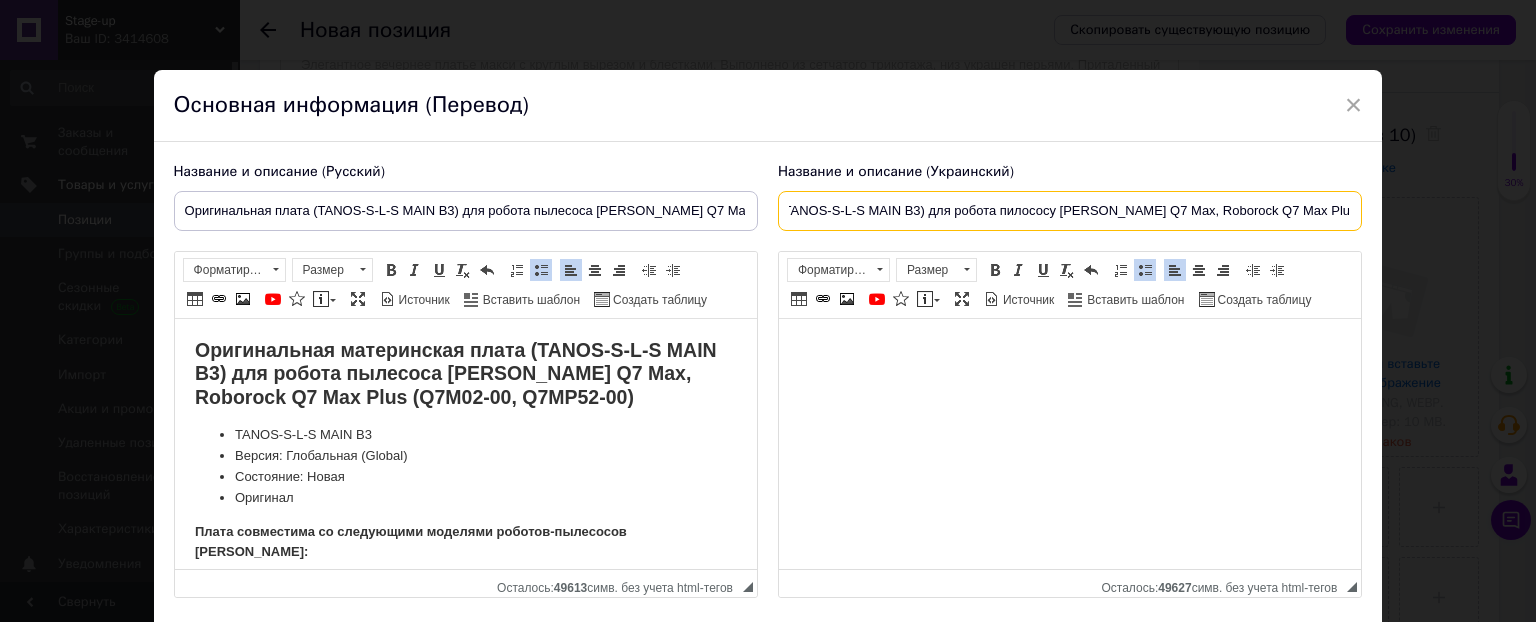 scroll, scrollTop: 0, scrollLeft: 0, axis: both 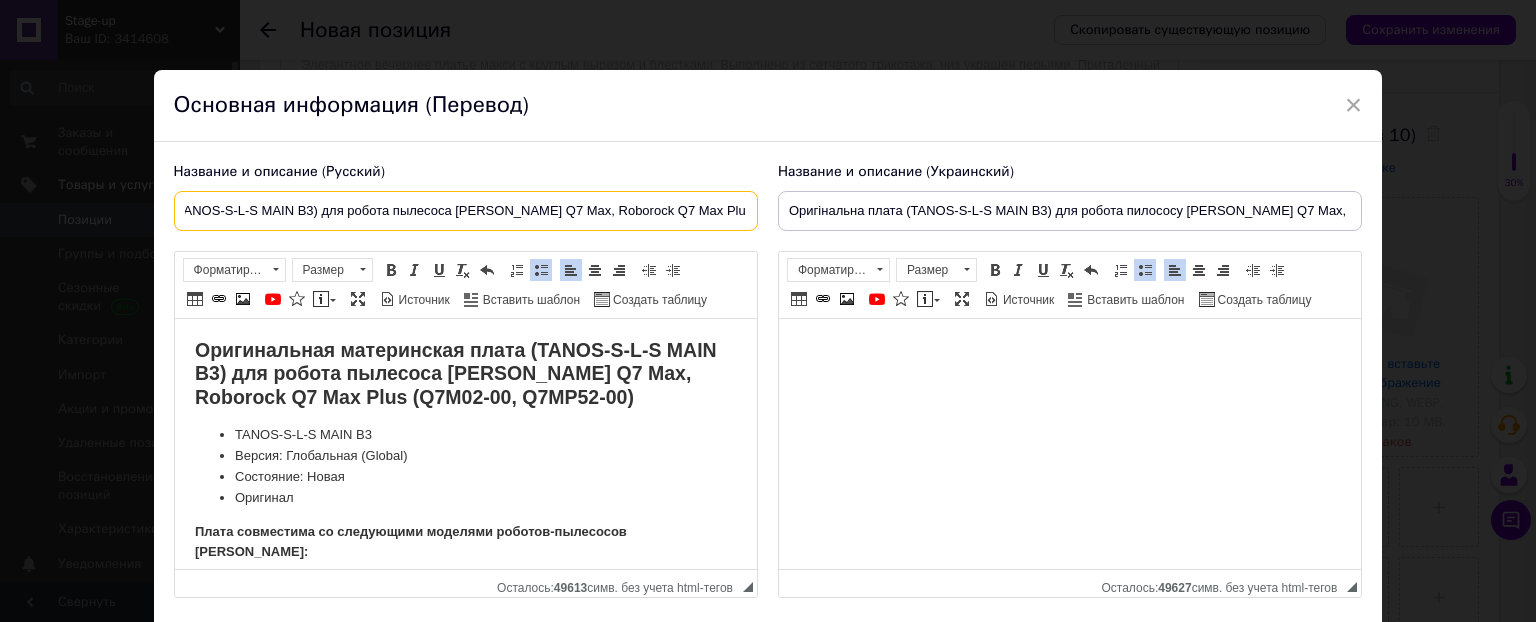 drag, startPoint x: 693, startPoint y: 209, endPoint x: 1069, endPoint y: 221, distance: 376.19144 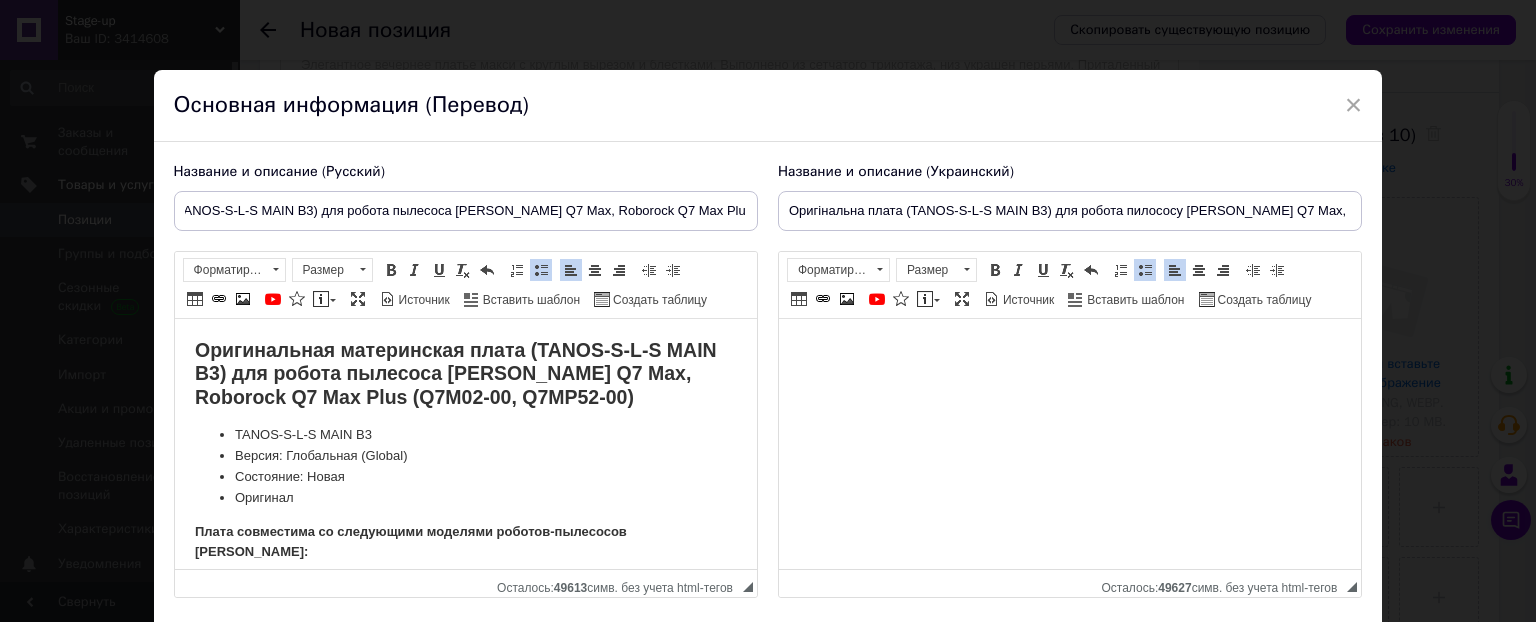 scroll, scrollTop: 0, scrollLeft: 0, axis: both 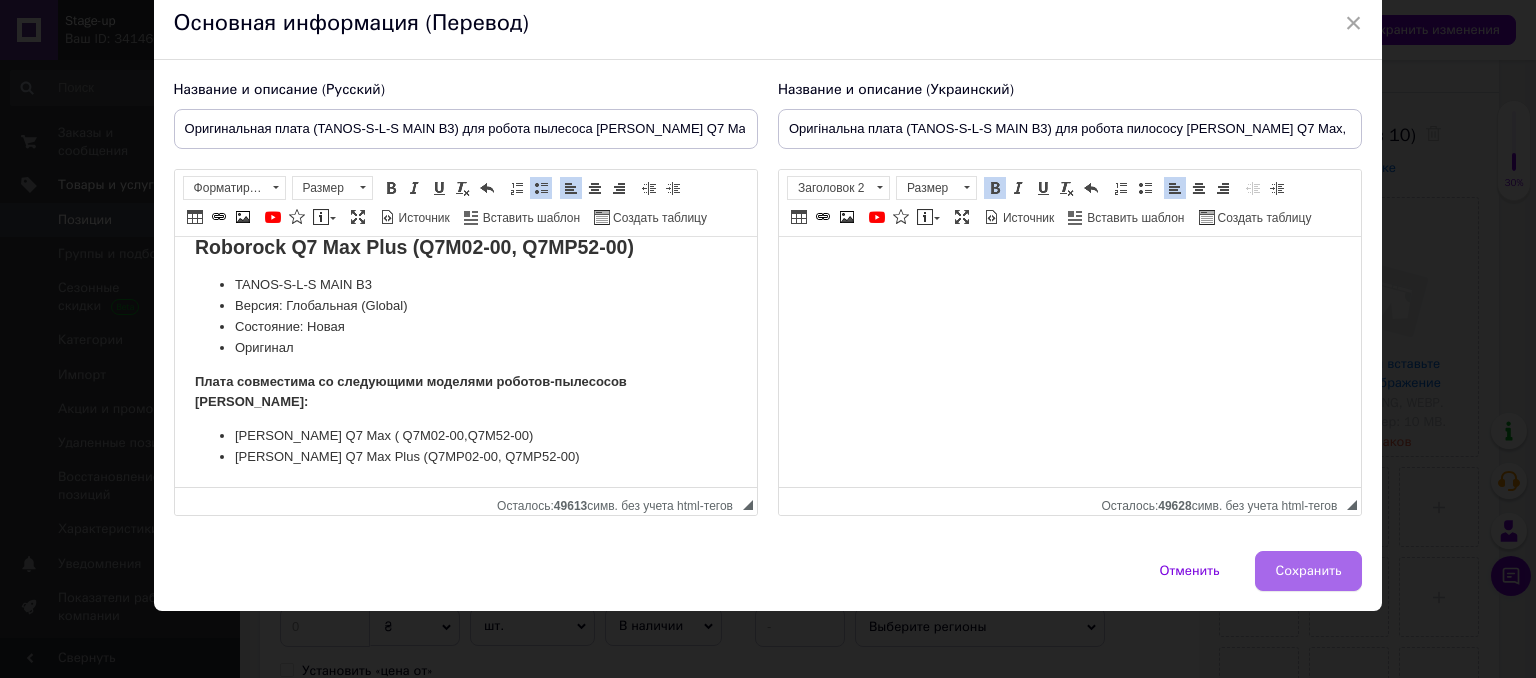 click on "Сохранить" at bounding box center [1309, 571] 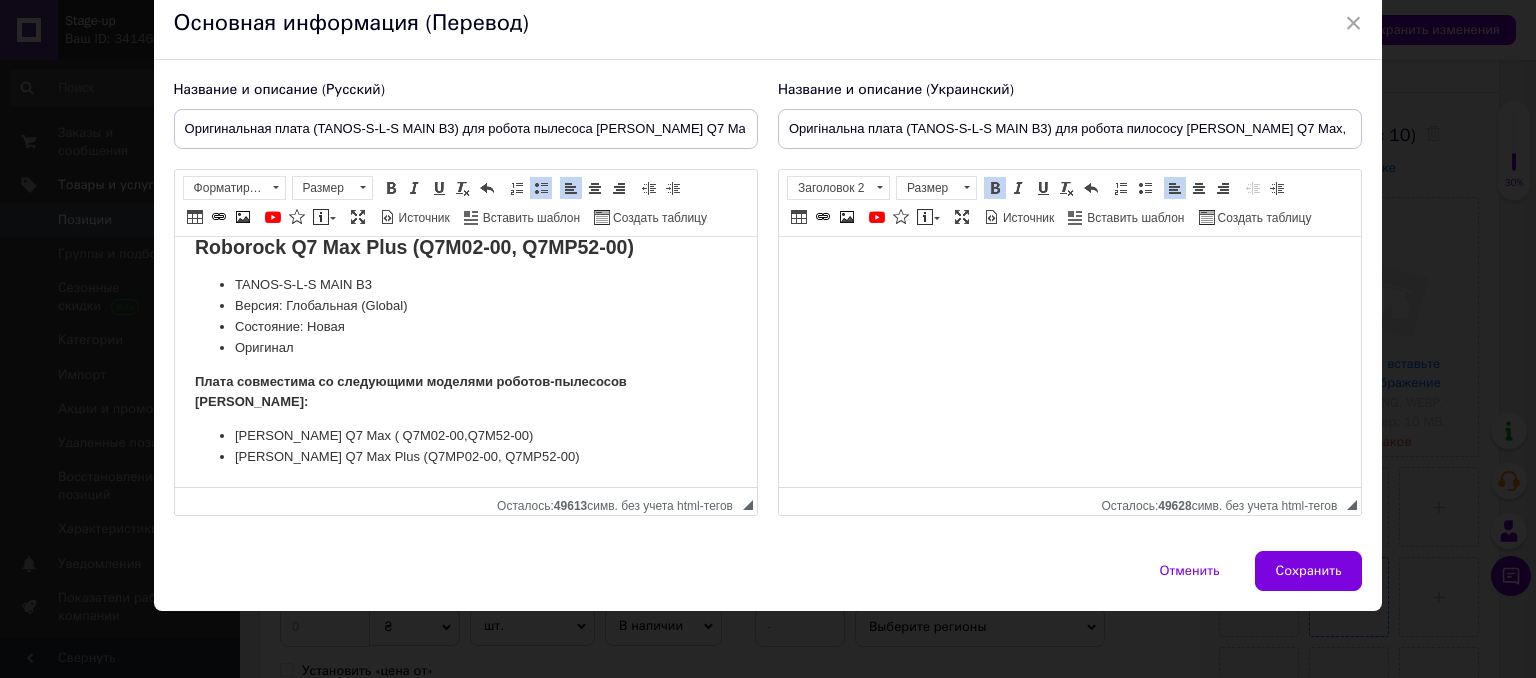 type on "Оригинальная плата (TANOS-S-L-S MAIN B3) для робота пылесоса [PERSON_NAME] Q7 Max, Roborock Q7 Max Plus" 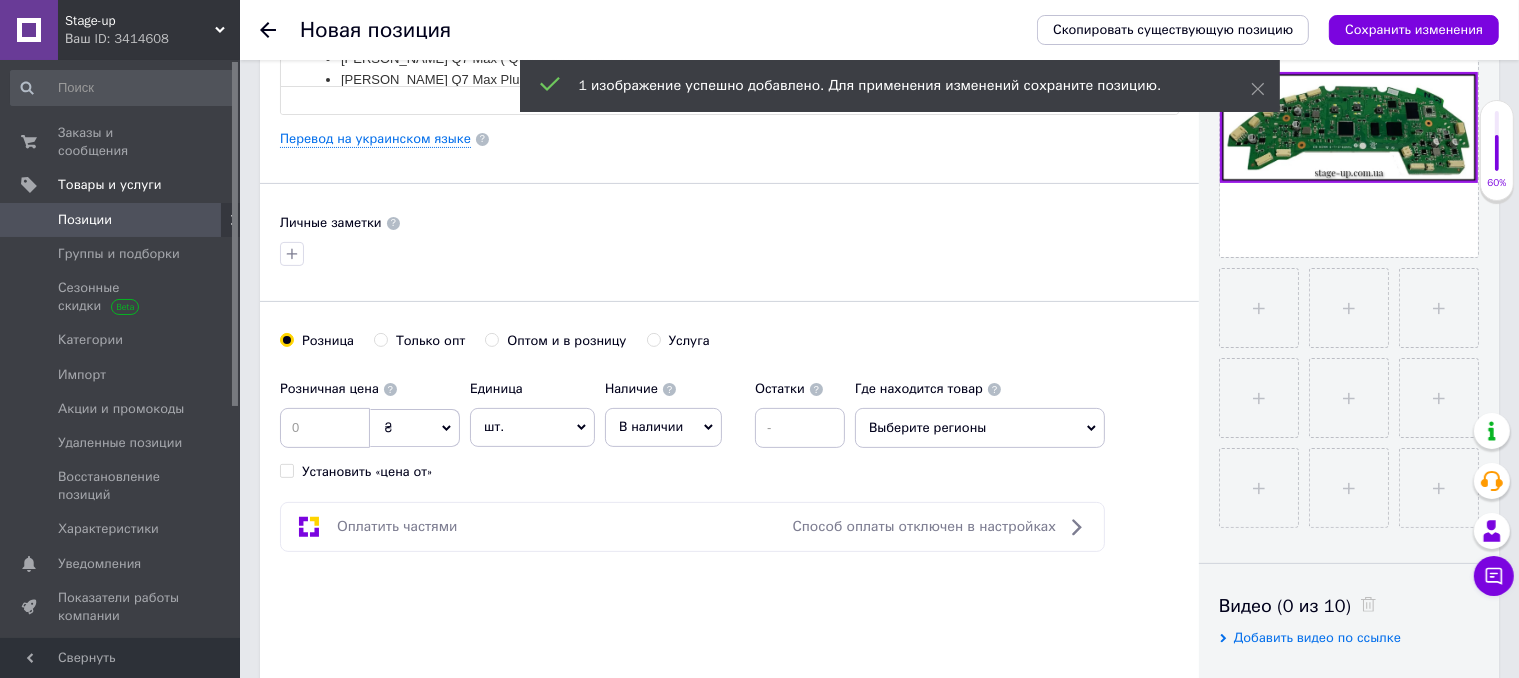 scroll, scrollTop: 500, scrollLeft: 0, axis: vertical 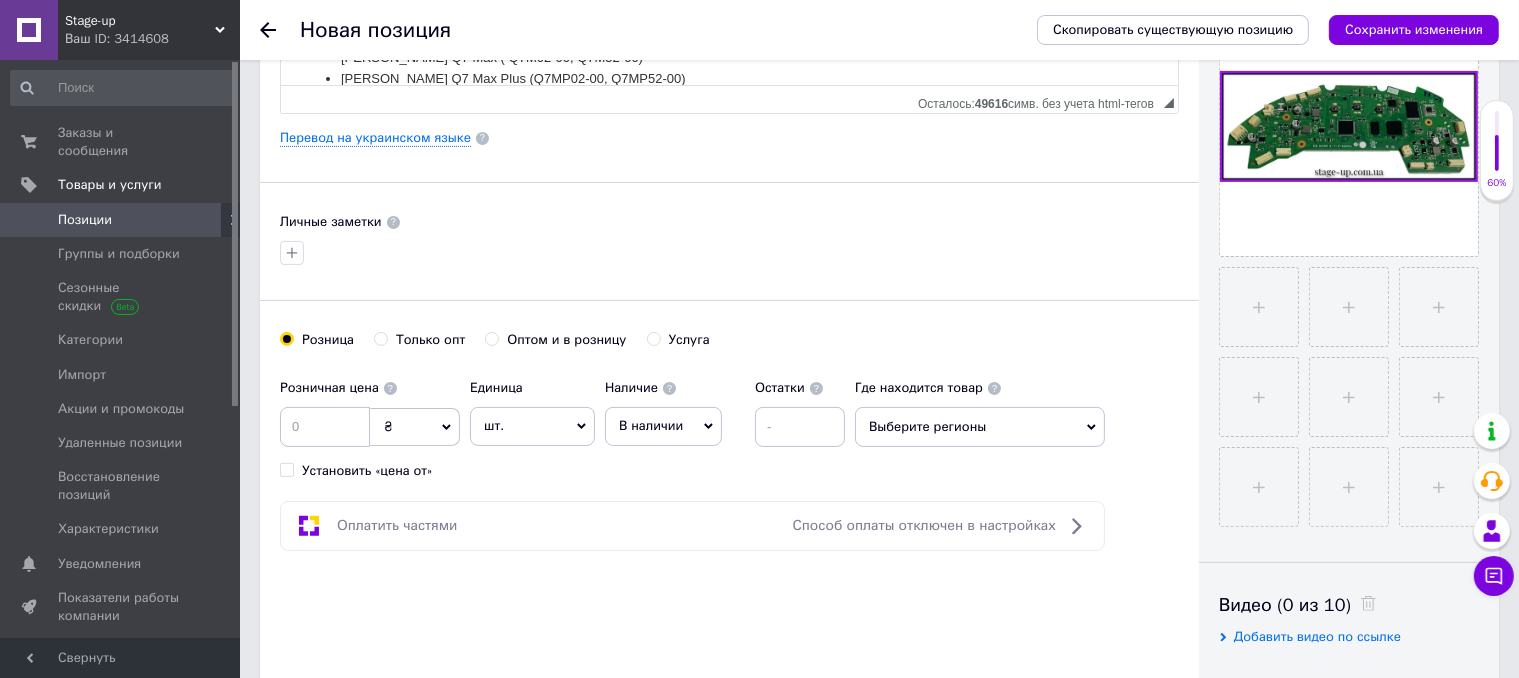 click on "В наличии" at bounding box center (651, 425) 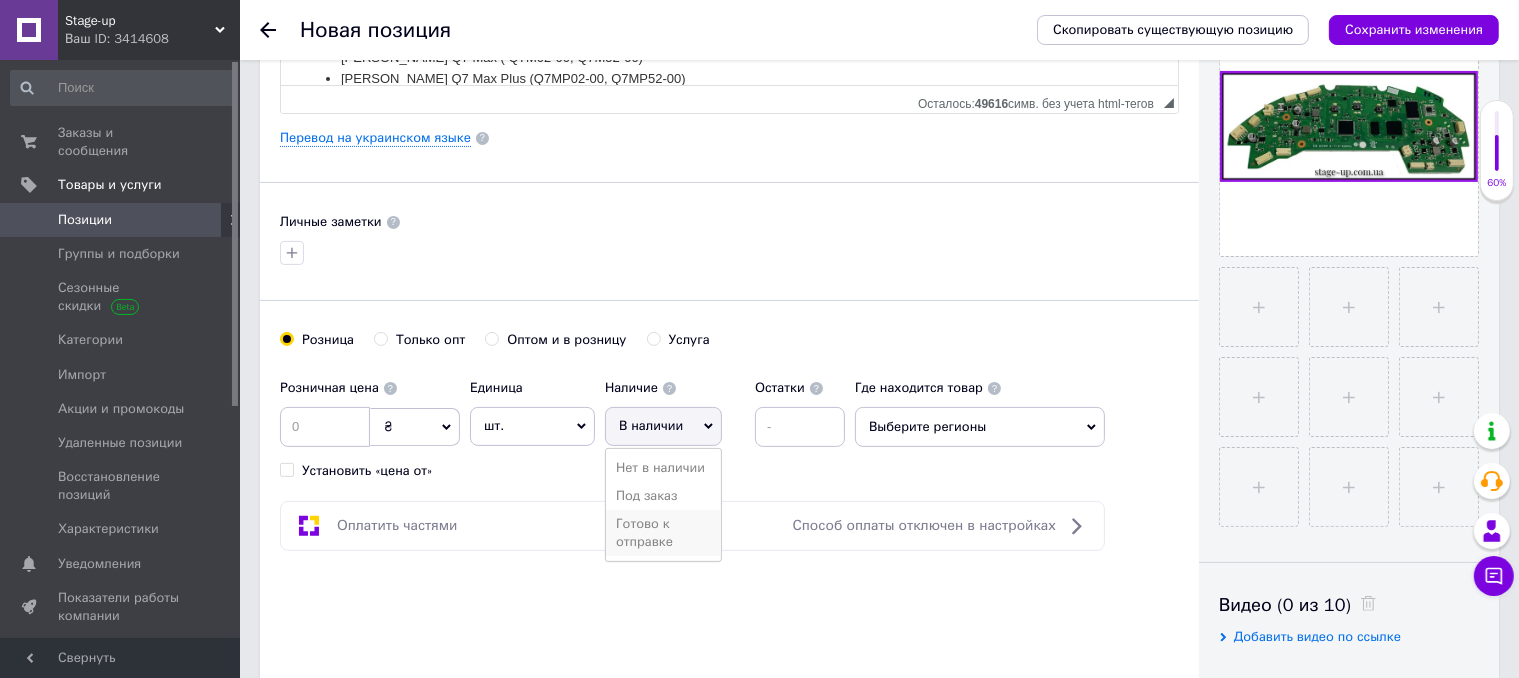 click on "Готово к отправке" at bounding box center [663, 533] 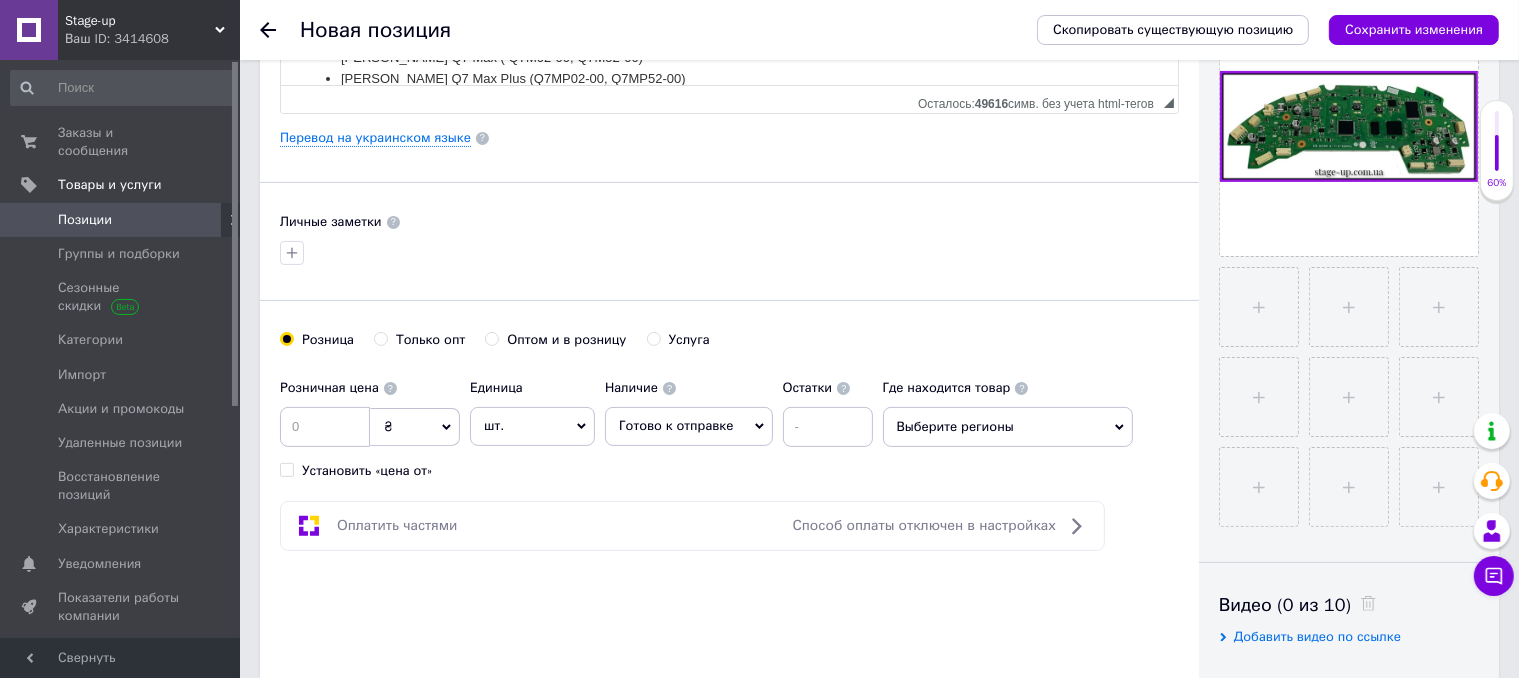 click on "Выберите регионы" at bounding box center [1008, 427] 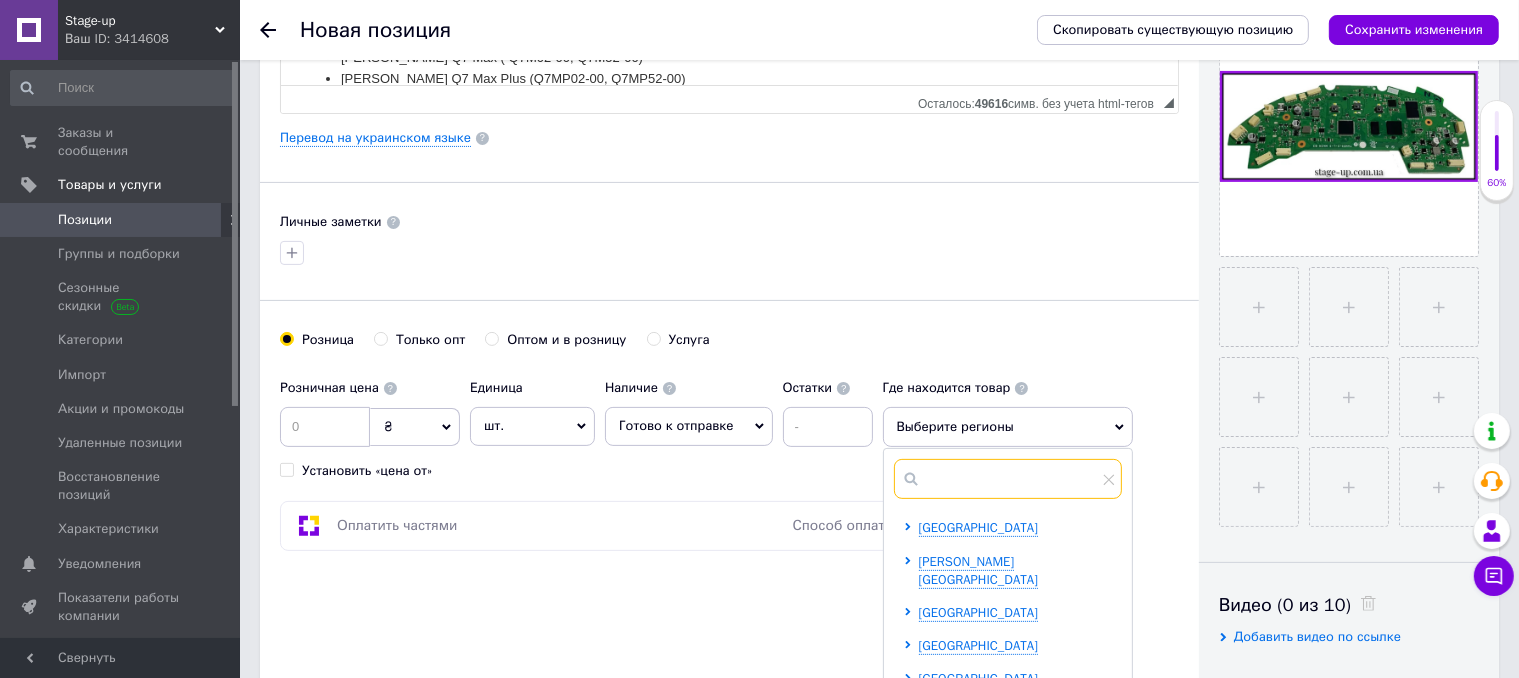 click at bounding box center (1008, 479) 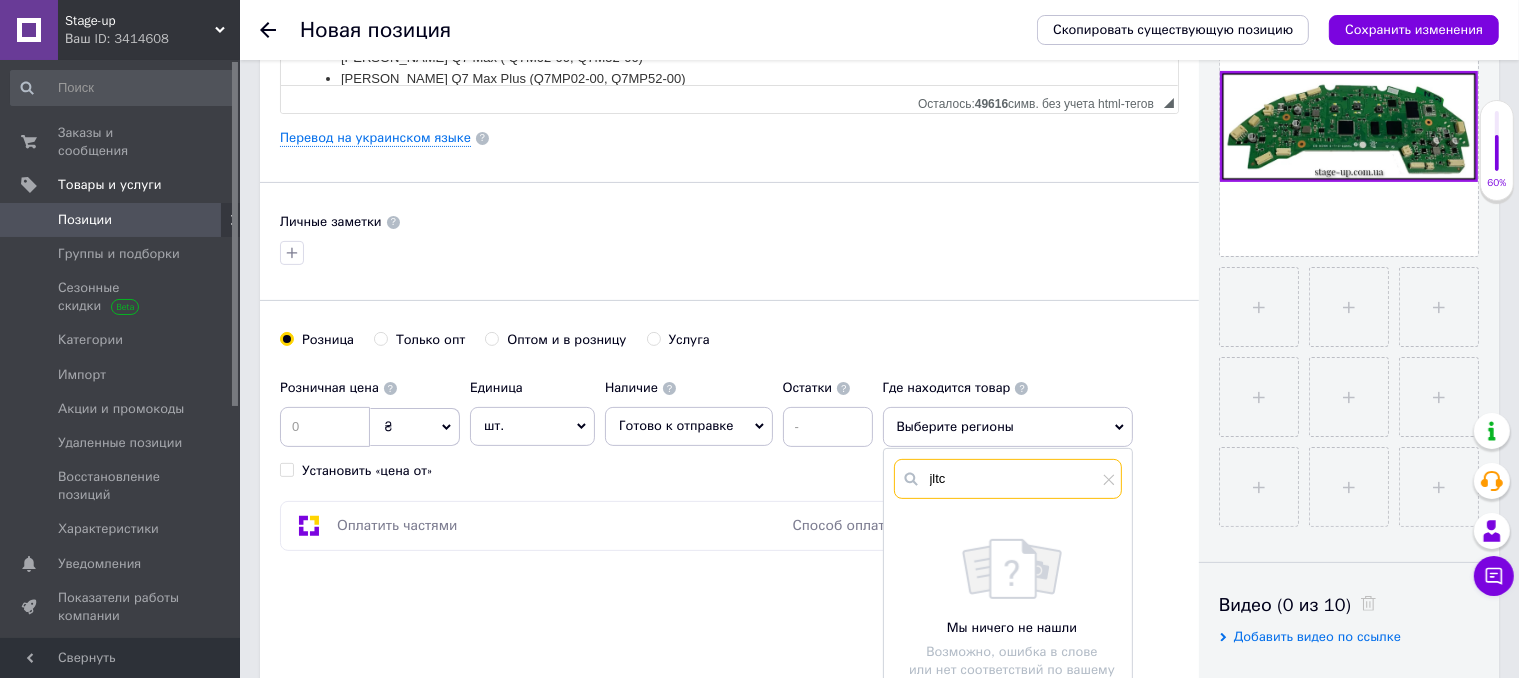 click on "jltc" at bounding box center (1008, 479) 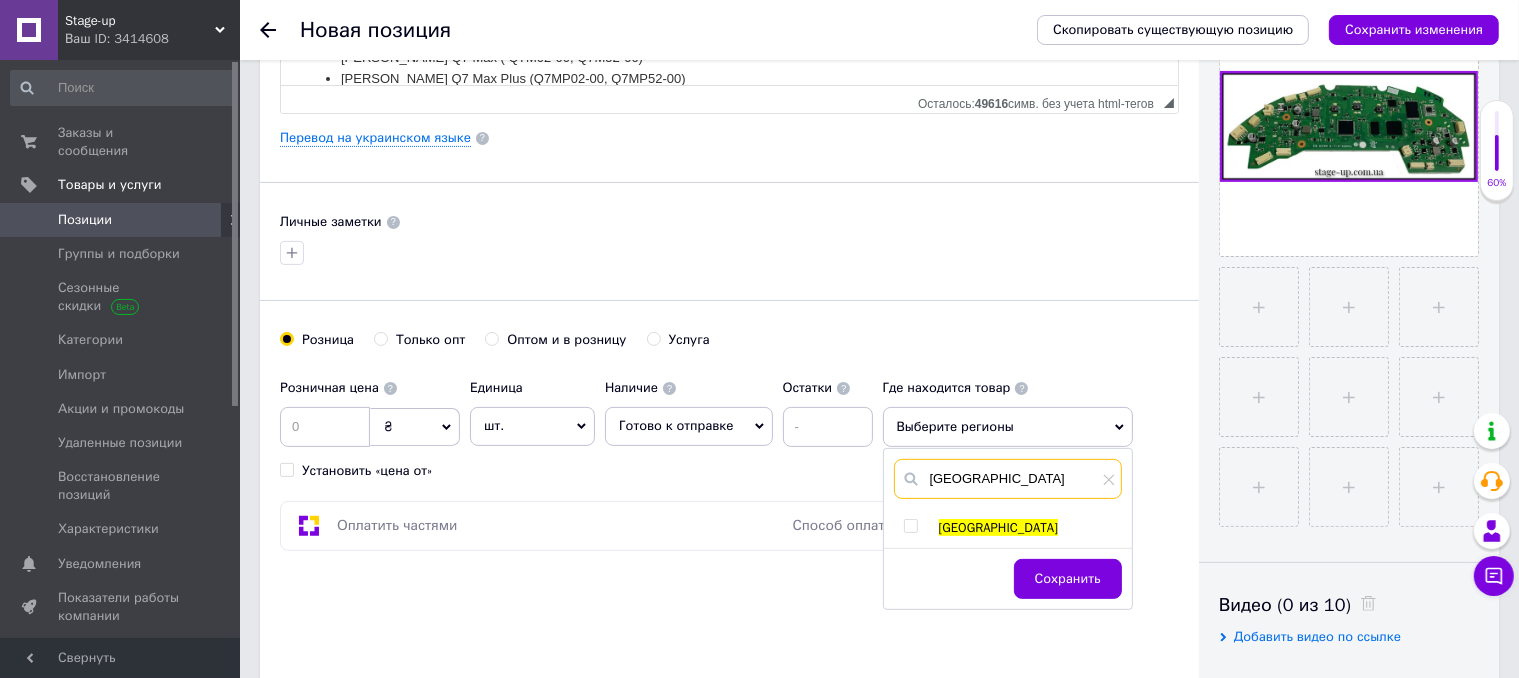 type on "[GEOGRAPHIC_DATA]" 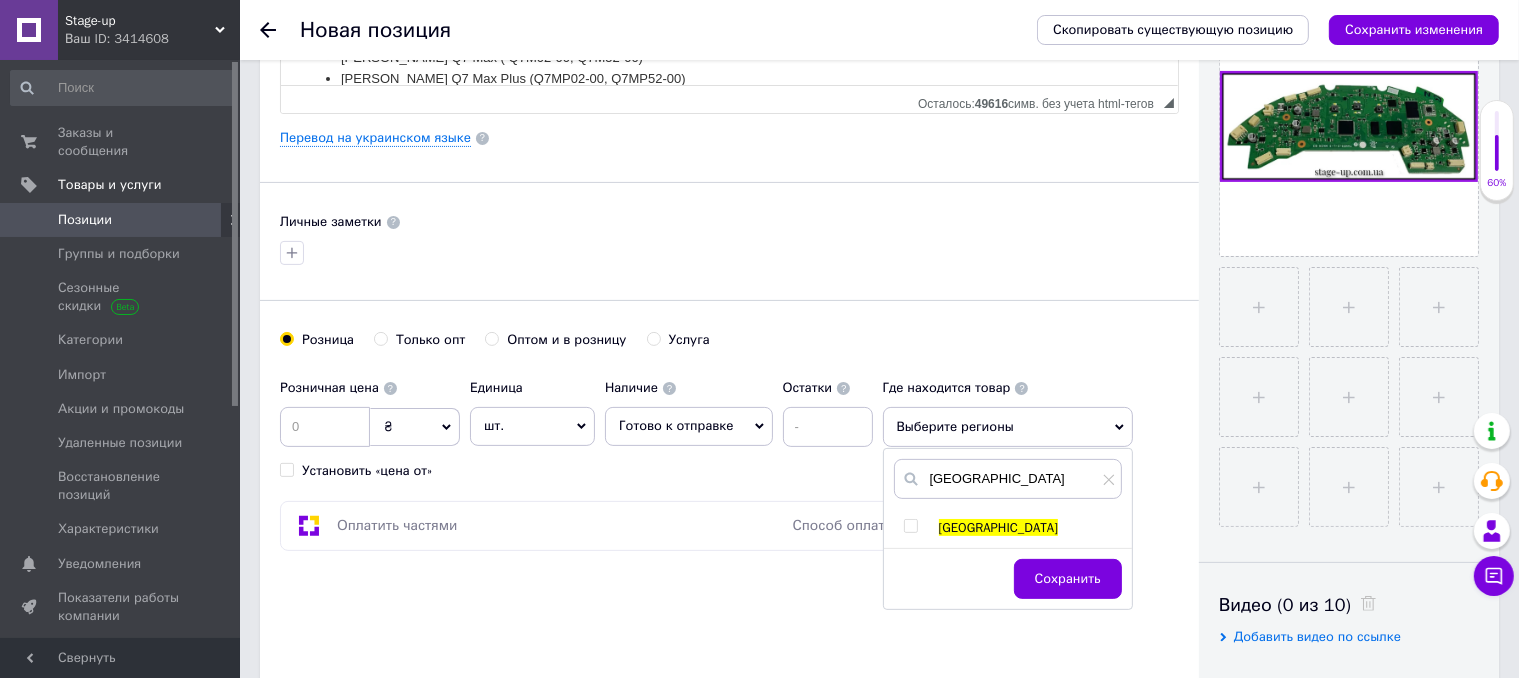 click at bounding box center (910, 526) 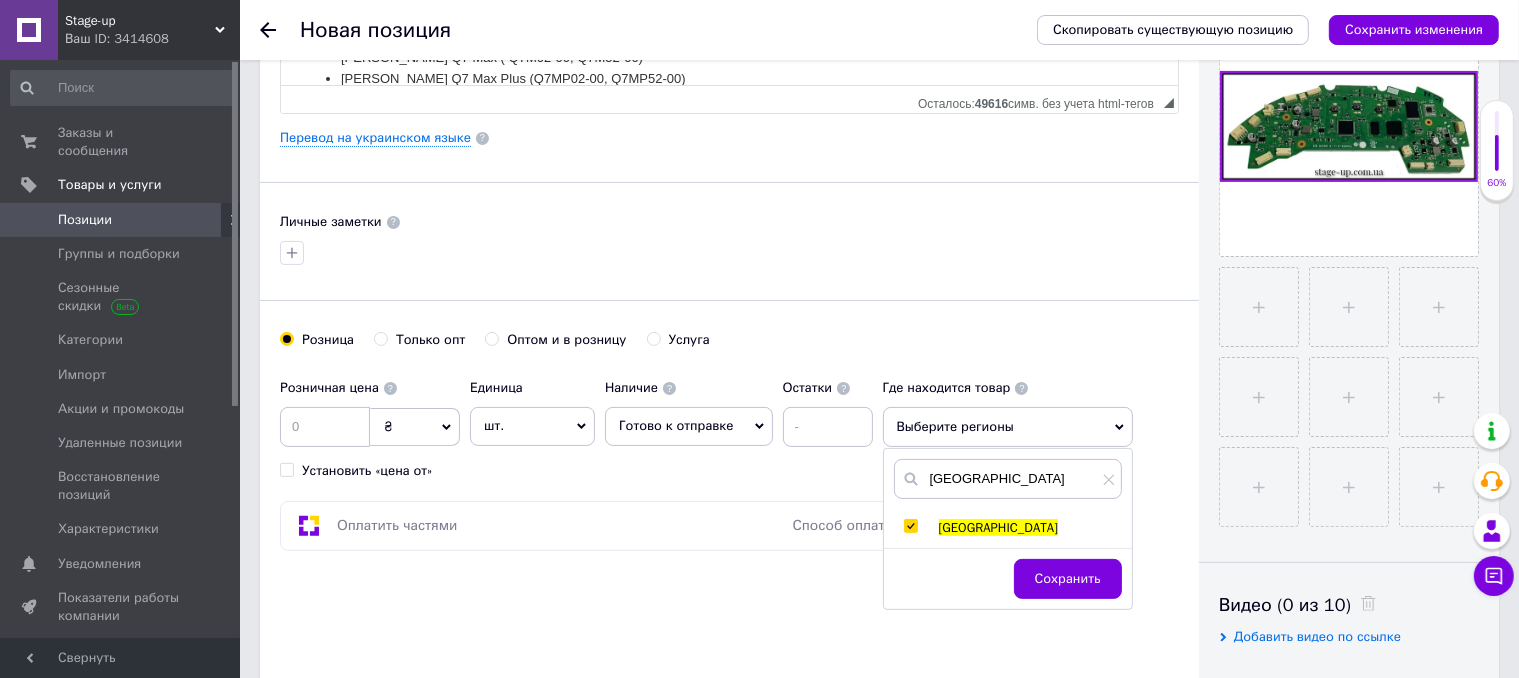 checkbox on "true" 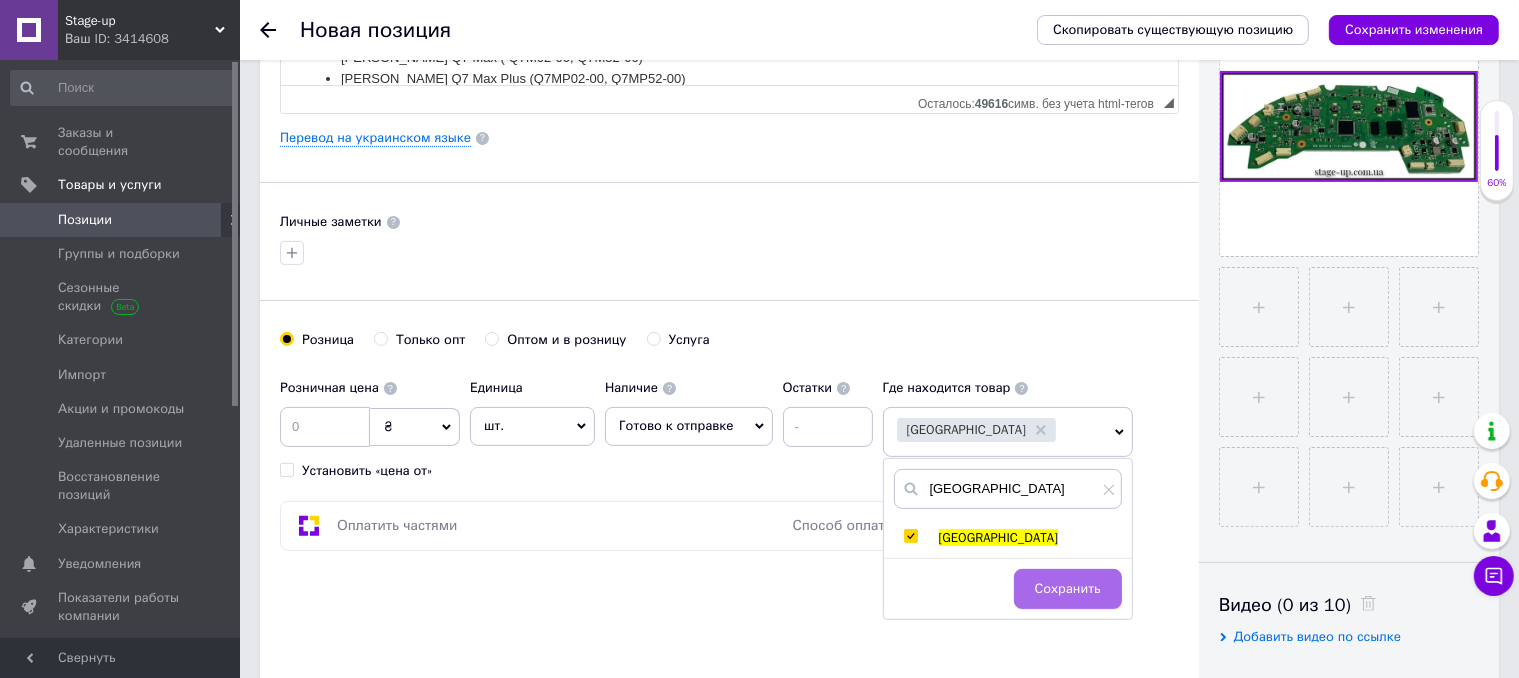 click on "Сохранить" at bounding box center (1068, 589) 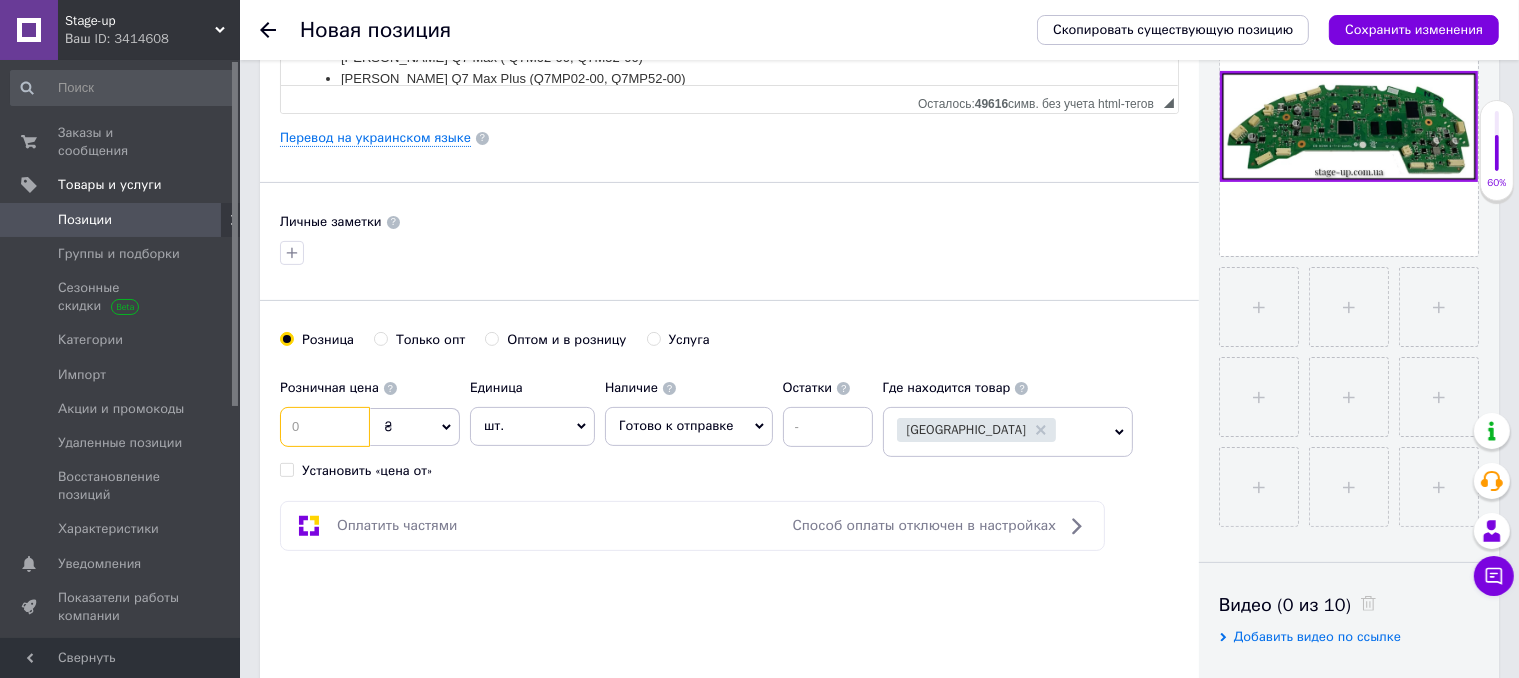 click at bounding box center (325, 427) 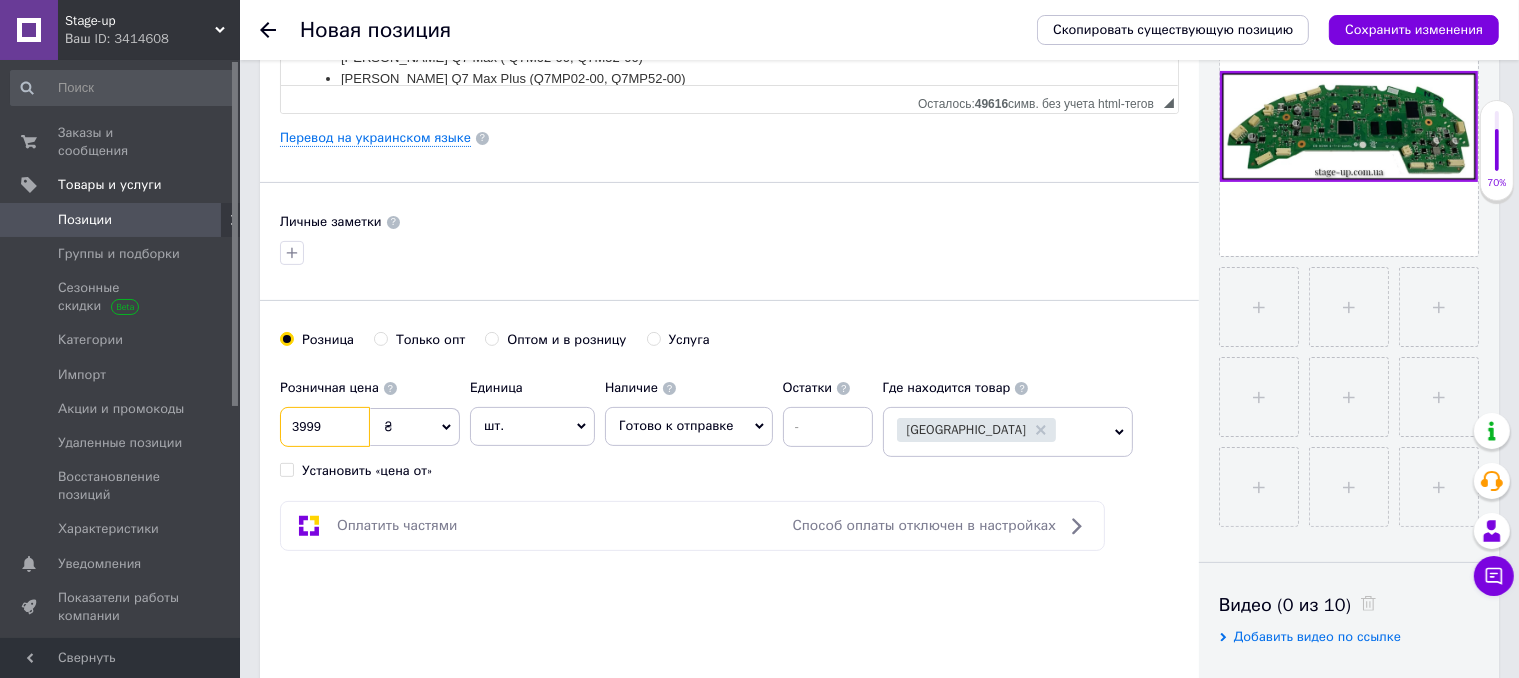 drag, startPoint x: 326, startPoint y: 425, endPoint x: 291, endPoint y: 425, distance: 35 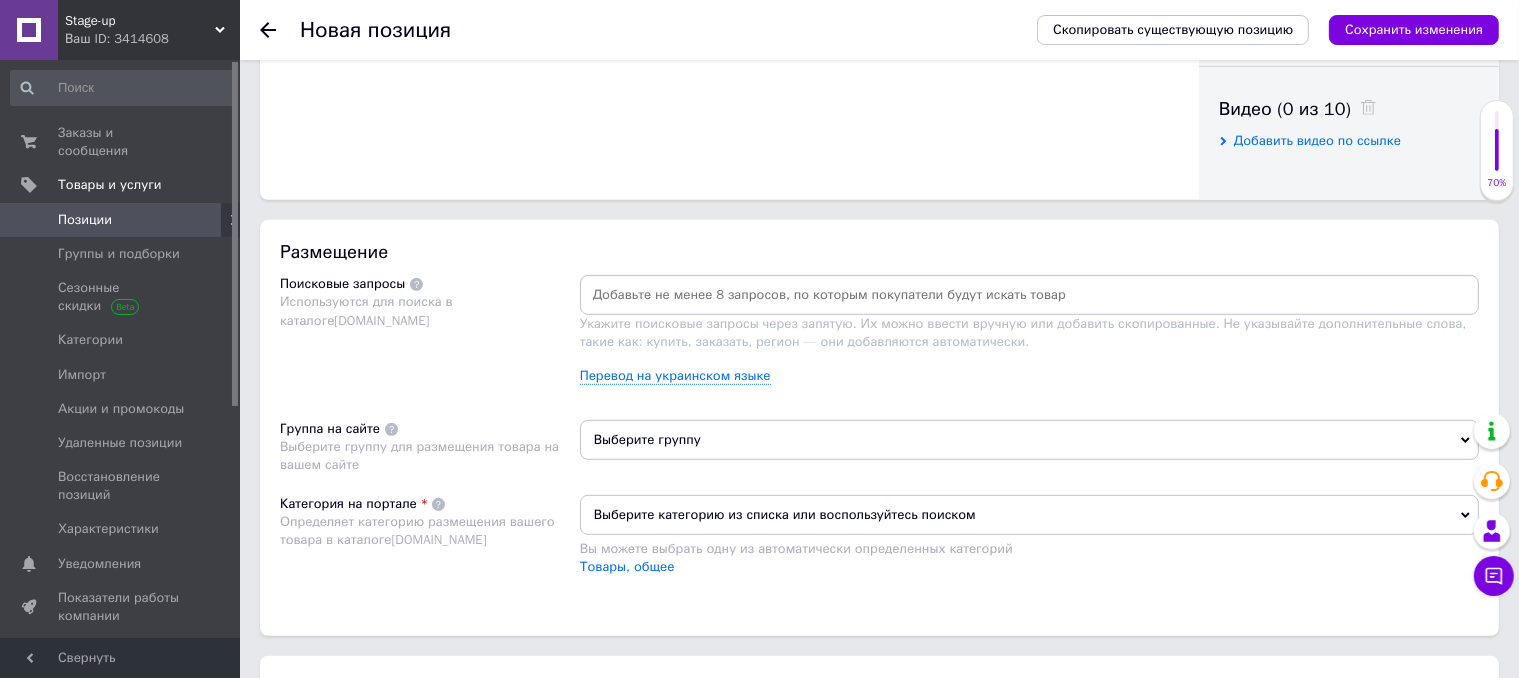 scroll, scrollTop: 1000, scrollLeft: 0, axis: vertical 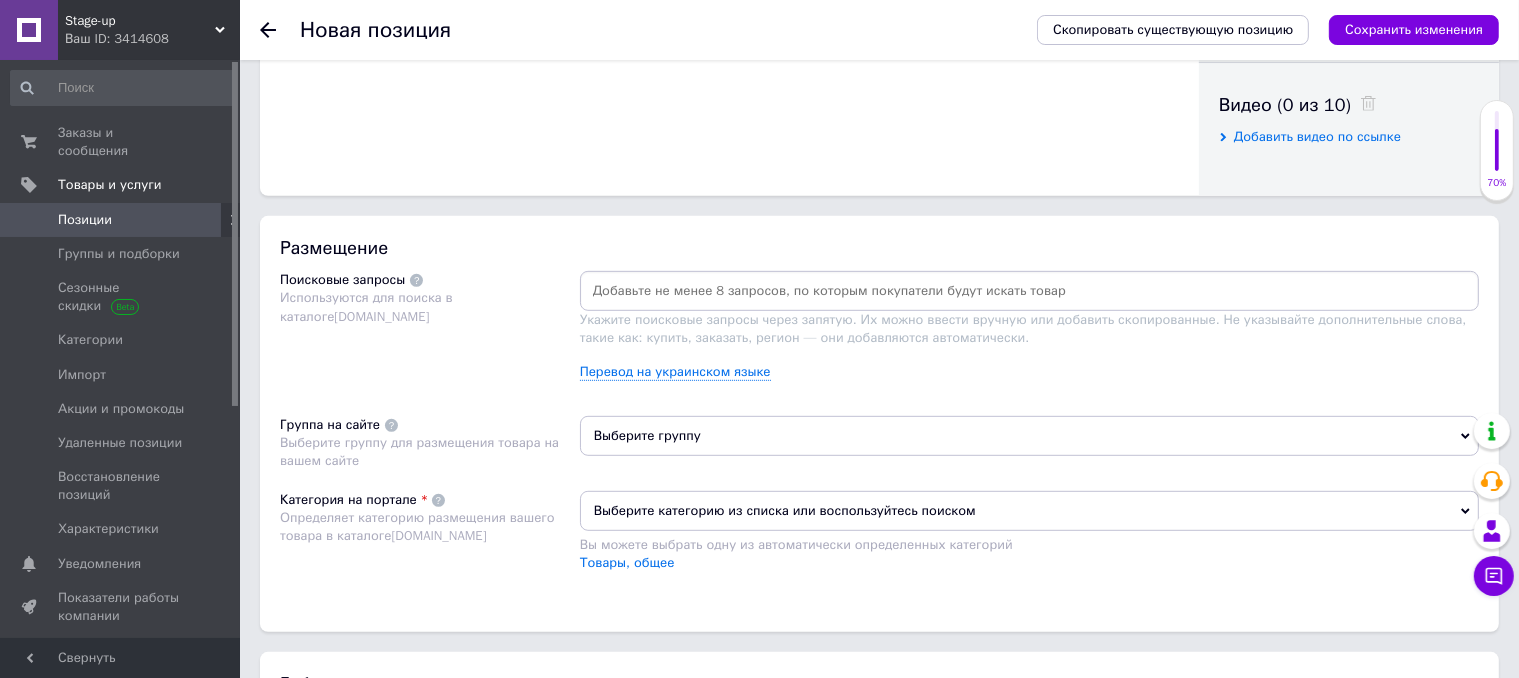 type on "4099" 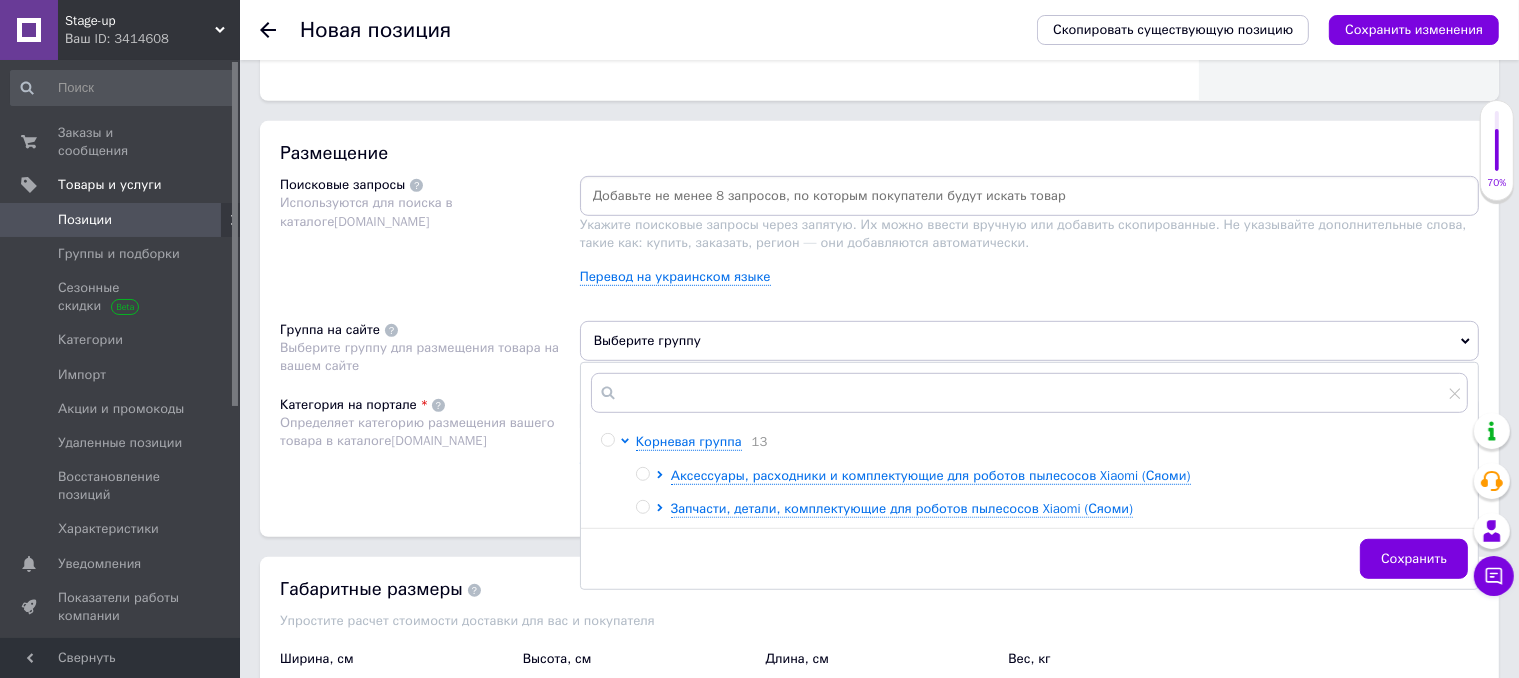 scroll, scrollTop: 1100, scrollLeft: 0, axis: vertical 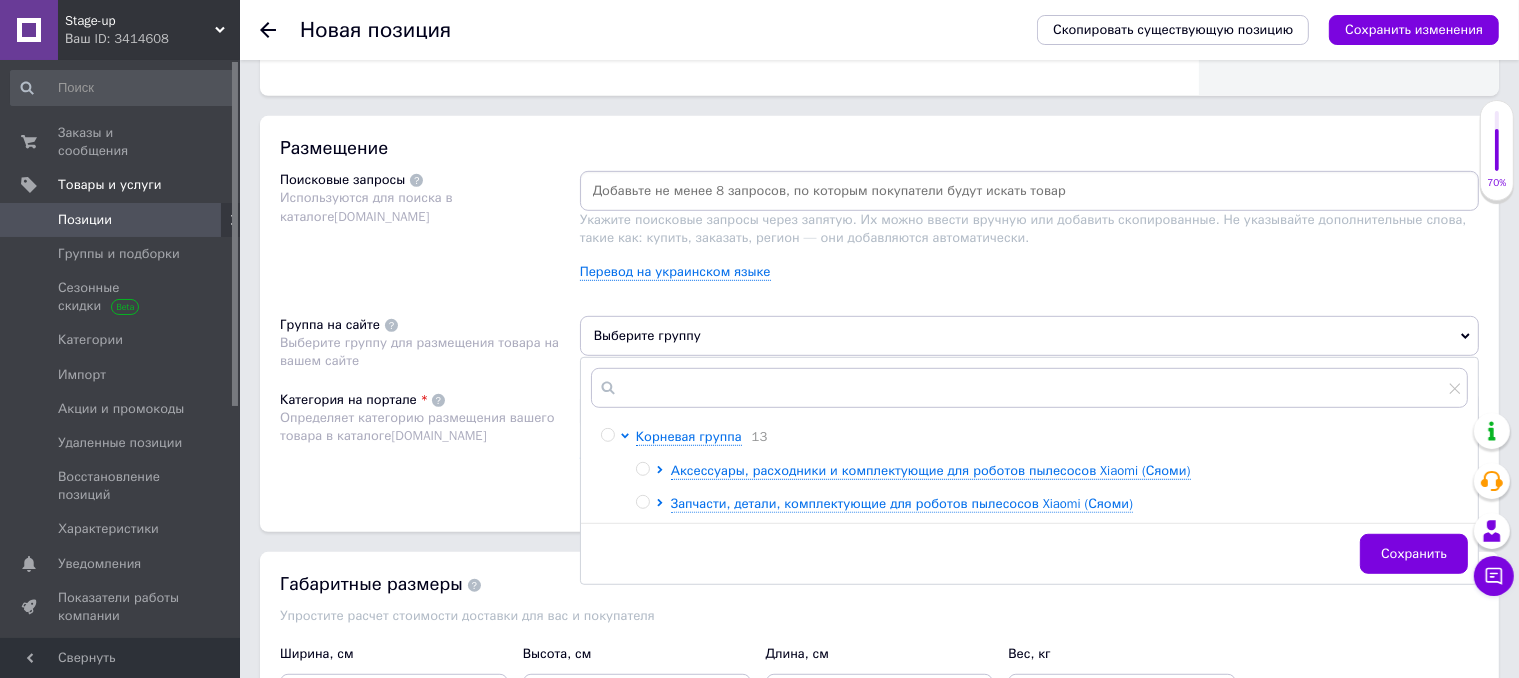 click at bounding box center (663, 504) 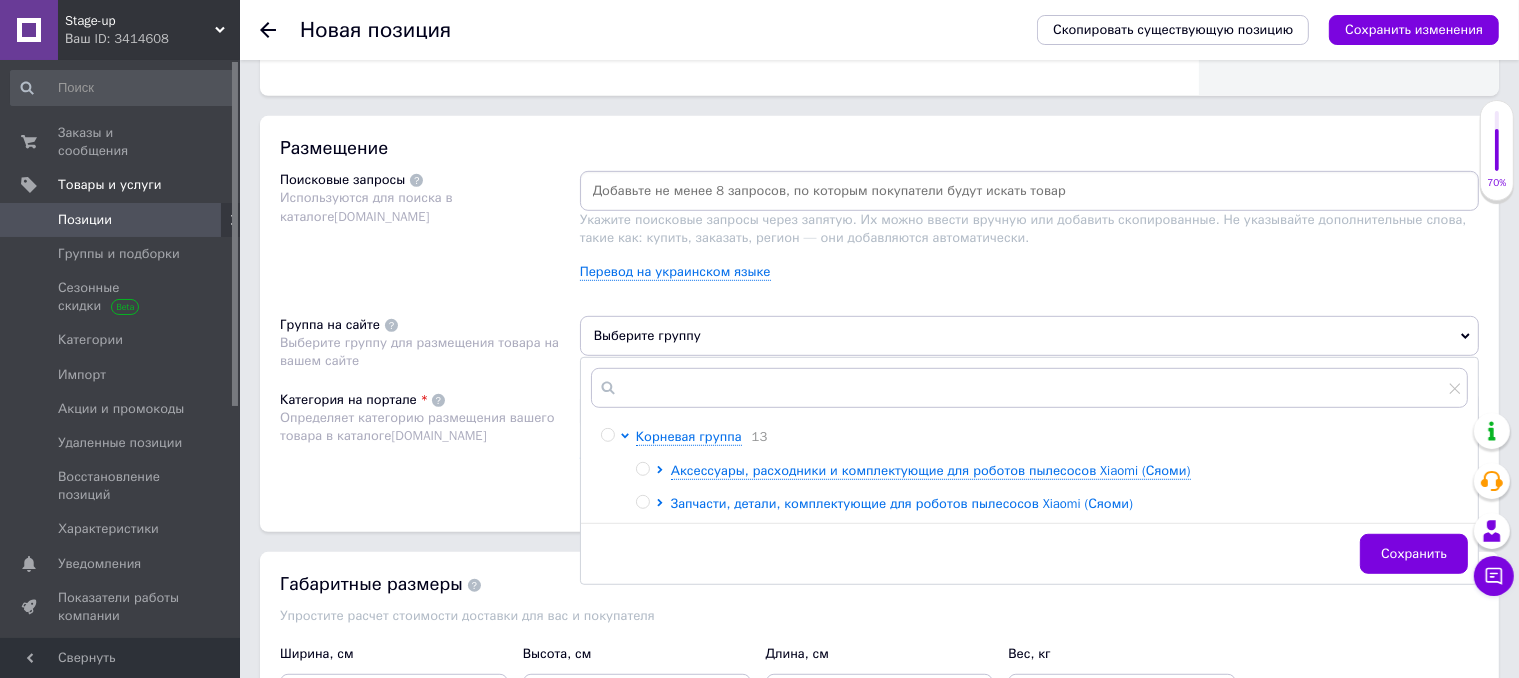 click 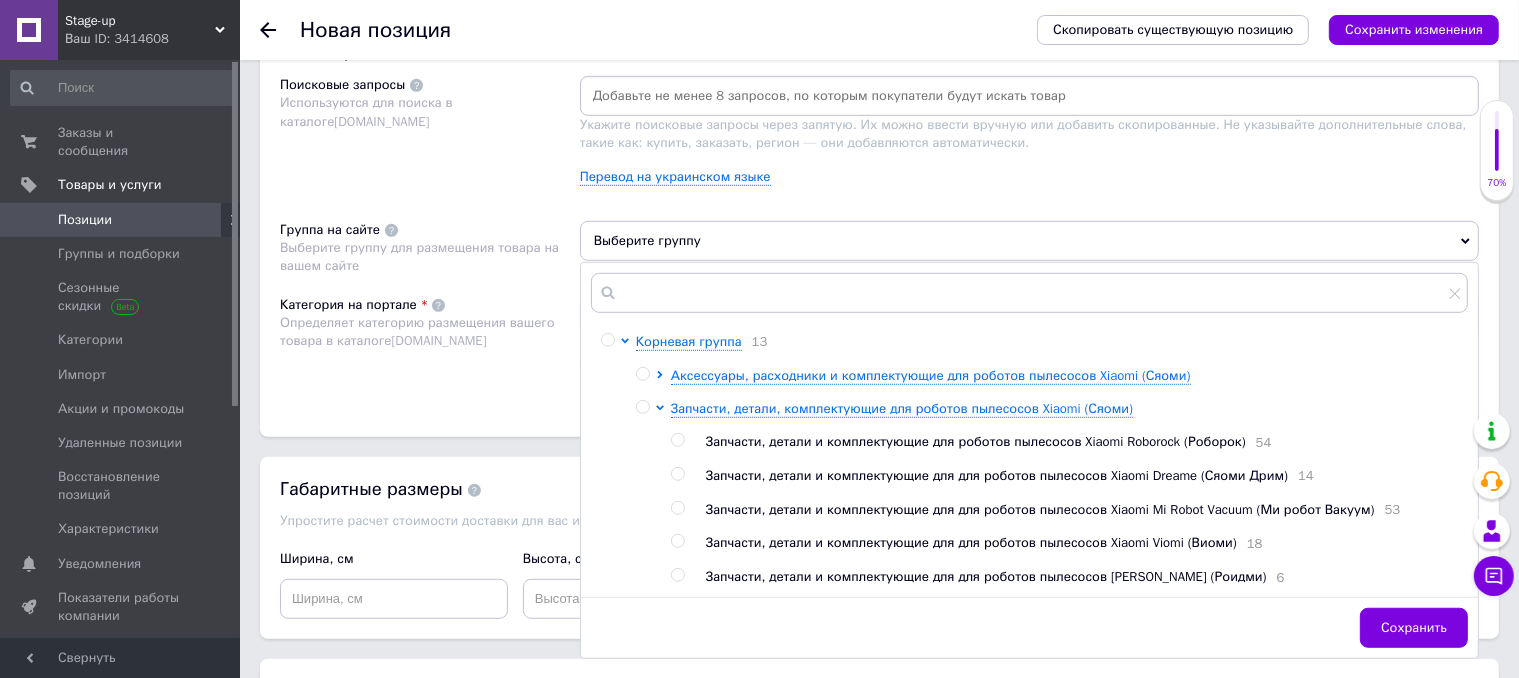 scroll, scrollTop: 1200, scrollLeft: 0, axis: vertical 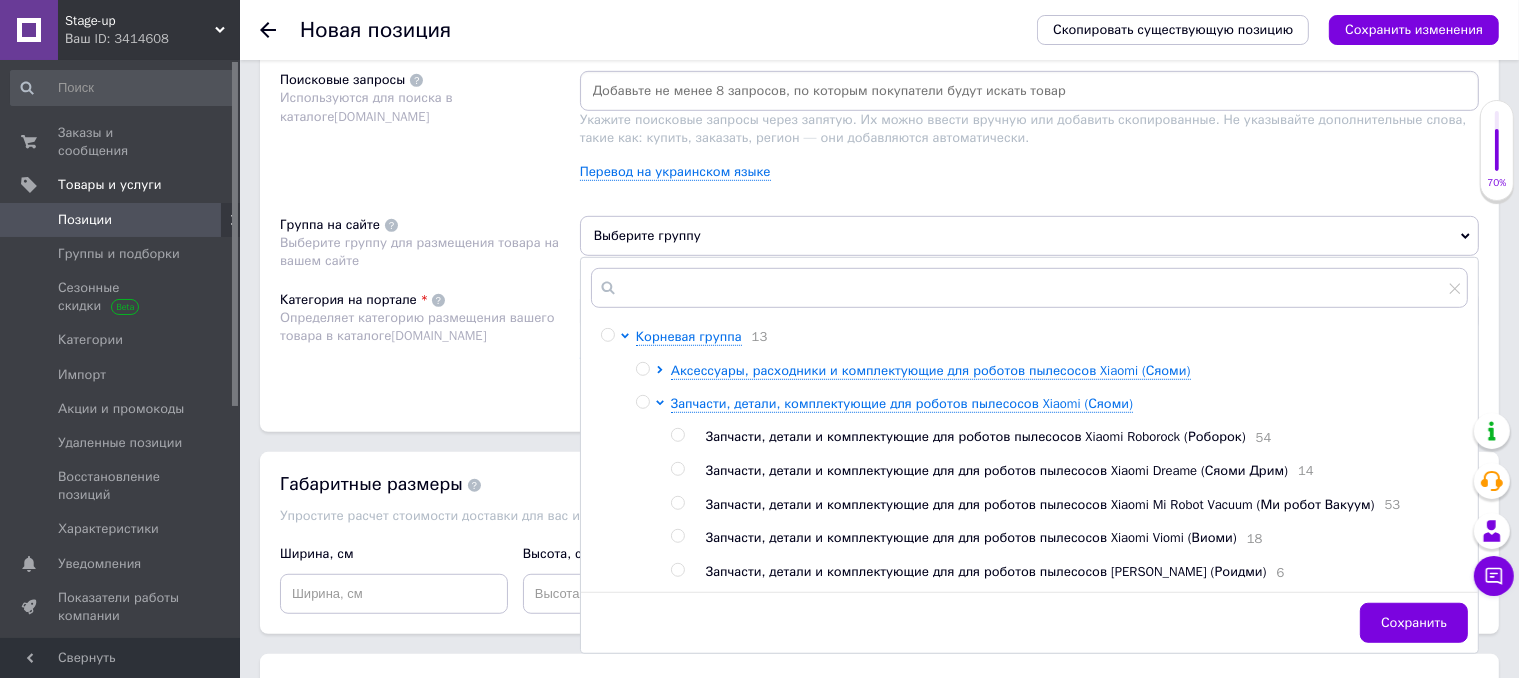 click at bounding box center (677, 435) 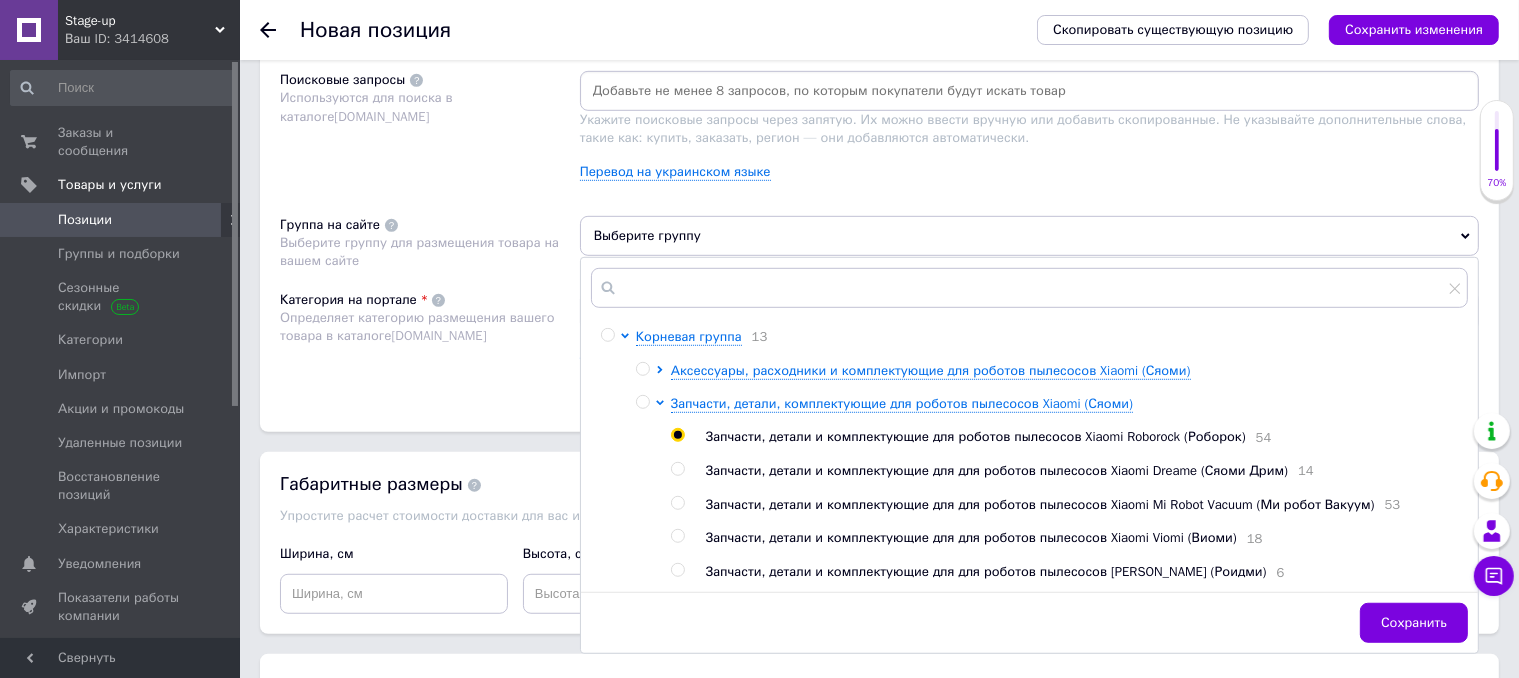 radio on "true" 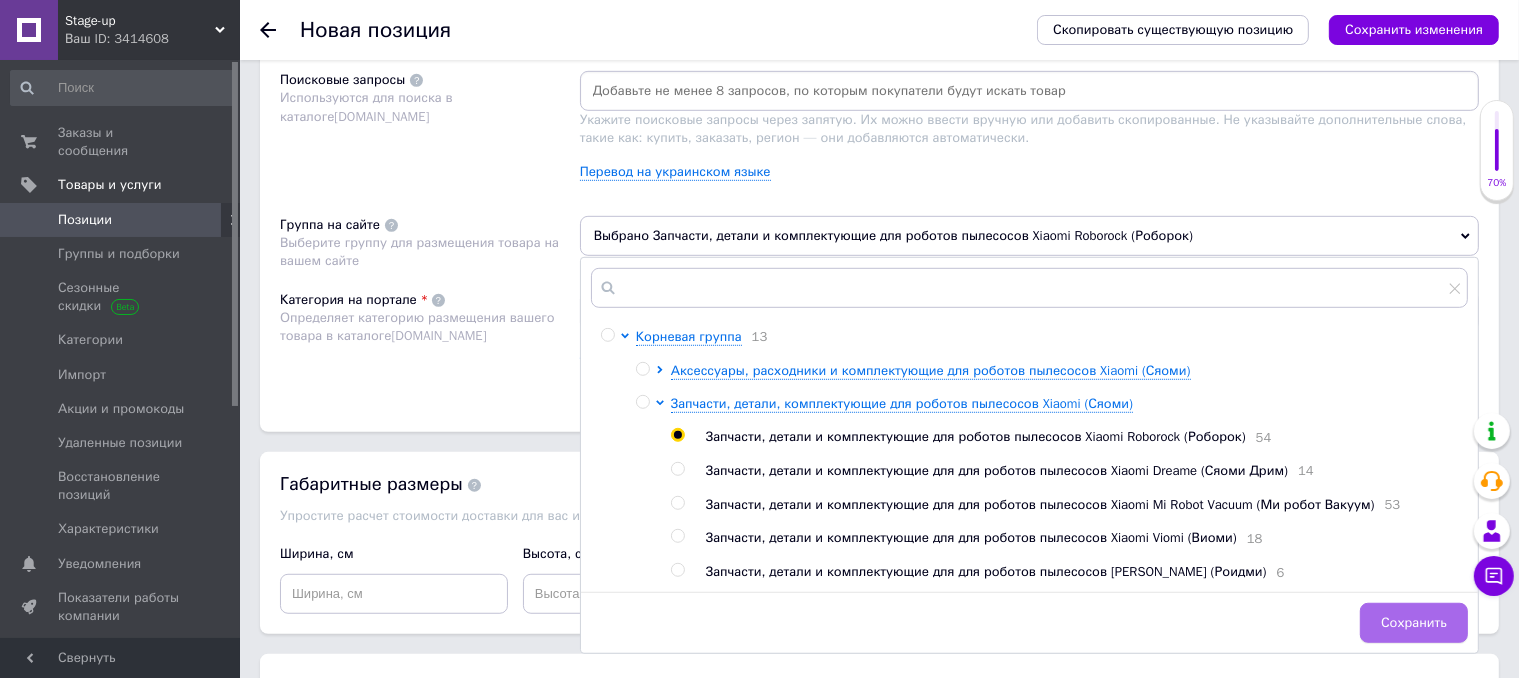 click on "Сохранить" at bounding box center [1414, 623] 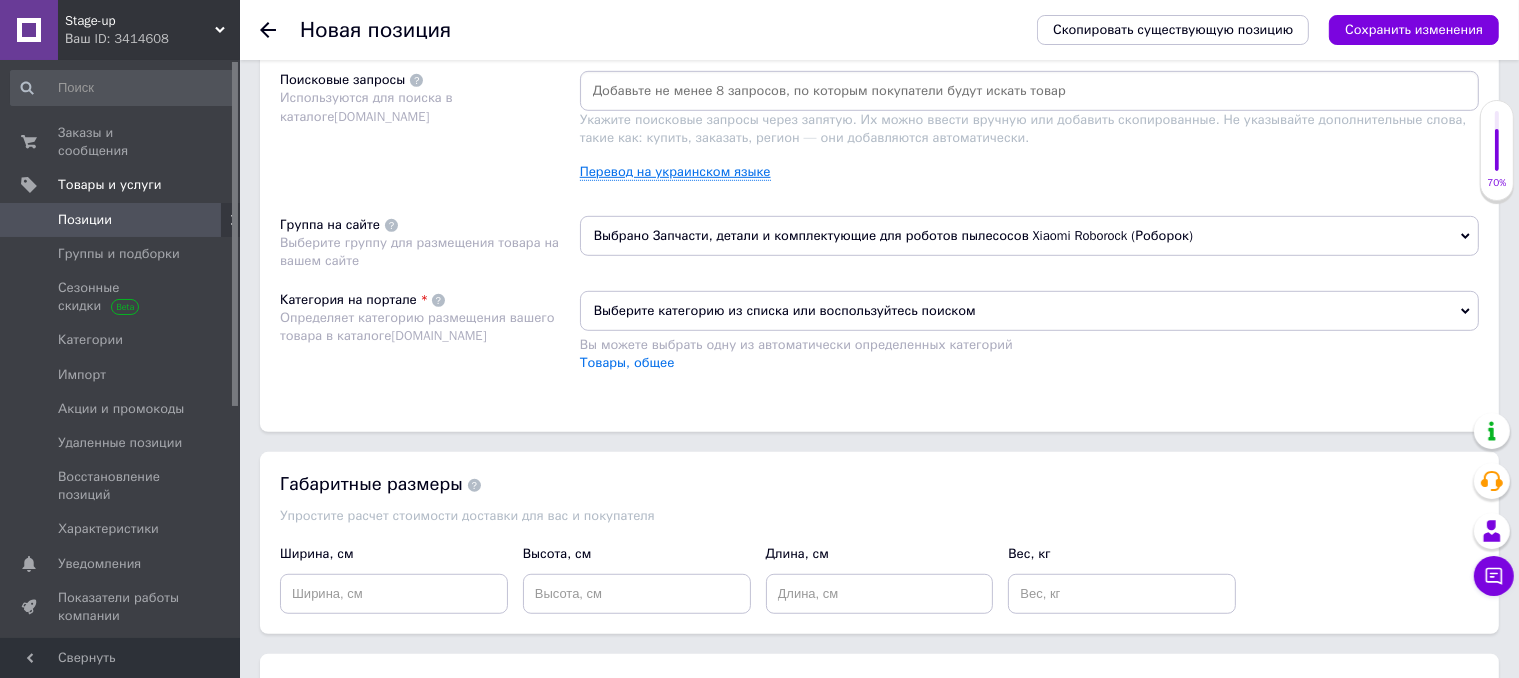 click on "Перевод на украинском языке" at bounding box center [675, 172] 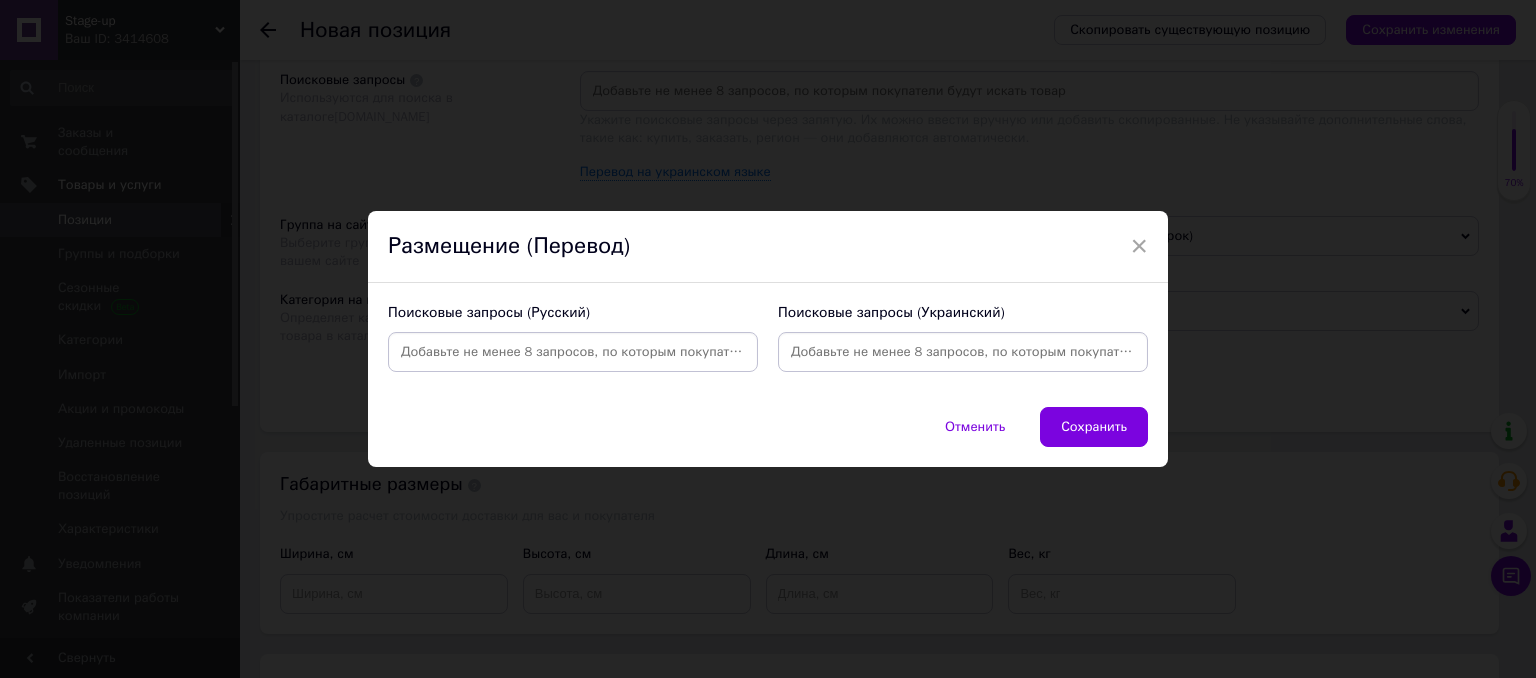 click at bounding box center (573, 352) 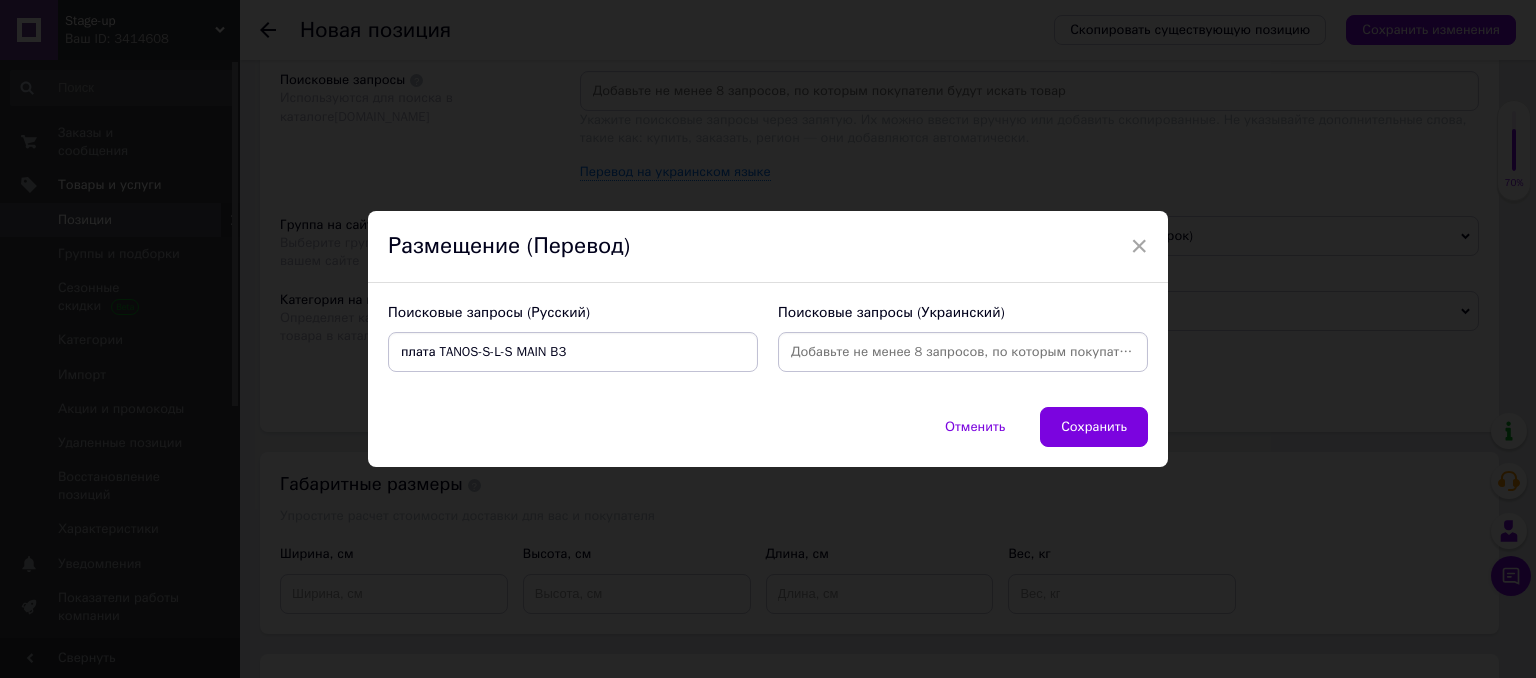 type 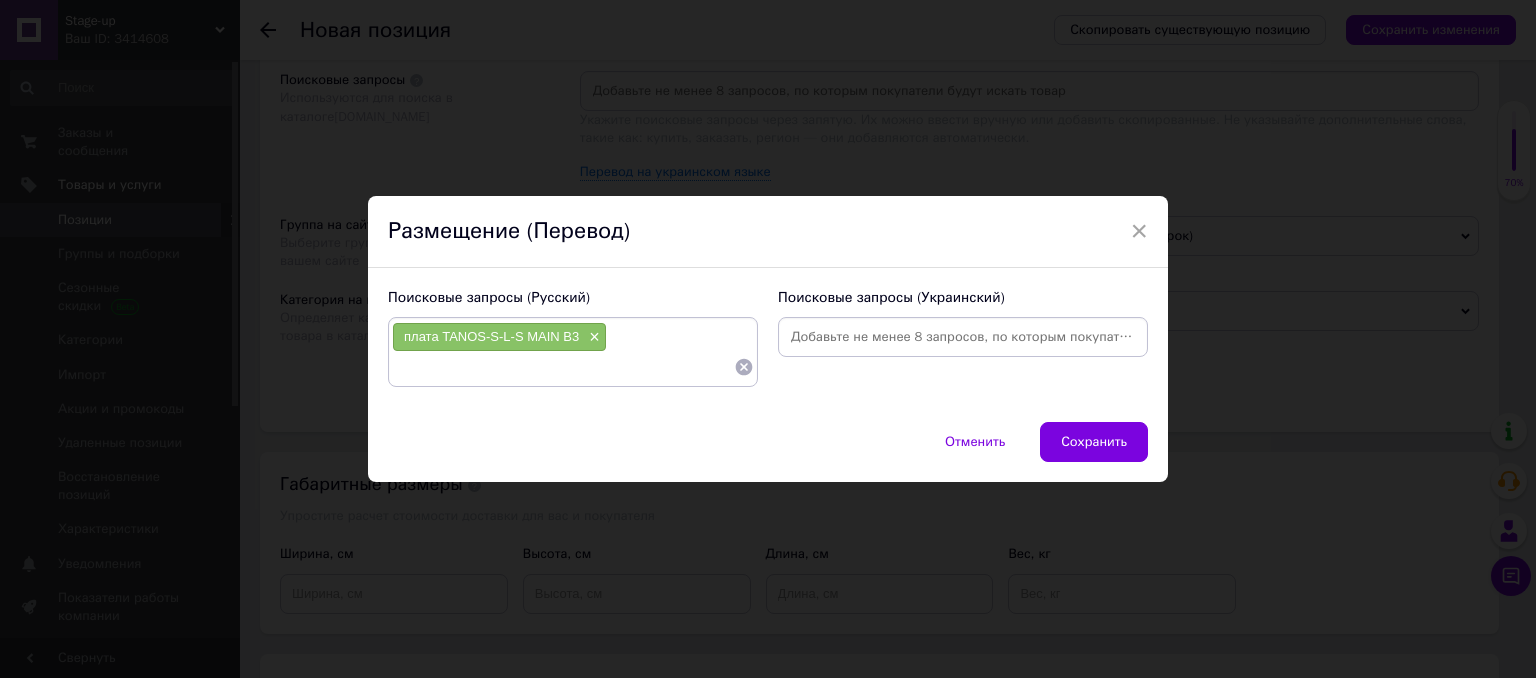 click at bounding box center [963, 337] 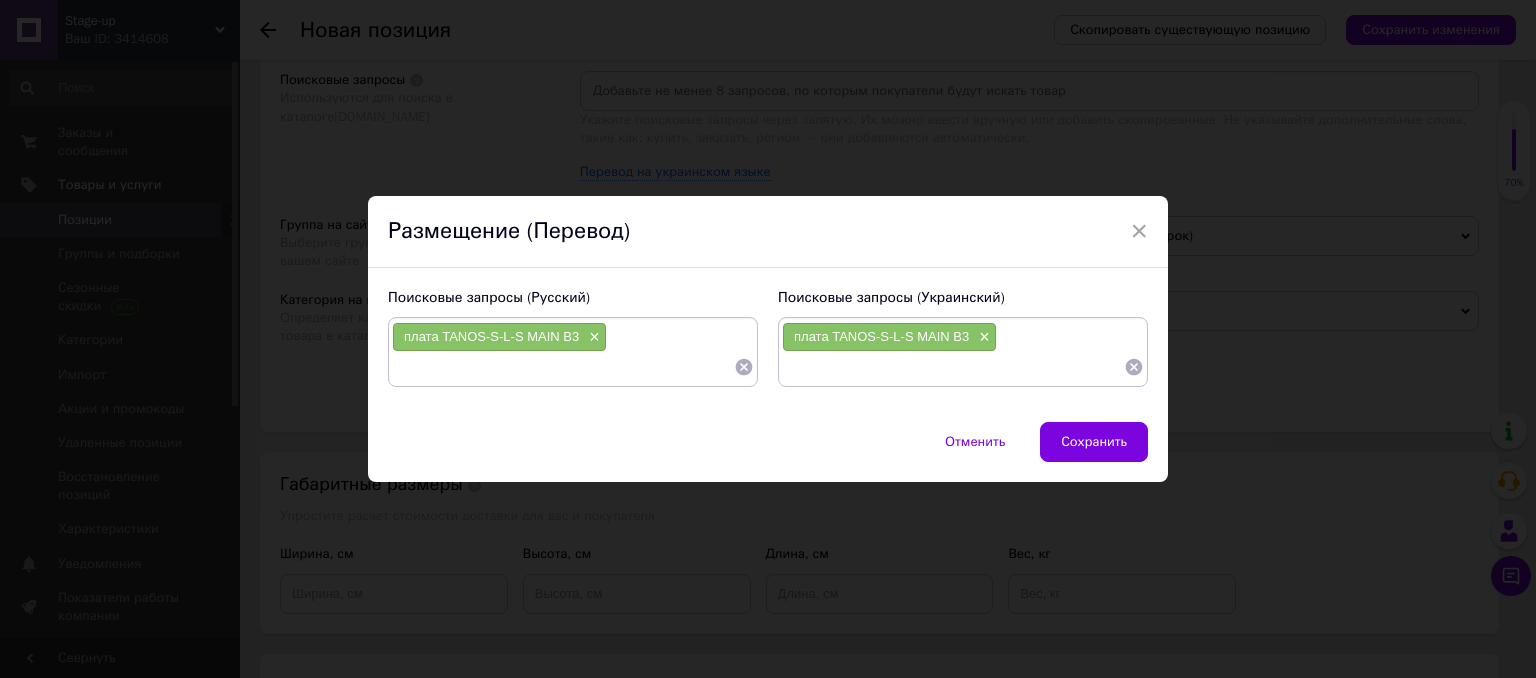 paste on "плата Roborock Q7 Max" 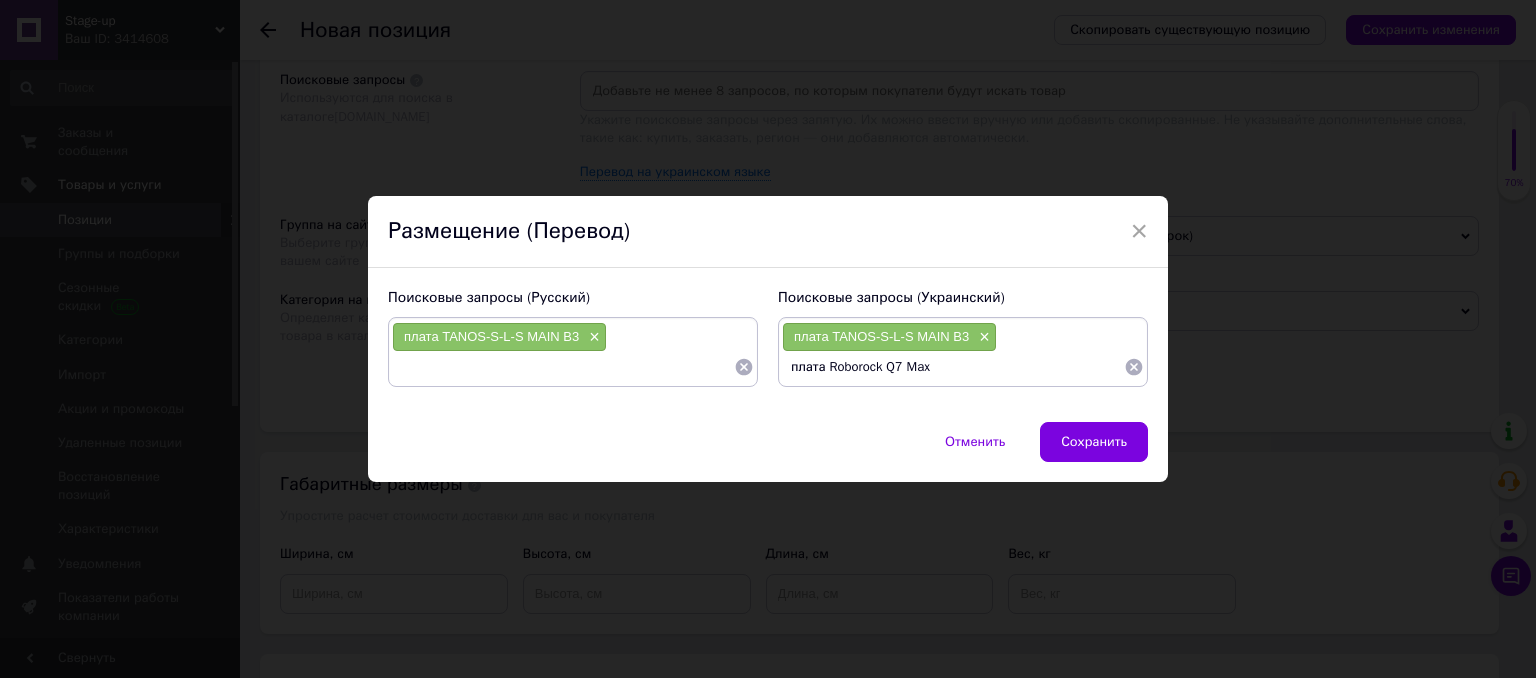 type 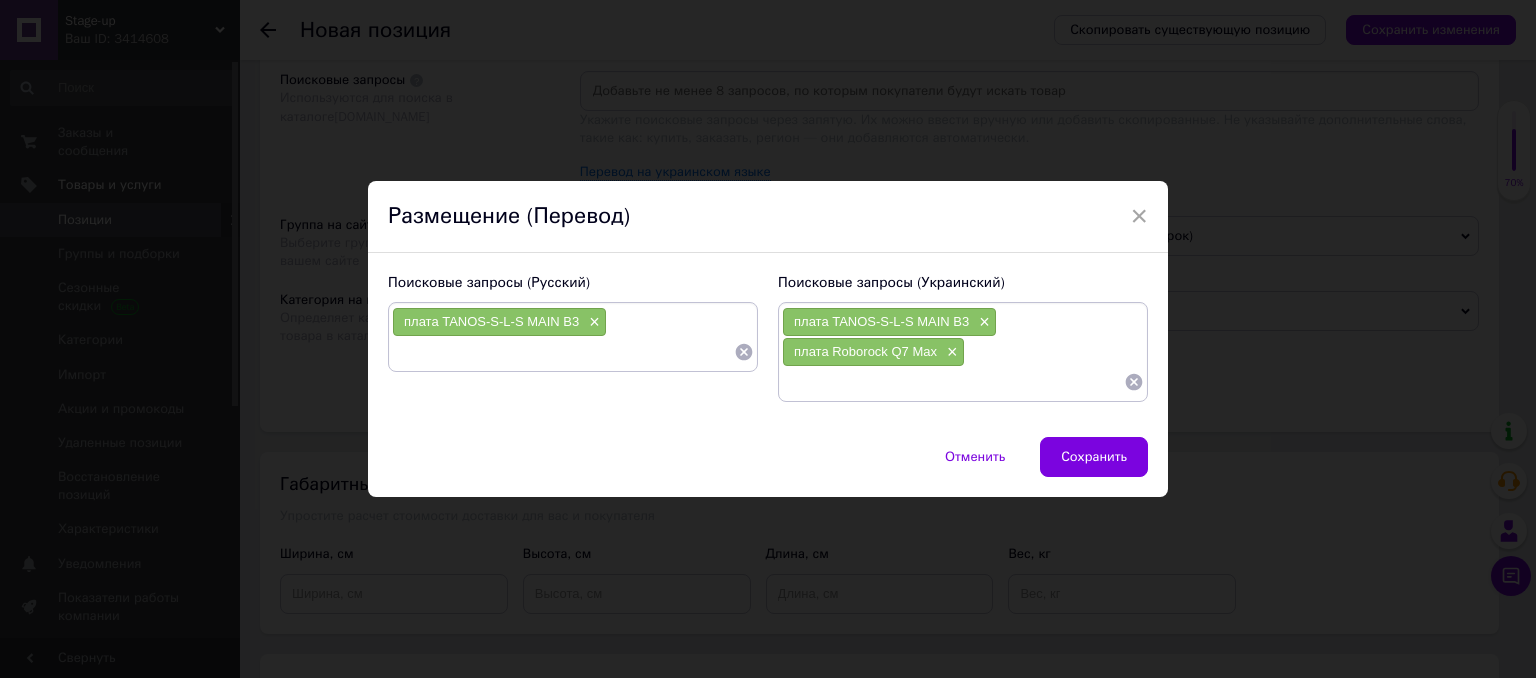 click on "плата TANOS-S-L-S MAIN B3 ×" at bounding box center [573, 337] 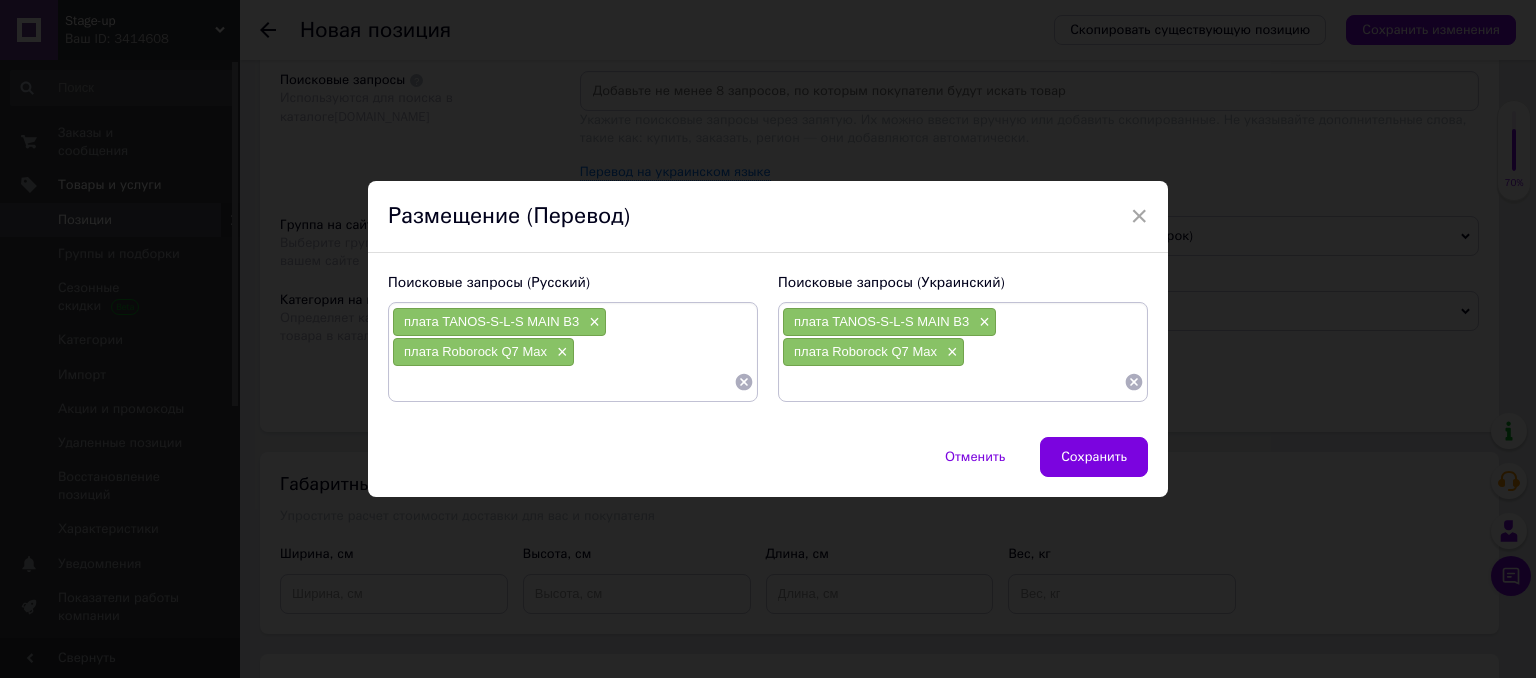 paste on "плата Roborock Q7 Max+" 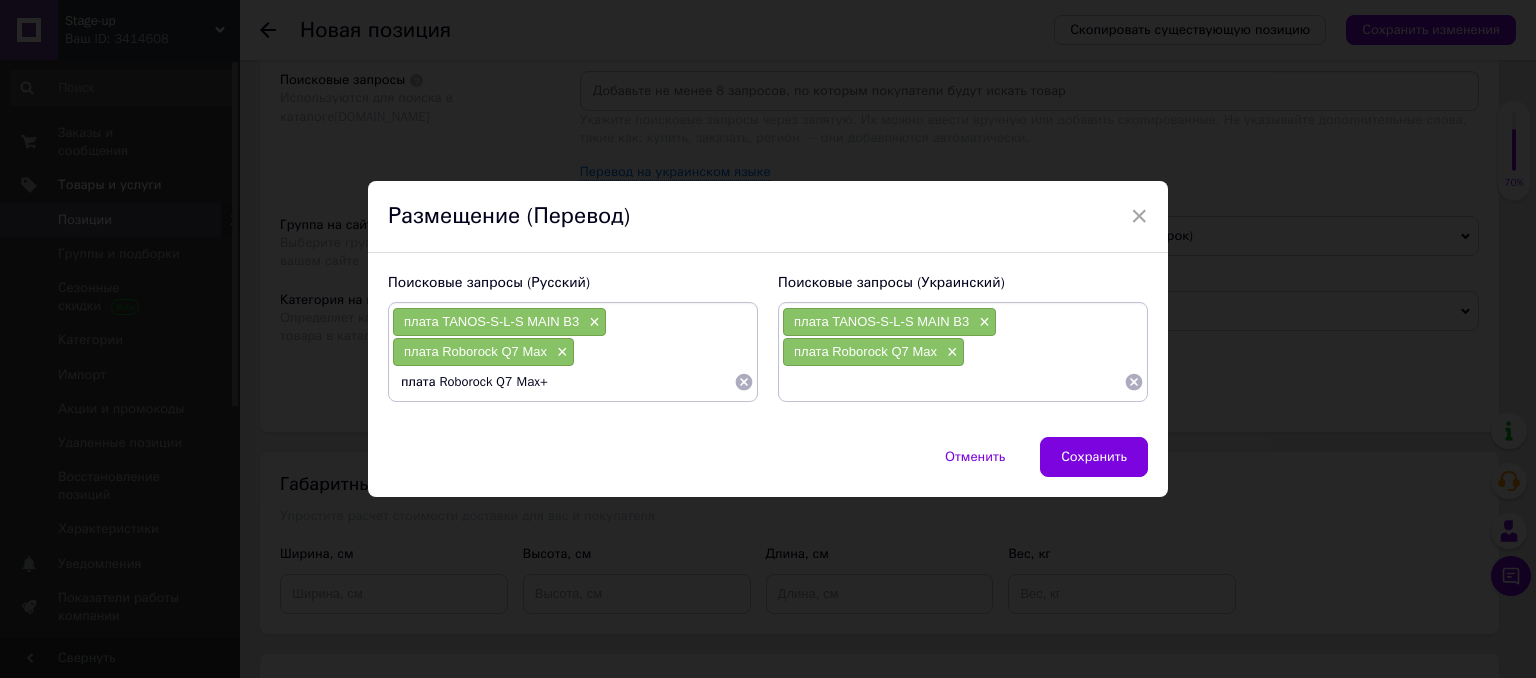 type 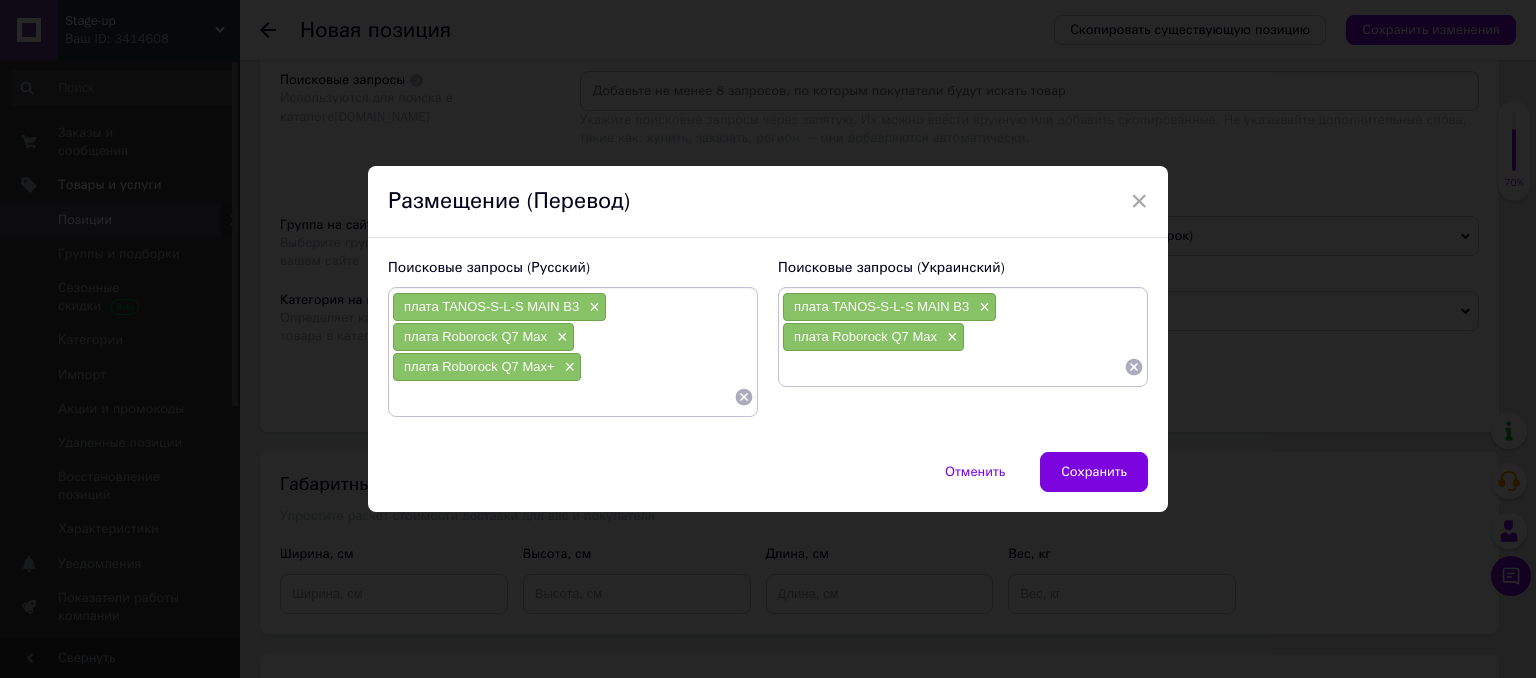 click at bounding box center [953, 367] 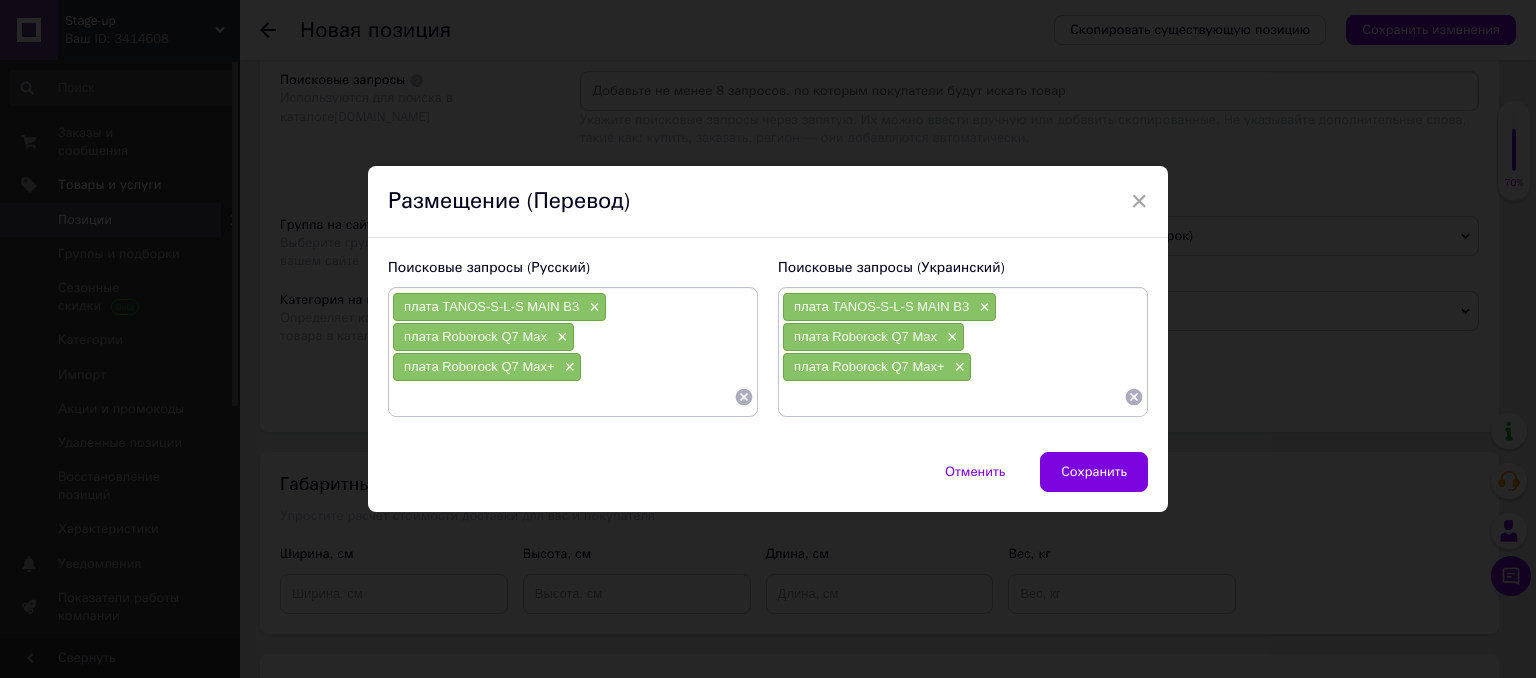 paste on "плата Roborock Q7 Max Plus" 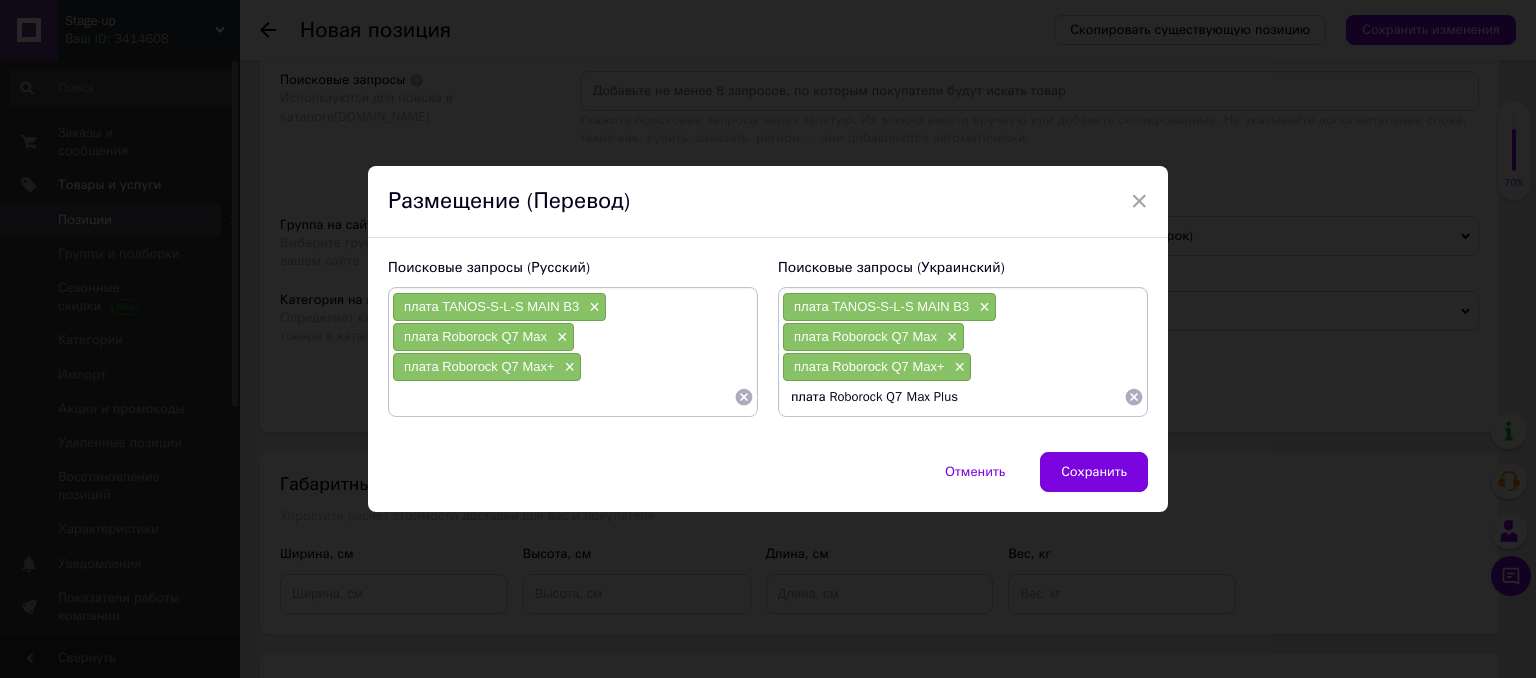 type 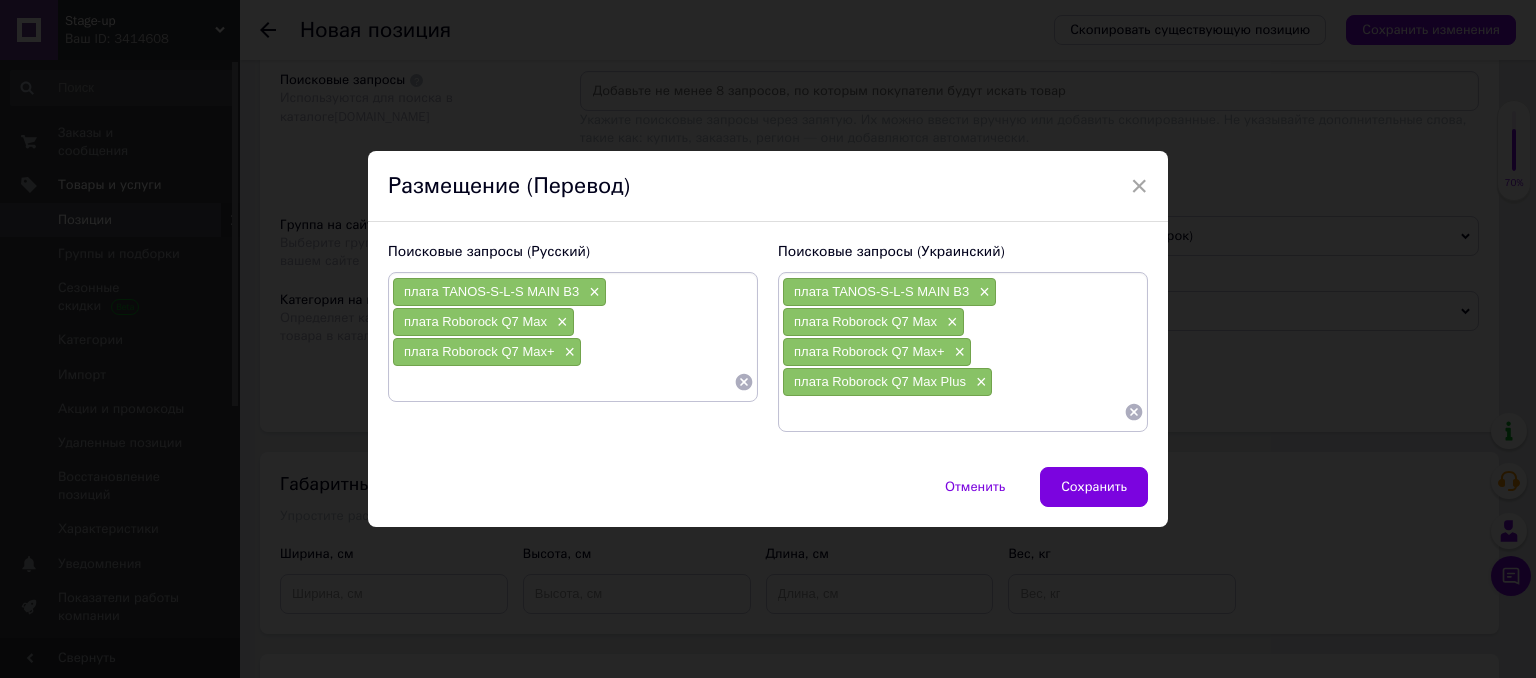 click at bounding box center [563, 382] 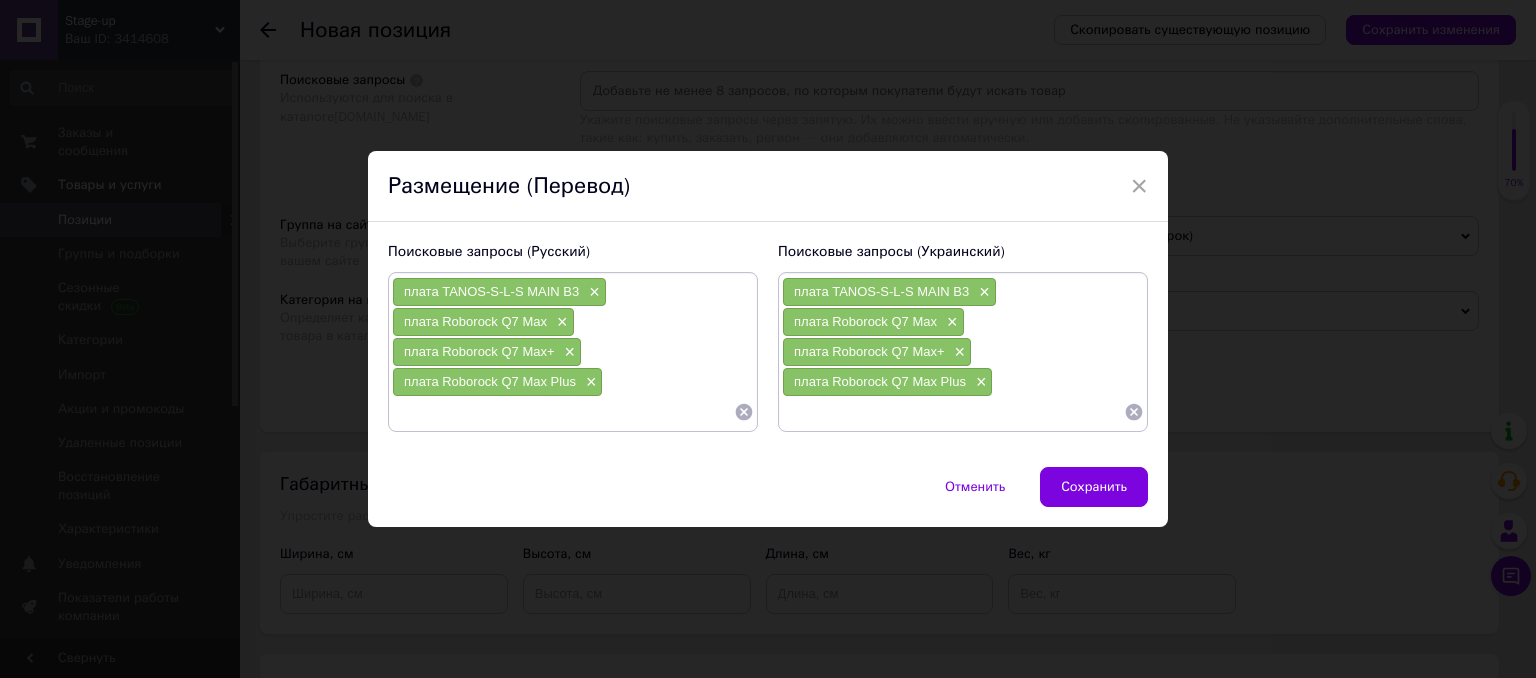 paste on "плата Roborock Q7M02-00" 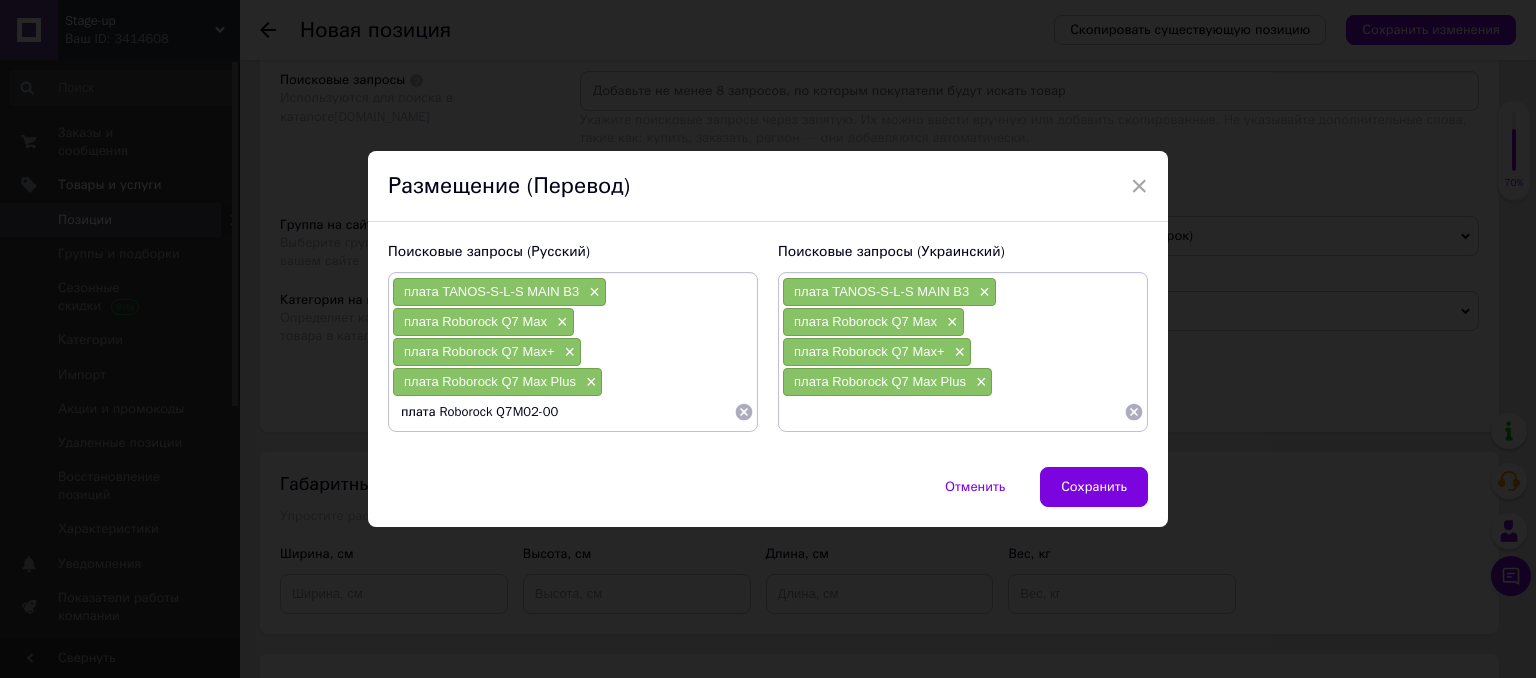 type 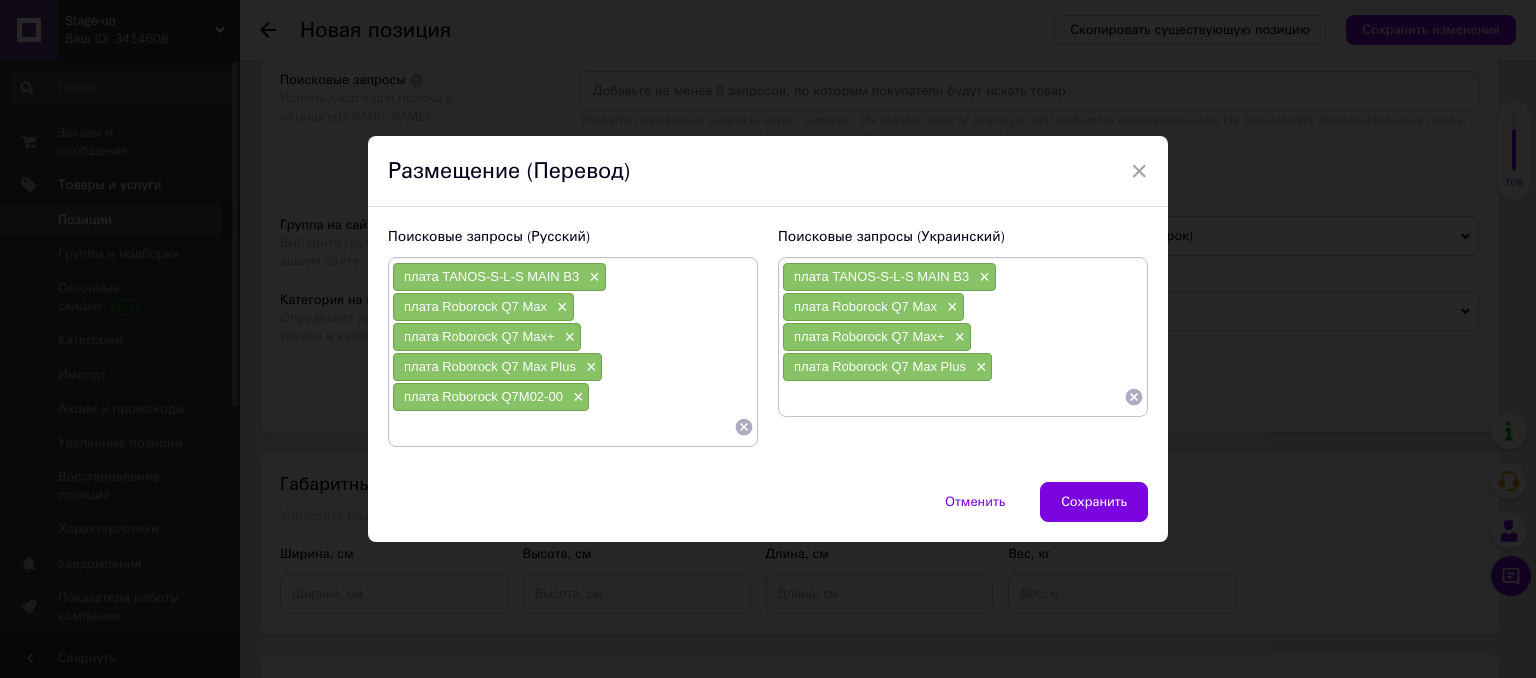 click at bounding box center (953, 397) 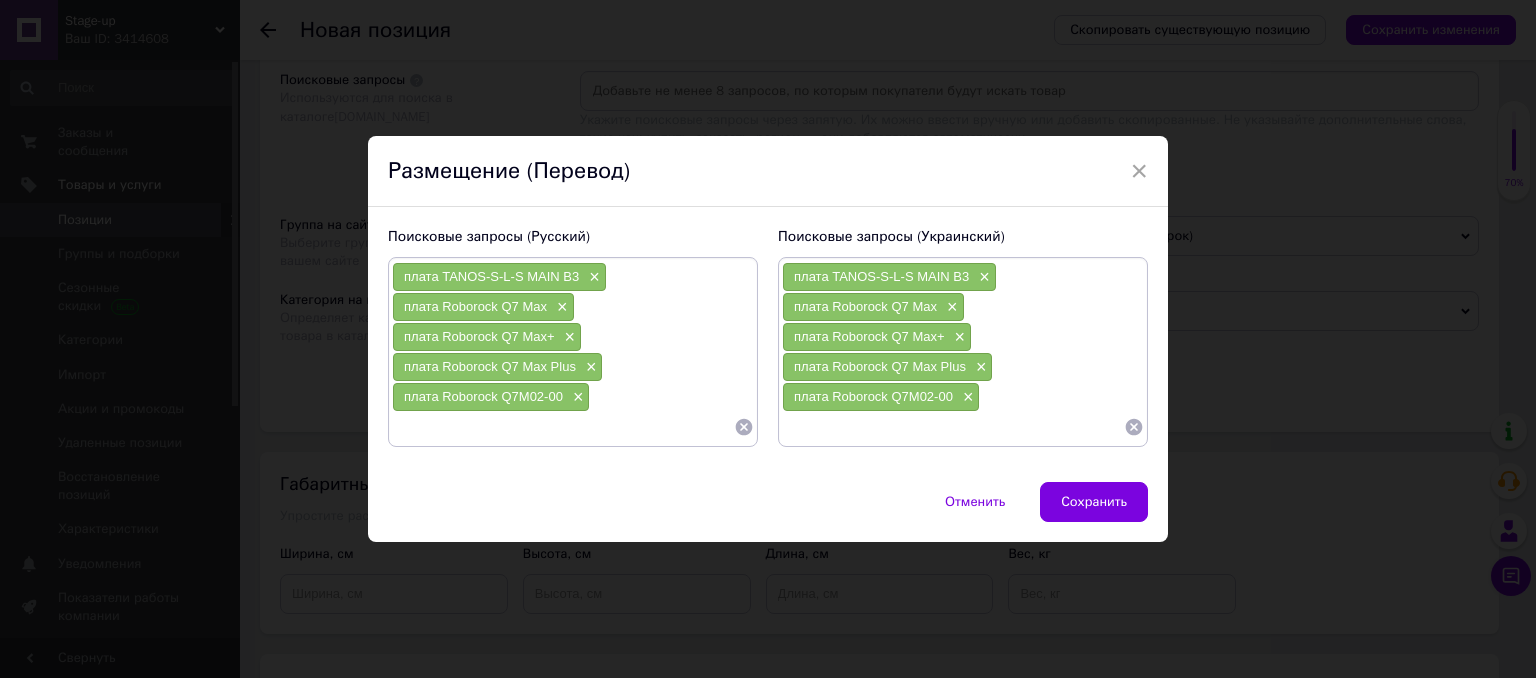 paste on "плата Roborock Q7MP52-00" 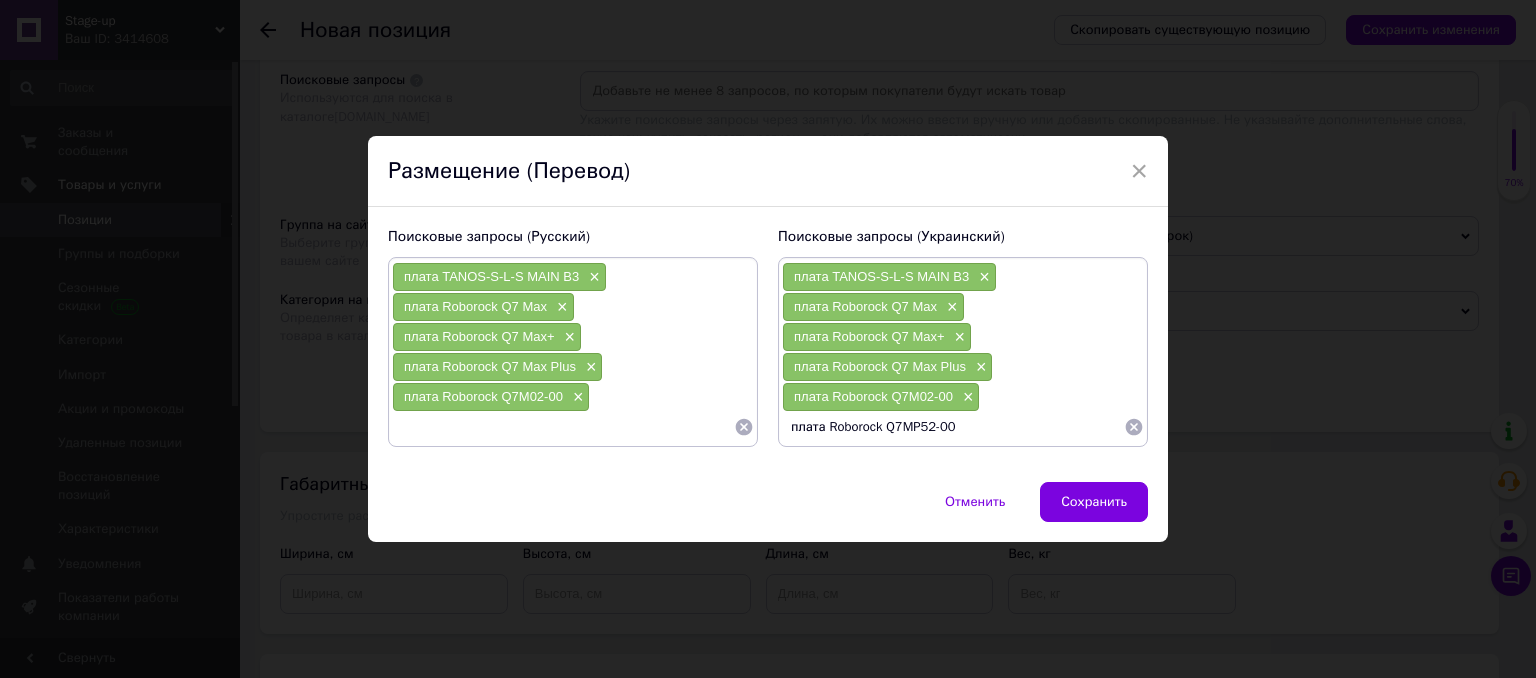 type 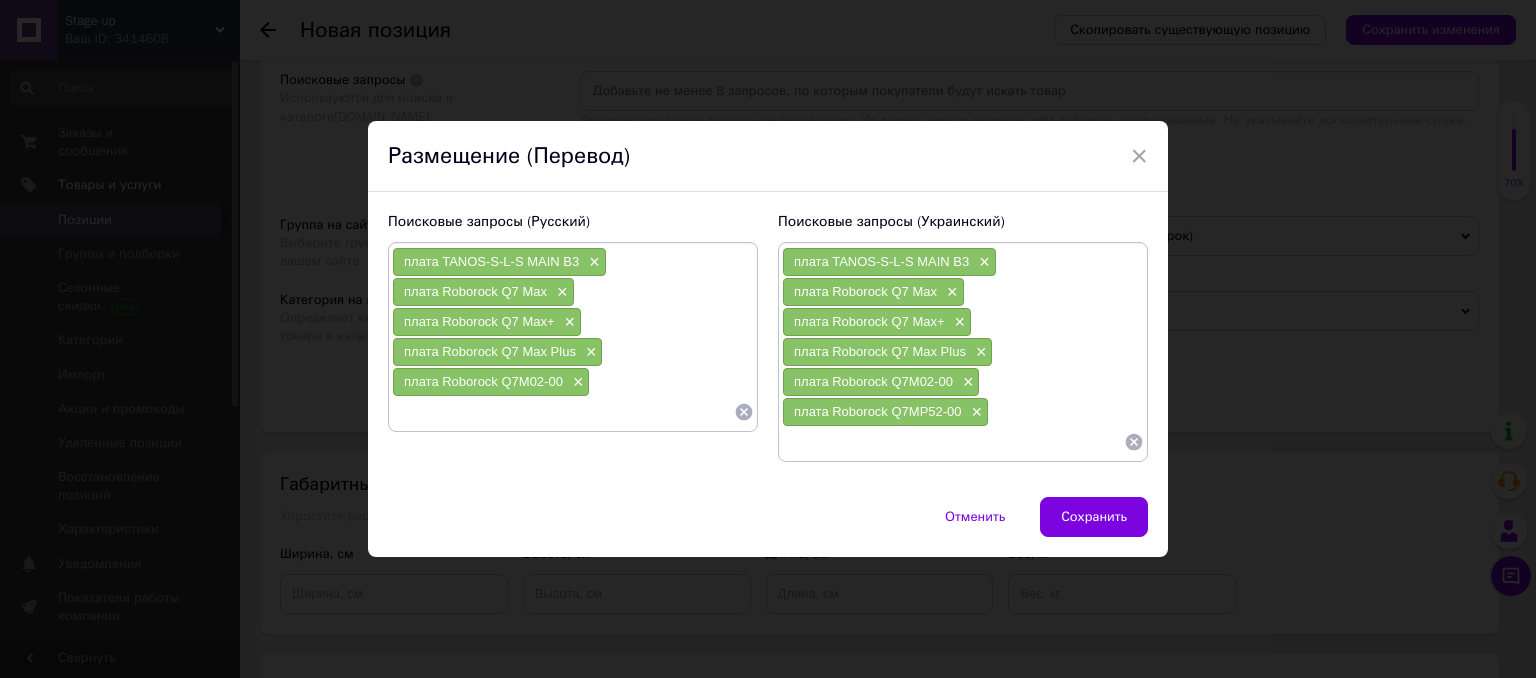 click at bounding box center [563, 412] 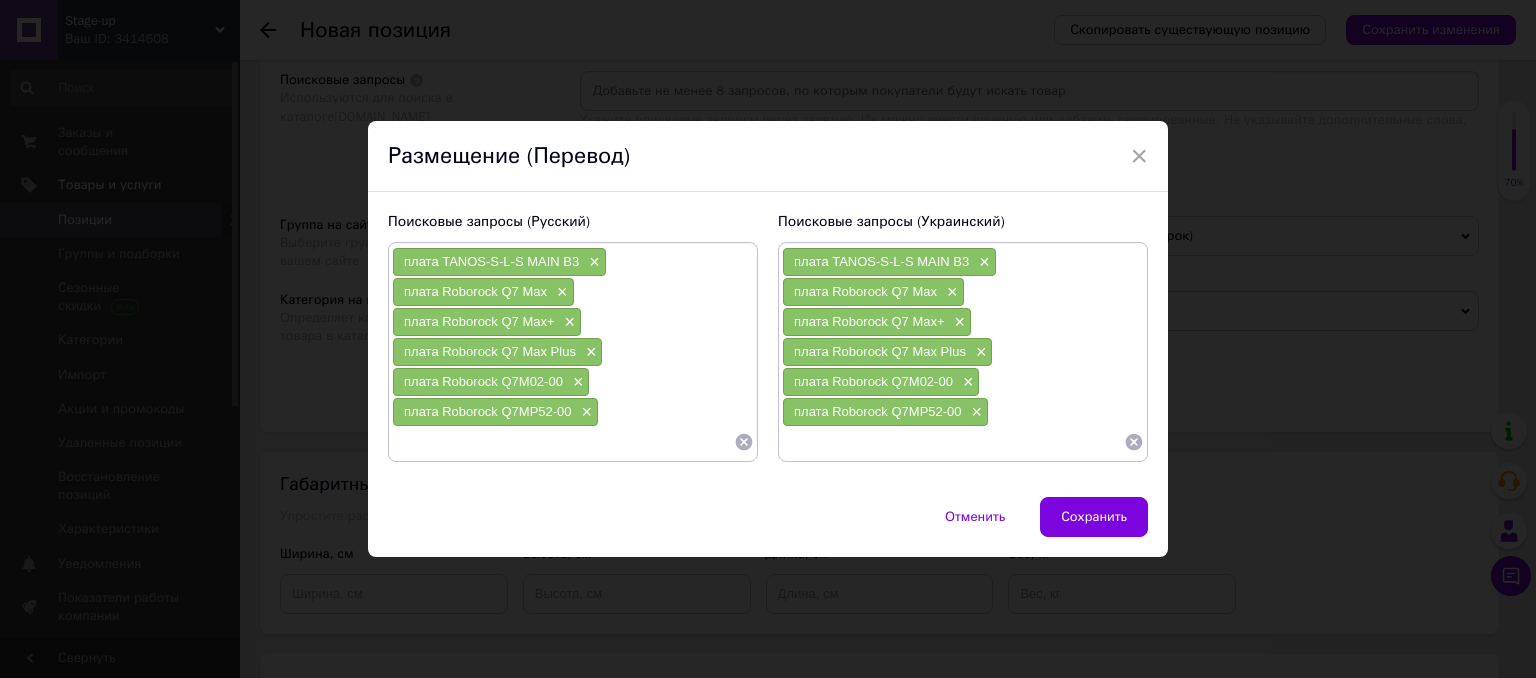 paste on "плата Roborock Q7M52-00" 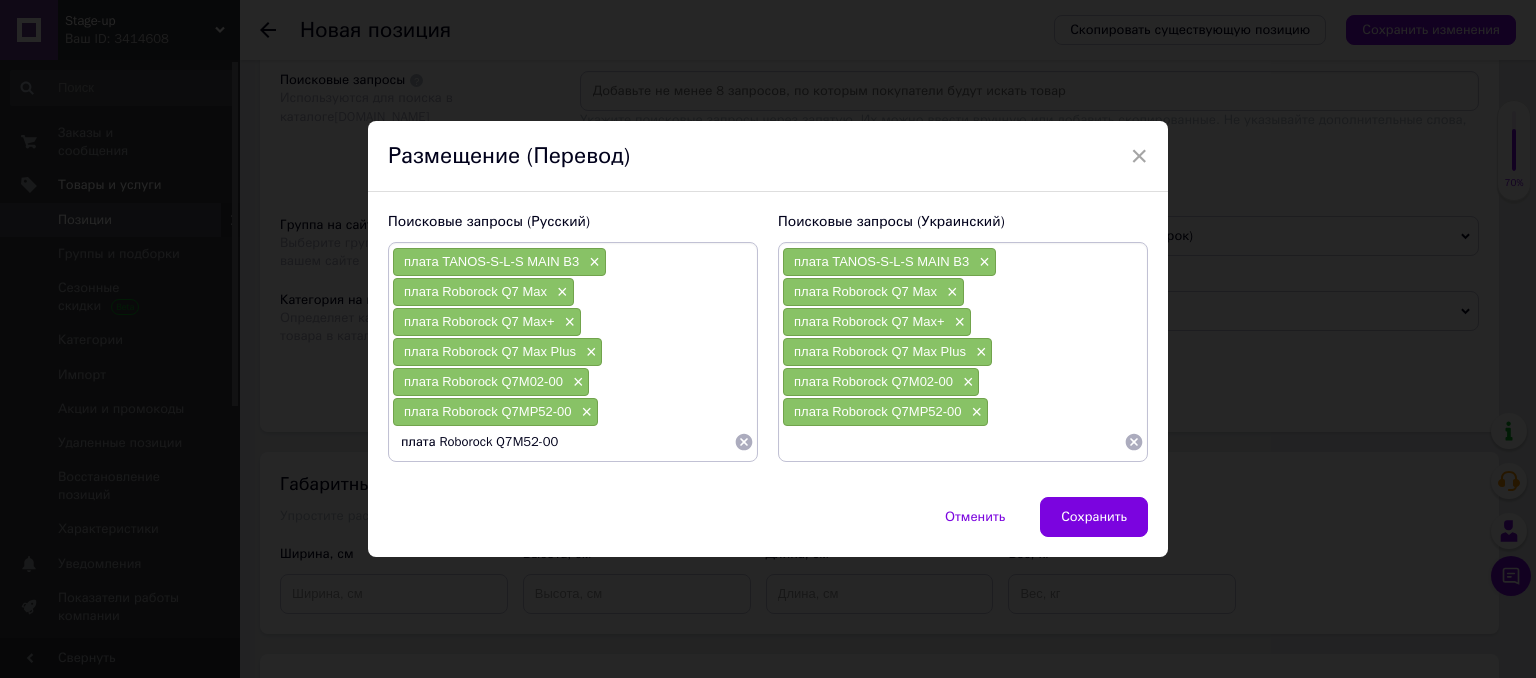 type 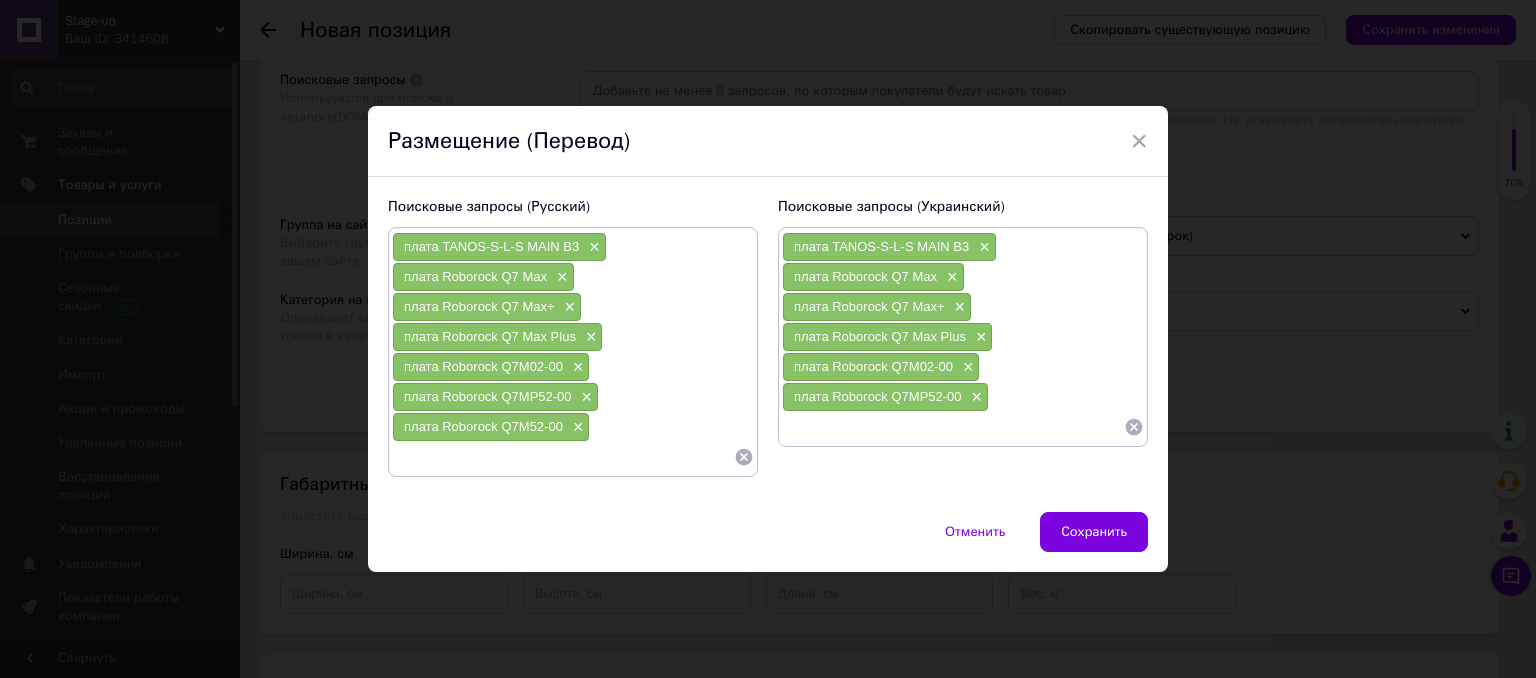 click at bounding box center (953, 427) 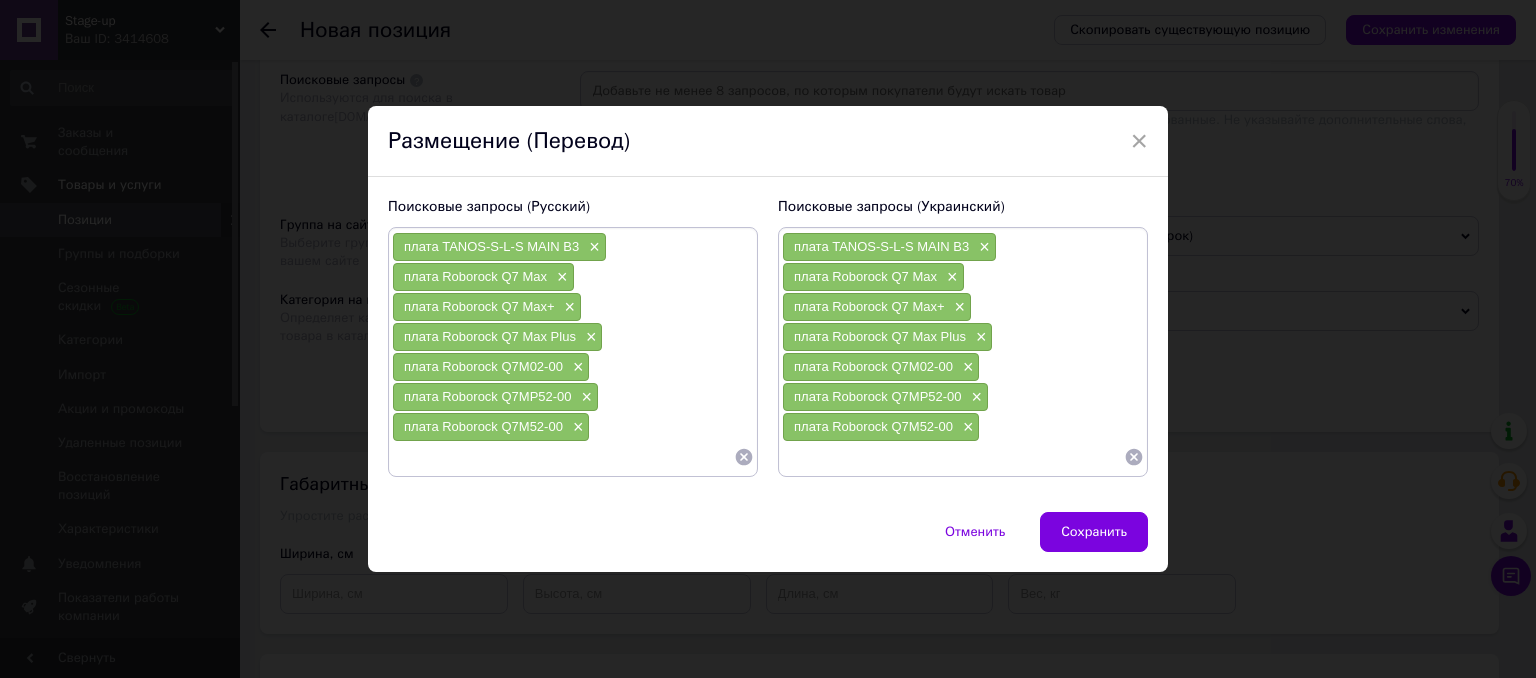 paste on "плата Roborock Q7MP02-00" 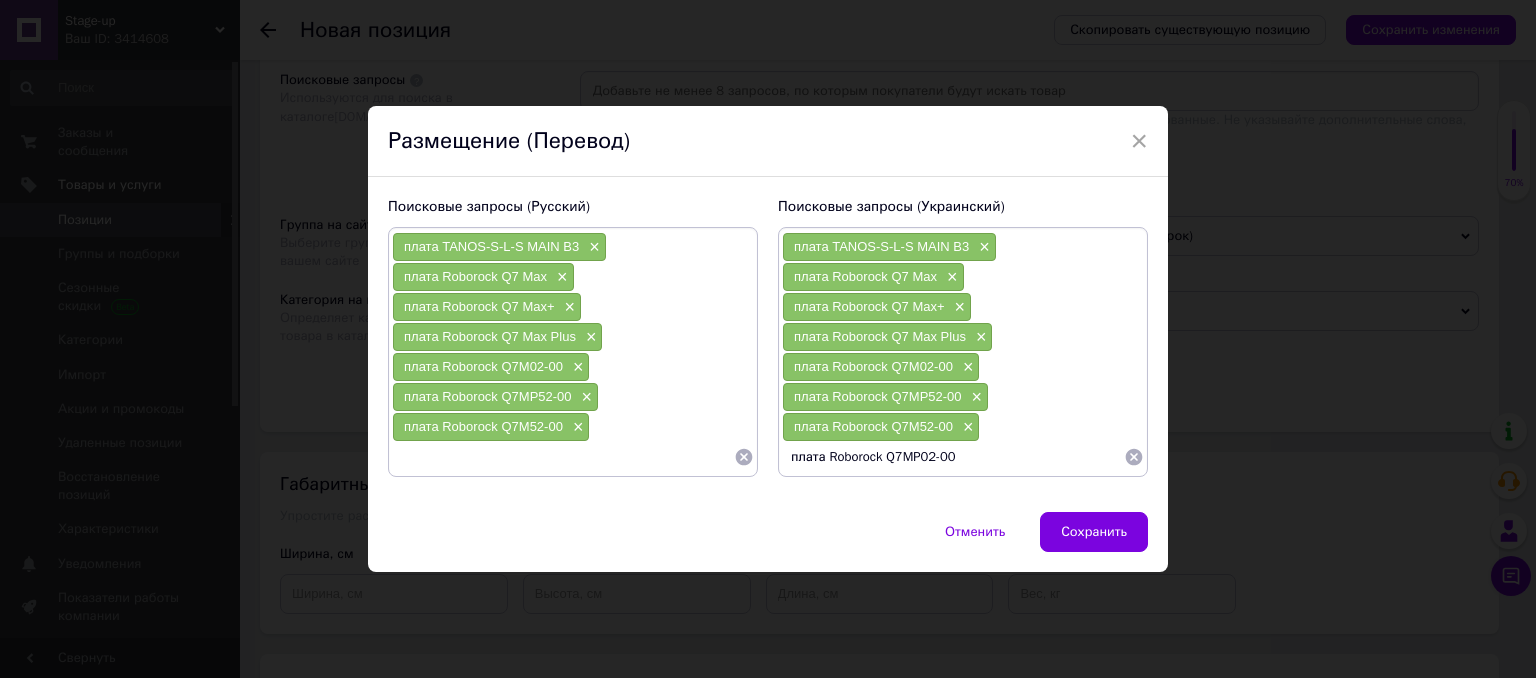 type 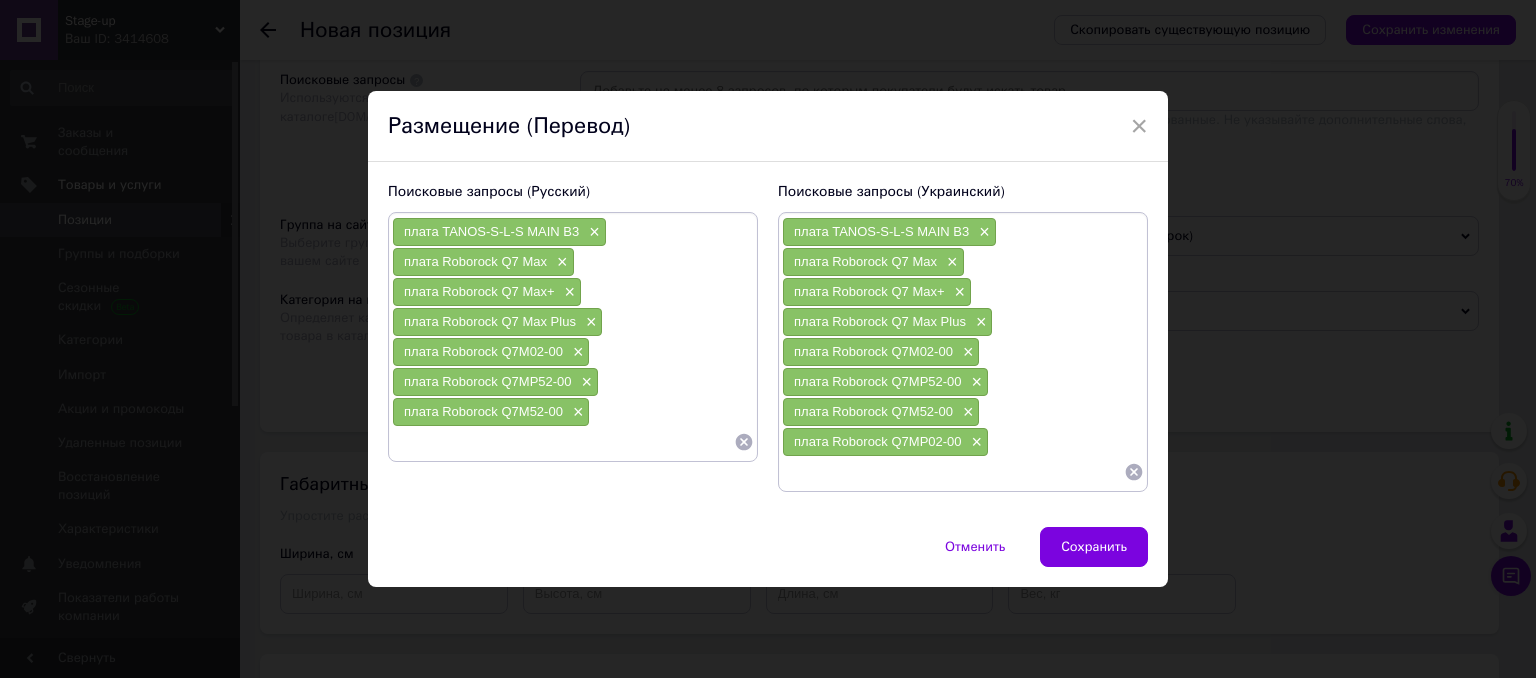 click at bounding box center (563, 442) 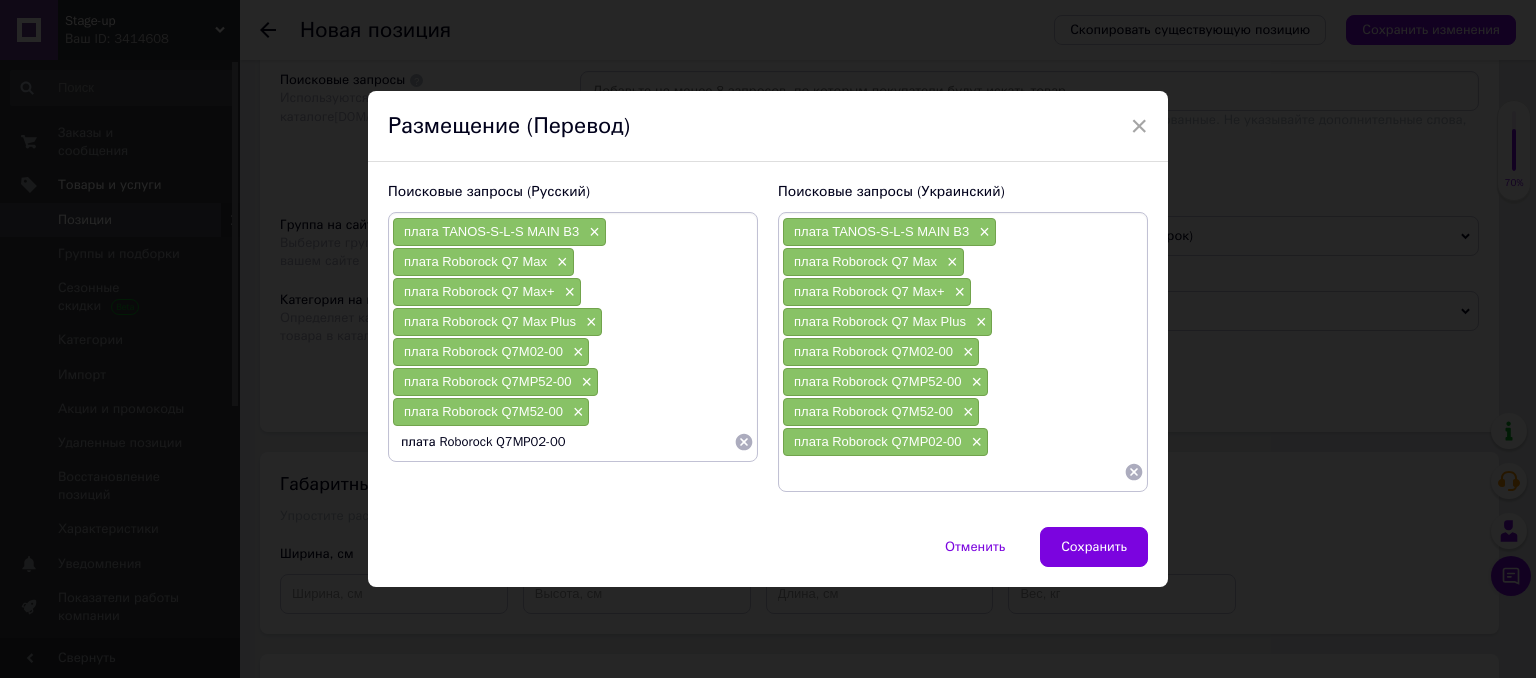 type 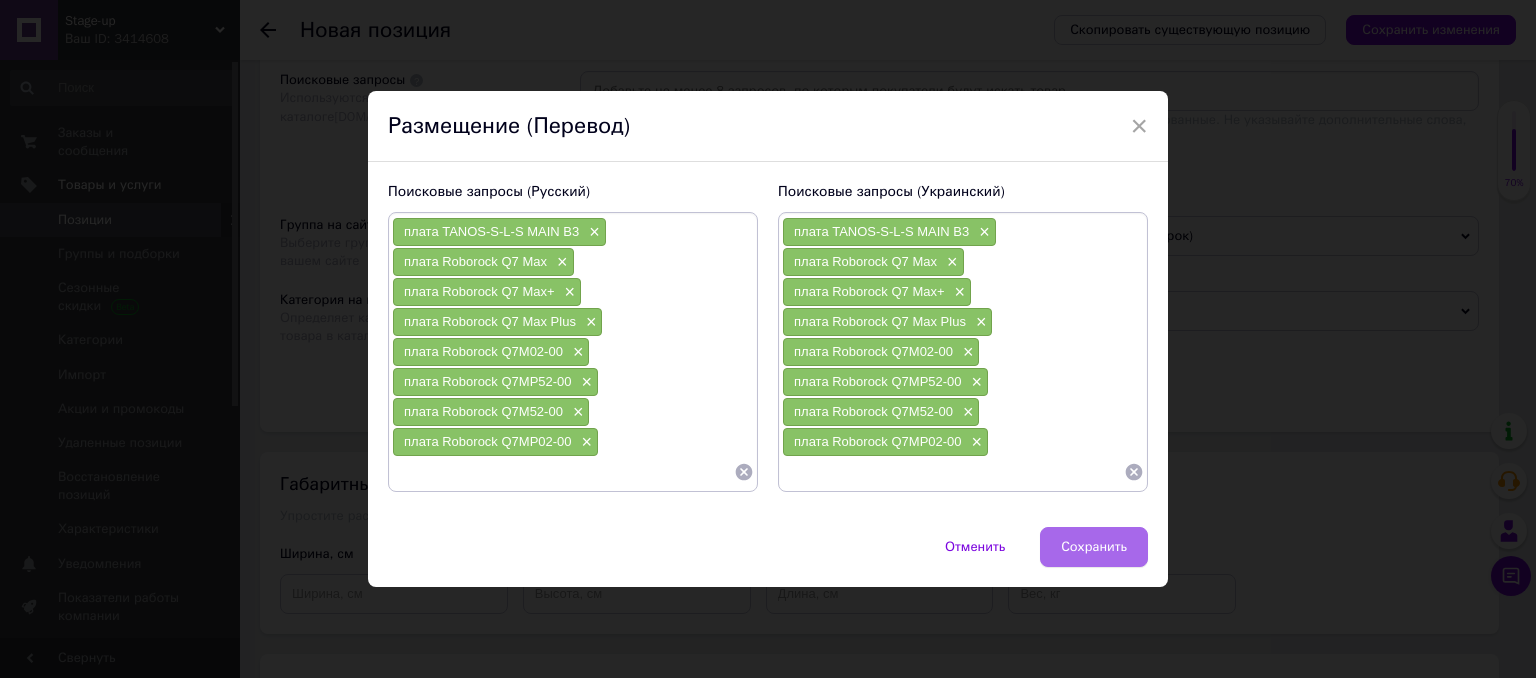 click on "Сохранить" at bounding box center [1094, 547] 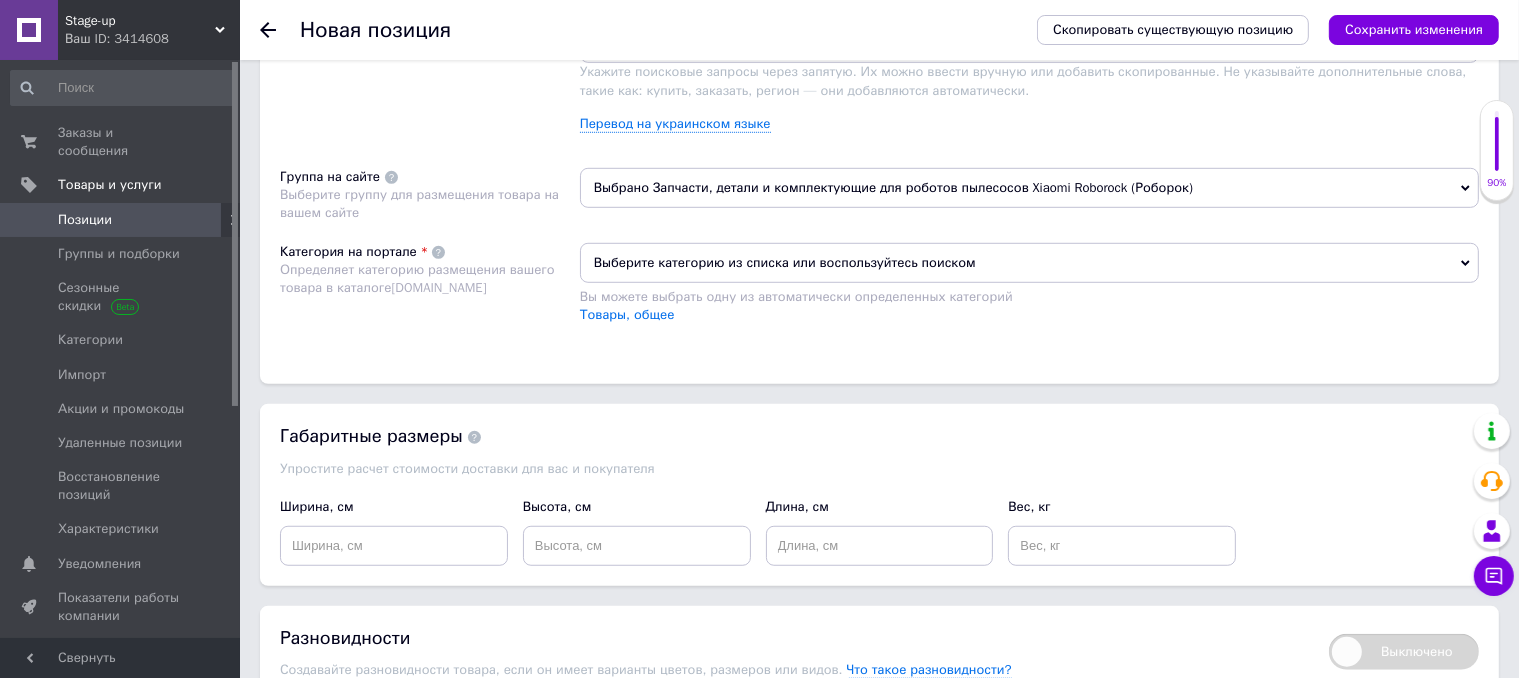 scroll, scrollTop: 1400, scrollLeft: 0, axis: vertical 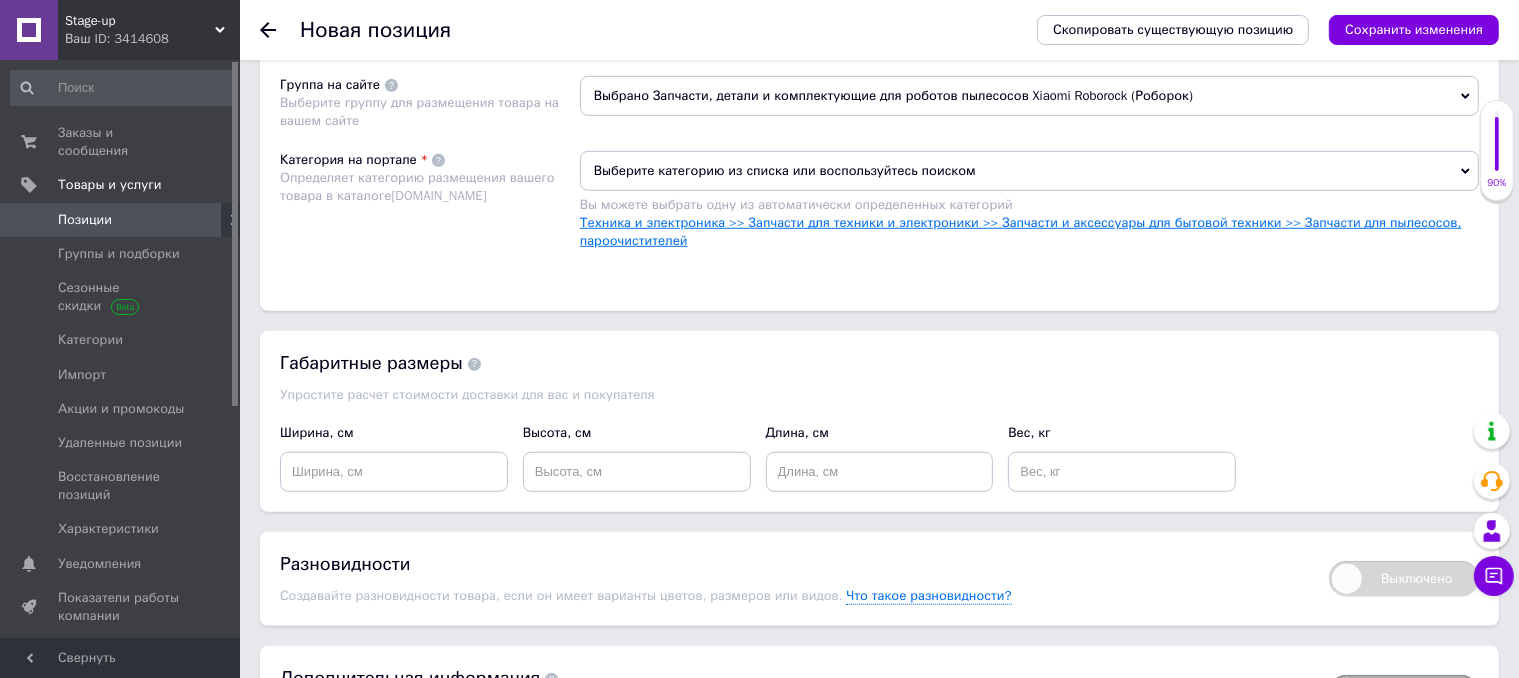 click on "Техника и электроника >> Запчасти для техники и электроники >> Запчасти и аксессуары для бытовой техники >> Запчасти для пылесосов, пароочистителей" at bounding box center [1021, 231] 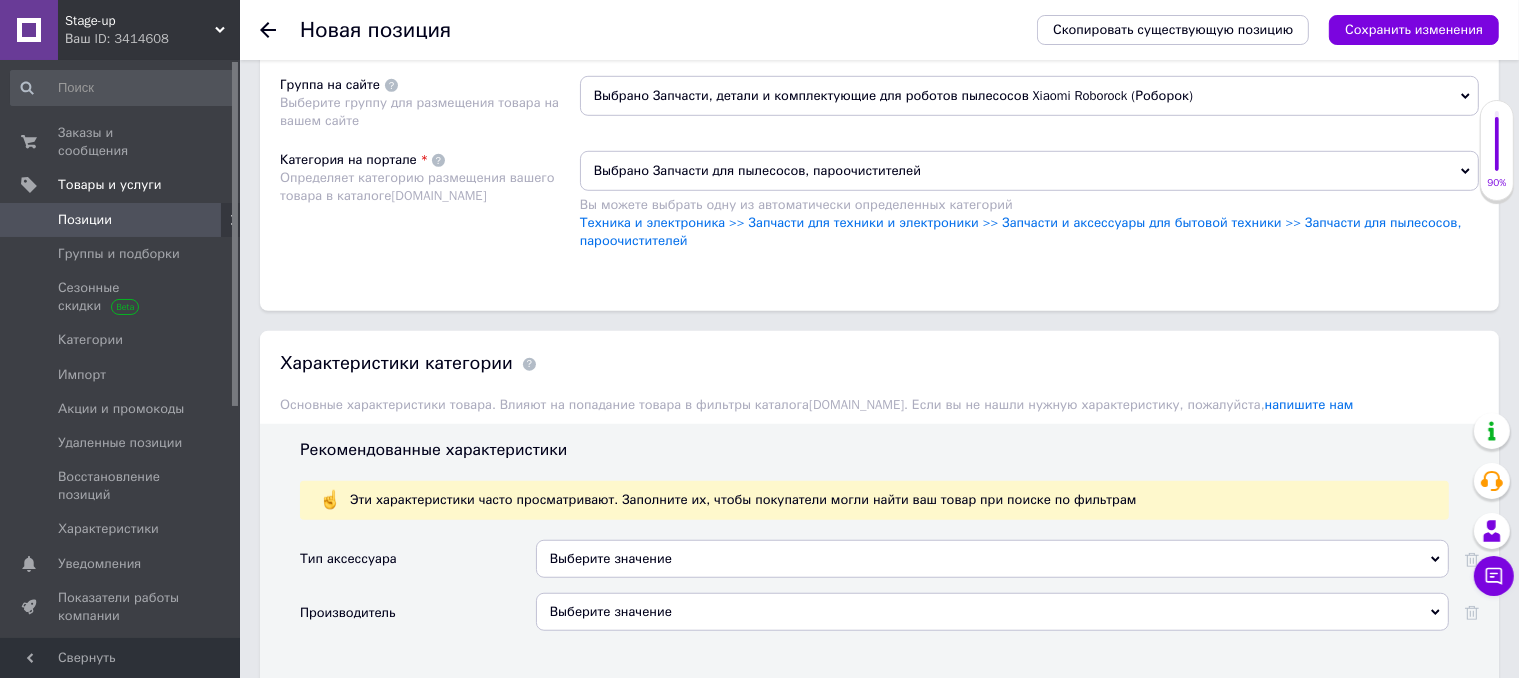 click on "Размещение Поисковые запросы Используются для поиска в каталоге  [DOMAIN_NAME] плата TANOS-S-L-S MAIN B3 × плата Roborock Q7 Max × плата Roborock Q7 Max+ × плата Roborock Q7 Max Plus × плата Roborock Q7M02-00 × плата Roborock Q7MP52-00 × плата Roborock Q7M52-00 × плата Roborock Q7MP02-00 × Укажите поисковые запросы через запятую.
Их можно ввести вручную или добавить скопированные.
Не указывайте дополнительные слова,
такие как: купить, заказать, регион — они добавляются автоматически. Перевод на украинском языке Группа на сайте Выберите группу для размещения товара на вашем сайте Категория на портале [DOMAIN_NAME]" at bounding box center (879, 63) 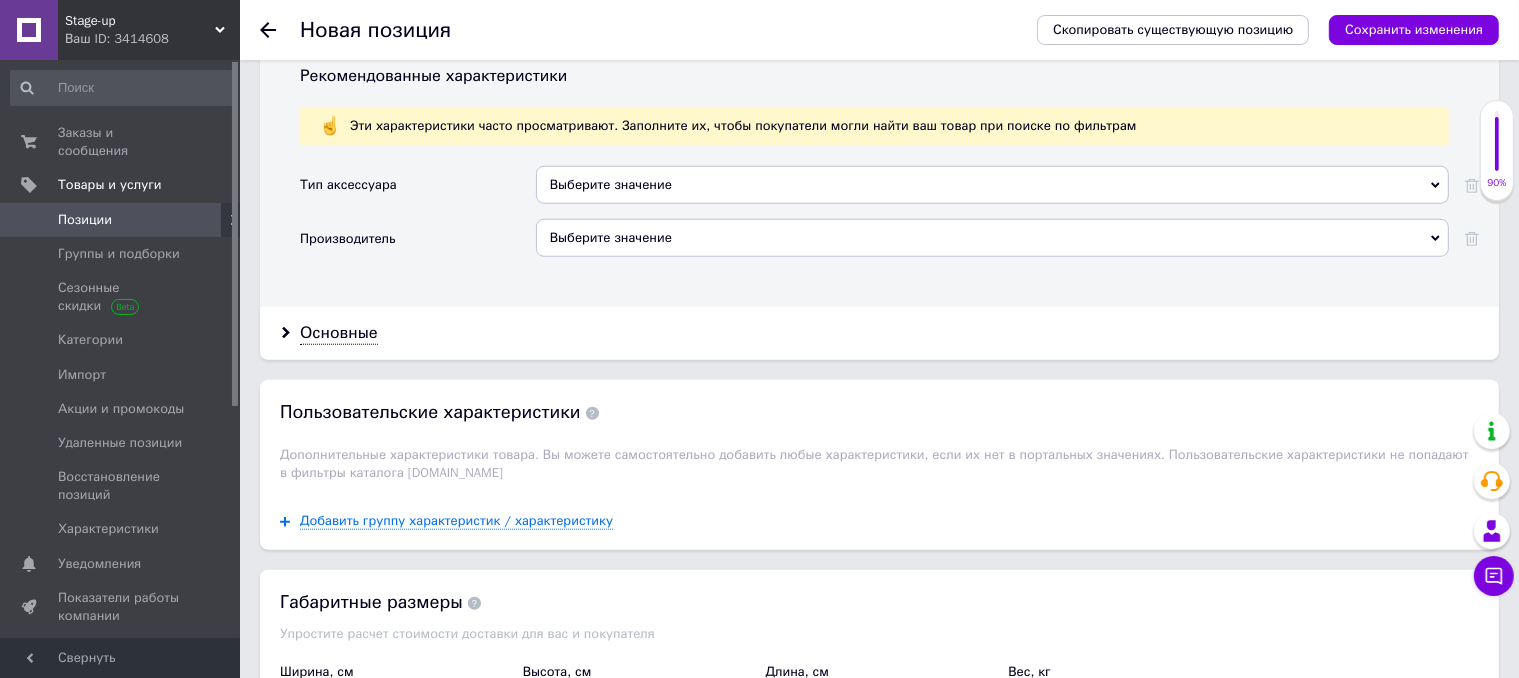 scroll, scrollTop: 1800, scrollLeft: 0, axis: vertical 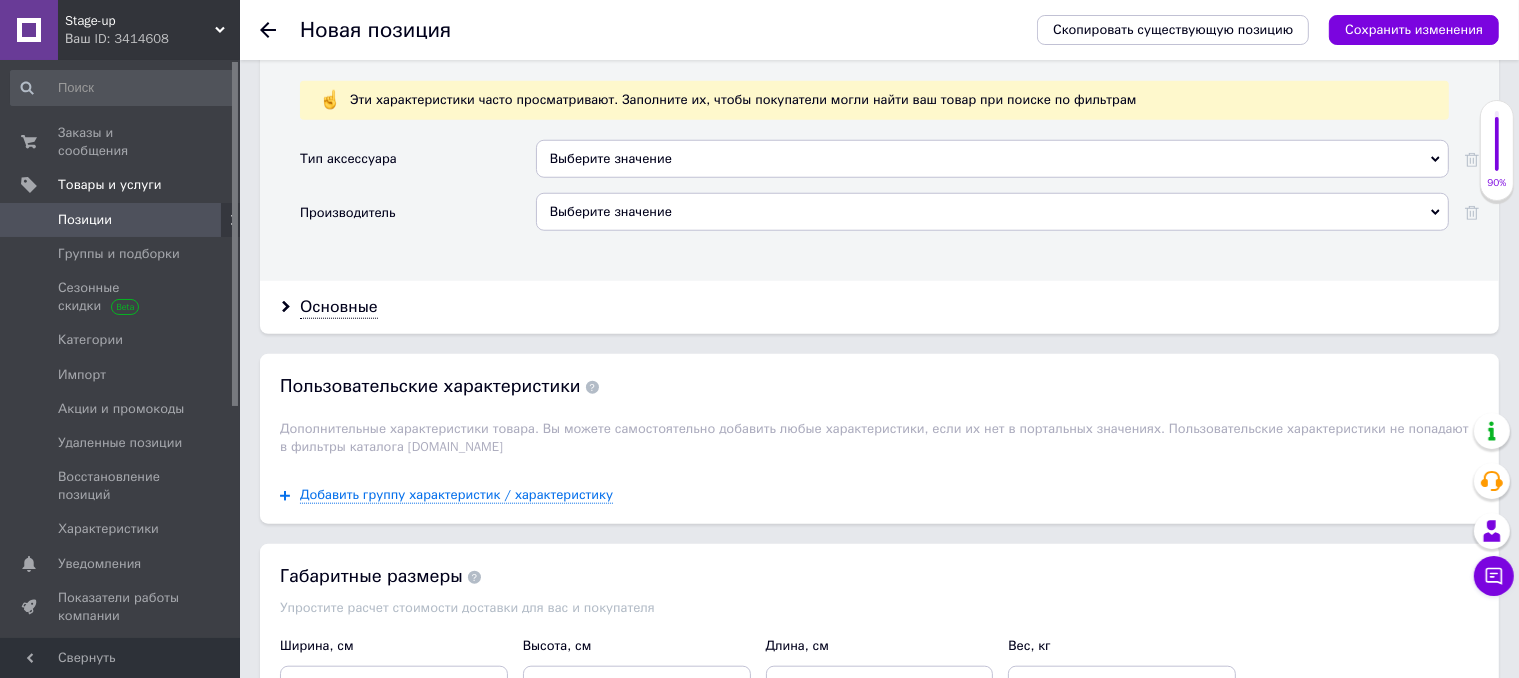 click on "Выберите значение" at bounding box center (992, 159) 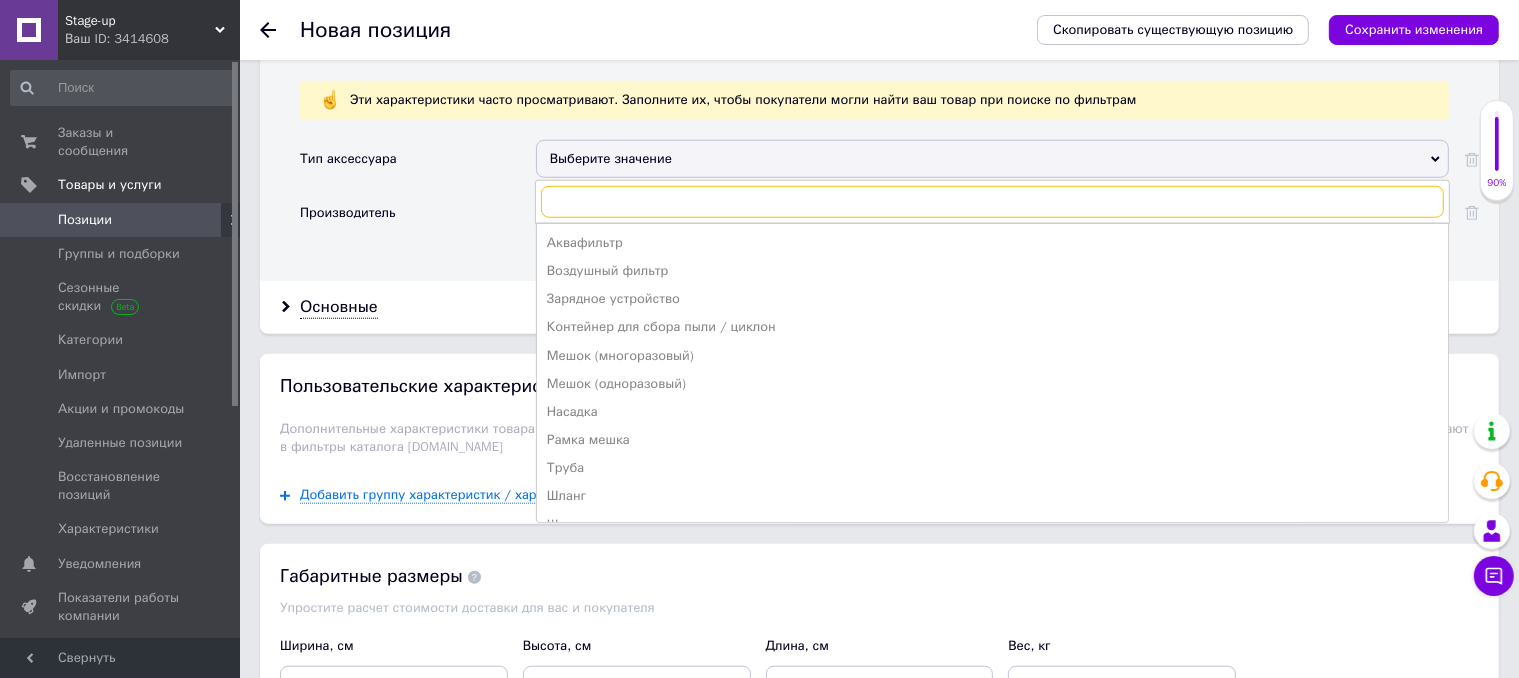 type on "п" 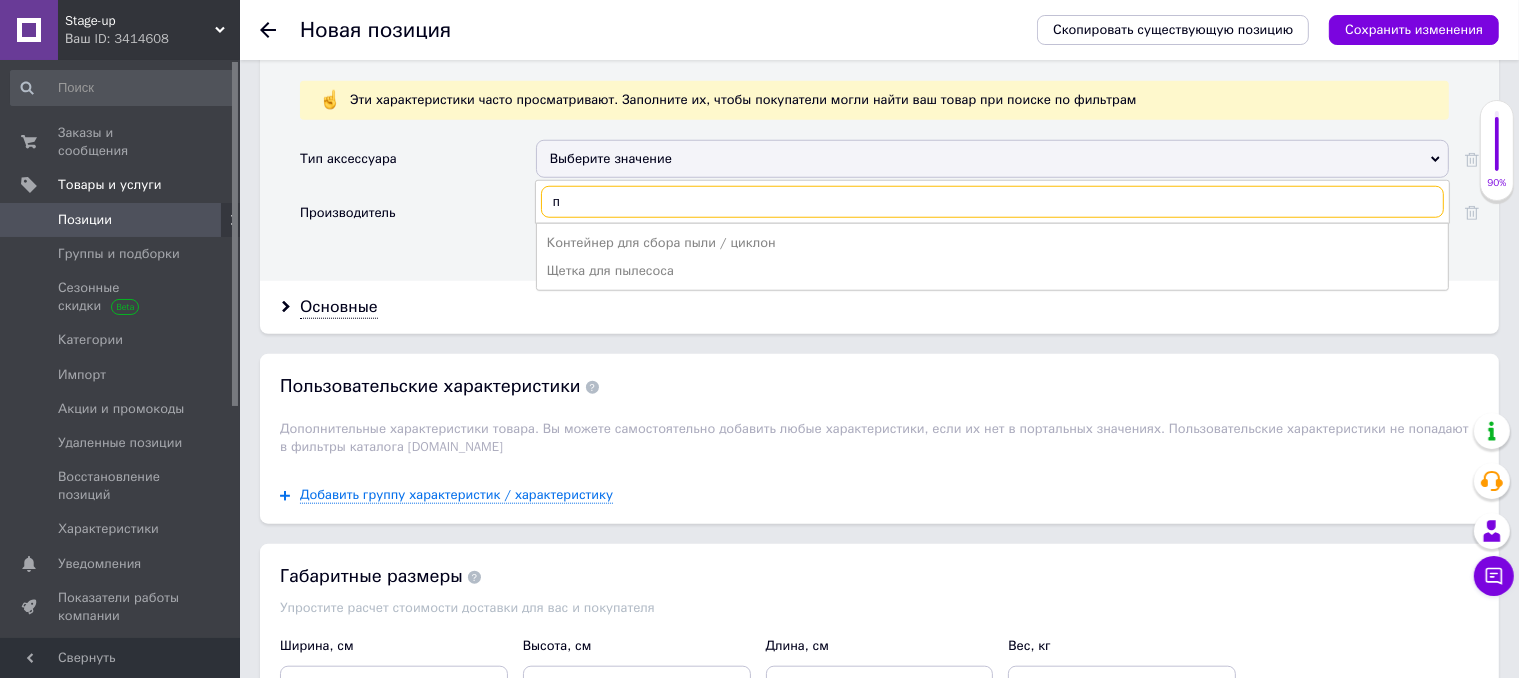 type 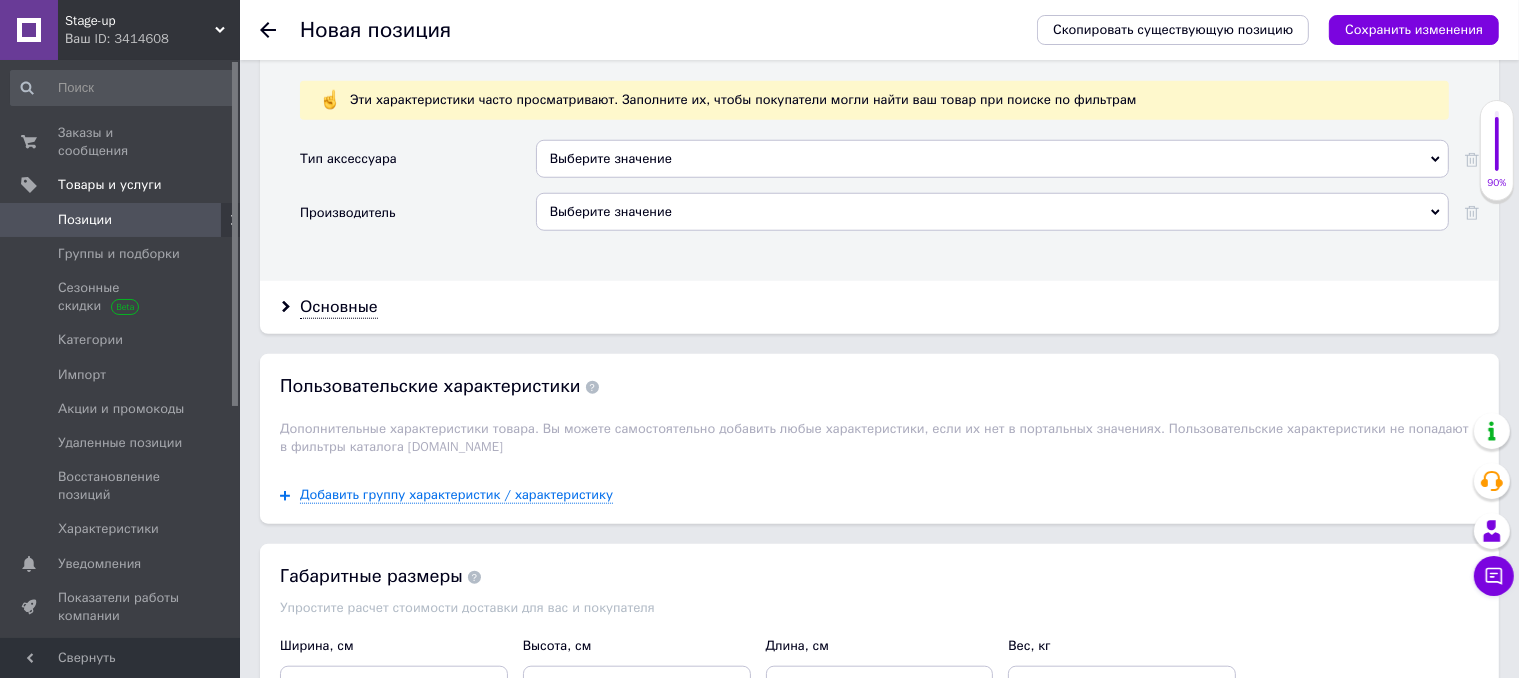 click on "Производитель" at bounding box center (418, 219) 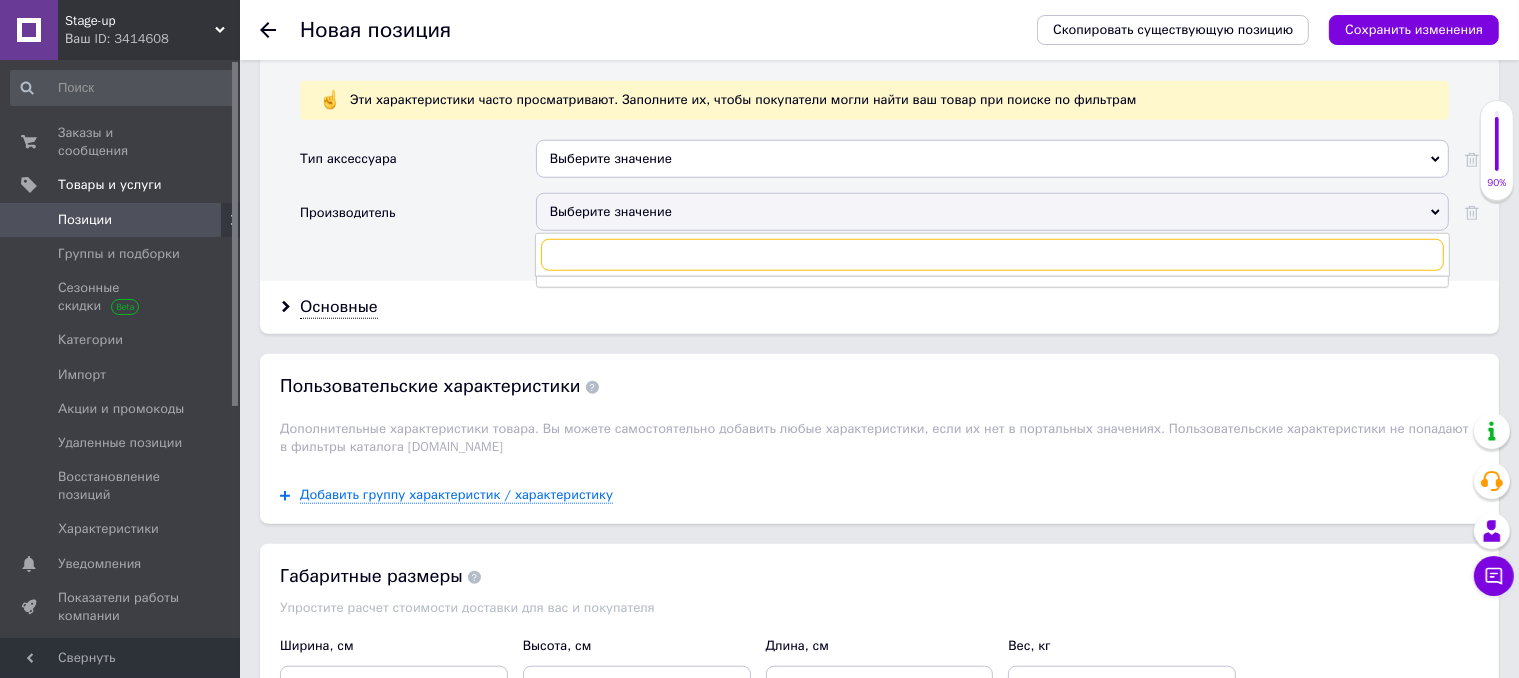 paste on "Xiaomi" 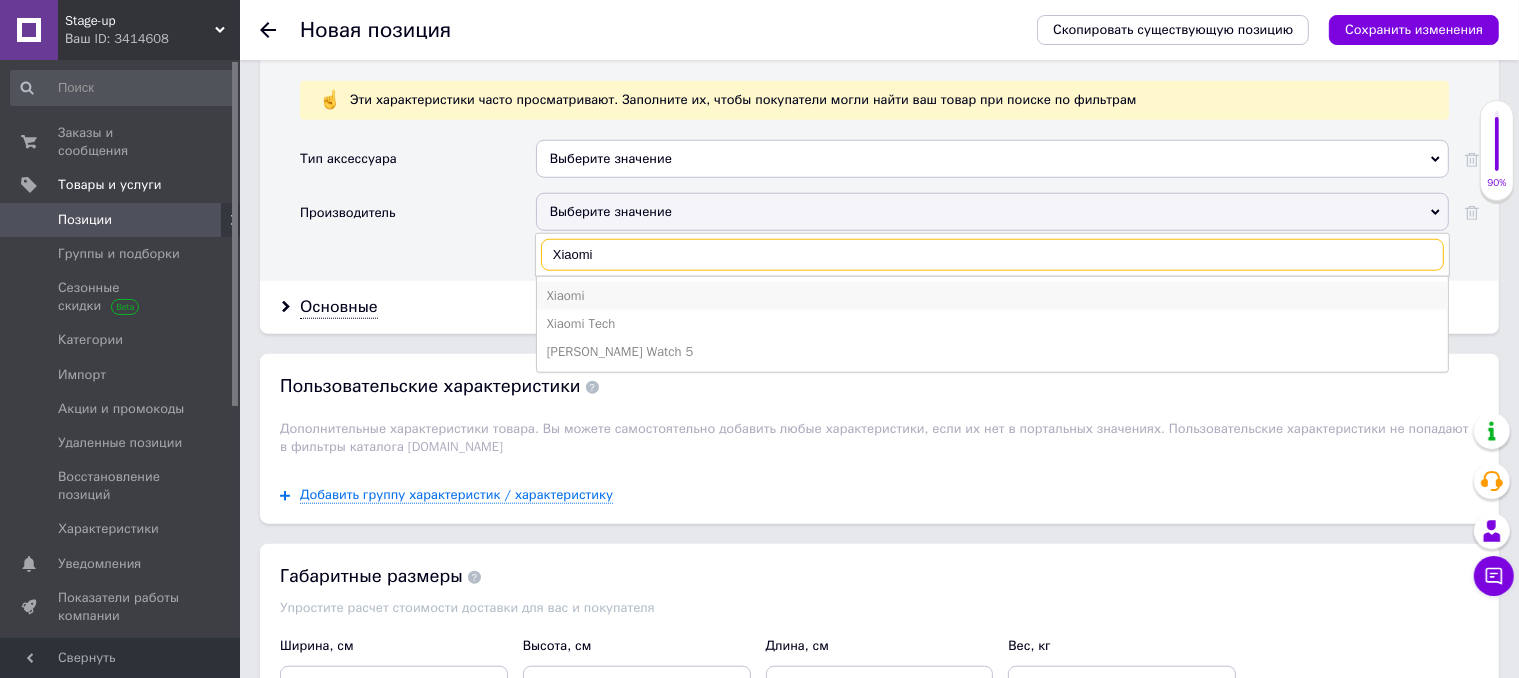 type on "Xiaomi" 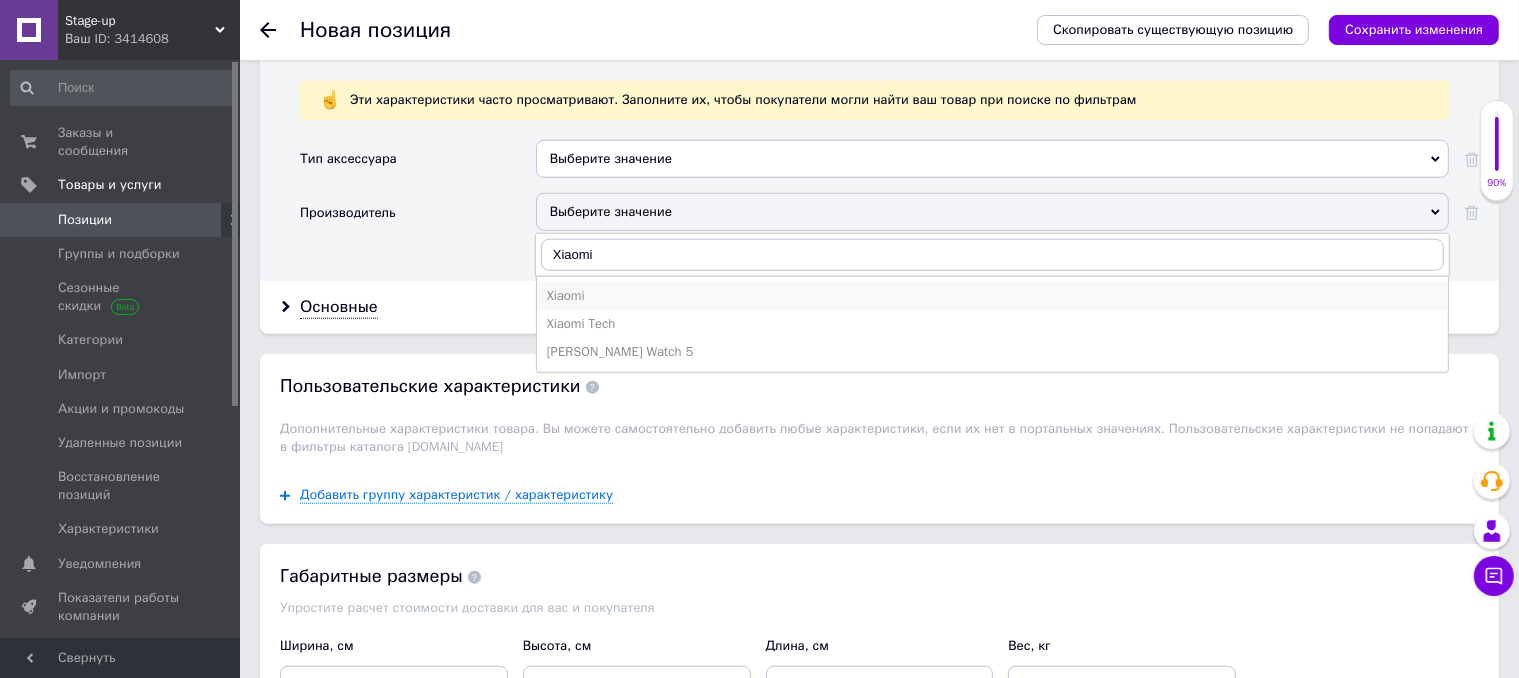 click on "Xiaomi" at bounding box center [992, 296] 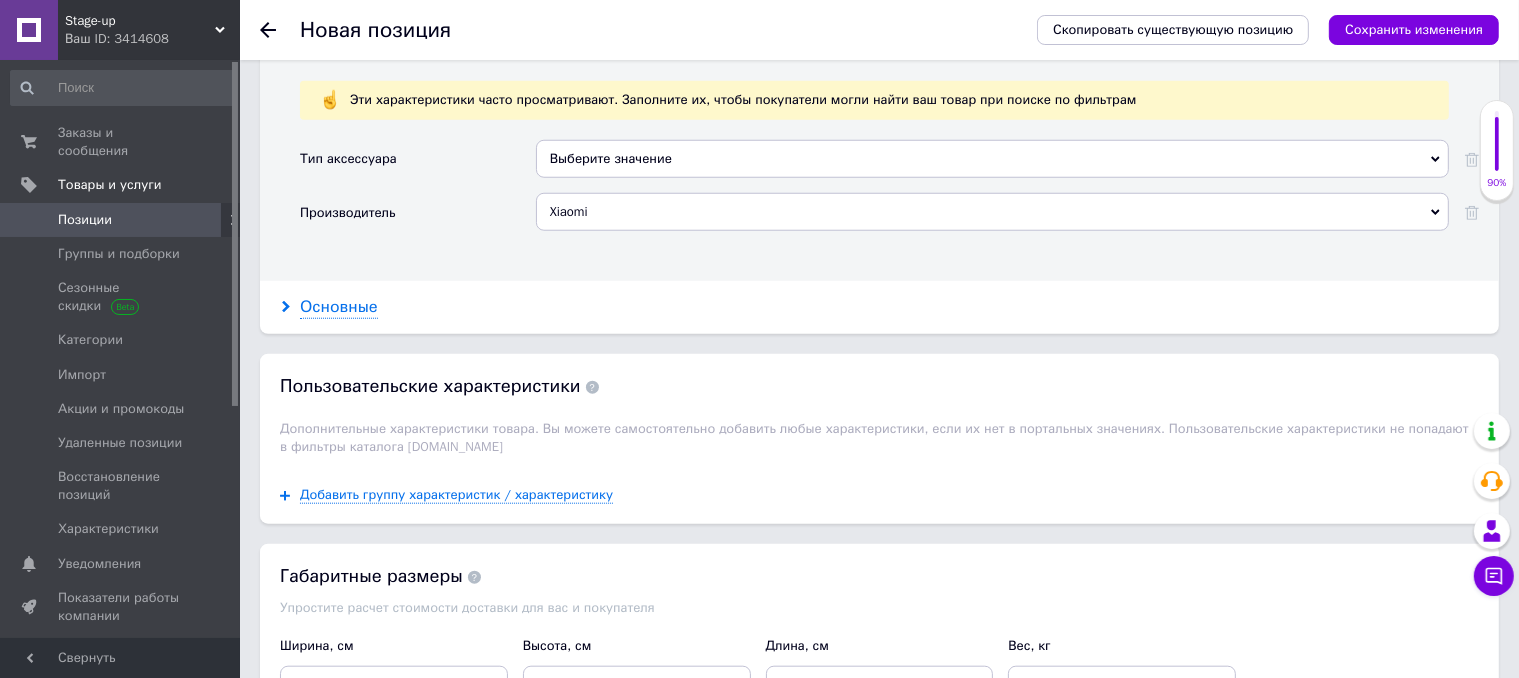 click on "Основные" at bounding box center [879, 307] 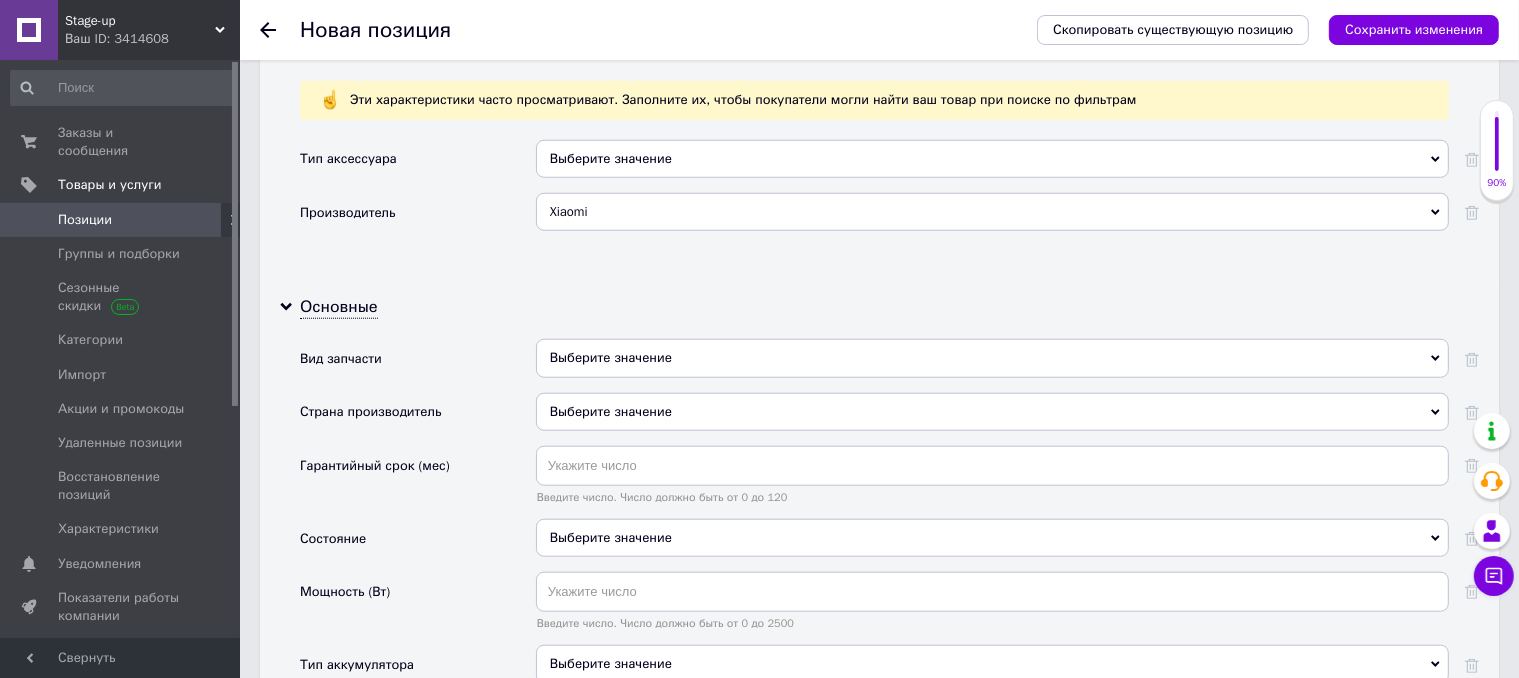 click on "Выберите значение" at bounding box center (992, 358) 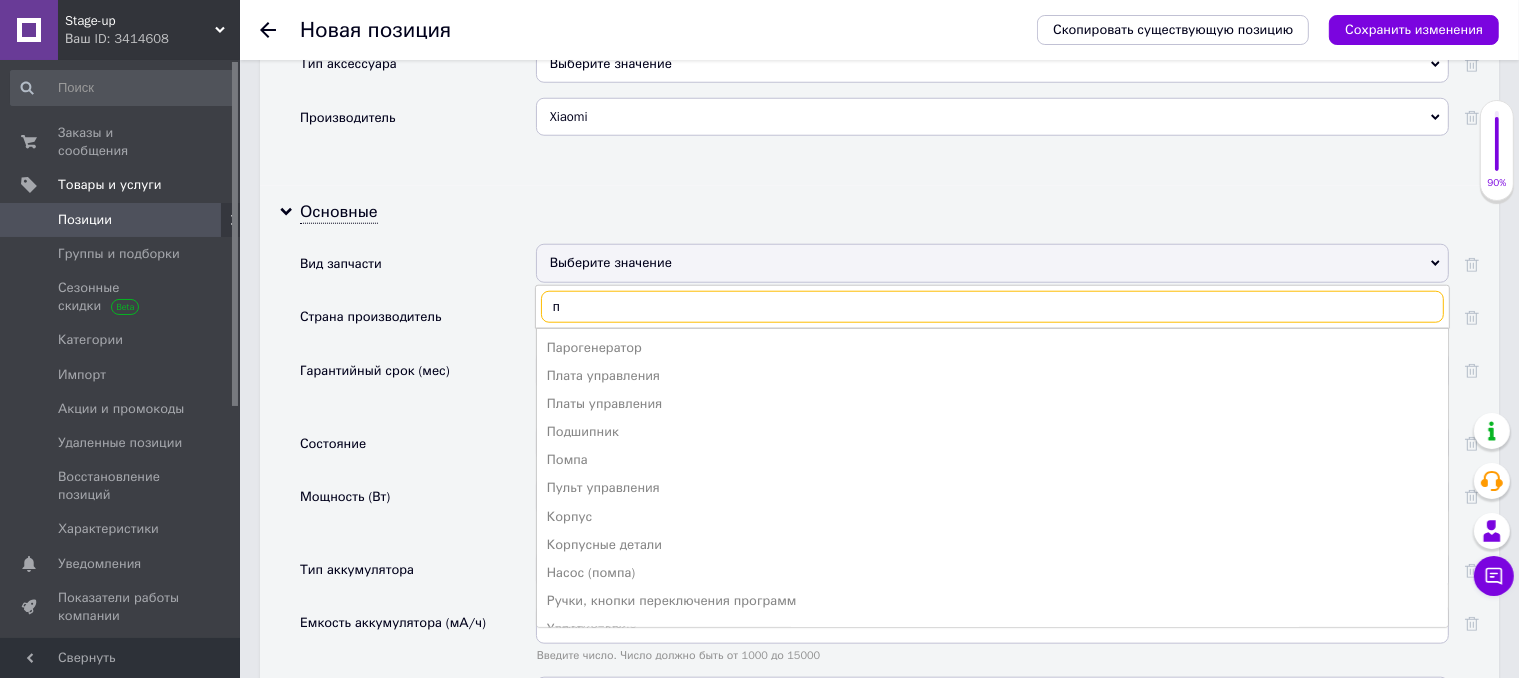 scroll, scrollTop: 1900, scrollLeft: 0, axis: vertical 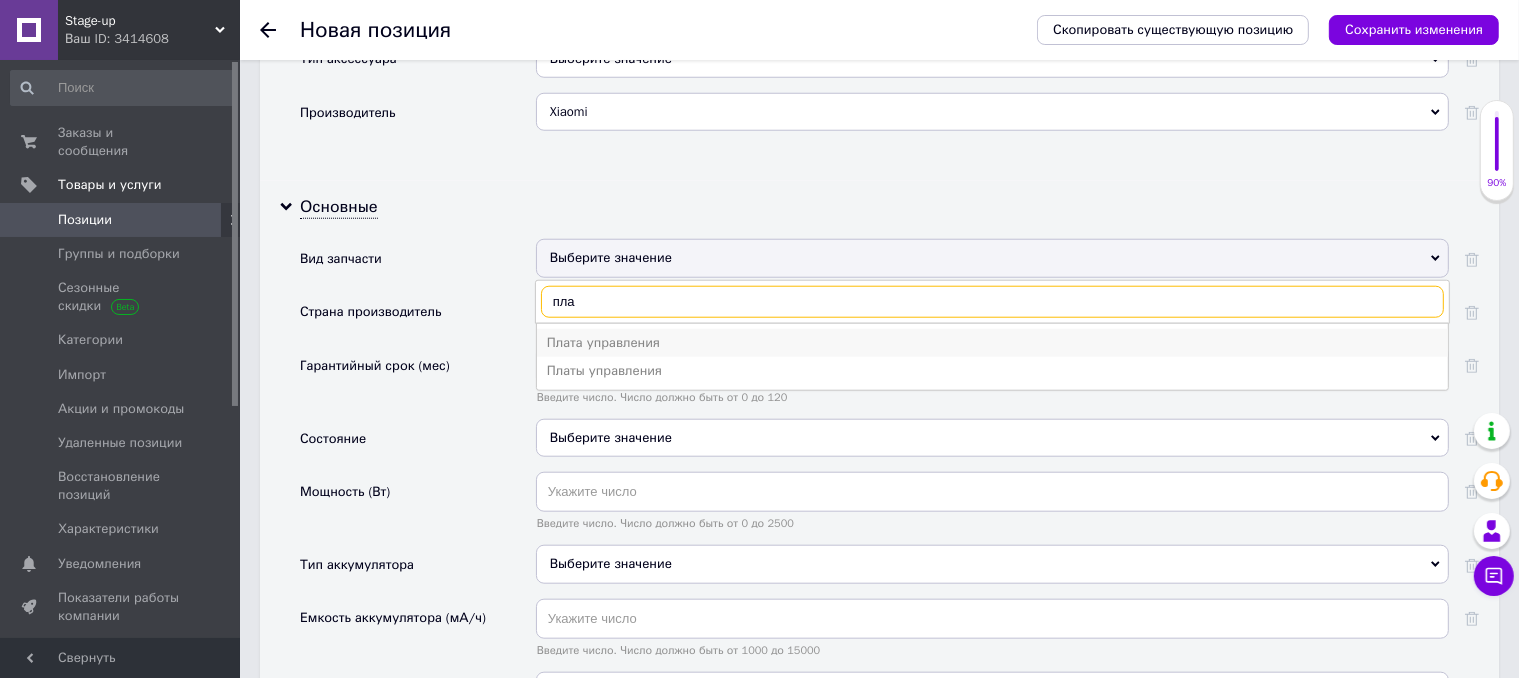 type on "пла" 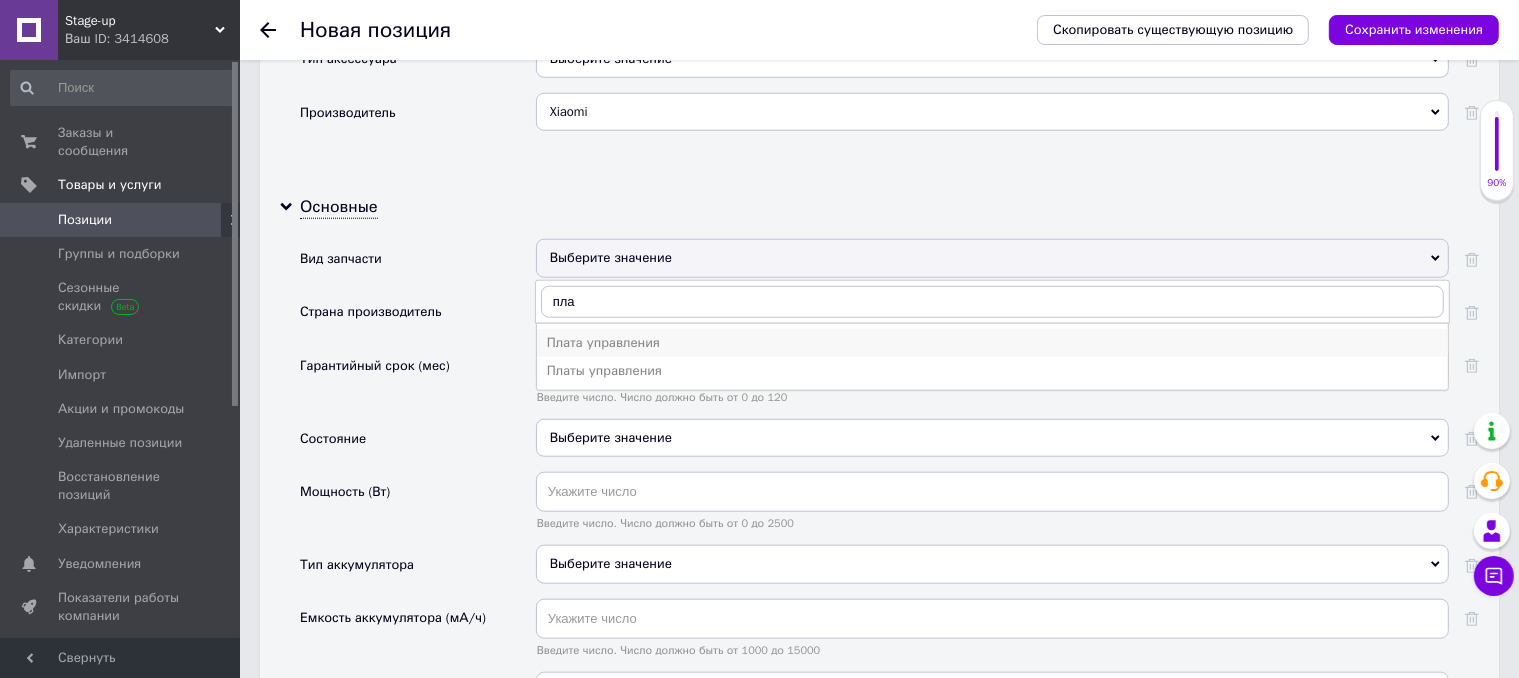 click on "Плата управления" at bounding box center (992, 343) 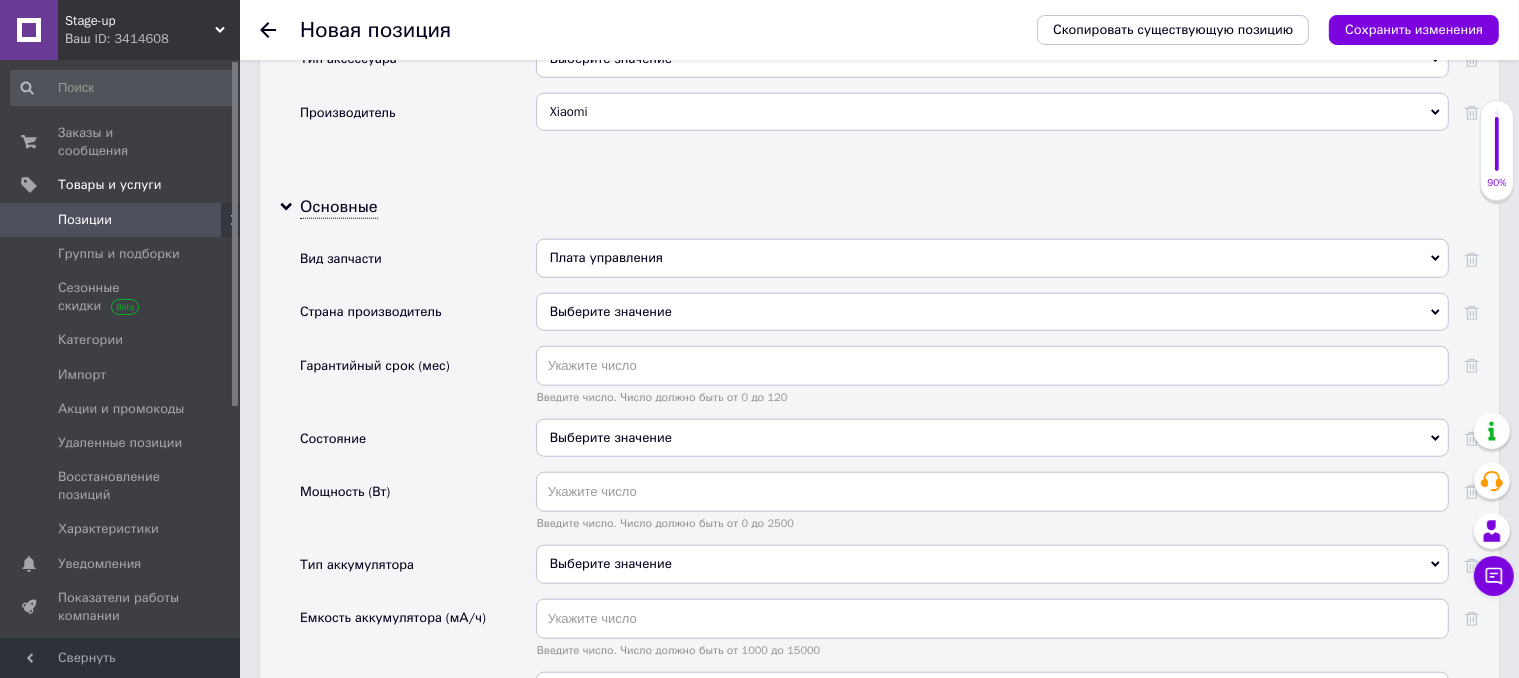 click on "Выберите значение" at bounding box center [992, 312] 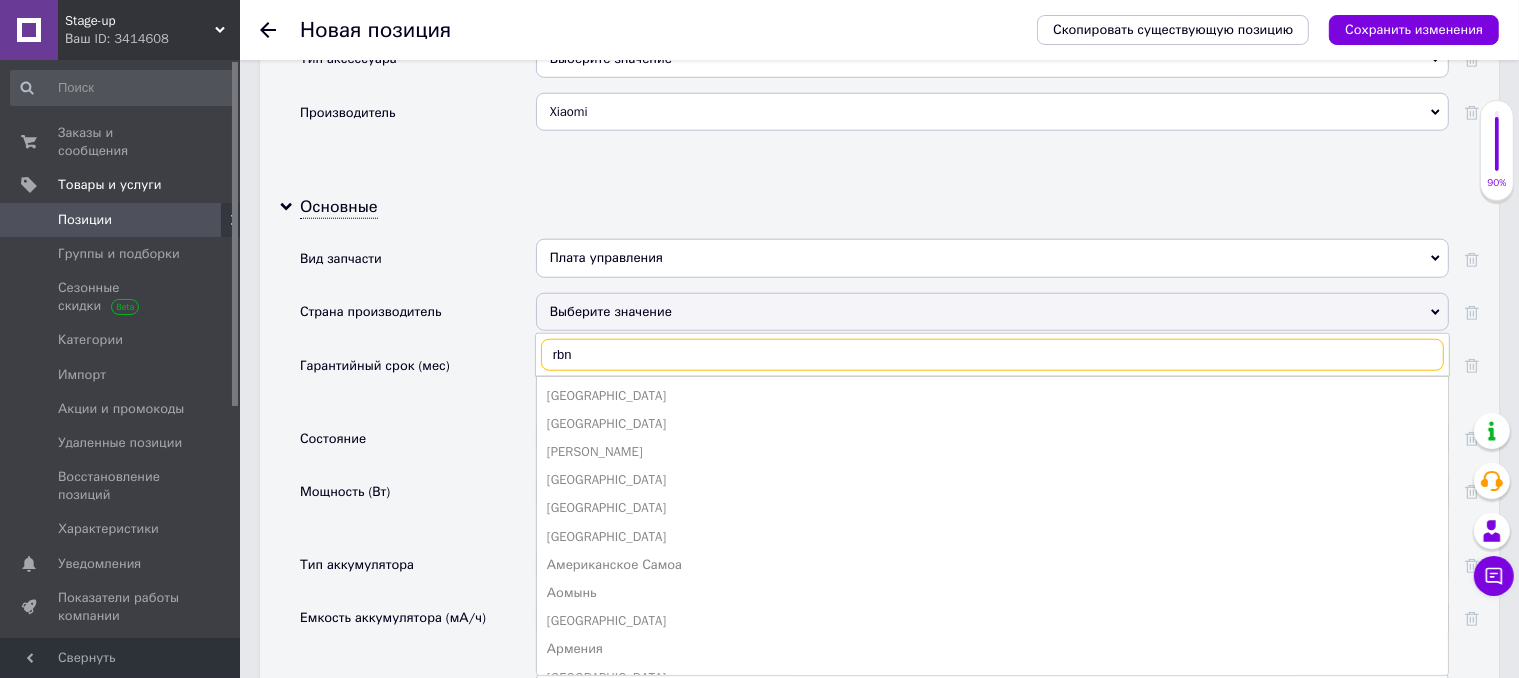 click on "rbn" at bounding box center [992, 355] 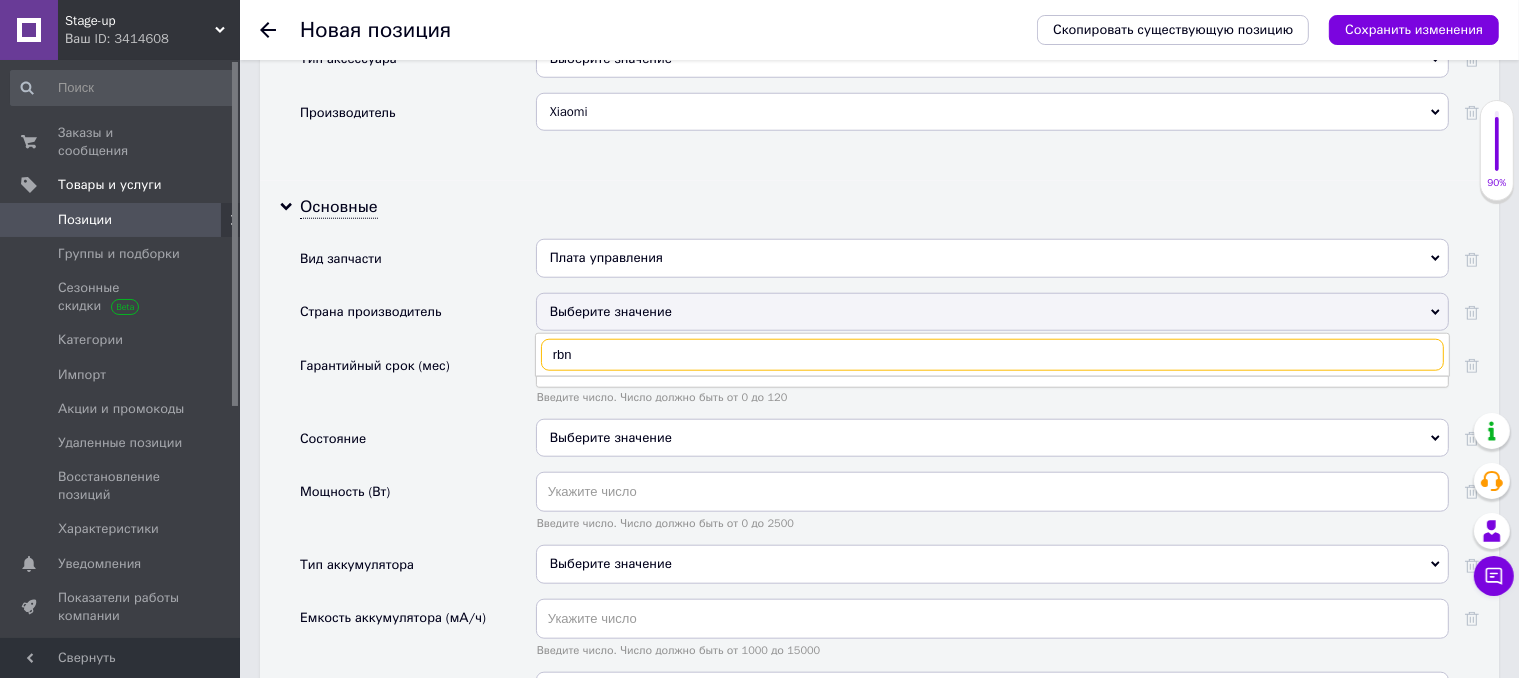 click on "rbn" at bounding box center (992, 355) 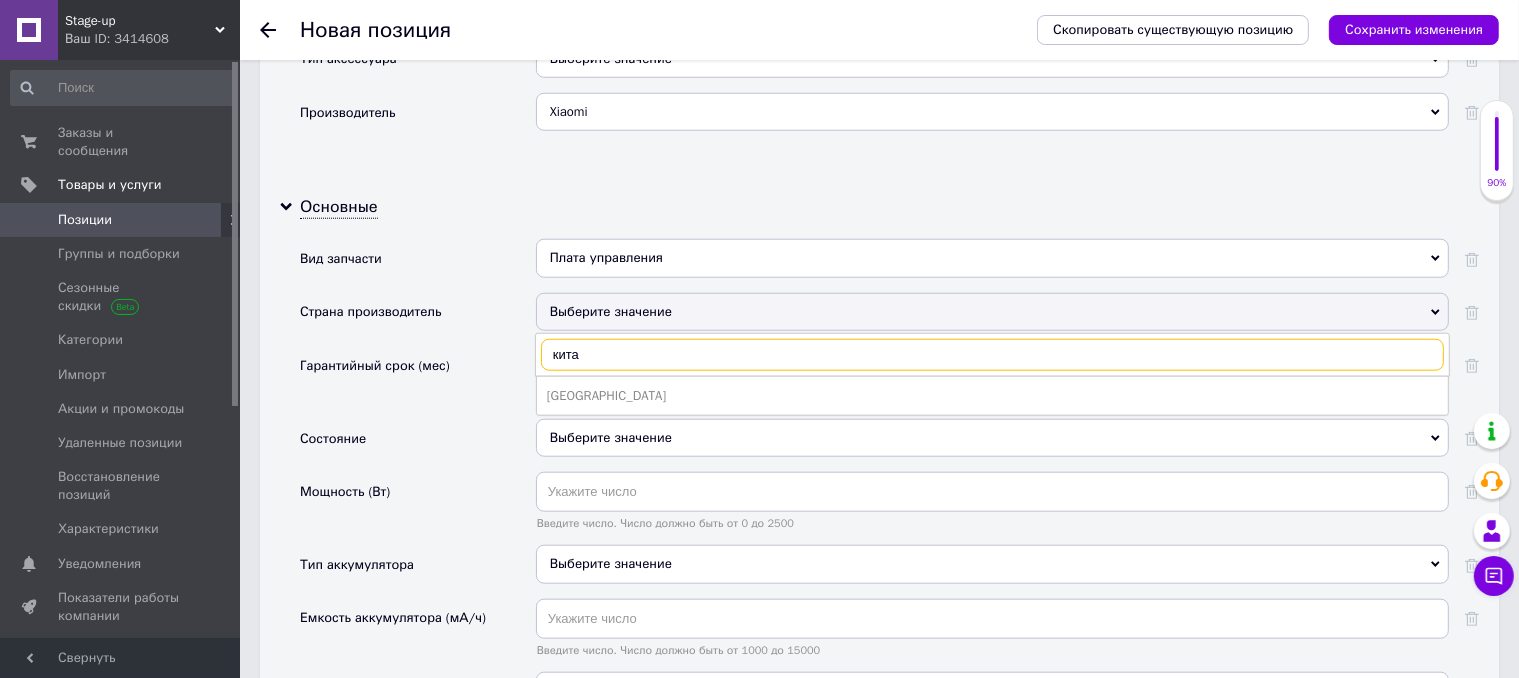 type on "кита" 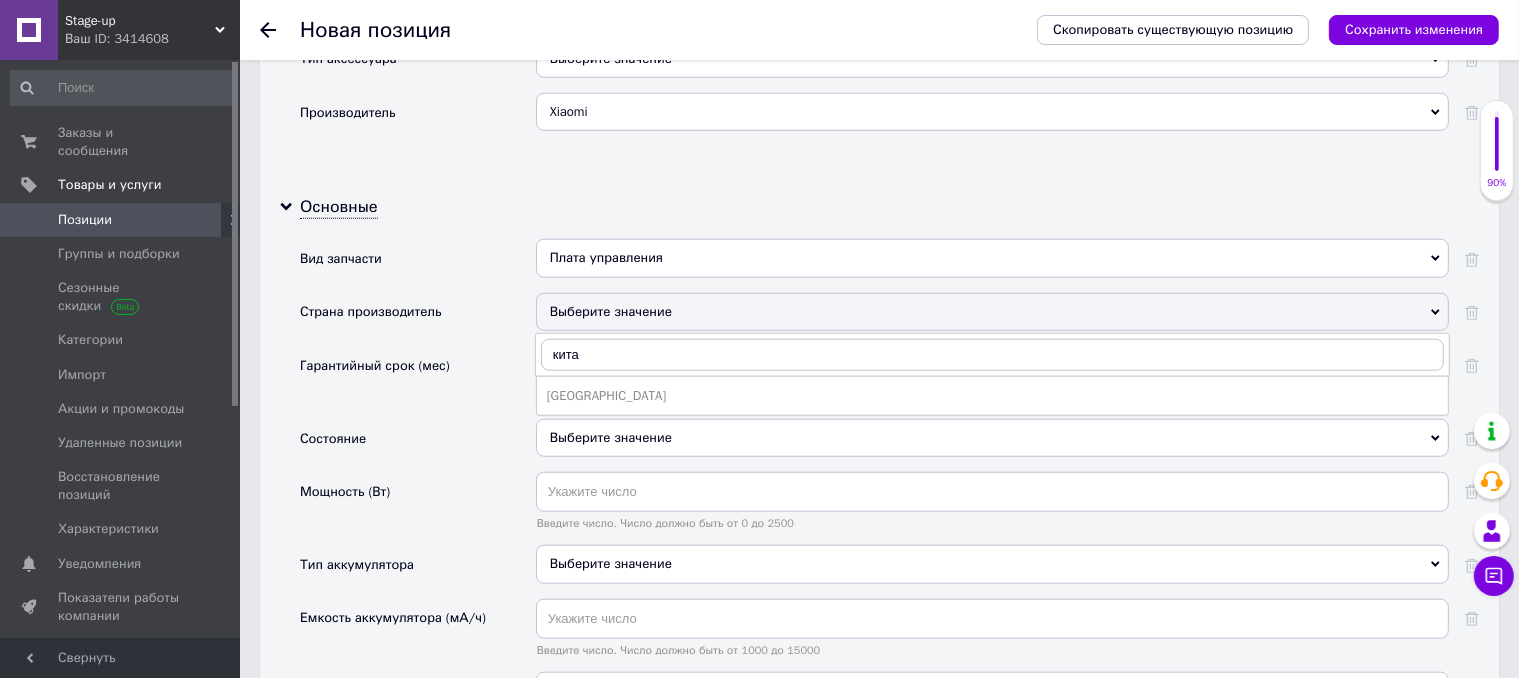 click on "[GEOGRAPHIC_DATA]" at bounding box center [992, 396] 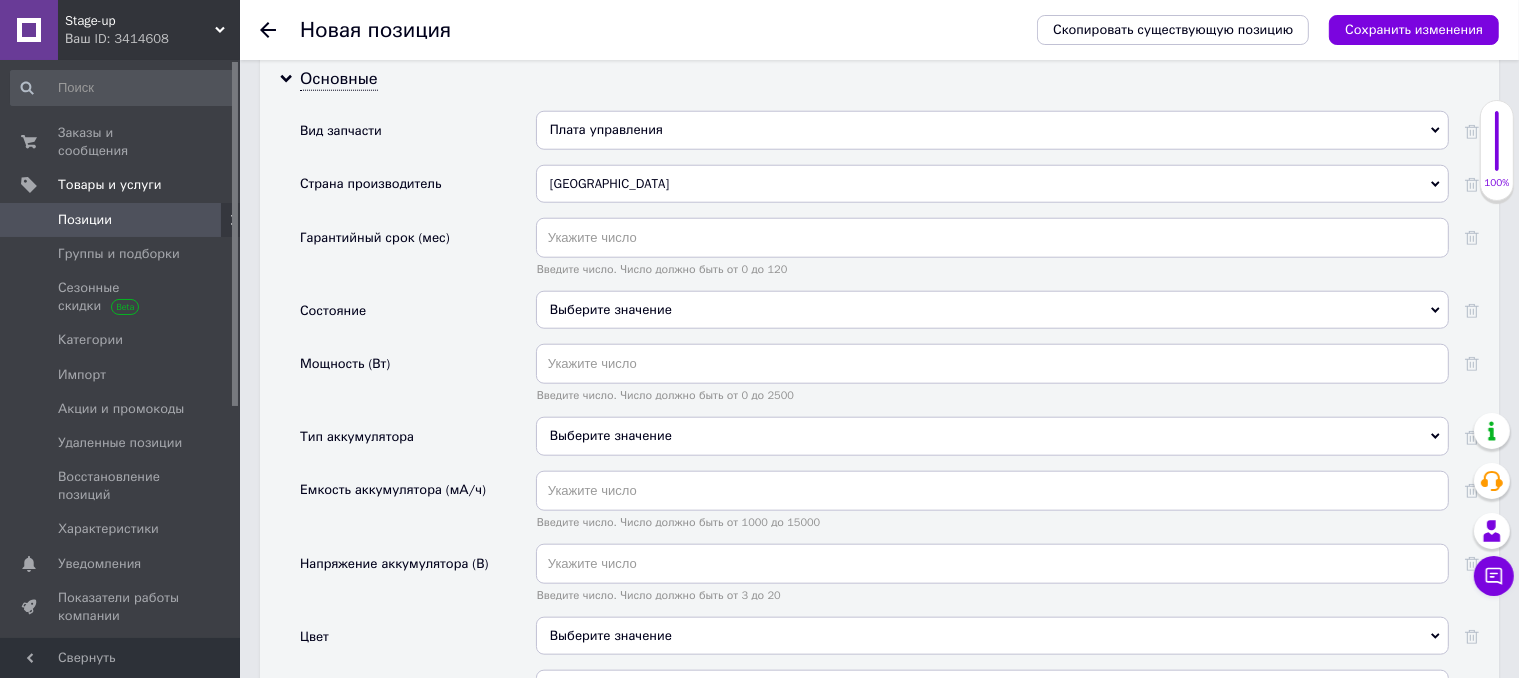 scroll, scrollTop: 2100, scrollLeft: 0, axis: vertical 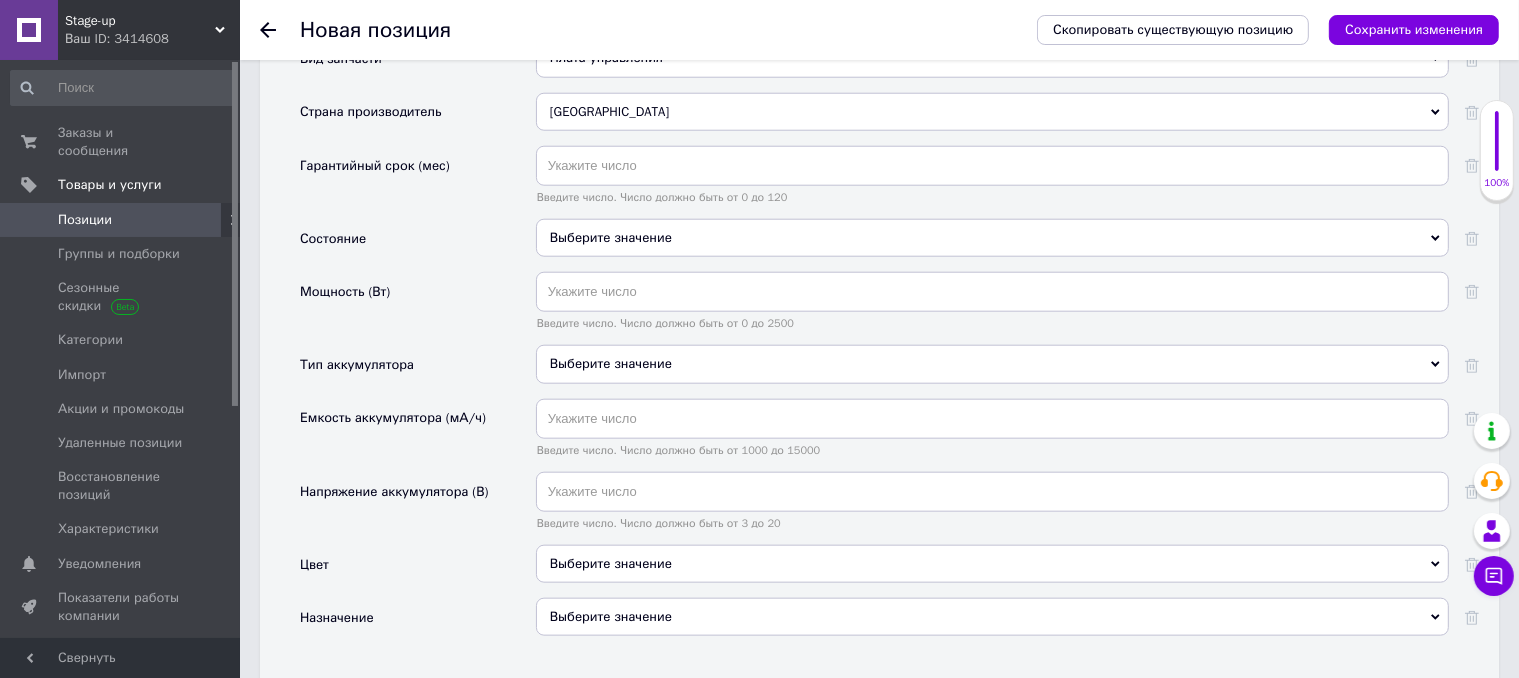 click on "Выберите значение" at bounding box center (992, 238) 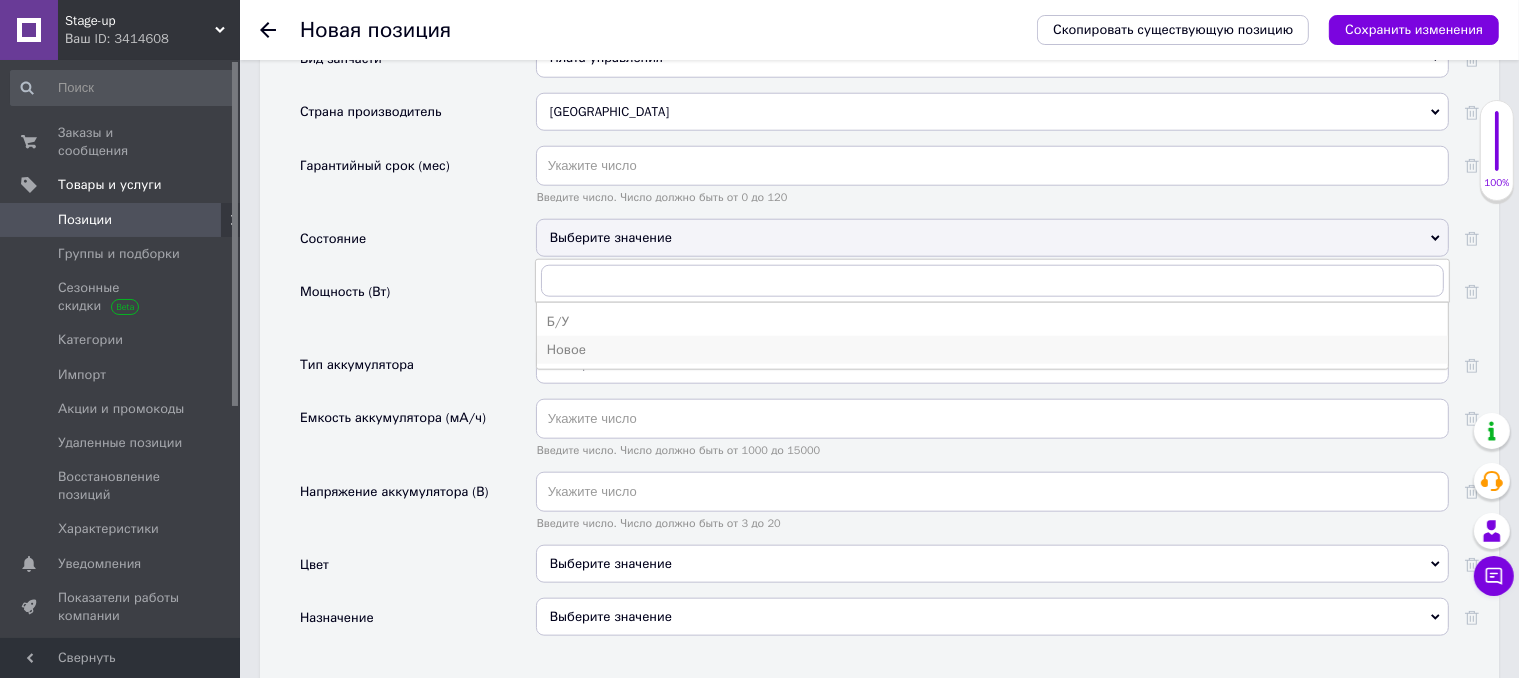click on "Новое" at bounding box center [992, 350] 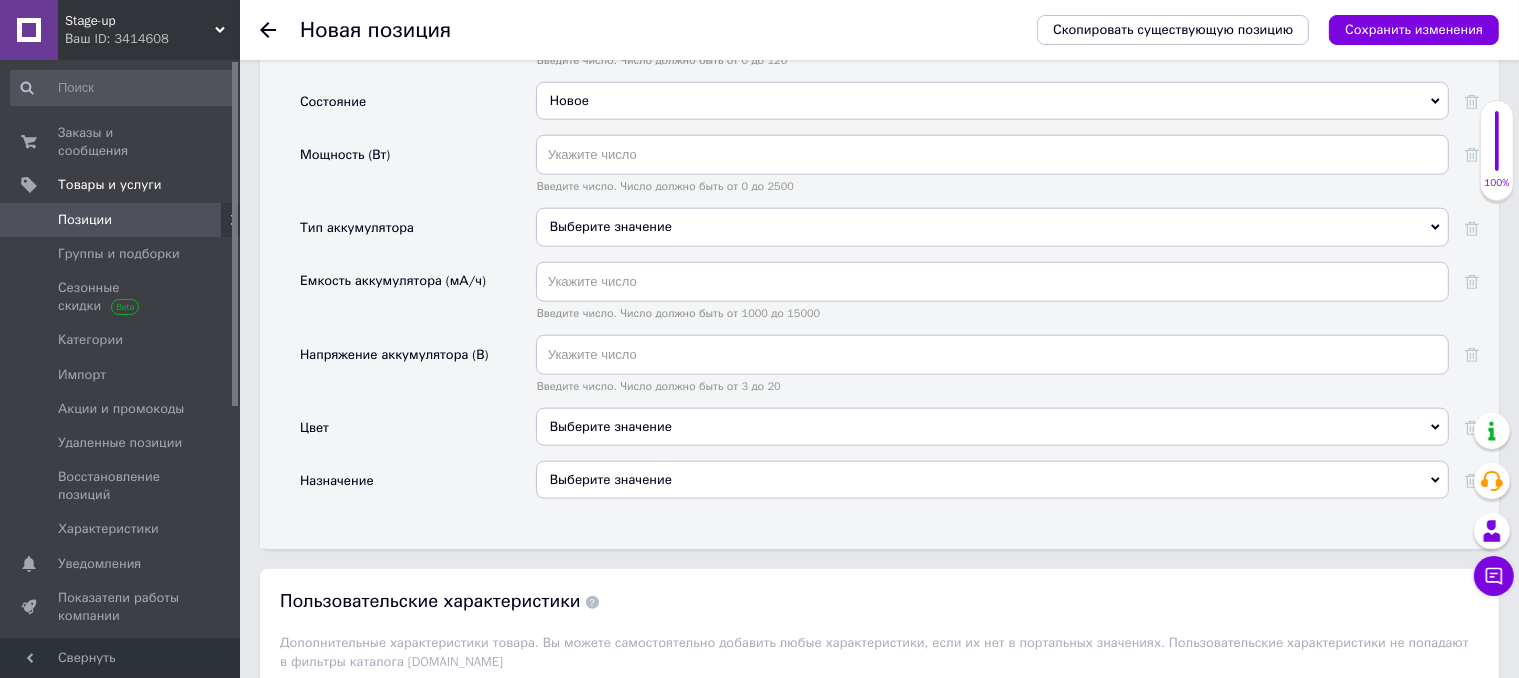 scroll, scrollTop: 2300, scrollLeft: 0, axis: vertical 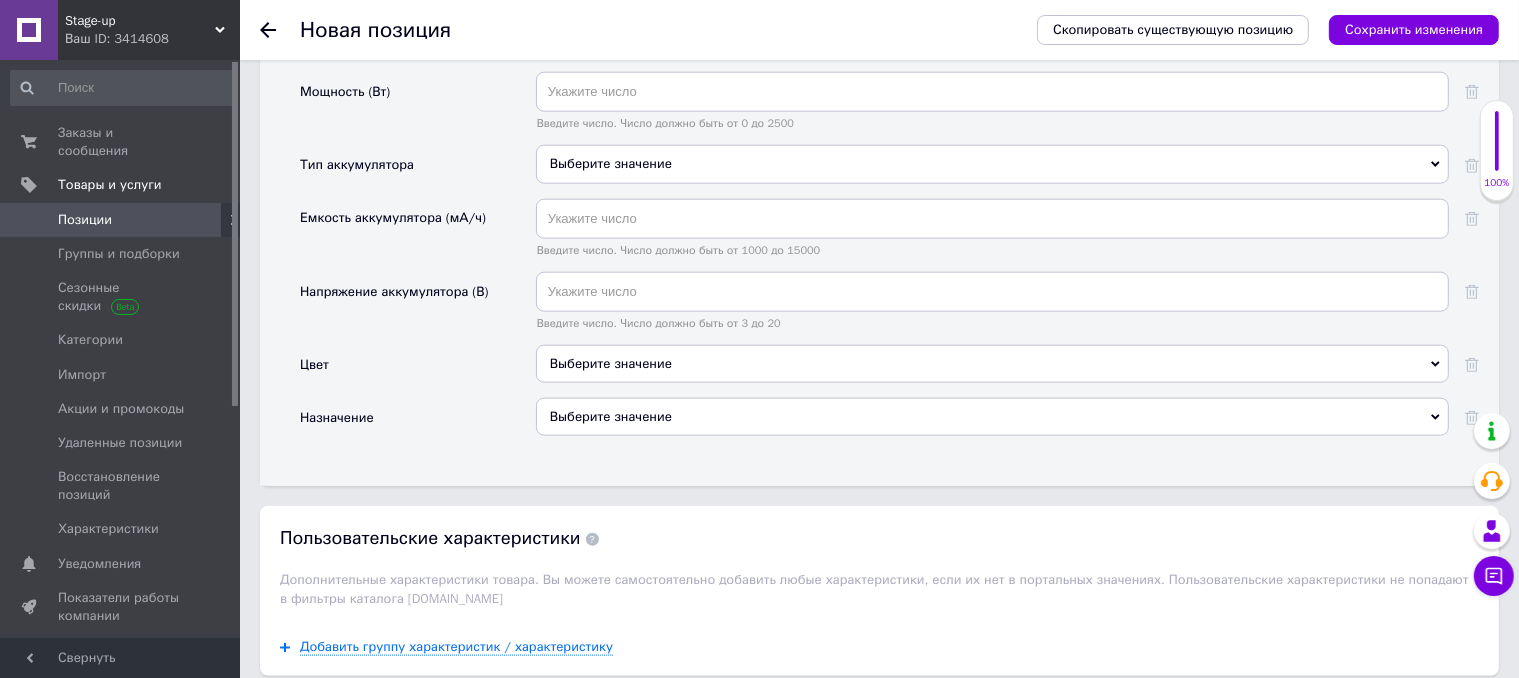 click on "Выберите значение" at bounding box center [992, 417] 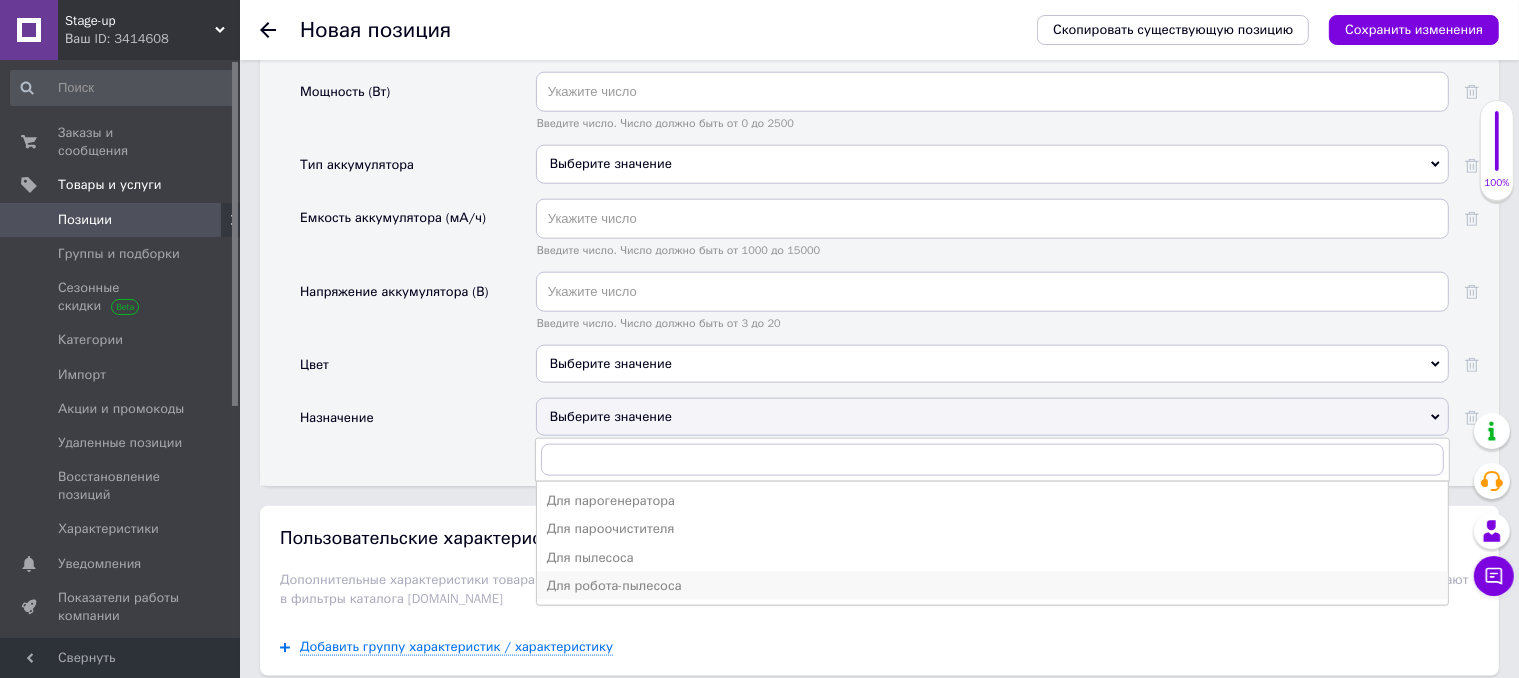 click on "Для робота-пылесоса" at bounding box center (992, 586) 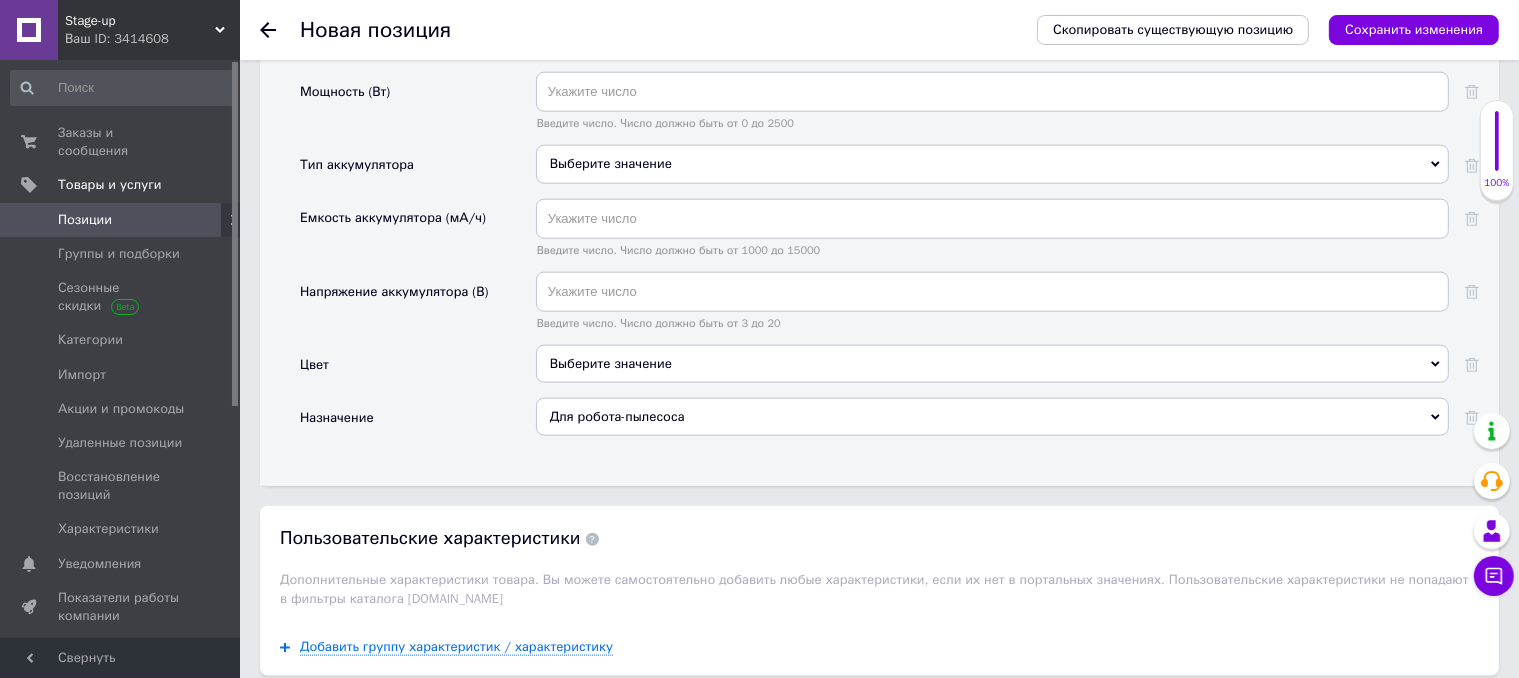 click on "Выберите значение" at bounding box center [992, 364] 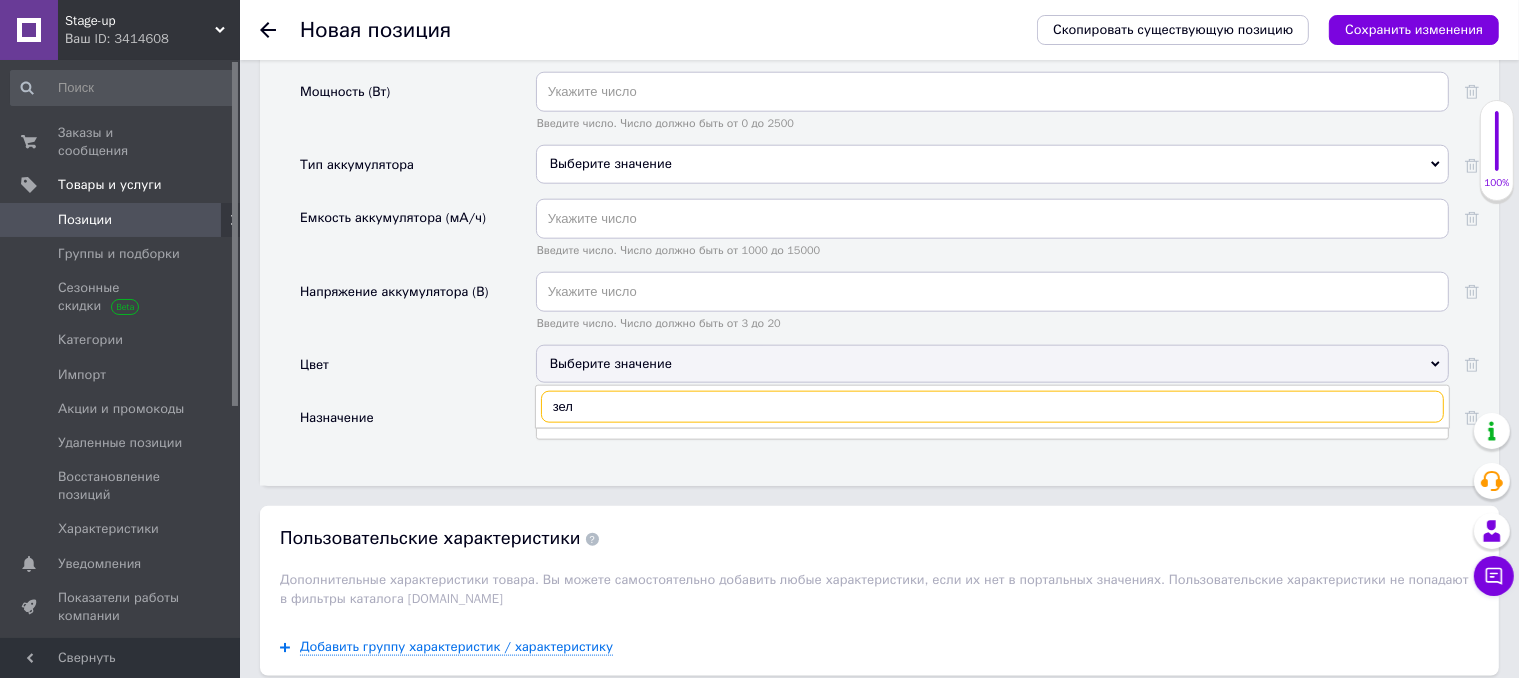 click on "зел" at bounding box center [992, 407] 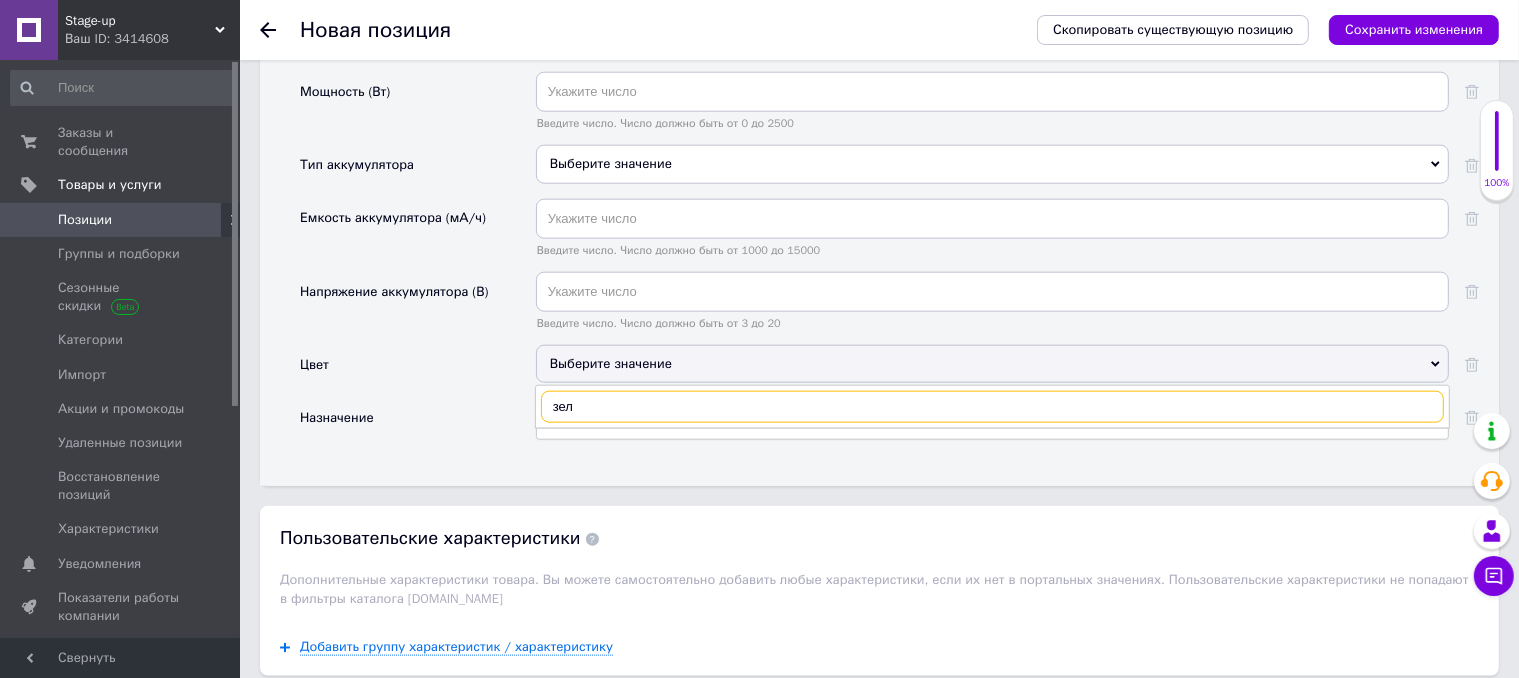 click on "зел" at bounding box center [992, 407] 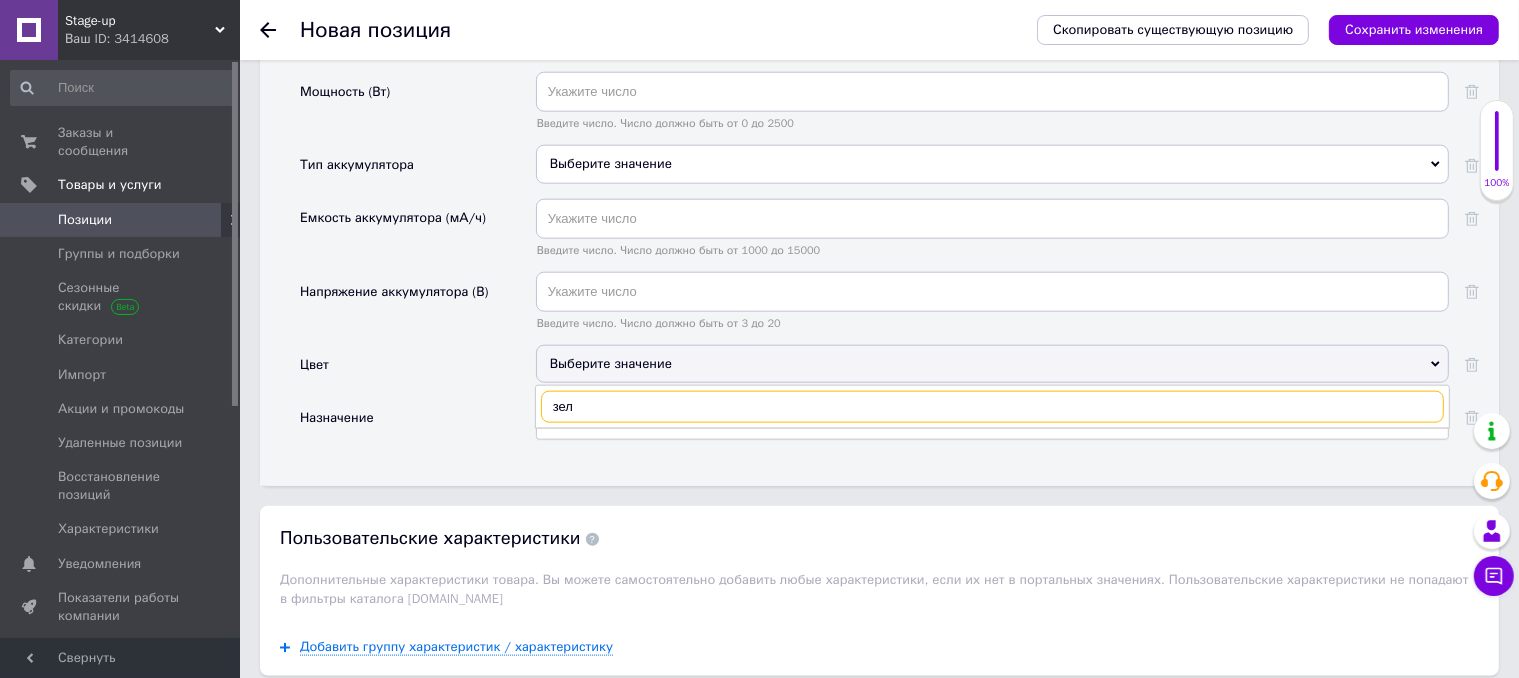 type on "з" 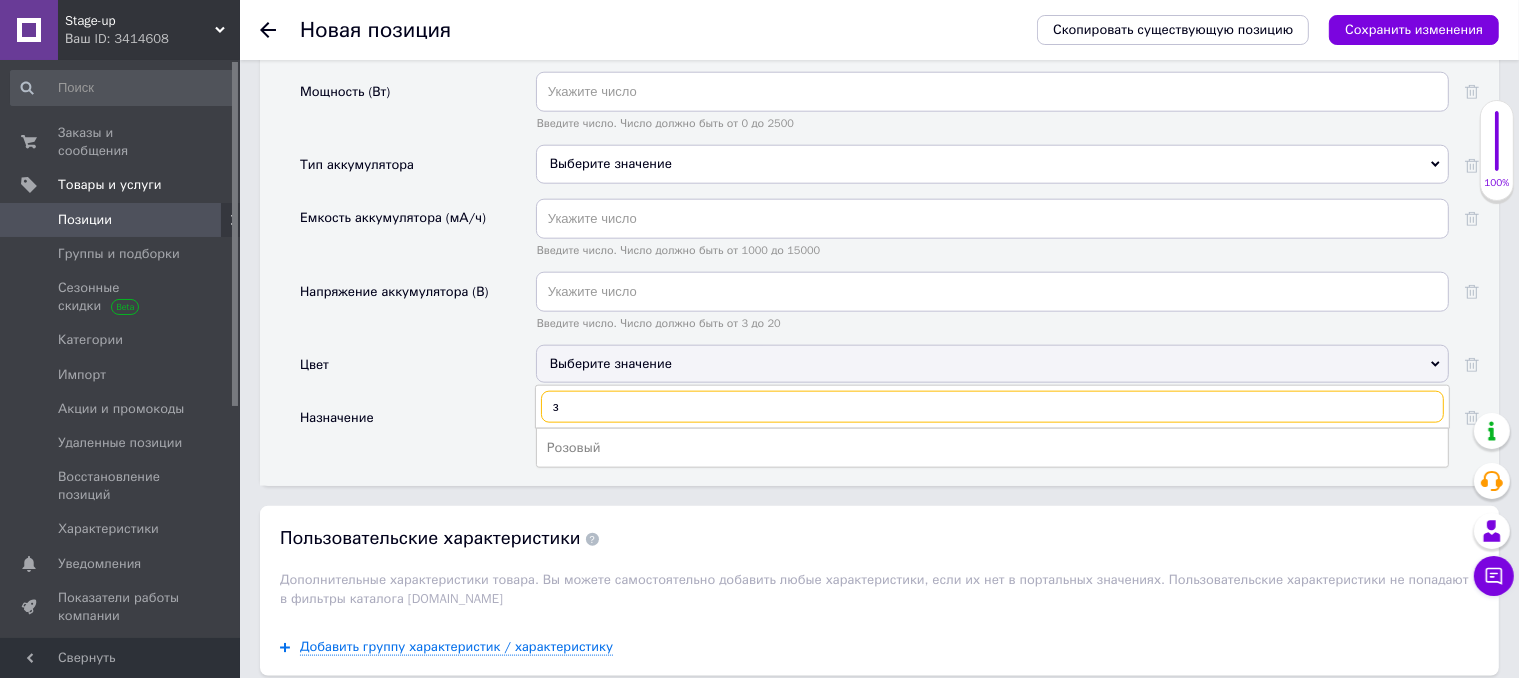 type 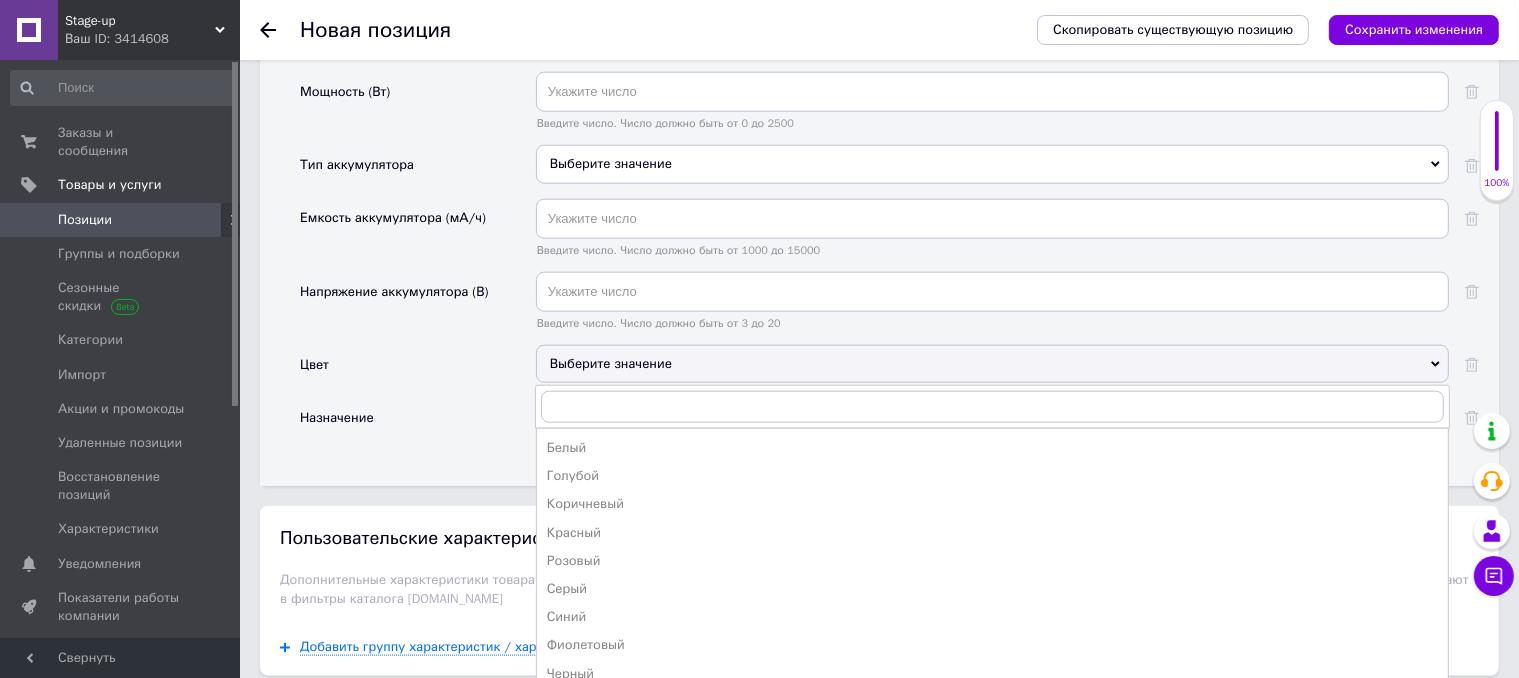 click on "Цвет" at bounding box center (418, 371) 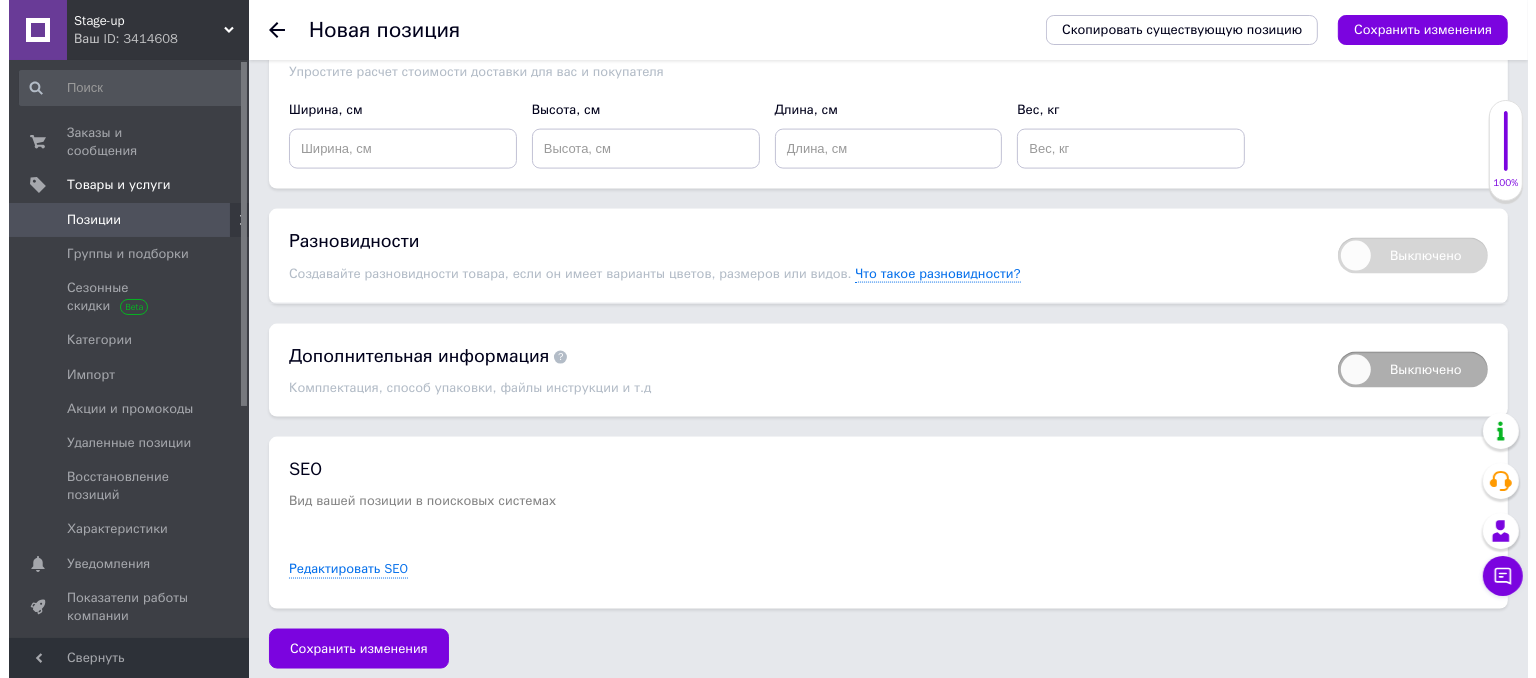 scroll, scrollTop: 2588, scrollLeft: 0, axis: vertical 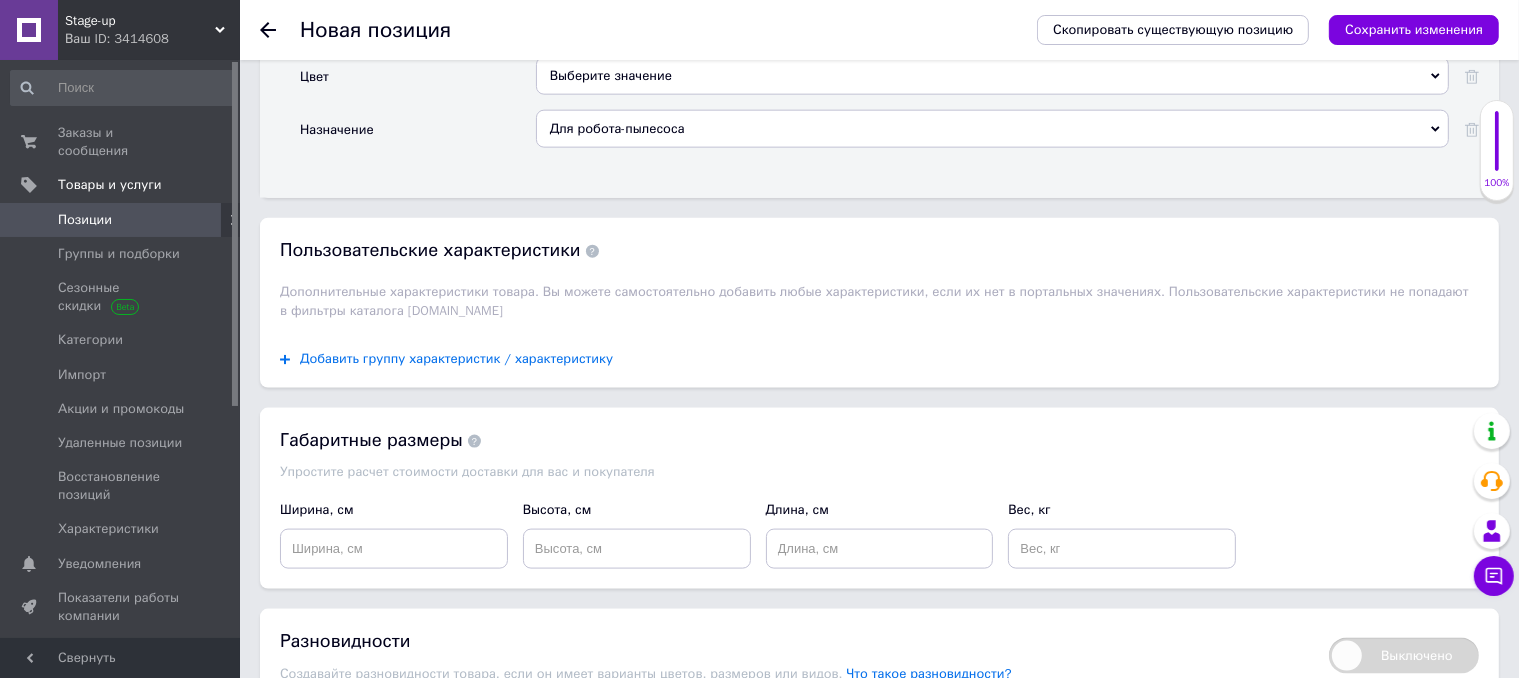 click on "Добавить группу характеристик / характеристику" at bounding box center [456, 359] 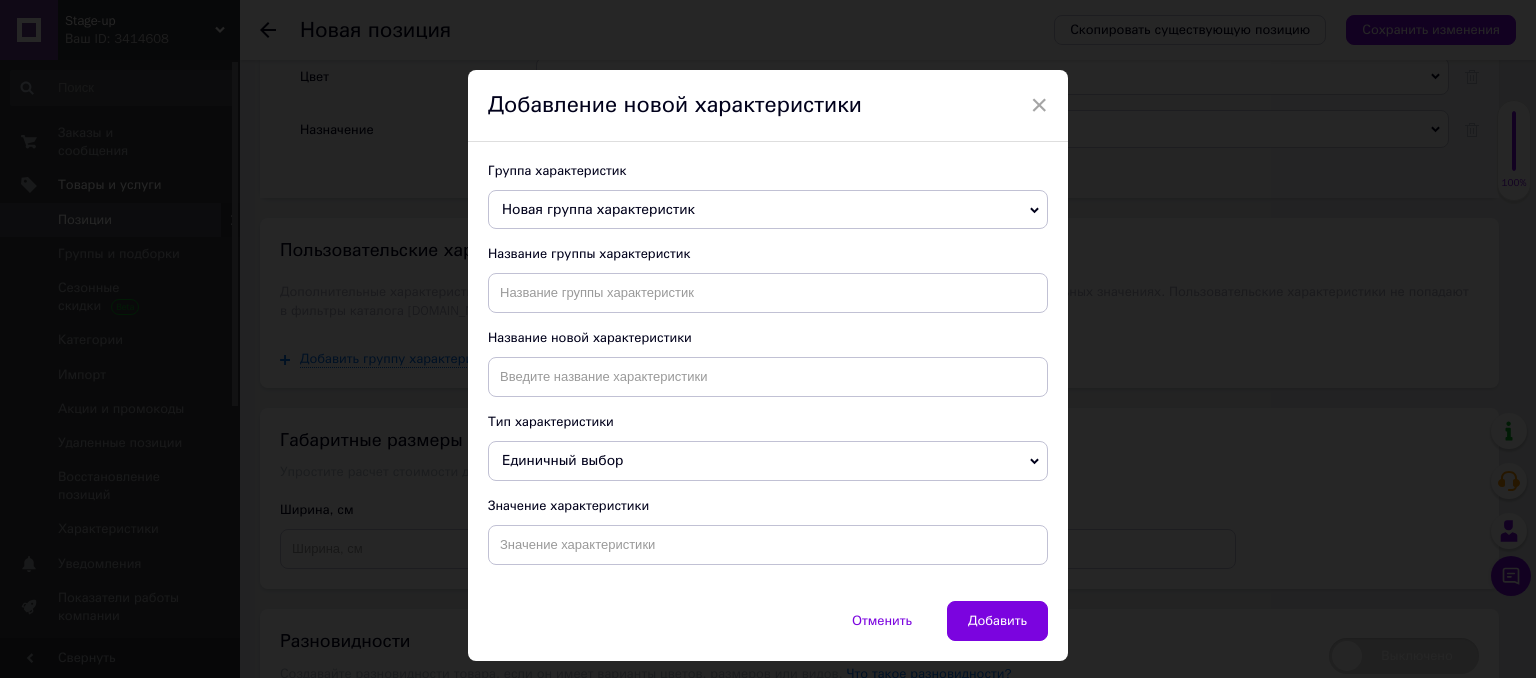 click on "Новая группа характеристик" at bounding box center (768, 210) 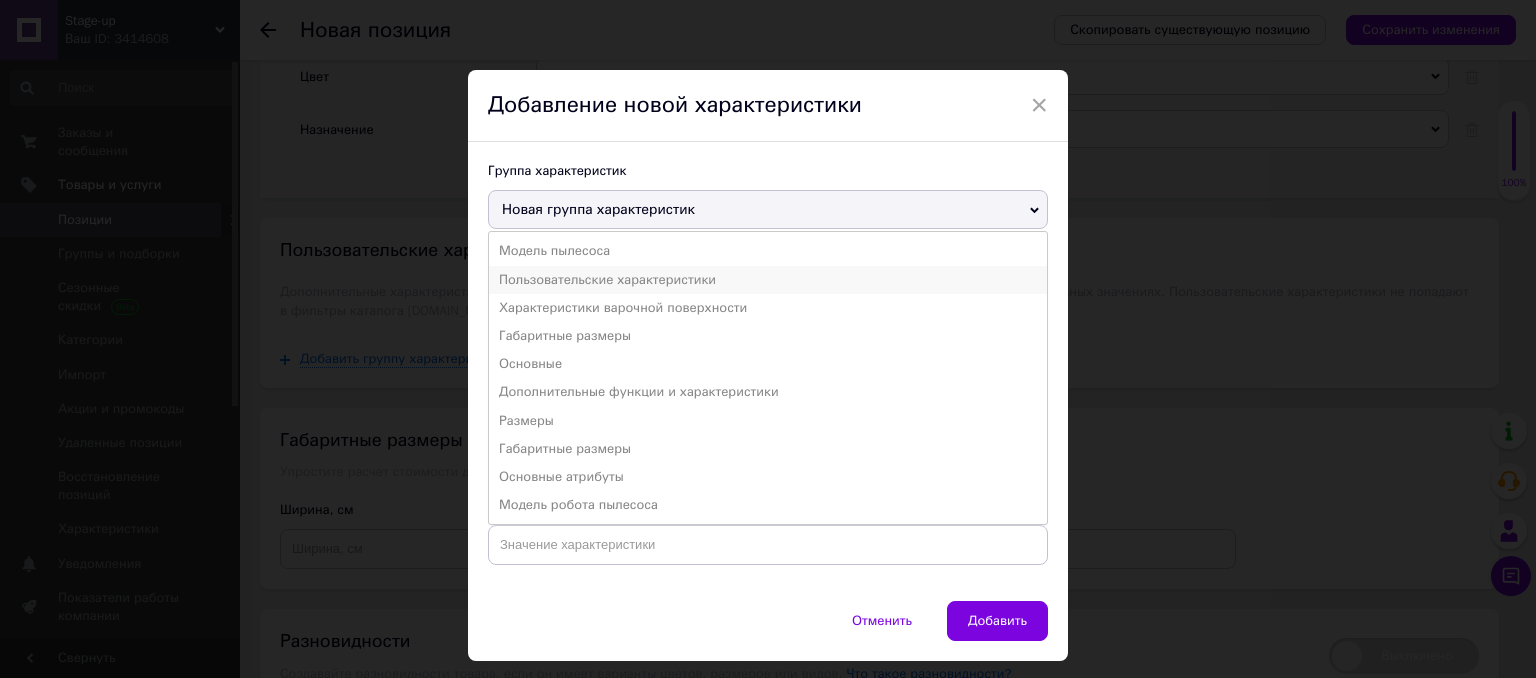 click on "Пользовательские характеристики" at bounding box center (768, 280) 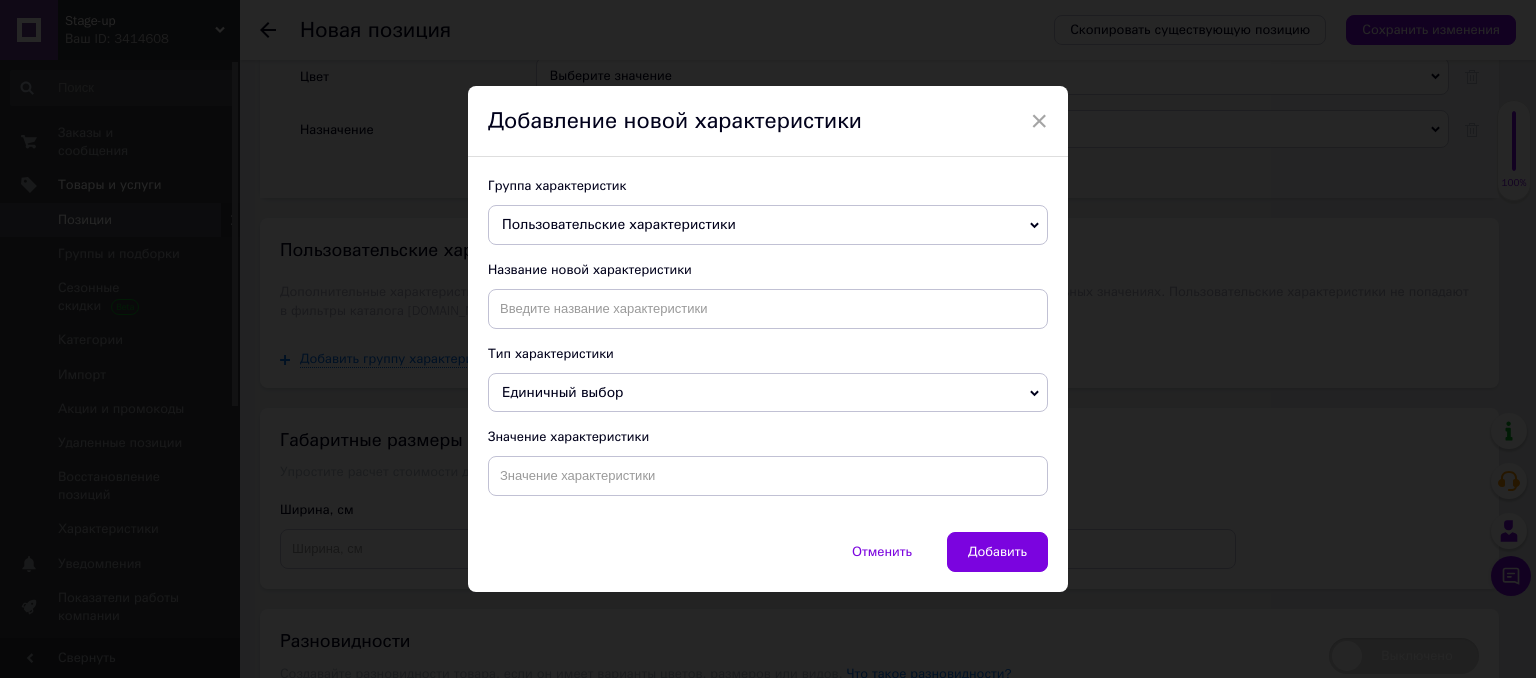 click on "Название новой характеристики" at bounding box center (768, 295) 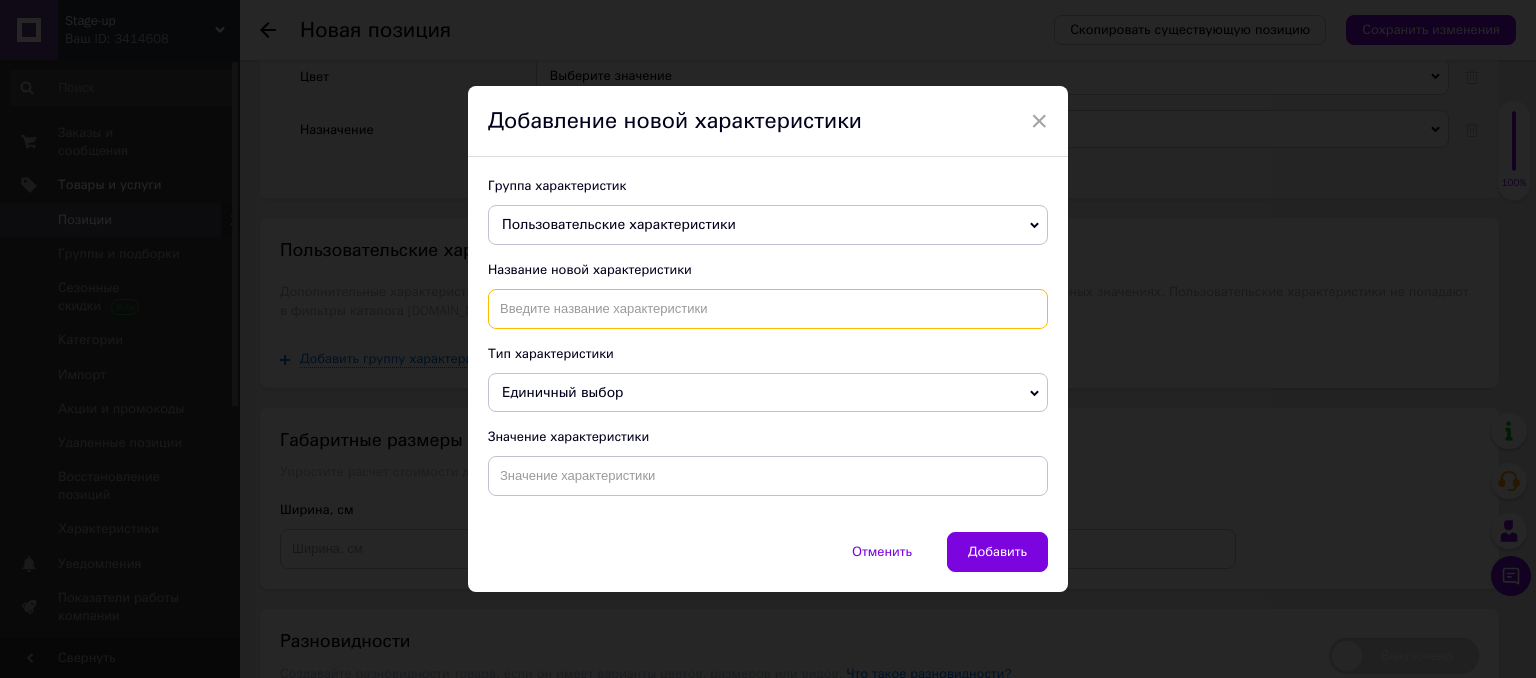click at bounding box center [768, 309] 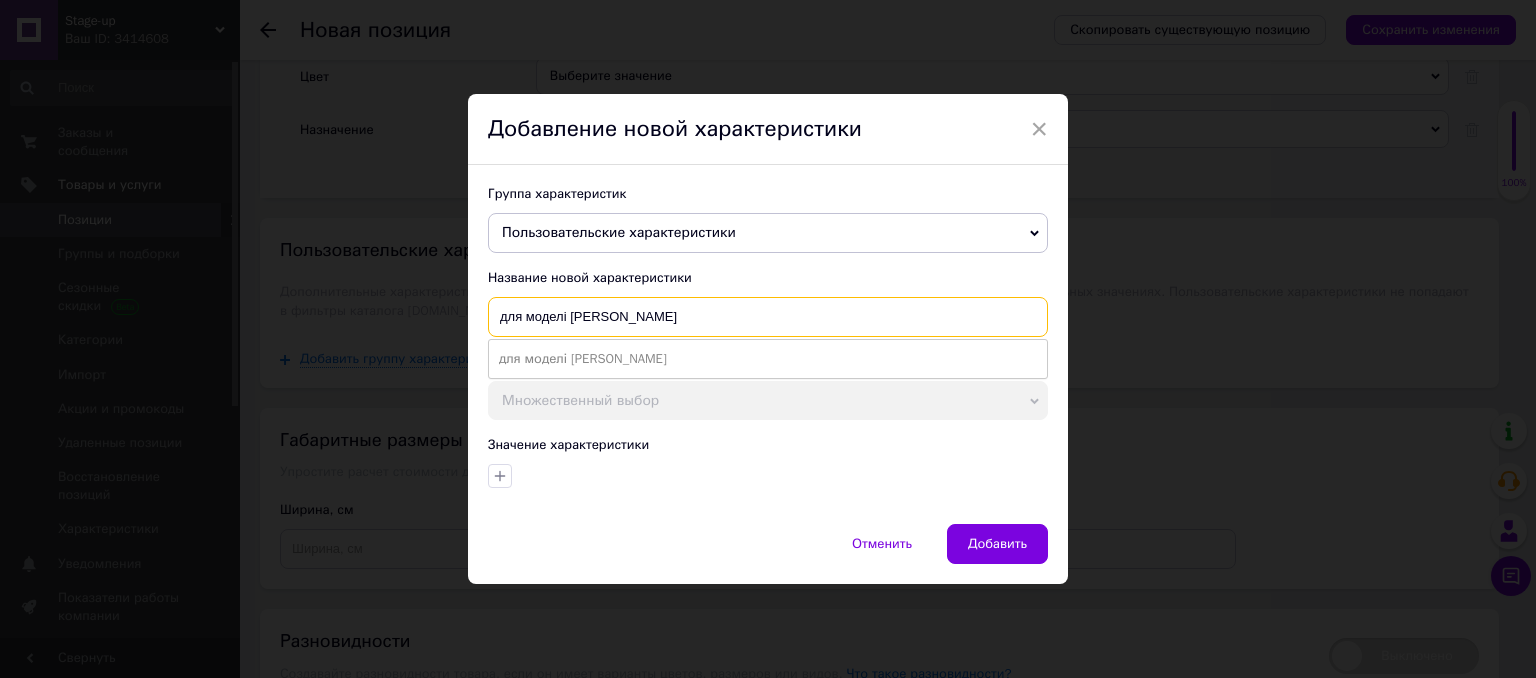 type on "для моделі [PERSON_NAME]" 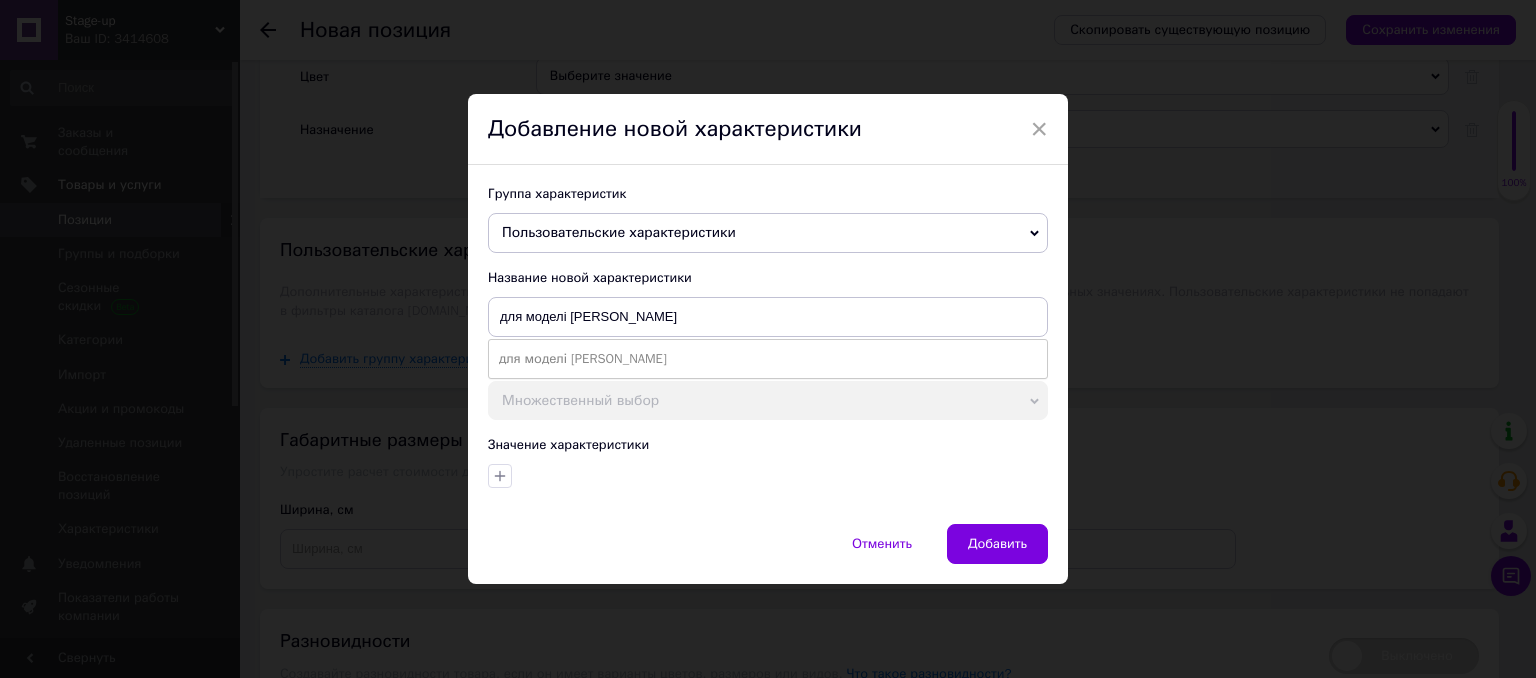 click on "для моделі [PERSON_NAME]" at bounding box center [768, 359] 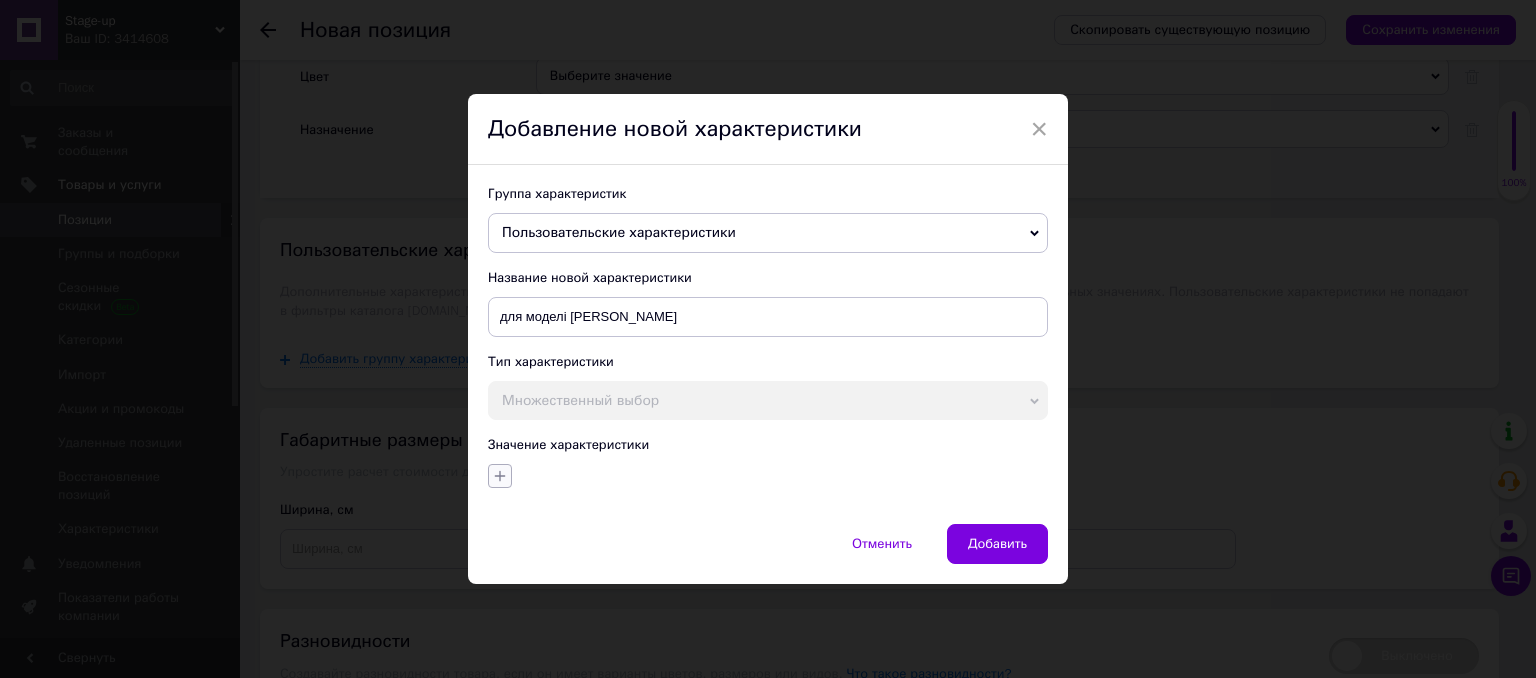 click 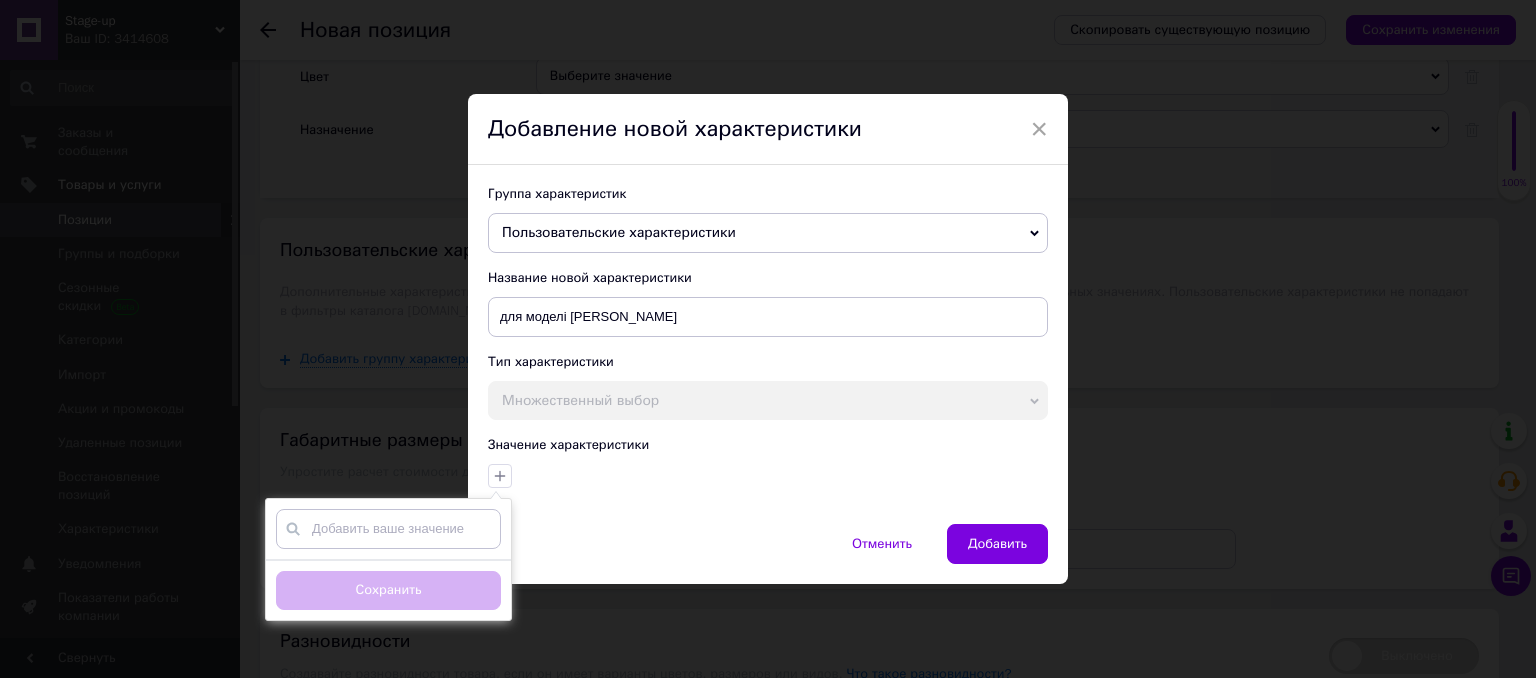 click at bounding box center [388, 529] 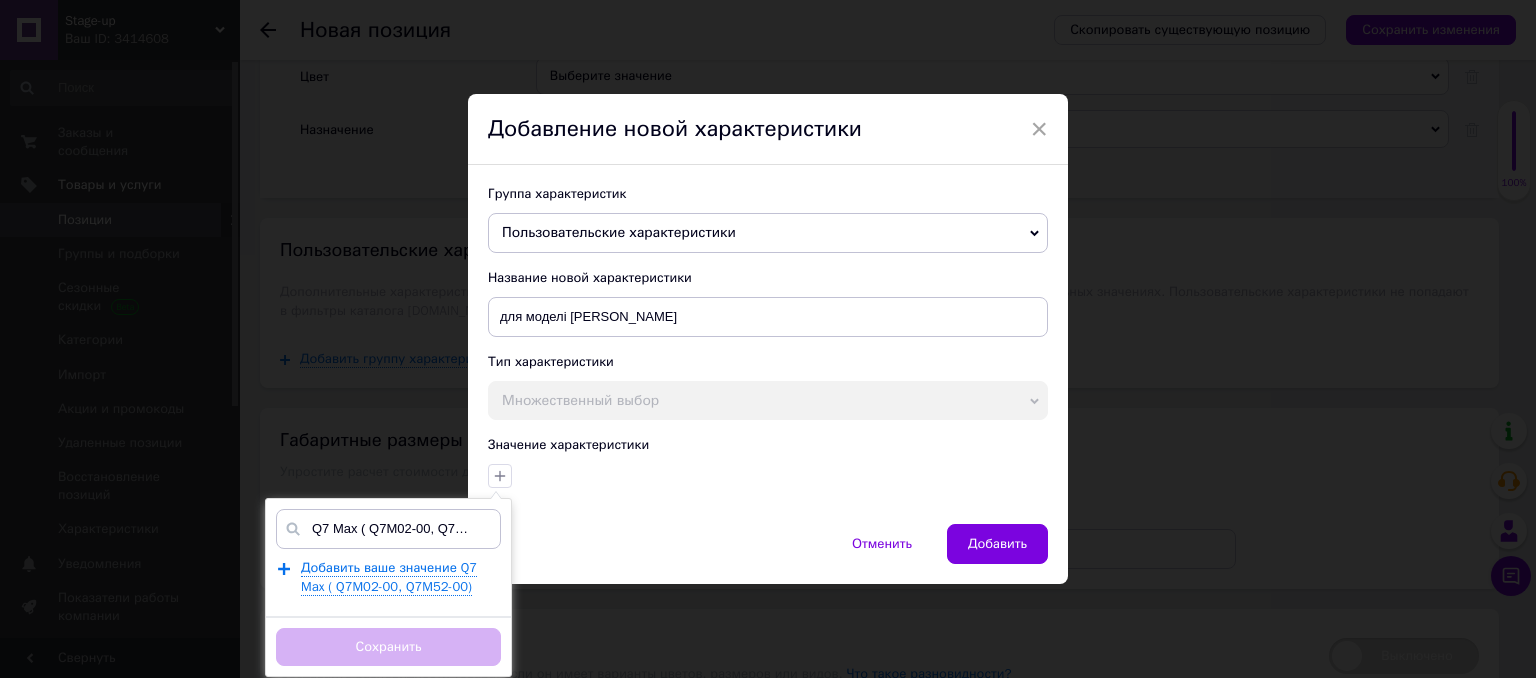 scroll, scrollTop: 0, scrollLeft: 28, axis: horizontal 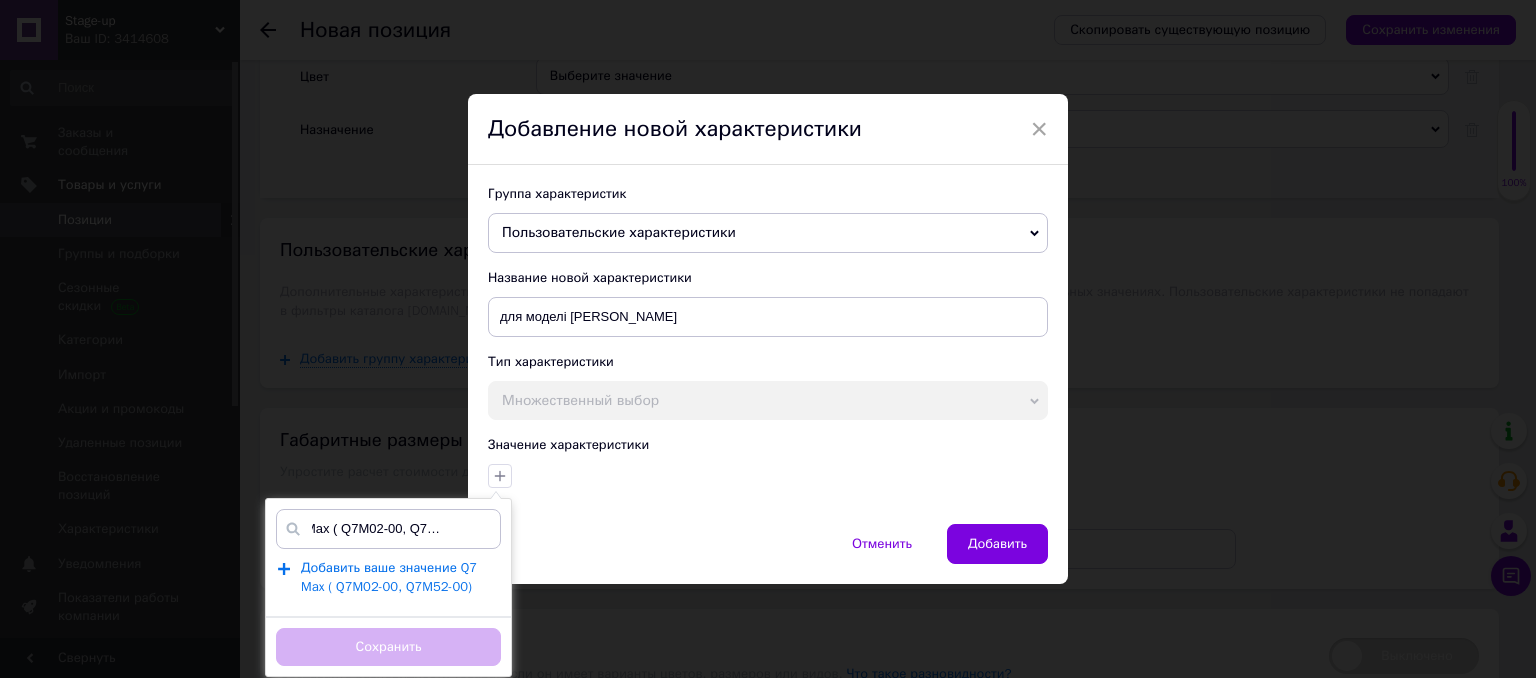 type on "Q7 Max ( Q7M02-00, Q7M52-00)" 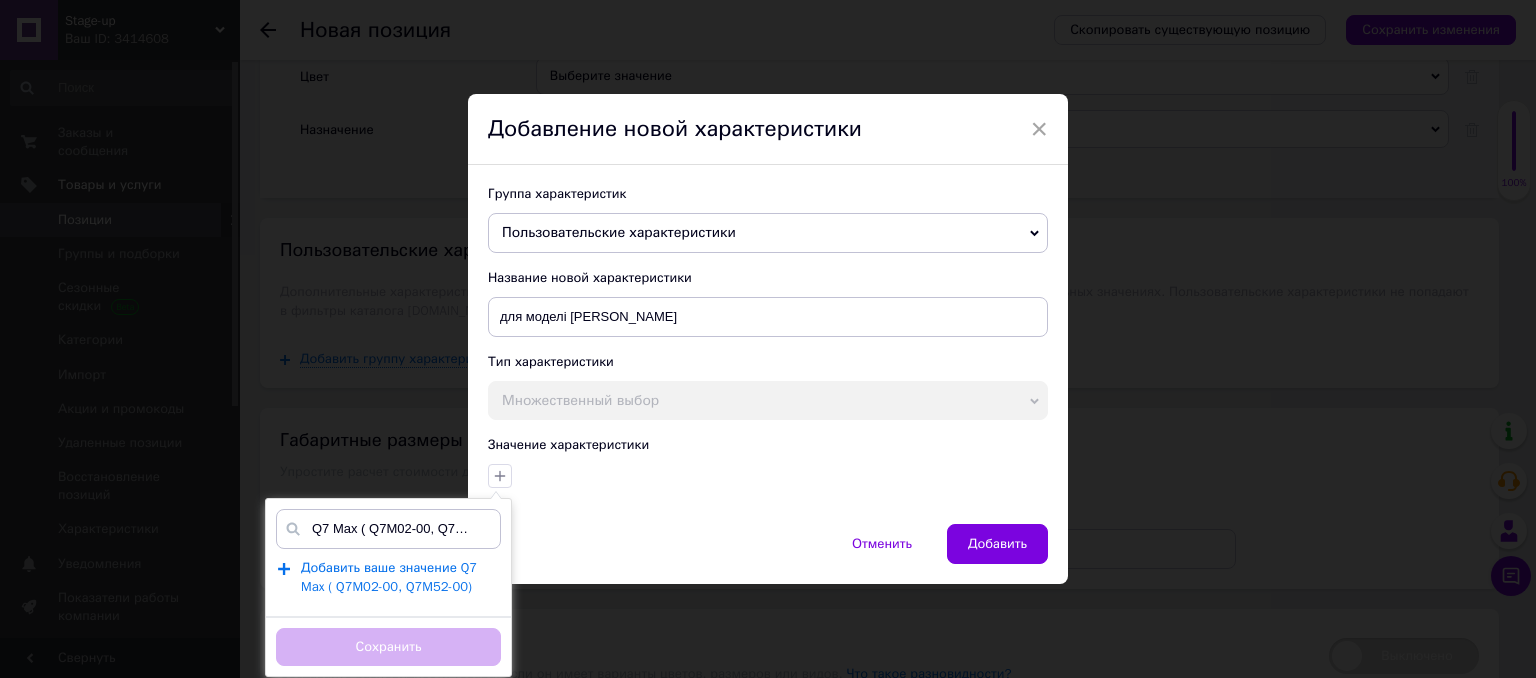 click on "Добавить ваше значение   Q7 Max ( Q7M02-00, Q7M52-00)" at bounding box center [389, 577] 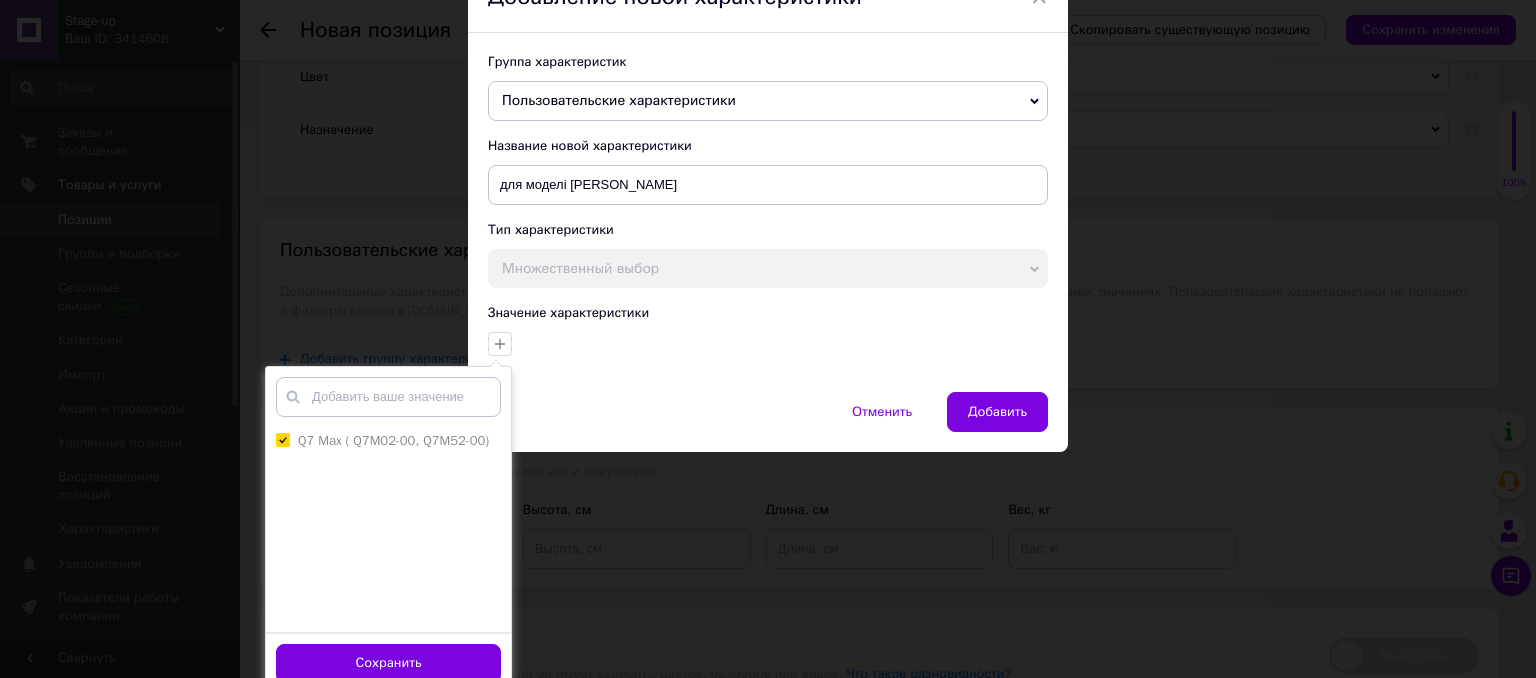 scroll, scrollTop: 144, scrollLeft: 0, axis: vertical 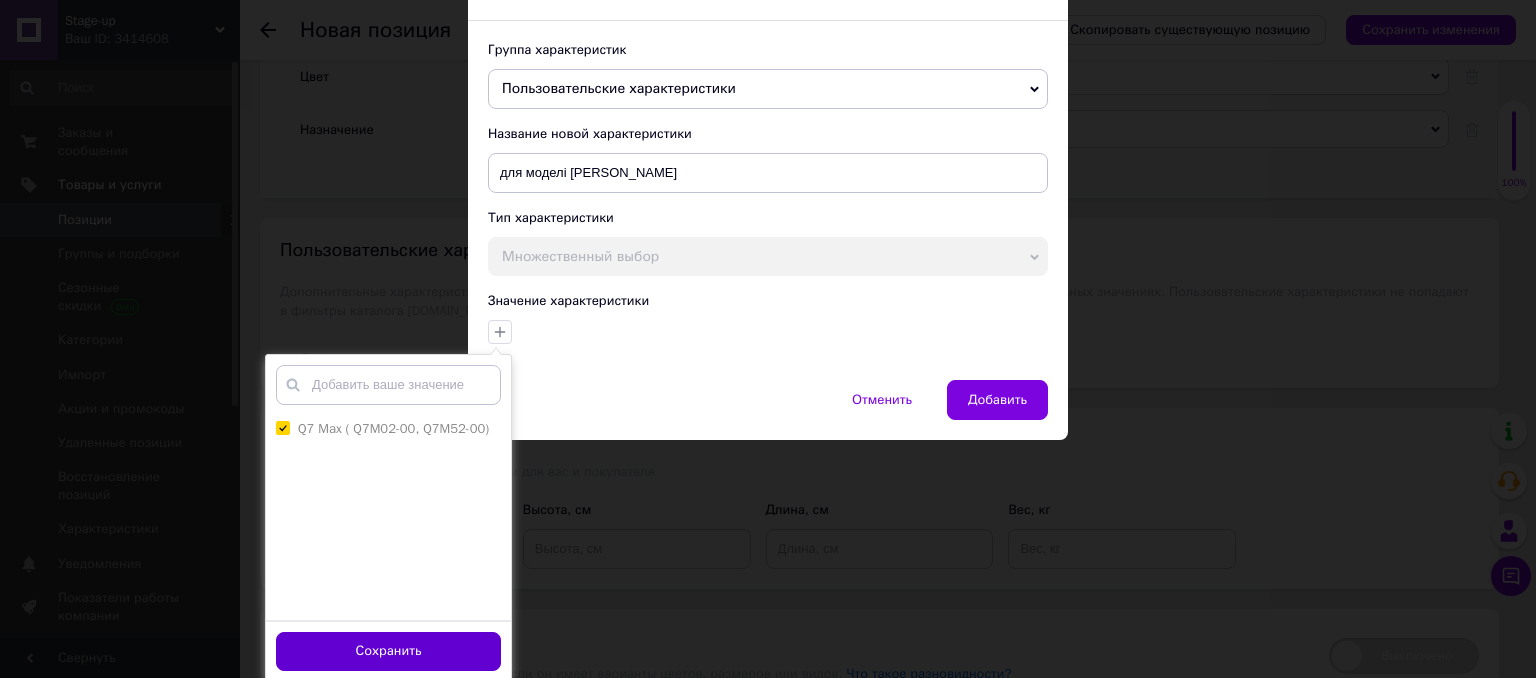 click on "Сохранить" at bounding box center [388, 651] 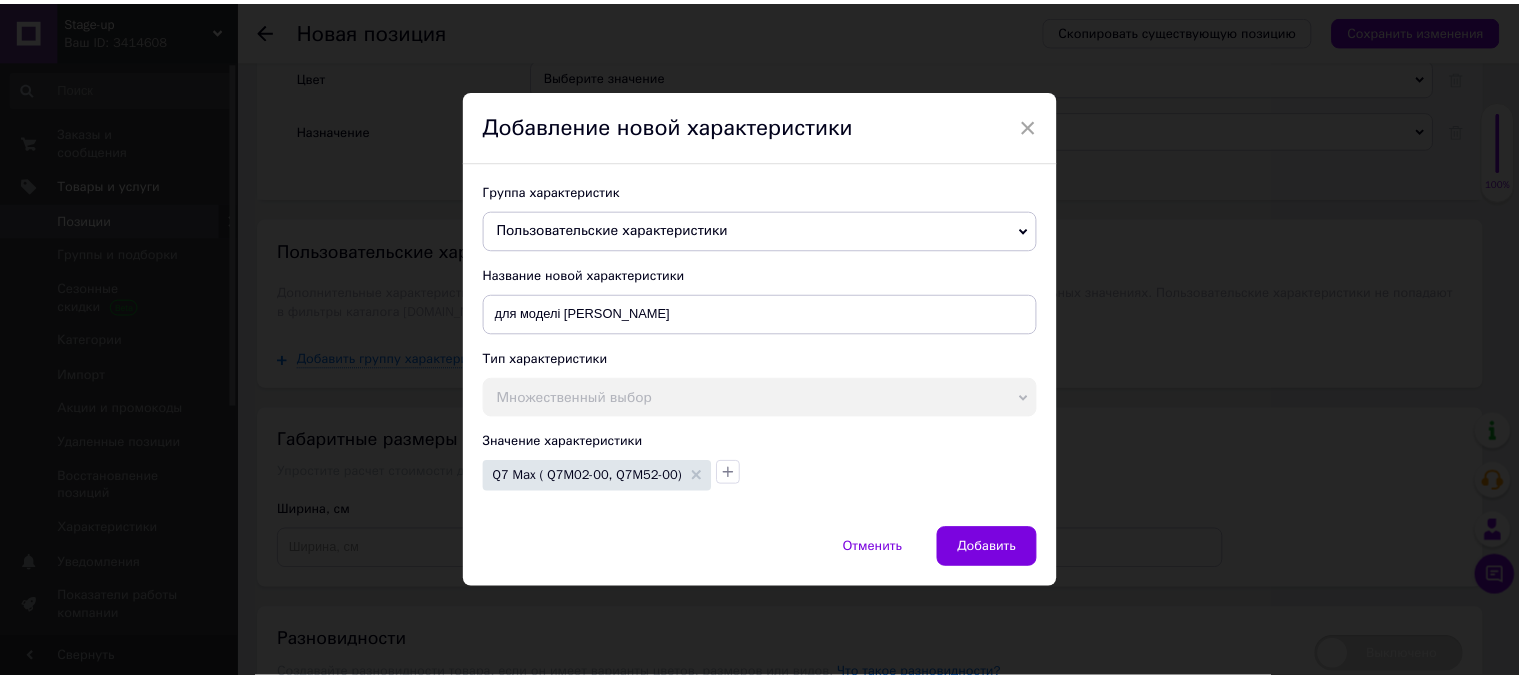 scroll, scrollTop: 0, scrollLeft: 0, axis: both 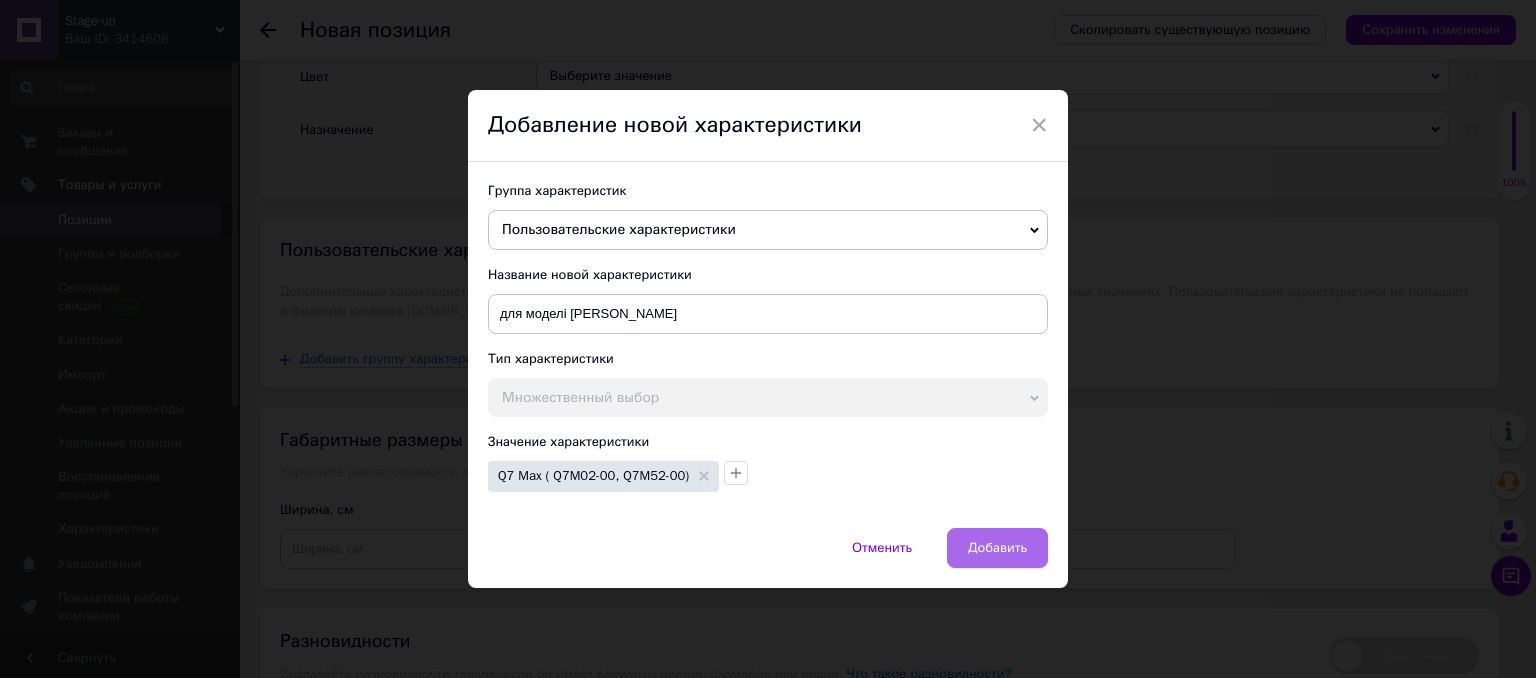 click on "Добавить" at bounding box center [997, 548] 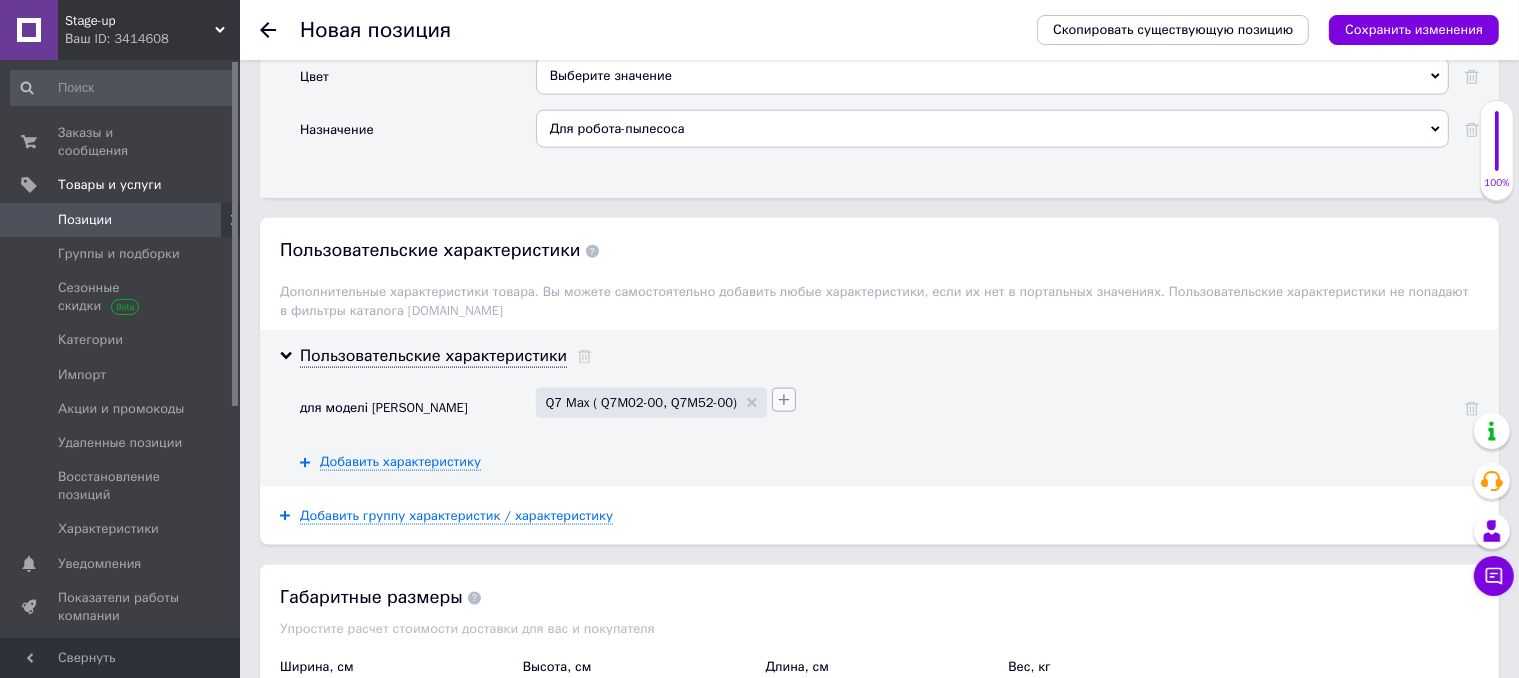 click 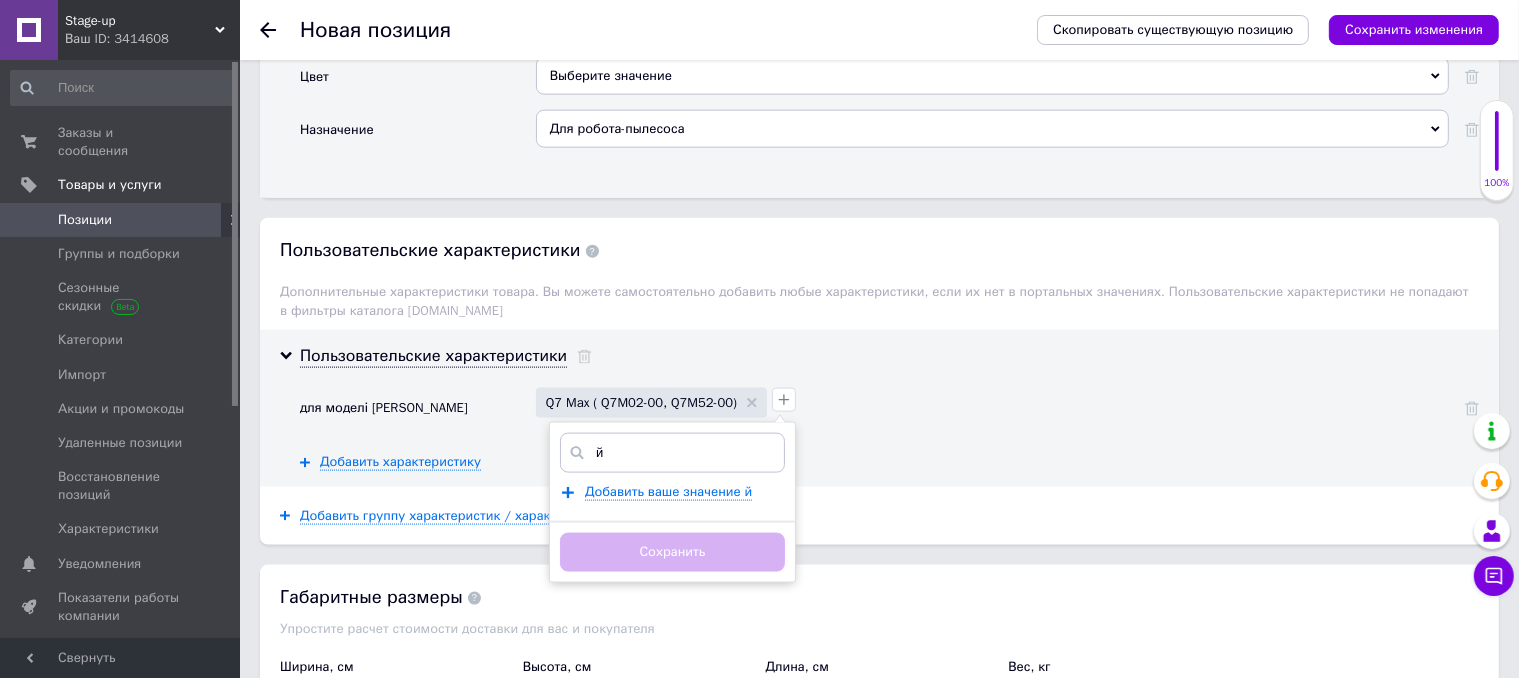 drag, startPoint x: 635, startPoint y: 441, endPoint x: 591, endPoint y: 441, distance: 44 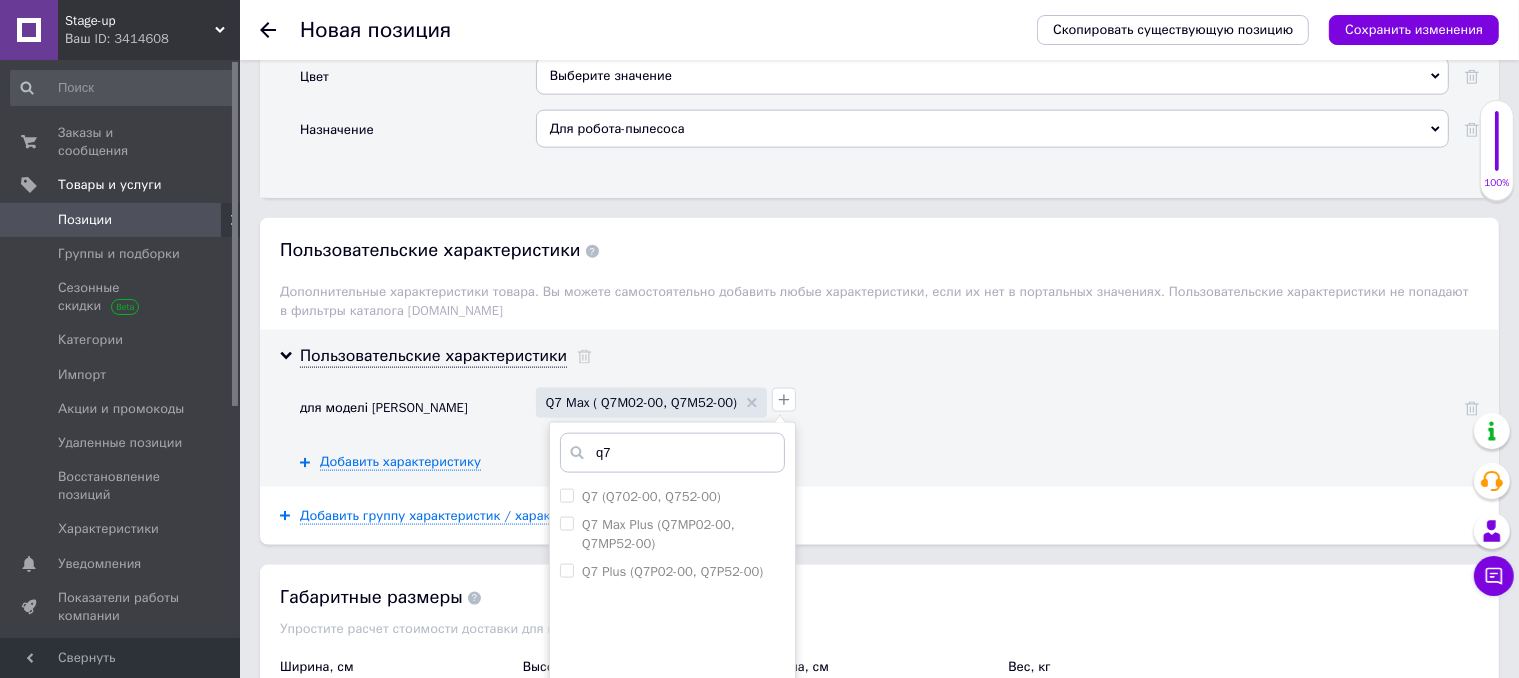 scroll, scrollTop: 2688, scrollLeft: 0, axis: vertical 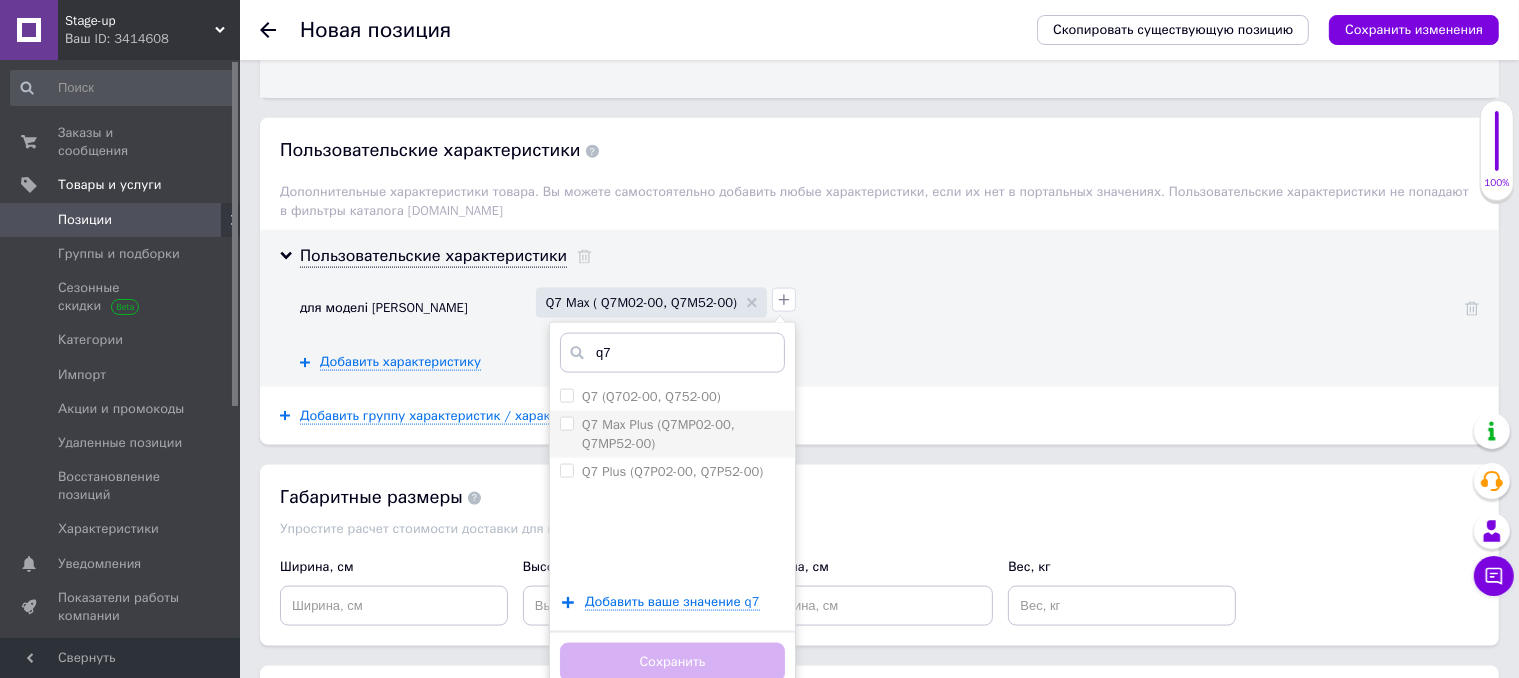 type on "q7" 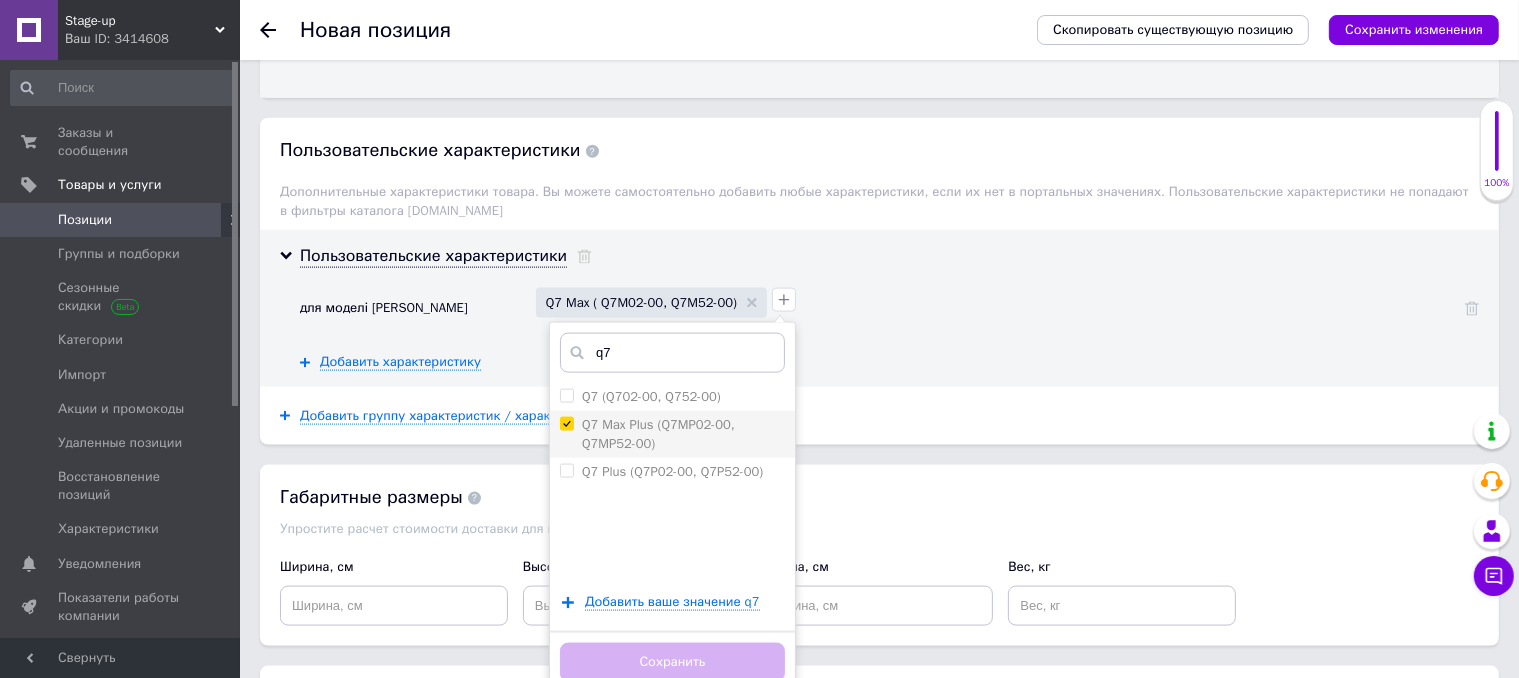 checkbox on "true" 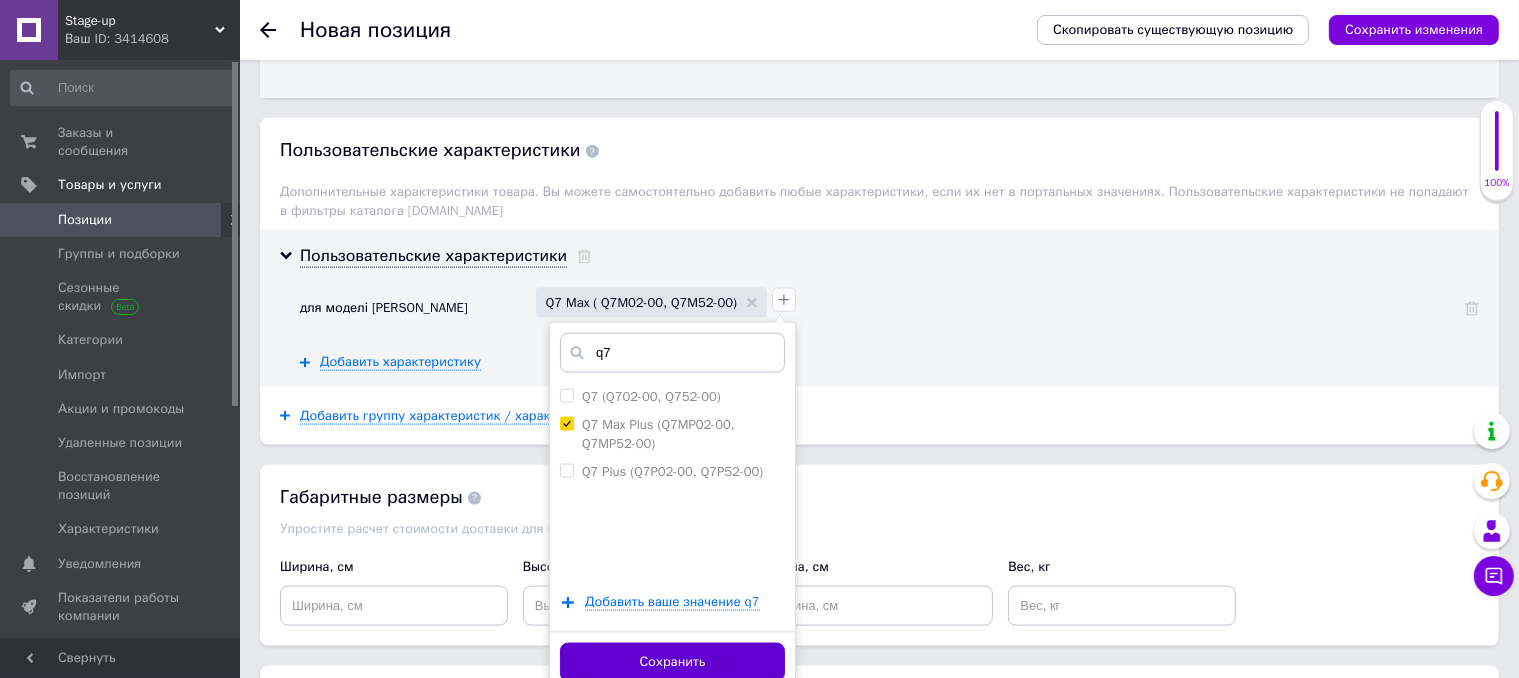 click on "Сохранить" at bounding box center [672, 662] 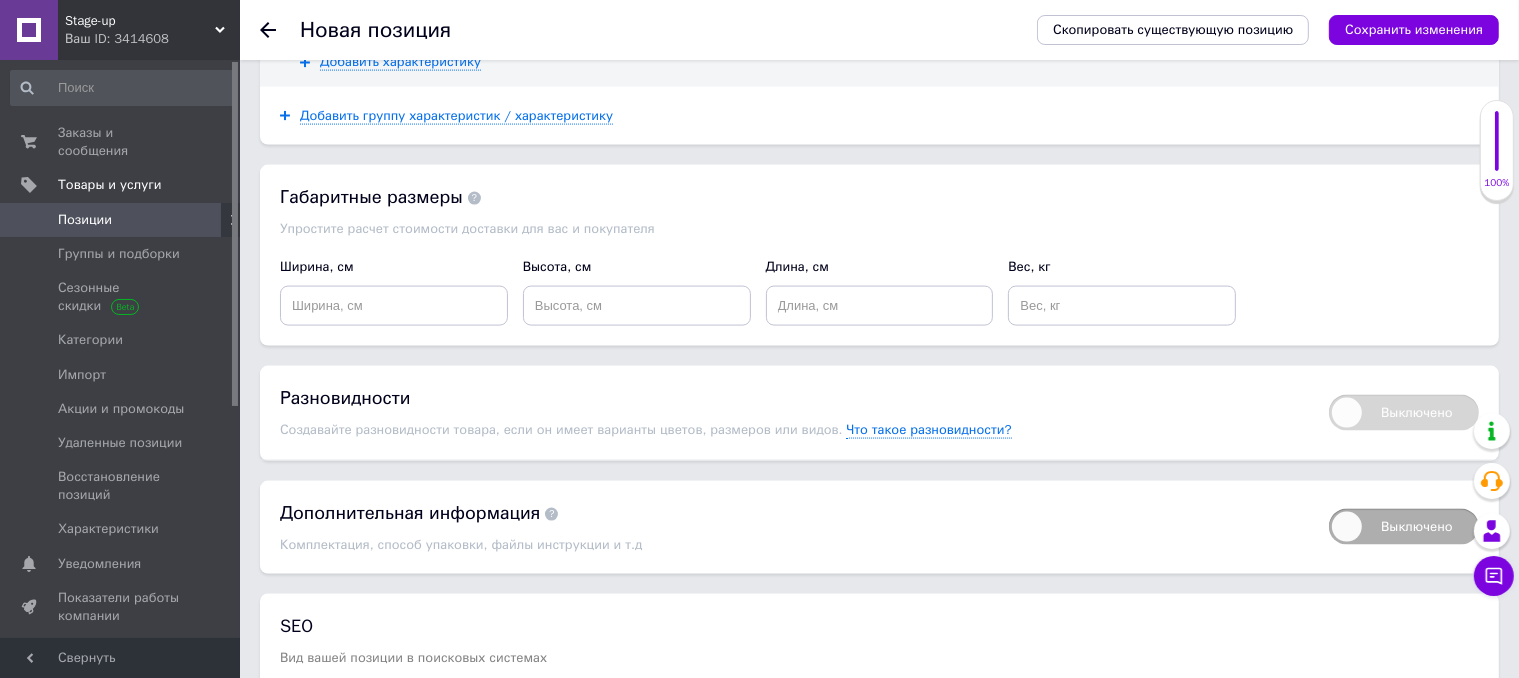 scroll, scrollTop: 3144, scrollLeft: 0, axis: vertical 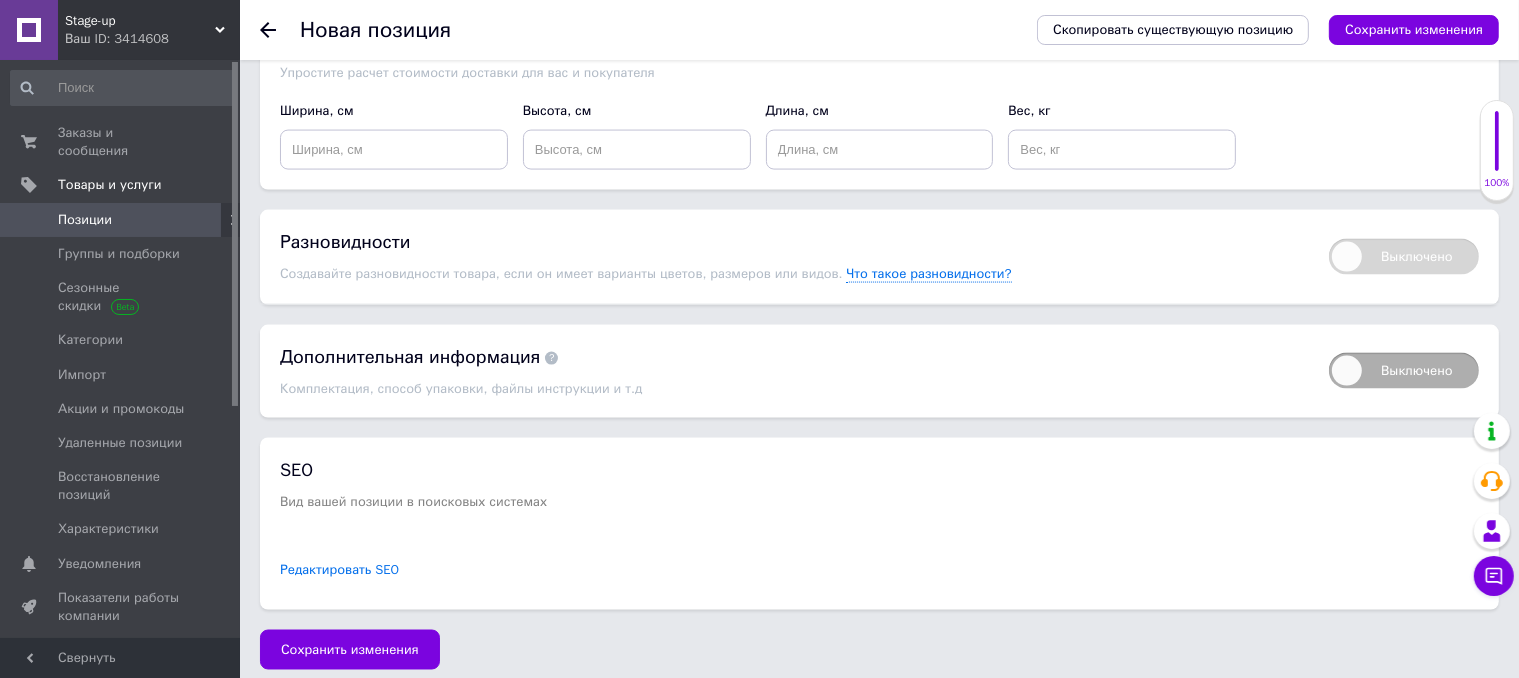 click on "Редактировать SEO" at bounding box center [339, 570] 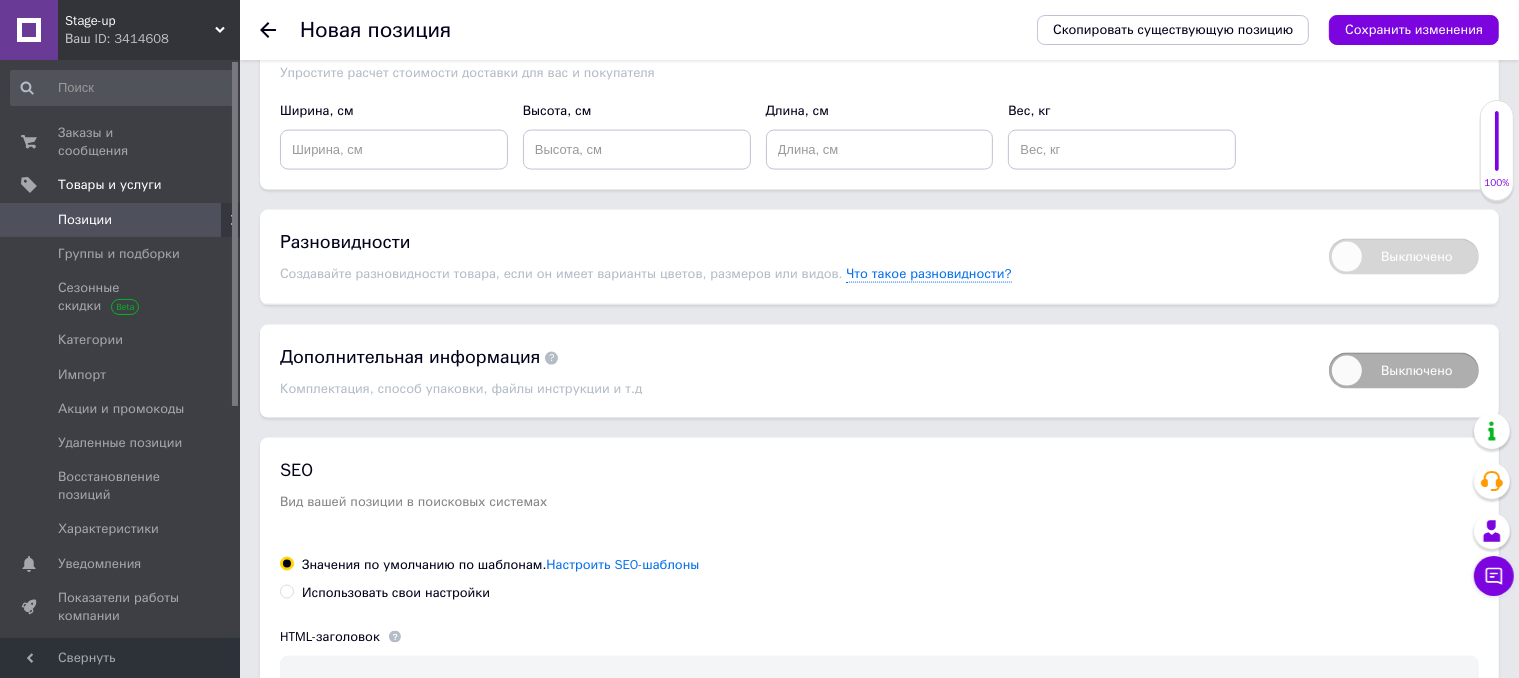 click on "Использовать свои настройки" at bounding box center [385, 593] 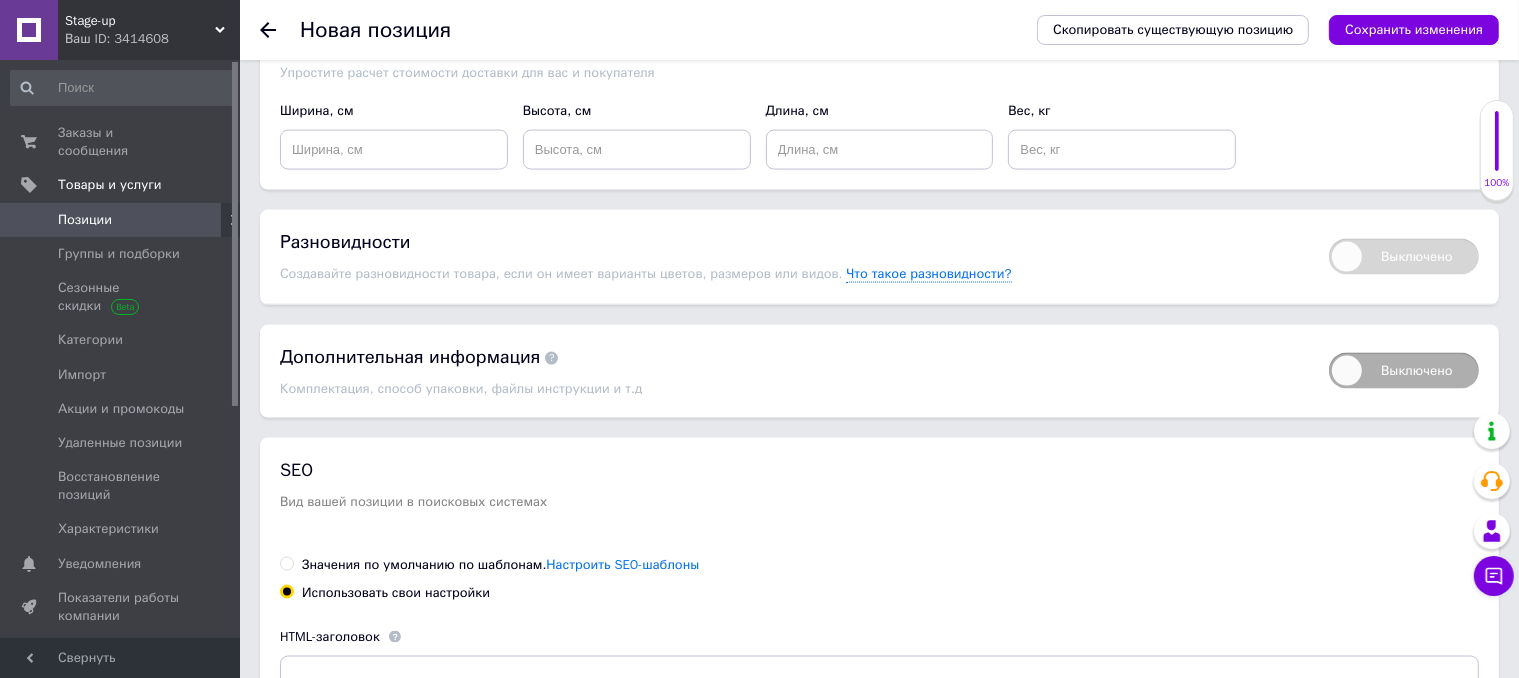 click on "Использовать свои настройки" at bounding box center [286, 591] 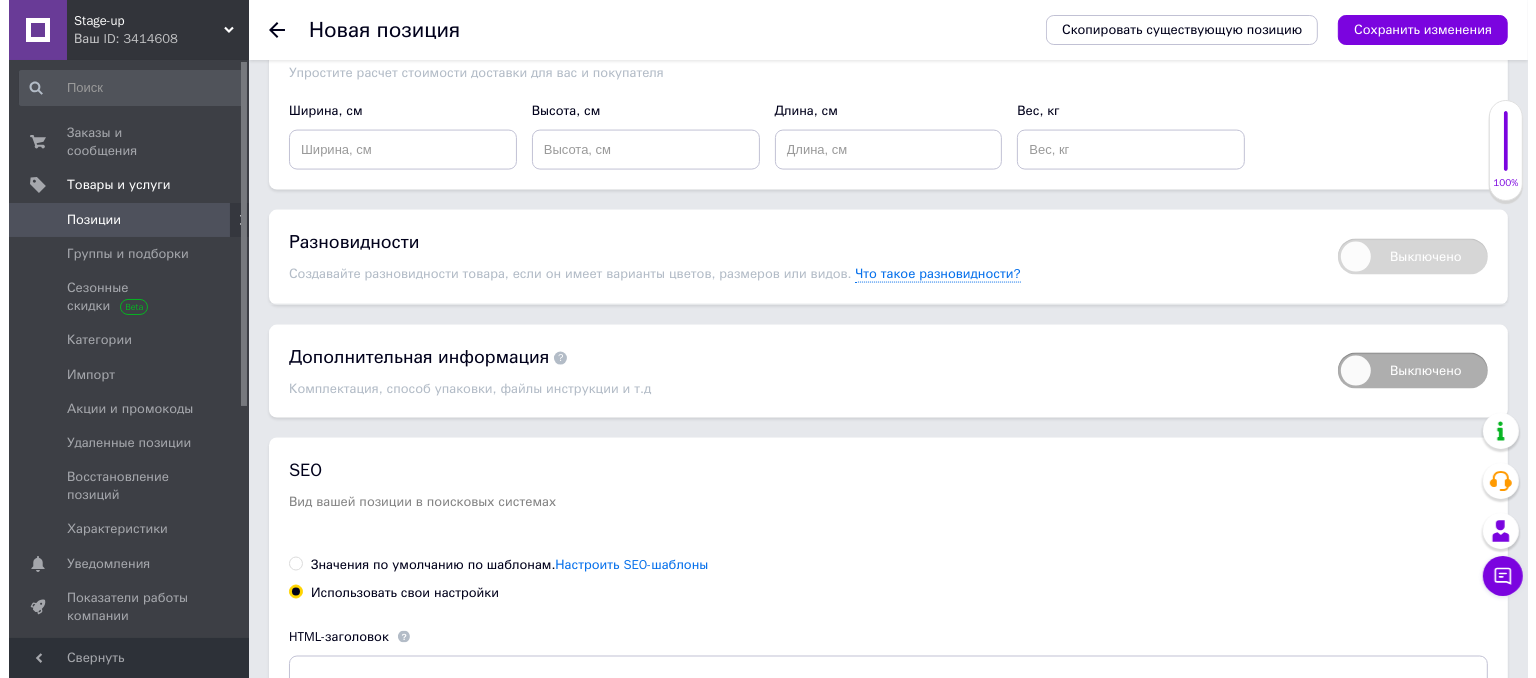 scroll, scrollTop: 3544, scrollLeft: 0, axis: vertical 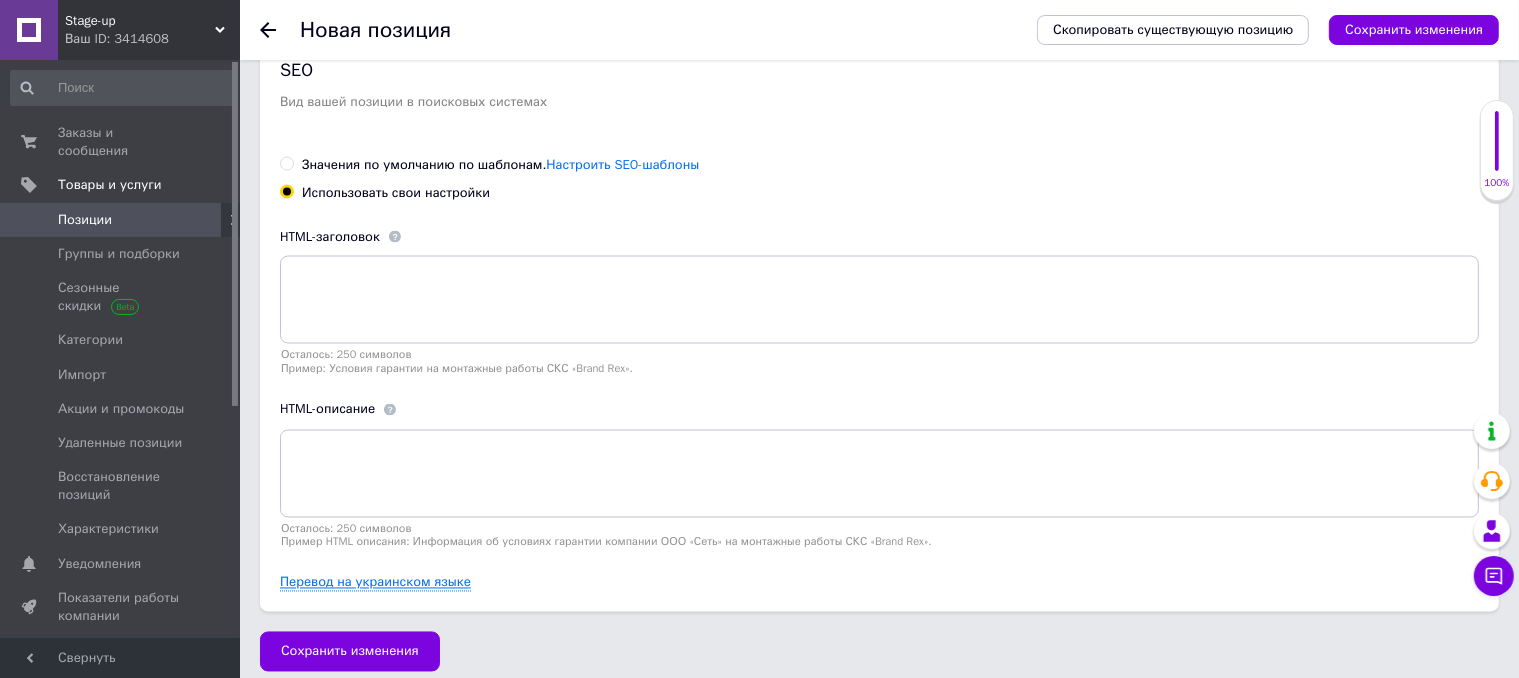 click on "Перевод на украинском языке" at bounding box center [375, 583] 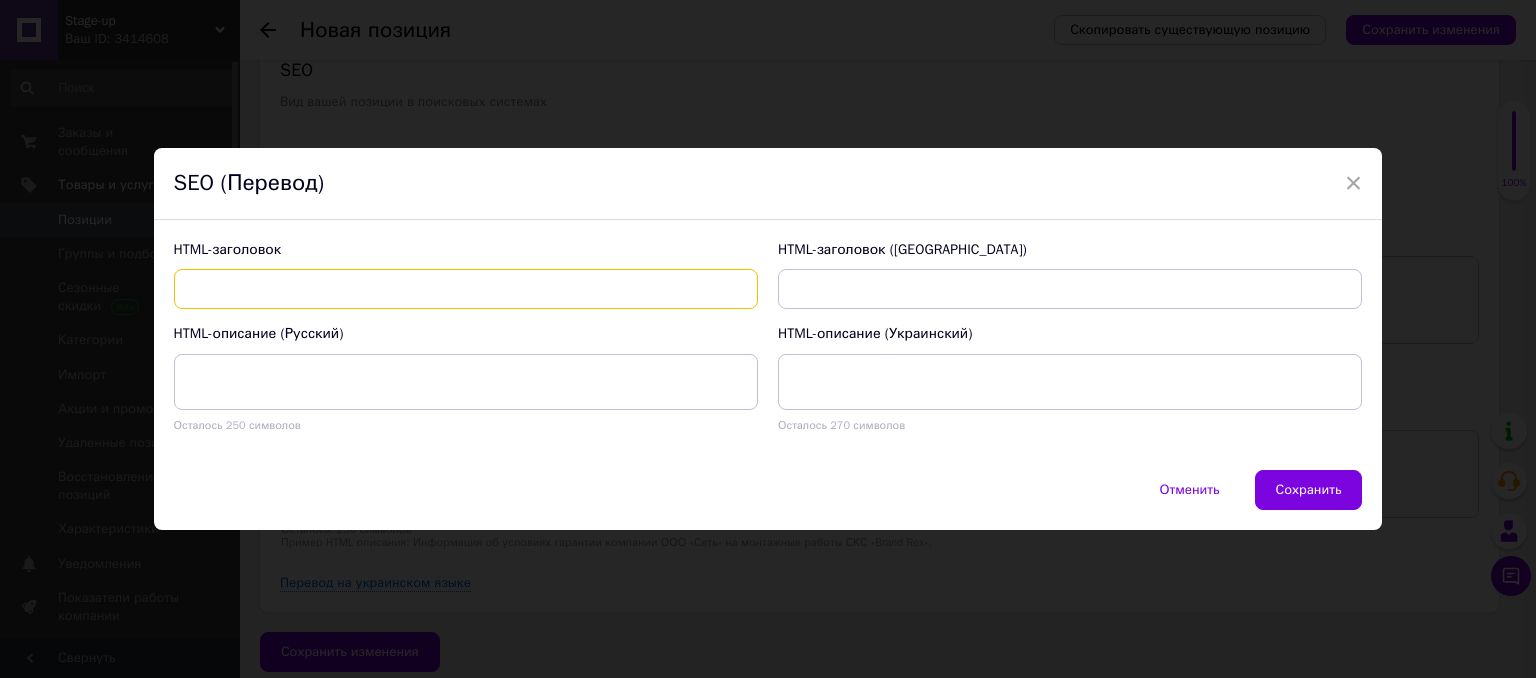 click at bounding box center [466, 289] 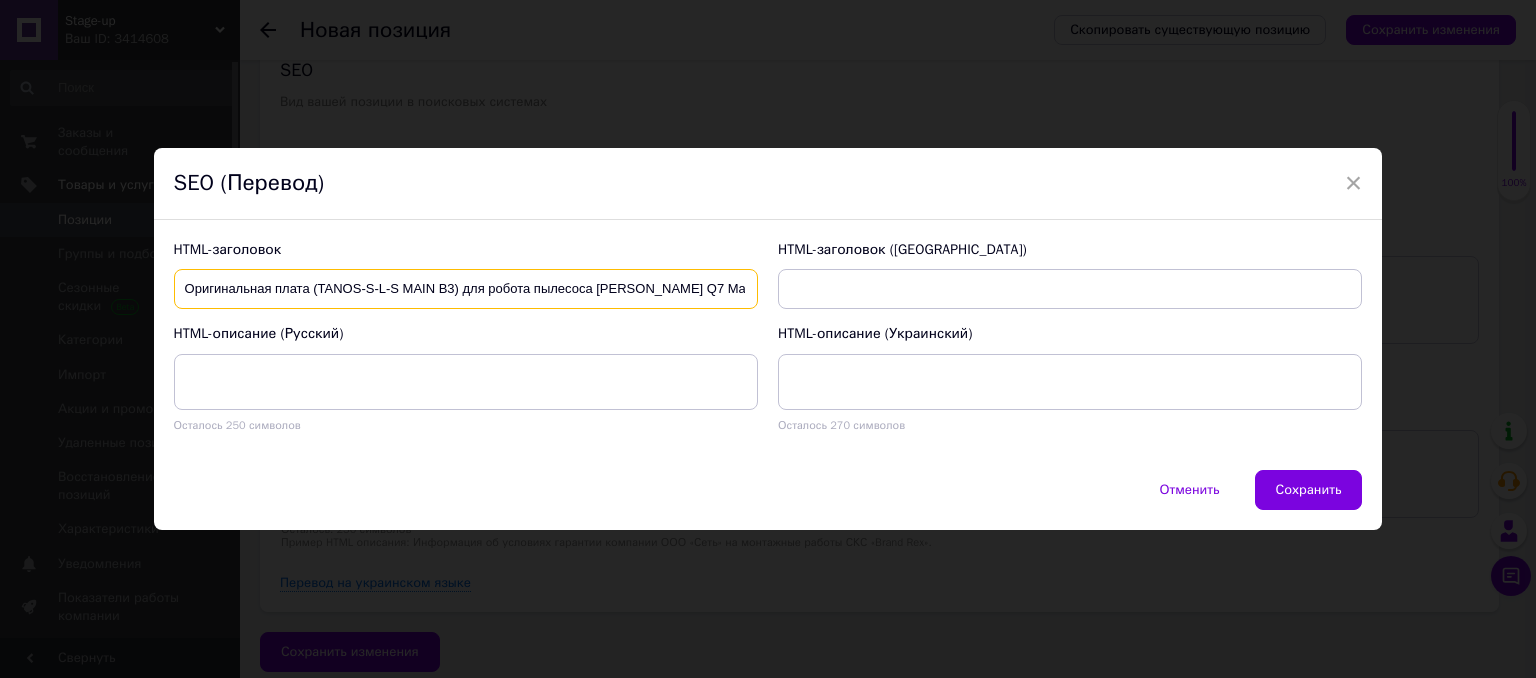 scroll, scrollTop: 0, scrollLeft: 297, axis: horizontal 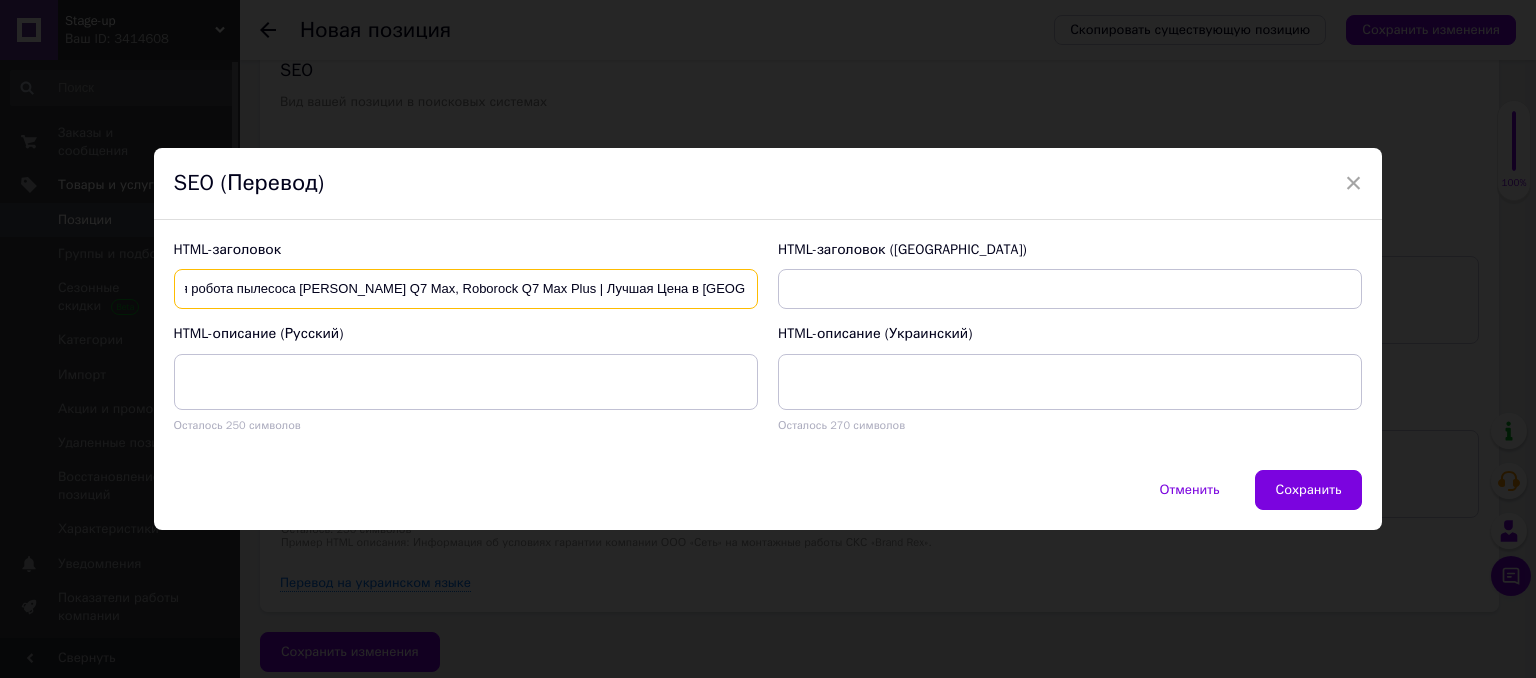 type on "Оригинальная плата (TANOS-S-L-S MAIN B3) для робота пылесоса [PERSON_NAME] Q7 Max, Roborock Q7 Max Plus | Лучшая Цена в [GEOGRAPHIC_DATA]" 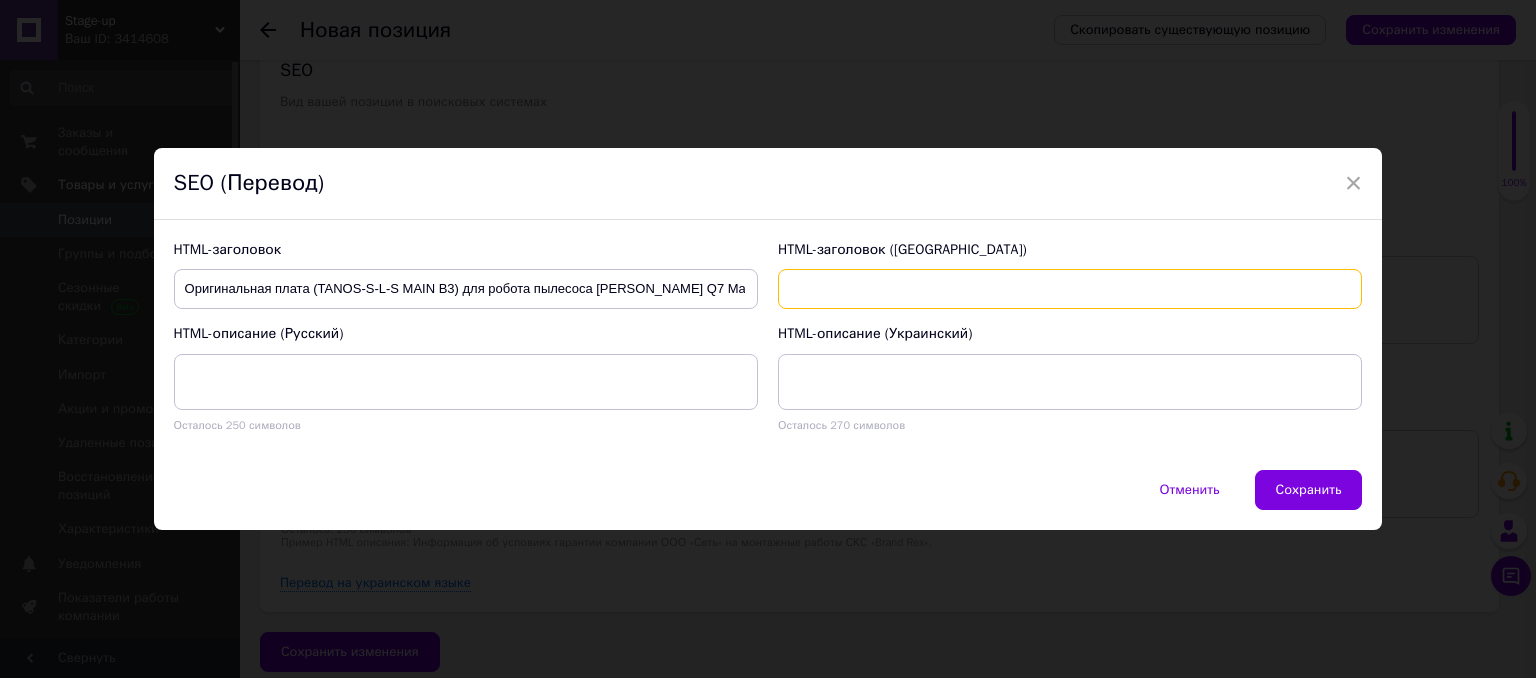 click at bounding box center (1070, 289) 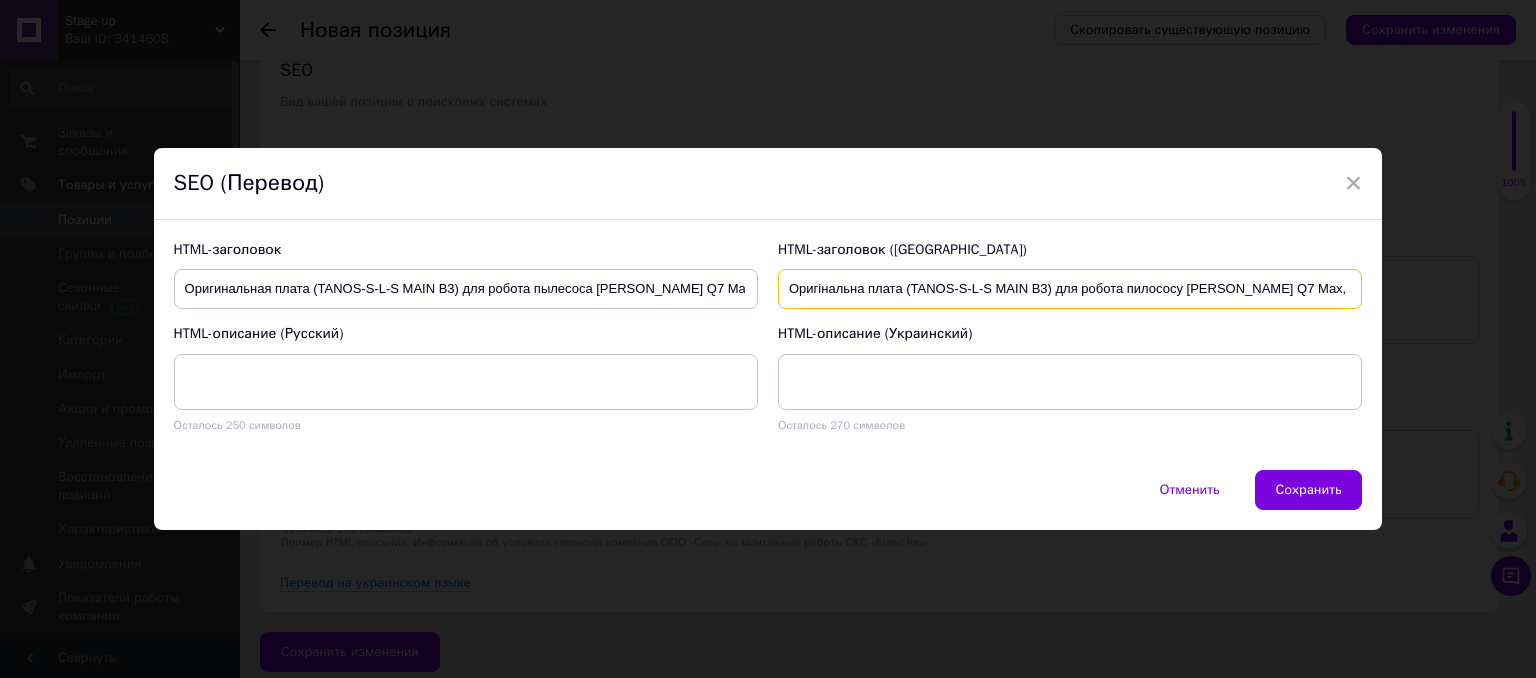 scroll, scrollTop: 0, scrollLeft: 262, axis: horizontal 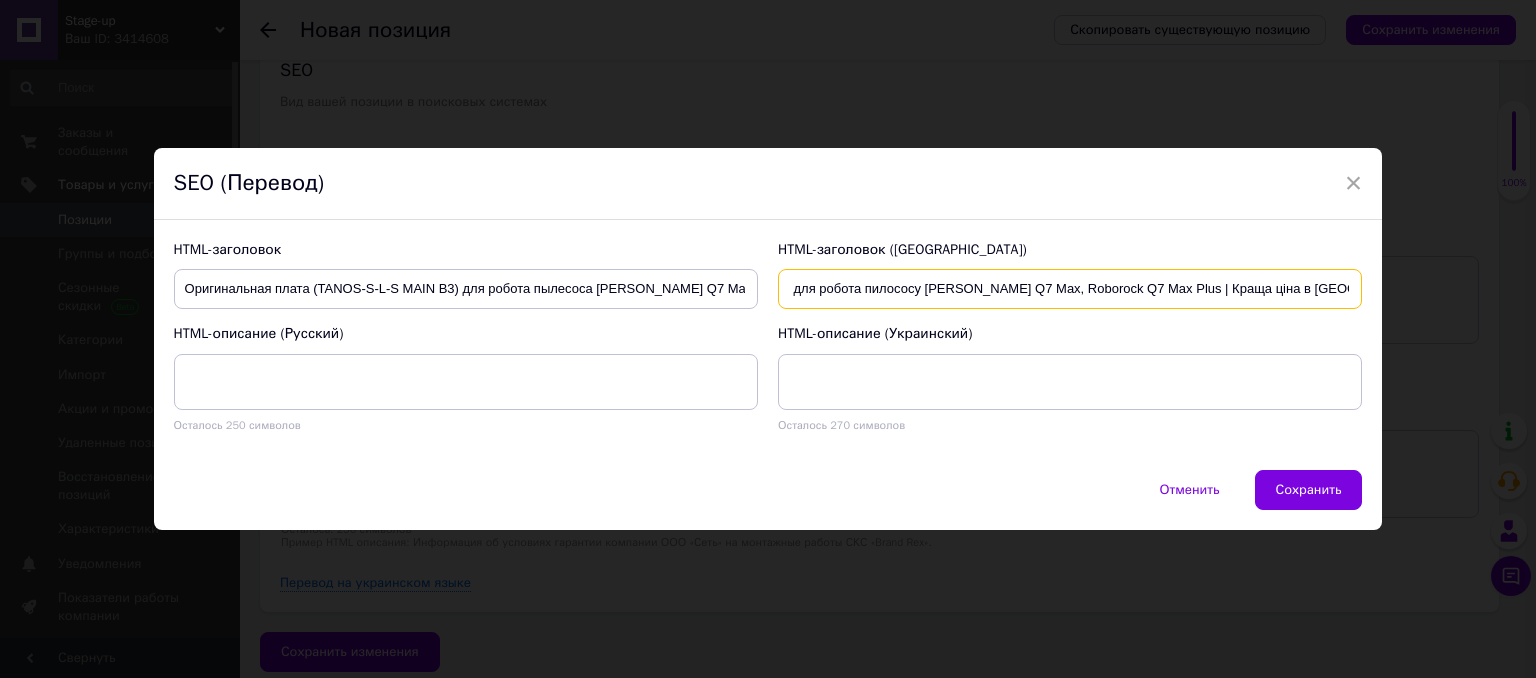 type on "Оригінальна плата (TANOS-S-L-S MAIN B3) для робота пилососу [PERSON_NAME] Q7 Max, Roborock Q7 Max Plus | Краща ціна в [GEOGRAPHIC_DATA]" 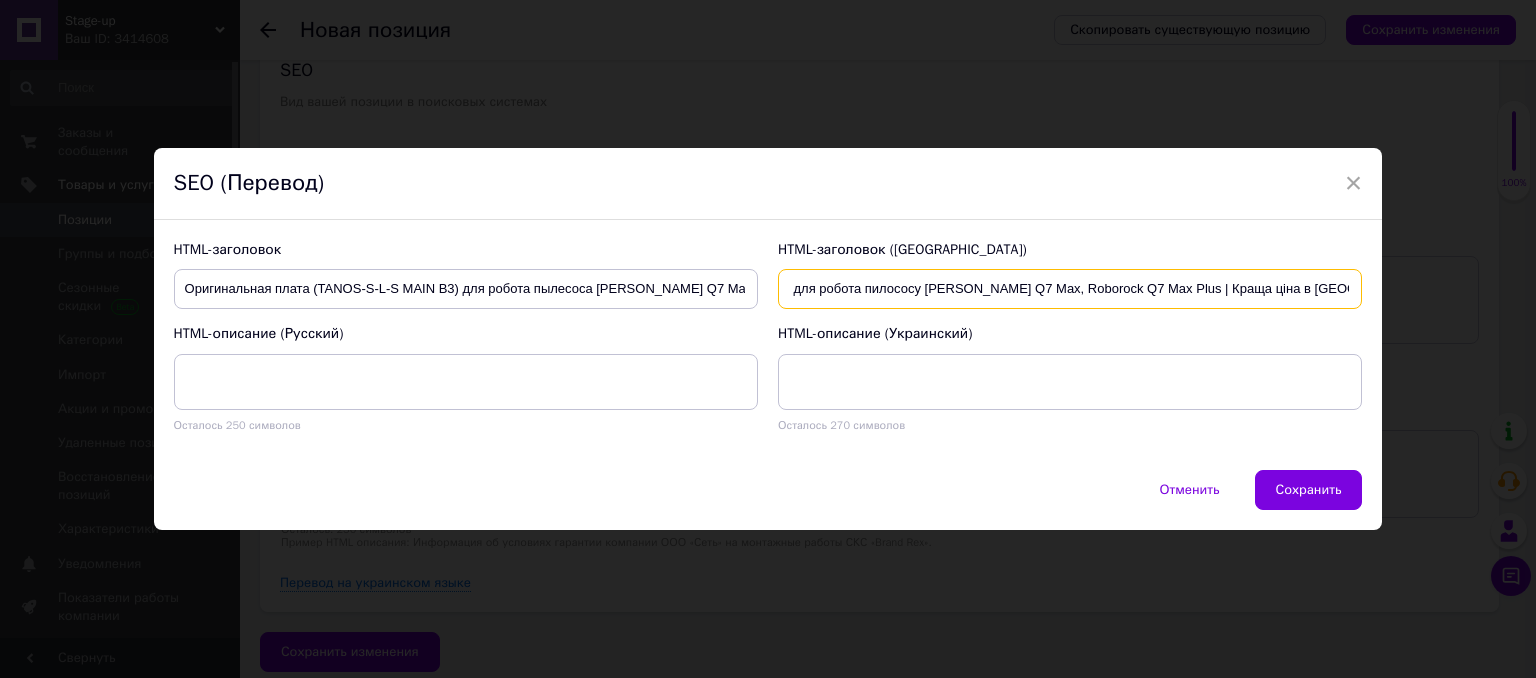 scroll, scrollTop: 0, scrollLeft: 0, axis: both 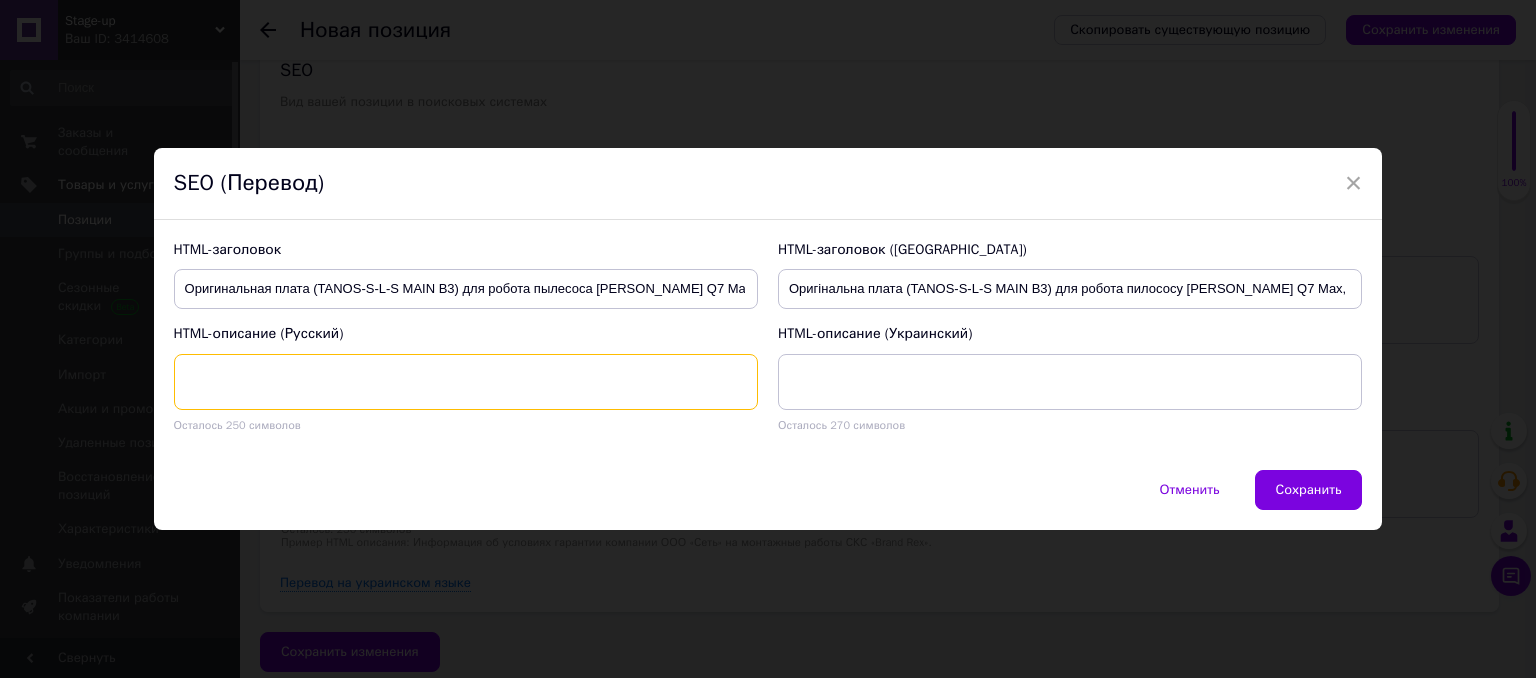 click at bounding box center (466, 382) 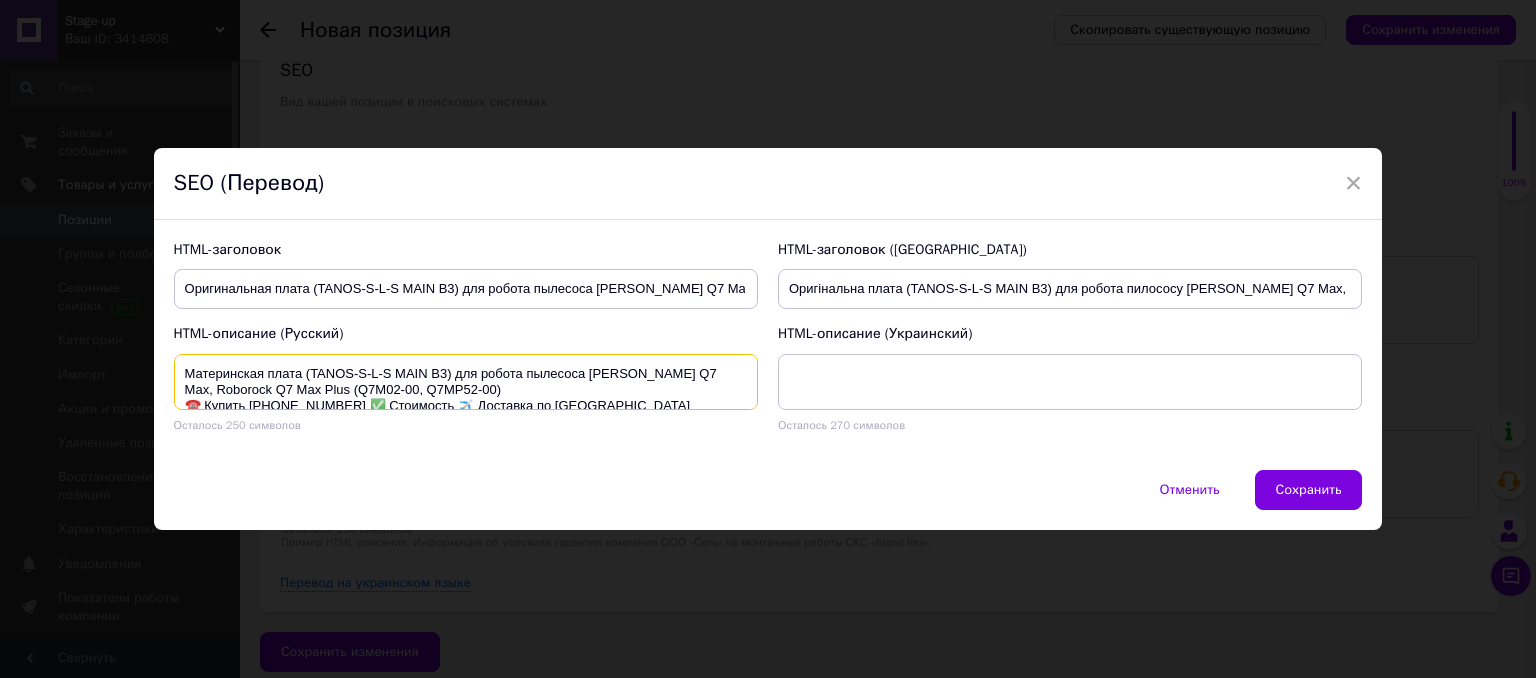 scroll, scrollTop: 20, scrollLeft: 0, axis: vertical 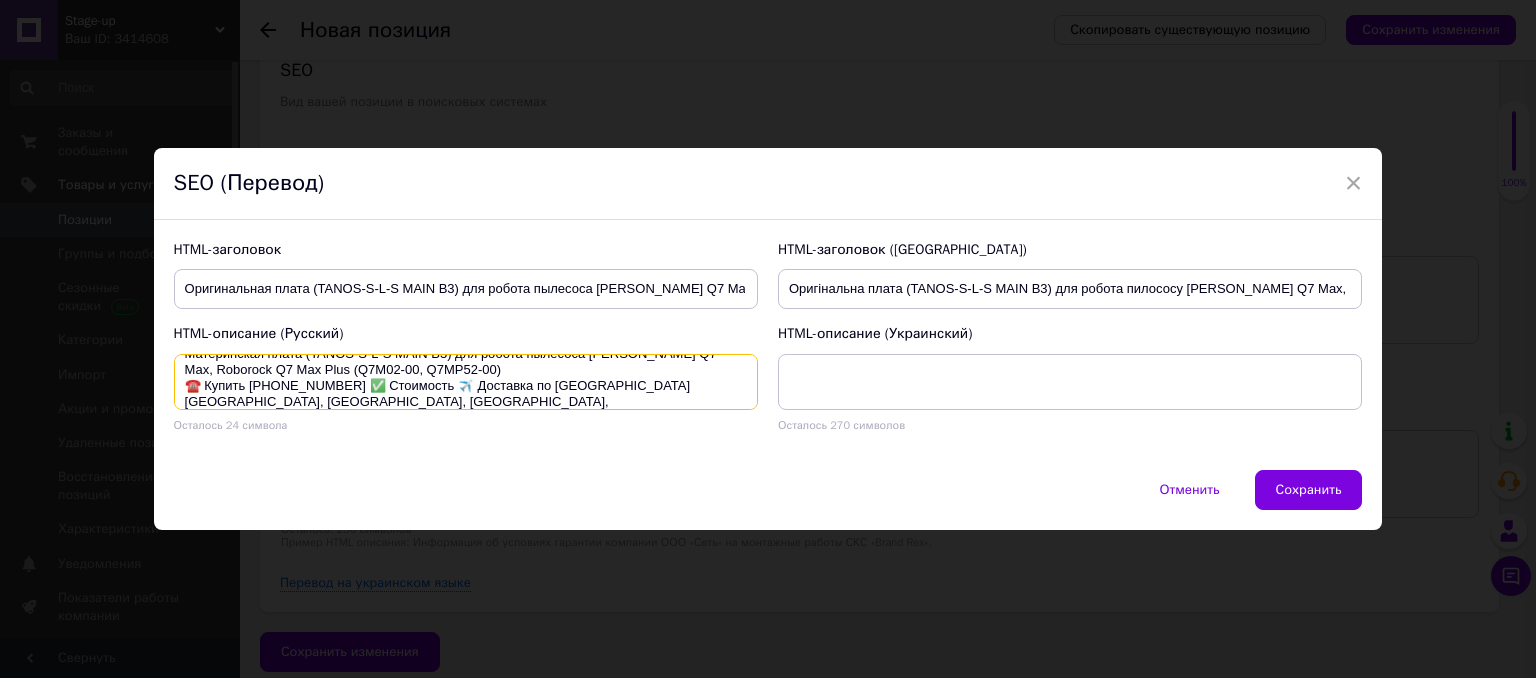 click on "Материнская плата (TANOS-S-L-S MAIN B3) для робота пылесоса [PERSON_NAME] Q7 Max, Roborock Q7 Max Plus (Q7M02-00, Q7MP52-00)
☎️ Купить [PHONE_NUMBER] ✅ Стоимость ✈️ Доставка по [GEOGRAPHIC_DATA] [GEOGRAPHIC_DATA], [GEOGRAPHIC_DATA], [GEOGRAPHIC_DATA], [GEOGRAPHIC_DATA], [GEOGRAPHIC_DATA]" at bounding box center [466, 382] 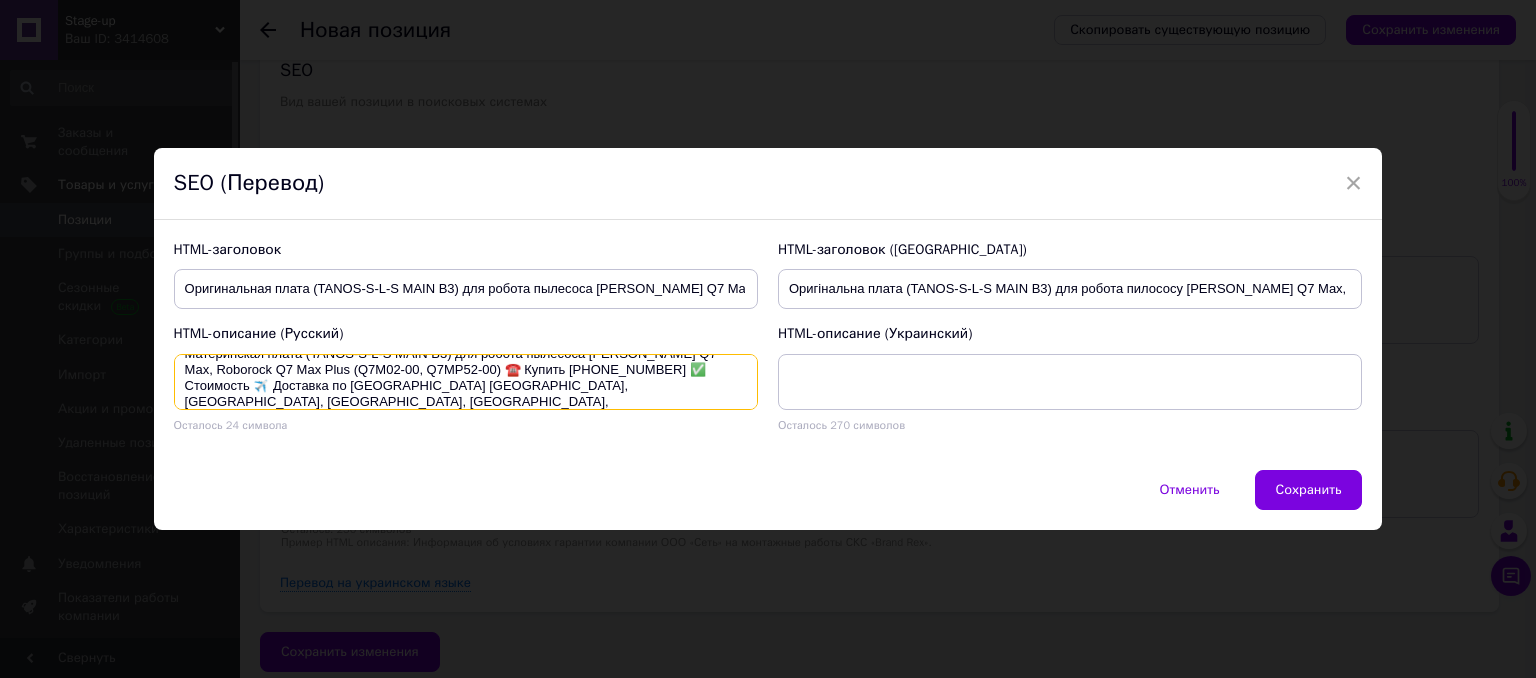 scroll, scrollTop: 16, scrollLeft: 0, axis: vertical 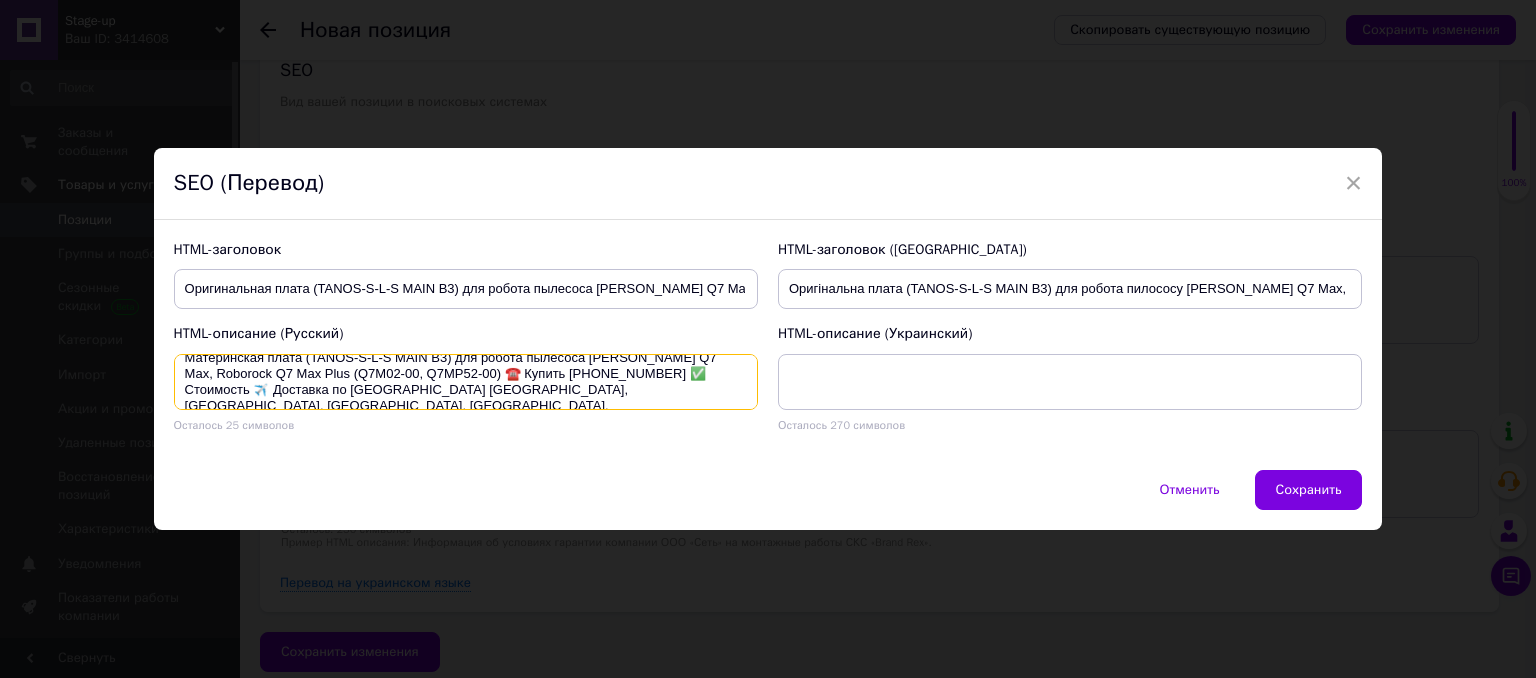 type on "Материнская плата (TANOS-S-L-S MAIN B3) для робота пылесоса [PERSON_NAME] Q7 Max, Roborock Q7 Max Plus (Q7M02-00, Q7MP52-00) ☎️ Купить [PHONE_NUMBER] ✅ Стоимость ✈️ Доставка по [GEOGRAPHIC_DATA] [GEOGRAPHIC_DATA], [GEOGRAPHIC_DATA], [GEOGRAPHIC_DATA], [GEOGRAPHIC_DATA], [GEOGRAPHIC_DATA]" 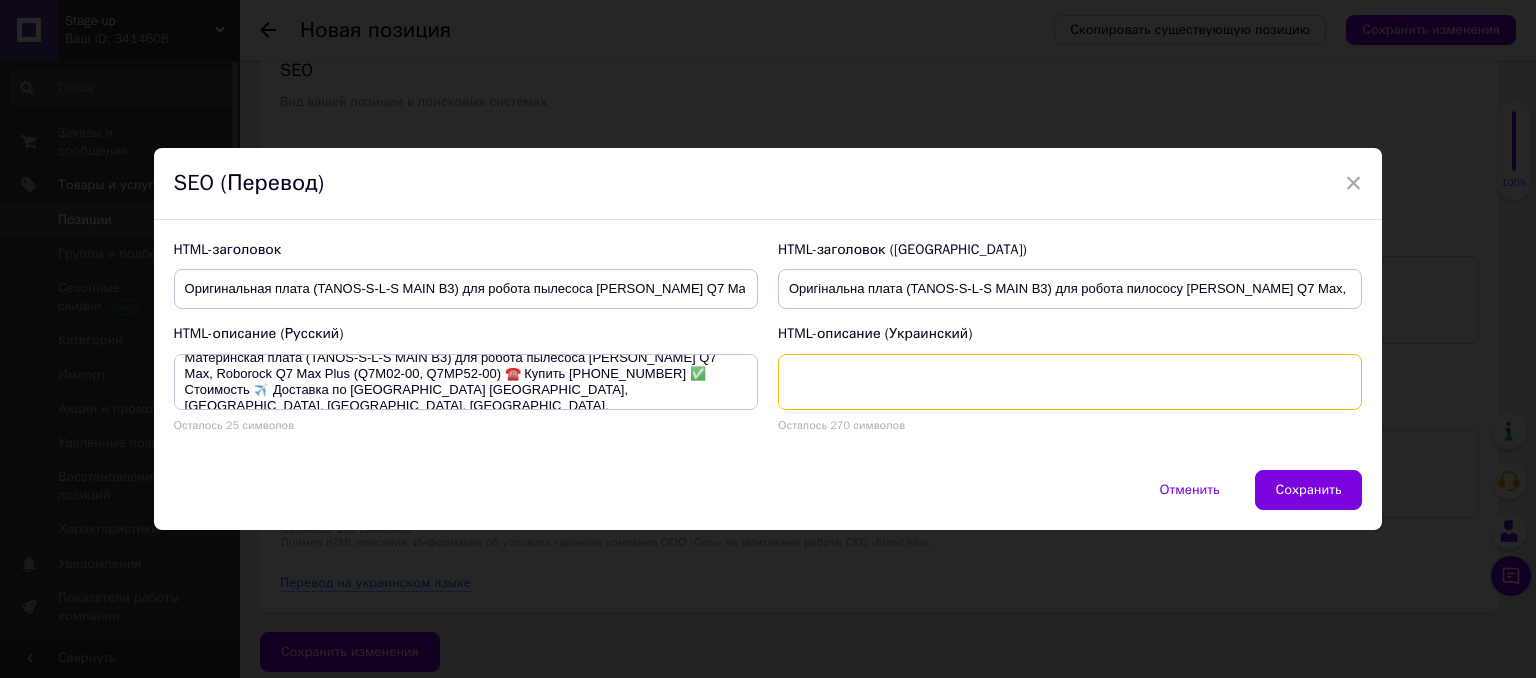 click at bounding box center [1070, 382] 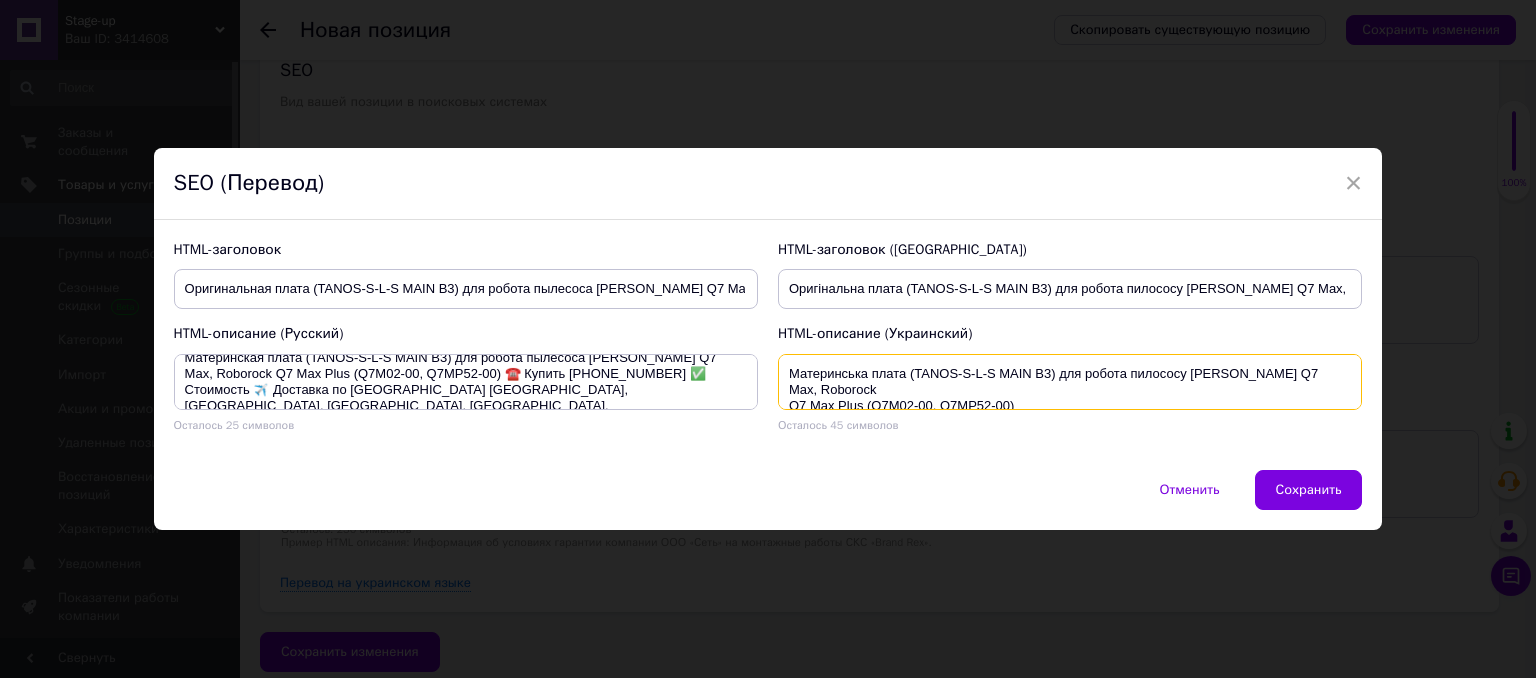 scroll, scrollTop: 36, scrollLeft: 0, axis: vertical 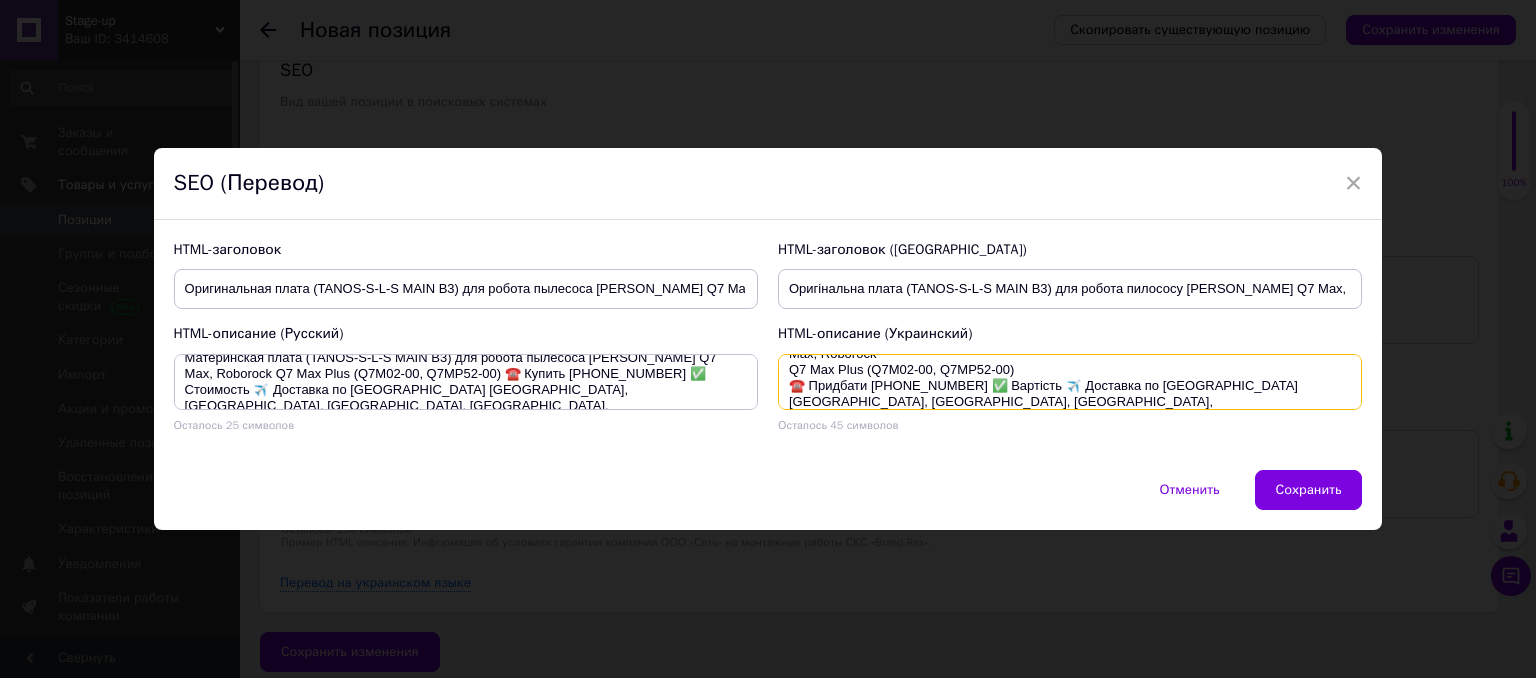 click on "Материнська плата (TANOS-S-L-S MAIN B3) для робота пилососу [PERSON_NAME] Q7 Max, Roborock
Q7 Max Plus (Q7M02-00, Q7MP52-00)
☎️ Придбати [PHONE_NUMBER] ✅ Вартість ✈️ Доставка по [GEOGRAPHIC_DATA] [GEOGRAPHIC_DATA], [GEOGRAPHIC_DATA], [GEOGRAPHIC_DATA], [GEOGRAPHIC_DATA], [GEOGRAPHIC_DATA]" at bounding box center [1070, 382] 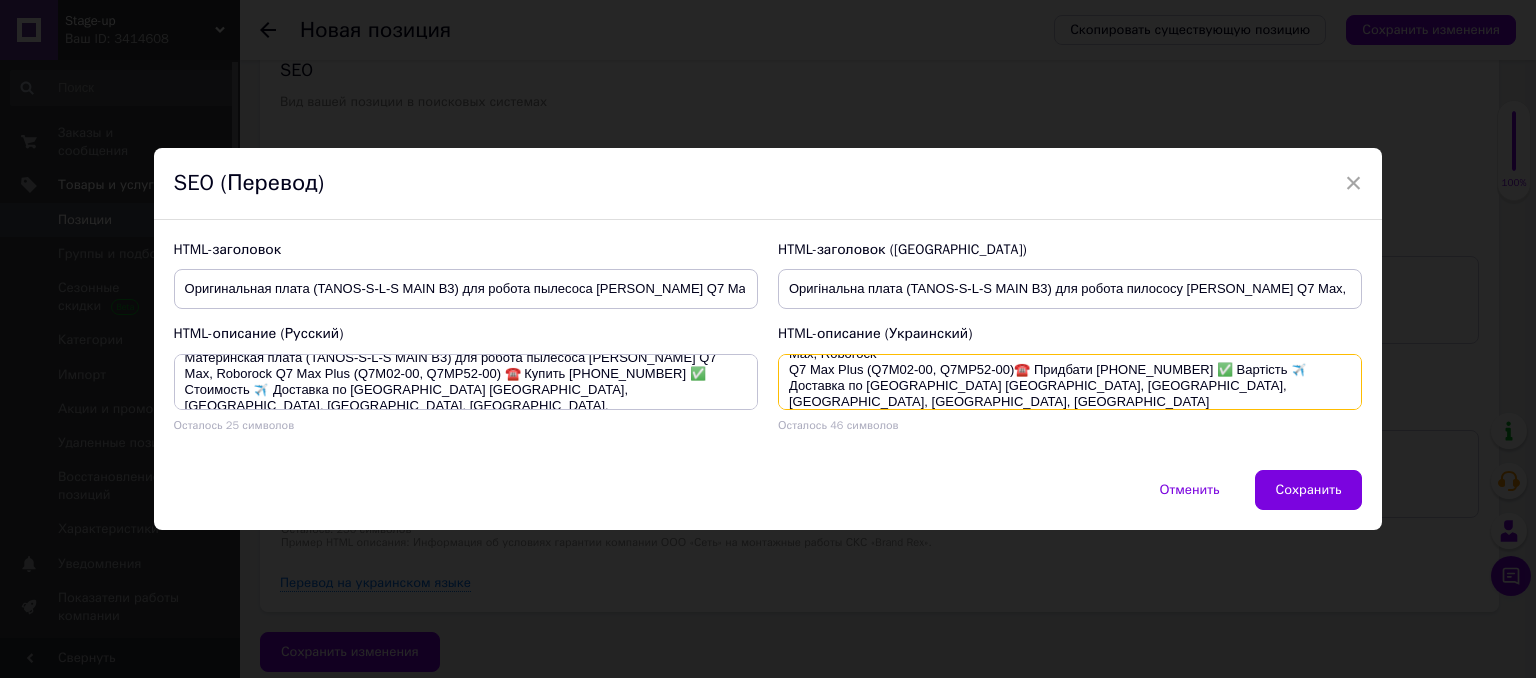 scroll, scrollTop: 32, scrollLeft: 0, axis: vertical 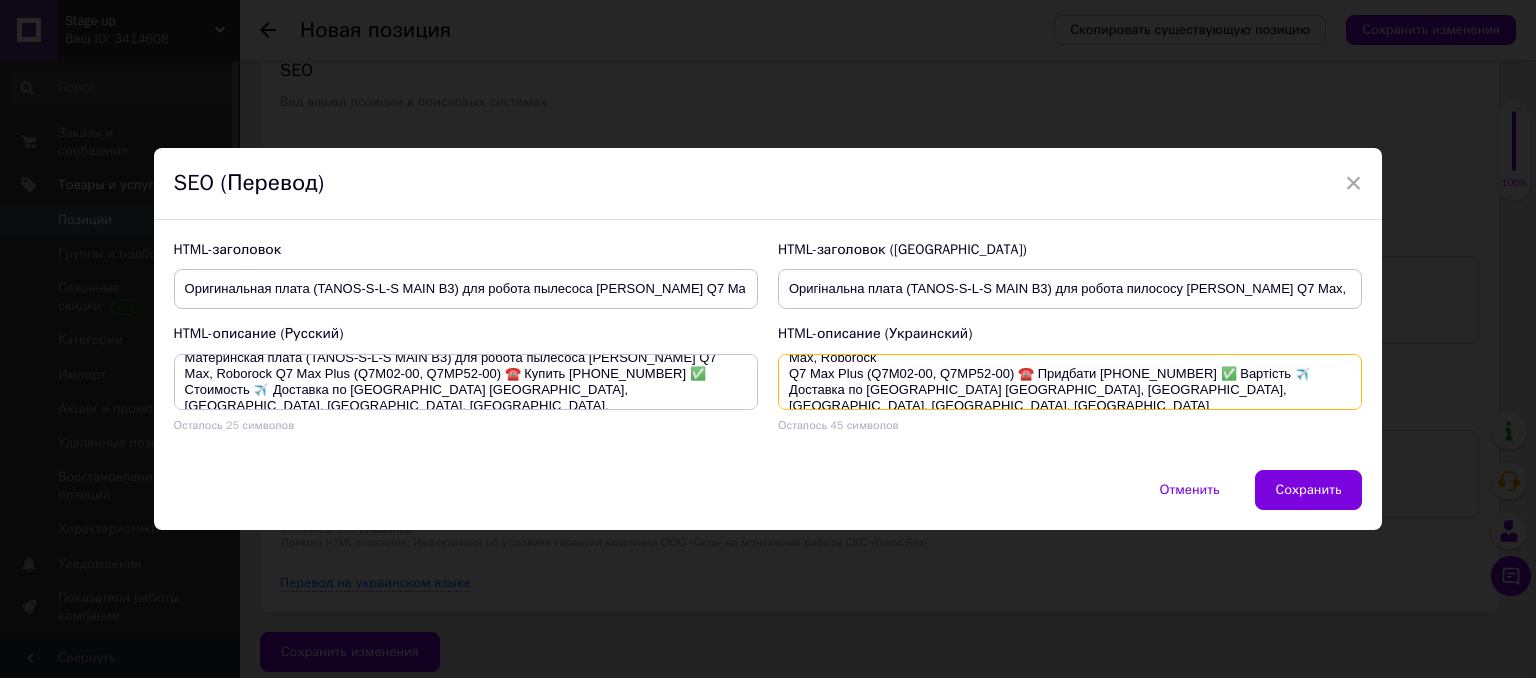 click on "Материнська плата (TANOS-S-L-S MAIN B3) для робота пилососу [PERSON_NAME] Q7 Max, Roborock
Q7 Max Plus (Q7M02-00, Q7MP52-00) ☎️ Придбати [PHONE_NUMBER] ✅ Вартість ✈️ Доставка по [GEOGRAPHIC_DATA] [GEOGRAPHIC_DATA], [GEOGRAPHIC_DATA], [GEOGRAPHIC_DATA], [GEOGRAPHIC_DATA], [GEOGRAPHIC_DATA]" at bounding box center [1070, 382] 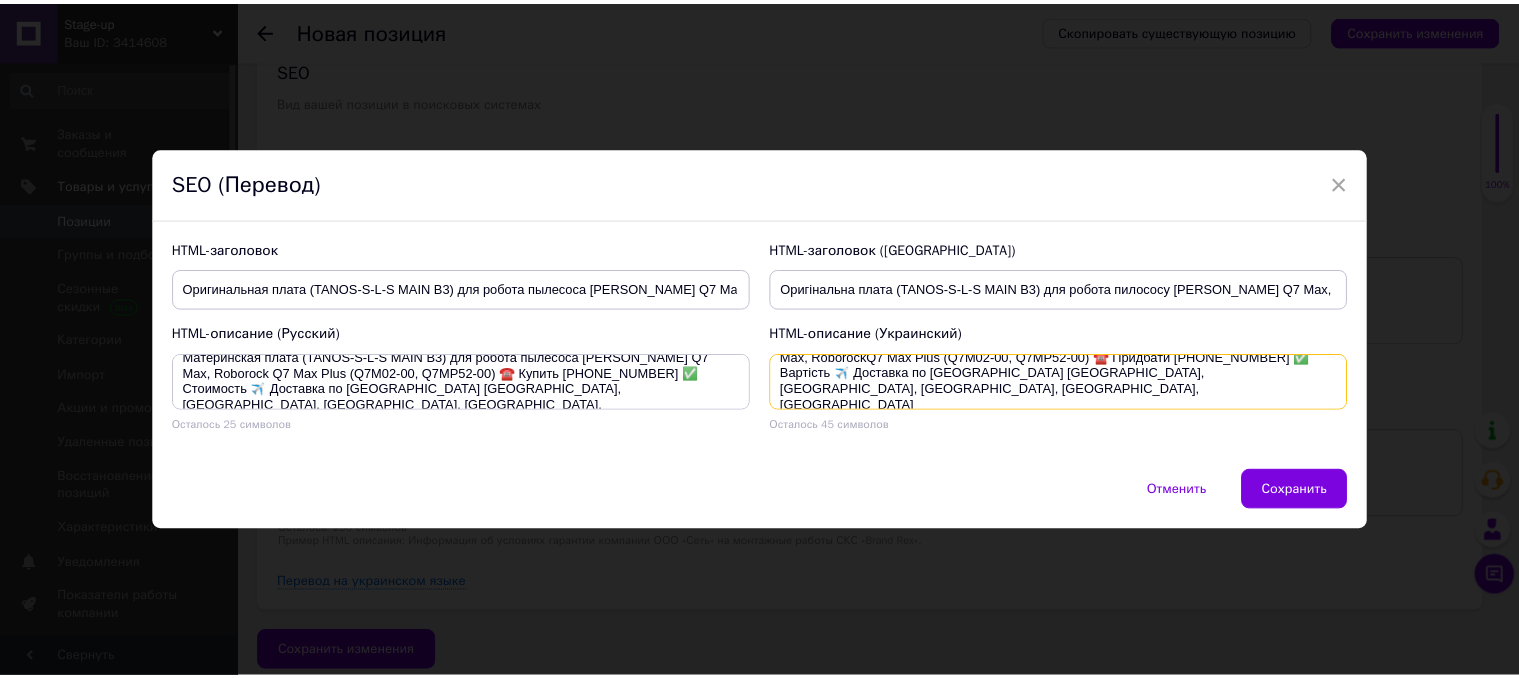 scroll, scrollTop: 16, scrollLeft: 0, axis: vertical 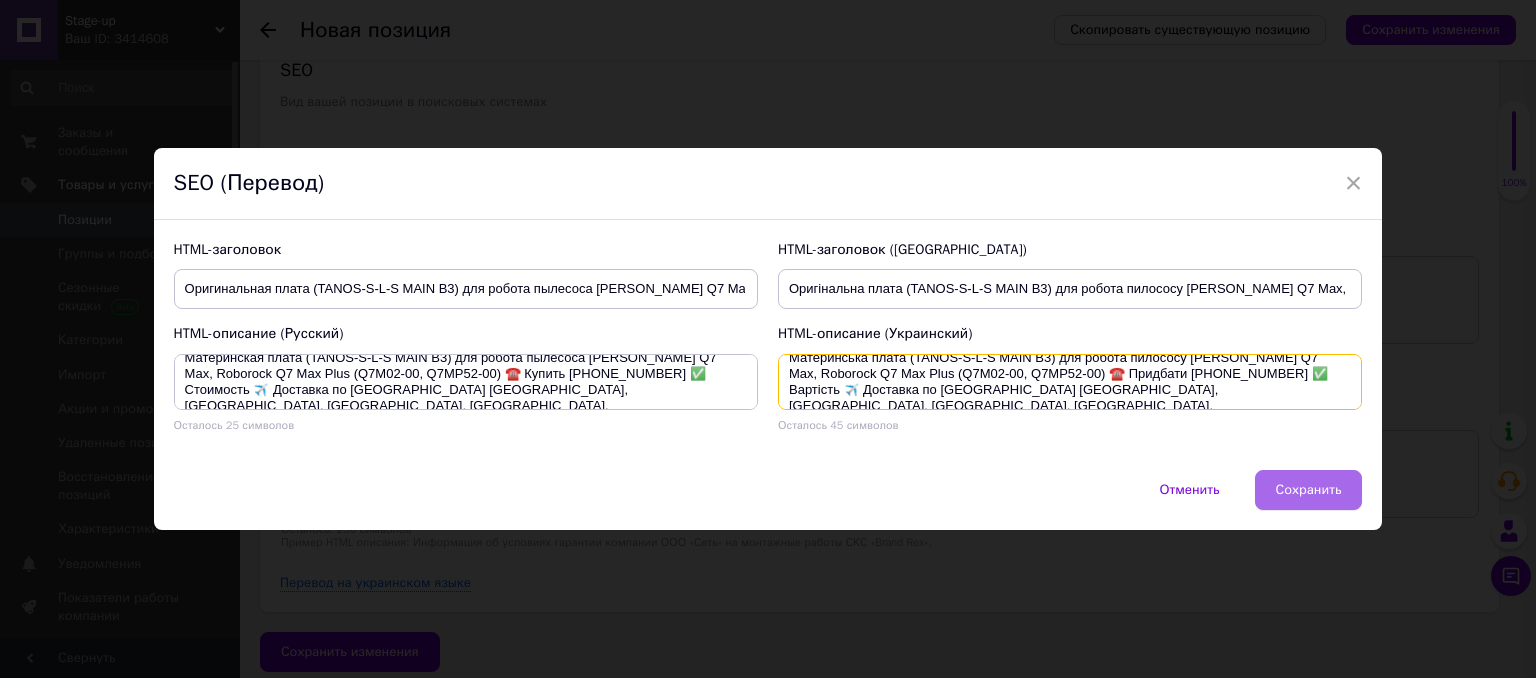 type on "Материнська плата (TANOS-S-L-S MAIN B3) для робота пилососу [PERSON_NAME] Q7 Max, Roborock Q7 Max Plus (Q7M02-00, Q7MP52-00) ☎️ Придбати [PHONE_NUMBER] ✅ Вартість ✈️ Доставка по [GEOGRAPHIC_DATA] [GEOGRAPHIC_DATA], [GEOGRAPHIC_DATA], [GEOGRAPHIC_DATA], [GEOGRAPHIC_DATA], [GEOGRAPHIC_DATA]" 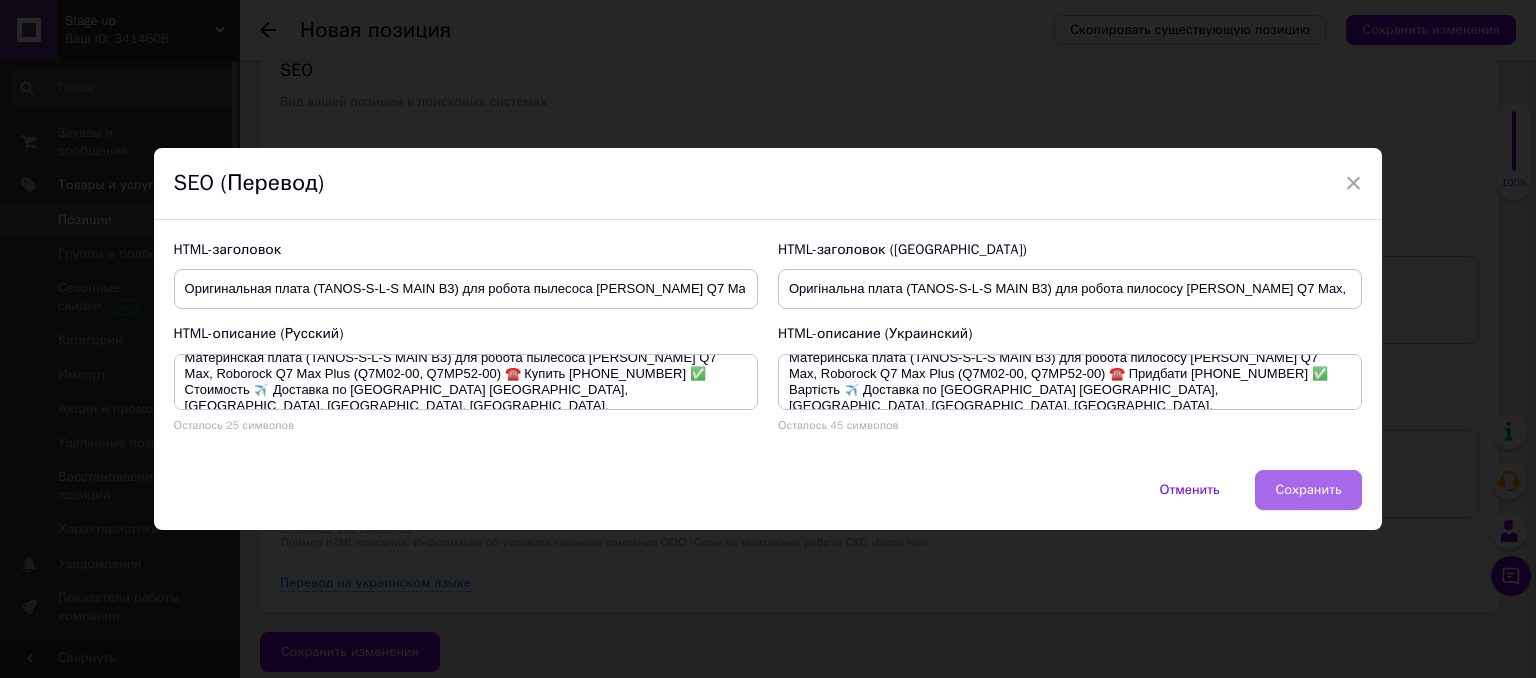 click on "Сохранить" at bounding box center (1309, 490) 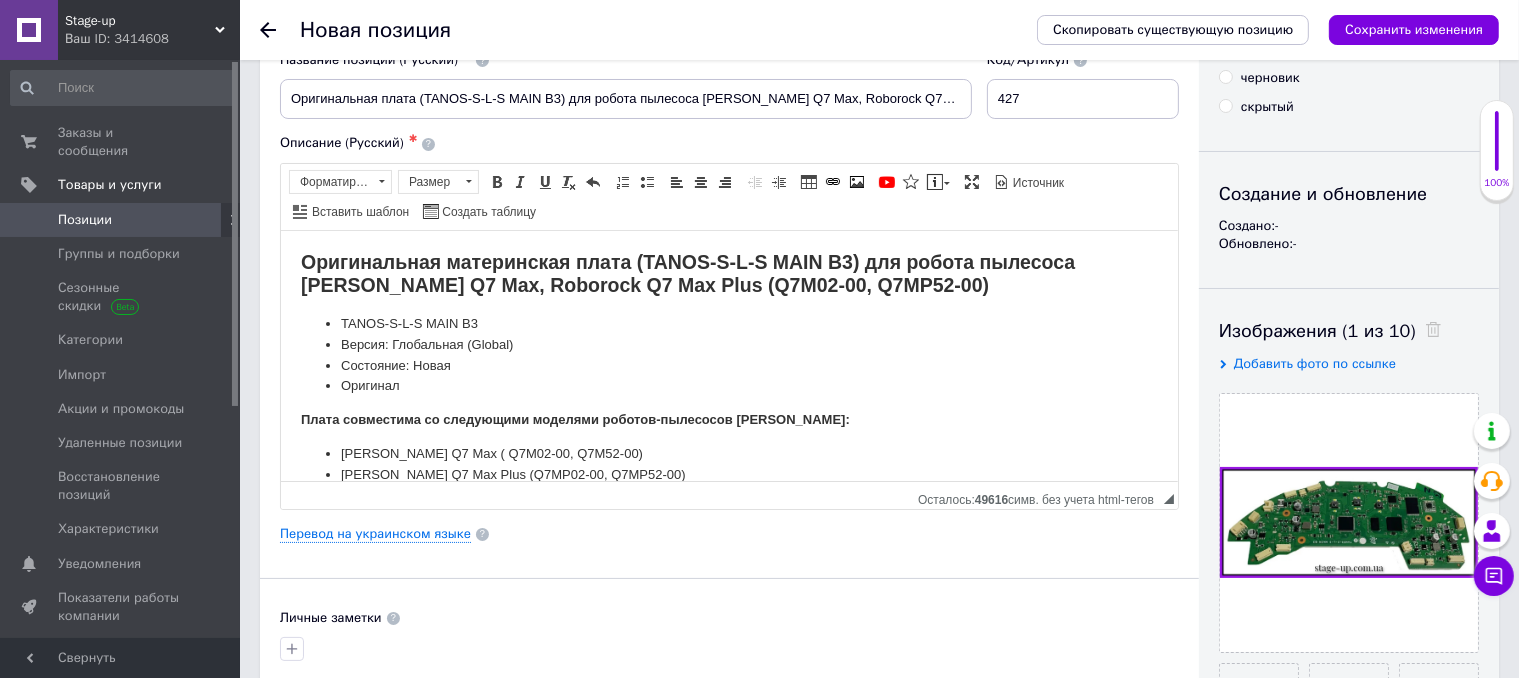 scroll, scrollTop: 78, scrollLeft: 0, axis: vertical 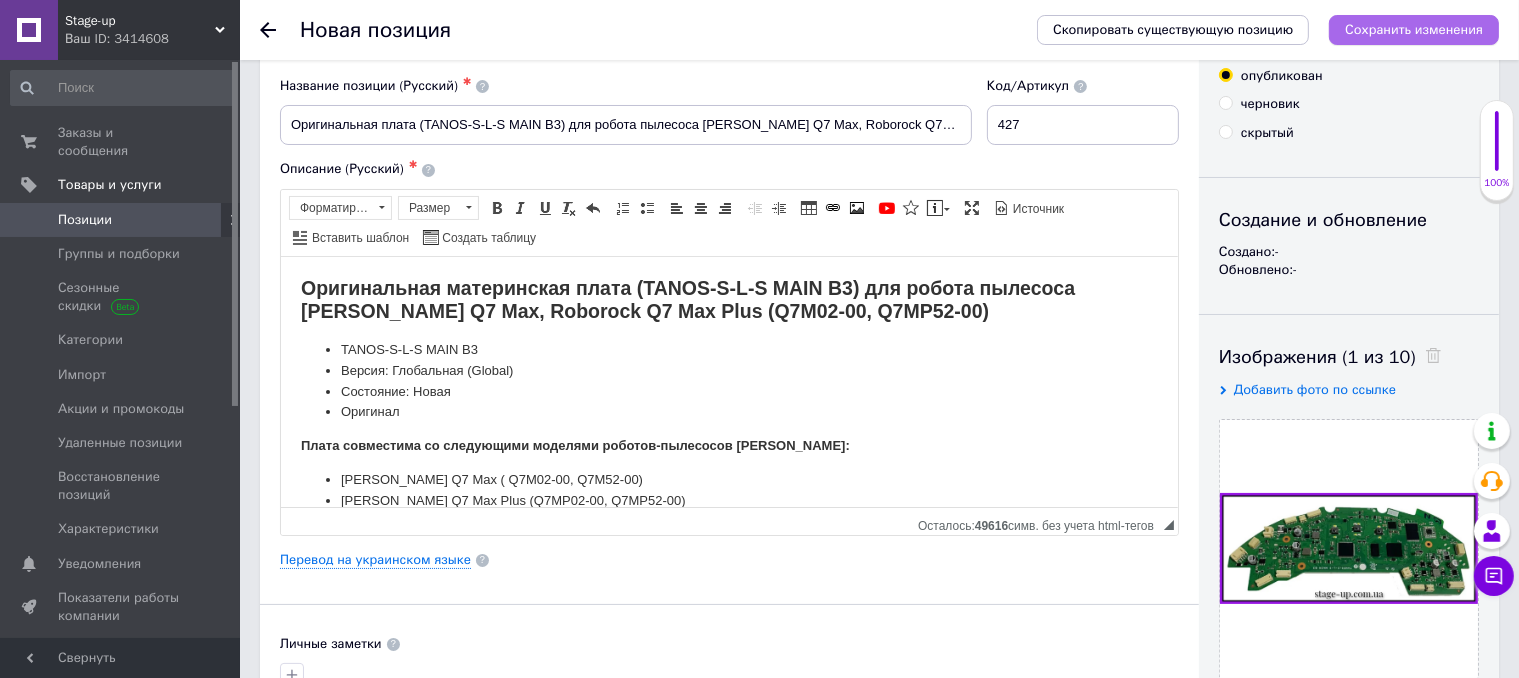 click on "Сохранить изменения" at bounding box center (1414, 29) 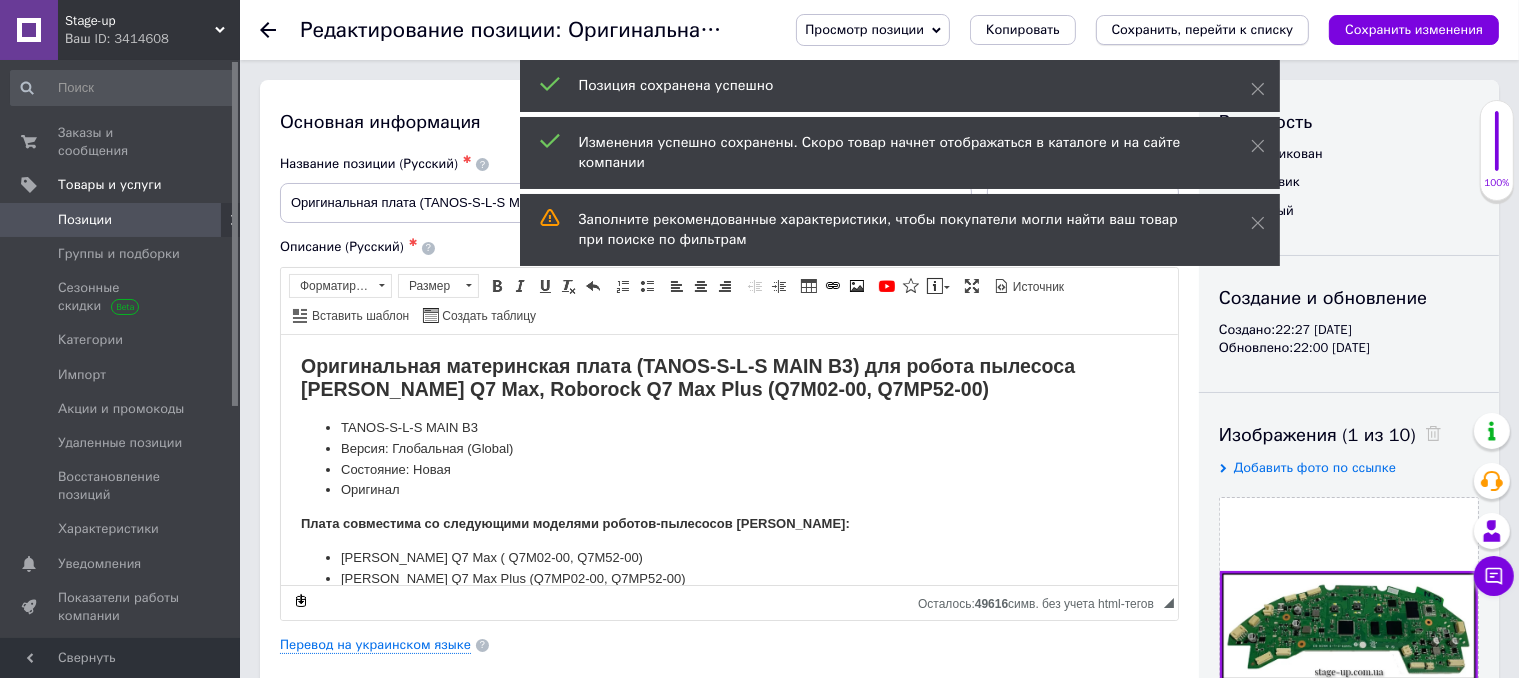 scroll, scrollTop: 0, scrollLeft: 0, axis: both 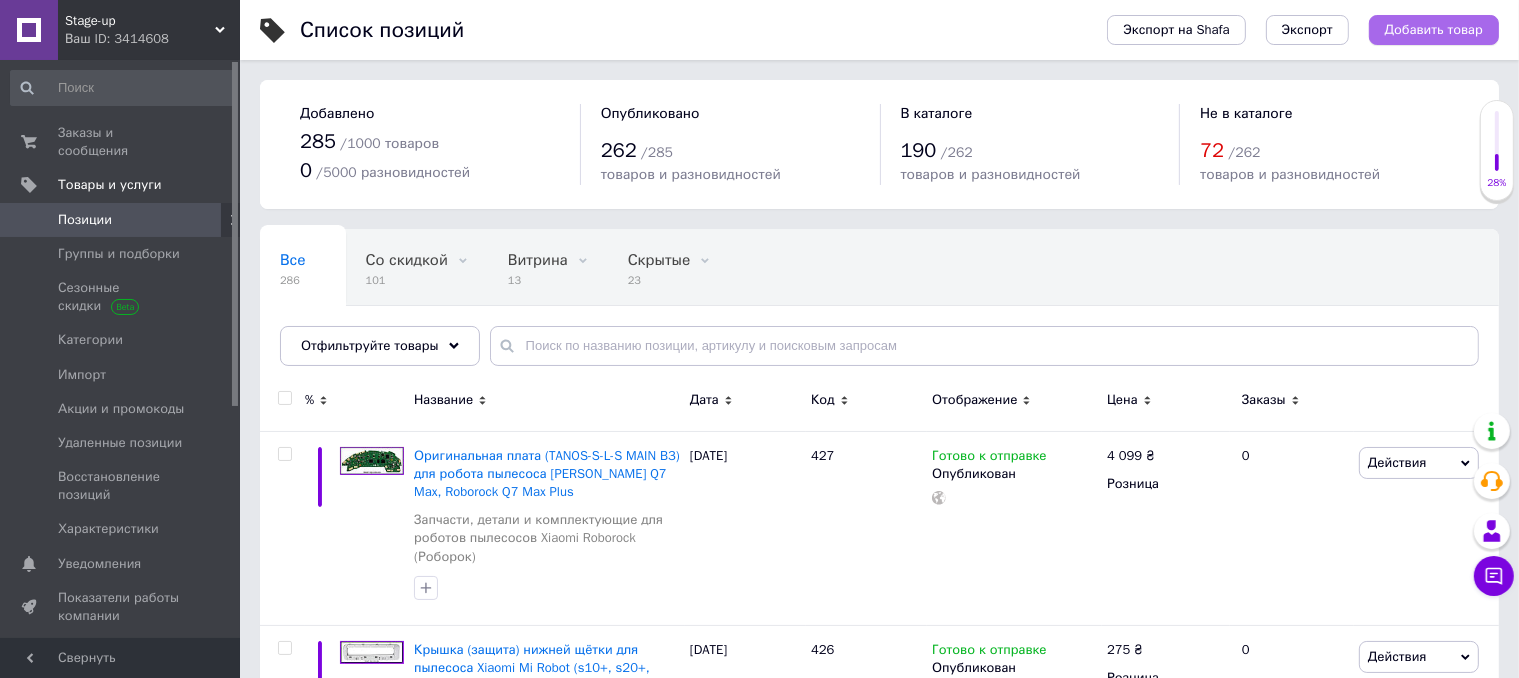 click on "Добавить товар" at bounding box center (1434, 30) 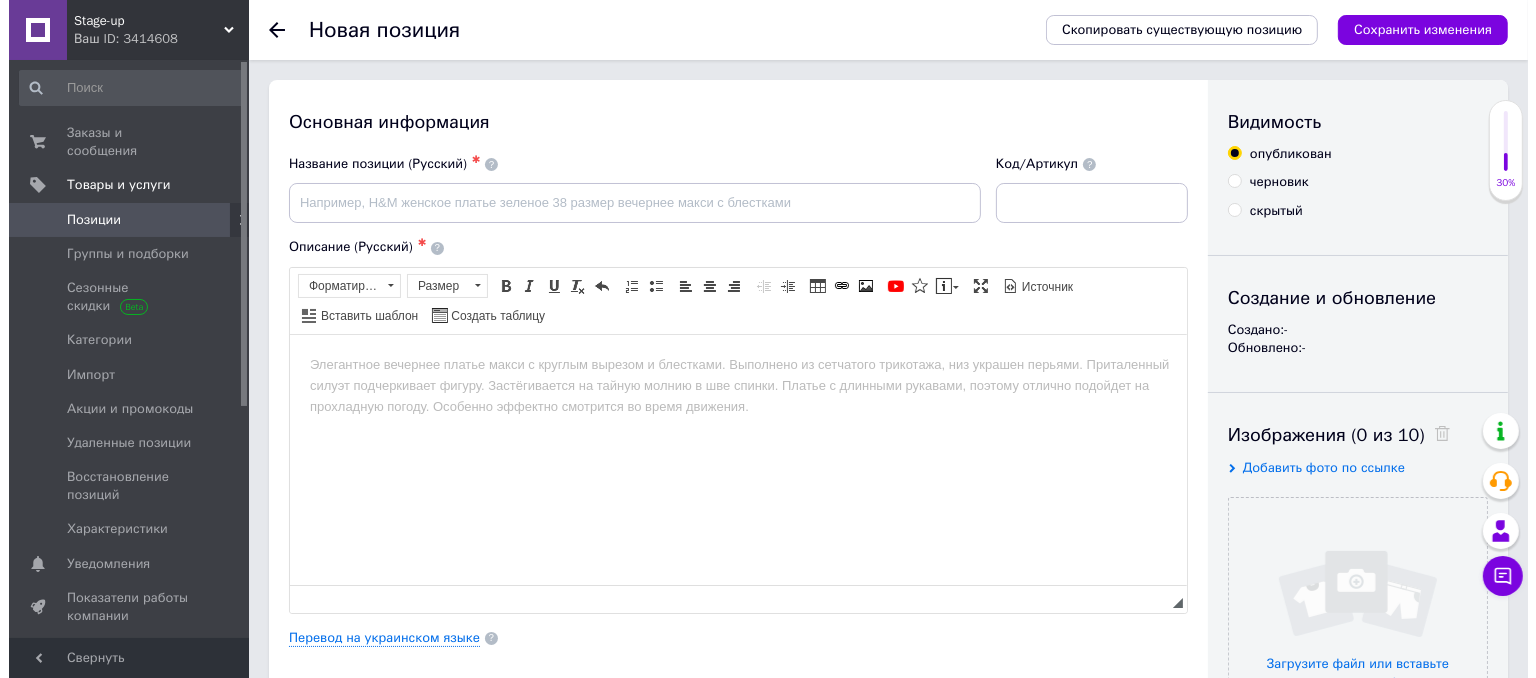 scroll, scrollTop: 0, scrollLeft: 0, axis: both 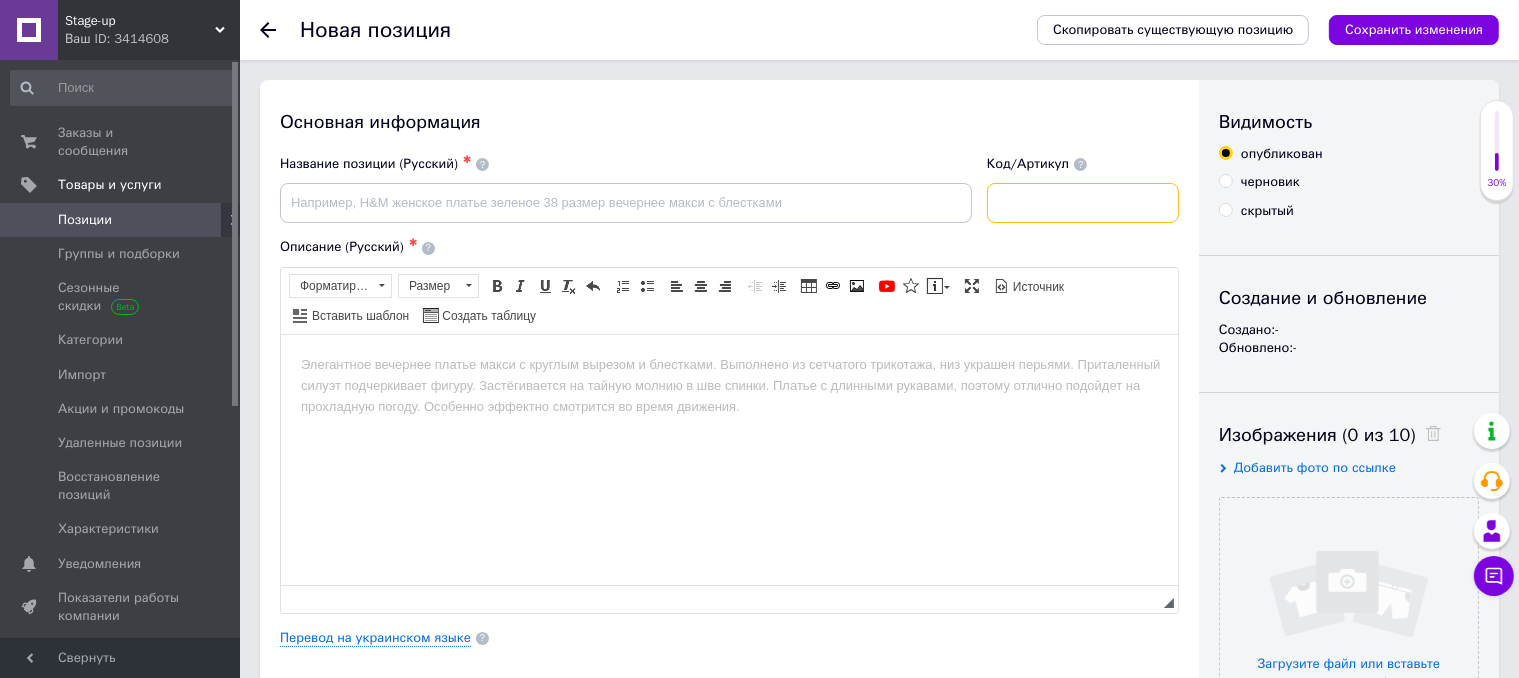 click at bounding box center [1083, 203] 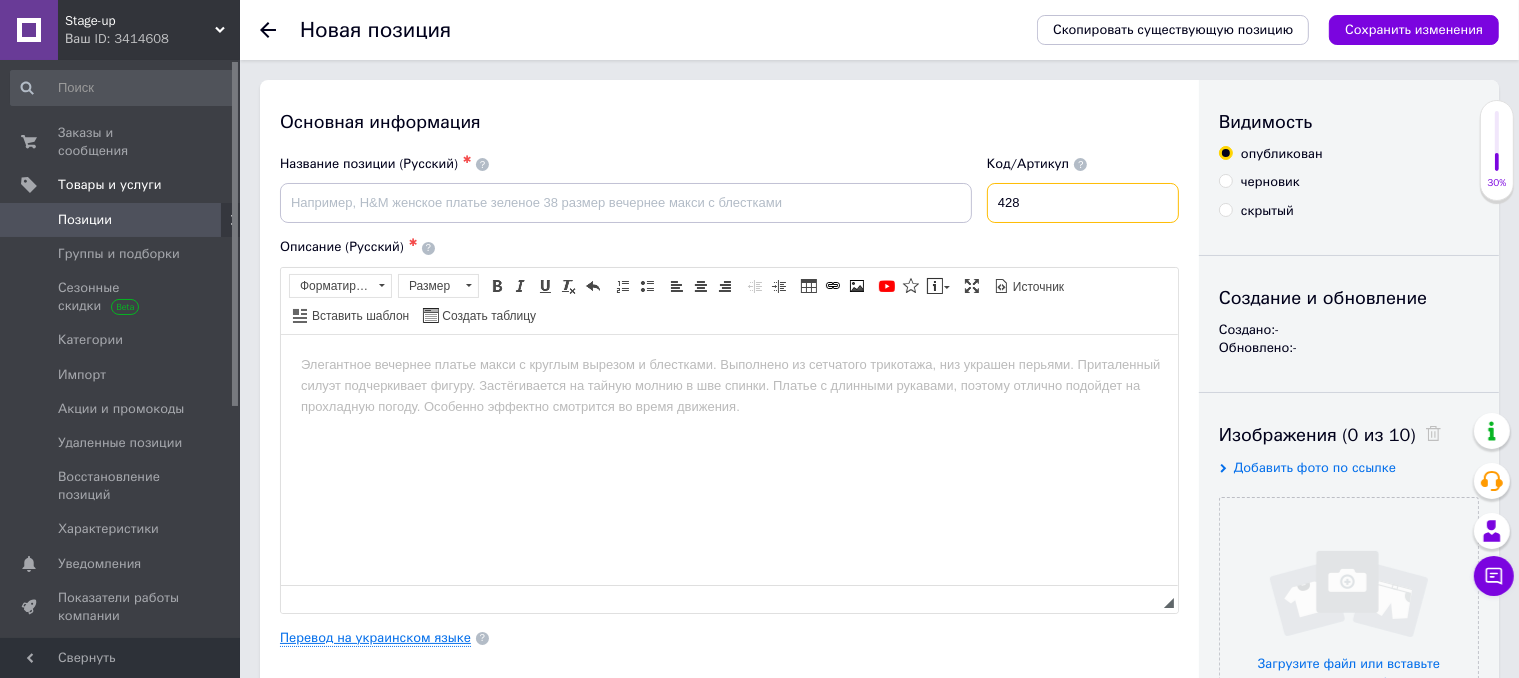type on "428" 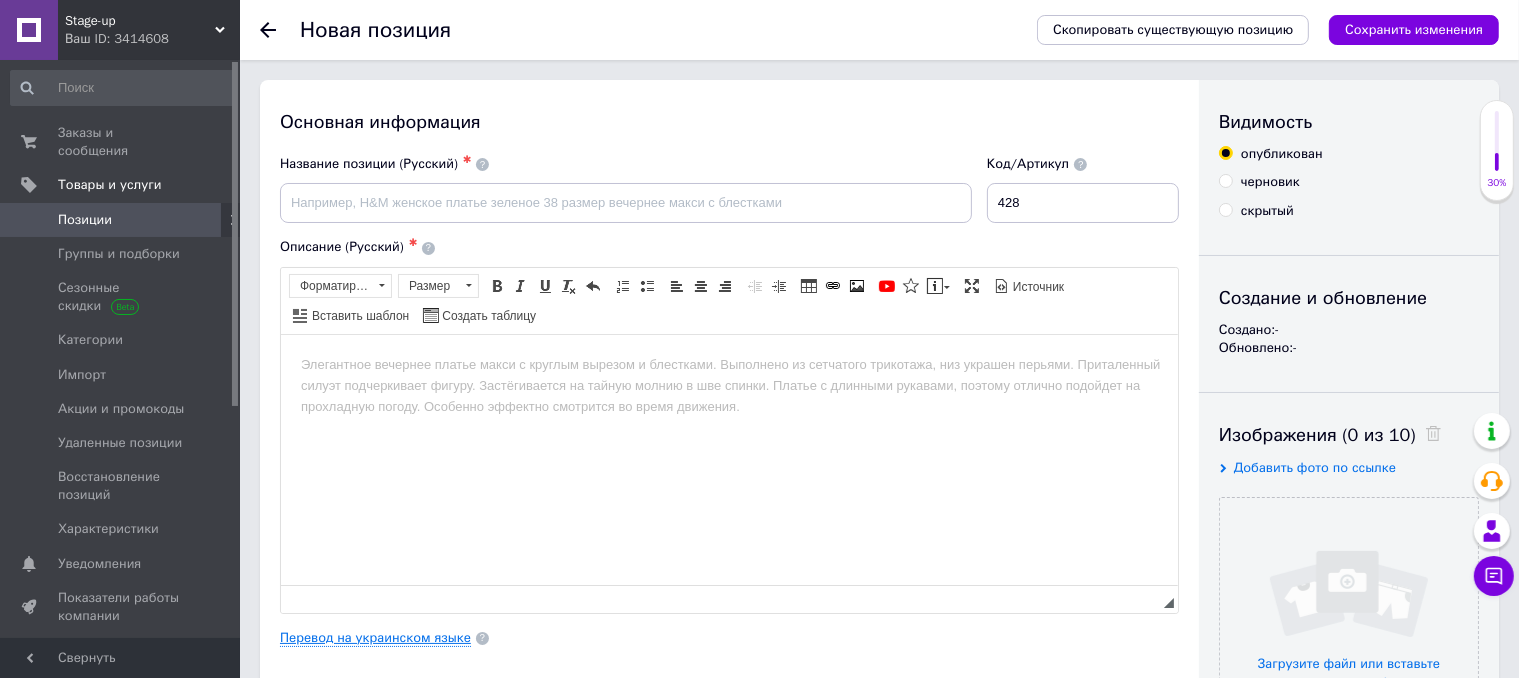 click on "Перевод на украинском языке" at bounding box center (375, 638) 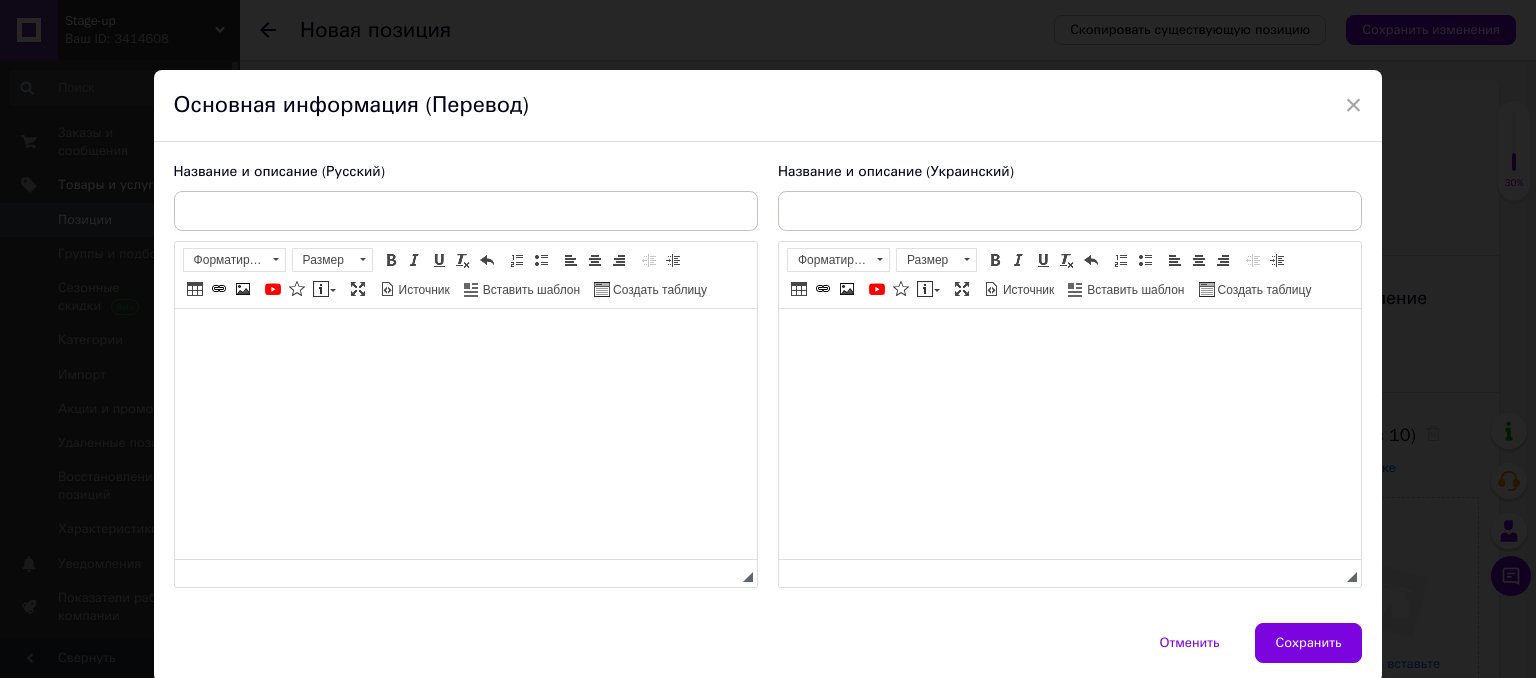scroll, scrollTop: 0, scrollLeft: 0, axis: both 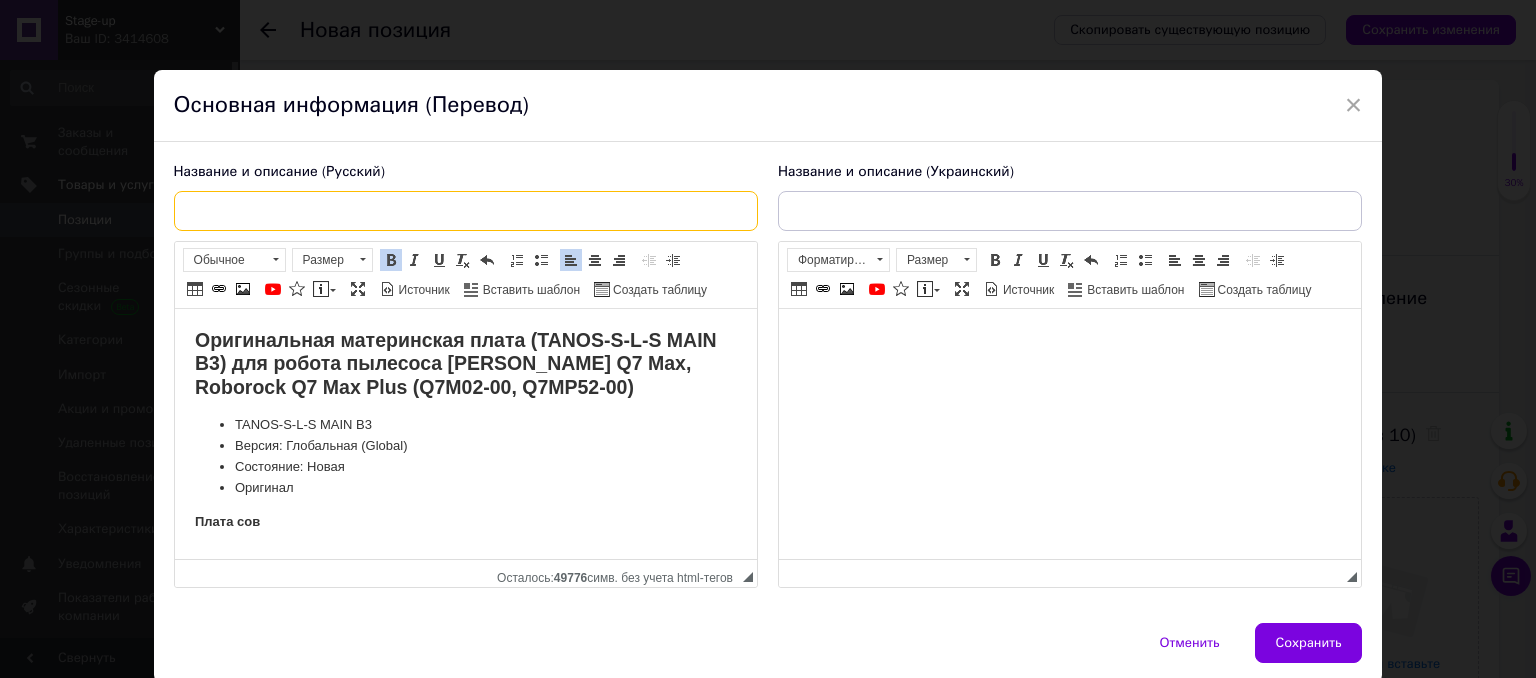 click at bounding box center (466, 211) 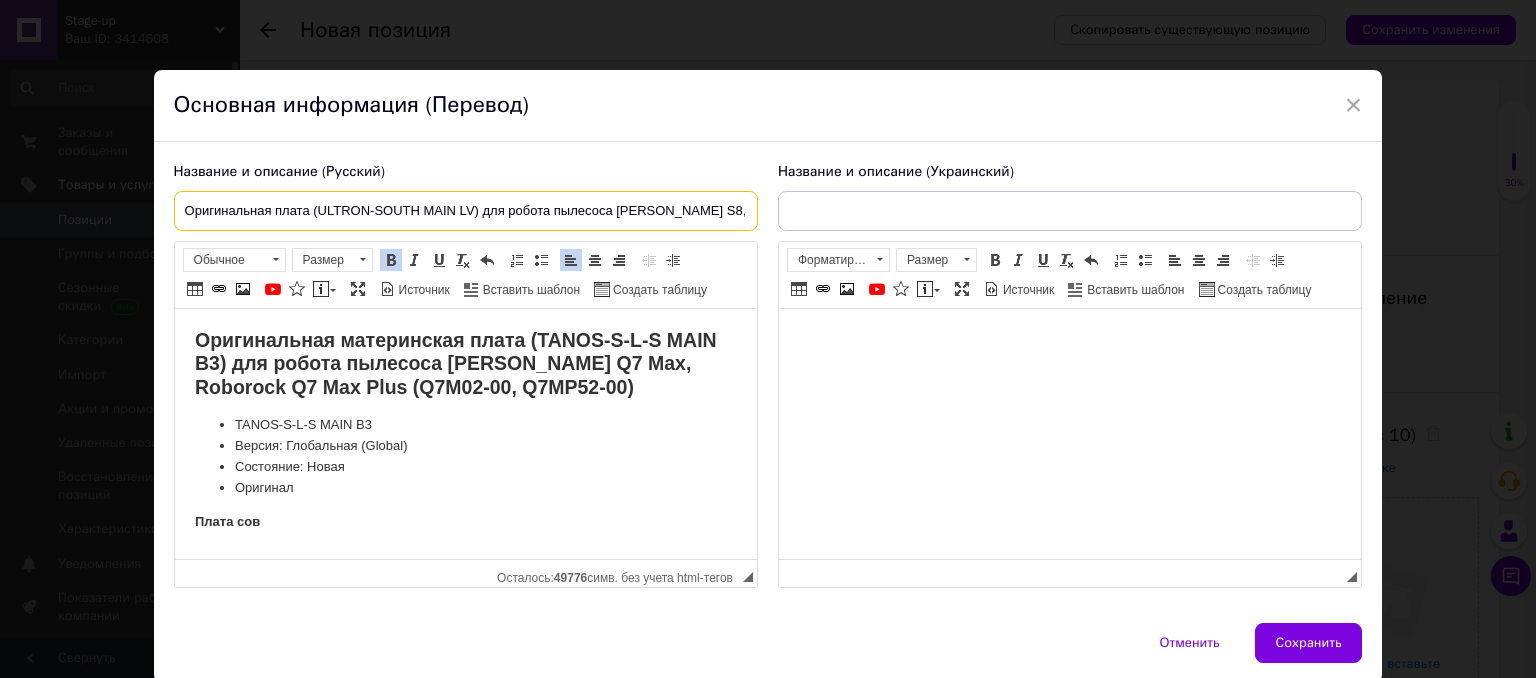 scroll, scrollTop: 0, scrollLeft: 102, axis: horizontal 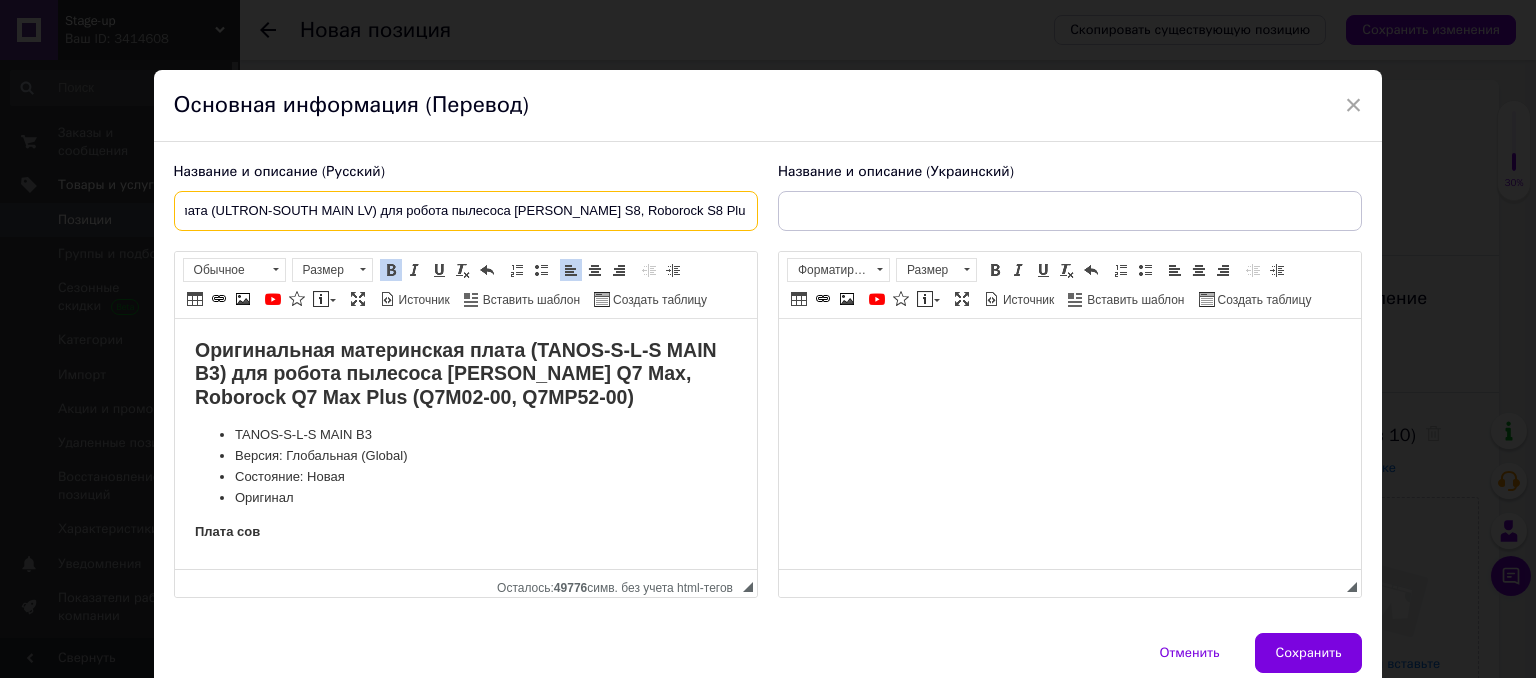 type on "Оригинальная плата (ULTRON-SOUTH MAIN LV) для робота пылесоса [PERSON_NAME] S8, Roborock S8 Plus" 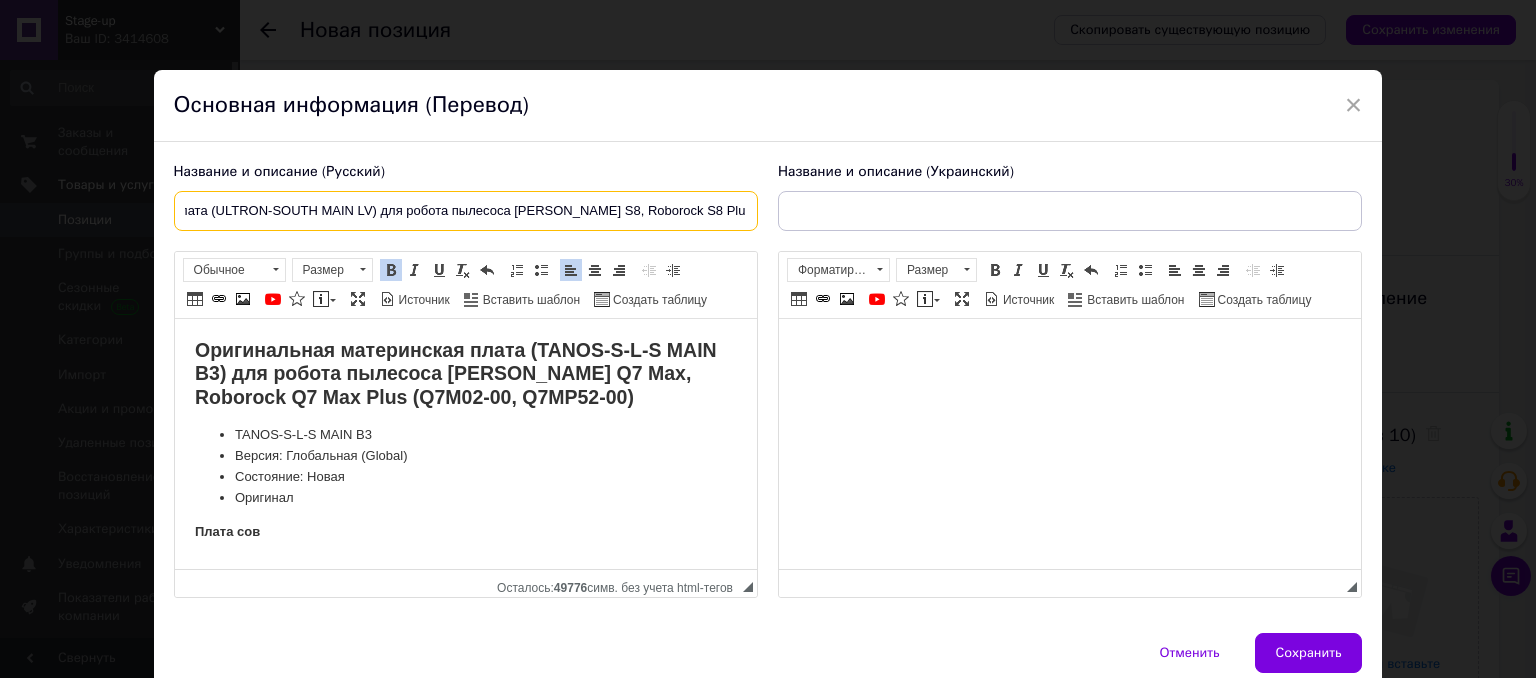 scroll, scrollTop: 0, scrollLeft: 0, axis: both 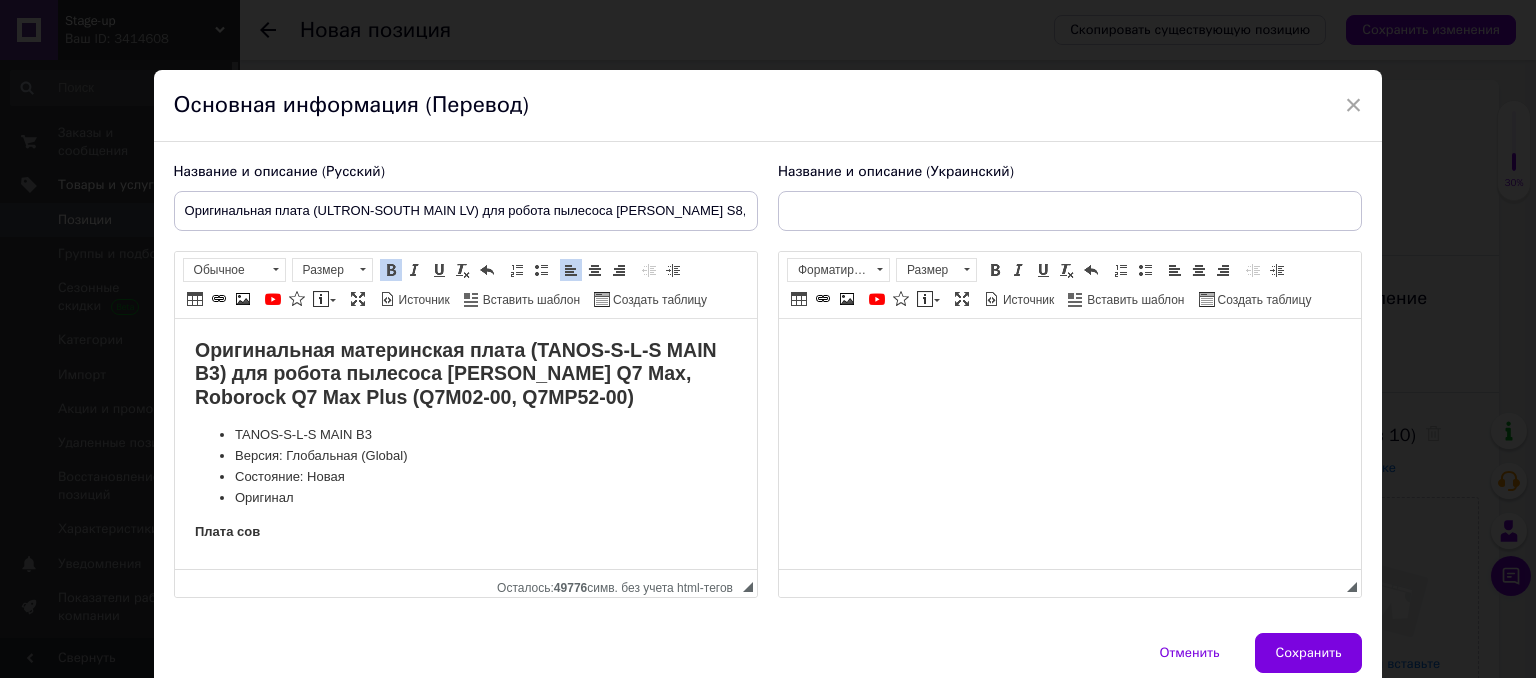 click on "Оригинальная материнская плата (TANOS-S-L-S MAIN B3) для робота пылесоса [PERSON_NAME] Q7 Max, Roborock Q7 Max Plus (Q7M02-00, Q7MP52-00)" at bounding box center (455, 373) 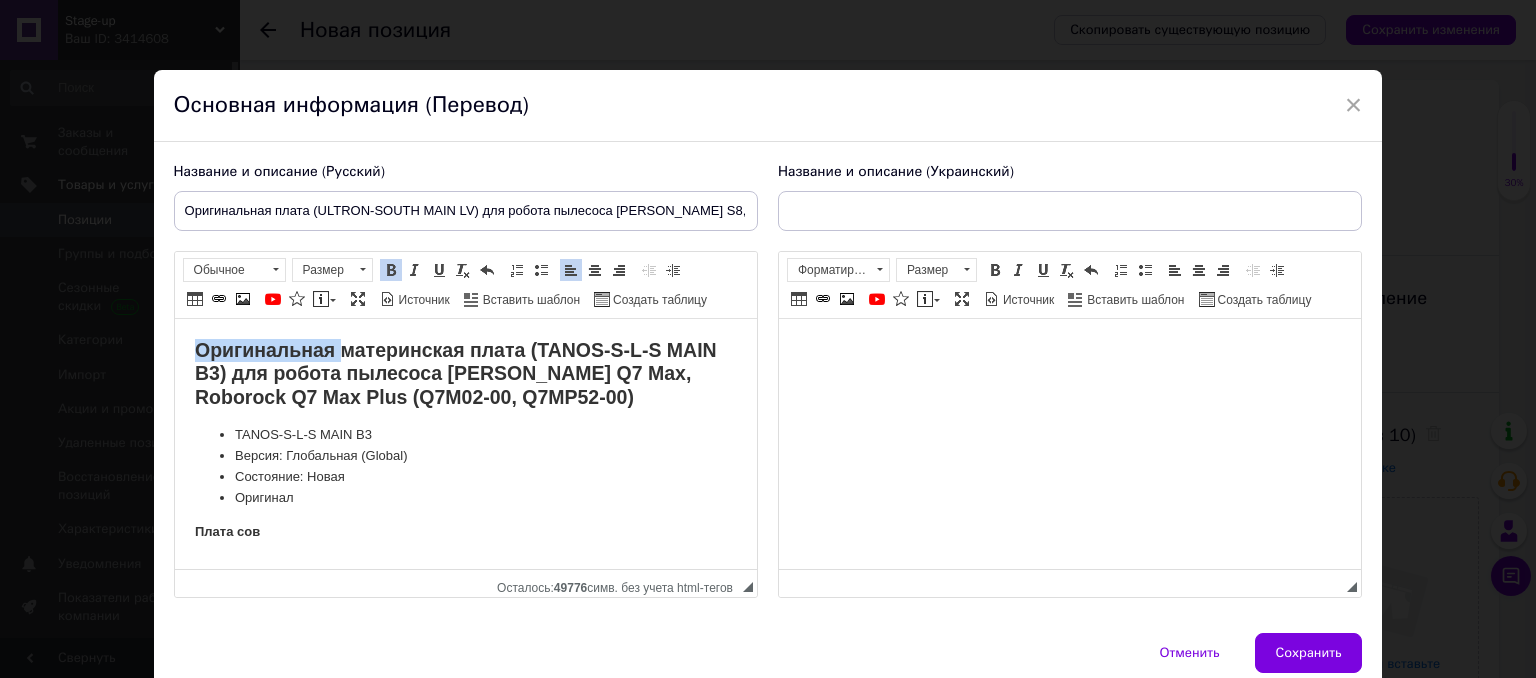 click on "Оригинальная материнская плата (TANOS-S-L-S MAIN B3) для робота пылесоса [PERSON_NAME] Q7 Max, Roborock Q7 Max Plus (Q7M02-00, Q7MP52-00)" at bounding box center [455, 373] 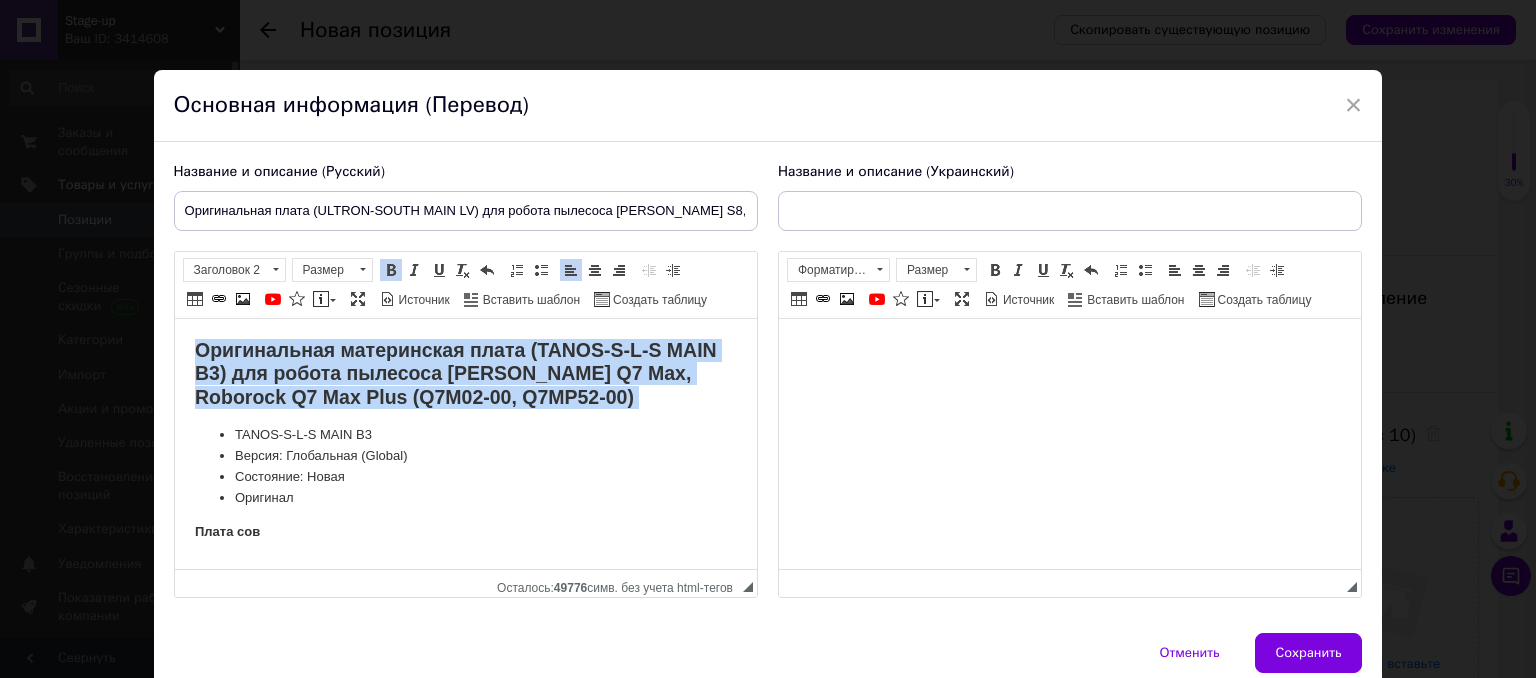 click on "Оригинальная материнская плата (TANOS-S-L-S MAIN B3) для робота пылесоса [PERSON_NAME] Q7 Max, Roborock Q7 Max Plus (Q7M02-00, Q7MP52-00)" at bounding box center (455, 373) 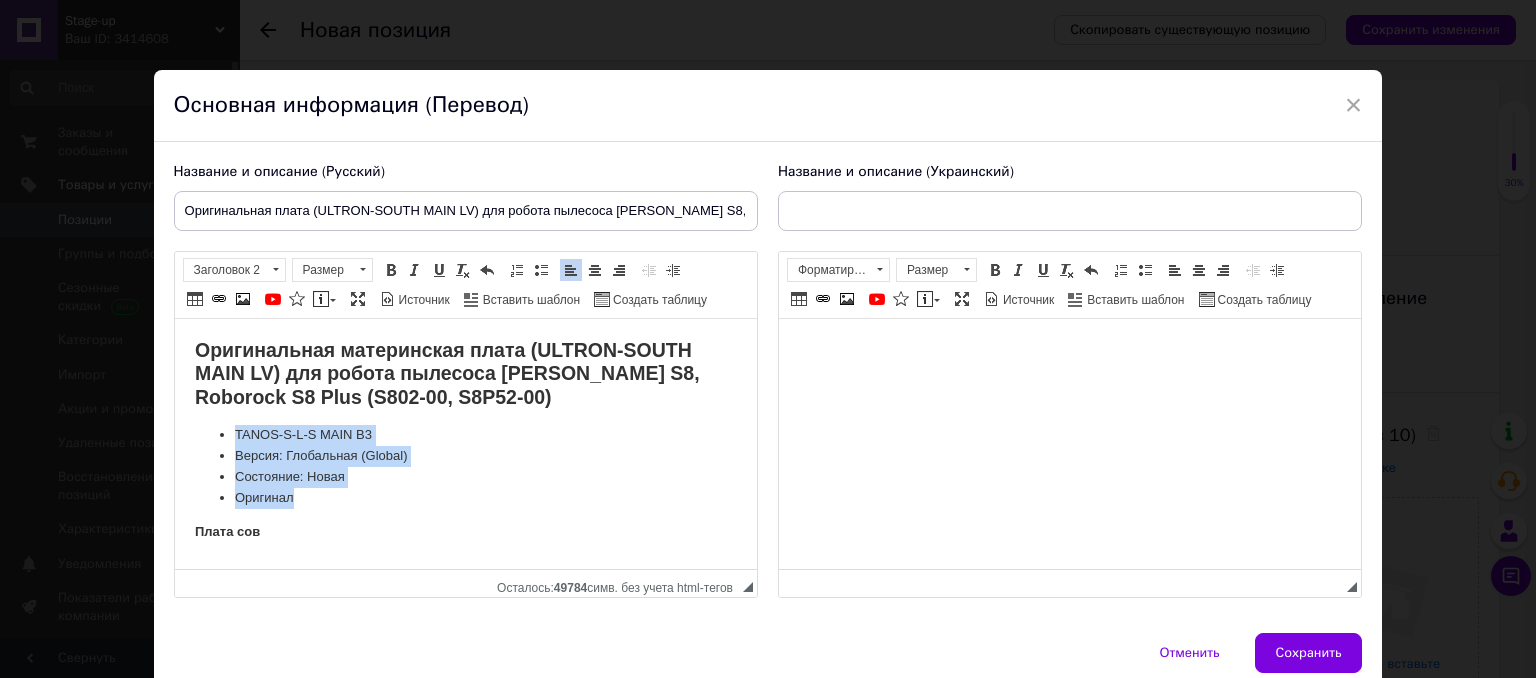 drag, startPoint x: 336, startPoint y: 500, endPoint x: 208, endPoint y: 441, distance: 140.94325 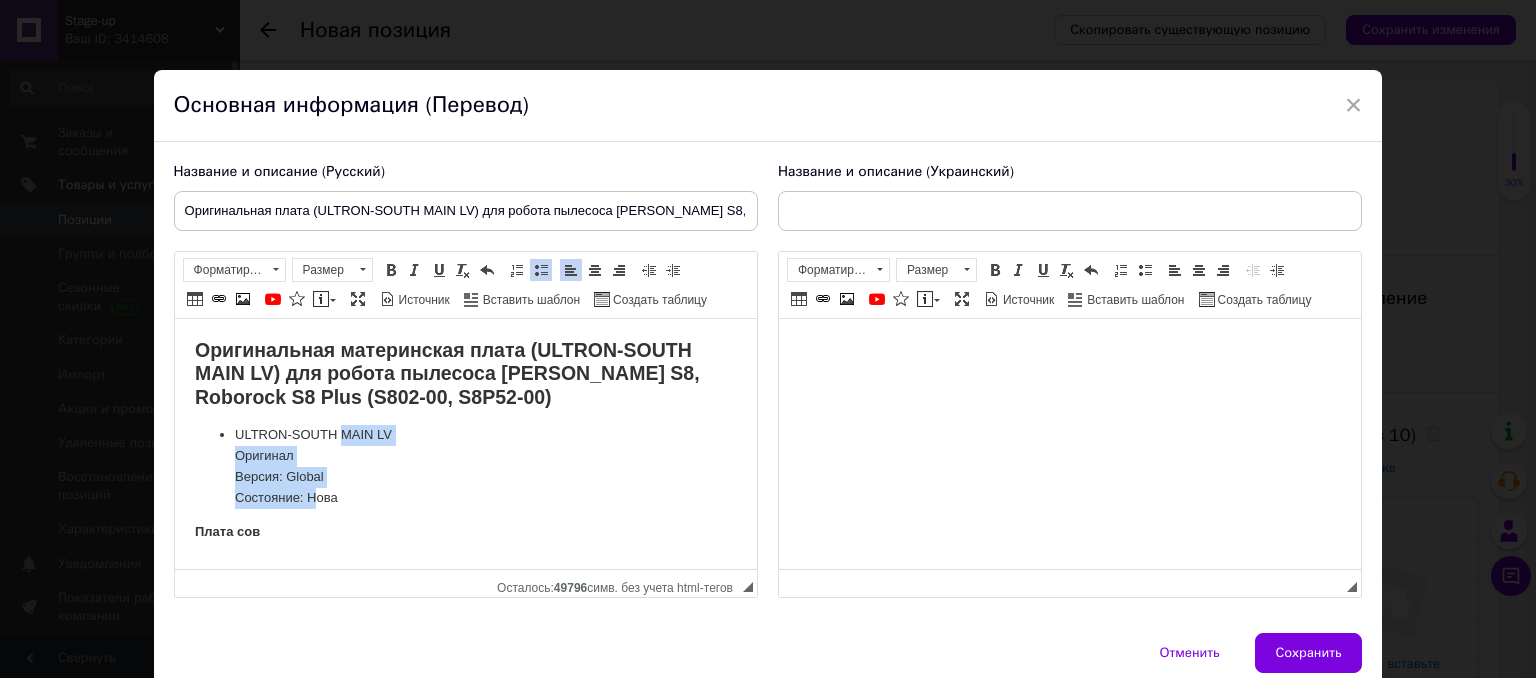 drag, startPoint x: 344, startPoint y: 436, endPoint x: 311, endPoint y: 492, distance: 65 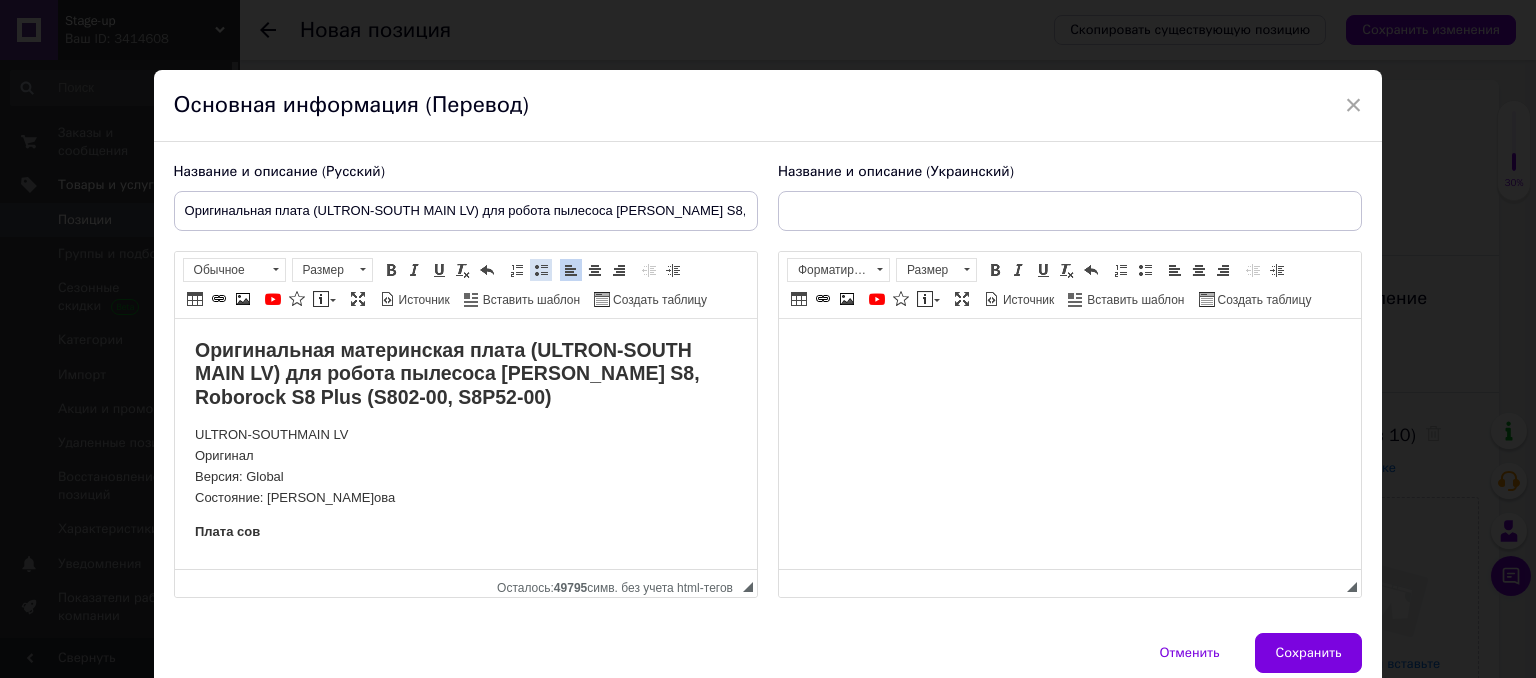 click at bounding box center (541, 270) 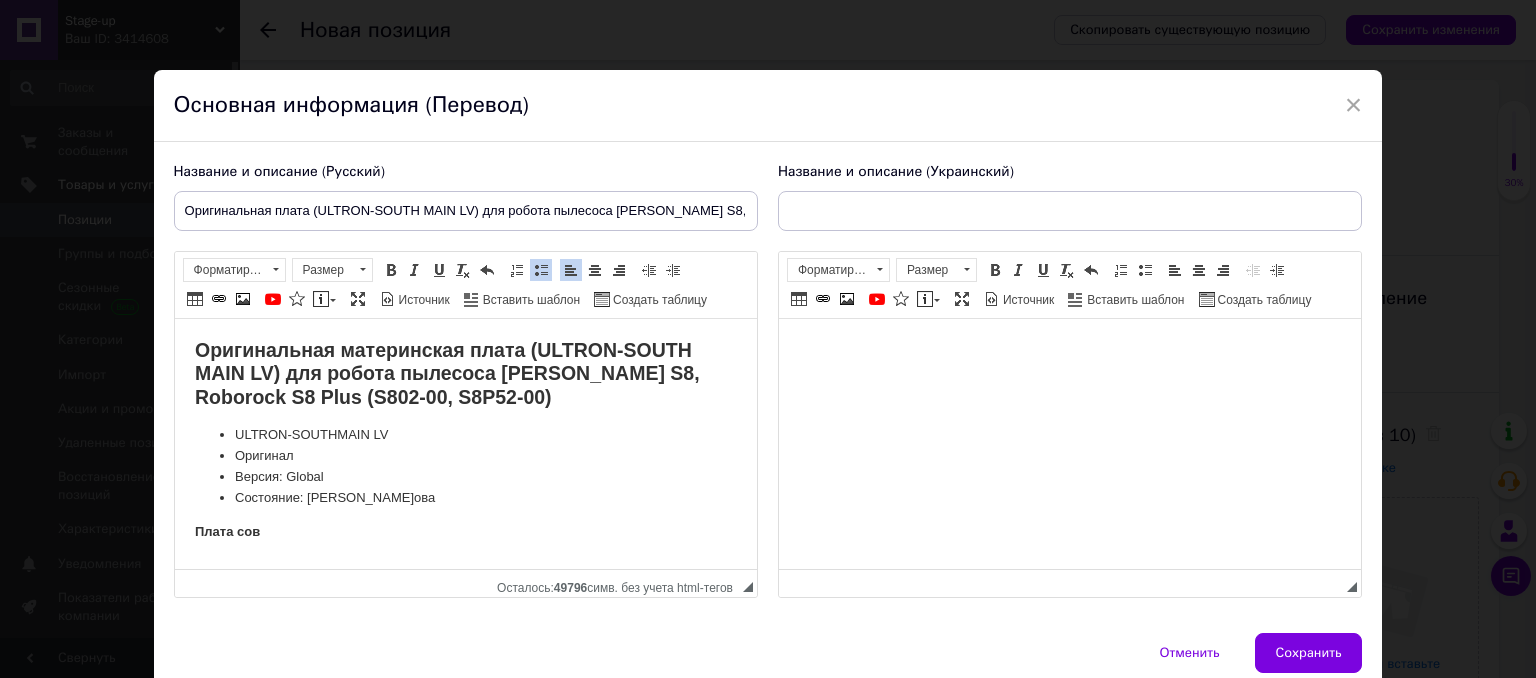 click on "Плата сов" at bounding box center [226, 531] 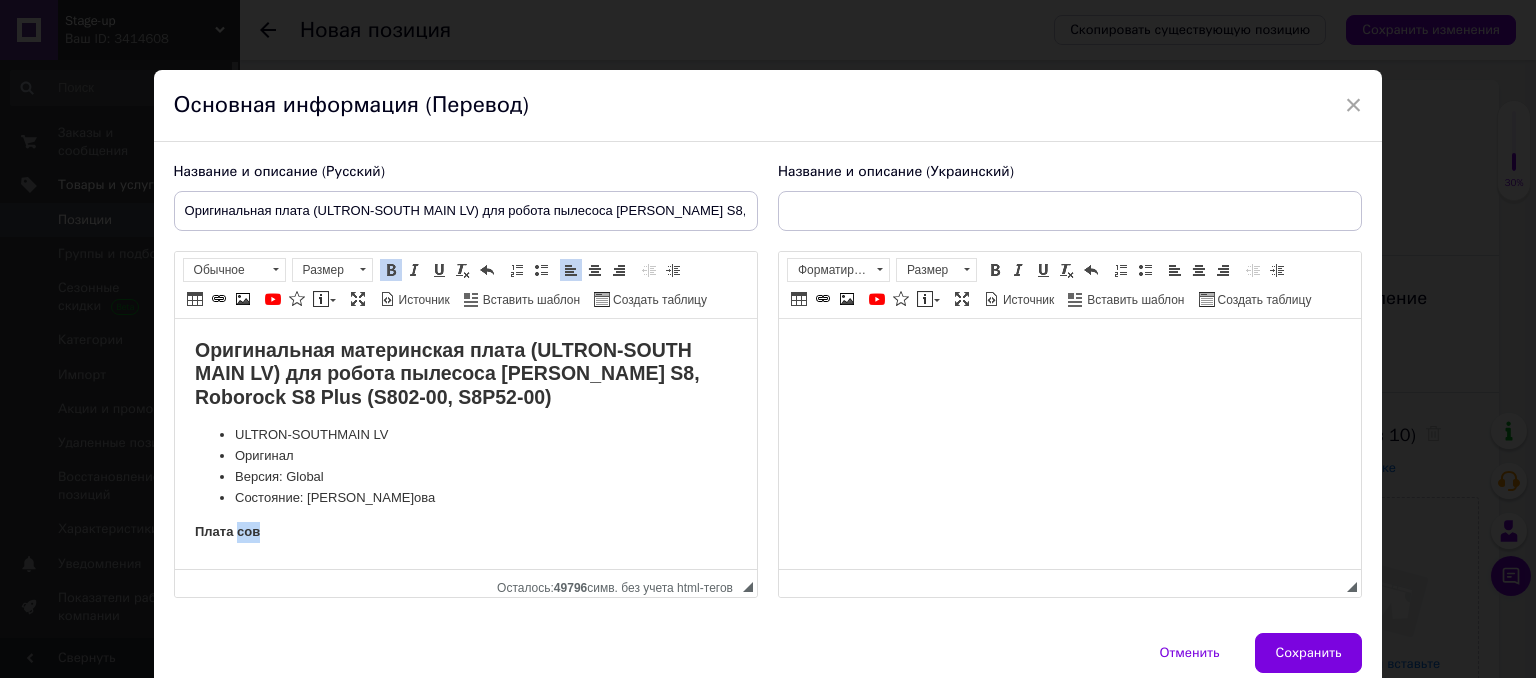 click on "Плата сов" at bounding box center [226, 531] 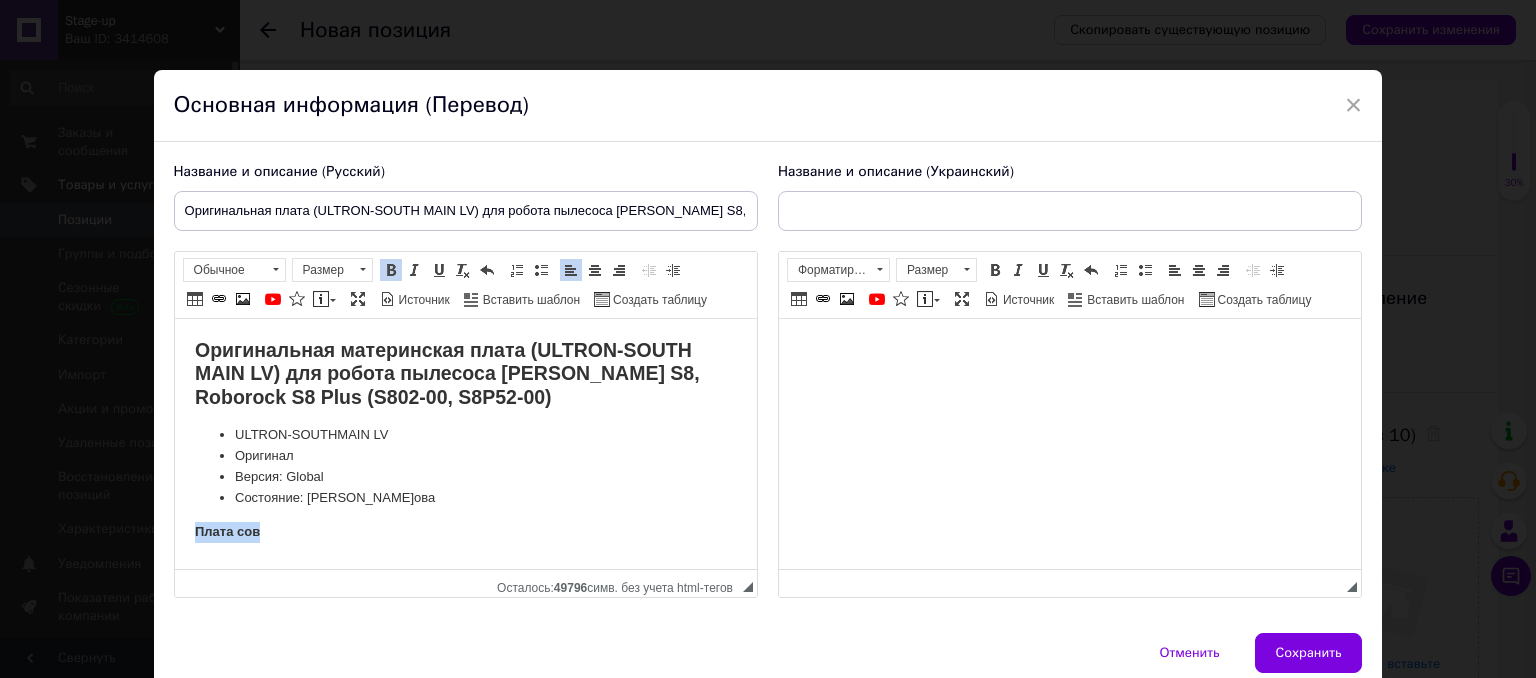 click on "Плата сов" at bounding box center (226, 531) 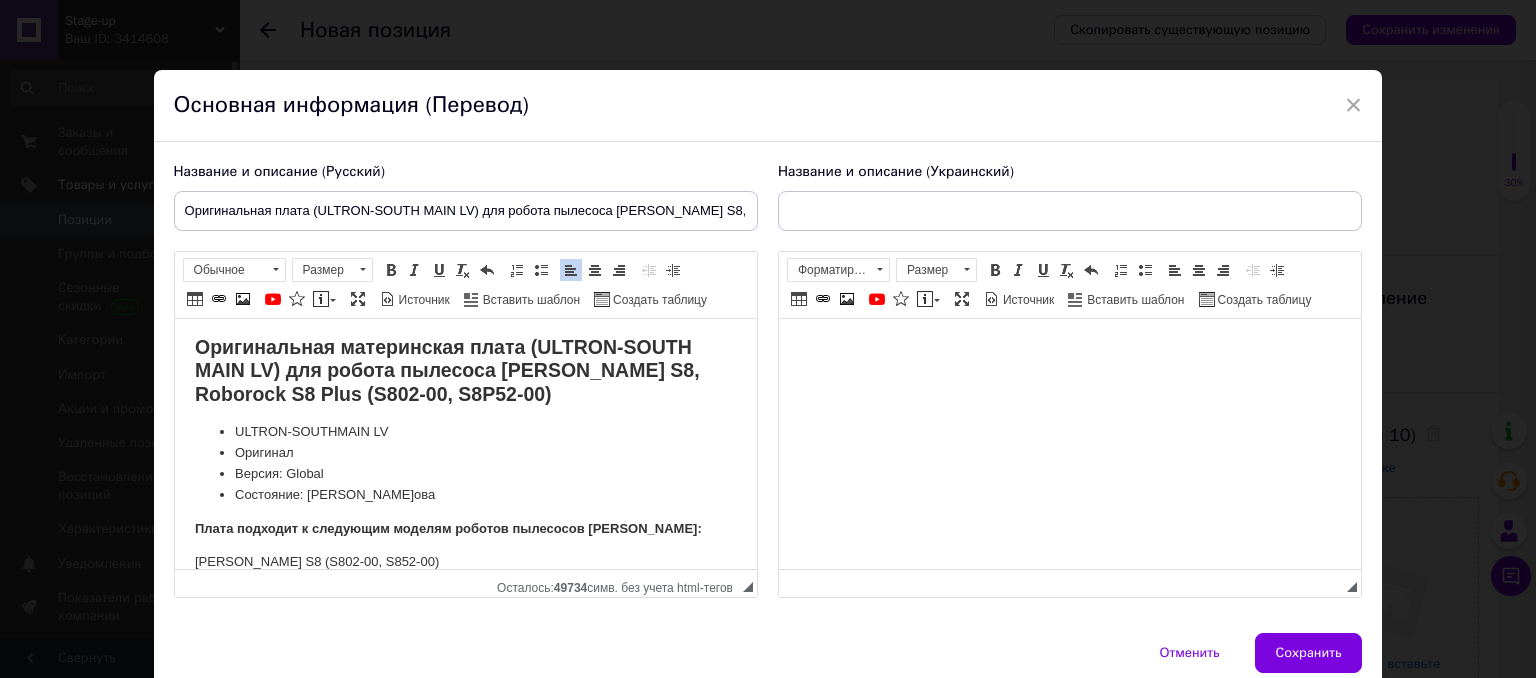 scroll, scrollTop: 24, scrollLeft: 0, axis: vertical 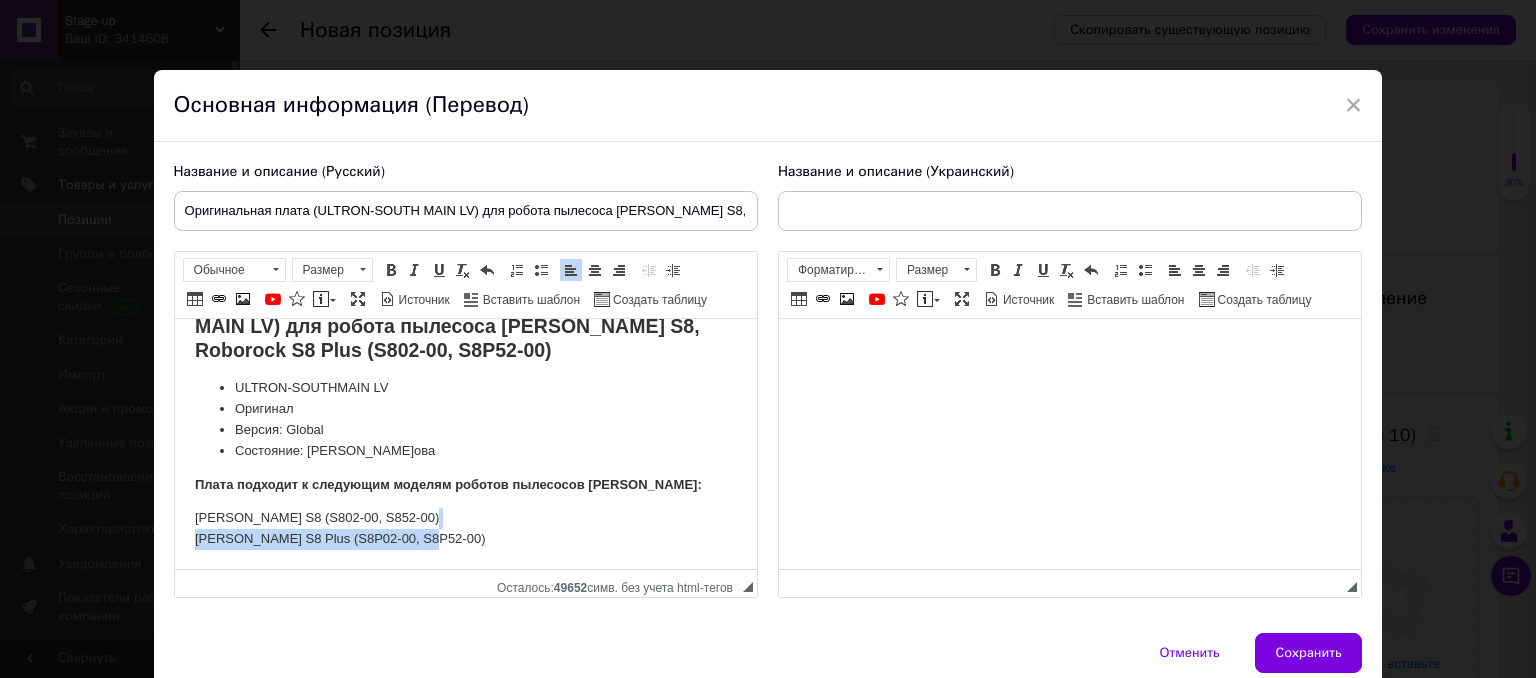 drag, startPoint x: 418, startPoint y: 543, endPoint x: 415, endPoint y: 564, distance: 21.213203 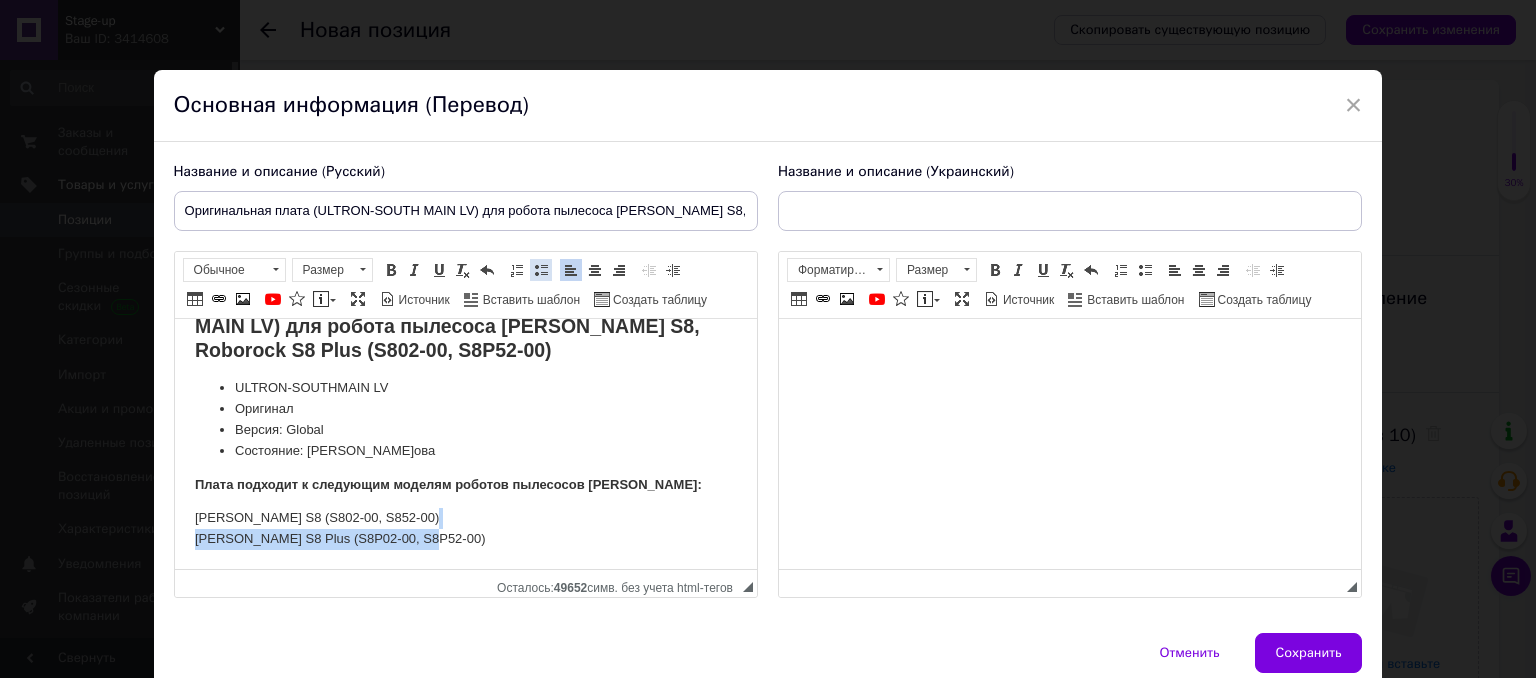 click at bounding box center (541, 270) 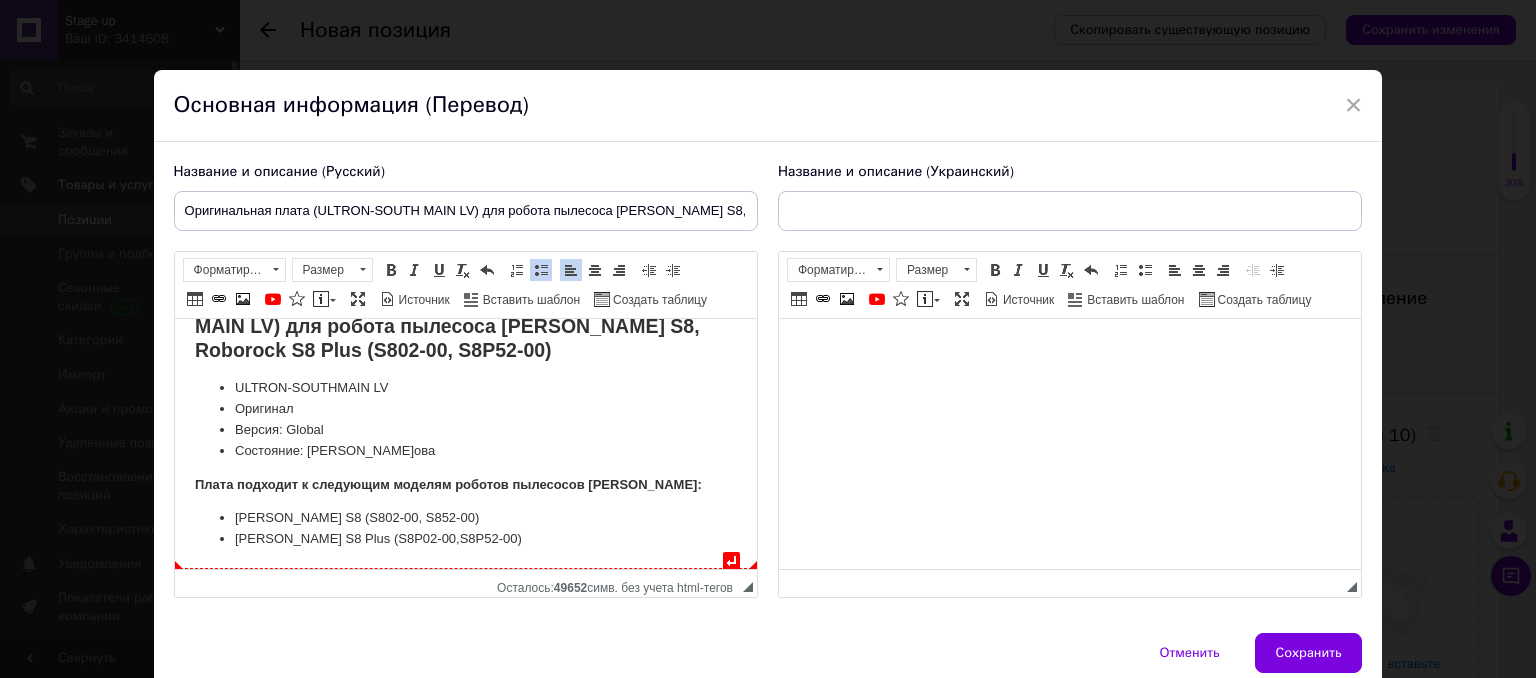 click on "[PERSON_NAME] S8 Plus (S8P02-00,  S8P52-00)" at bounding box center (465, 539) 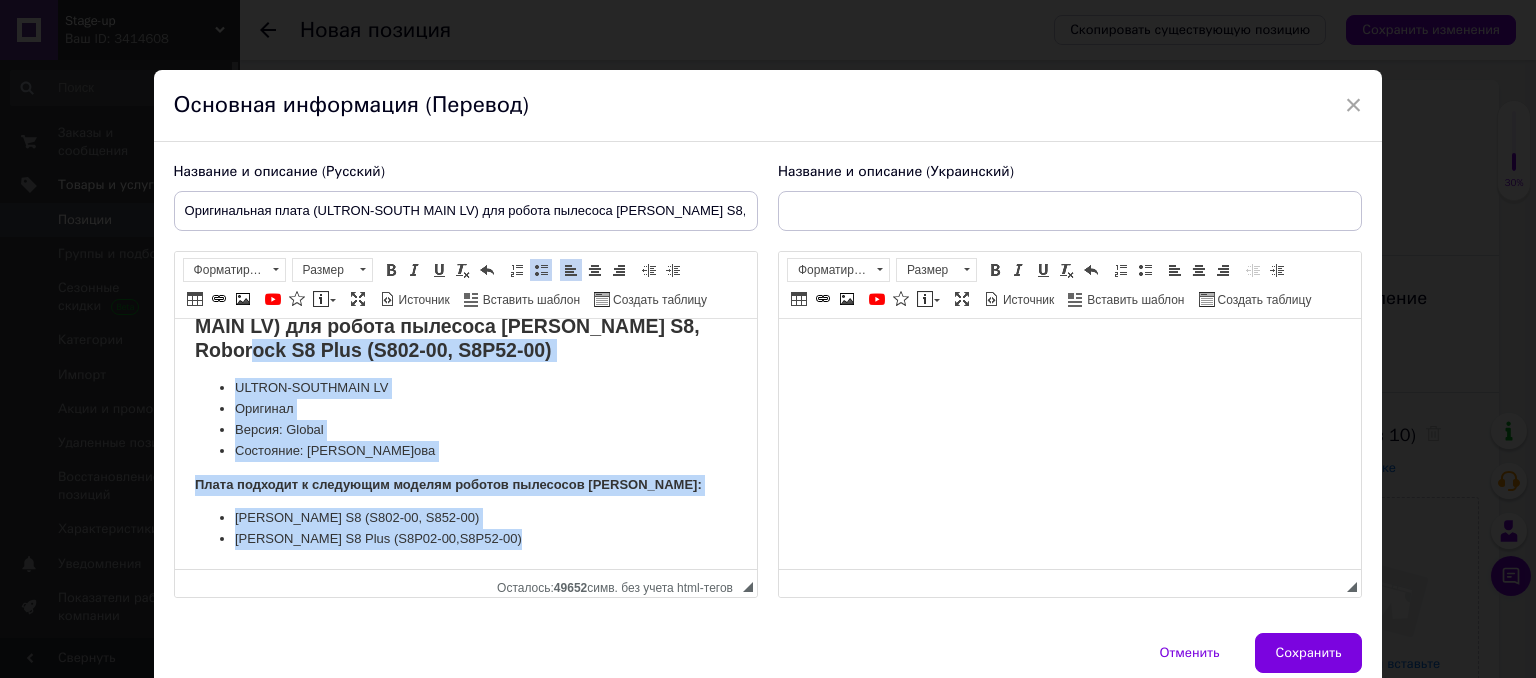 scroll, scrollTop: 0, scrollLeft: 0, axis: both 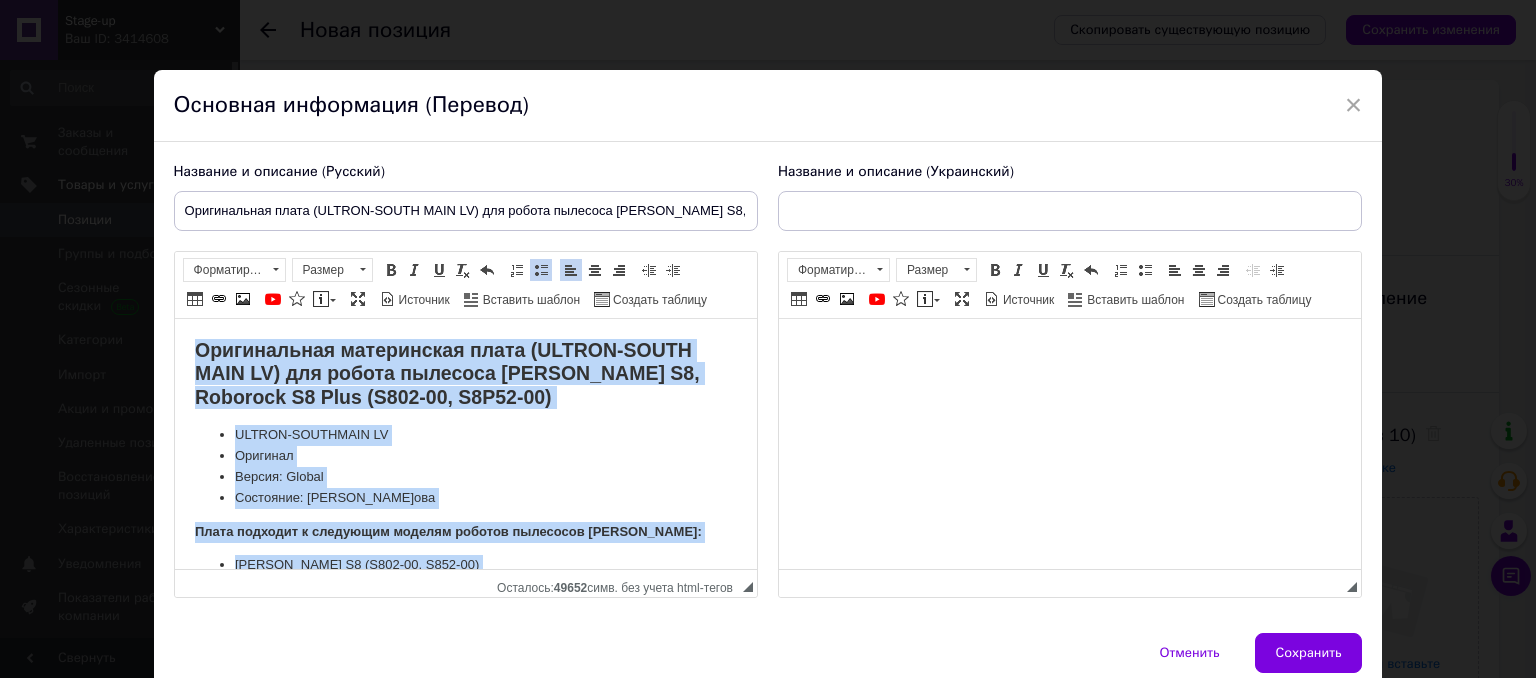 drag, startPoint x: 542, startPoint y: 539, endPoint x: 0, endPoint y: 155, distance: 664.24396 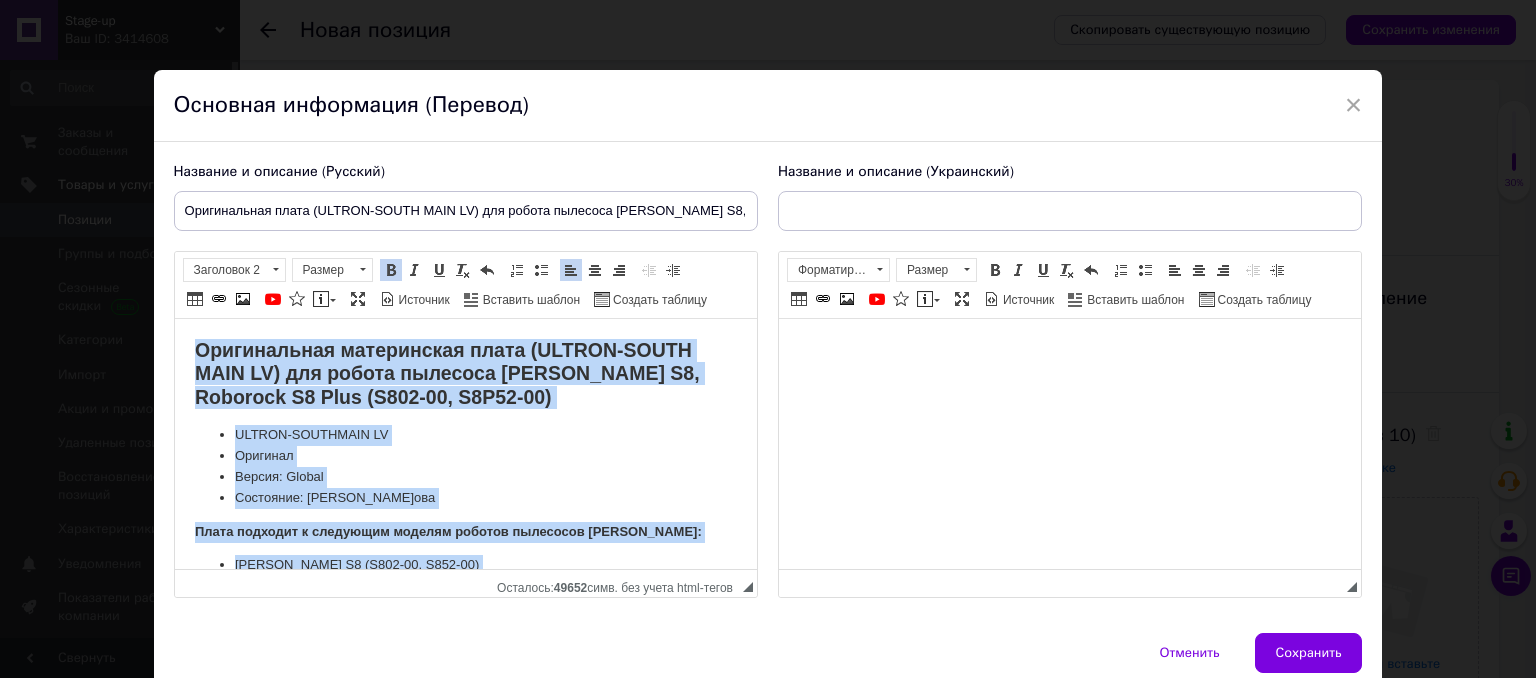 copy on "Оригинальная материнская плата (ULTRON-SOUTH MAIN LV) для робота пылесоса [PERSON_NAME] S8, Roborock S8 Plus (S802-00, S8P52-00) ULTRON-SOUTH  MAIN LV Оригинал Версия: Global  Состояние: Н ова Плата подходит к следующим моделям роботов пылесосов Сяоми Роборок: [PERSON_NAME] S8 (S802-00, S852-0 0) [PERSON_NAME] S8 Plus (S8P02-00,  S8P52-00)" 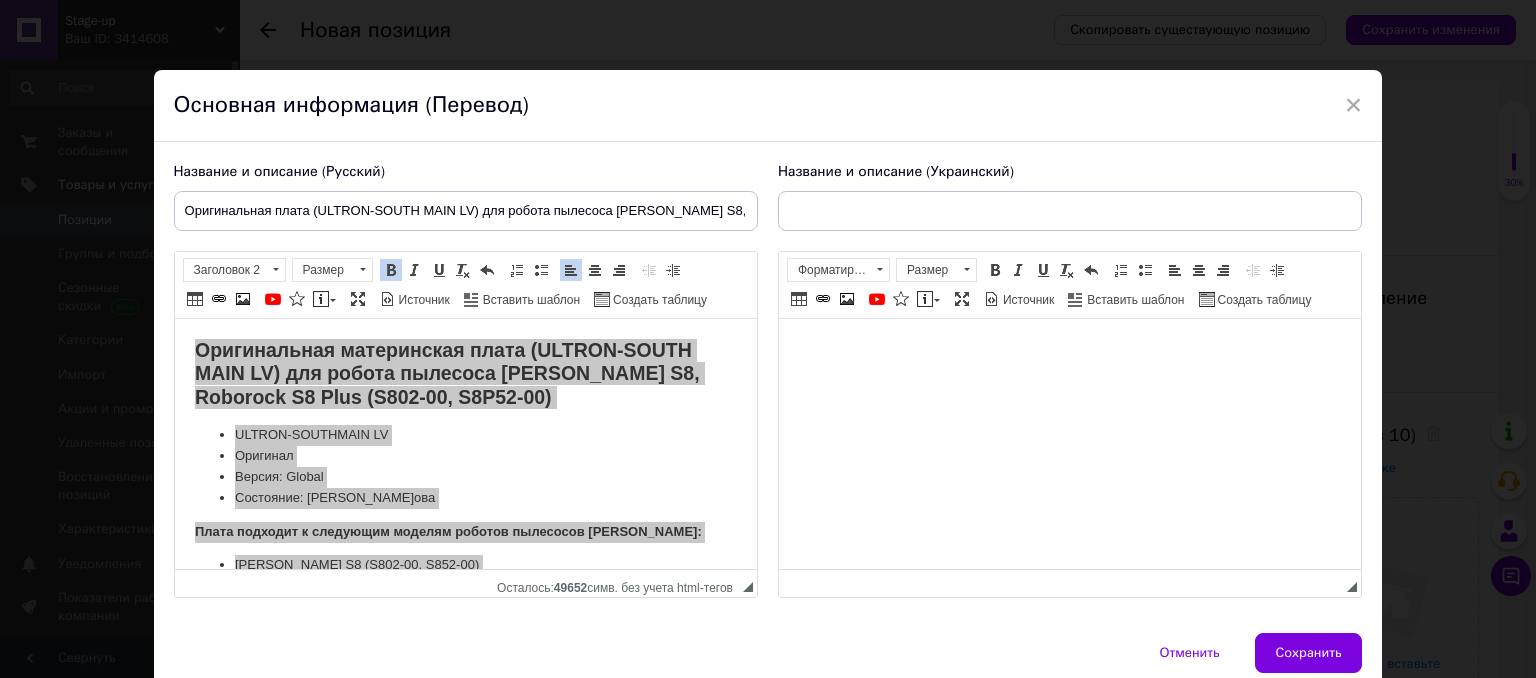 click at bounding box center [1069, 349] 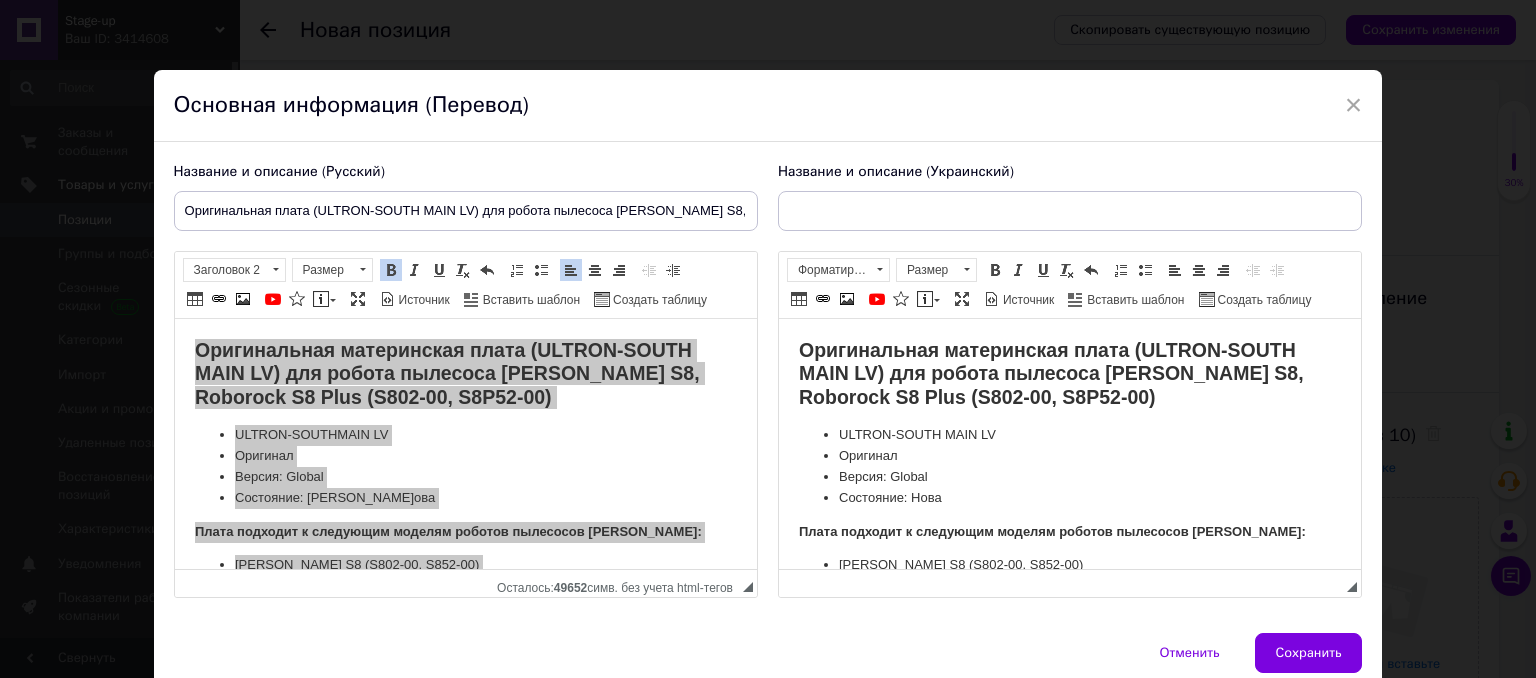 scroll, scrollTop: 24, scrollLeft: 0, axis: vertical 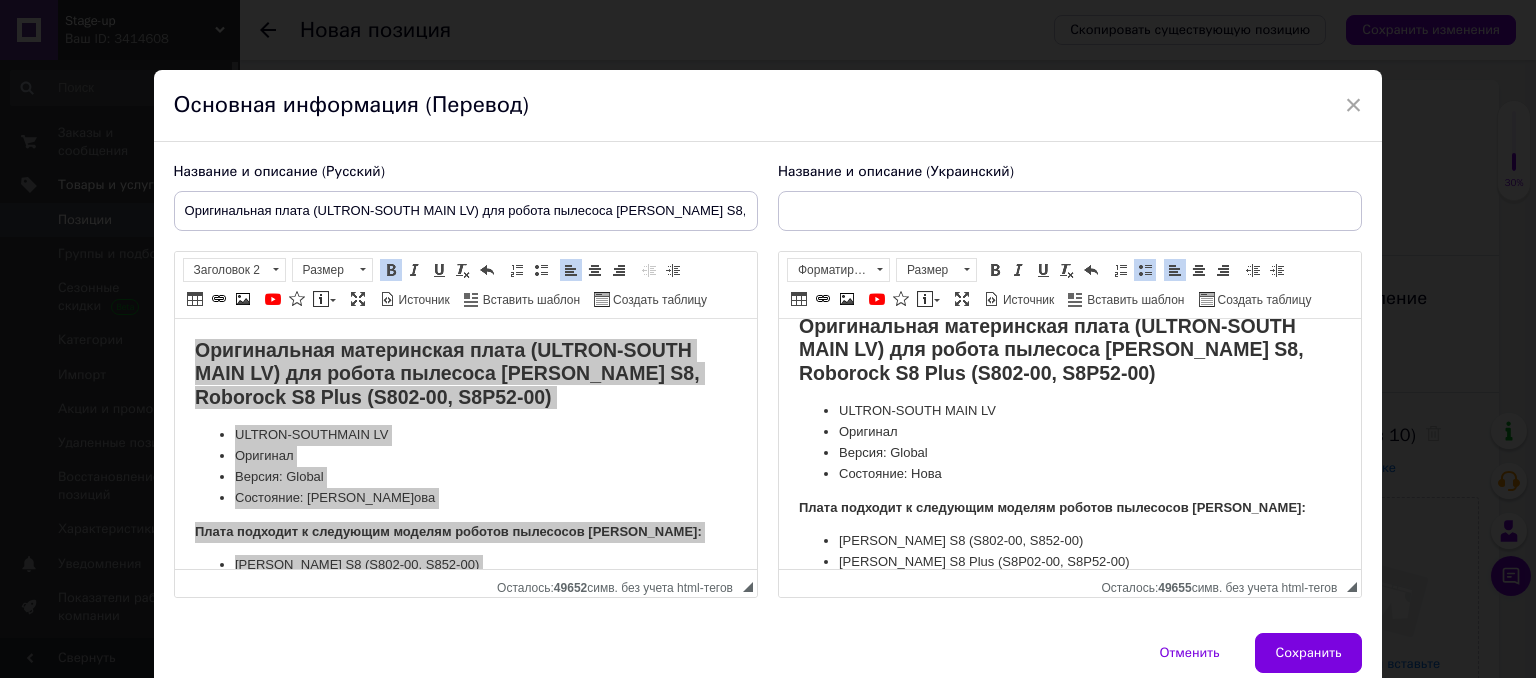 click at bounding box center (1070, 211) 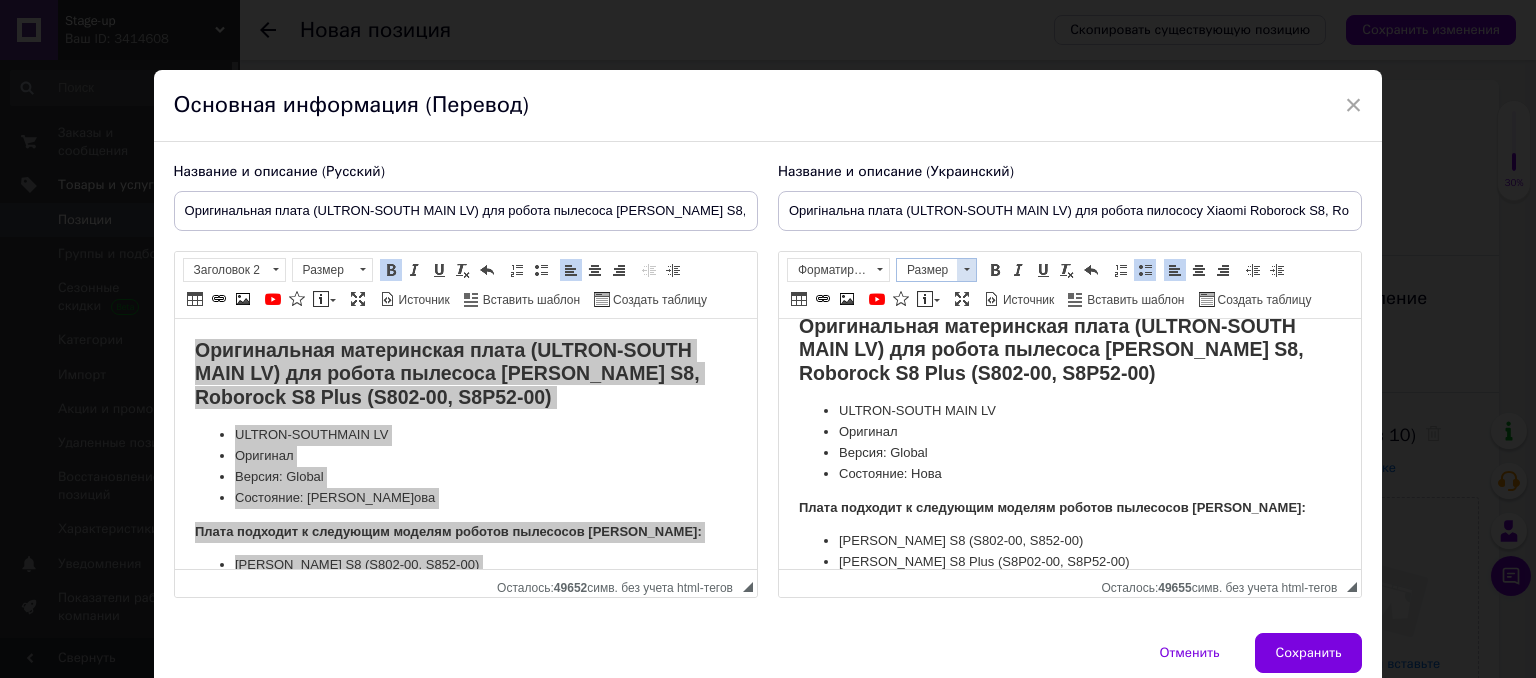scroll, scrollTop: 0, scrollLeft: 88, axis: horizontal 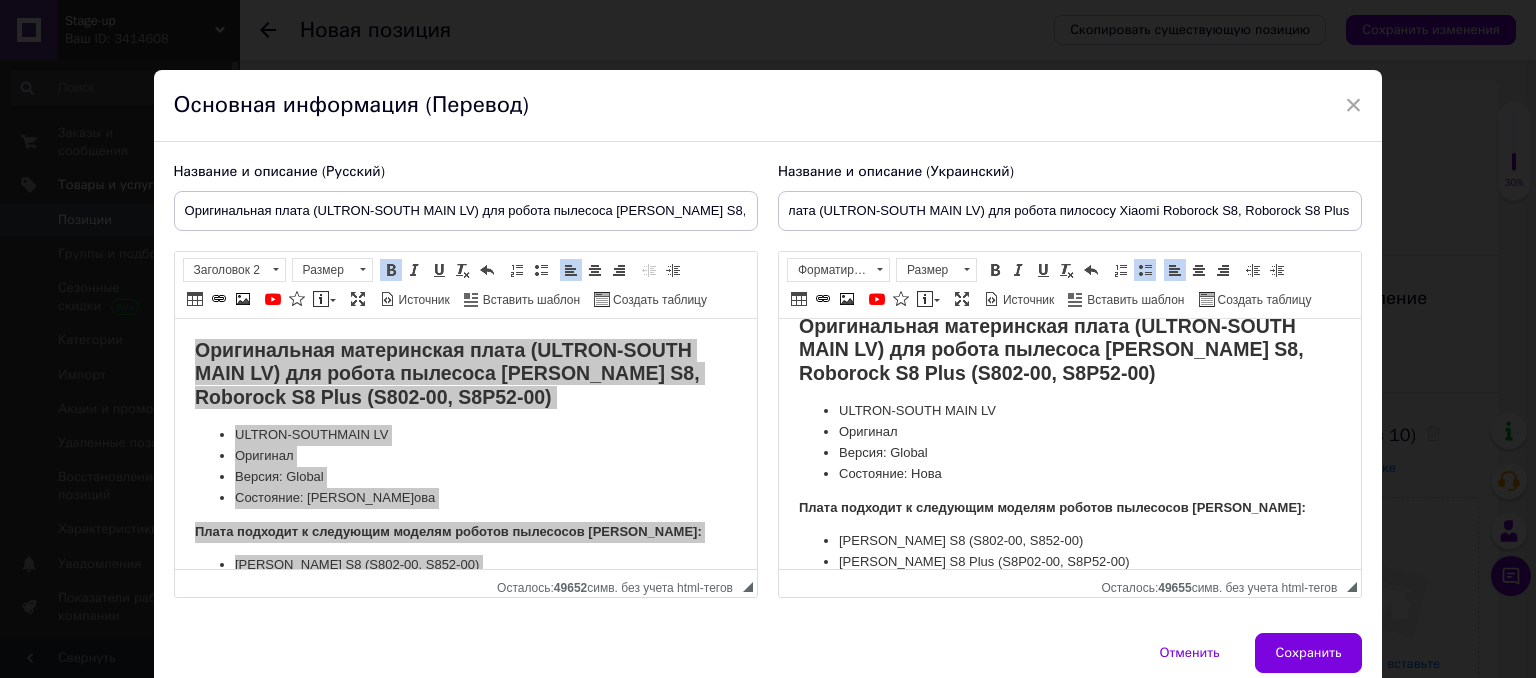 type on "Оригінальна плата (ULTRON-SOUTH MAIN LV) для робота пилососу Xiaomi Roborock S8, Roborock S8 Plus" 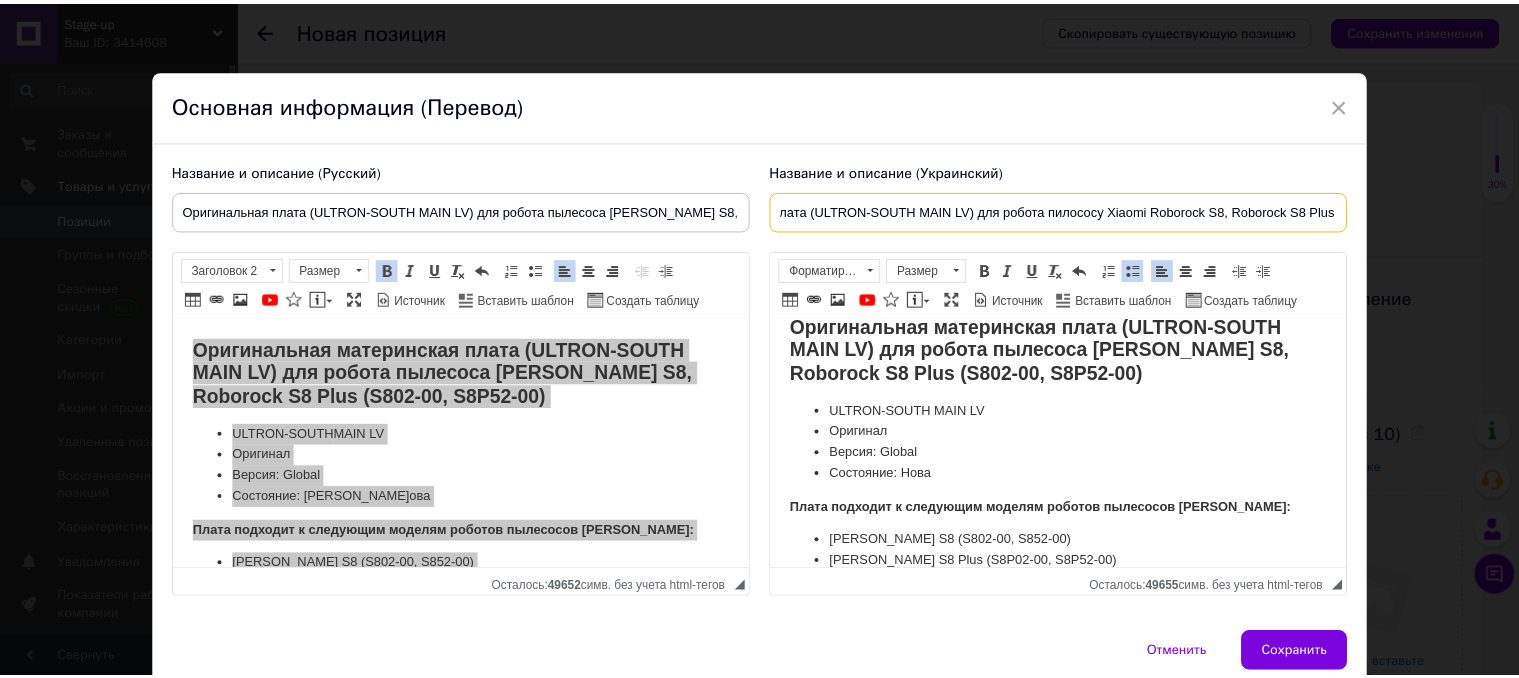 scroll, scrollTop: 0, scrollLeft: 0, axis: both 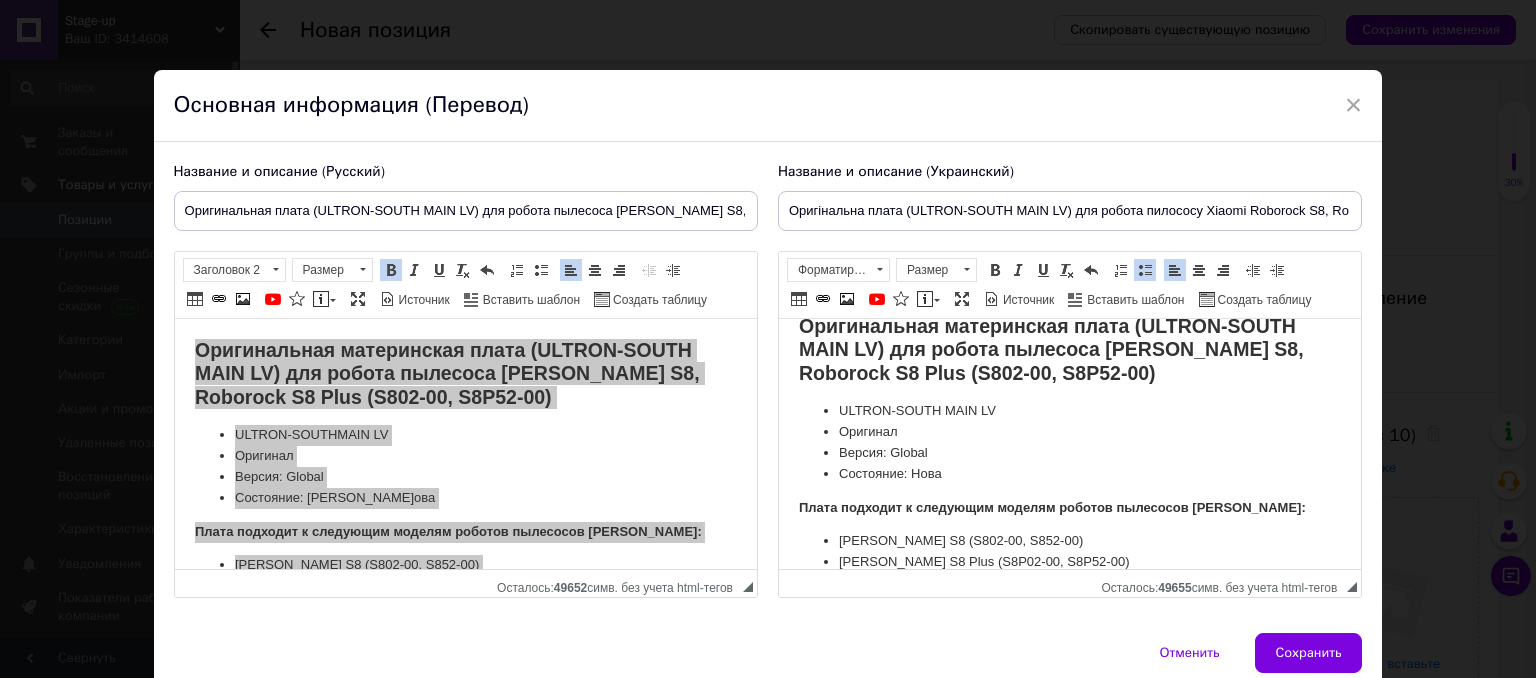 click on "Оригинальная материнская плата (ULTRON-SOUTH MAIN LV) для робота пылесоса [PERSON_NAME] S8, Roborock S8 Plus (S802-00, S8P52-00)" at bounding box center (1050, 349) 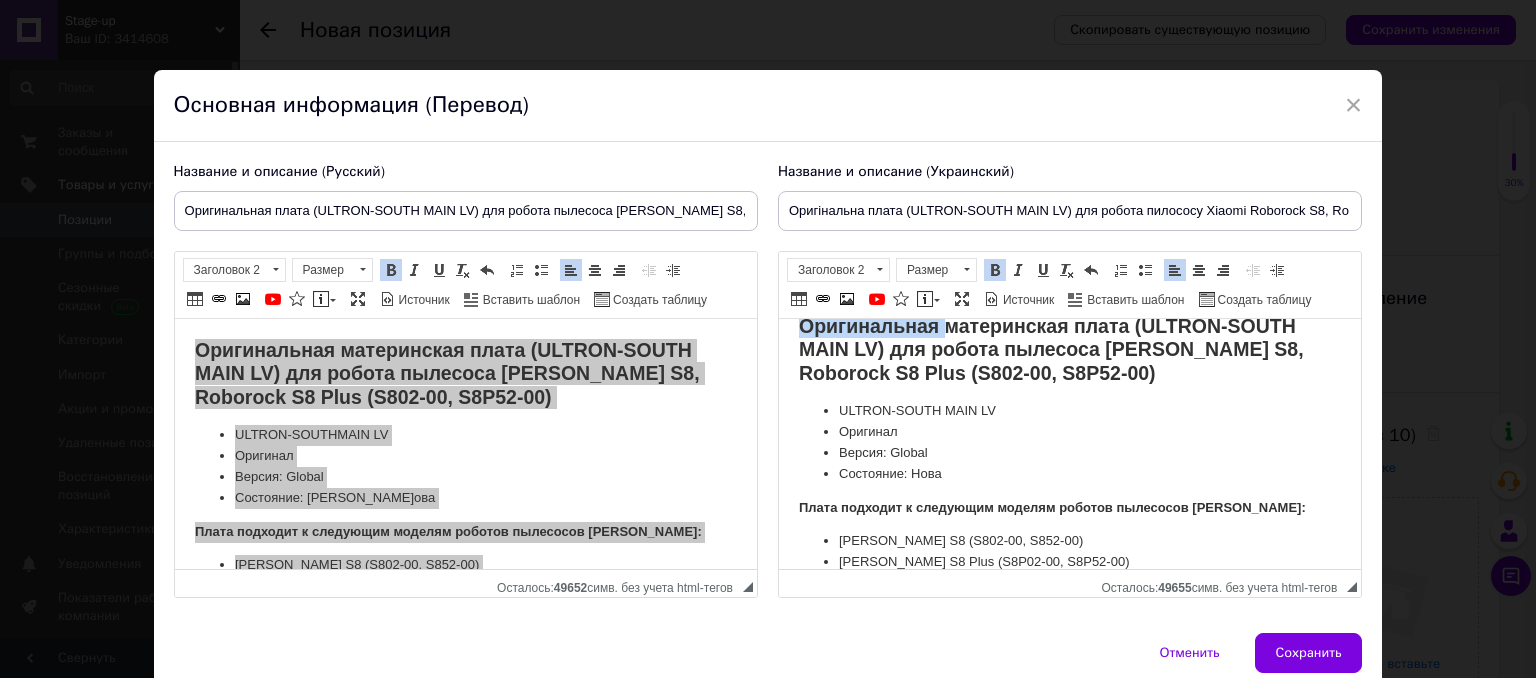 click on "Оригинальная материнская плата (ULTRON-SOUTH MAIN LV) для робота пылесоса [PERSON_NAME] S8, Roborock S8 Plus (S802-00, S8P52-00)" at bounding box center [1050, 349] 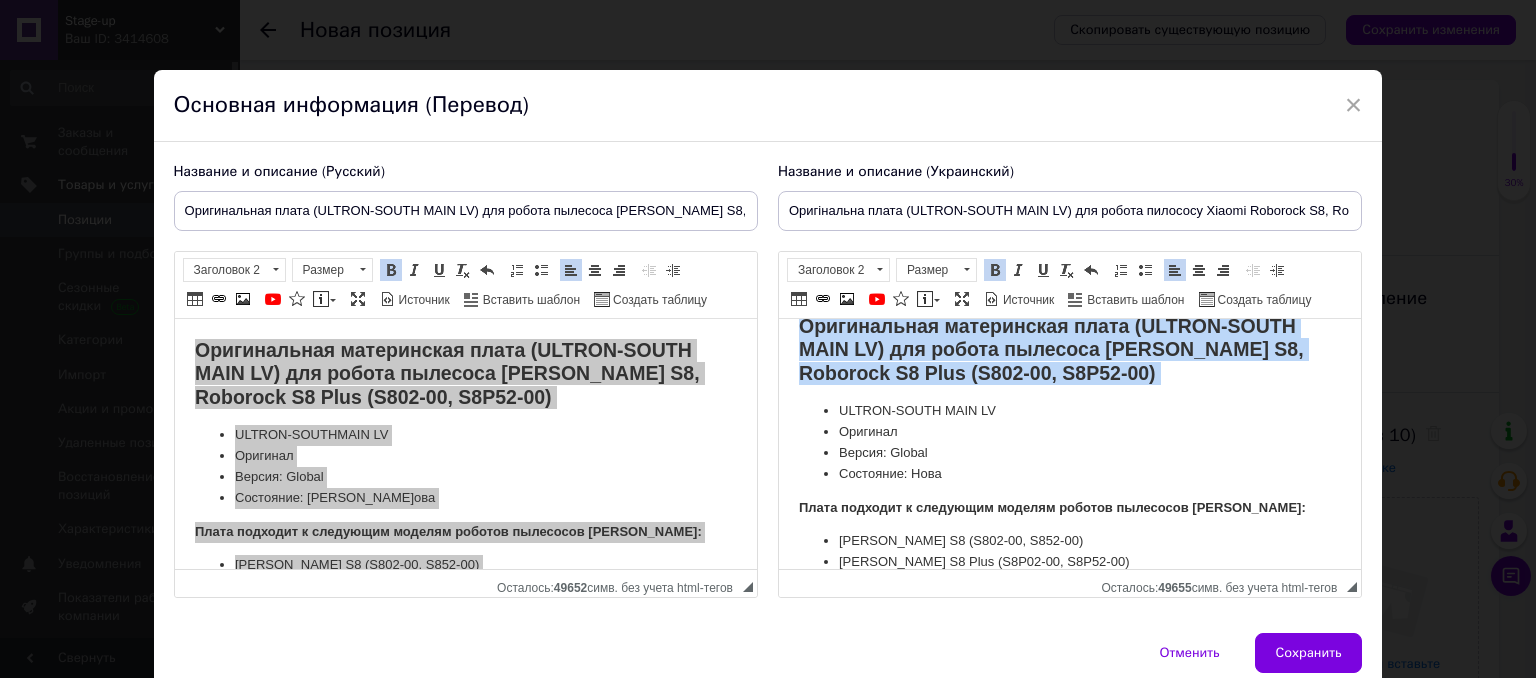 click on "Оригинальная материнская плата (ULTRON-SOUTH MAIN LV) для робота пылесоса [PERSON_NAME] S8, Roborock S8 Plus (S802-00, S8P52-00)" at bounding box center [1050, 349] 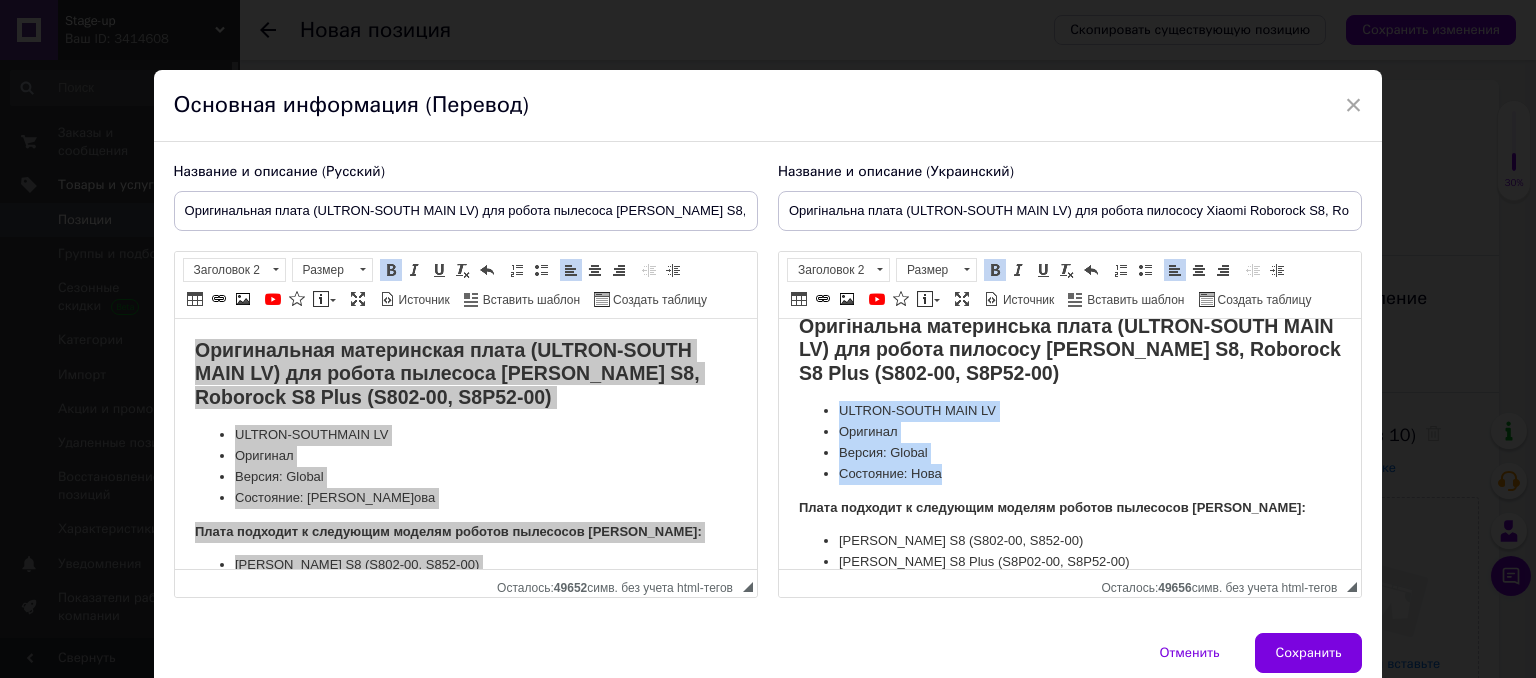 drag, startPoint x: 959, startPoint y: 472, endPoint x: 822, endPoint y: 408, distance: 151.21178 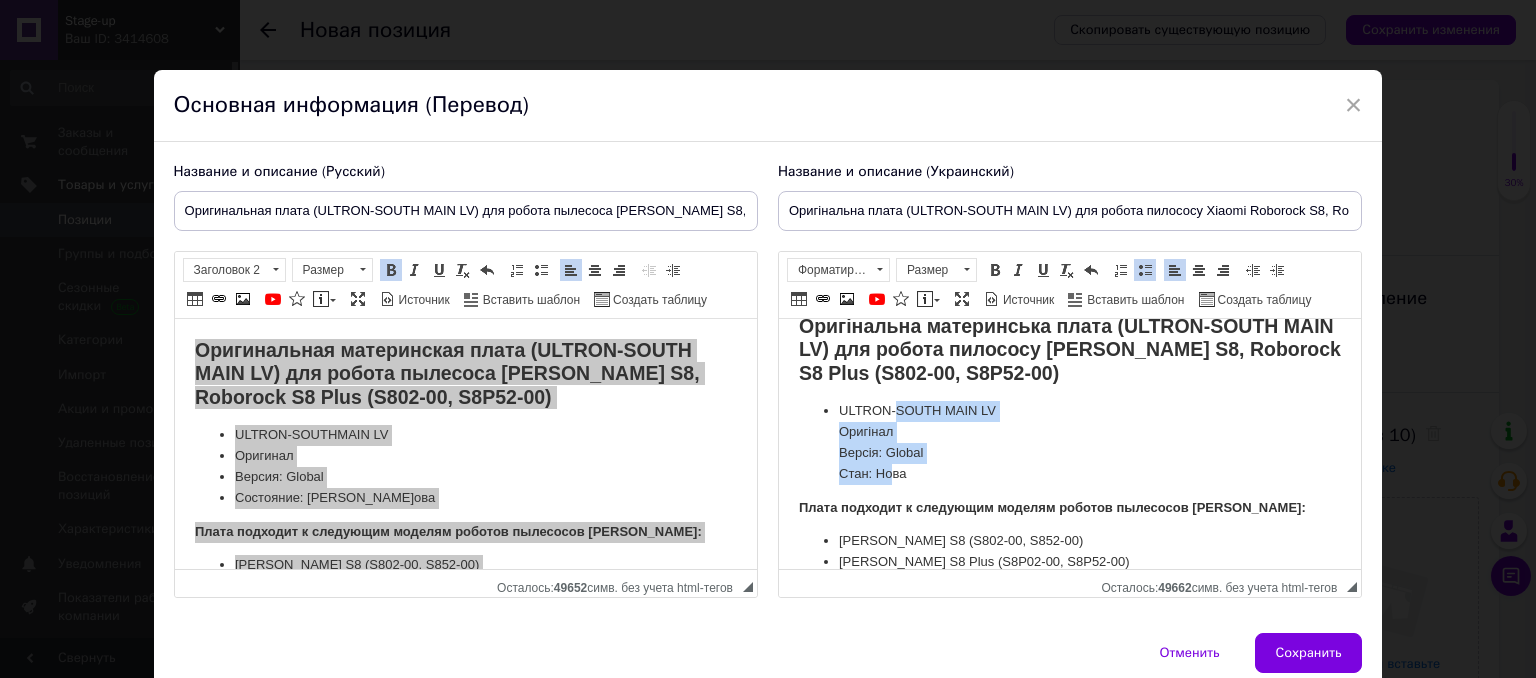 drag, startPoint x: 894, startPoint y: 408, endPoint x: 894, endPoint y: 468, distance: 60 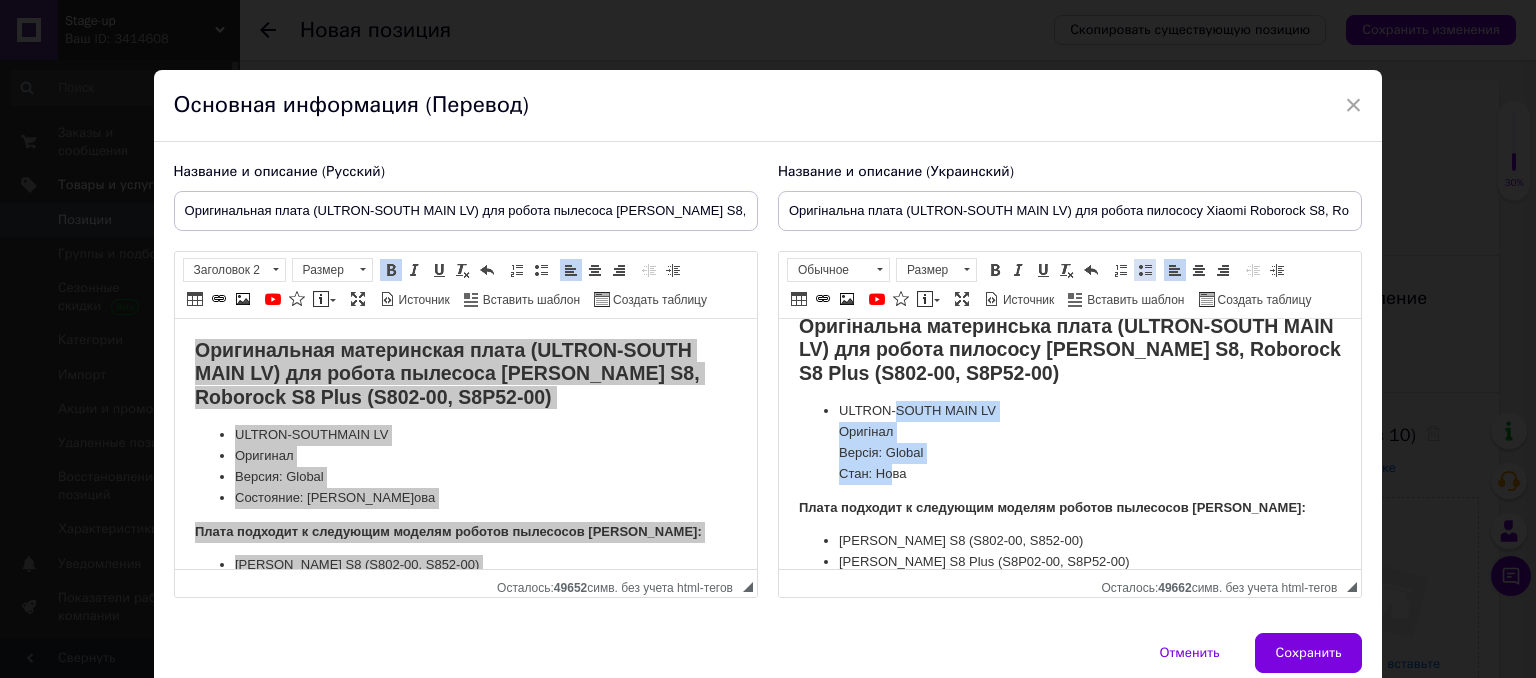 click at bounding box center (1145, 270) 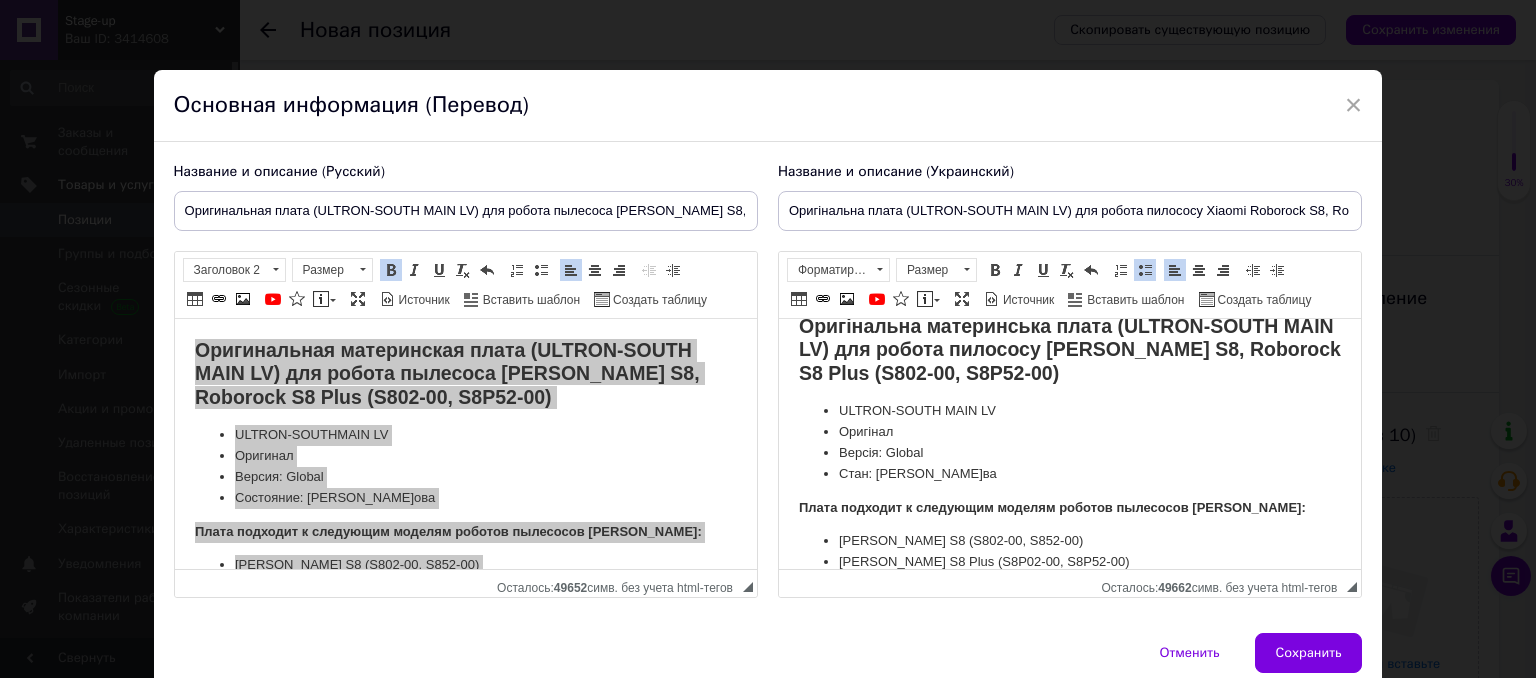 click on "Плата подходит к следующим моделям роботов пылесосов [PERSON_NAME]:" at bounding box center [1069, 508] 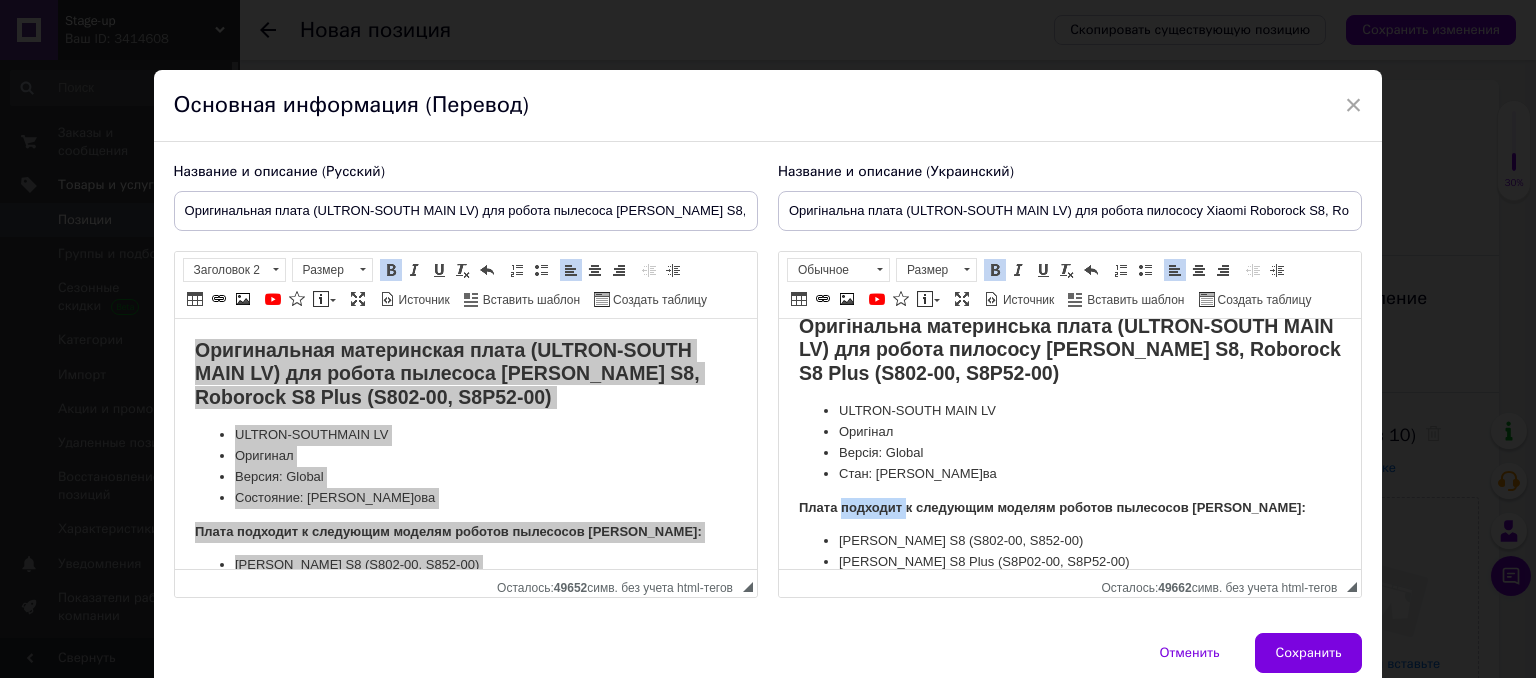 click on "Плата подходит к следующим моделям роботов пылесосов [PERSON_NAME]:" at bounding box center [1069, 508] 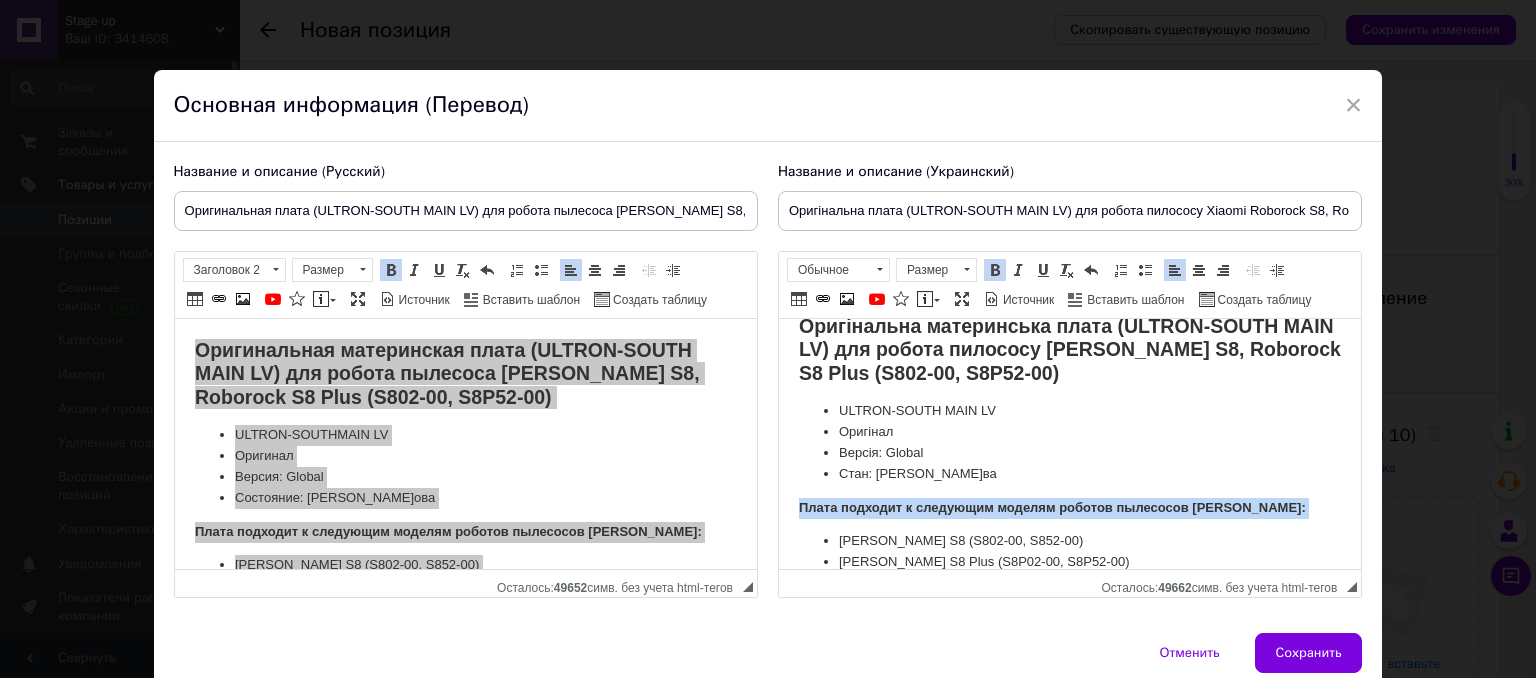 click on "Плата подходит к следующим моделям роботов пылесосов [PERSON_NAME]:" at bounding box center (1069, 508) 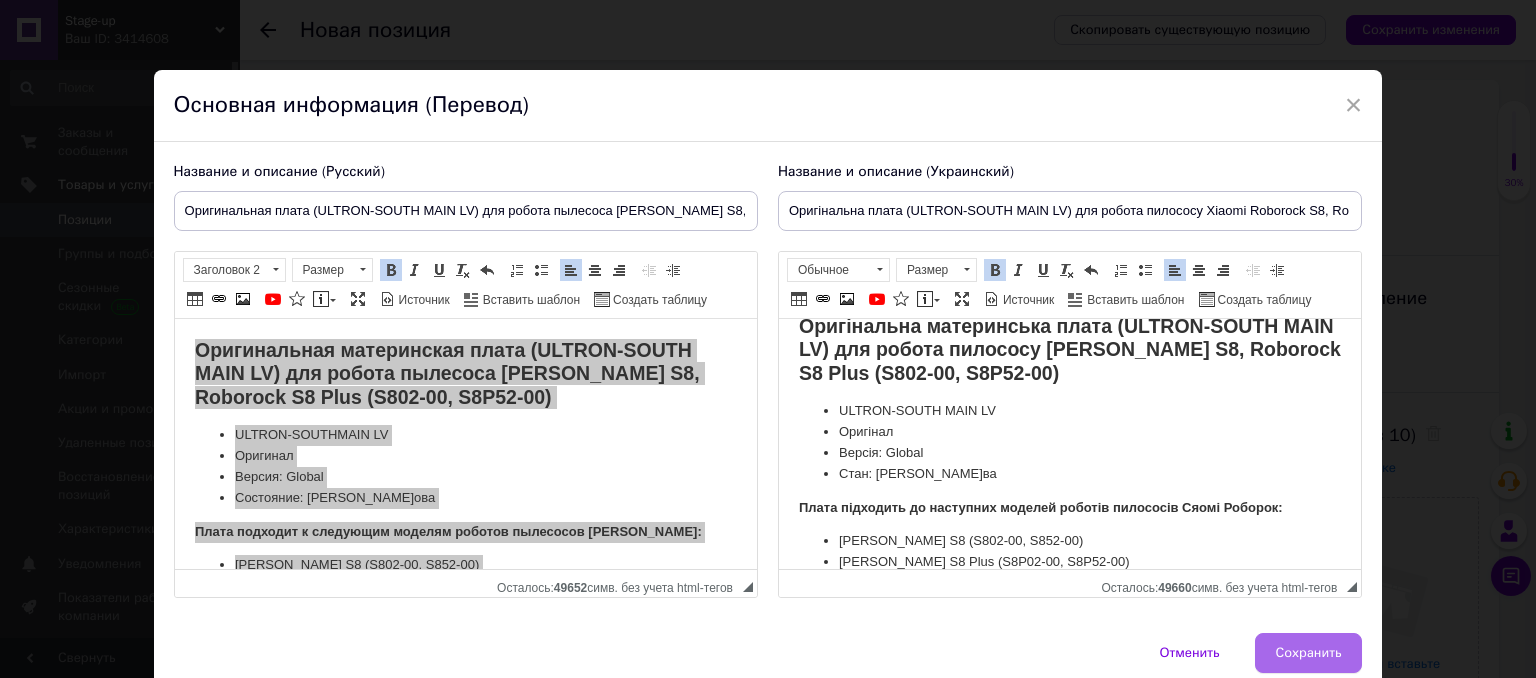 click on "Сохранить" at bounding box center (1309, 653) 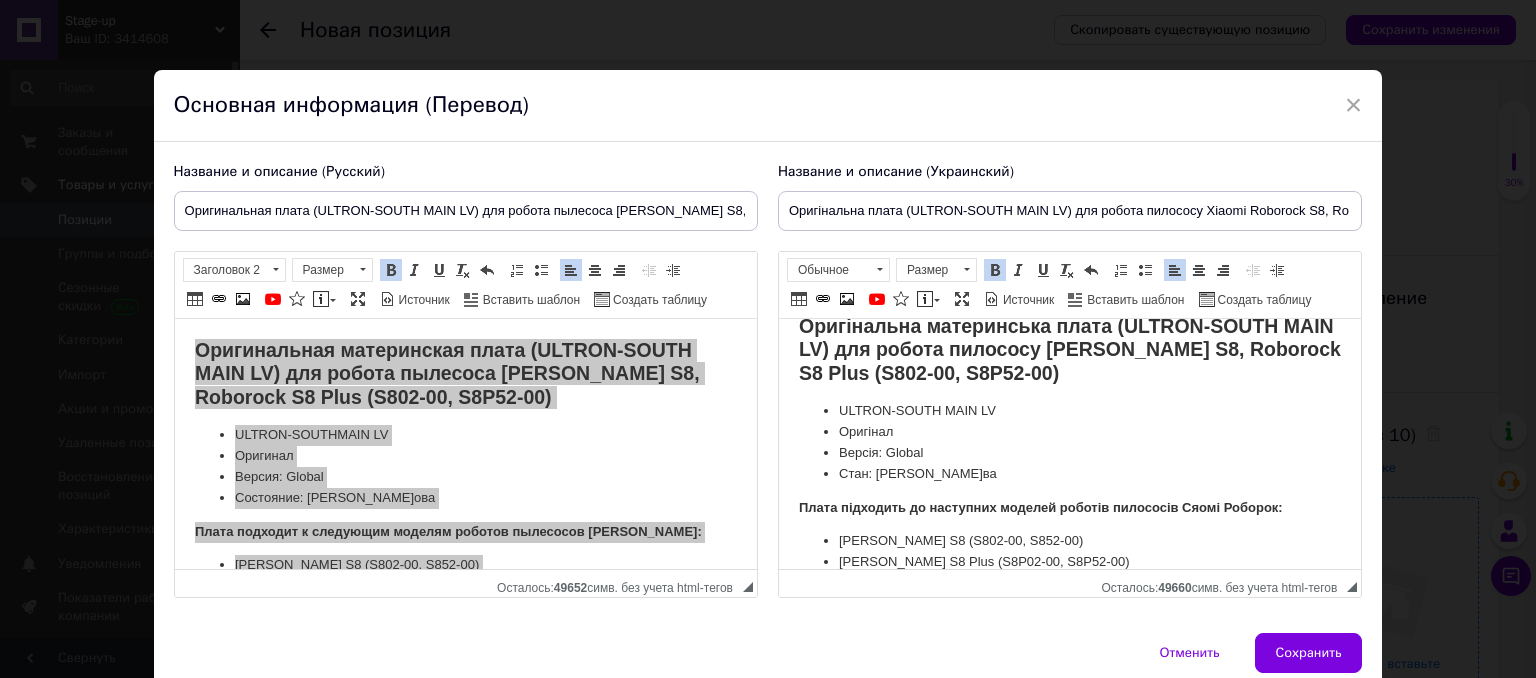 type on "Оригинальная плата (ULTRON-SOUTH MAIN LV) для робота пылесоса [PERSON_NAME] S8, Roborock S8 Plus" 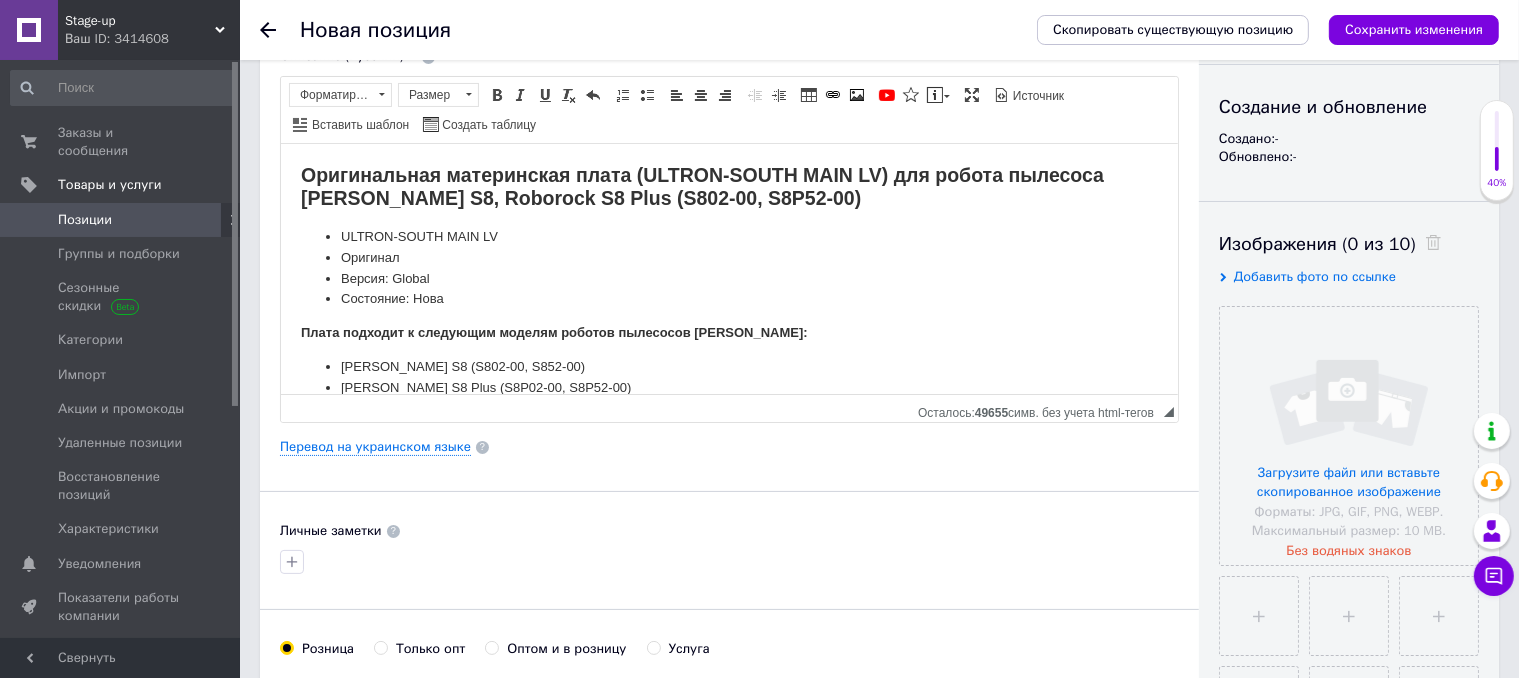 scroll, scrollTop: 200, scrollLeft: 0, axis: vertical 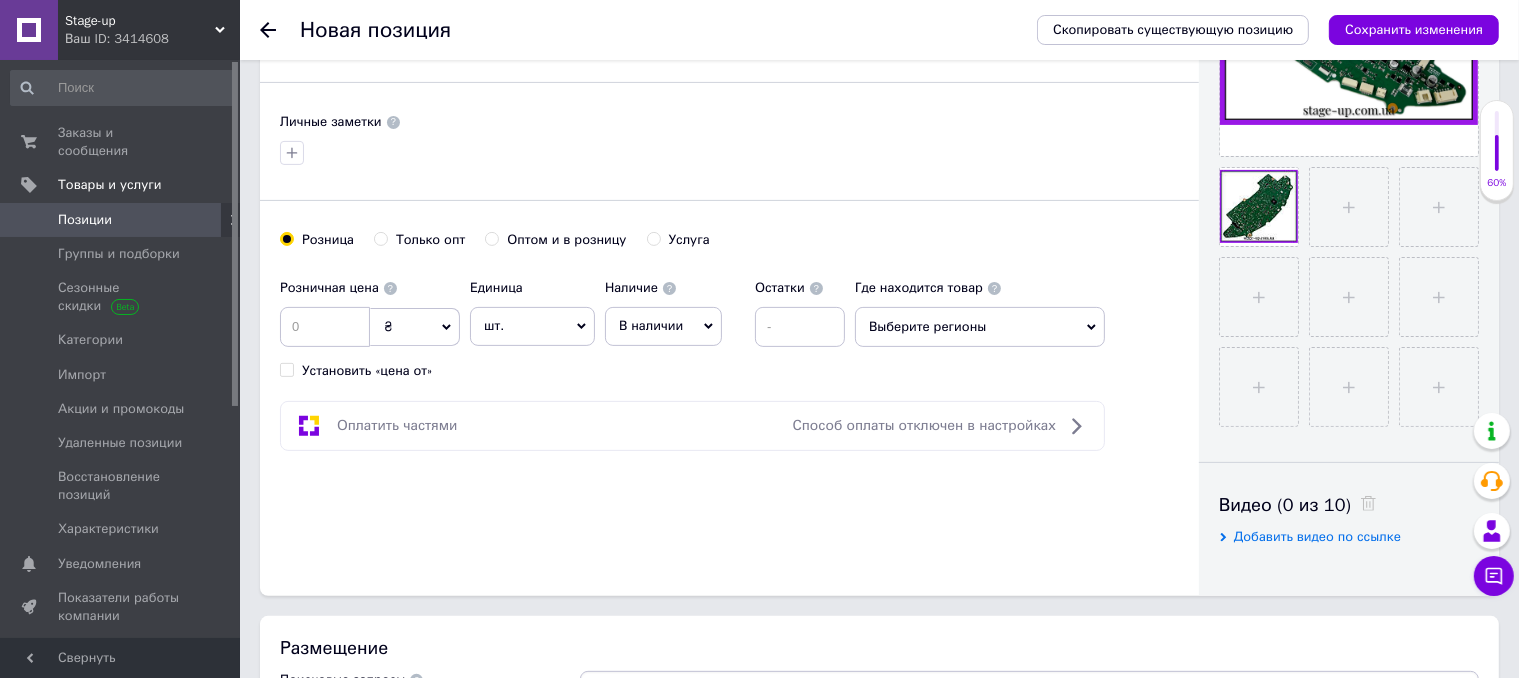 click on "В наличии" at bounding box center (651, 325) 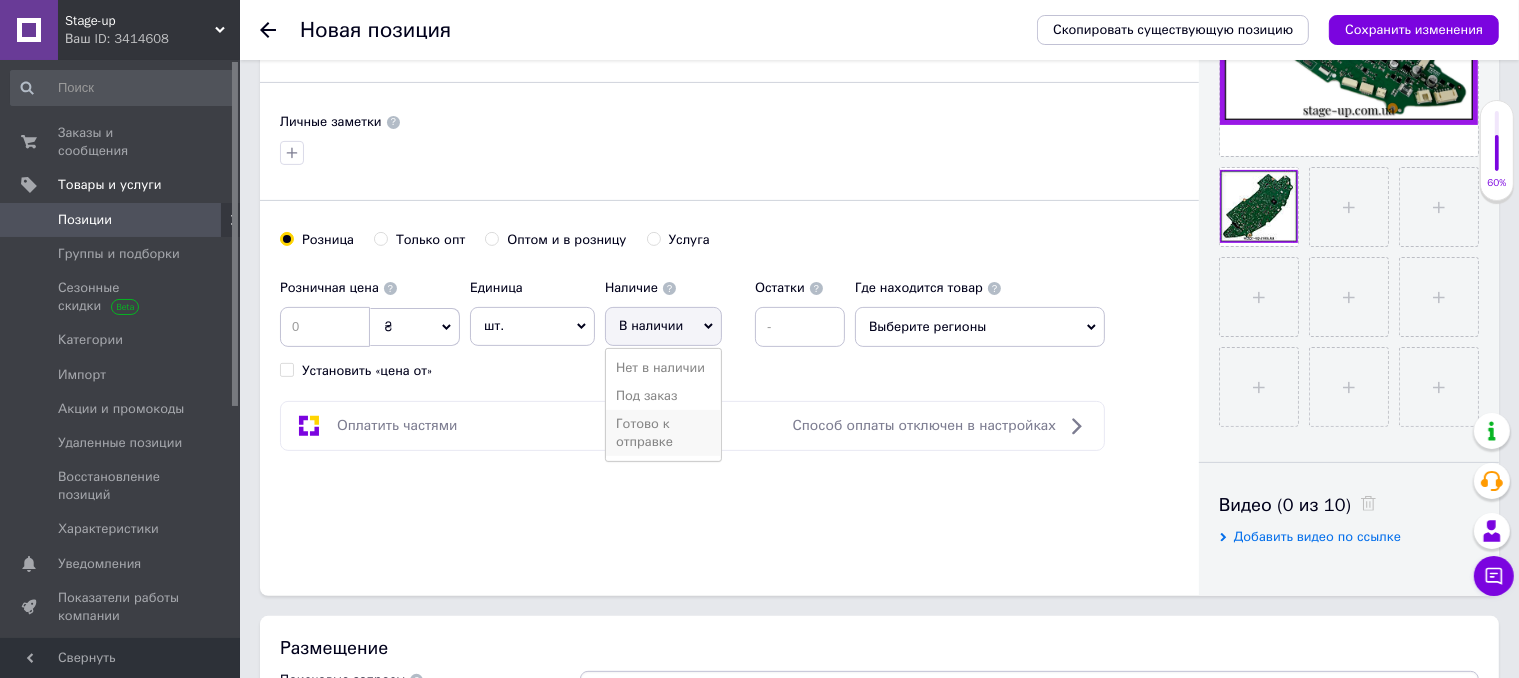 click on "Готово к отправке" at bounding box center [663, 433] 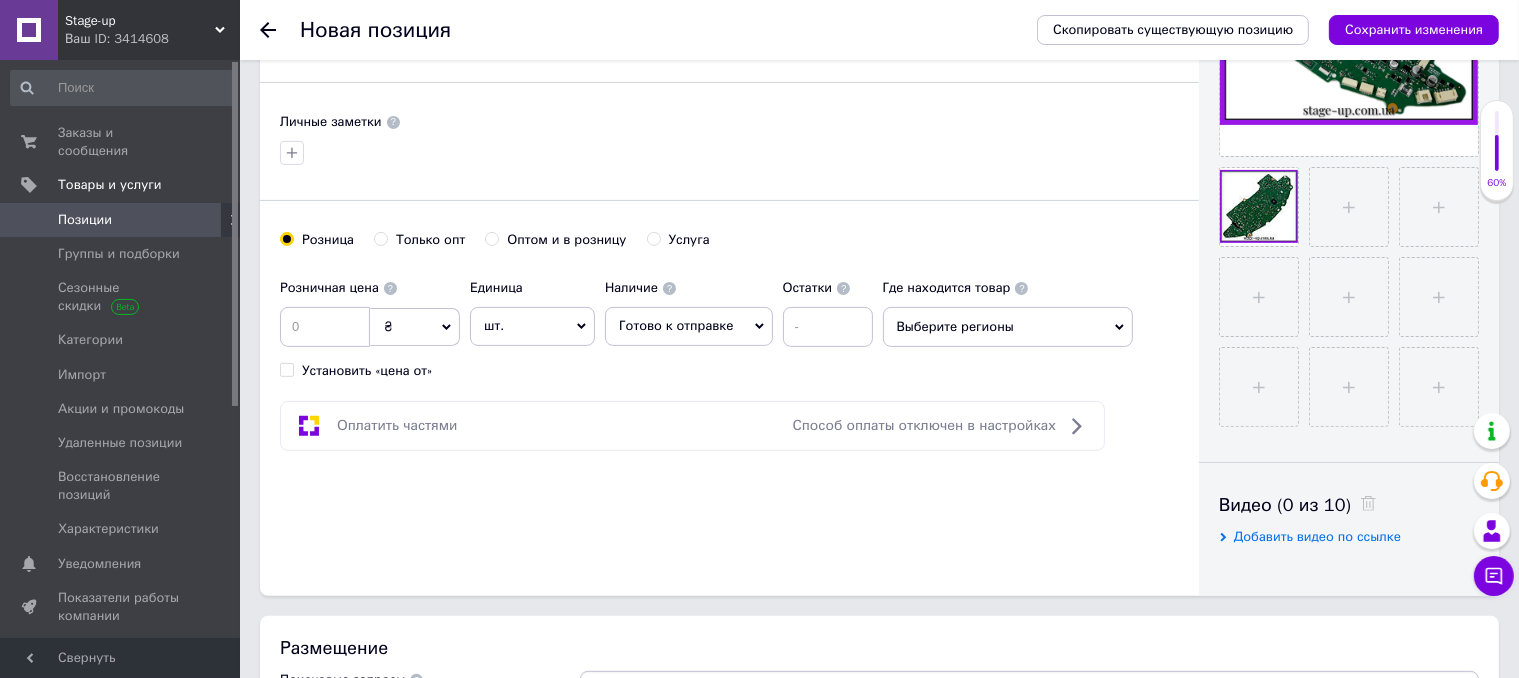 click on "Выберите регионы" at bounding box center (1008, 327) 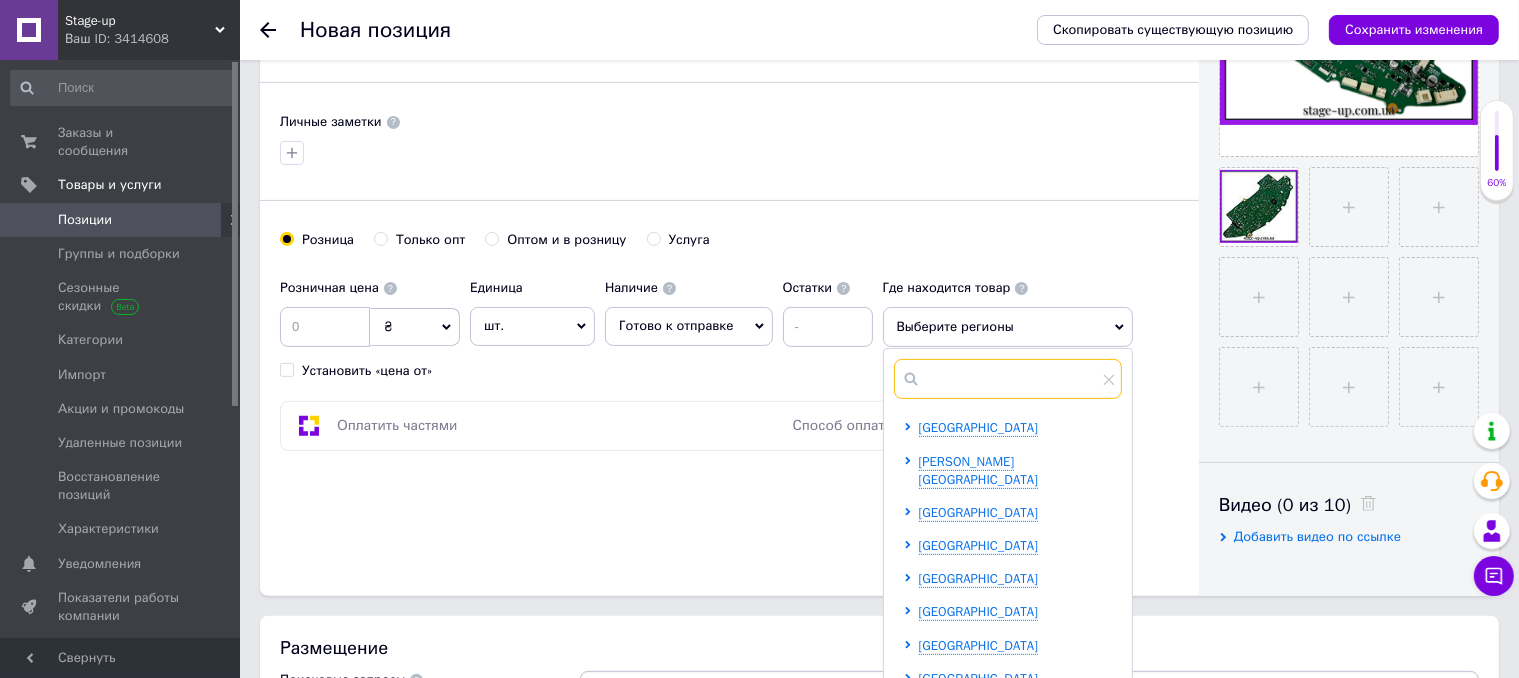 click at bounding box center [1008, 379] 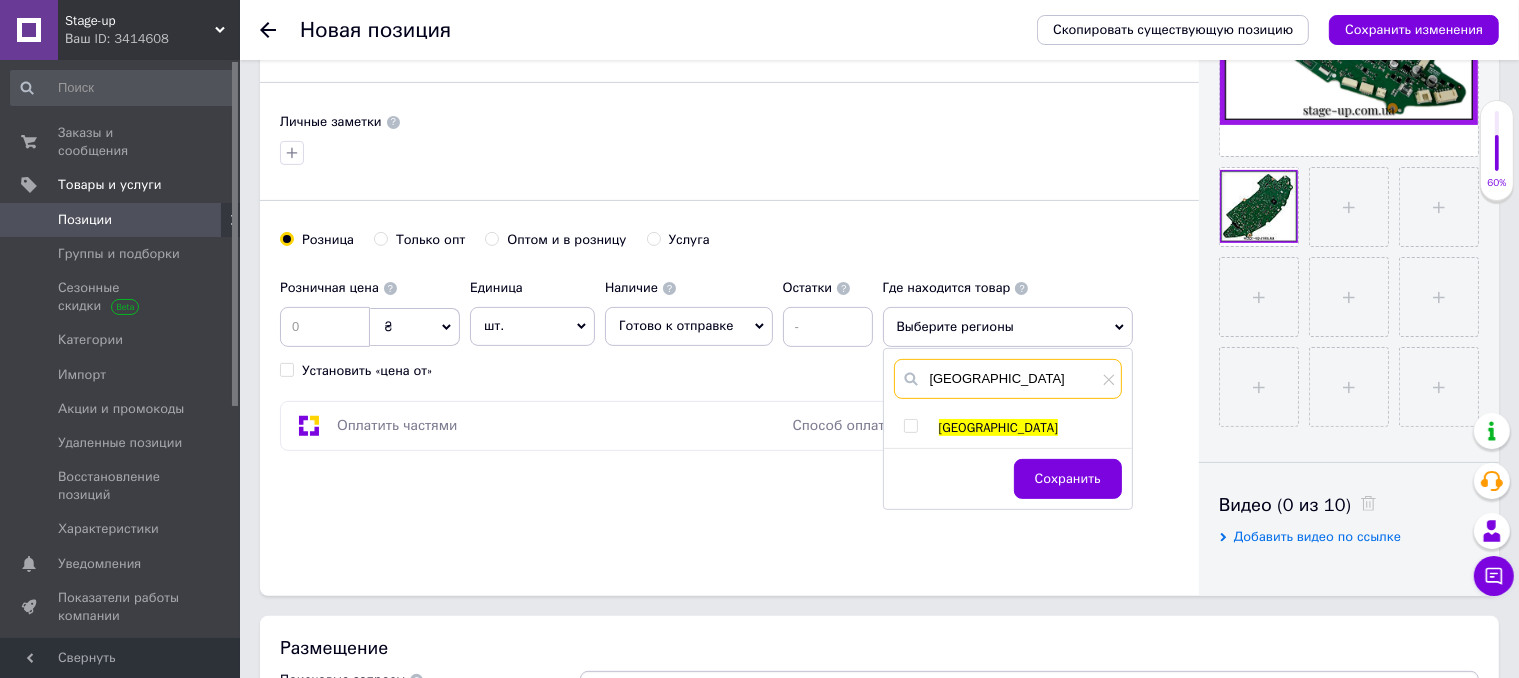 type on "[GEOGRAPHIC_DATA]" 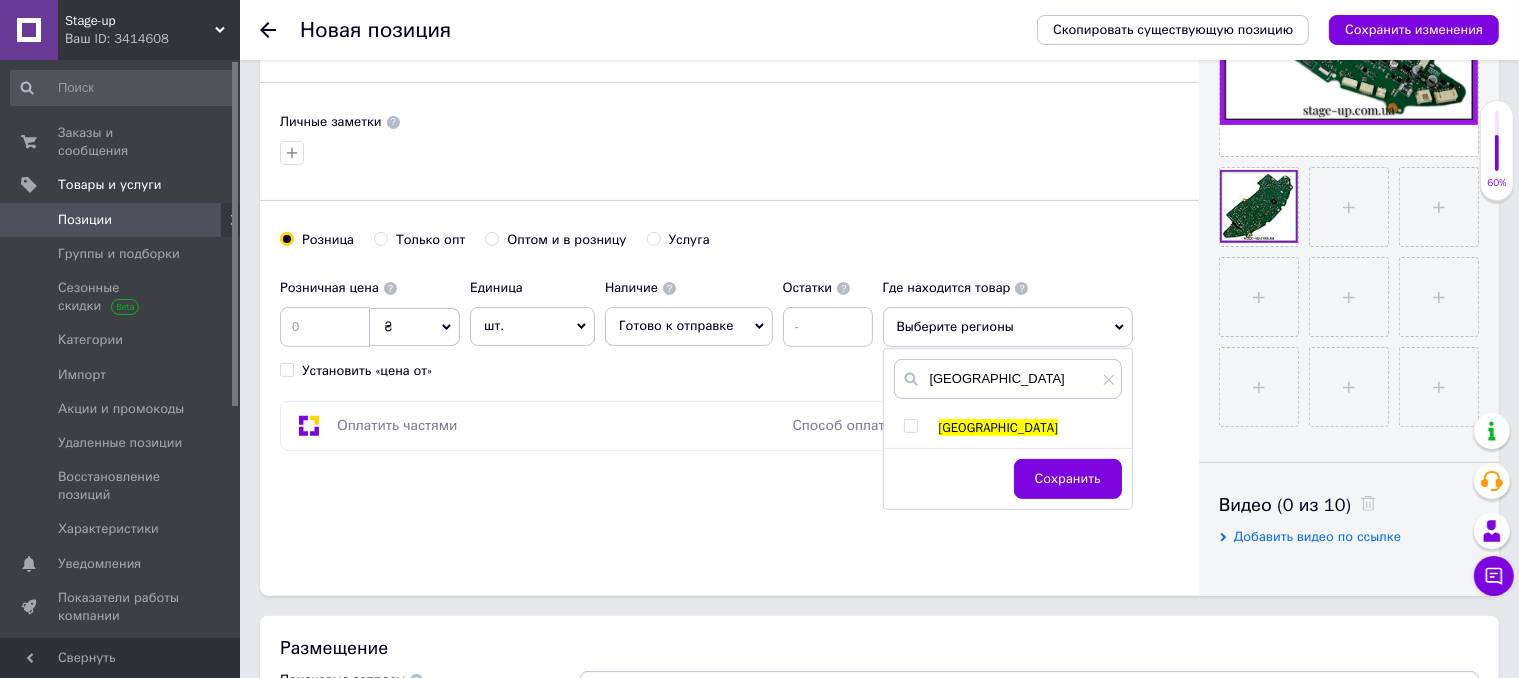 click at bounding box center (910, 426) 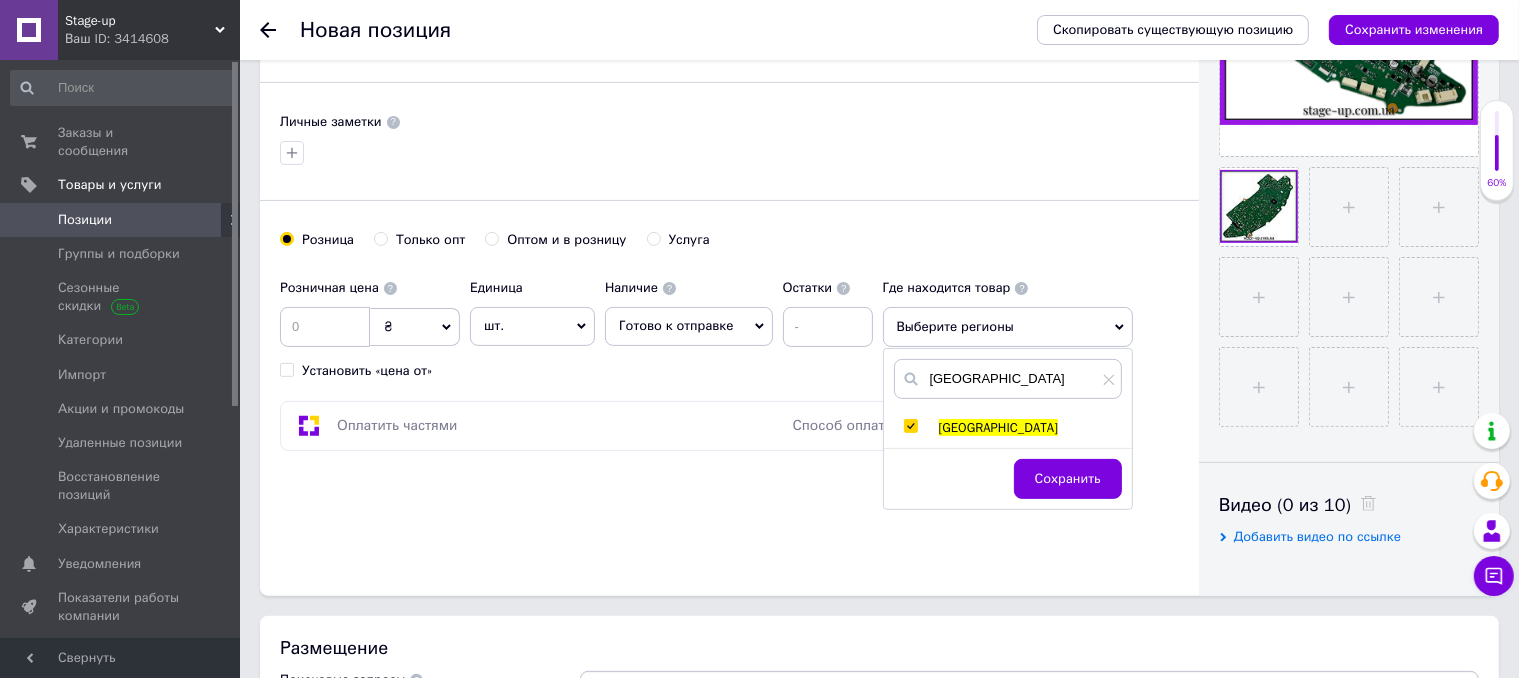 checkbox on "true" 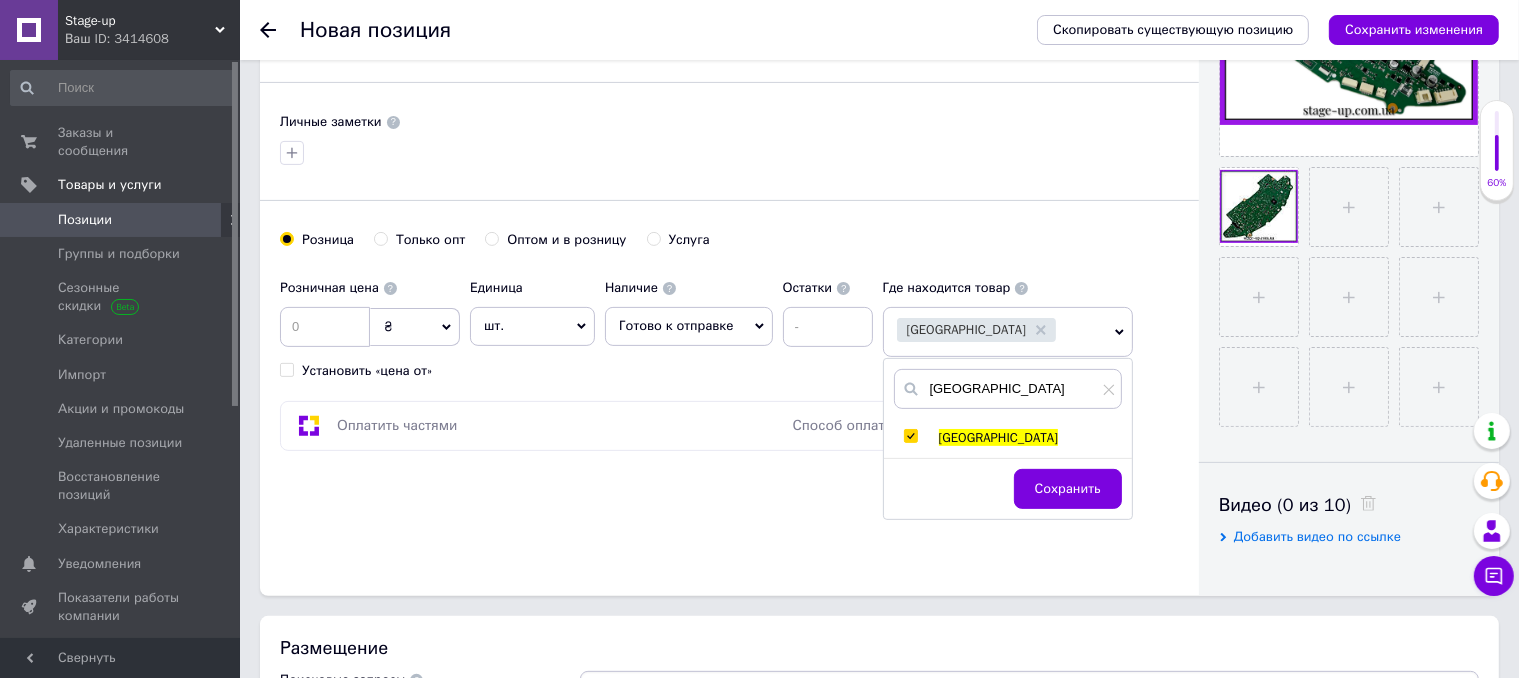 click on "Сохранить" at bounding box center [1068, 489] 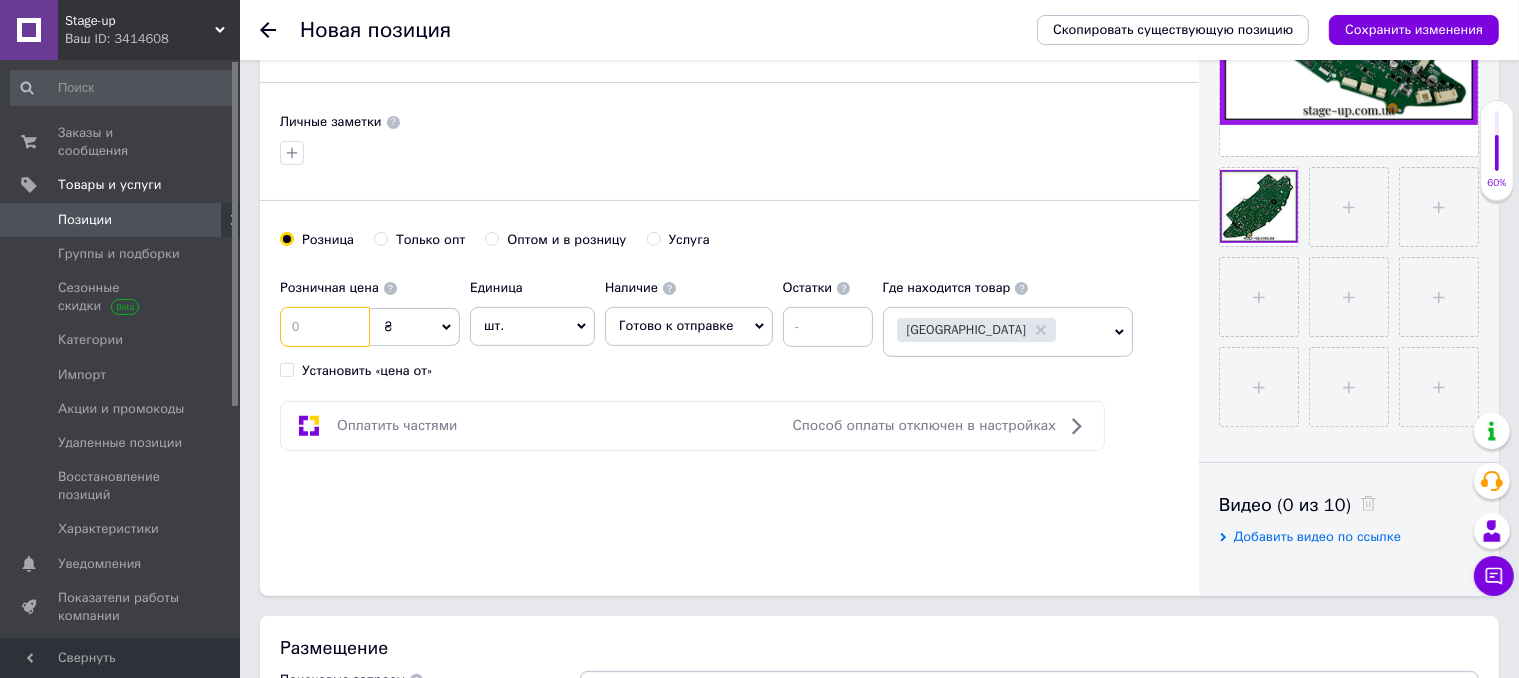 click at bounding box center (325, 327) 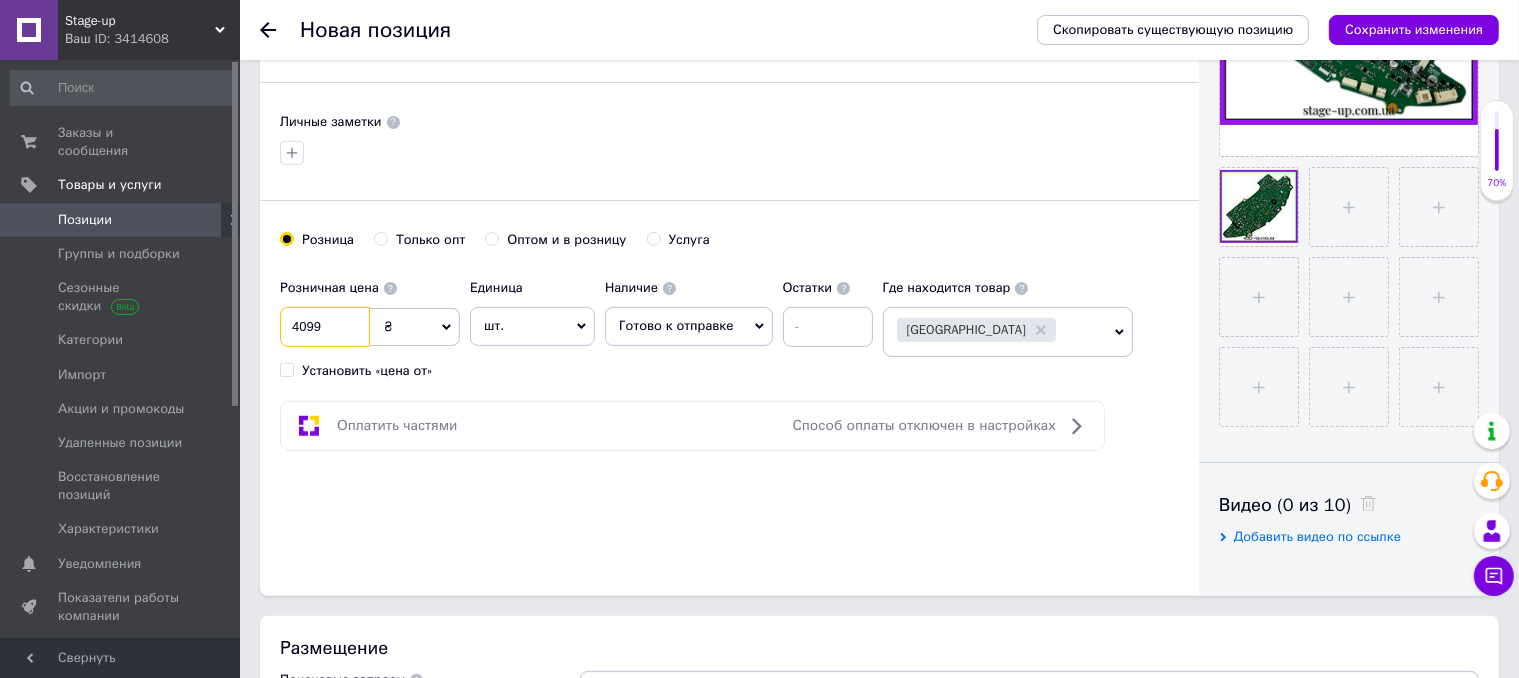type on "4099" 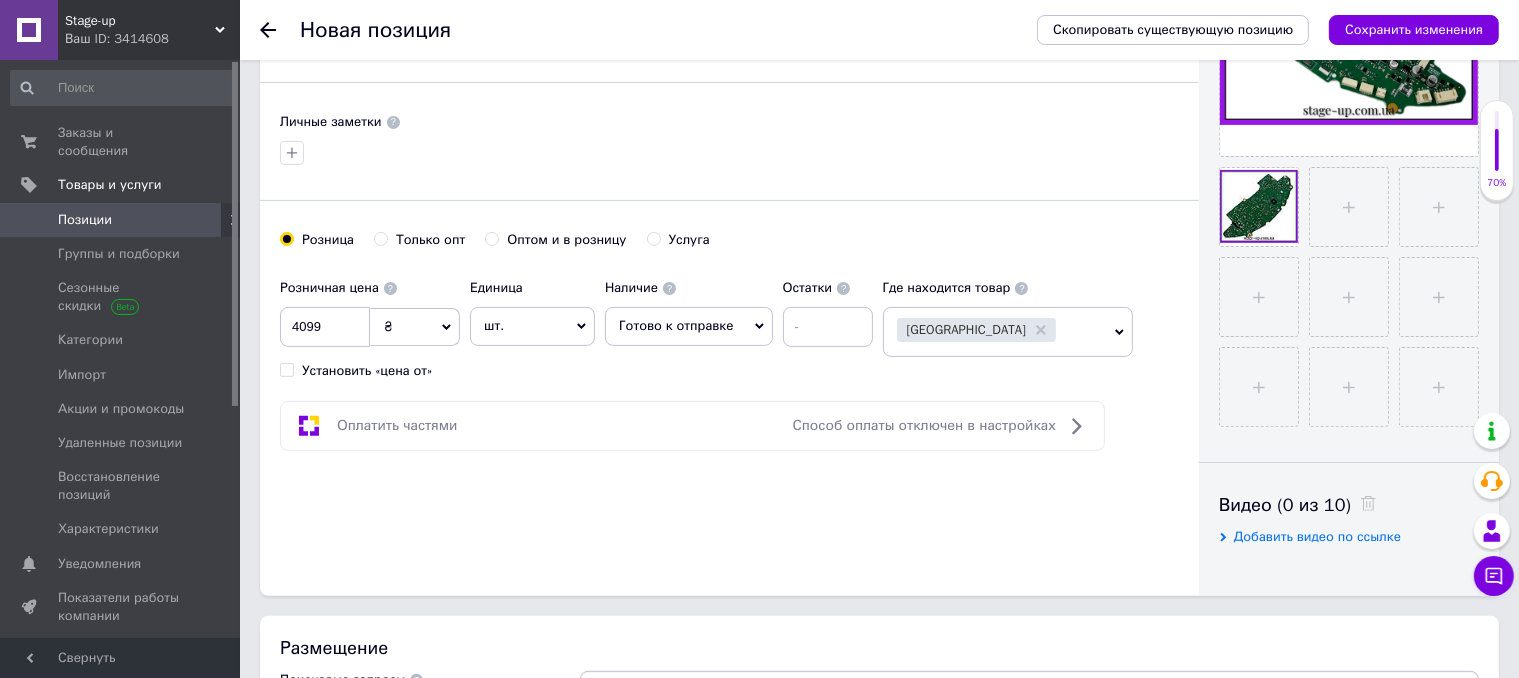 click on "Розничная цена 4099 ₴ $ € CHF £ ¥ PLN ₸ MDL HUF KGS CN¥ TRY ₩ lei Установить «цена от» Единица шт. Популярное комплект упаковка кв.м пара м кг пог.м услуга т а автоцистерна ампула б баллон банка блистер бобина бочка [PERSON_NAME] бухта в ватт ведро выезд г г га гигакалория год гр/кв.м д дал два месяца день доза е еврокуб ед. к кВт канистра карат кв.дм кв.м кв.см кв.фут квартал кг кг/кв.м км колесо комплект коробка куб.дм куб.м л л лист м м мВт месяц мешок минута мл мм моток н набор неделя номер о объект п паллетоместо пара партия пач пог.м полгода посевная единица птицеместо р рейс рулон с 1" at bounding box center (581, 324) 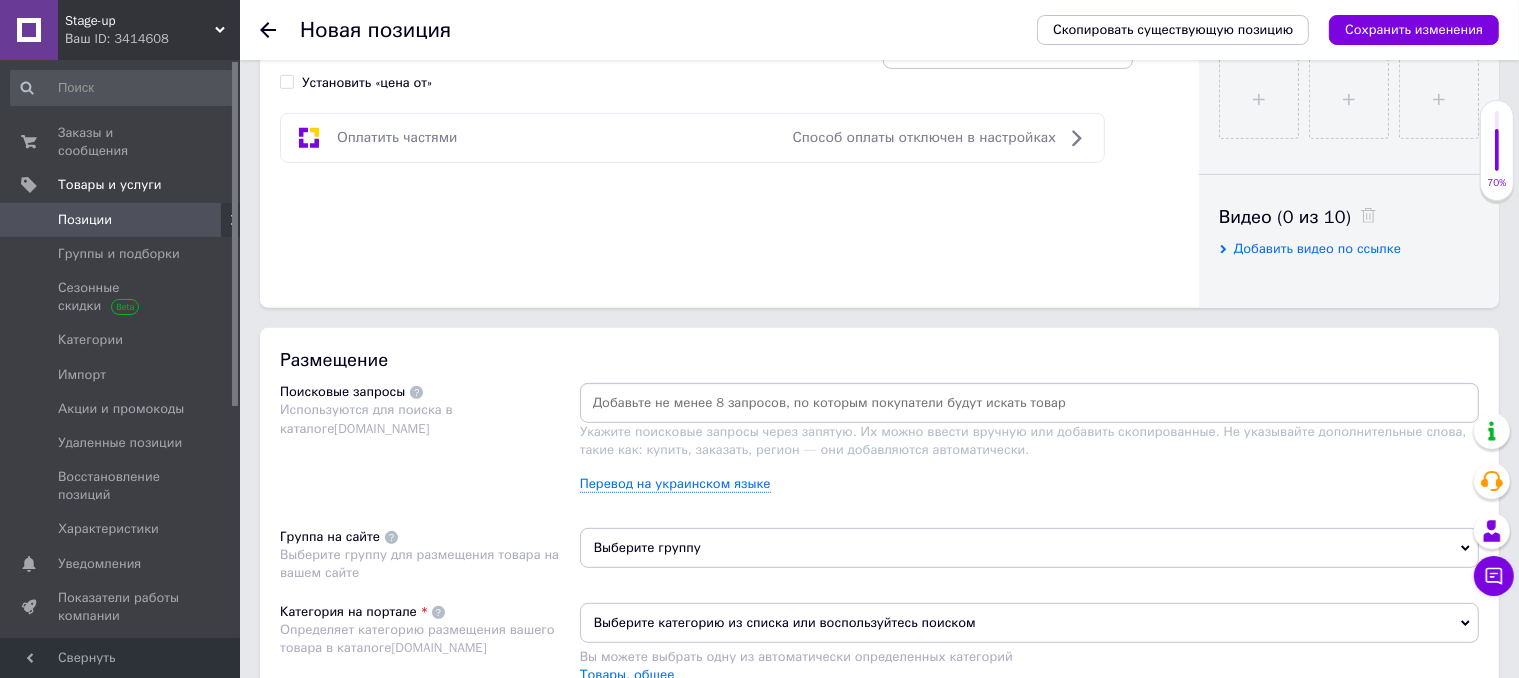 scroll, scrollTop: 900, scrollLeft: 0, axis: vertical 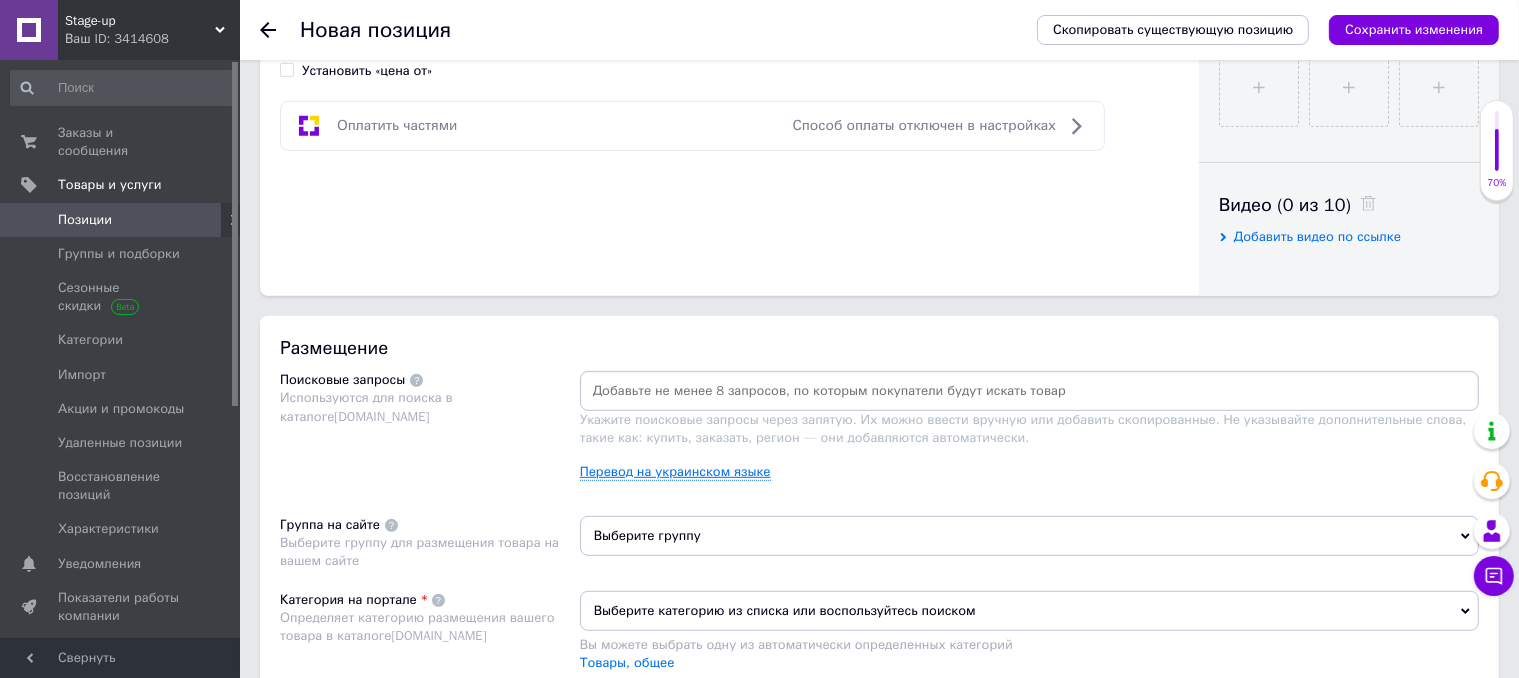 click on "Перевод на украинском языке" at bounding box center [675, 472] 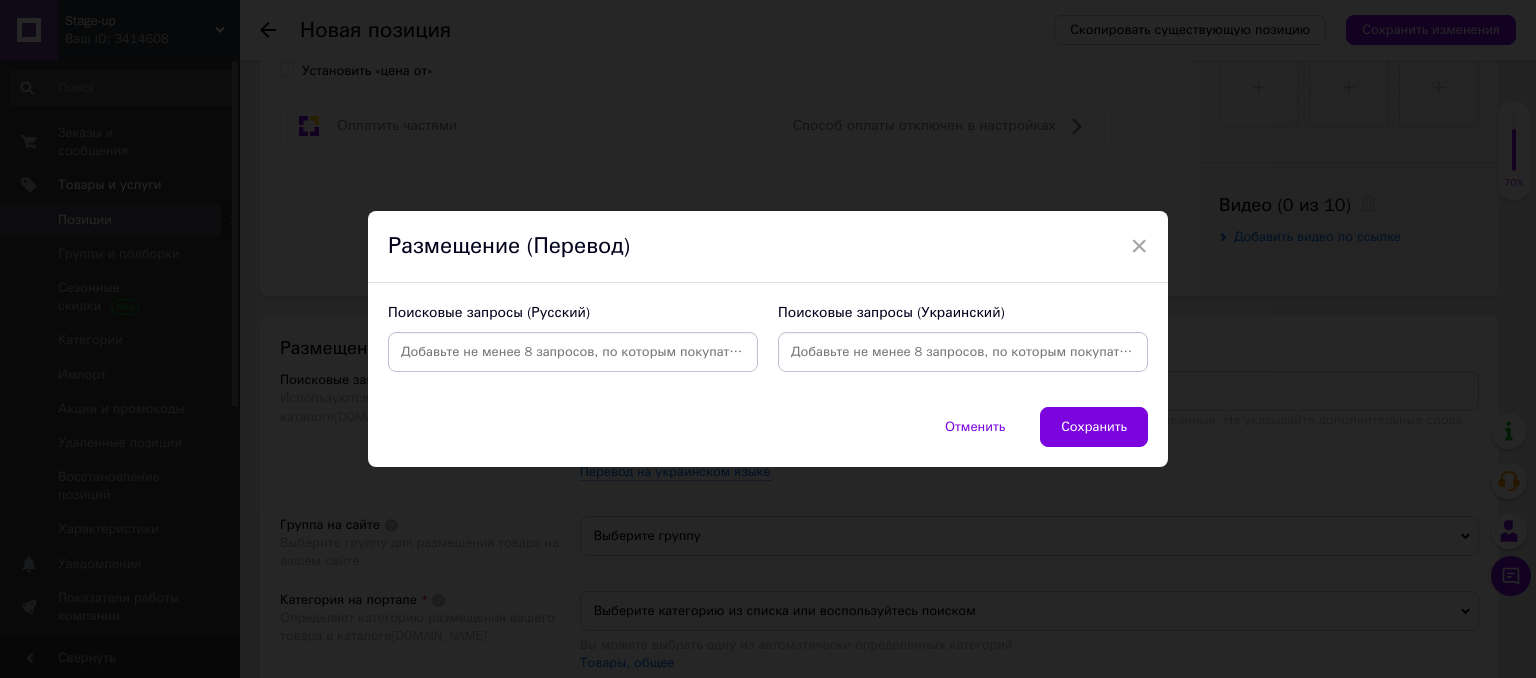 click at bounding box center [573, 352] 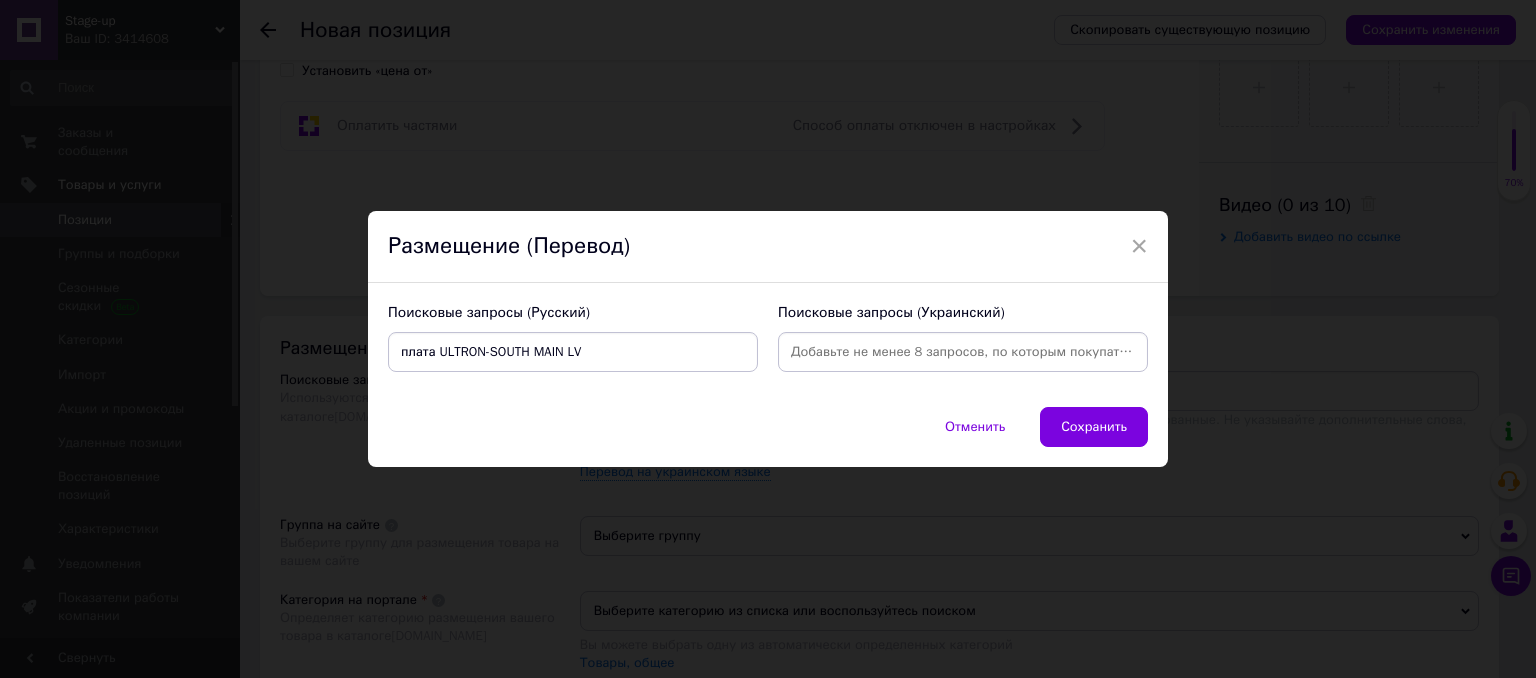 type 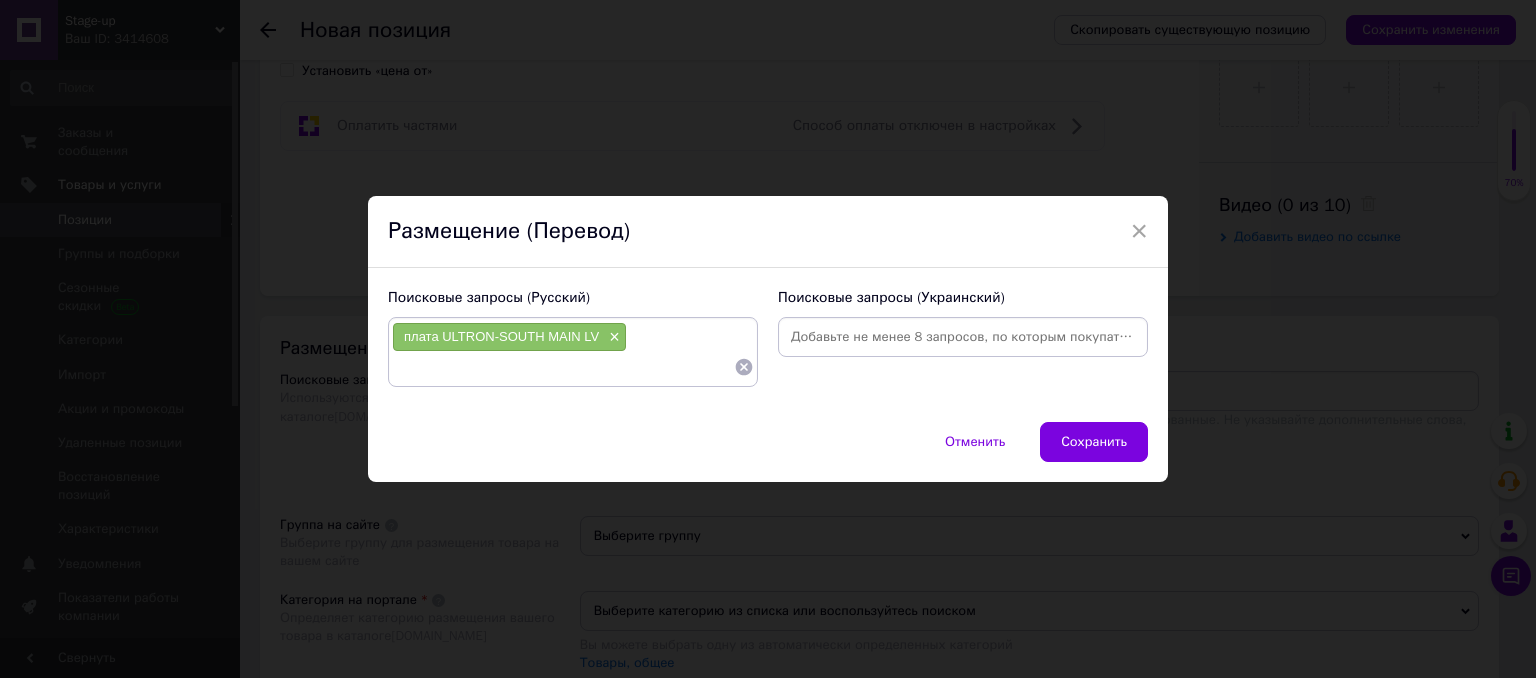 drag, startPoint x: 864, startPoint y: 361, endPoint x: 860, endPoint y: 338, distance: 23.345236 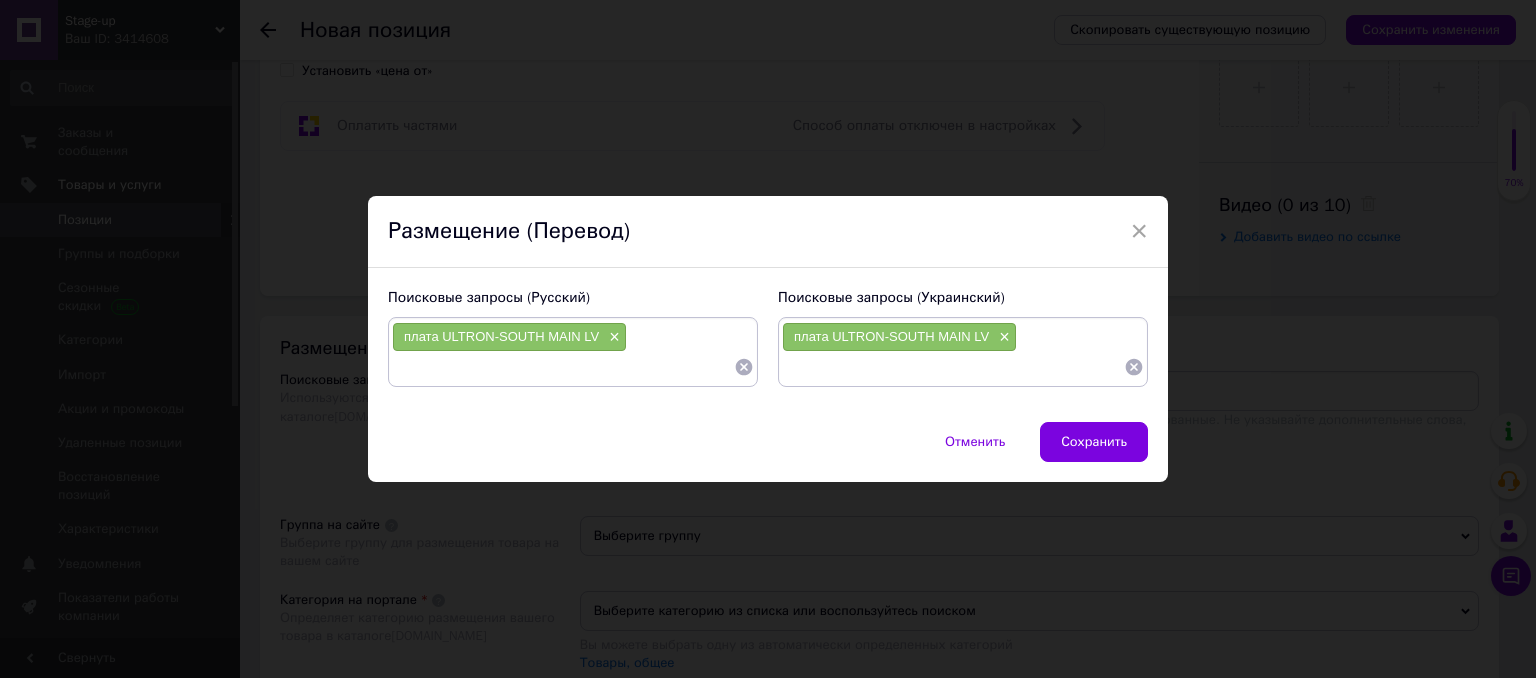 paste on "плата Roborock S8" 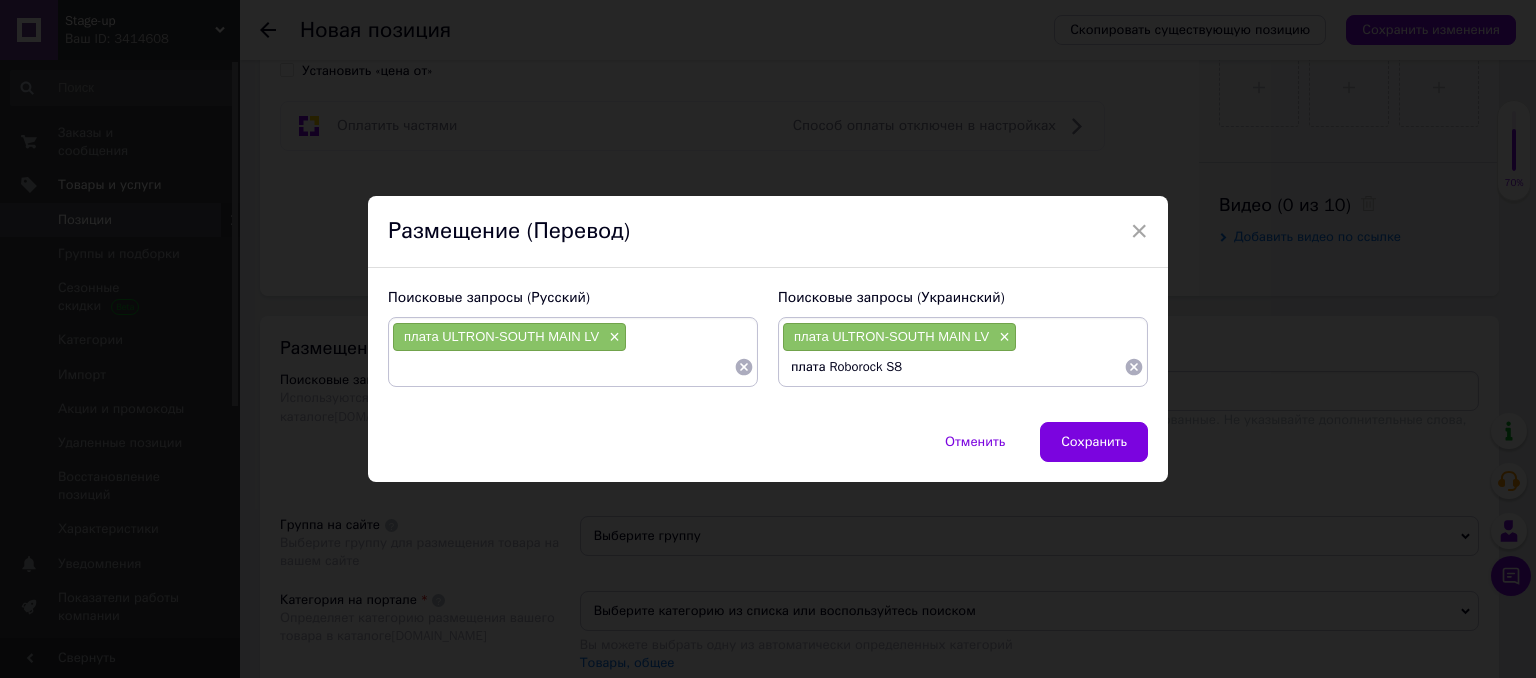 type 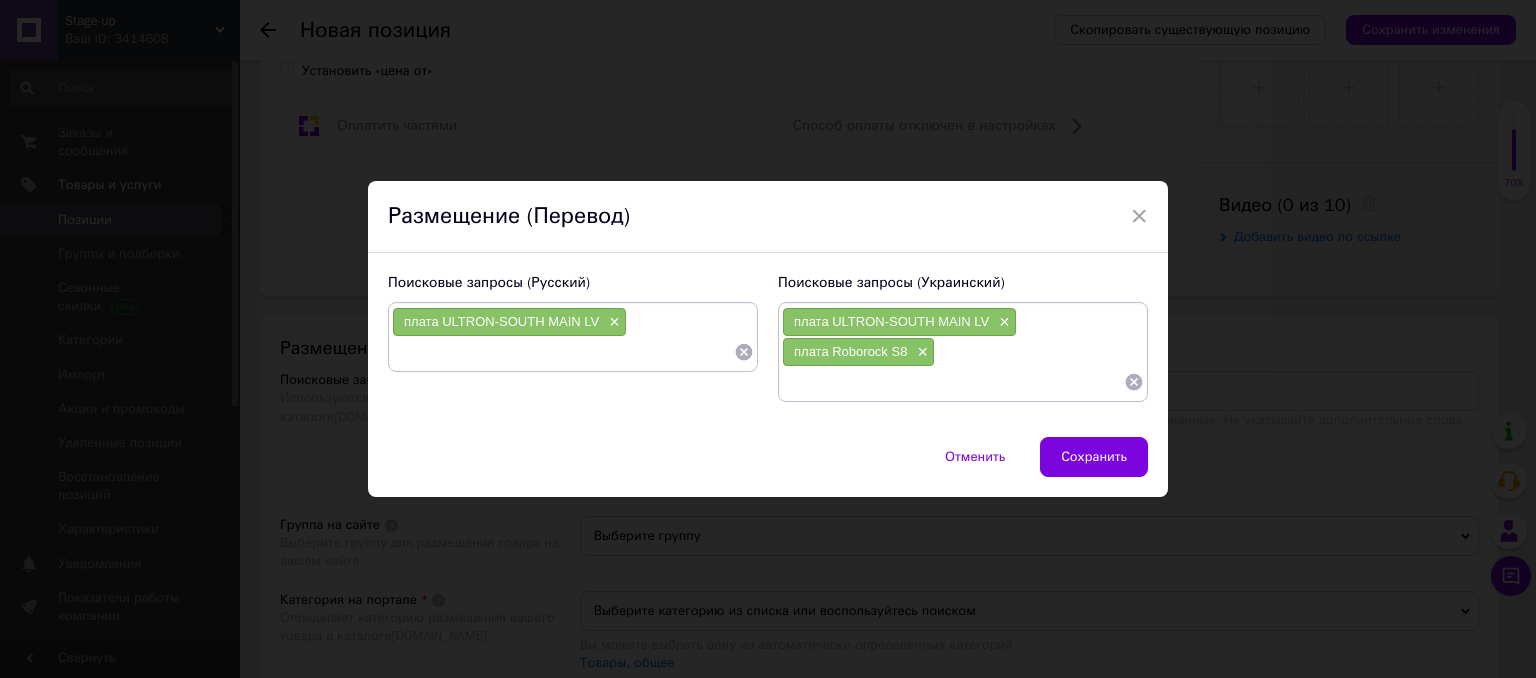 click on "Поисковые запросы (Русский) плата ULTRON-SOUTH MAIN LV ×" at bounding box center (573, 338) 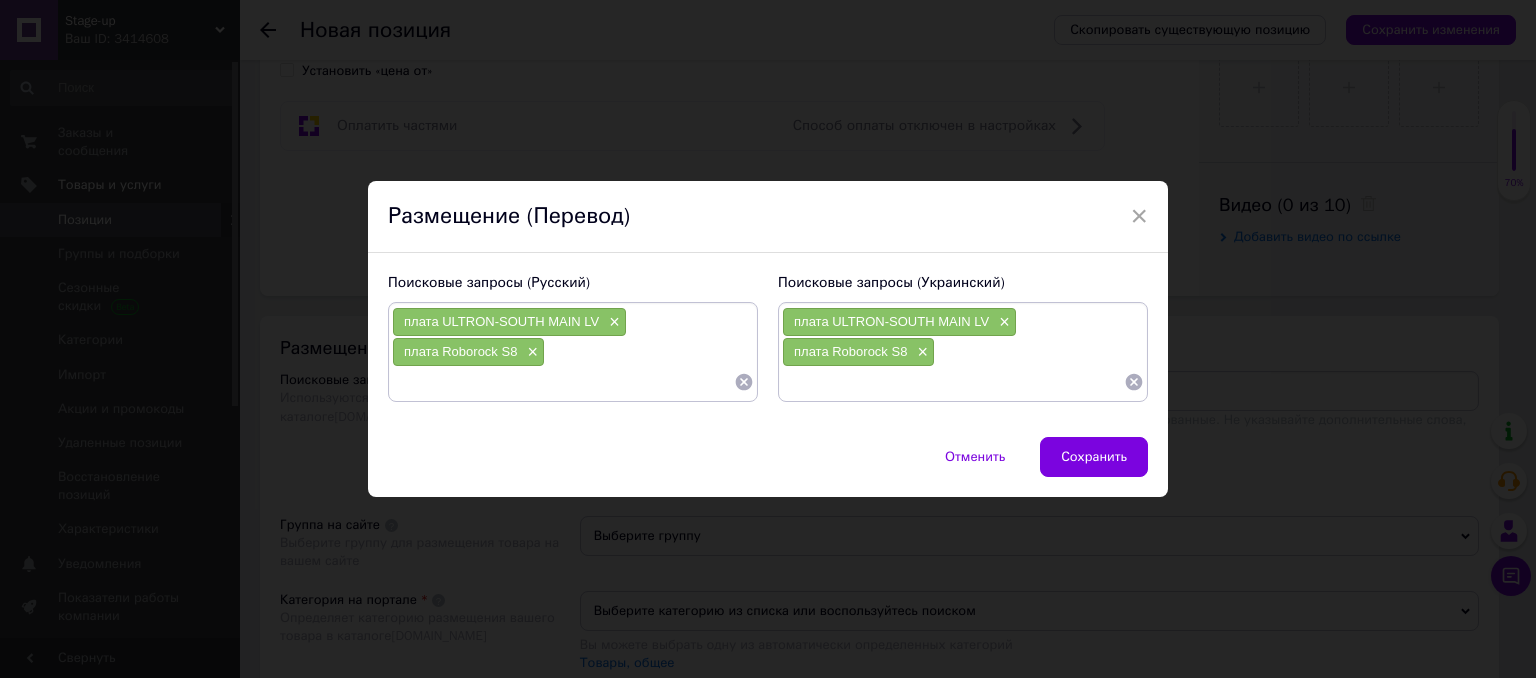 paste on "плата Roborock S8 +" 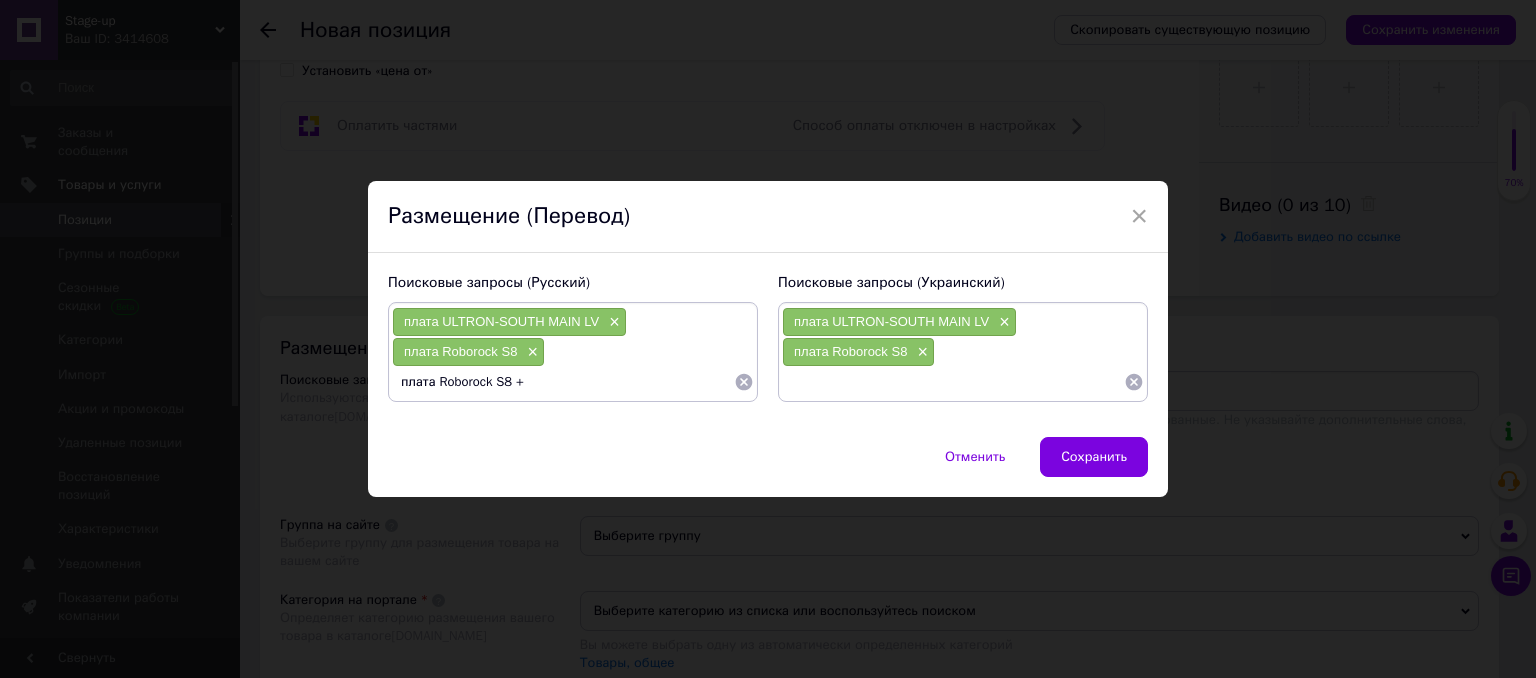 type 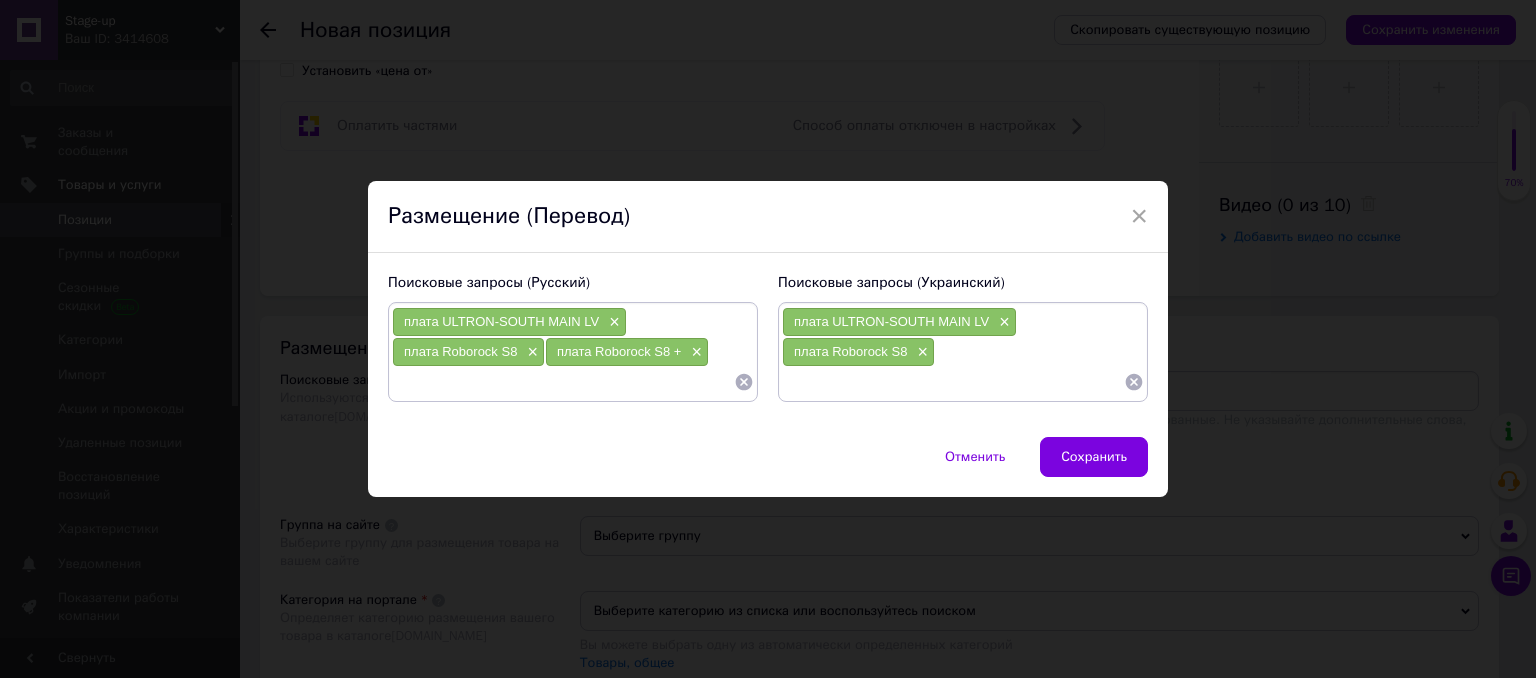 click at bounding box center (953, 382) 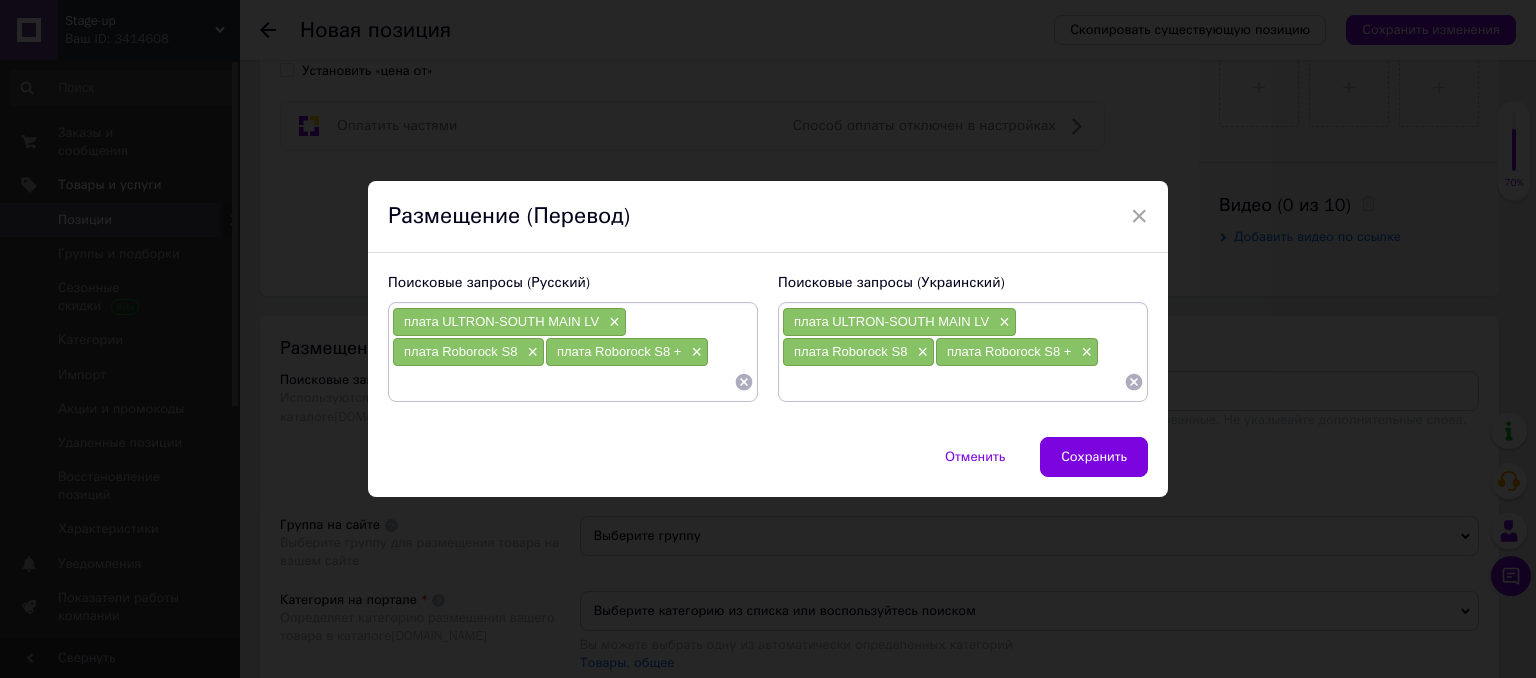 paste on "плата Roborock S8 Plus" 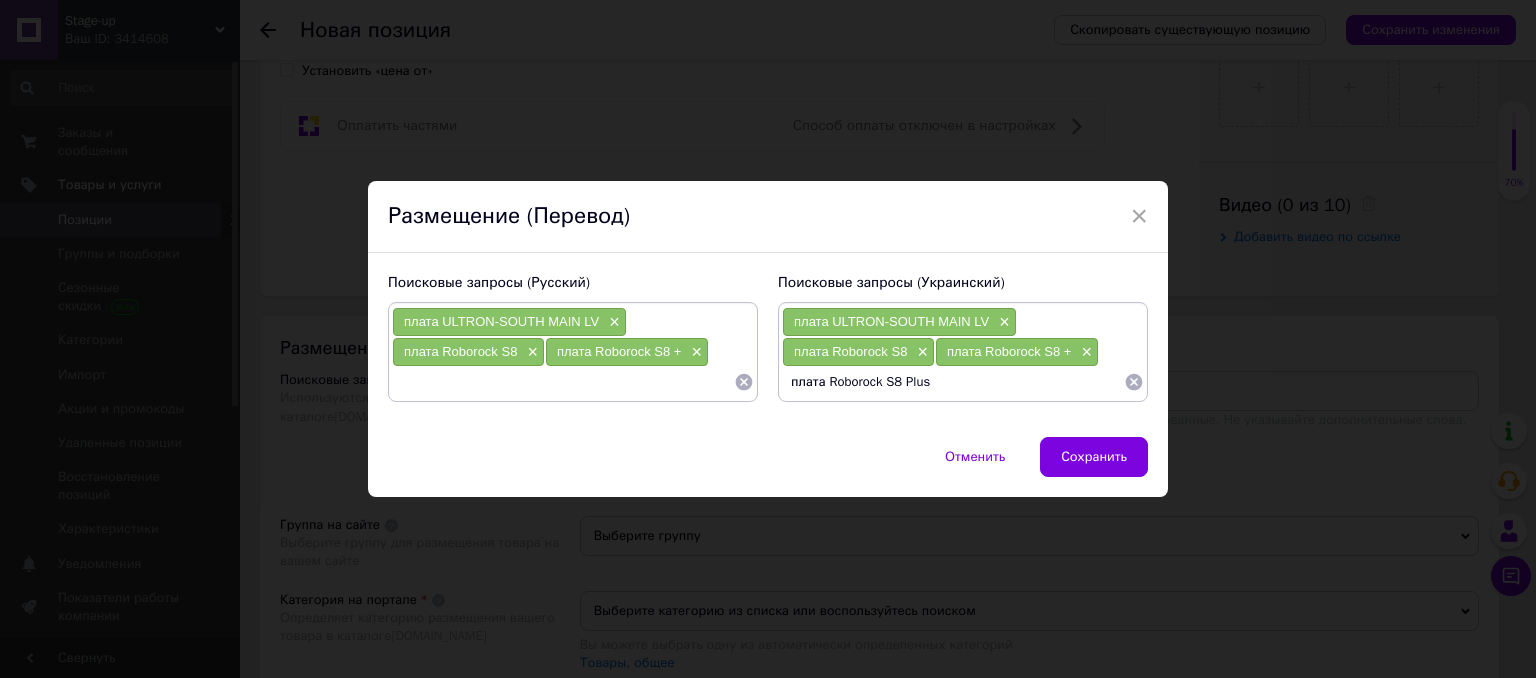 type 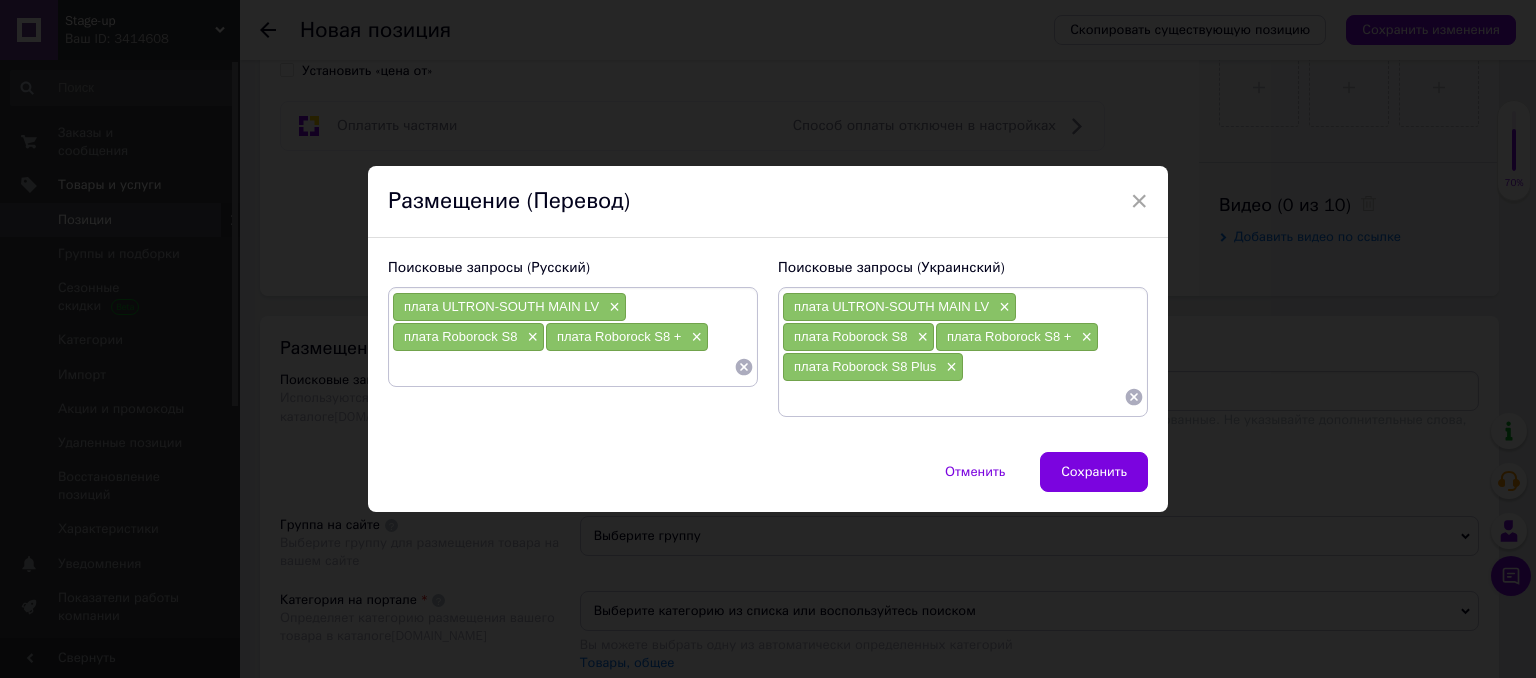 click at bounding box center (563, 367) 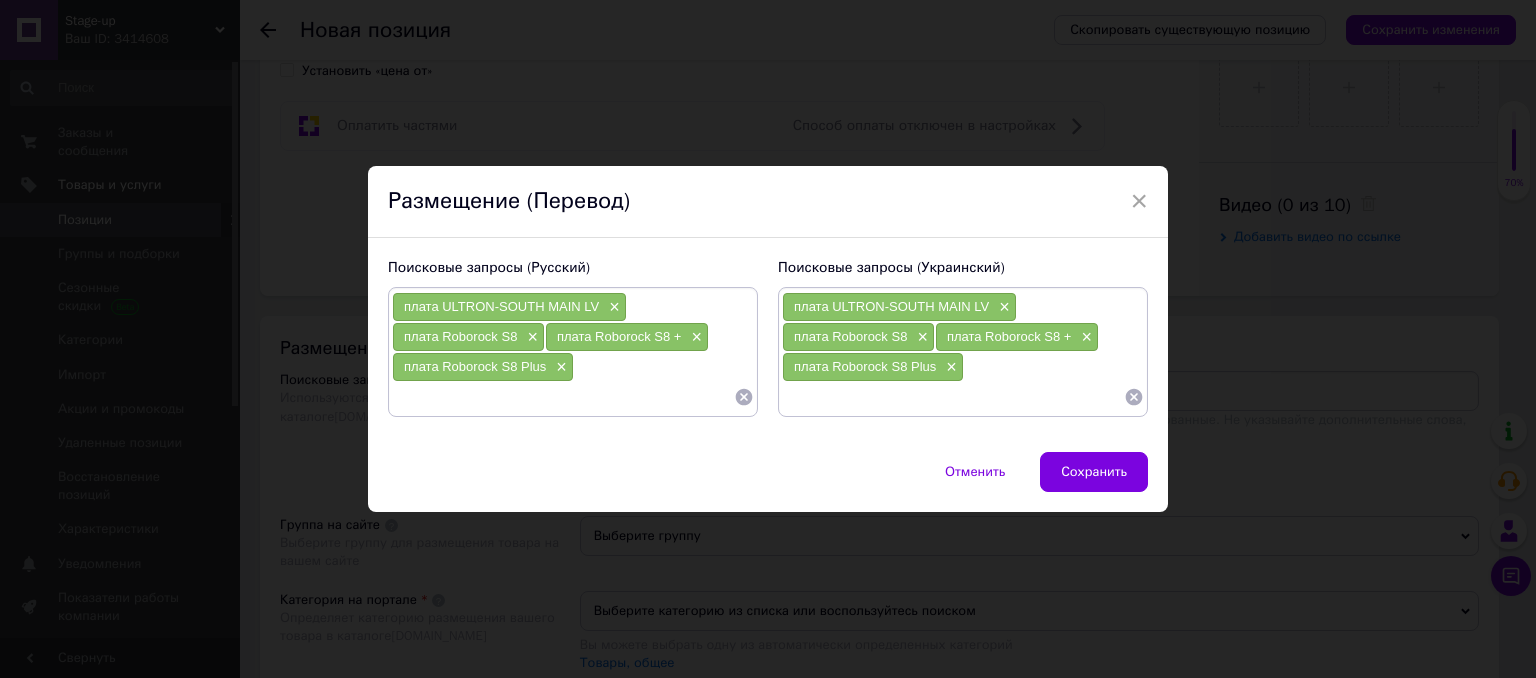 paste on "плата Roborock S802-00" 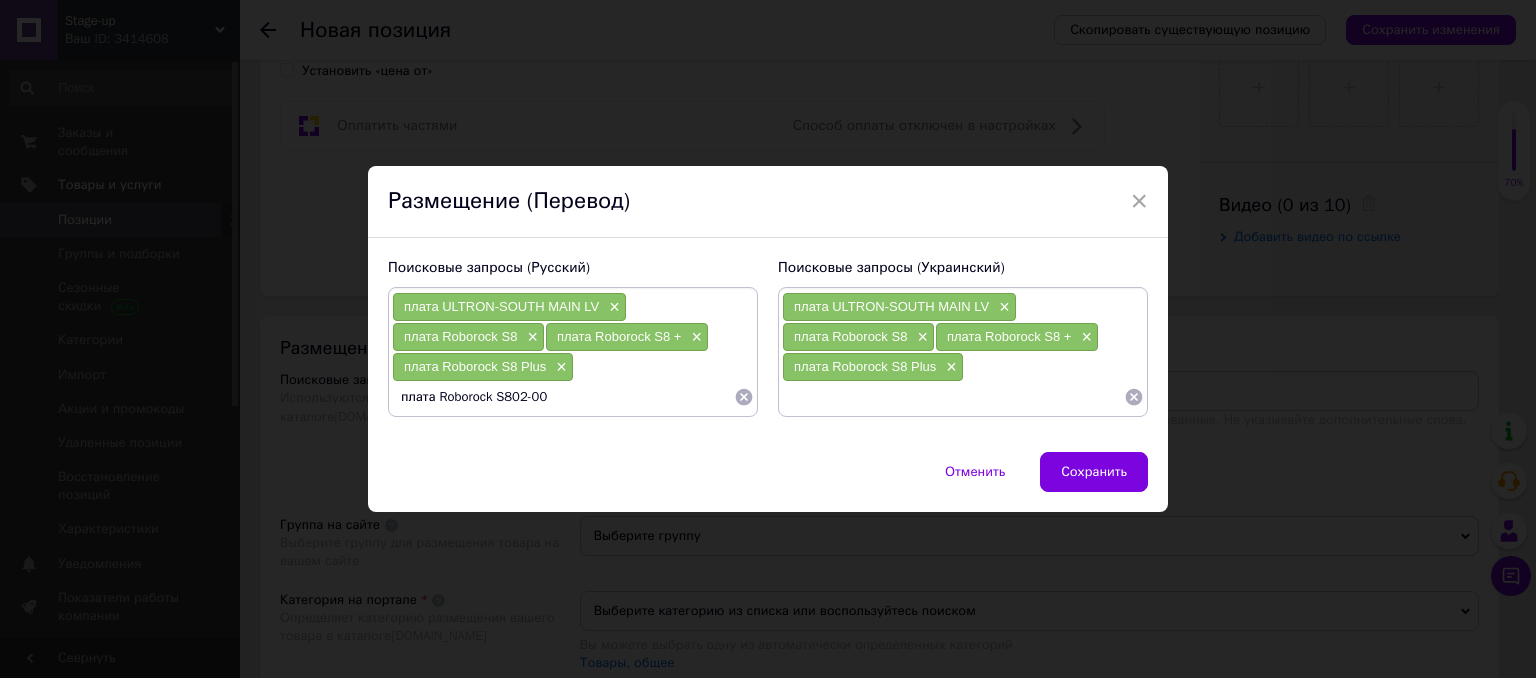 type 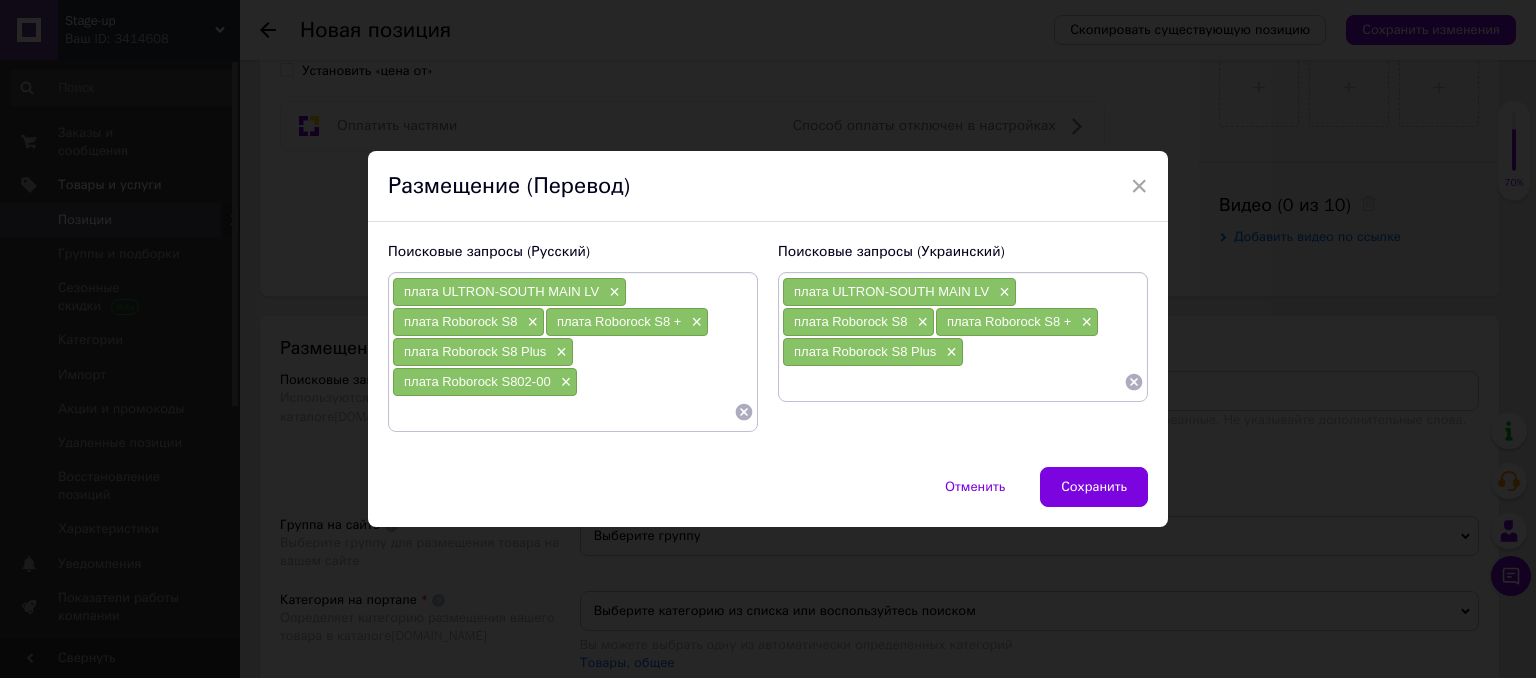 click at bounding box center [953, 382] 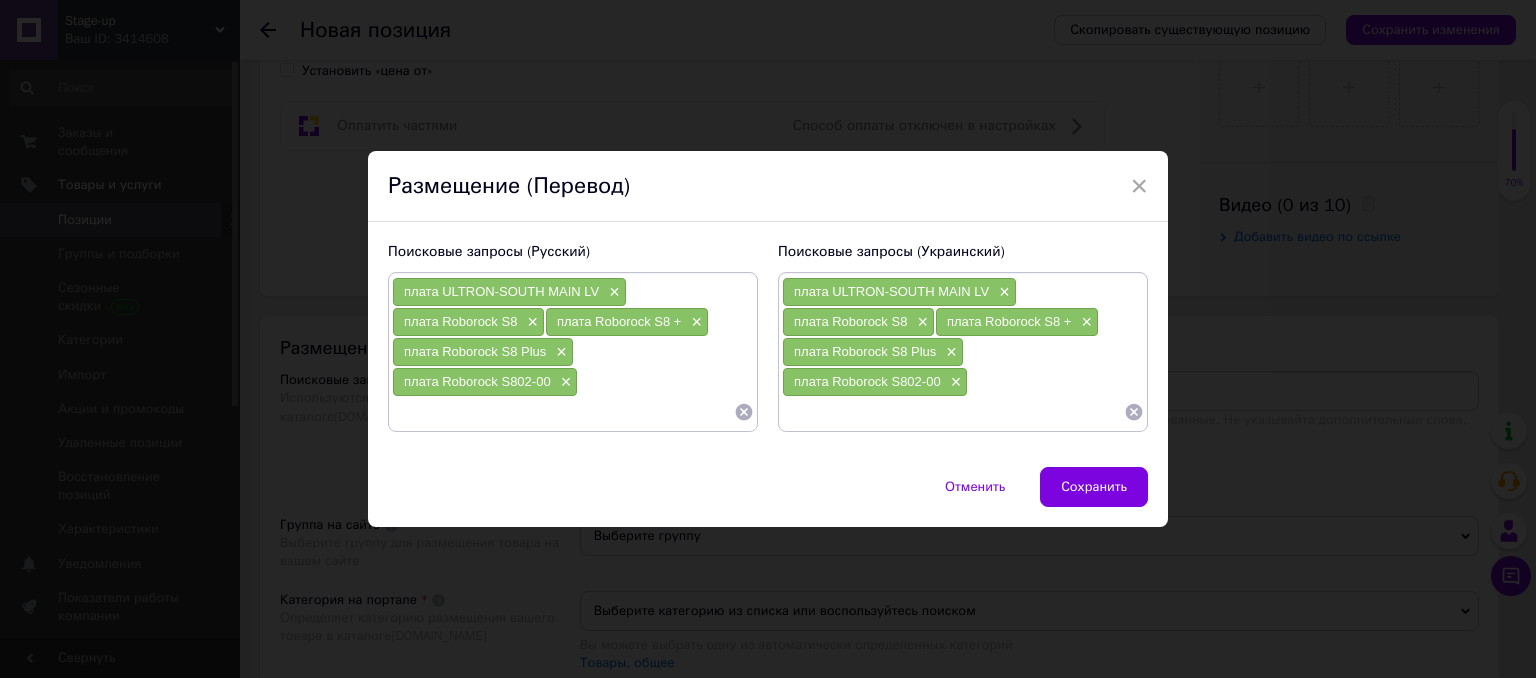 paste on "плата Roborock S852-00" 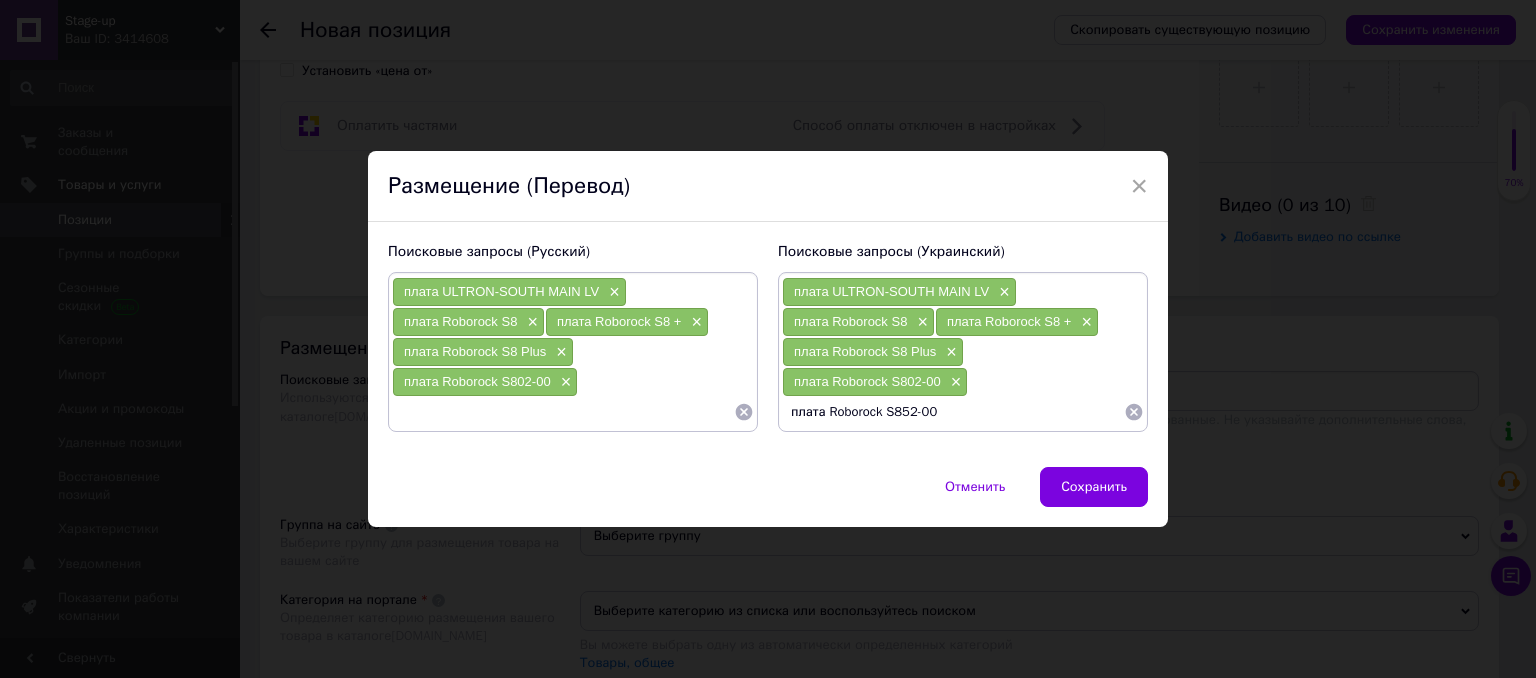 type 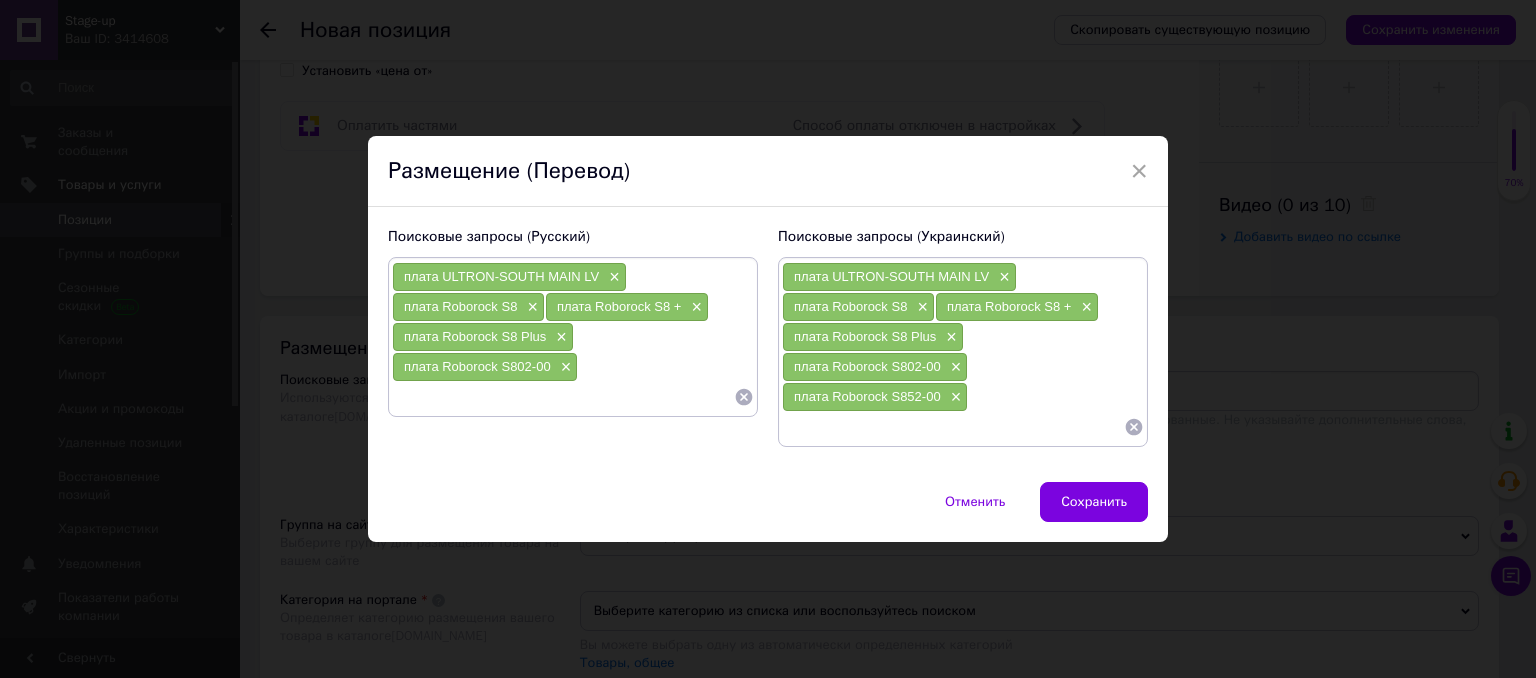 click at bounding box center (563, 397) 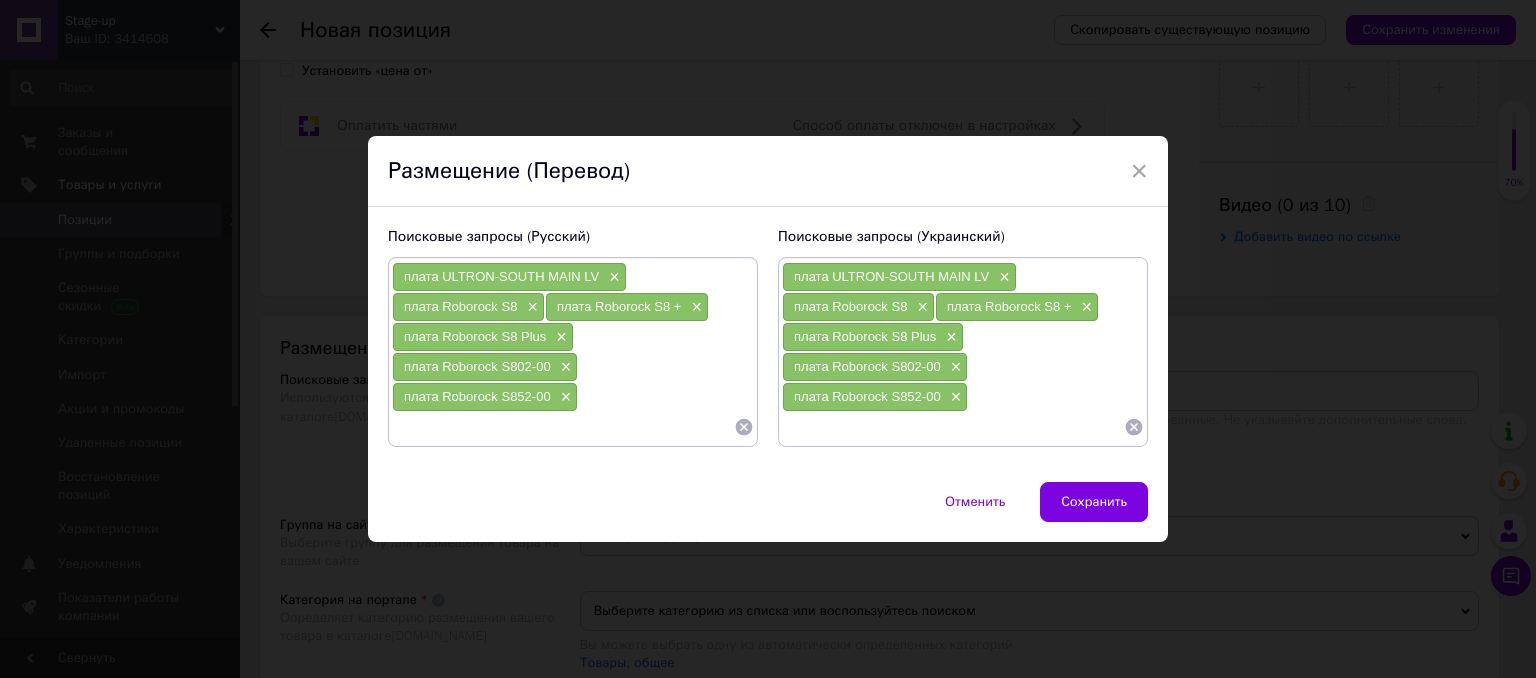 paste on "плата Roborock S8P02-00" 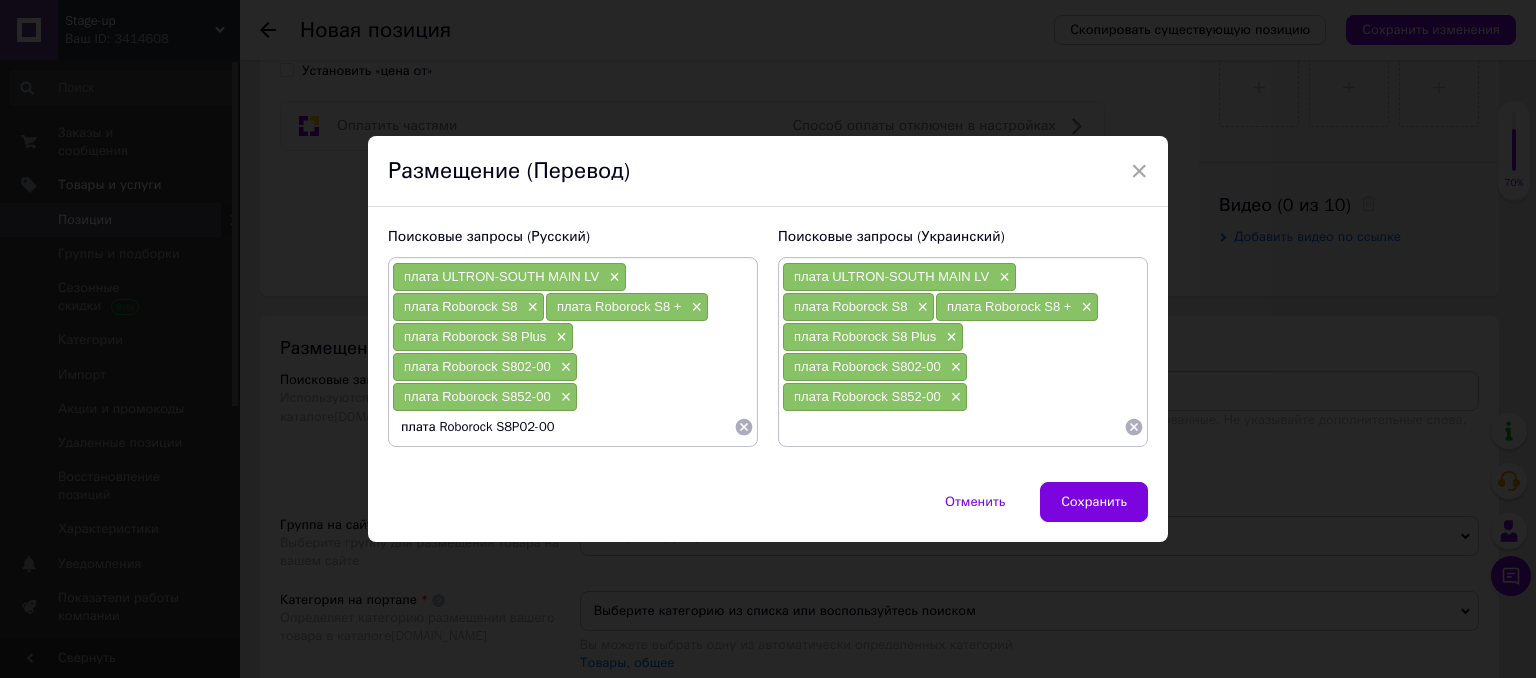 type 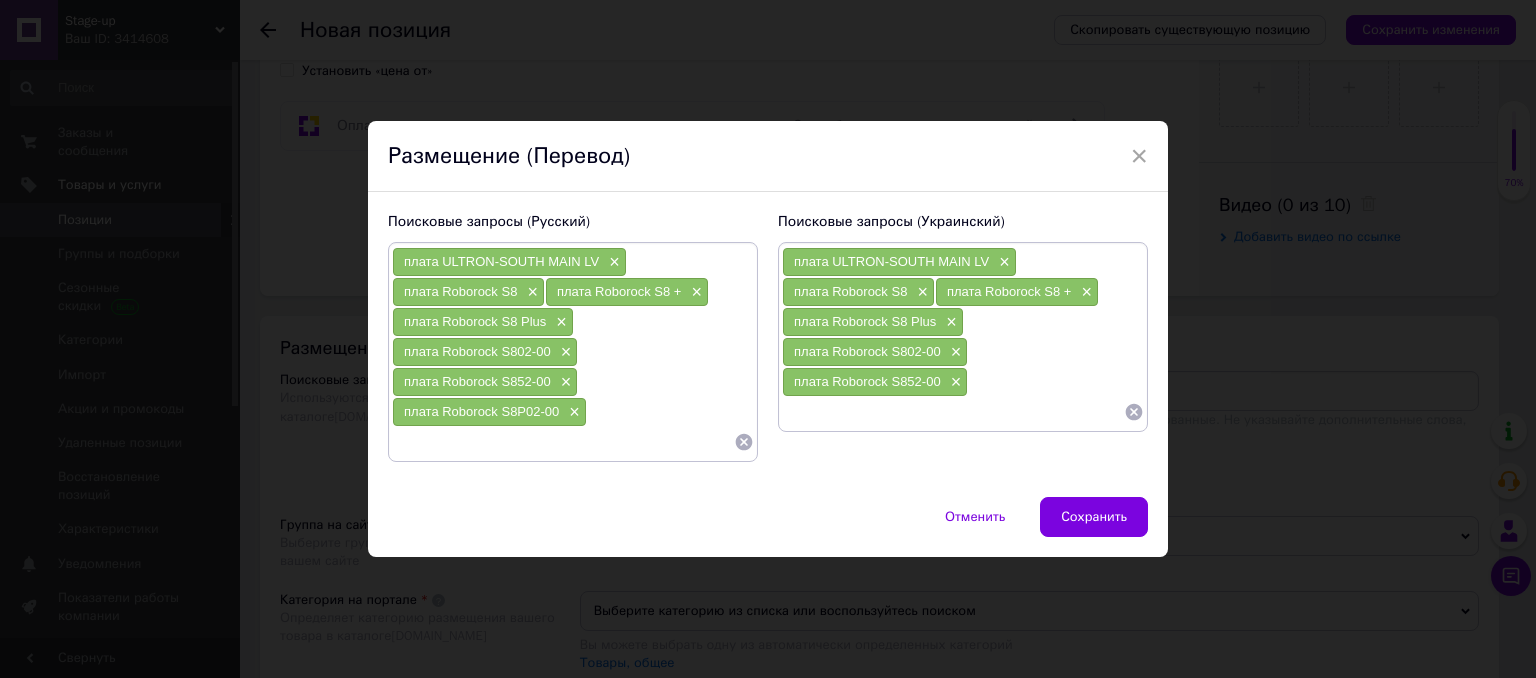 click at bounding box center (953, 412) 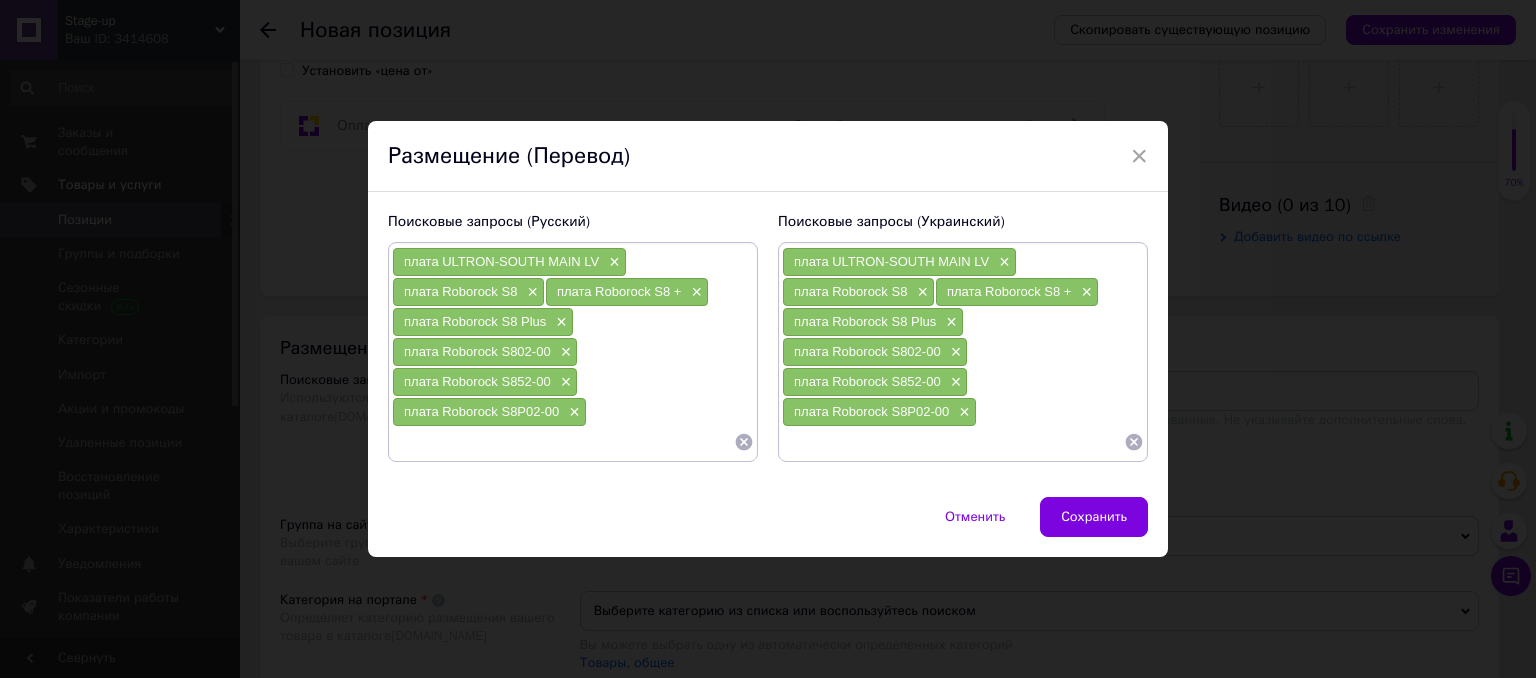 paste on "плата Roborock S8P52-00" 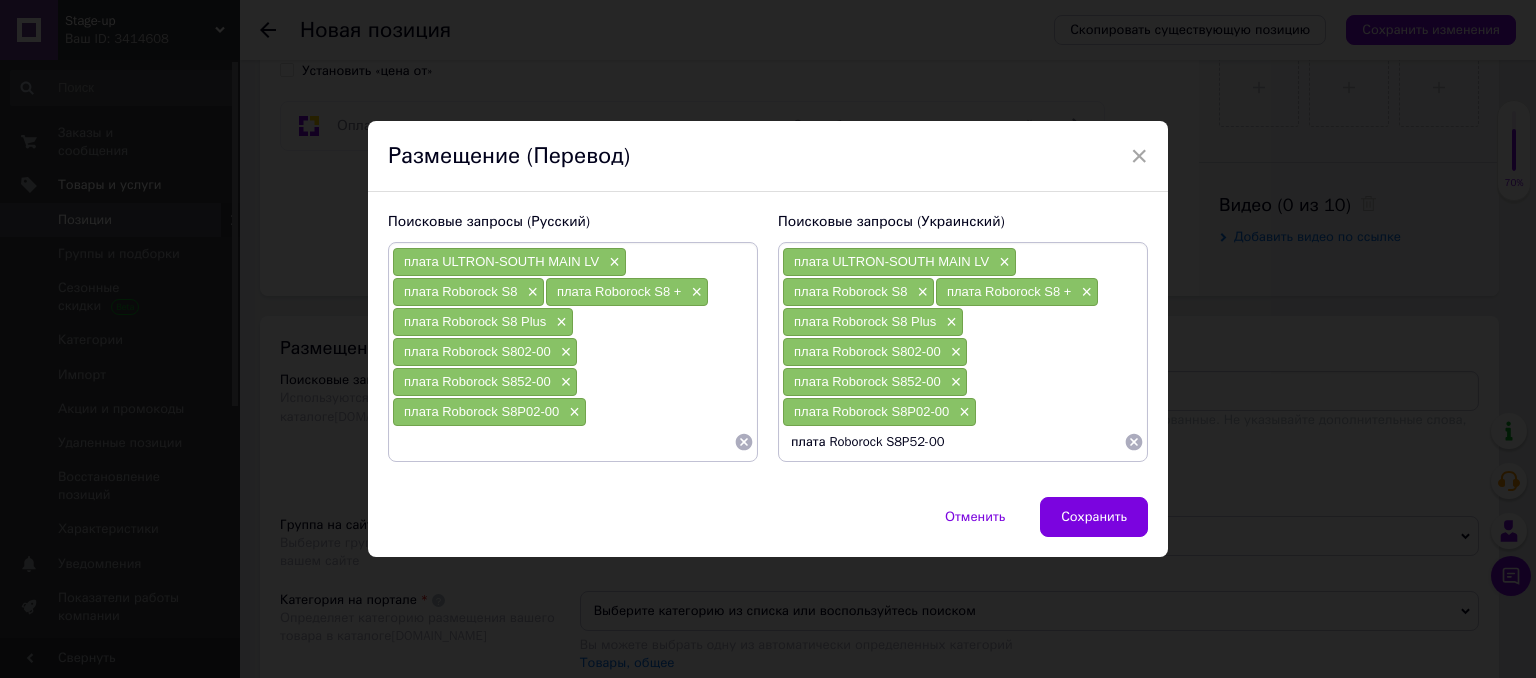 type 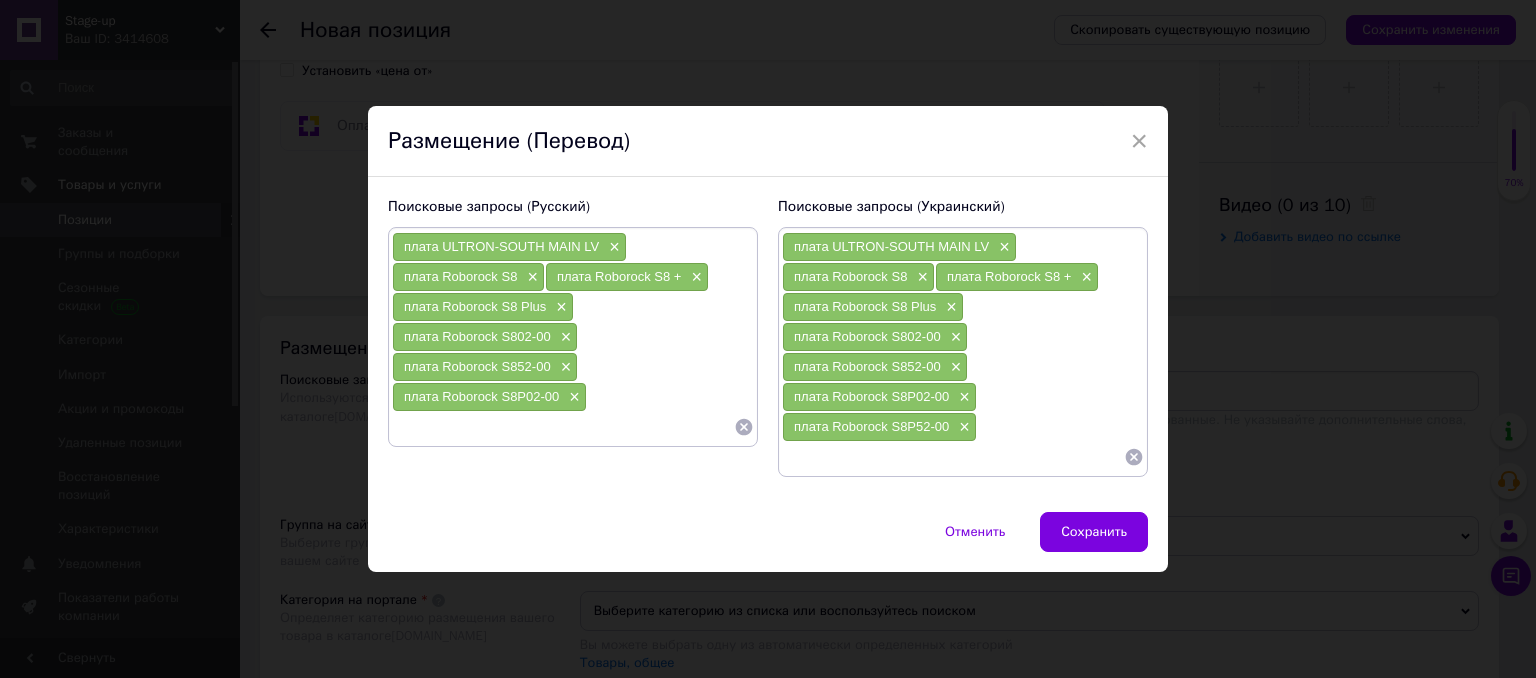drag, startPoint x: 511, startPoint y: 453, endPoint x: 501, endPoint y: 450, distance: 10.440307 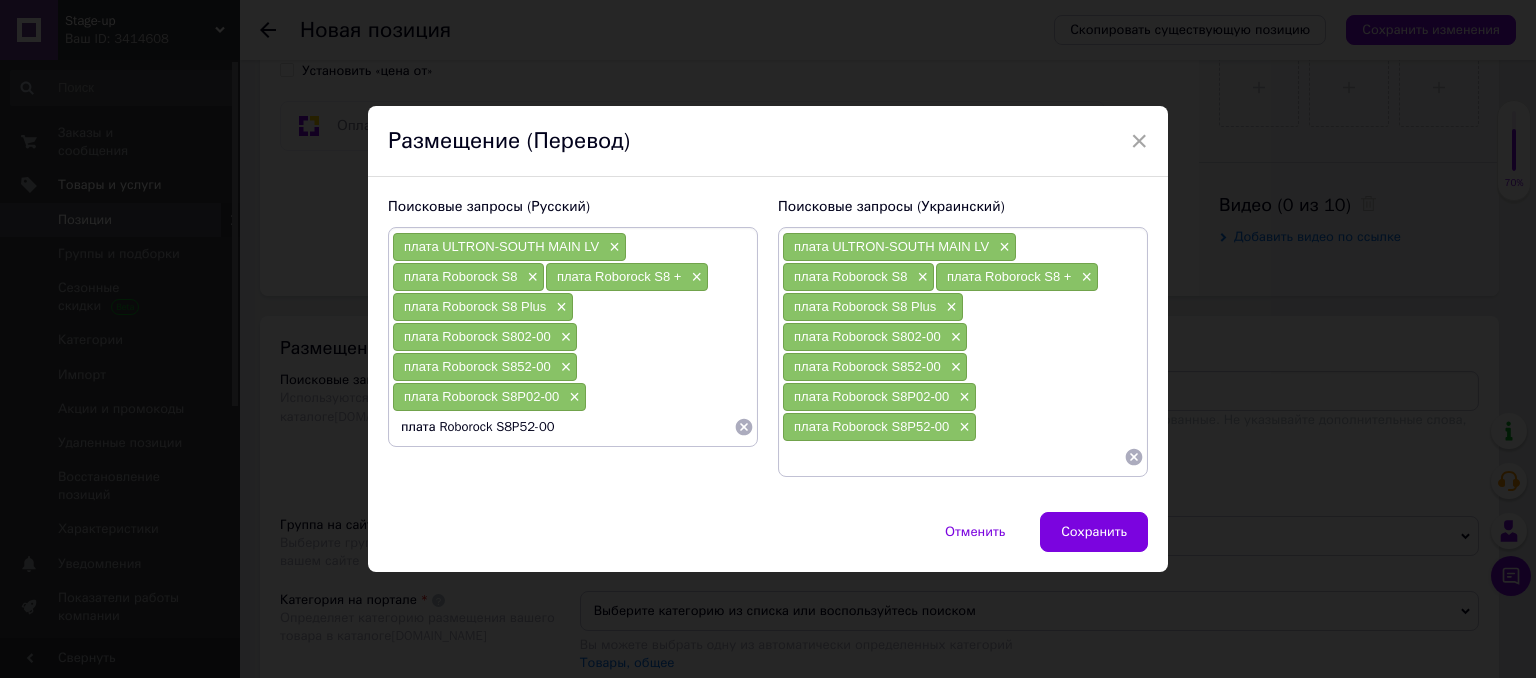 type 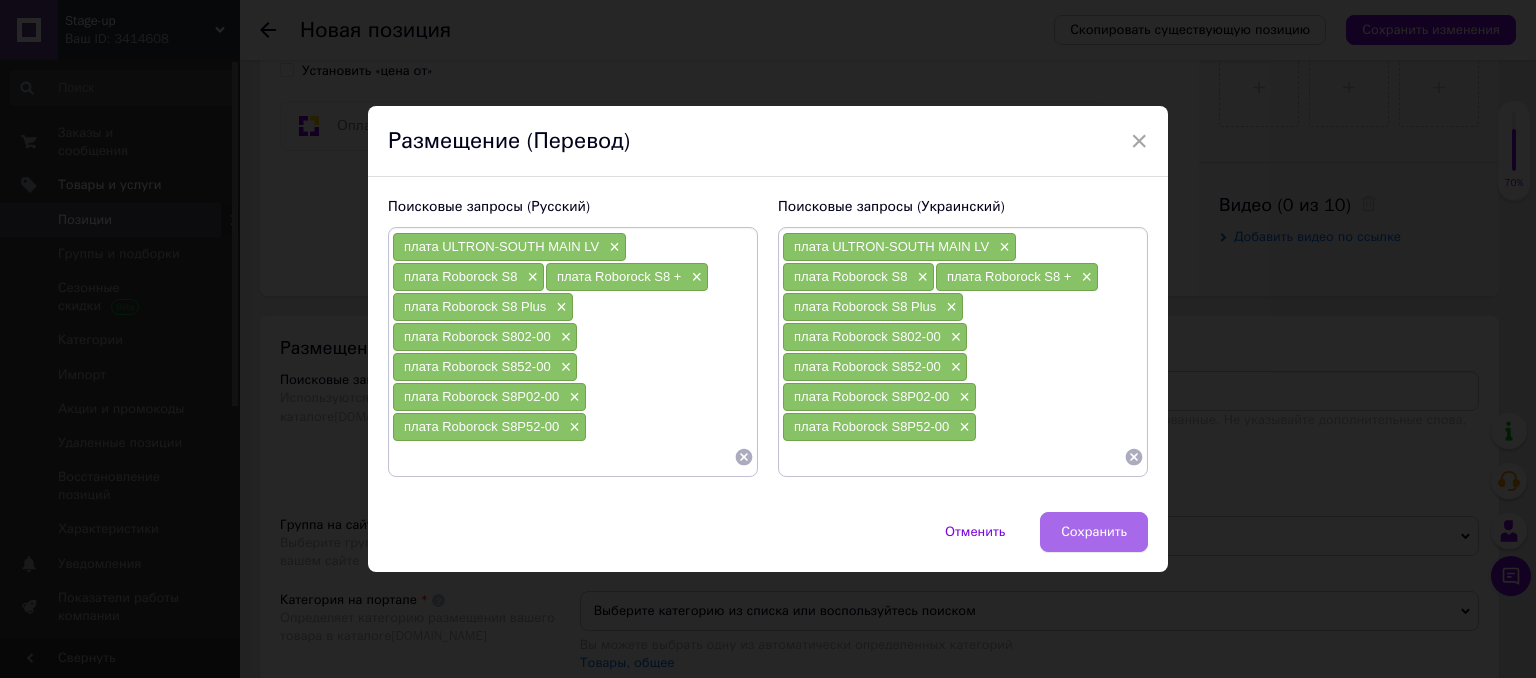 click on "Сохранить" at bounding box center [1094, 532] 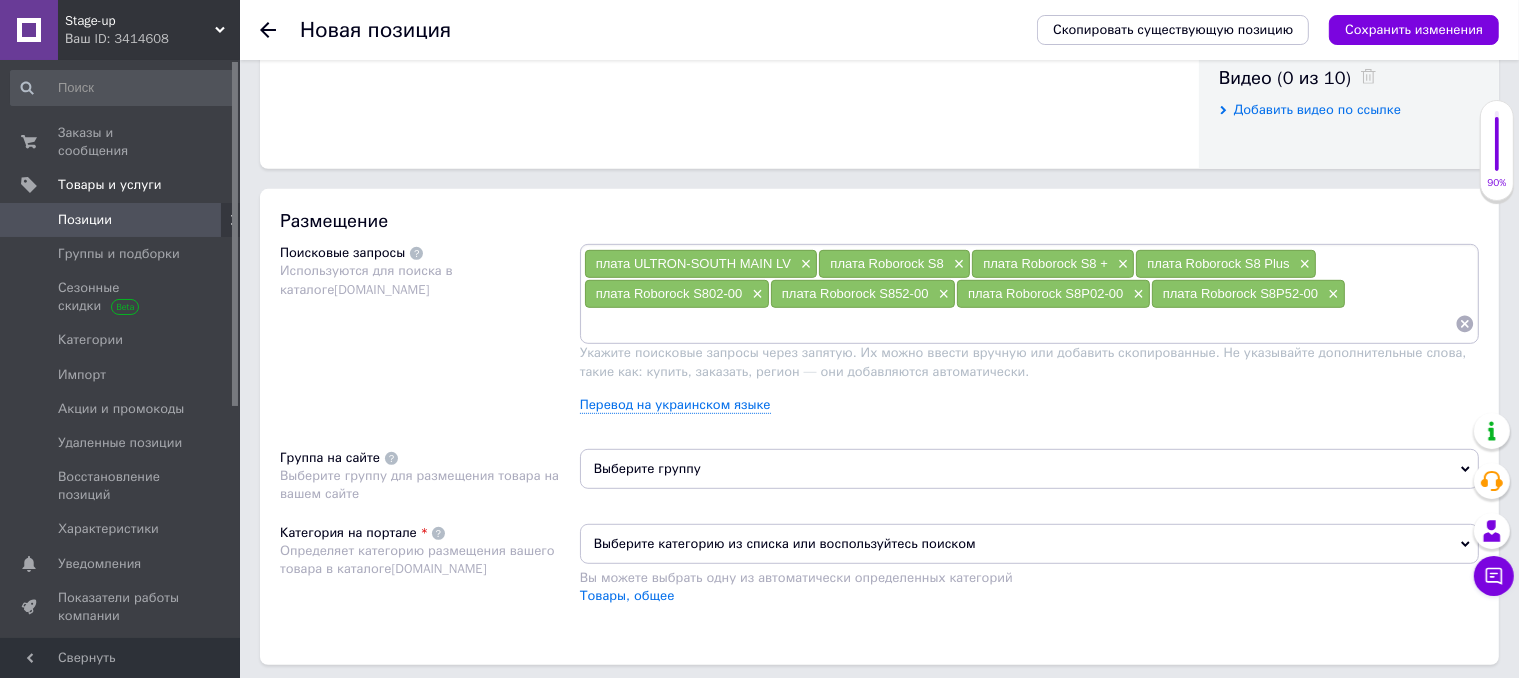 scroll, scrollTop: 1300, scrollLeft: 0, axis: vertical 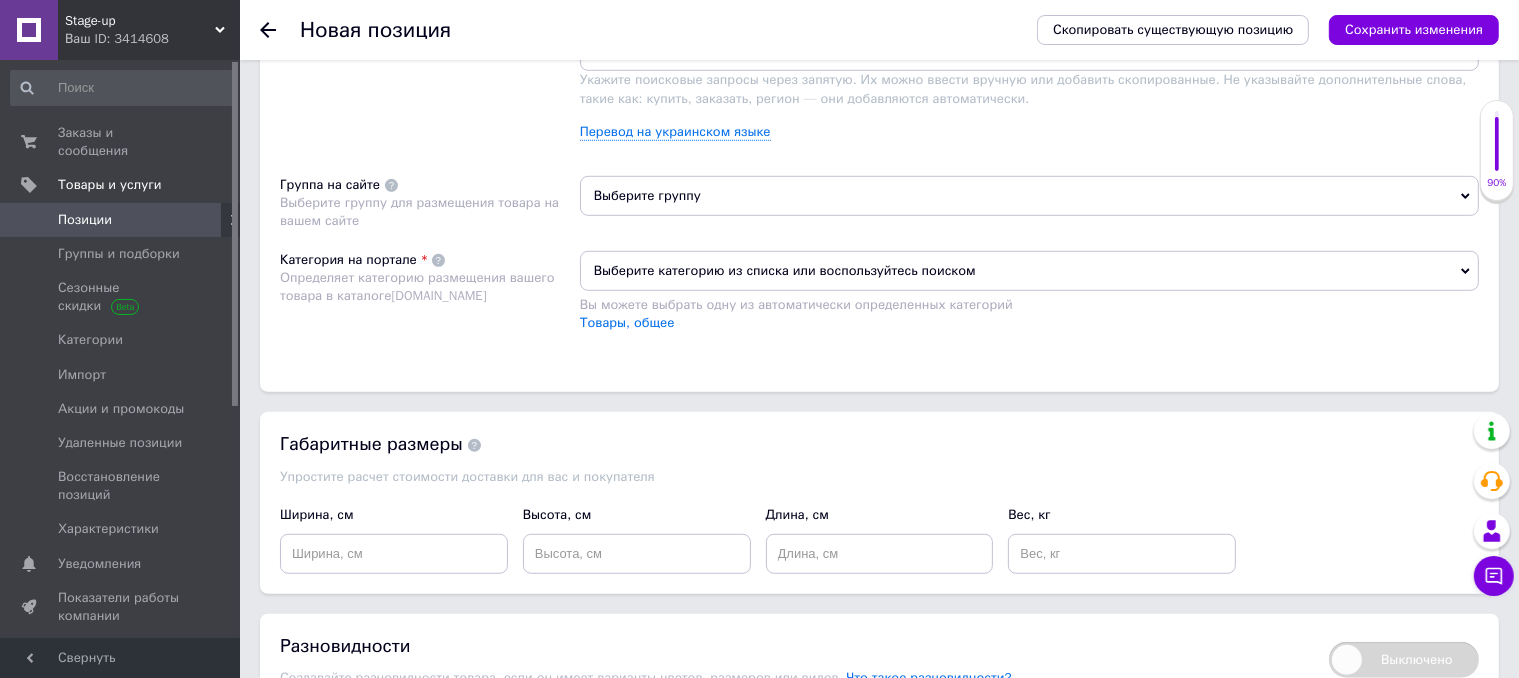 click on "Выберите группу" at bounding box center (1029, 196) 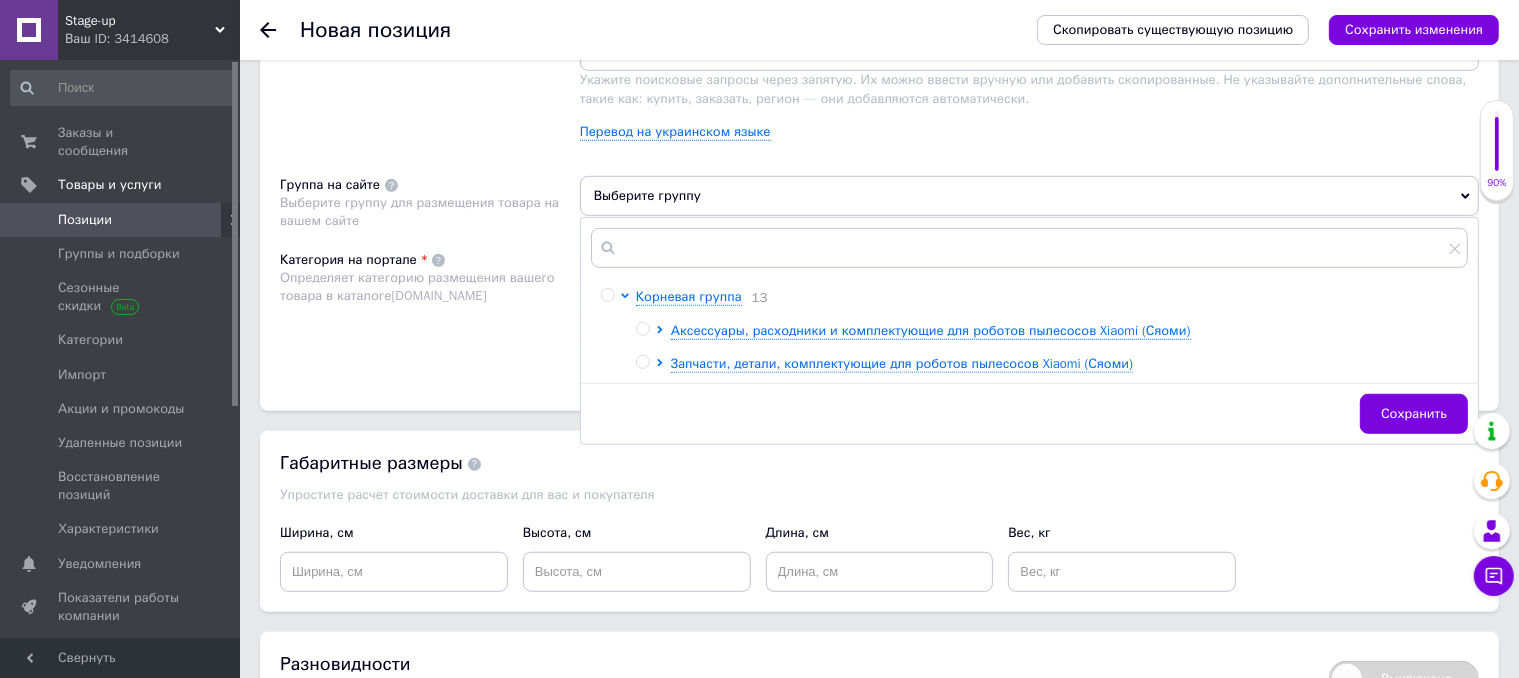 click at bounding box center [646, 364] 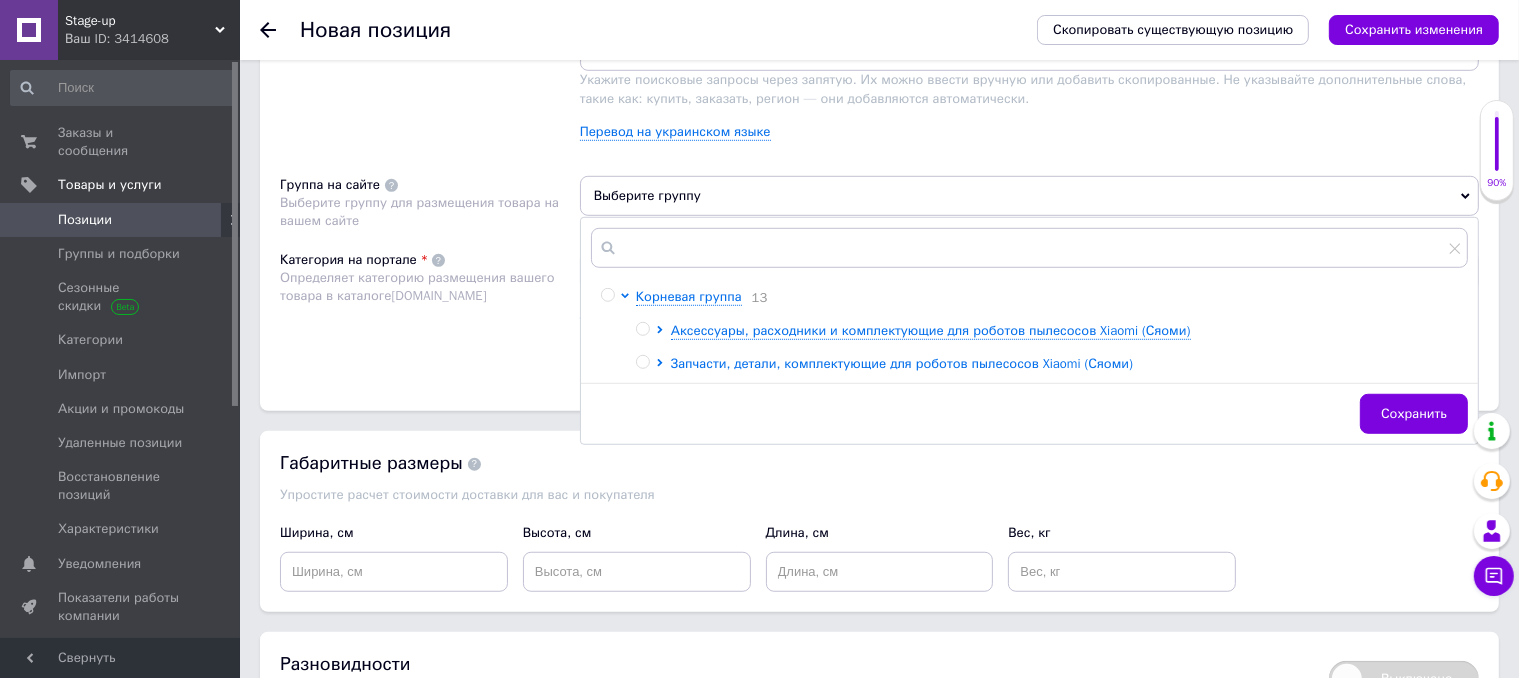 click 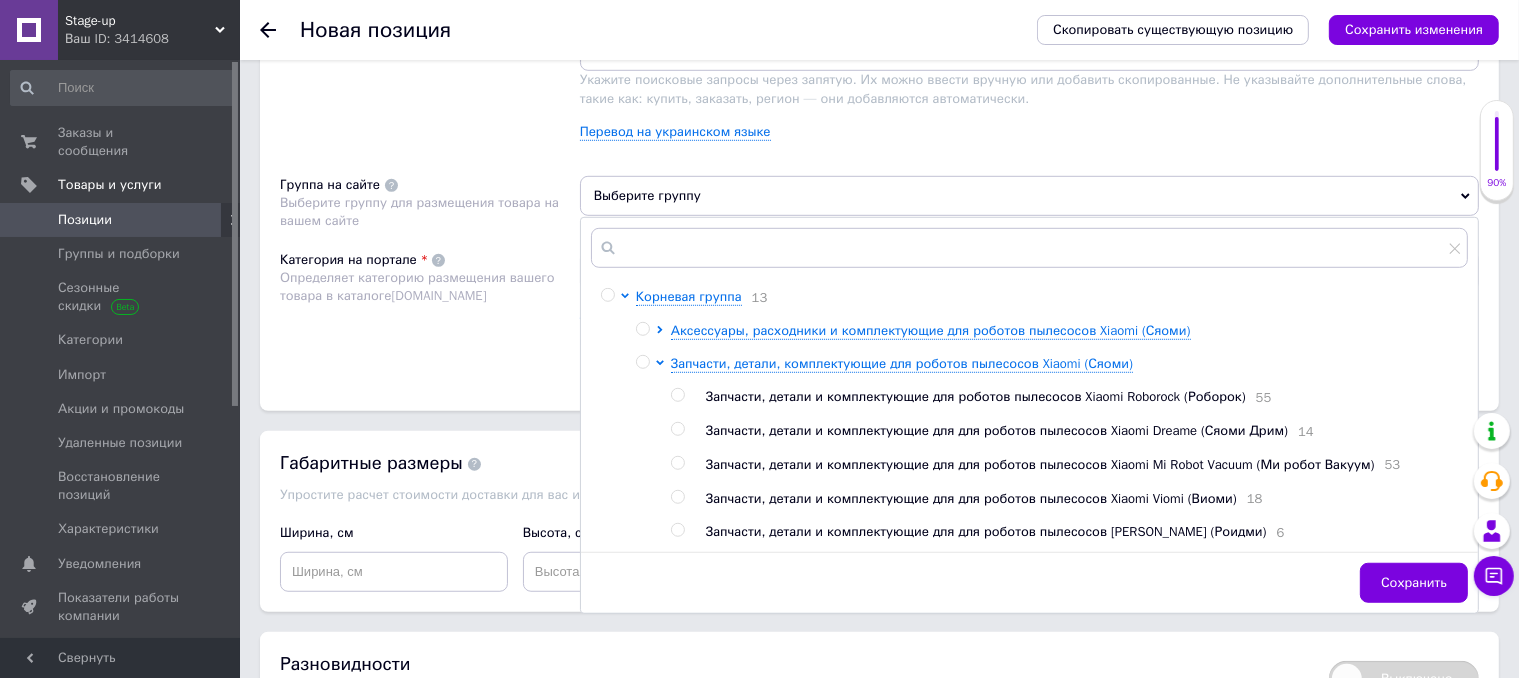 scroll, scrollTop: 0, scrollLeft: 0, axis: both 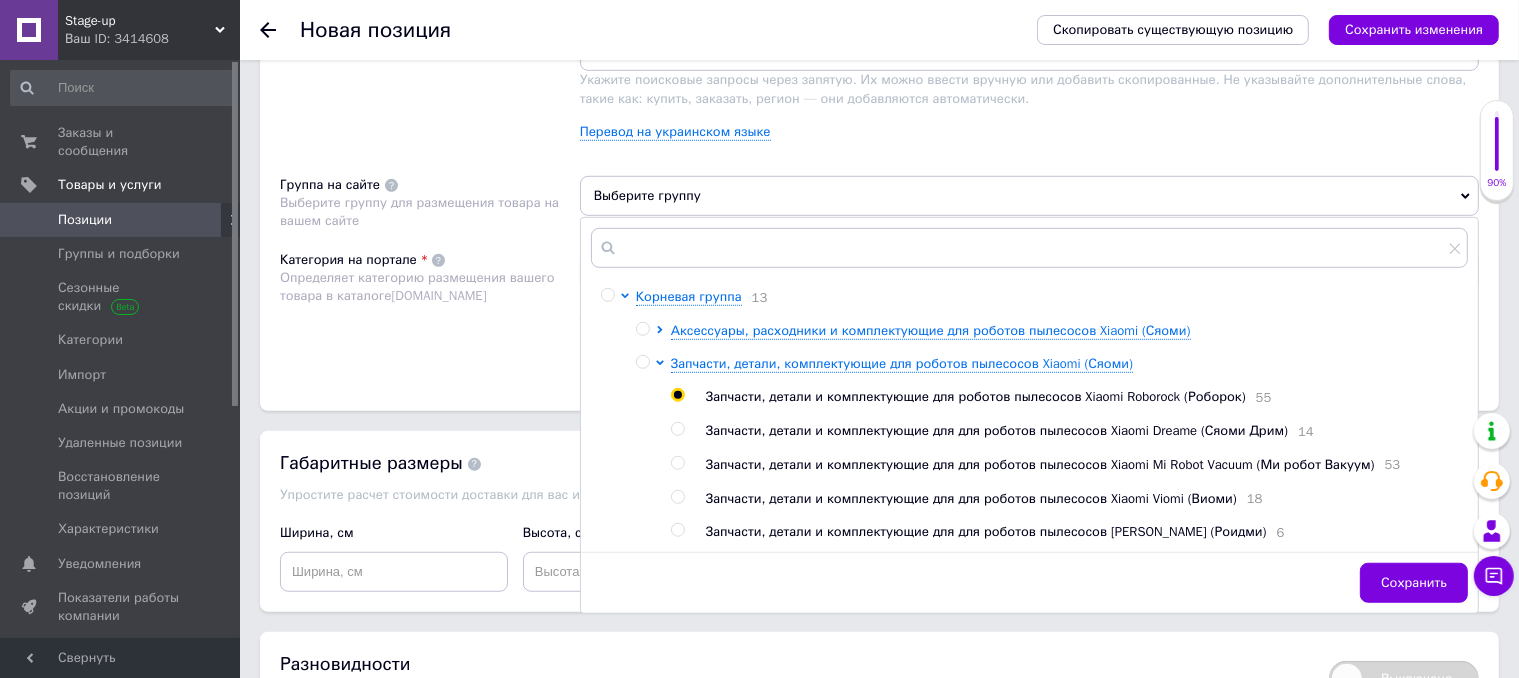 radio on "true" 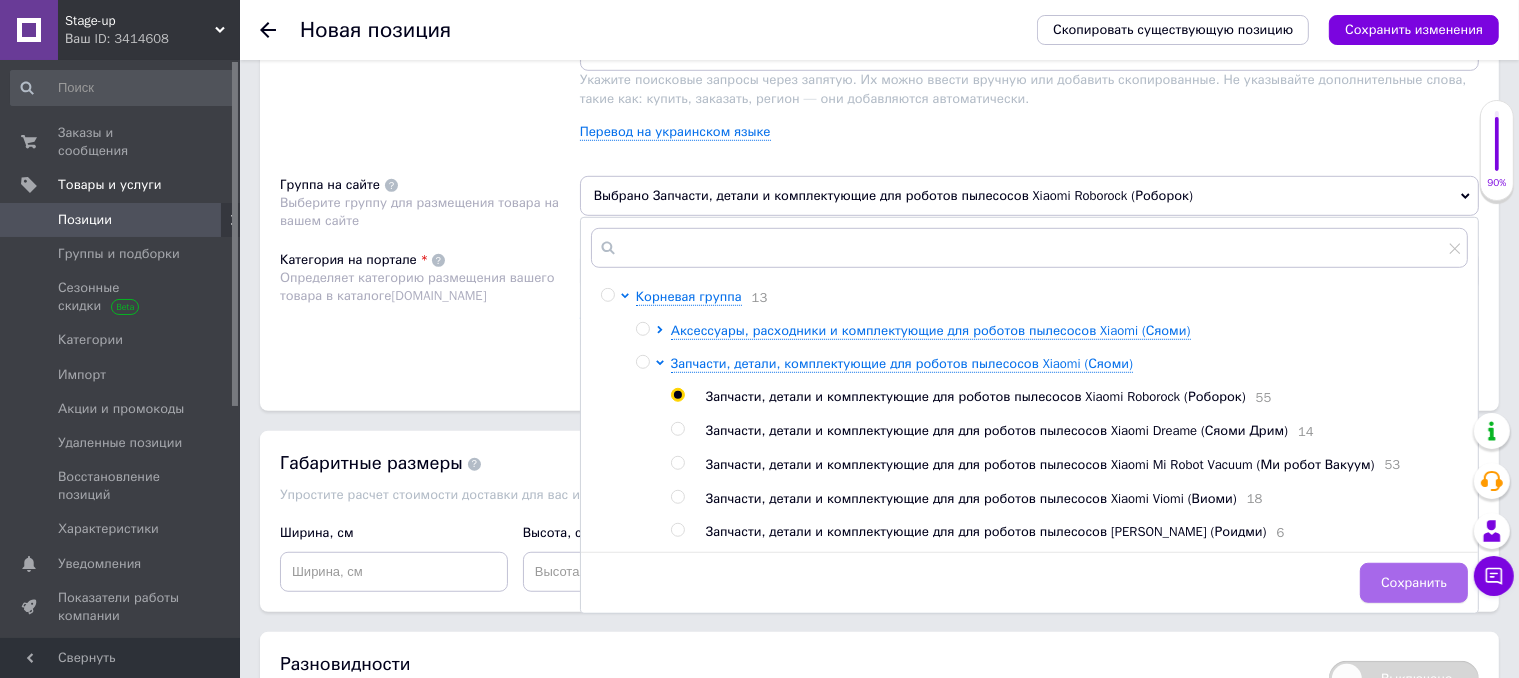 click on "Сохранить" at bounding box center (1414, 583) 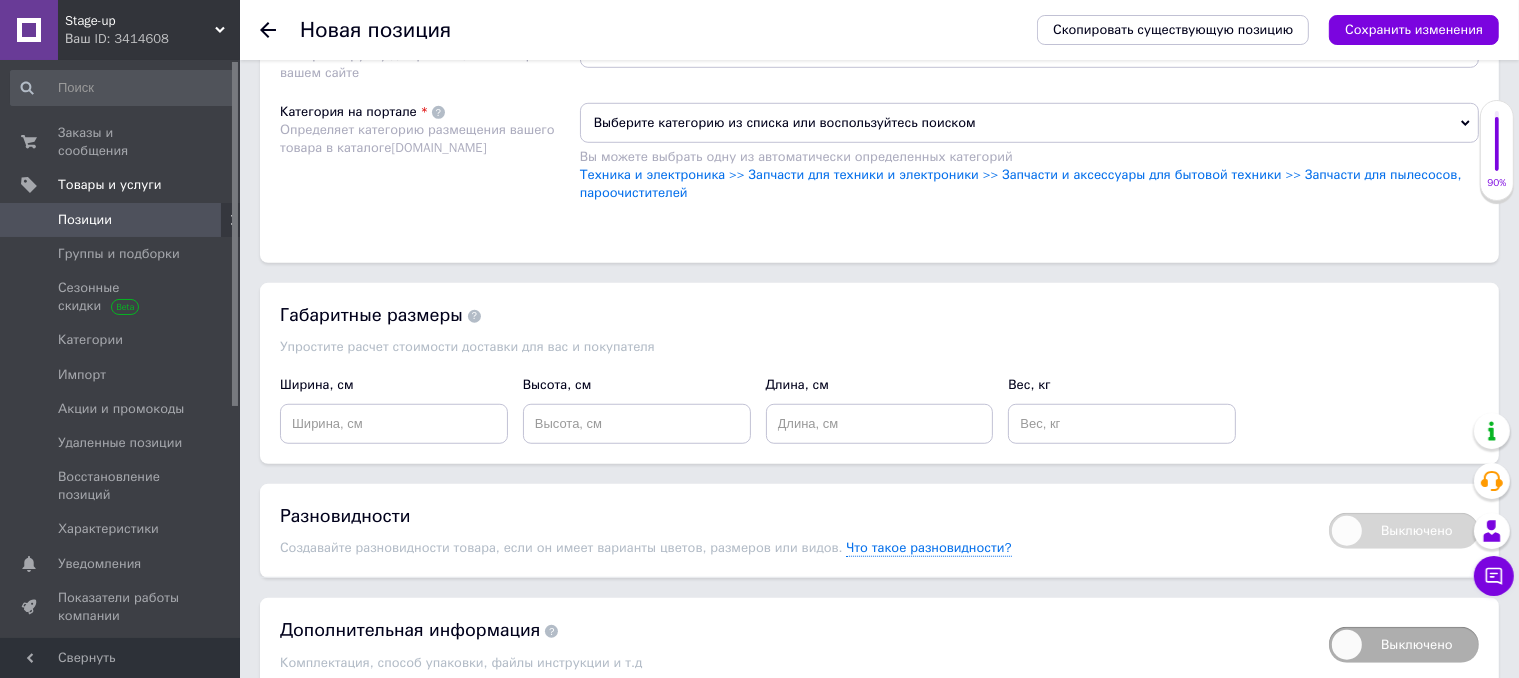 scroll, scrollTop: 1500, scrollLeft: 0, axis: vertical 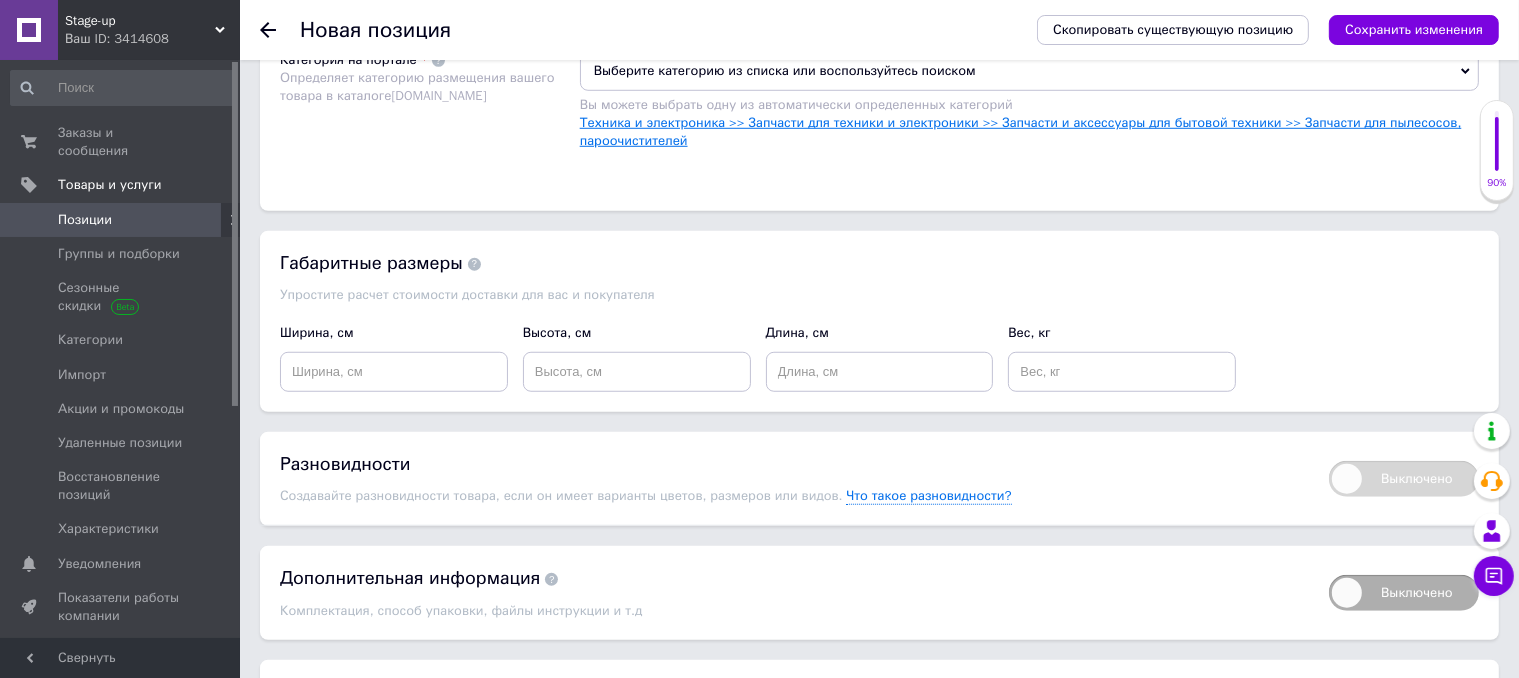 click on "Техника и электроника >> Запчасти для техники и электроники >> Запчасти и аксессуары для бытовой техники >> Запчасти для пылесосов, пароочистителей" at bounding box center [1021, 131] 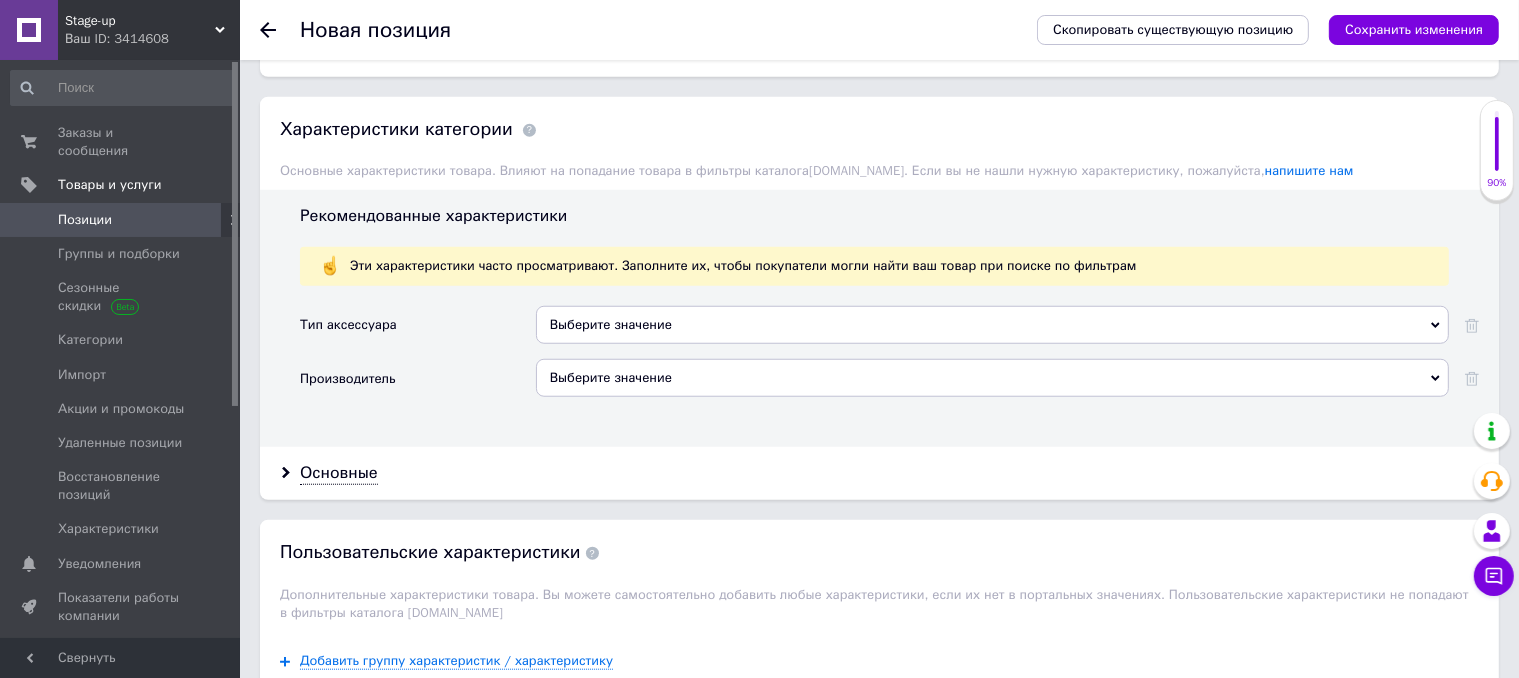 scroll, scrollTop: 1700, scrollLeft: 0, axis: vertical 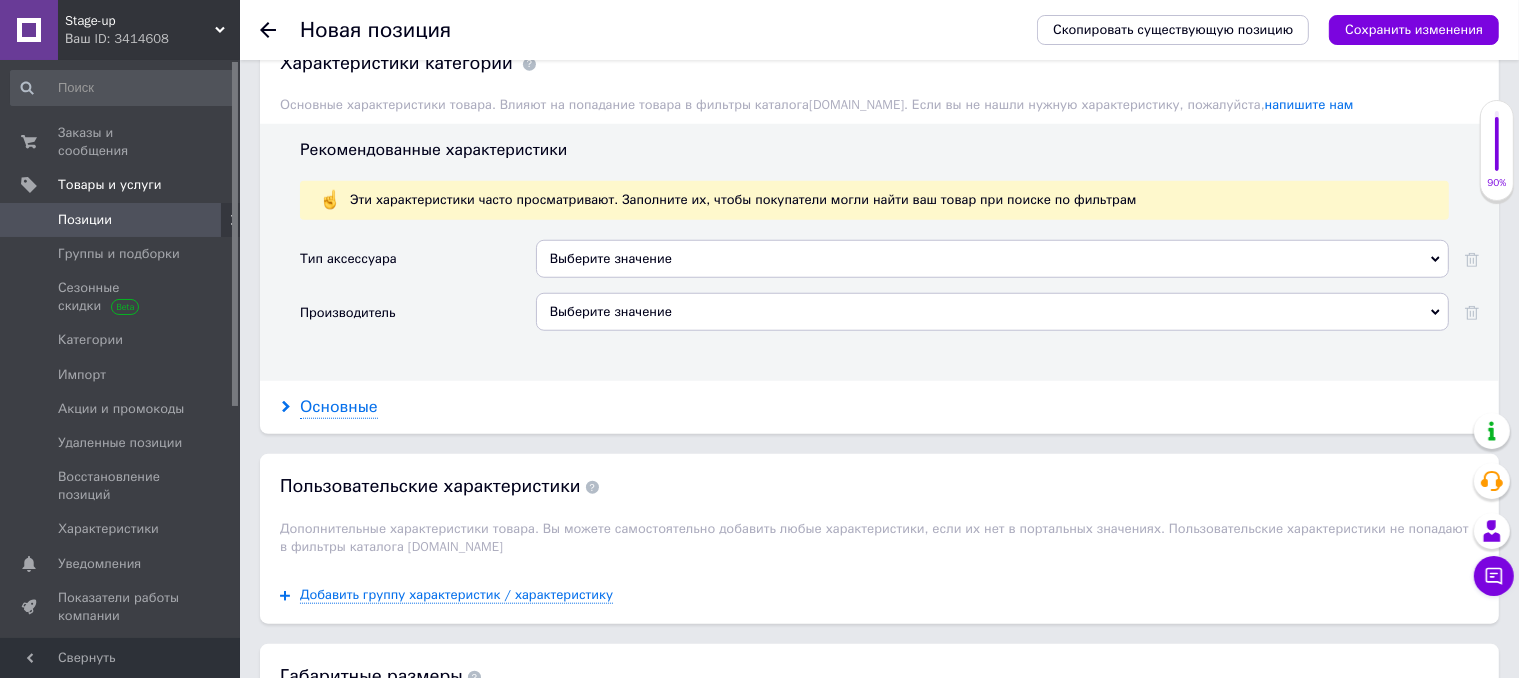 drag, startPoint x: 362, startPoint y: 415, endPoint x: 373, endPoint y: 406, distance: 14.21267 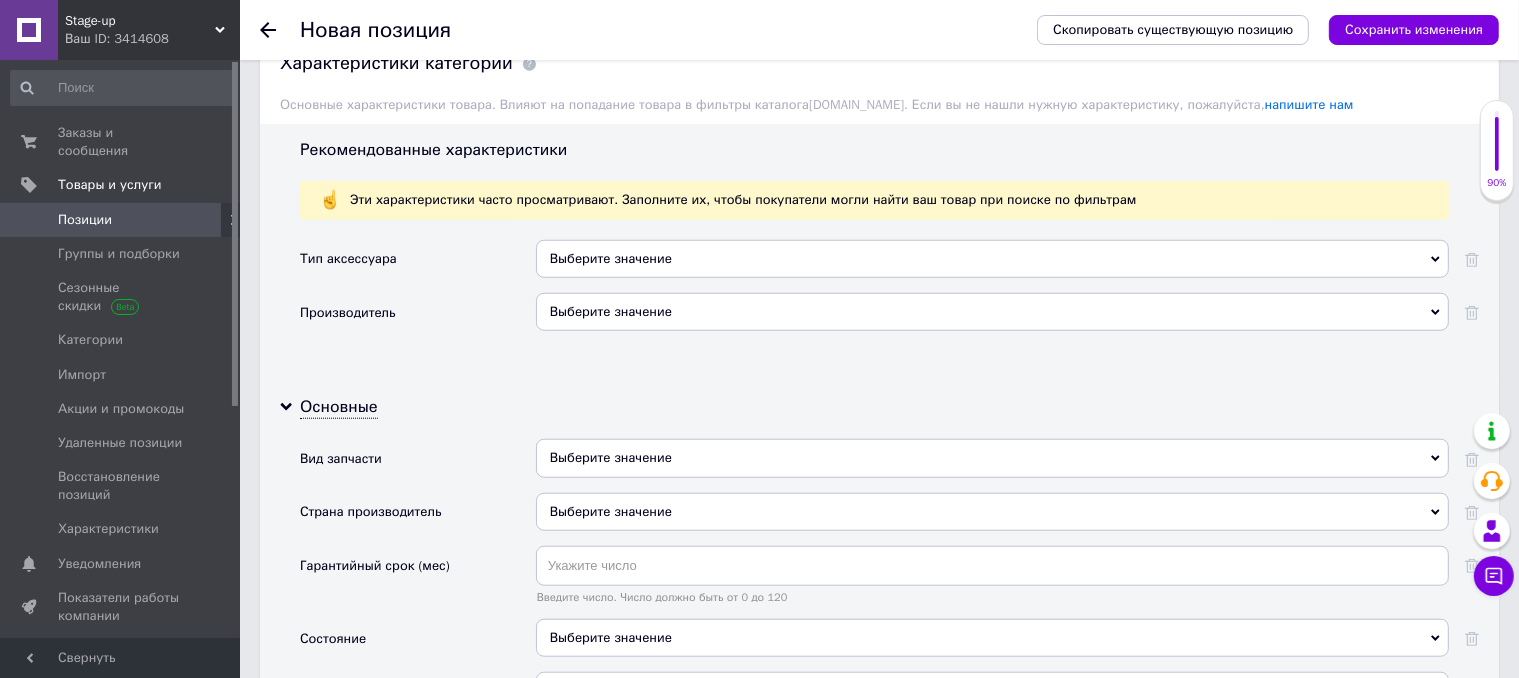 click on "Выберите значение" at bounding box center (992, 312) 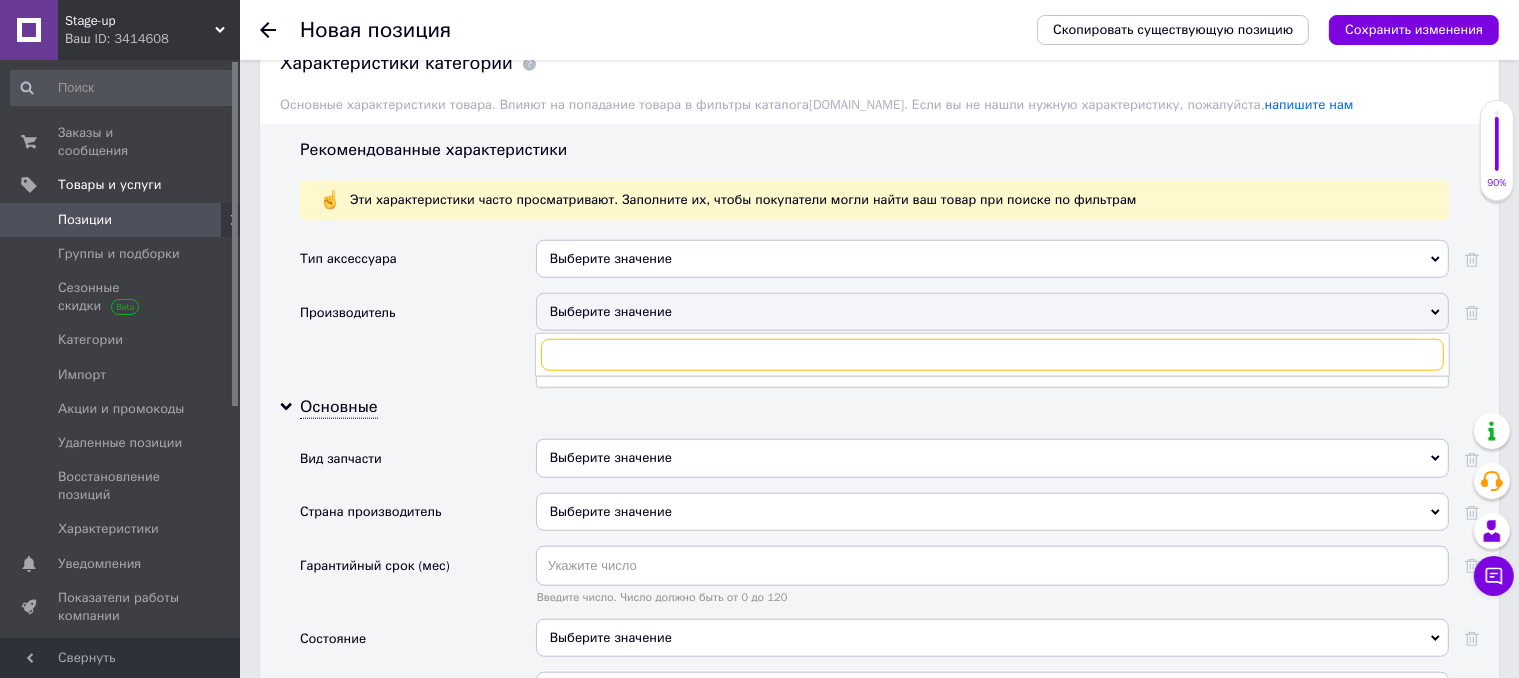 paste on "Xiaomi" 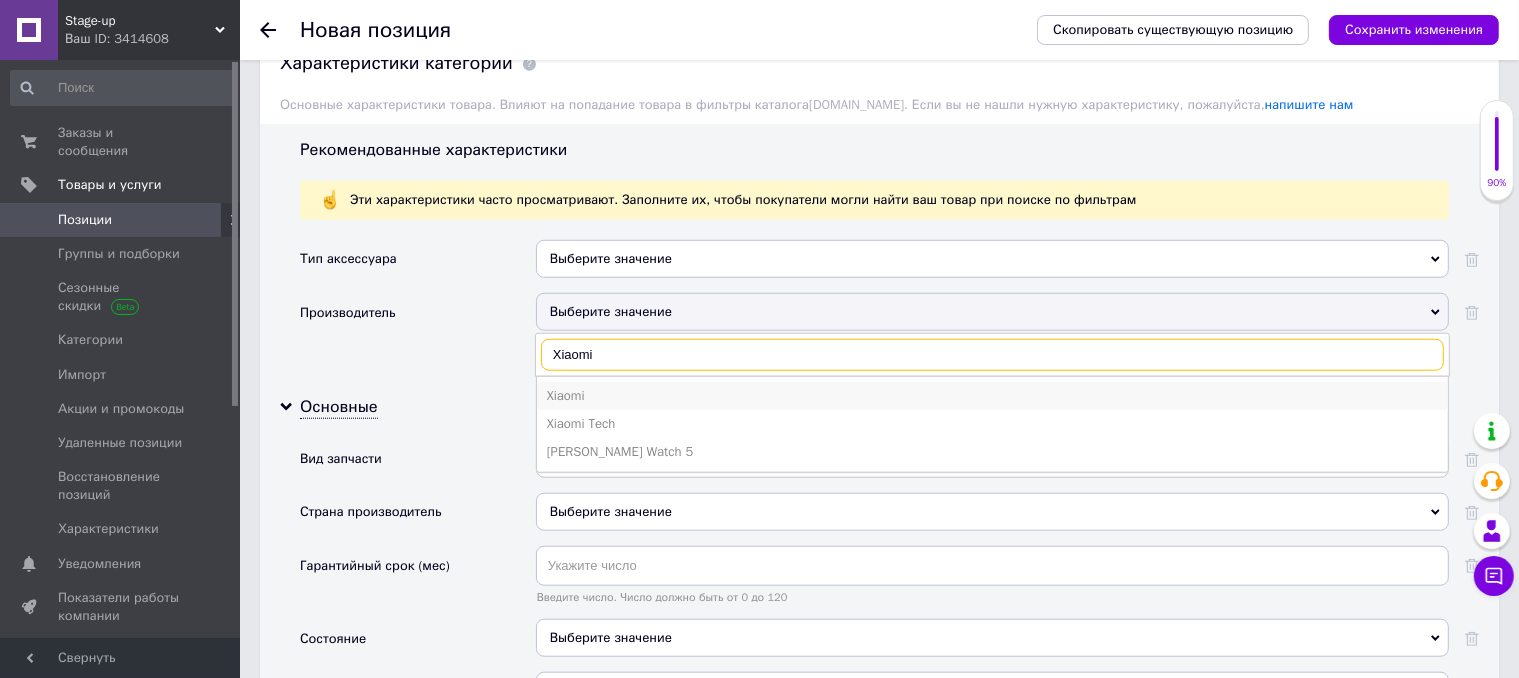 type on "Xiaomi" 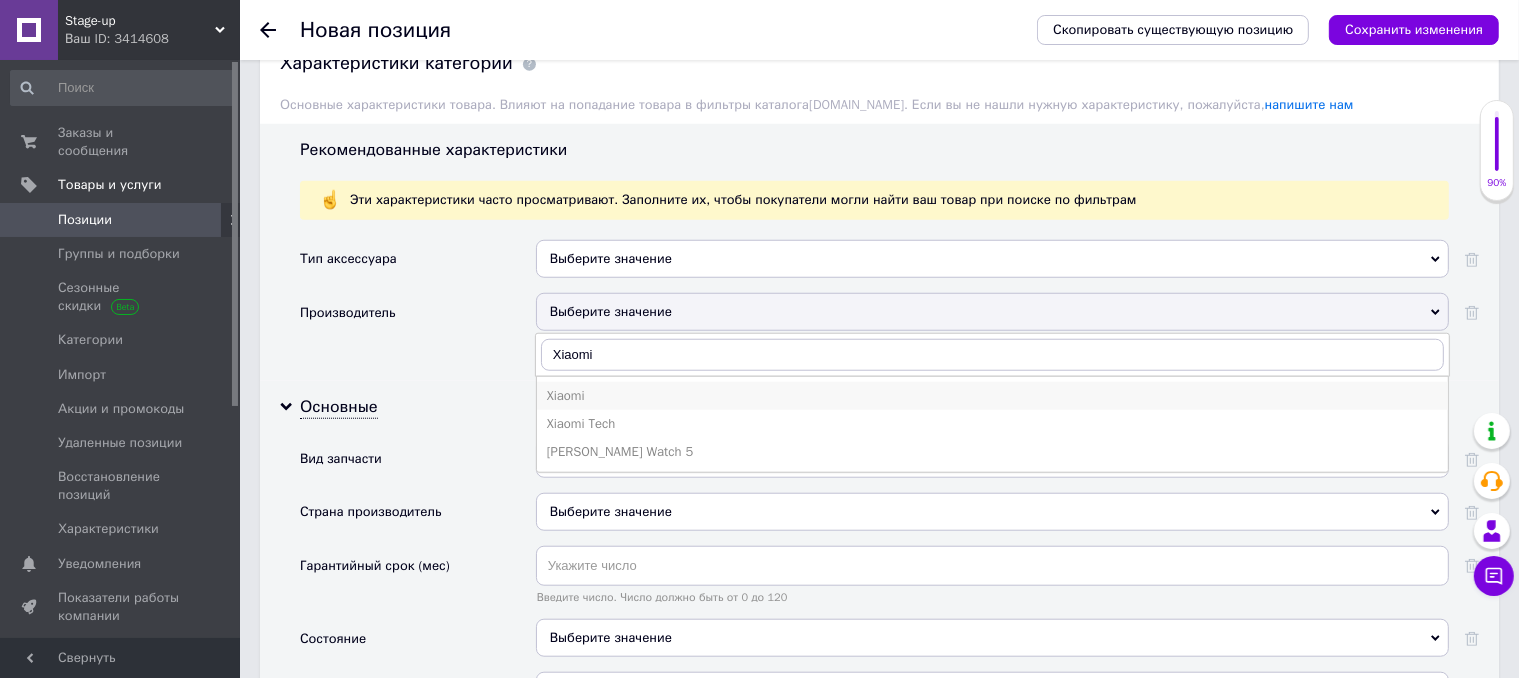 click on "Xiaomi" at bounding box center [992, 396] 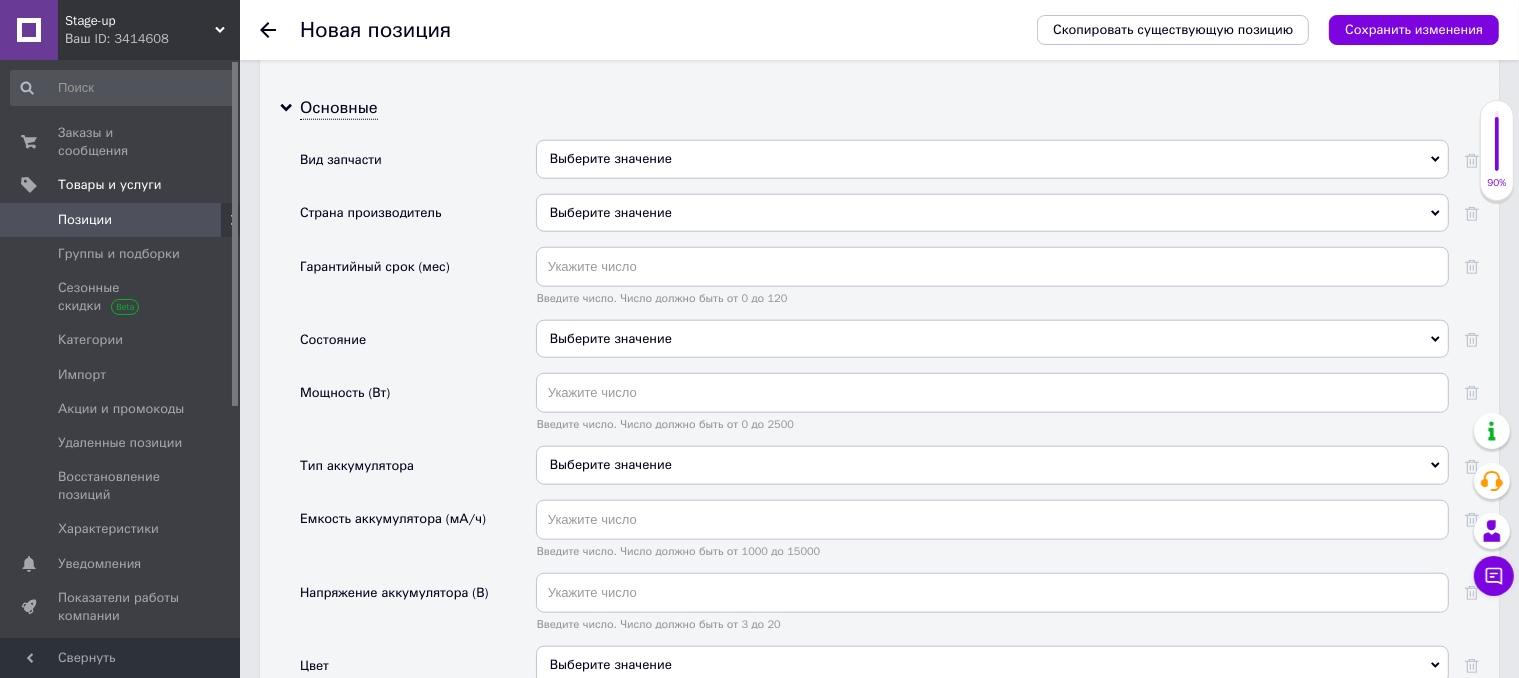 scroll, scrollTop: 2000, scrollLeft: 0, axis: vertical 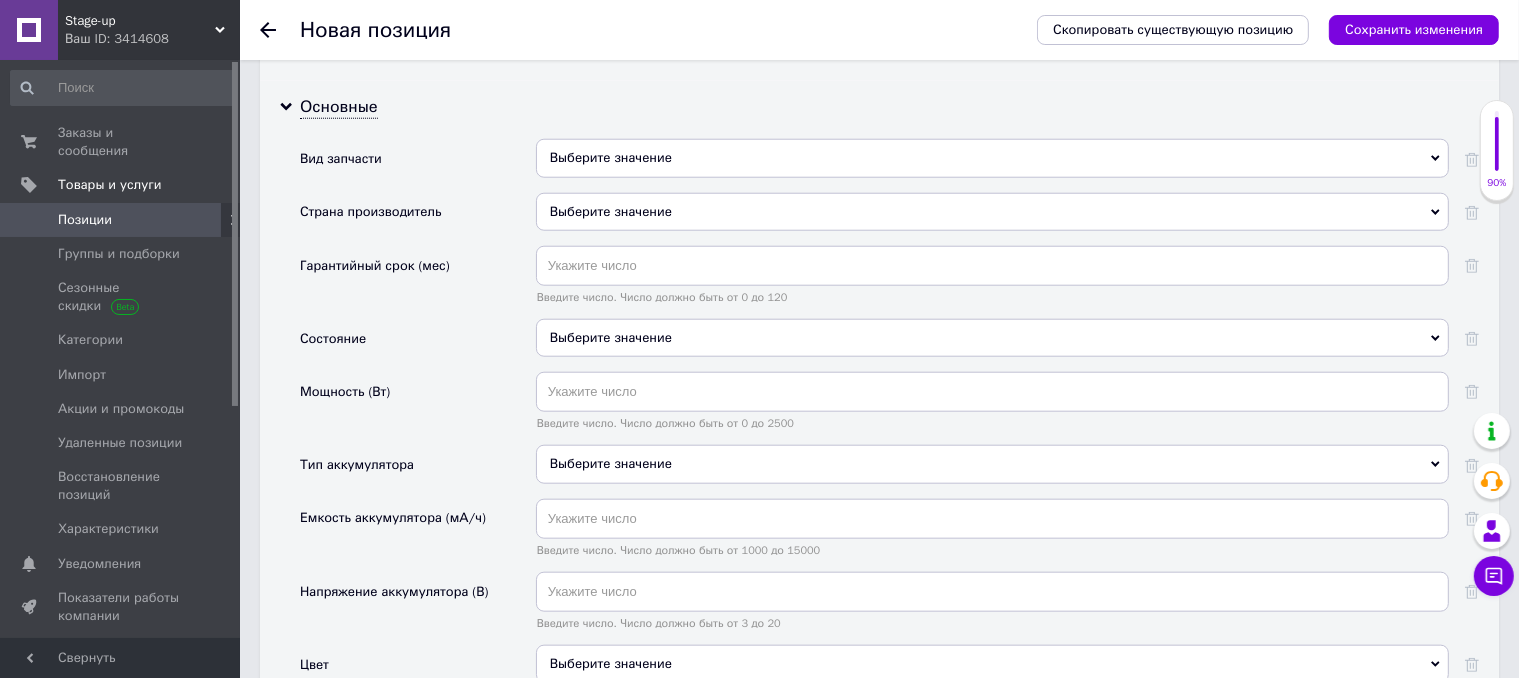 click on "Выберите значение" at bounding box center (992, 158) 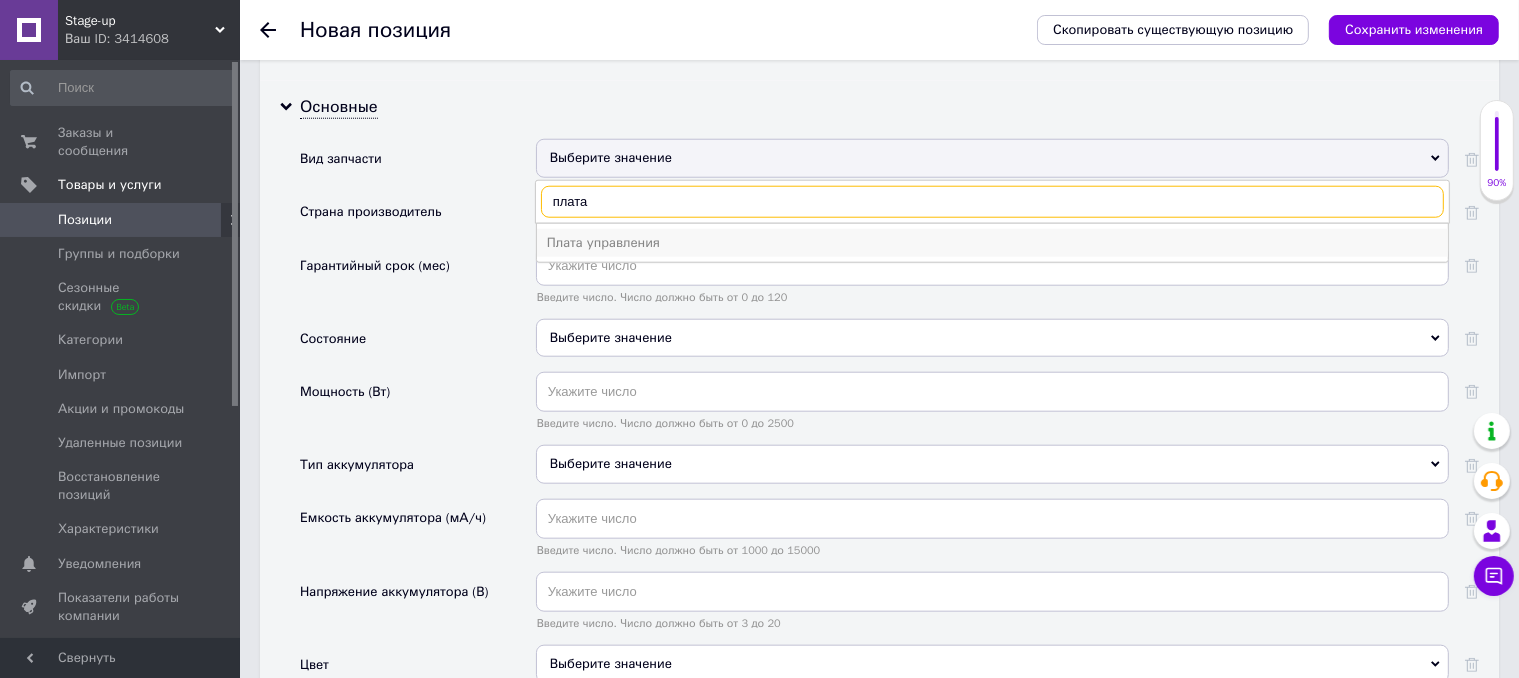 type on "плата" 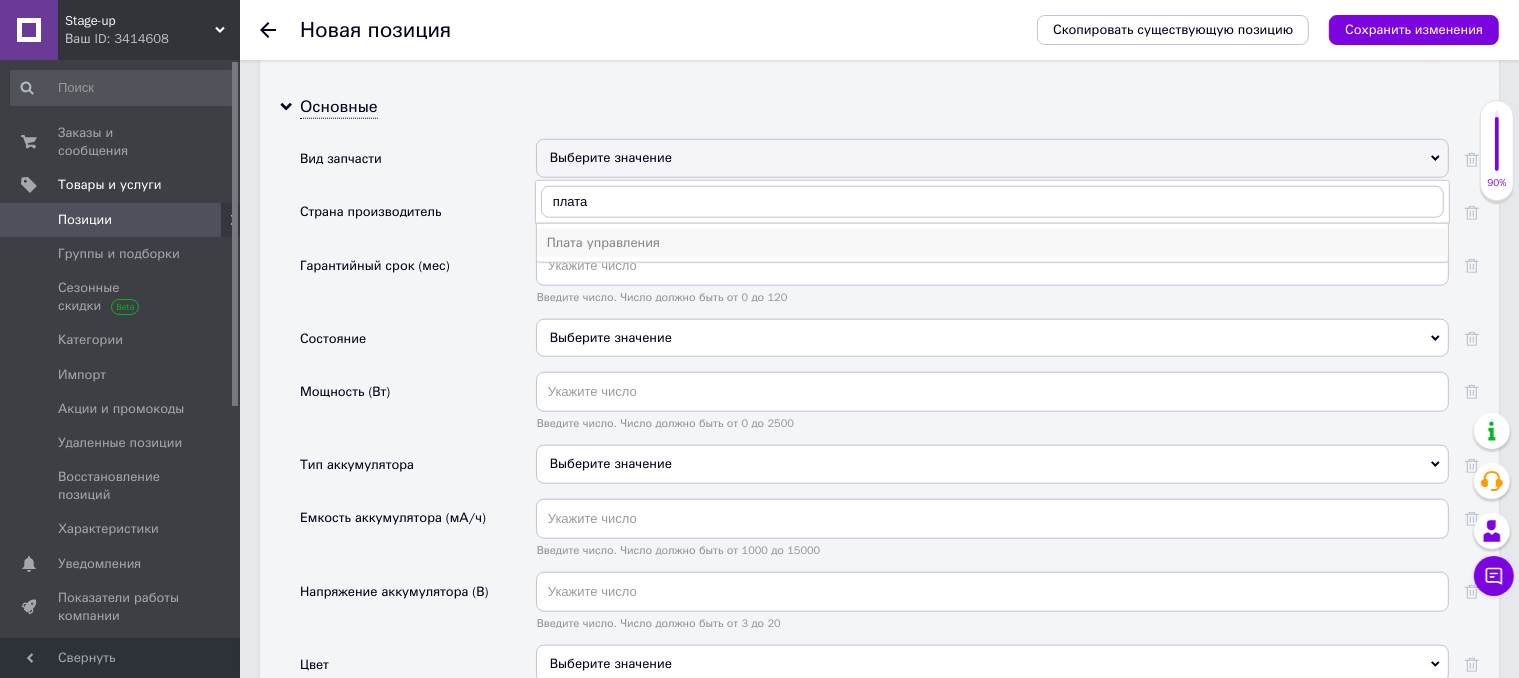 click on "Плата управления" at bounding box center [992, 243] 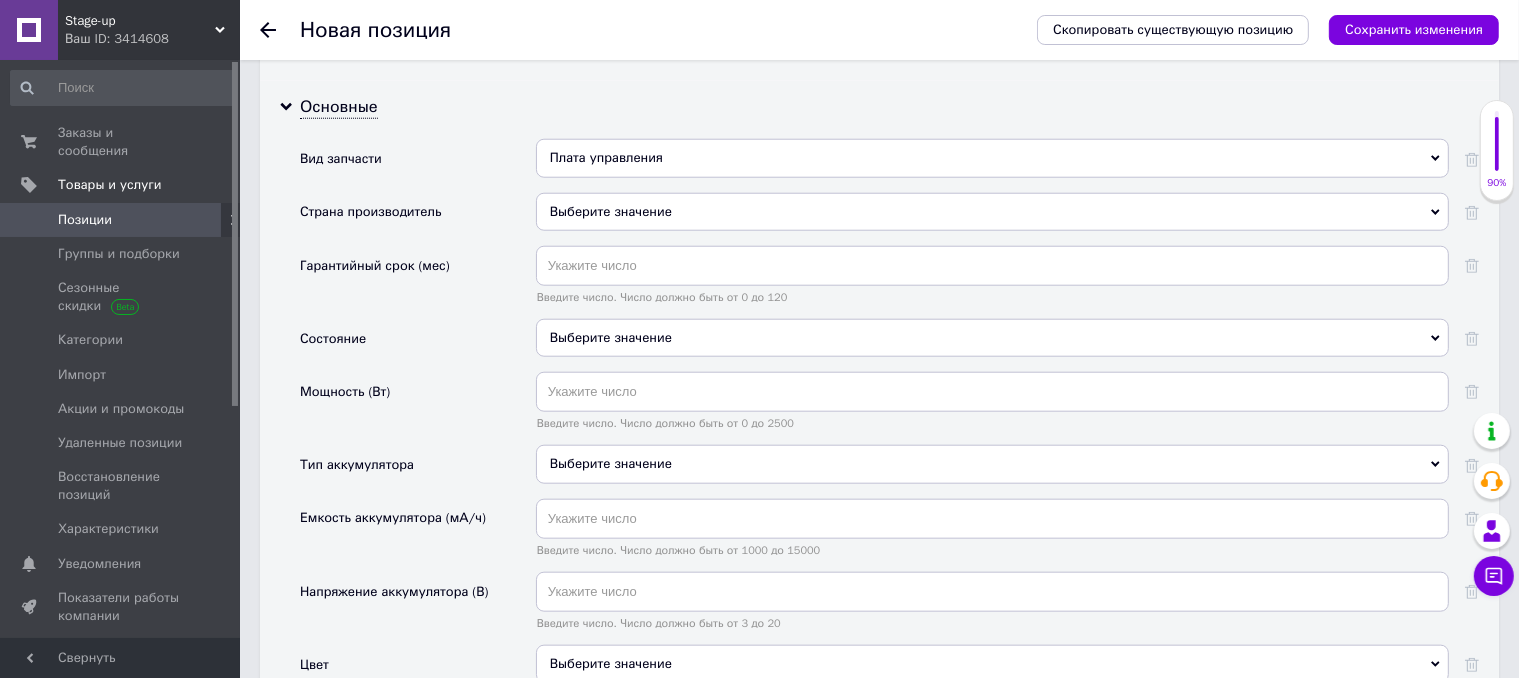 click on "Выберите значение" at bounding box center [992, 212] 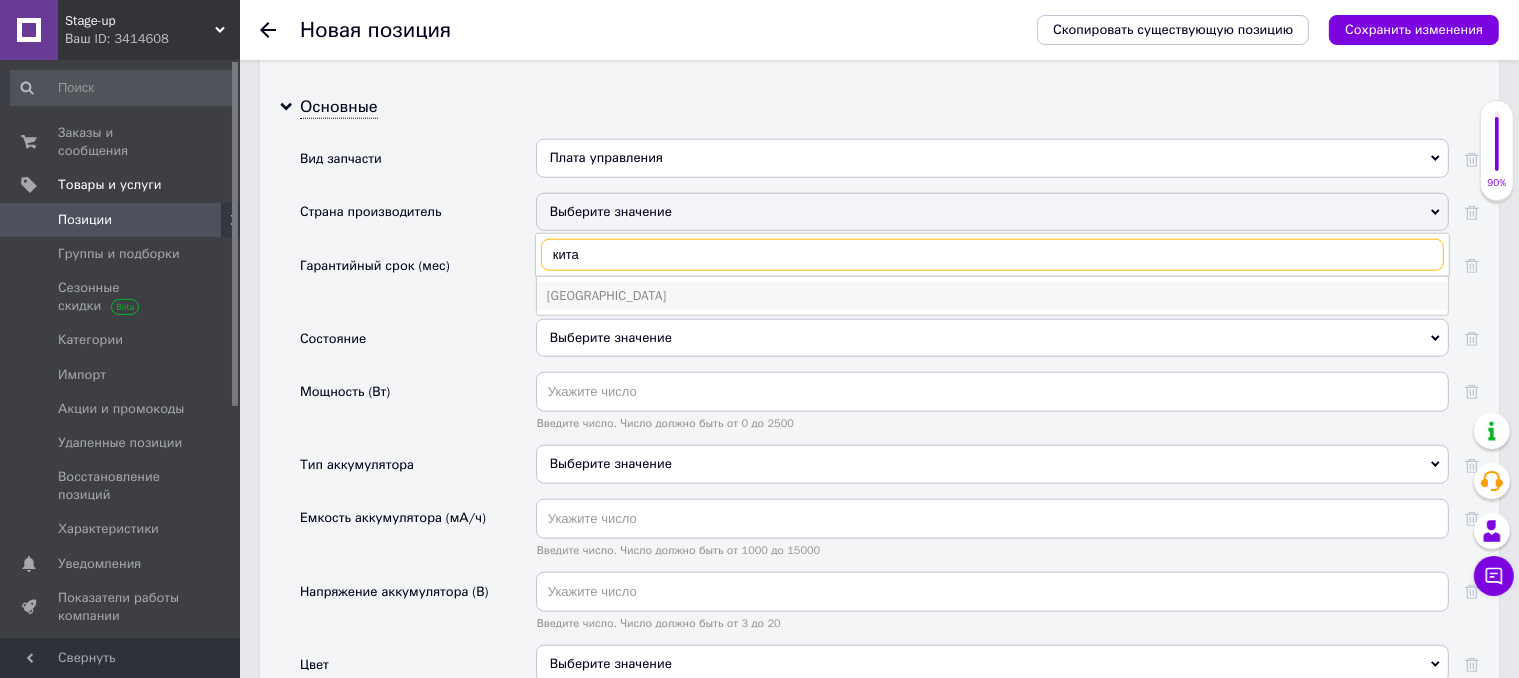 type on "кита" 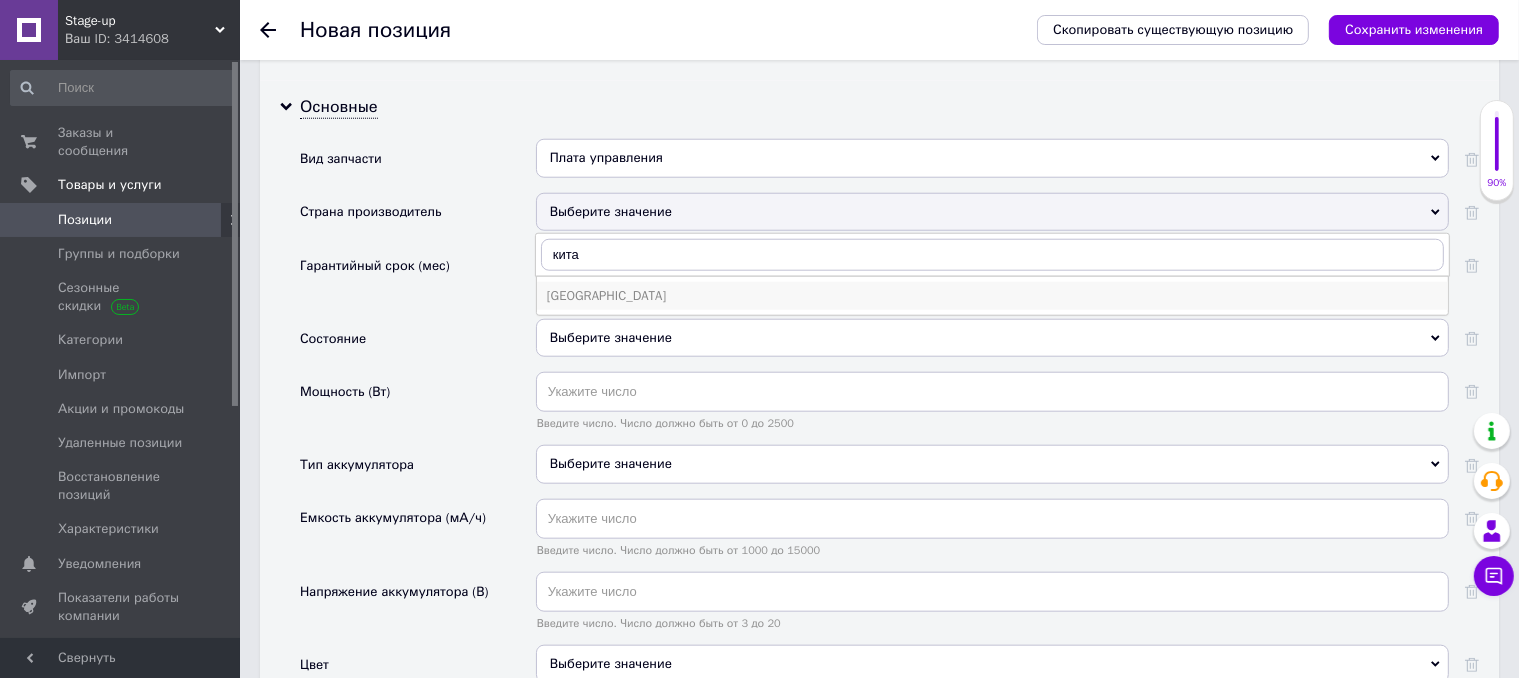 click on "[GEOGRAPHIC_DATA]" at bounding box center [992, 296] 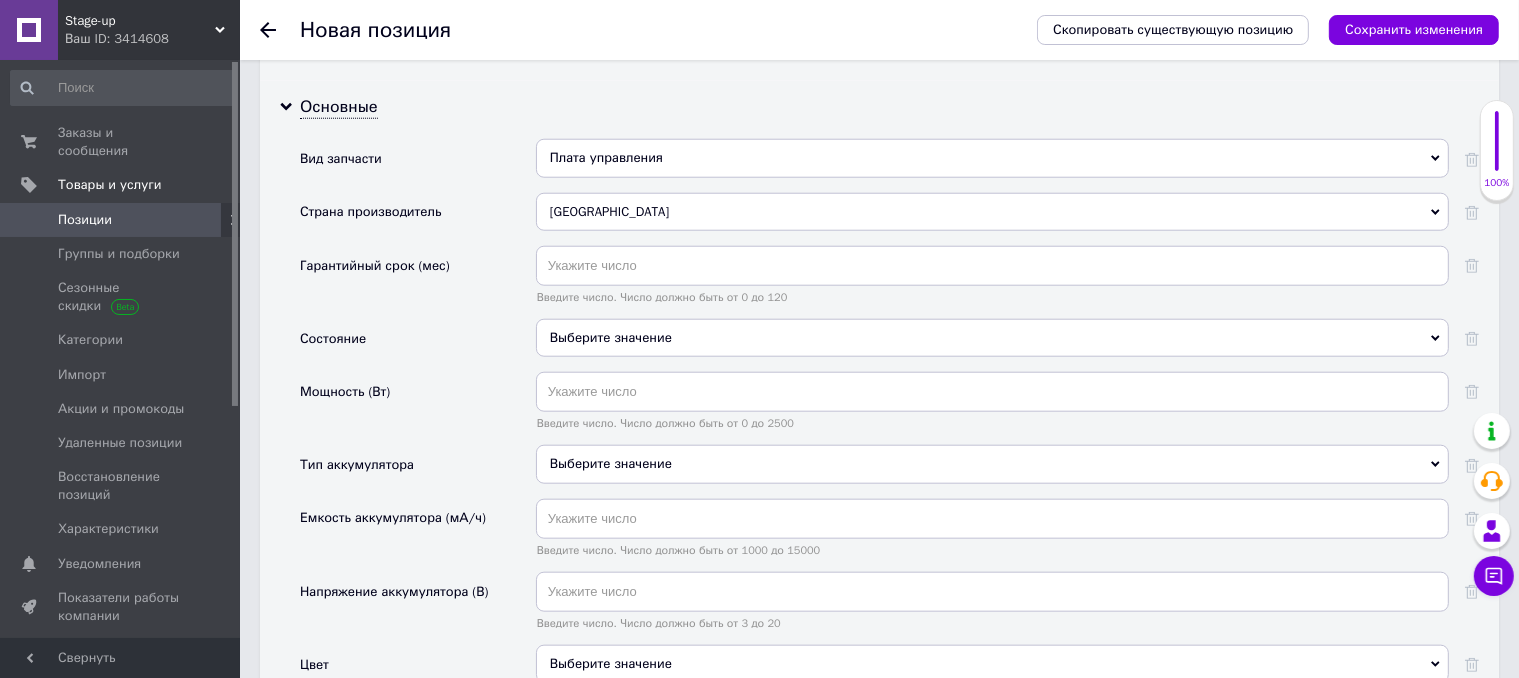 click on "Выберите значение" at bounding box center [992, 338] 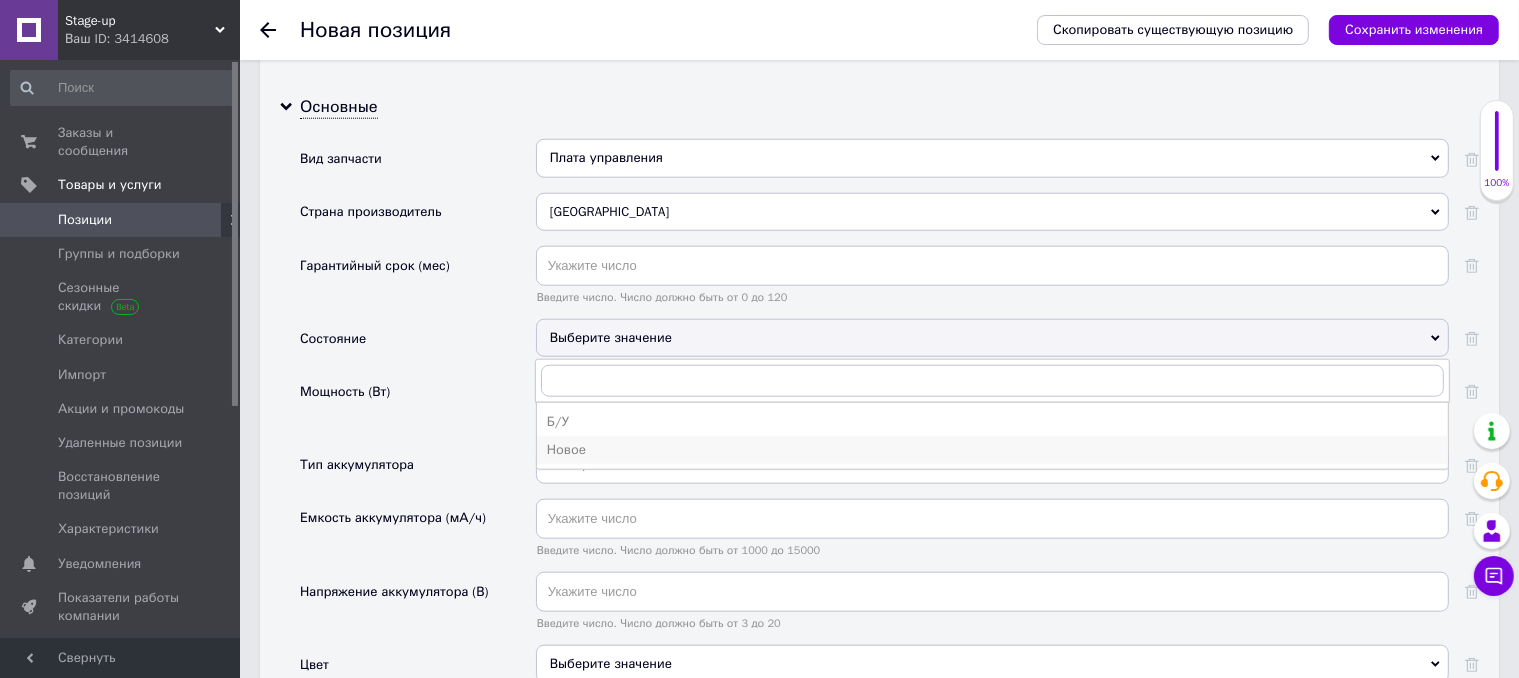 click on "Новое" at bounding box center (992, 450) 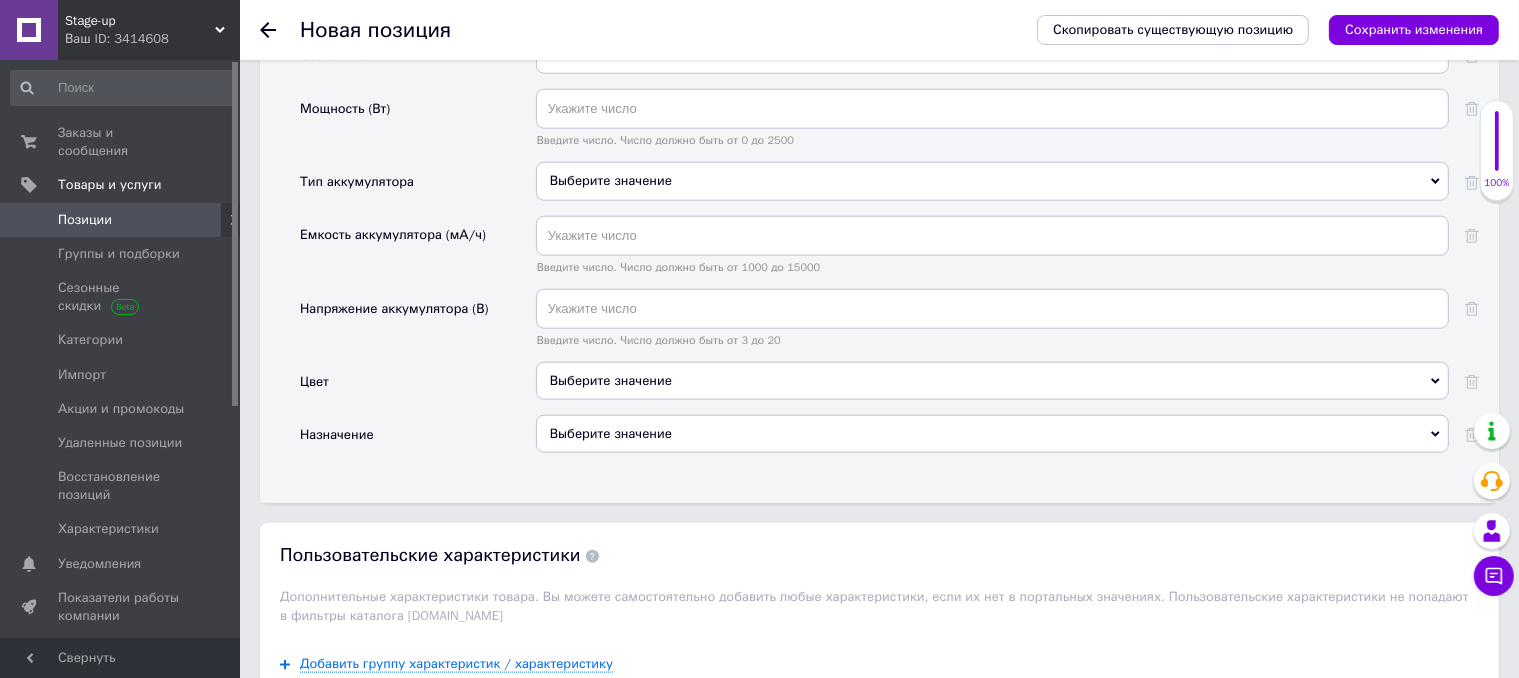 scroll, scrollTop: 2400, scrollLeft: 0, axis: vertical 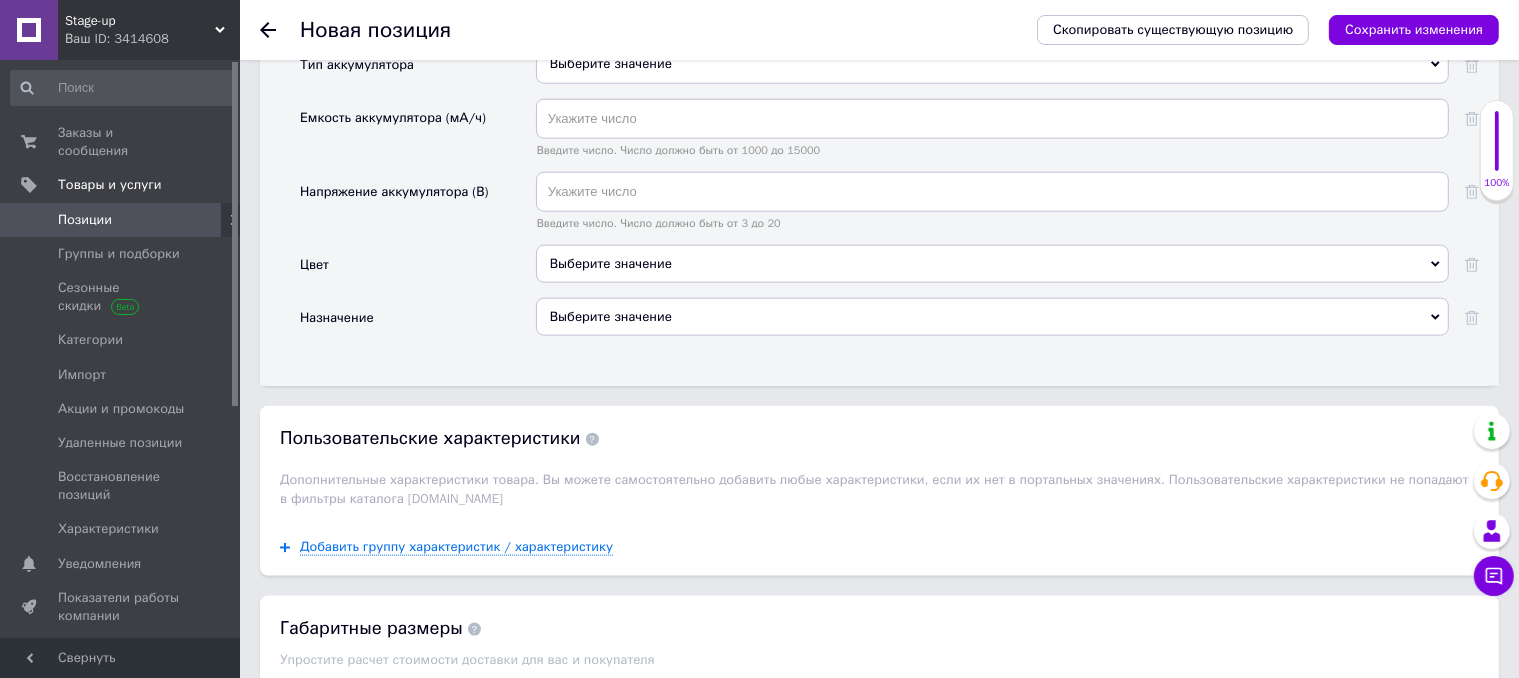 click on "Выберите значение" at bounding box center (992, 317) 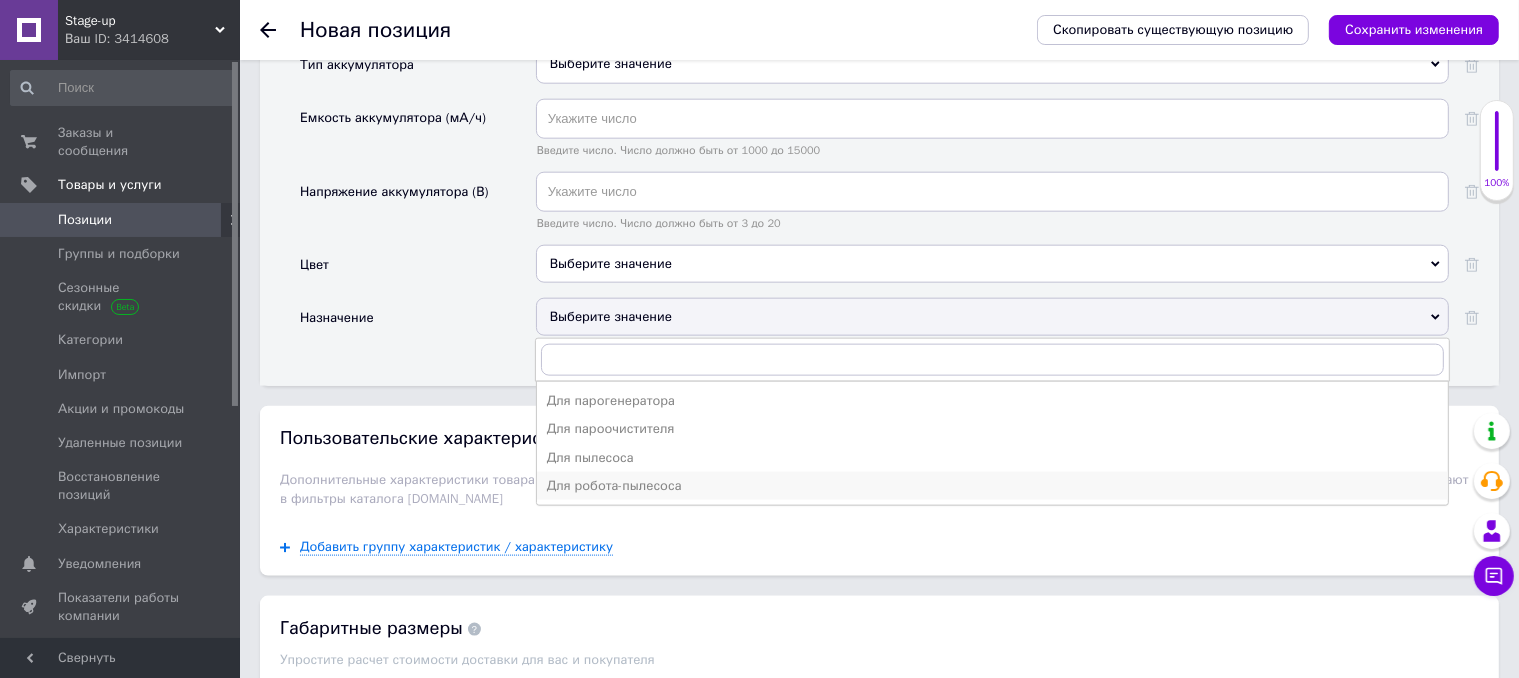 click on "Для робота-пылесоса" at bounding box center [992, 486] 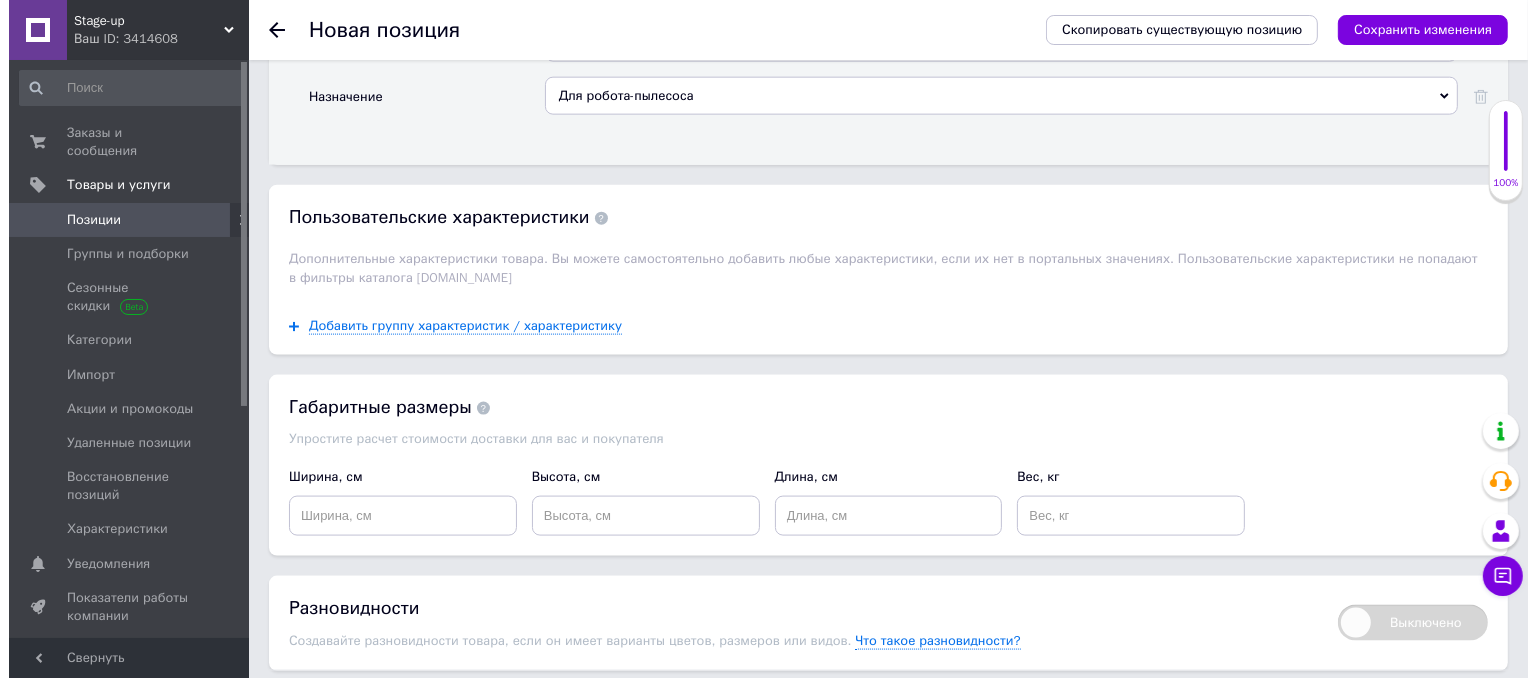 scroll, scrollTop: 2700, scrollLeft: 0, axis: vertical 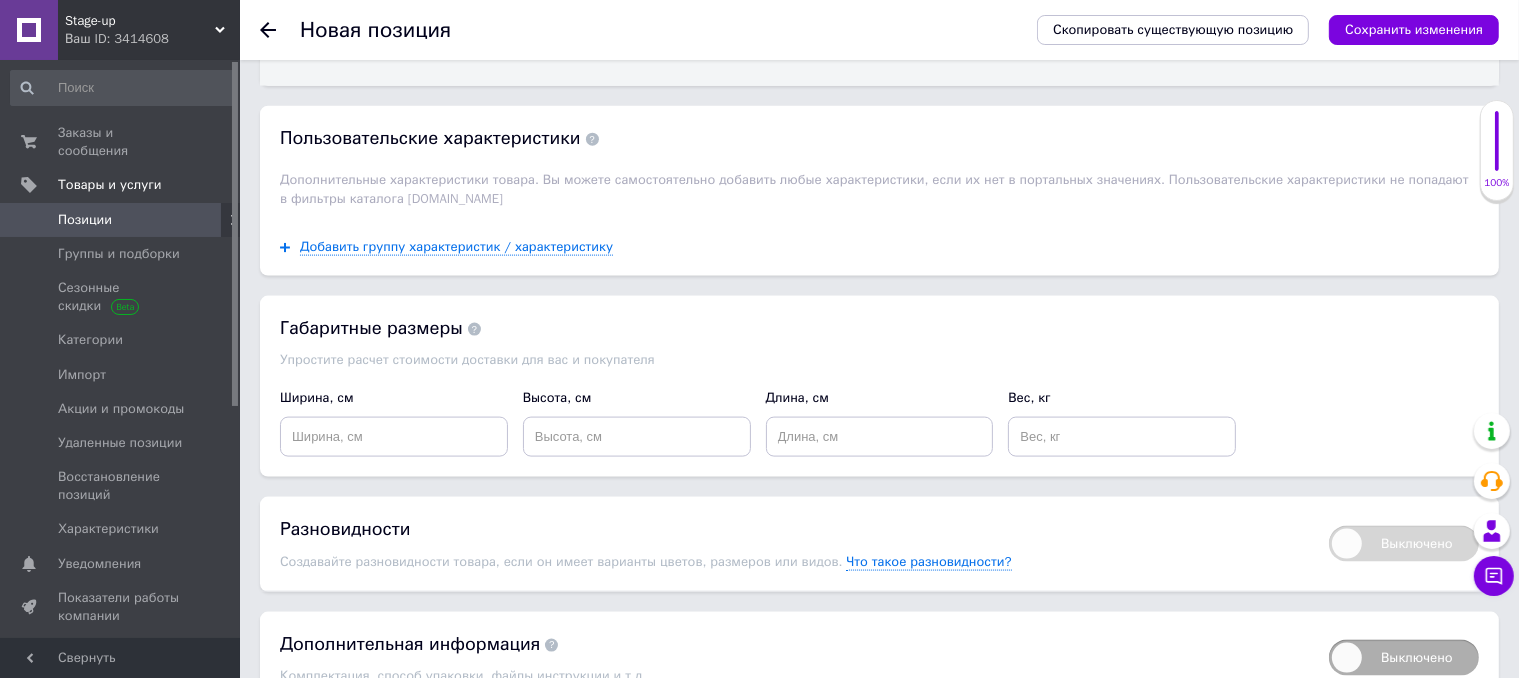 click on "Добавить группу характеристик / характеристику" at bounding box center (879, 247) 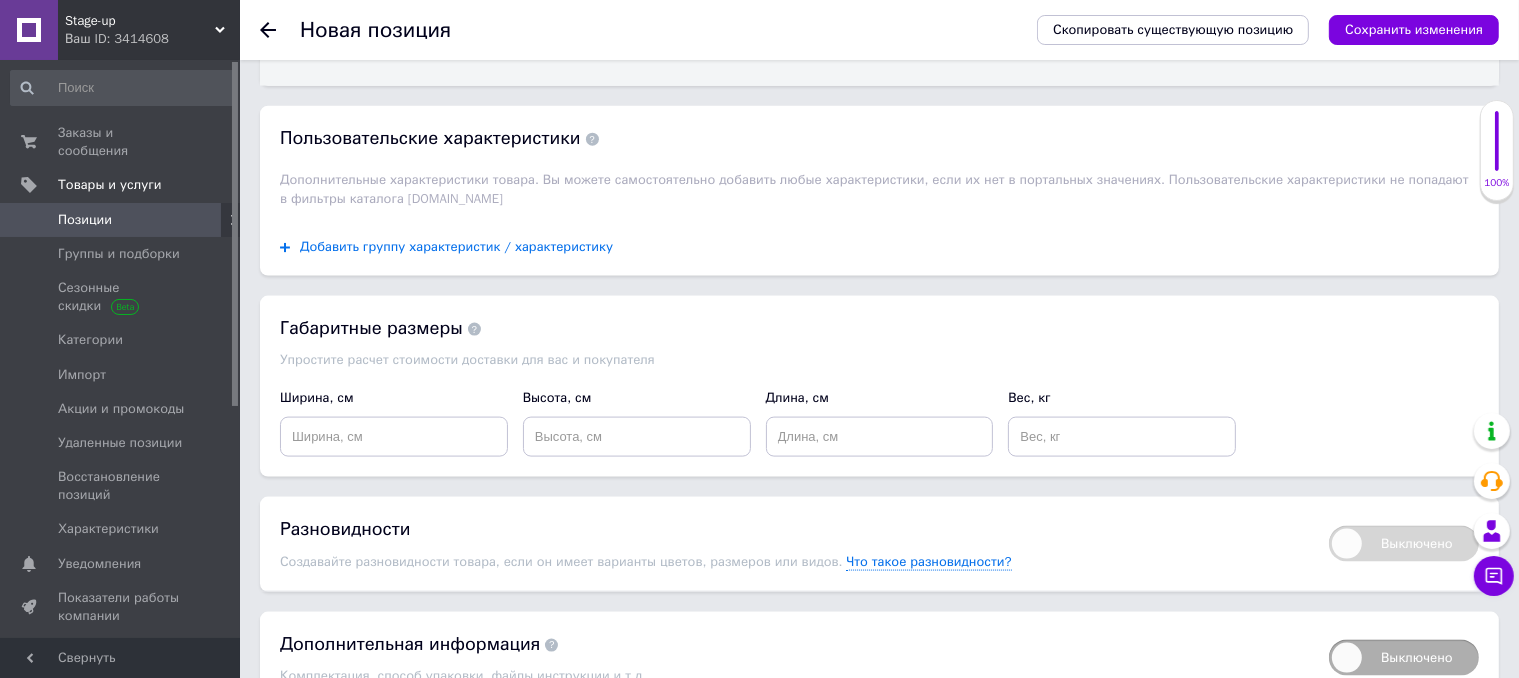 click on "Добавить группу характеристик / характеристику" at bounding box center [456, 247] 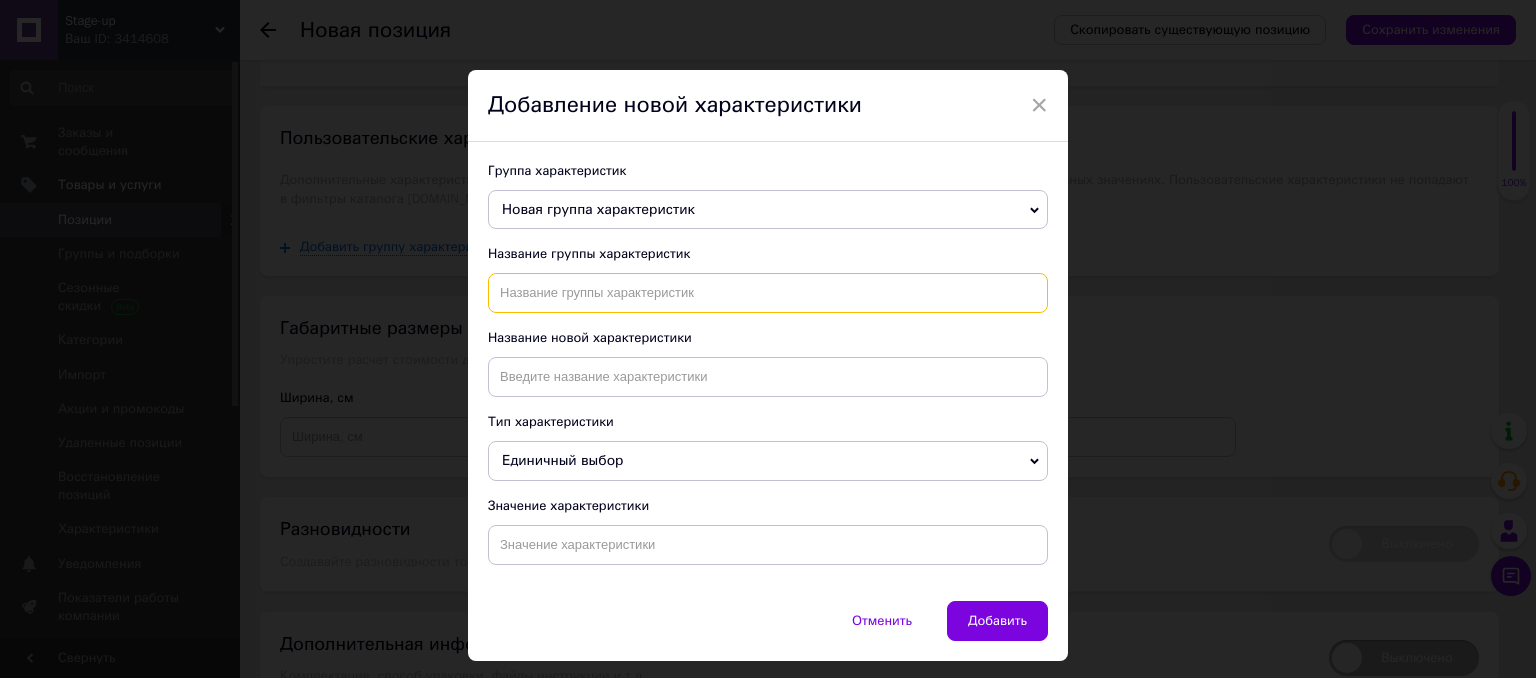 click at bounding box center [768, 293] 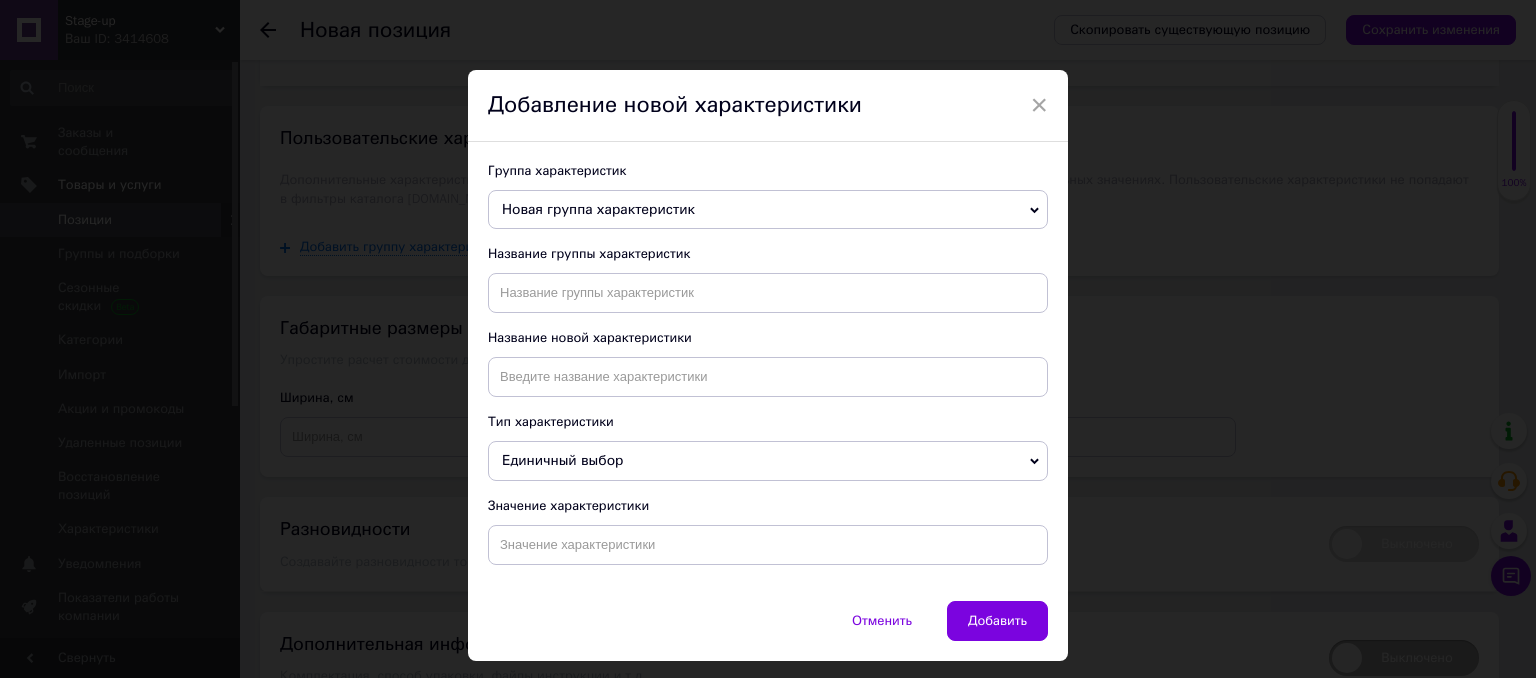 click on "Группа характеристик Новая группа характеристик Модель пылесоса Пользовательские характеристики Характеристики варочной поверхности Габаритные размеры Основные Дополнительные функции и характеристики Размеры Габаритные  размеры Основные атрибуты Модель робота пылесоса" at bounding box center [768, 196] 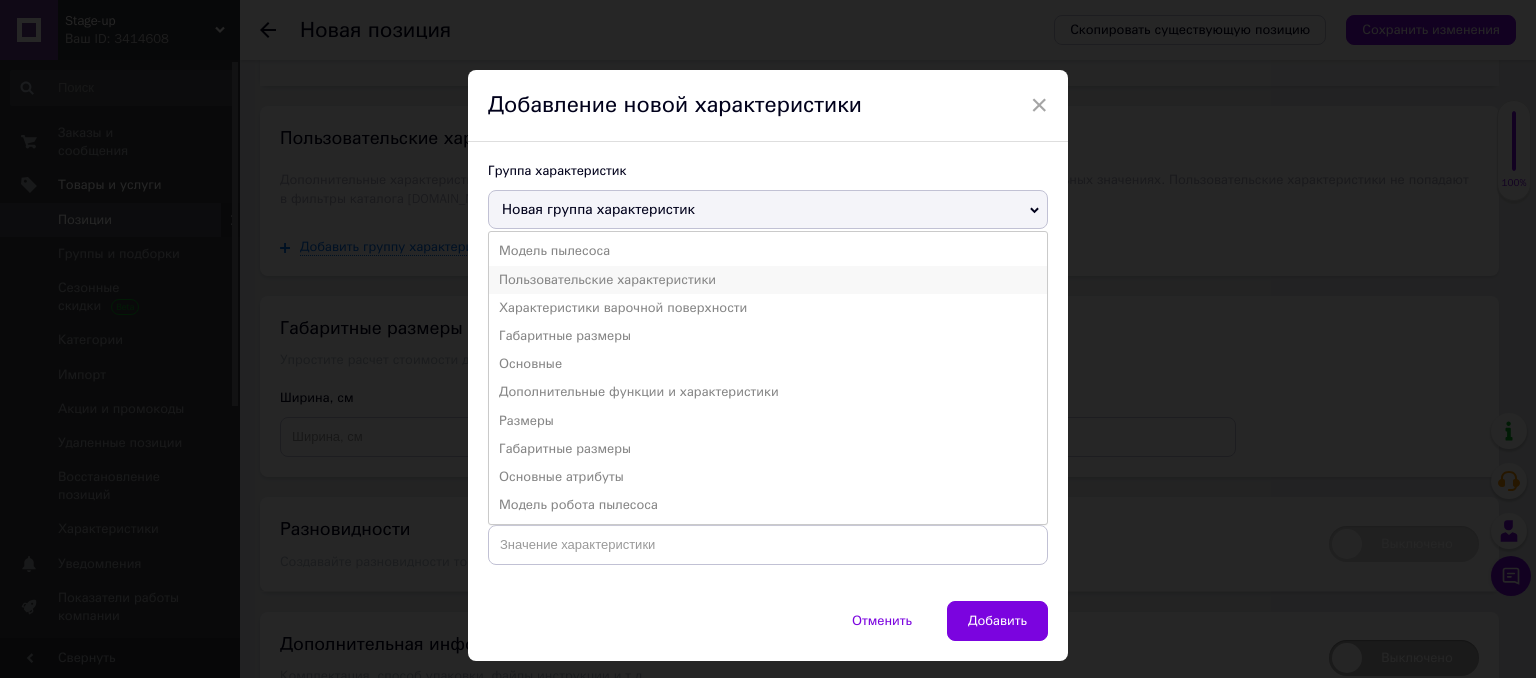 click on "Пользовательские характеристики" at bounding box center [768, 280] 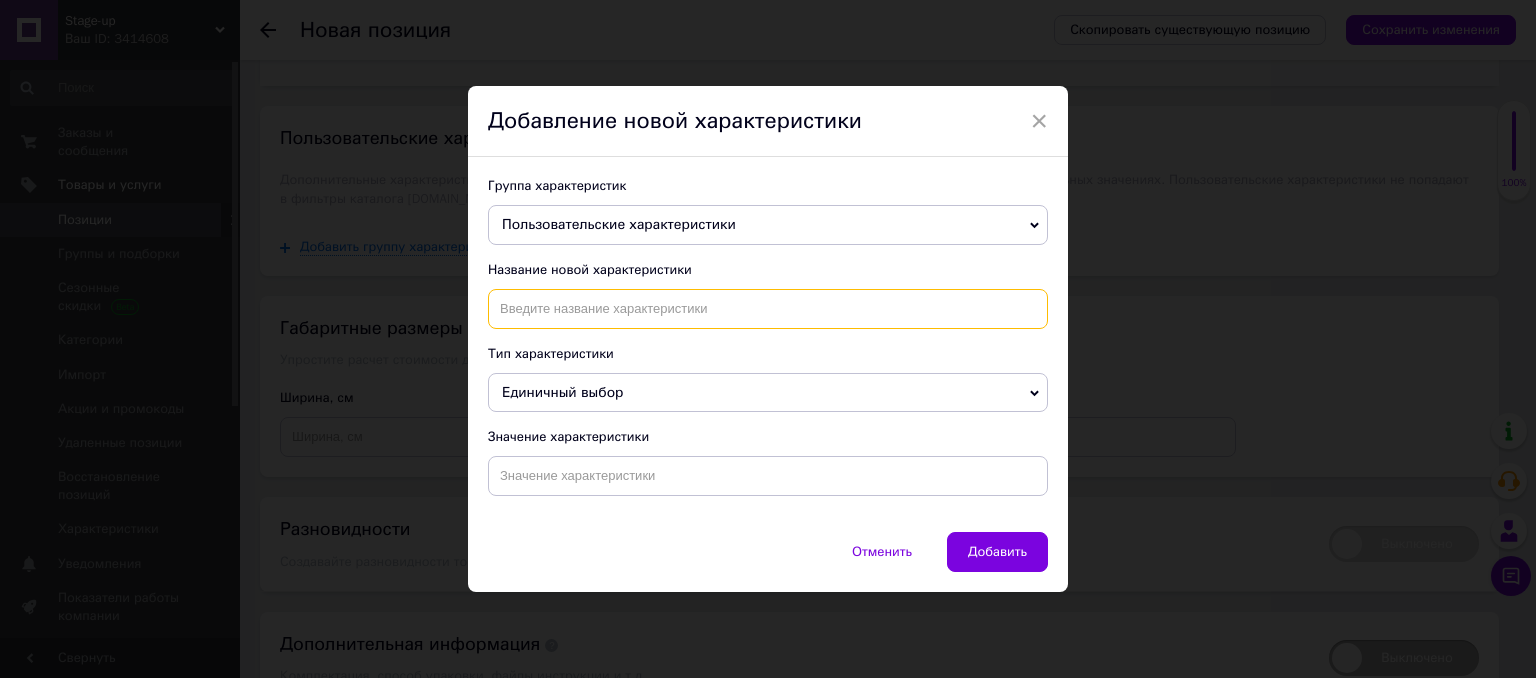 click at bounding box center [768, 309] 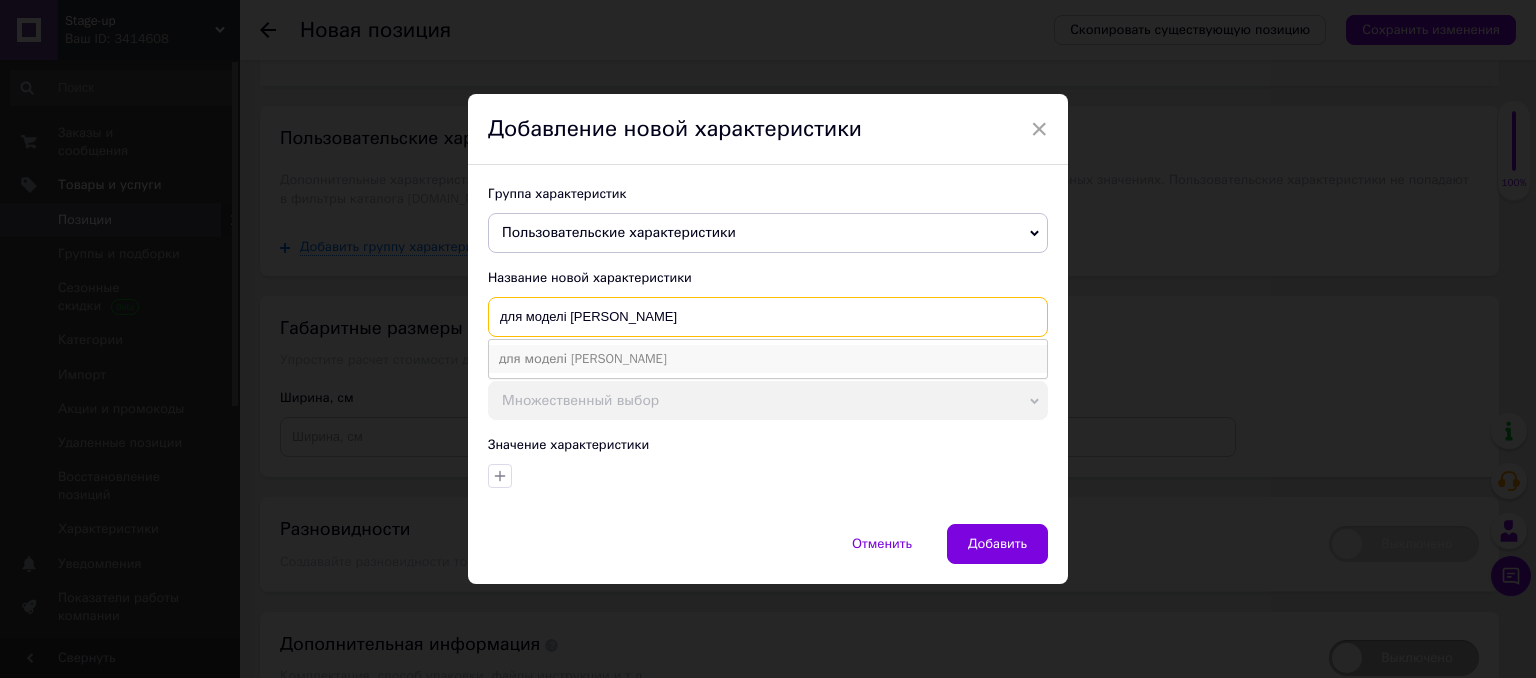 type on "для моделі [PERSON_NAME]" 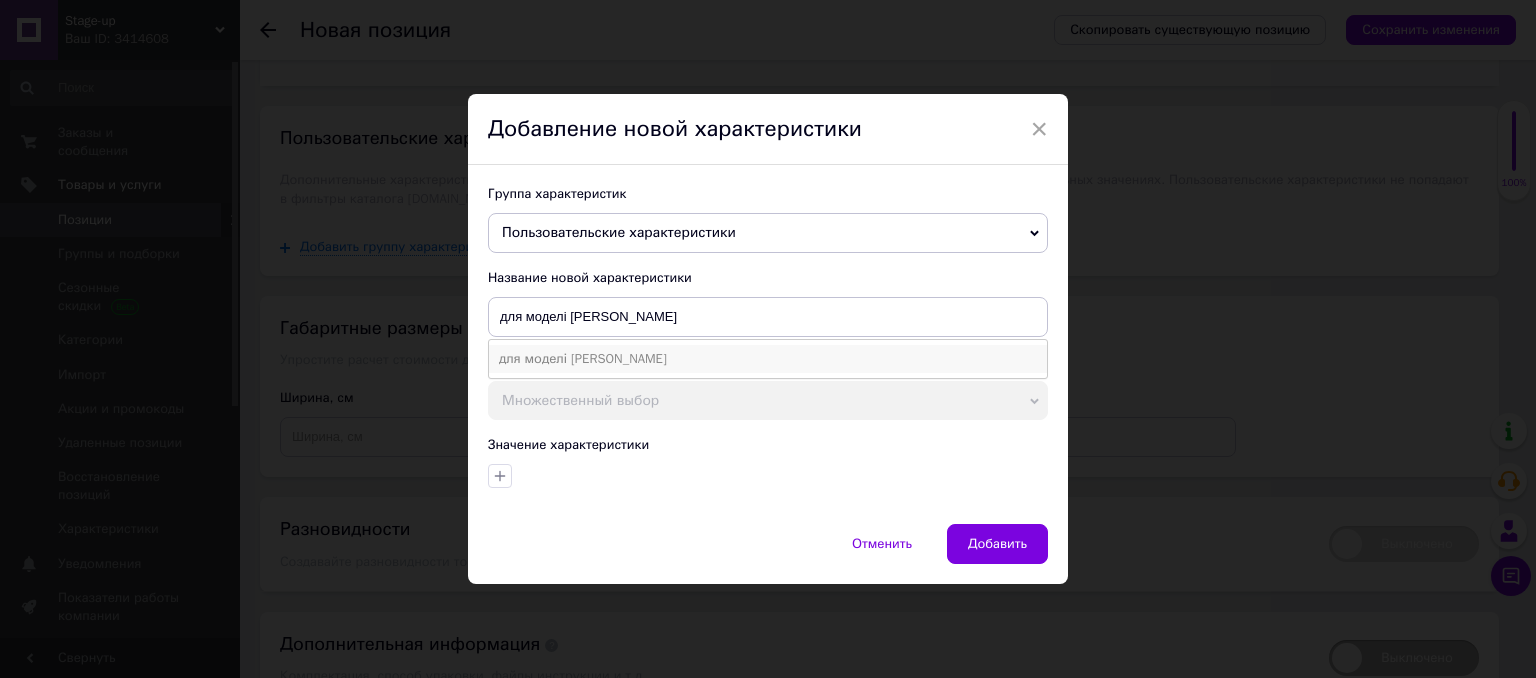 click on "для моделі [PERSON_NAME]" at bounding box center (768, 359) 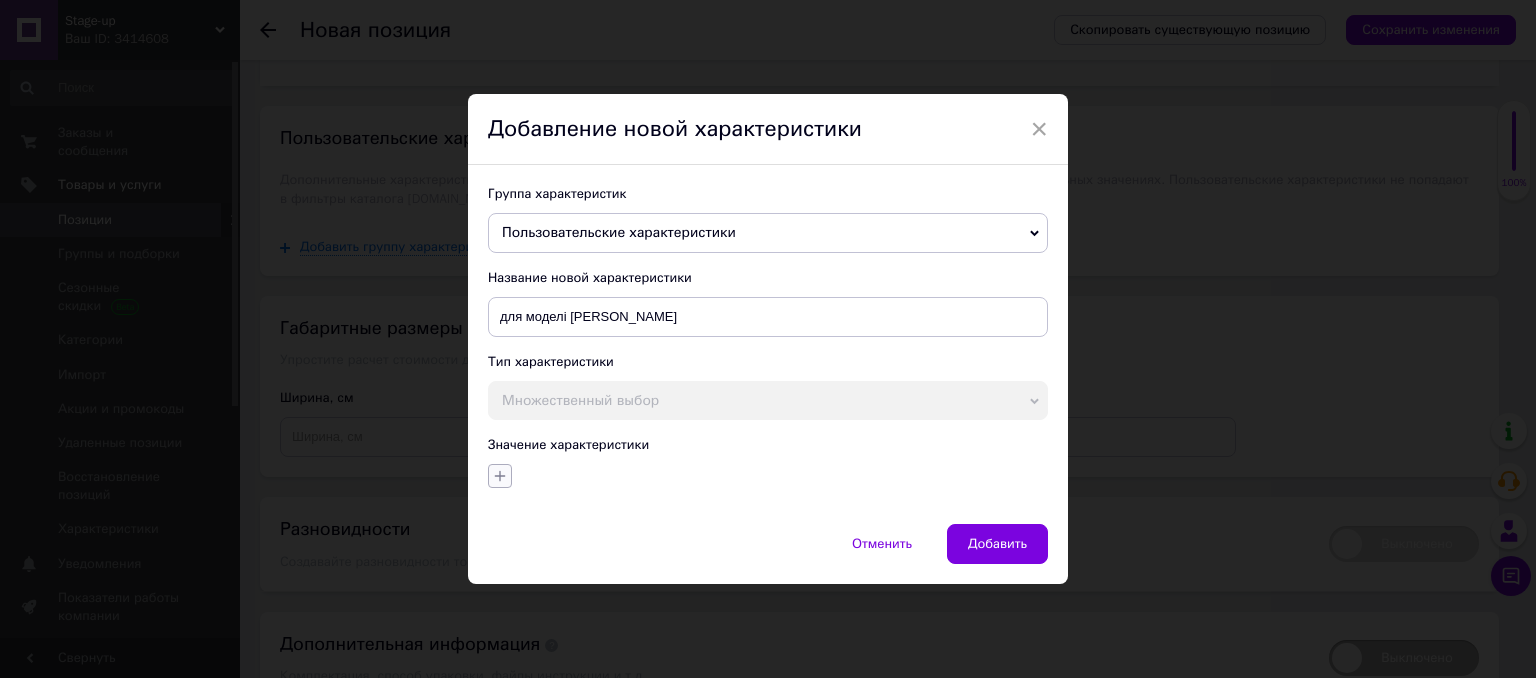 click 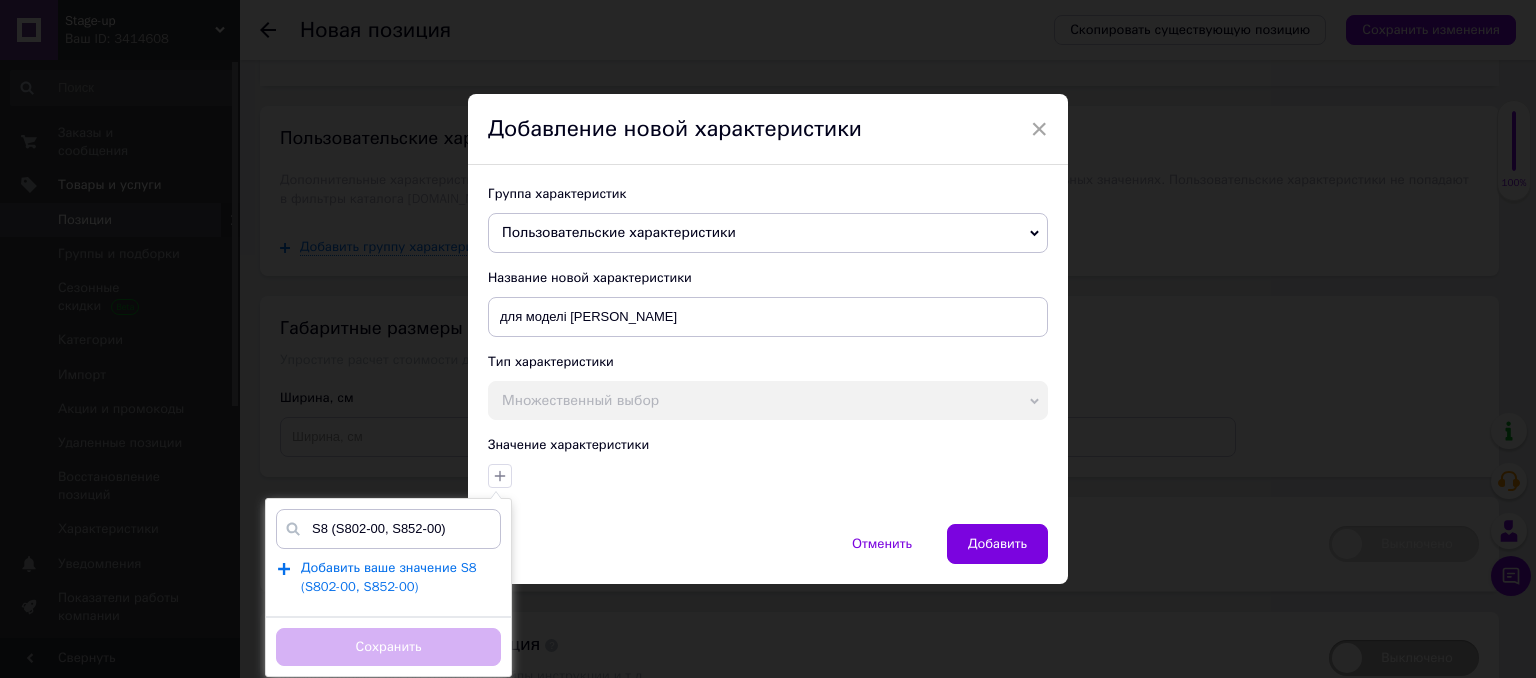 type on "S8 (S802-00, S852-00)" 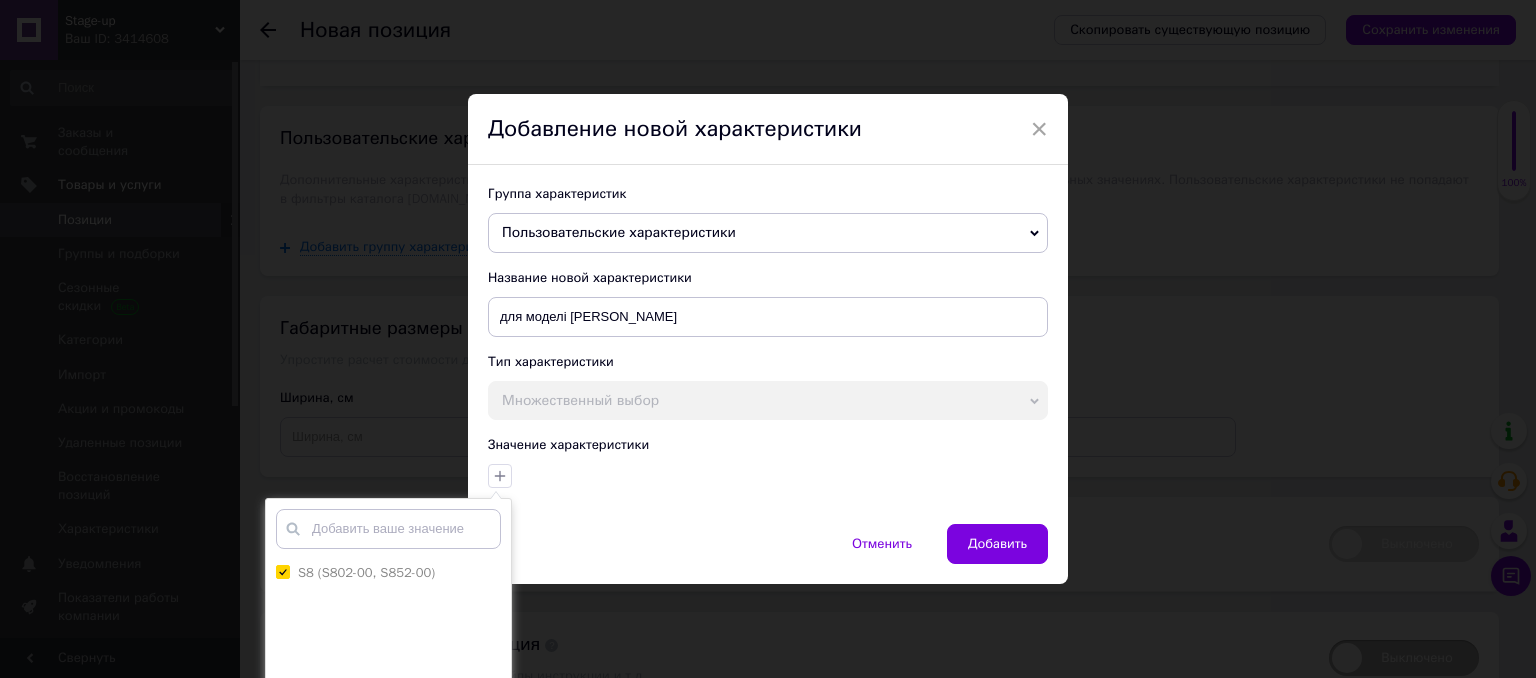 scroll, scrollTop: 144, scrollLeft: 0, axis: vertical 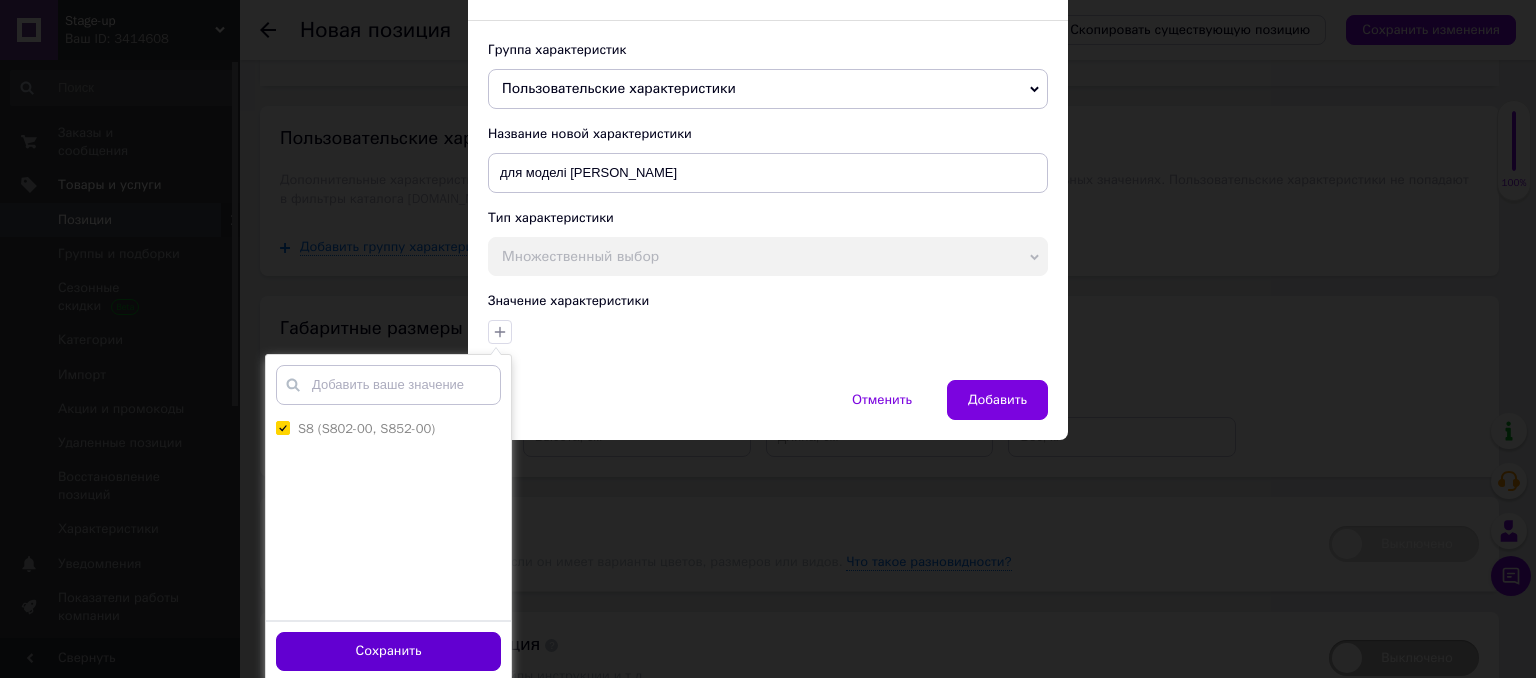 click on "Сохранить" at bounding box center (388, 651) 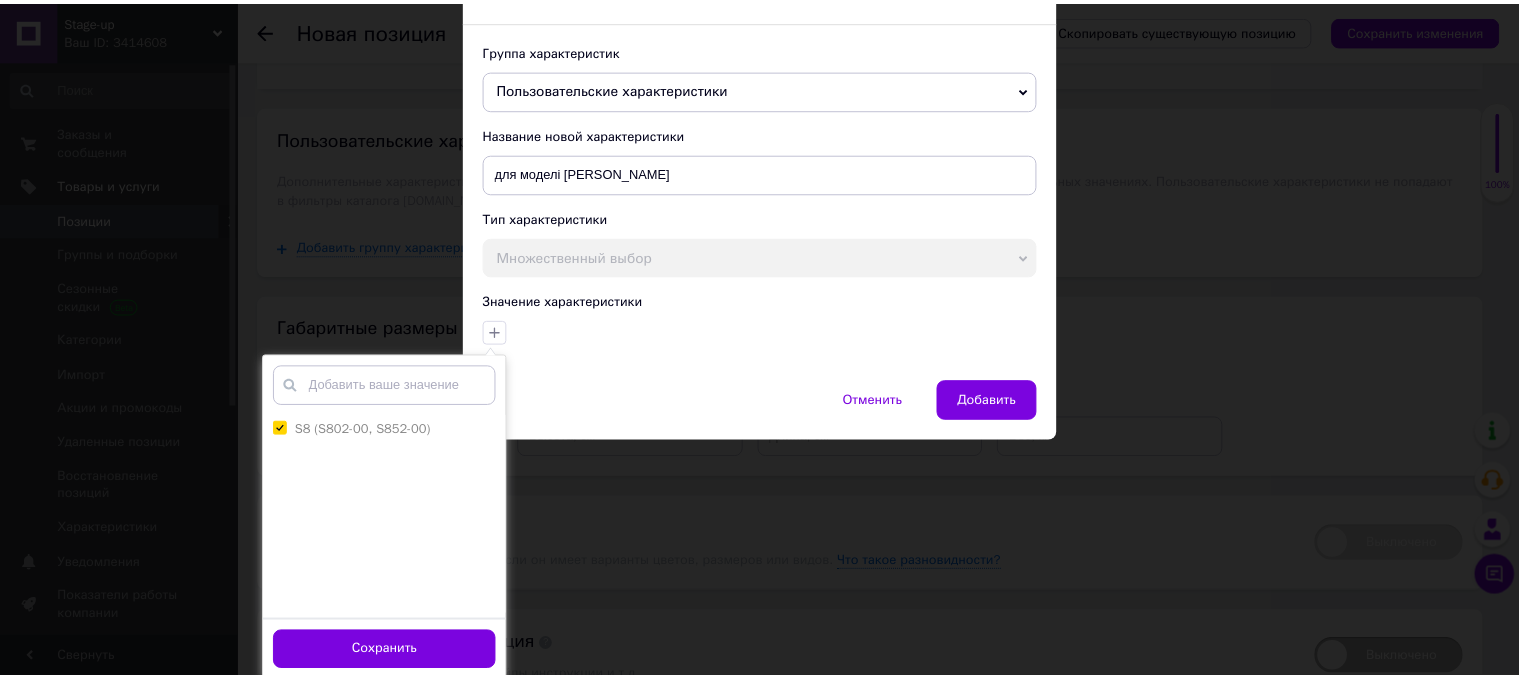 scroll, scrollTop: 0, scrollLeft: 0, axis: both 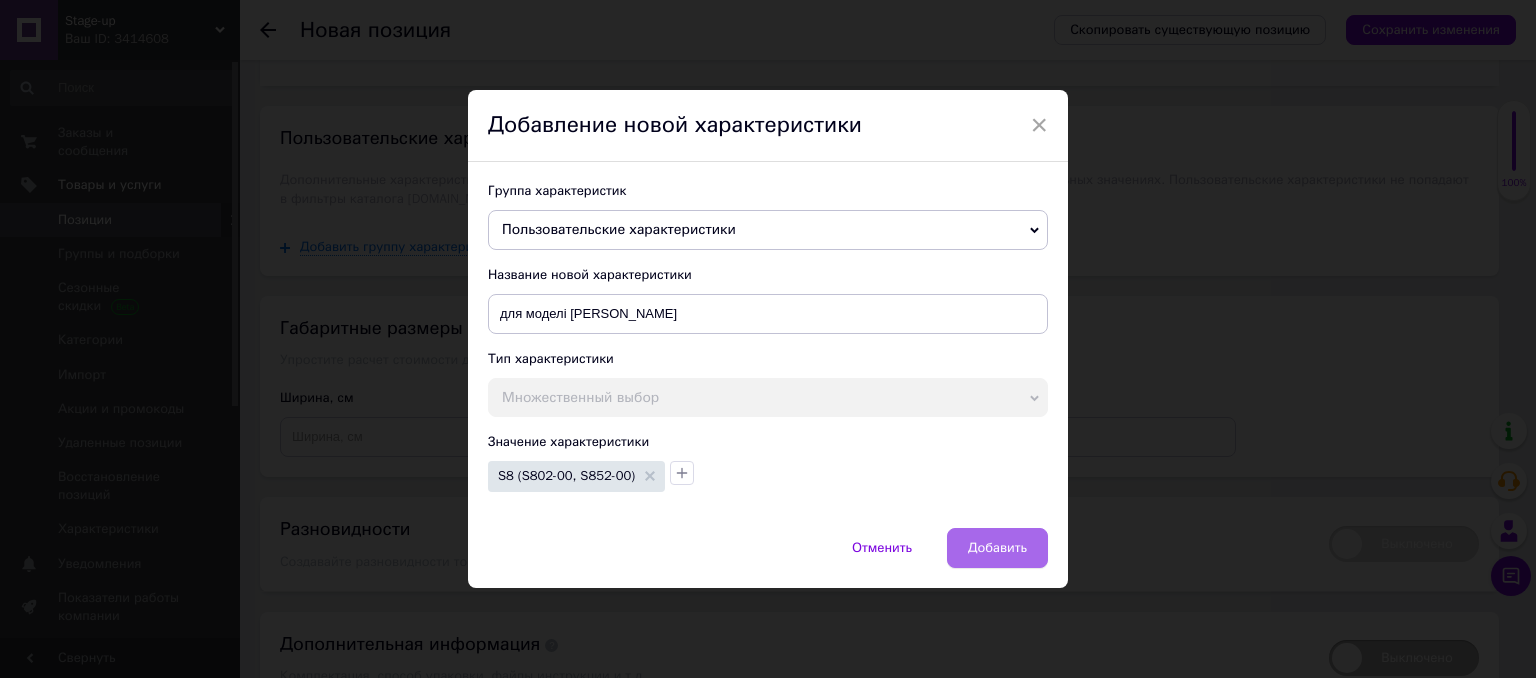 click on "Добавить" at bounding box center [997, 548] 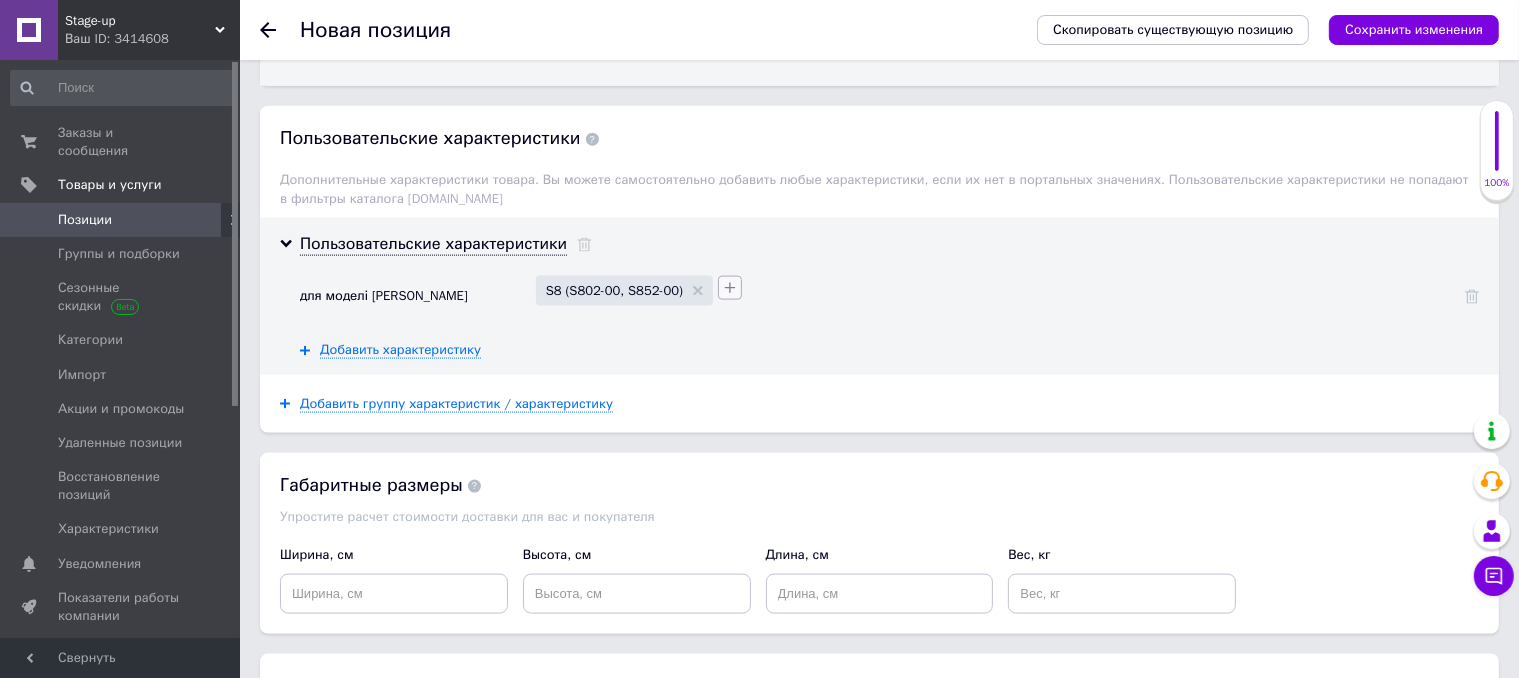click at bounding box center (730, 288) 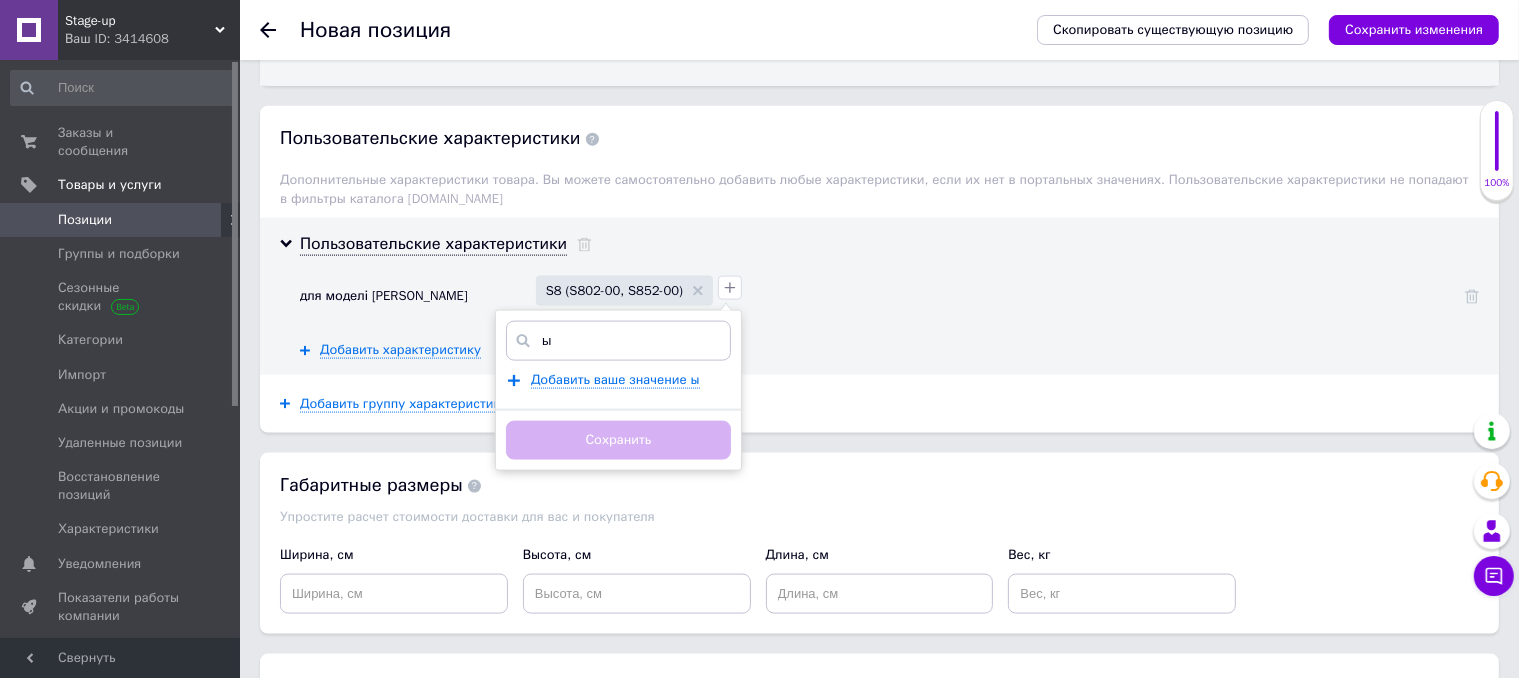 drag, startPoint x: 544, startPoint y: 331, endPoint x: 533, endPoint y: 333, distance: 11.18034 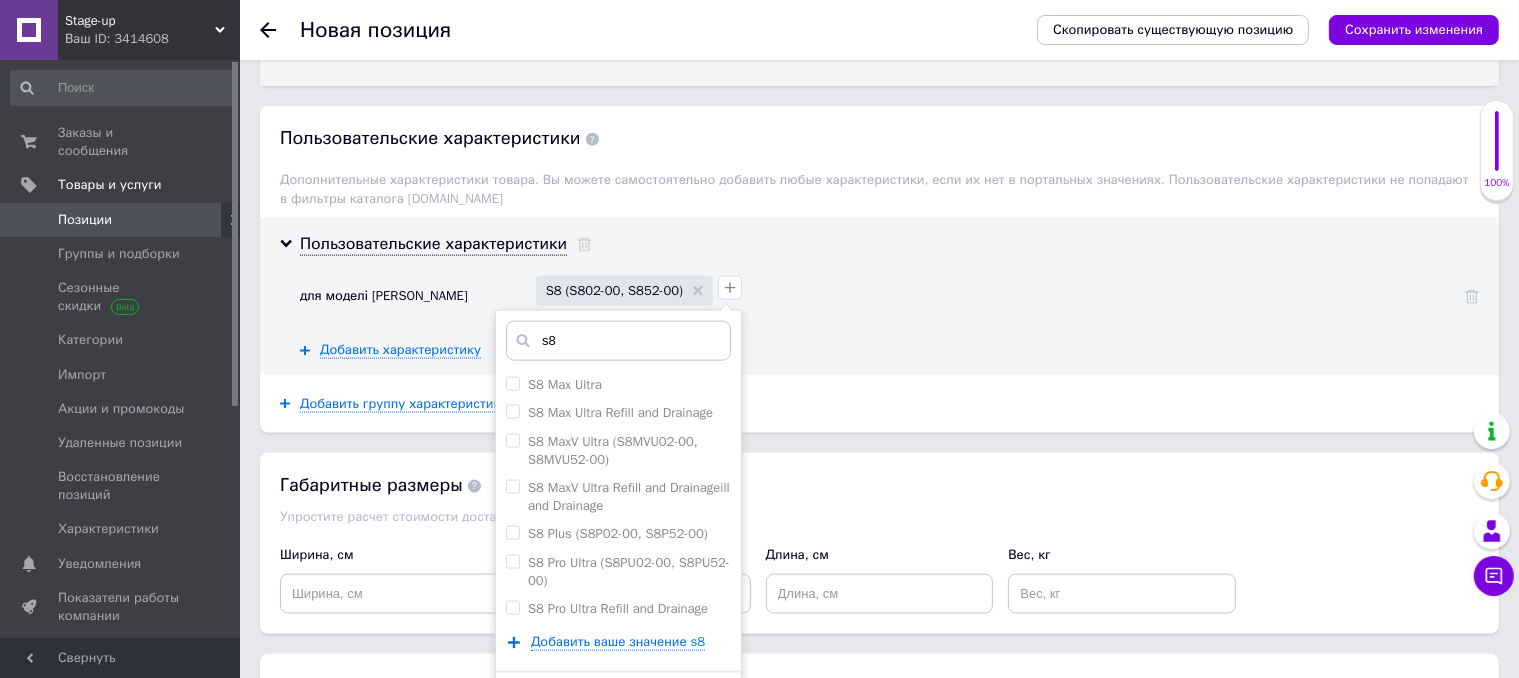 type on "s8" 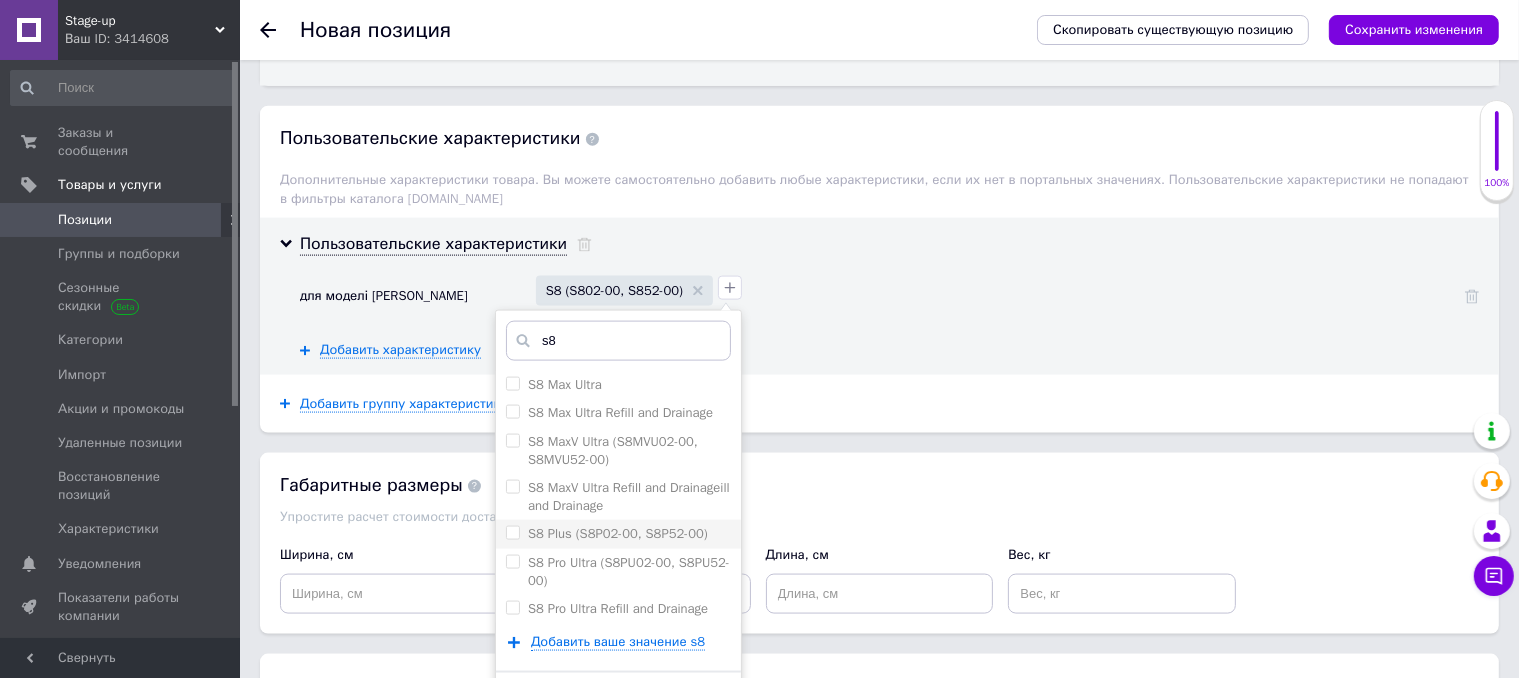 click on "S8 Plus (S8P02-00, S8P52-00)" at bounding box center (512, 532) 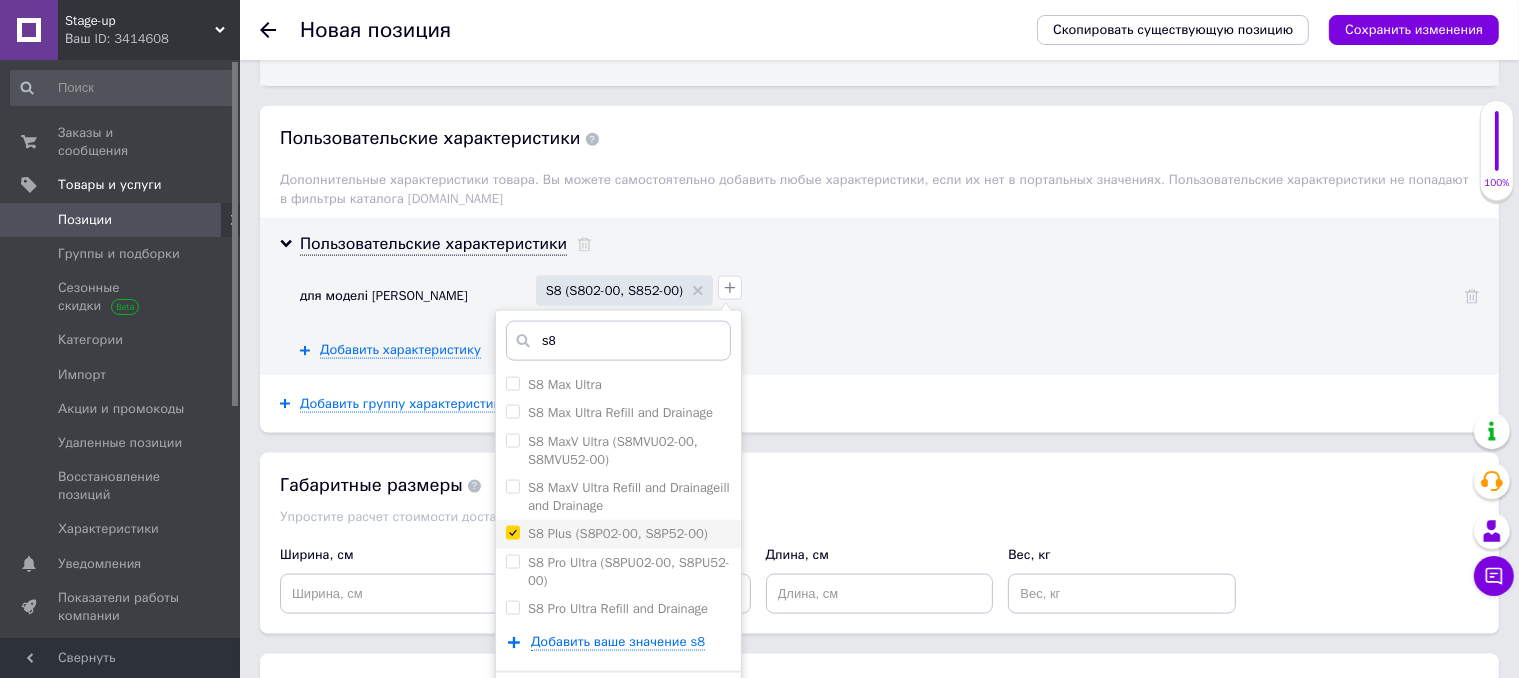 checkbox on "true" 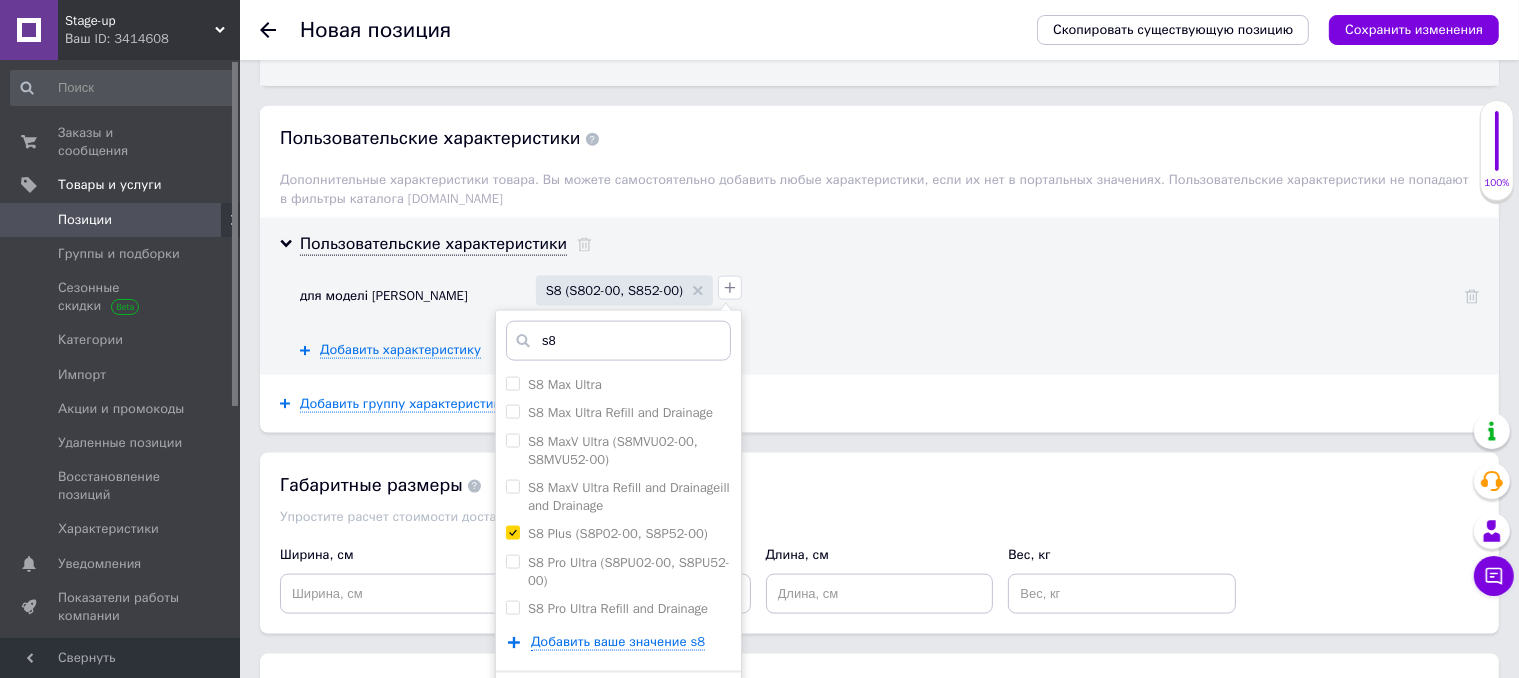 click on "Сохранить" at bounding box center [618, 701] 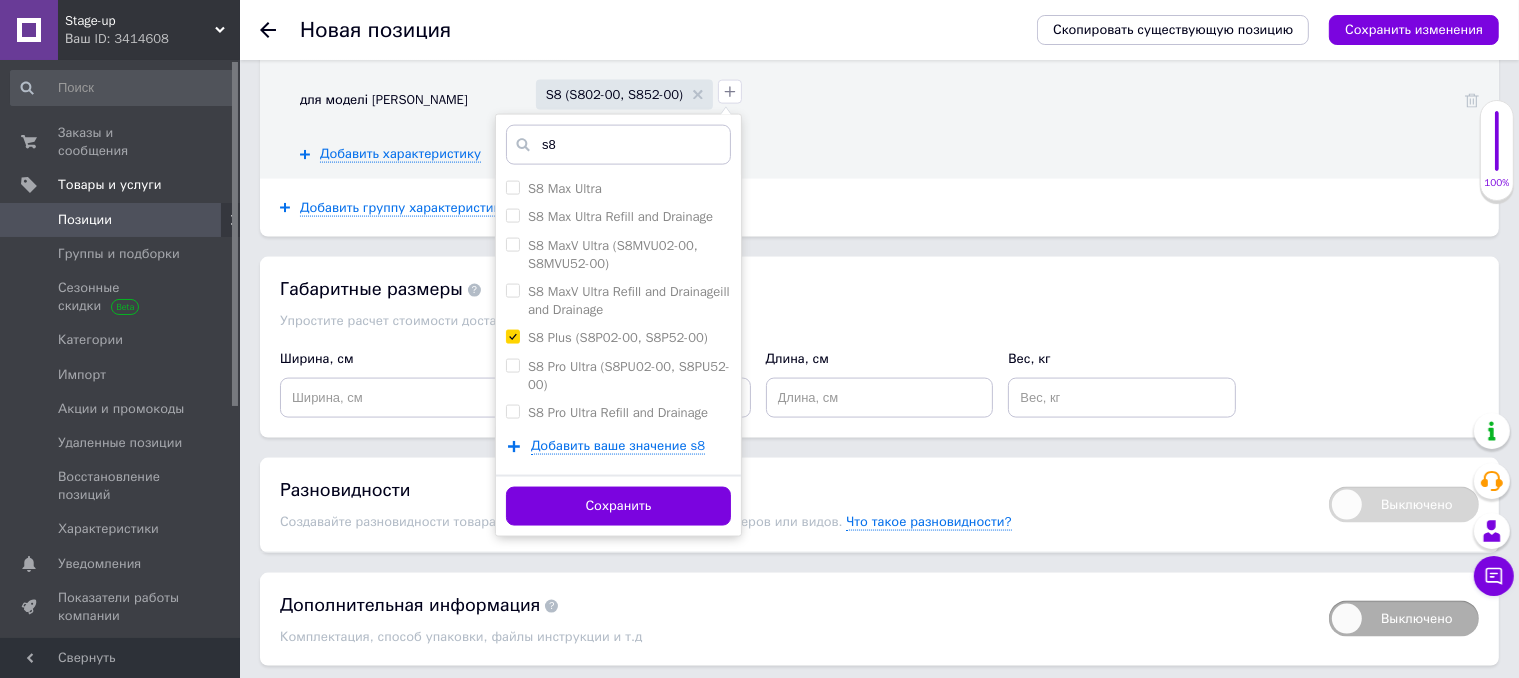 scroll, scrollTop: 2900, scrollLeft: 0, axis: vertical 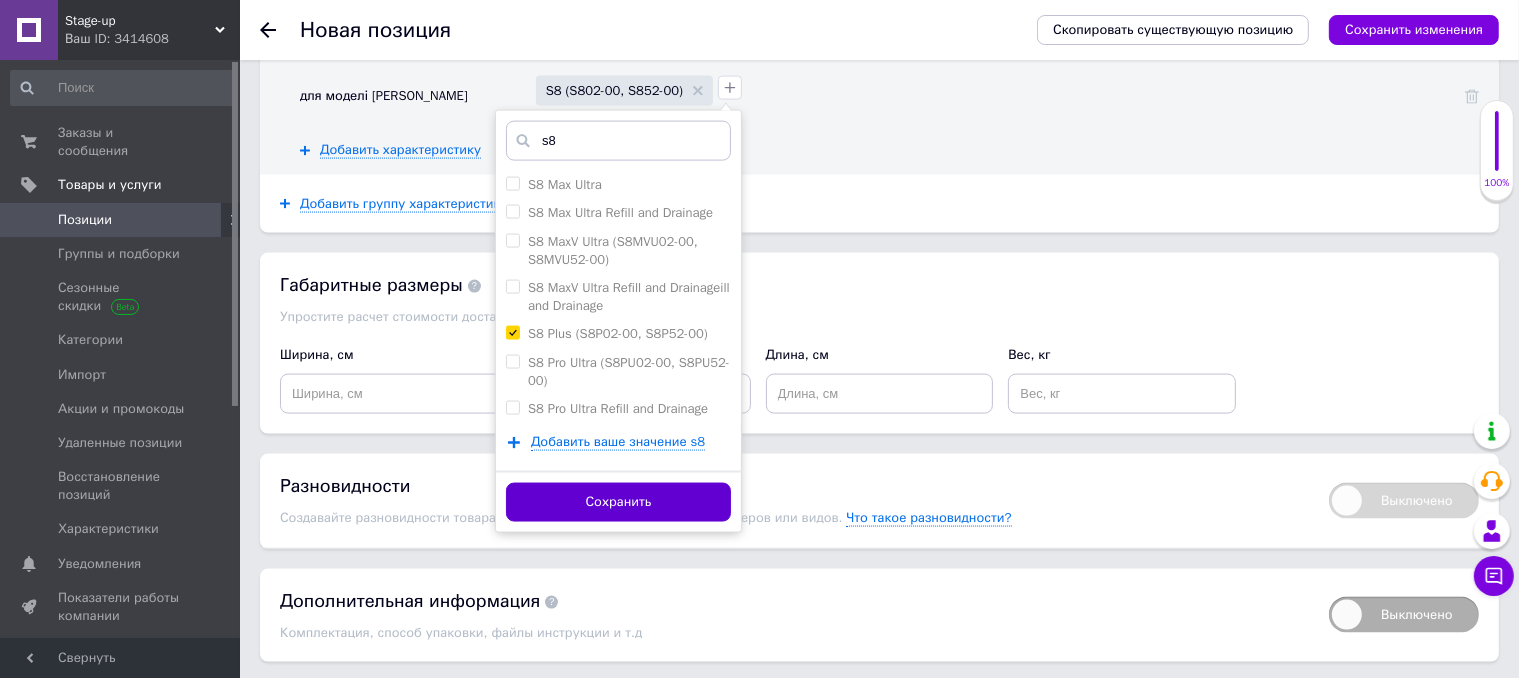click on "Сохранить" at bounding box center (618, 502) 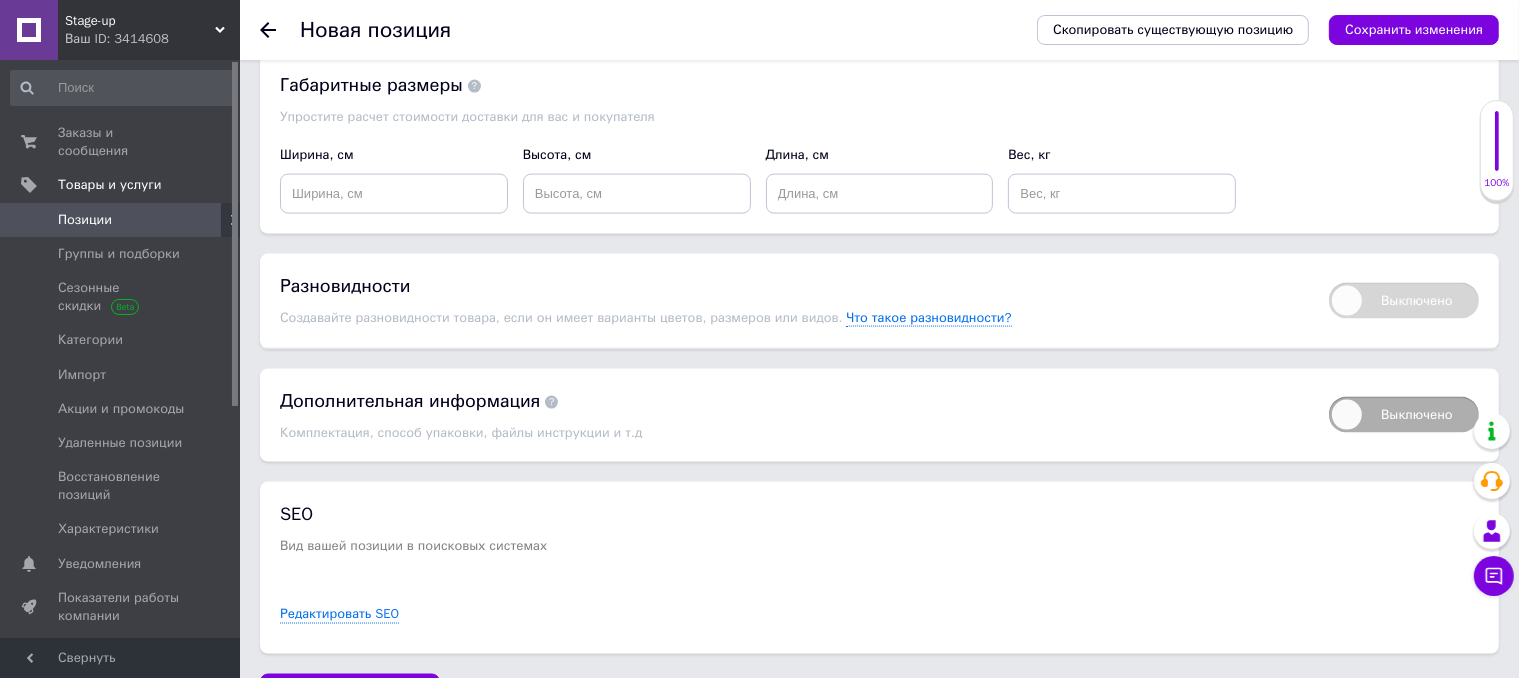 scroll, scrollTop: 3144, scrollLeft: 0, axis: vertical 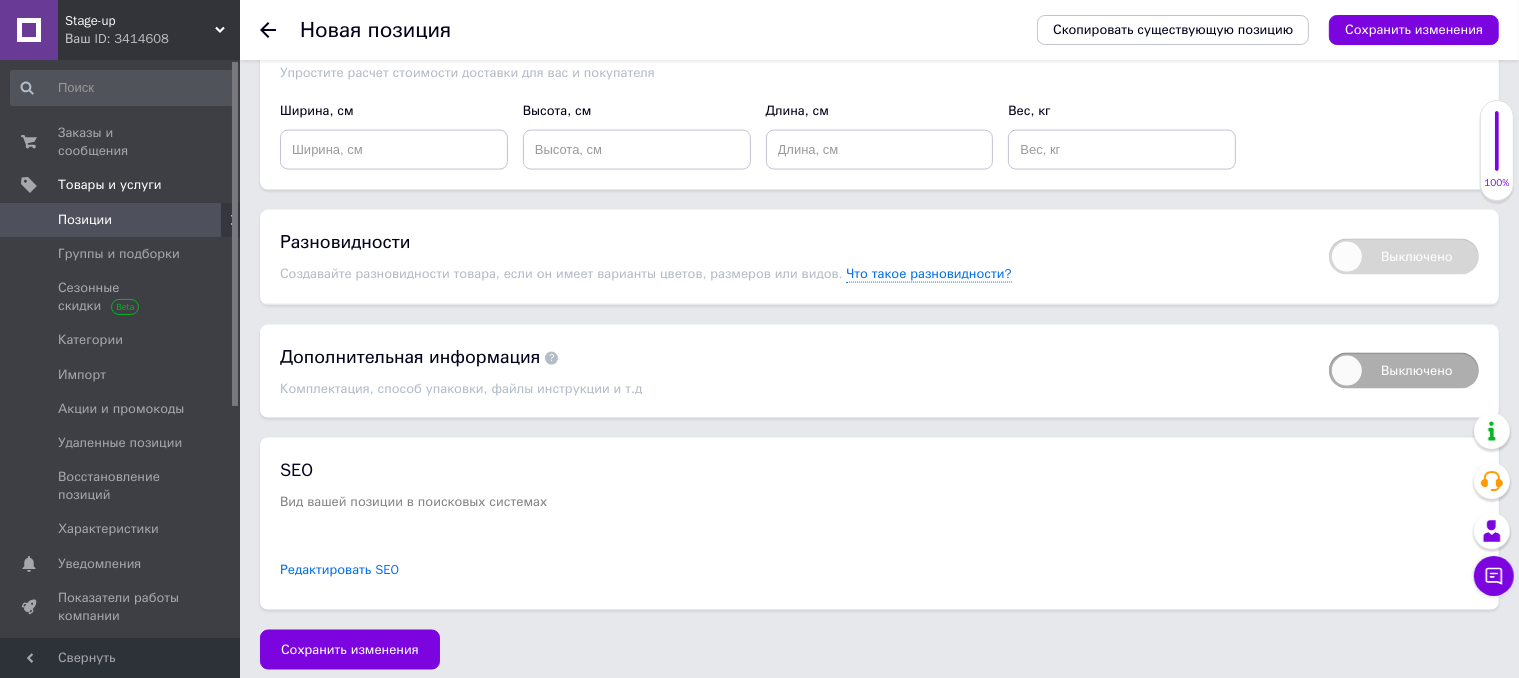 click on "Редактировать SEO" at bounding box center [339, 570] 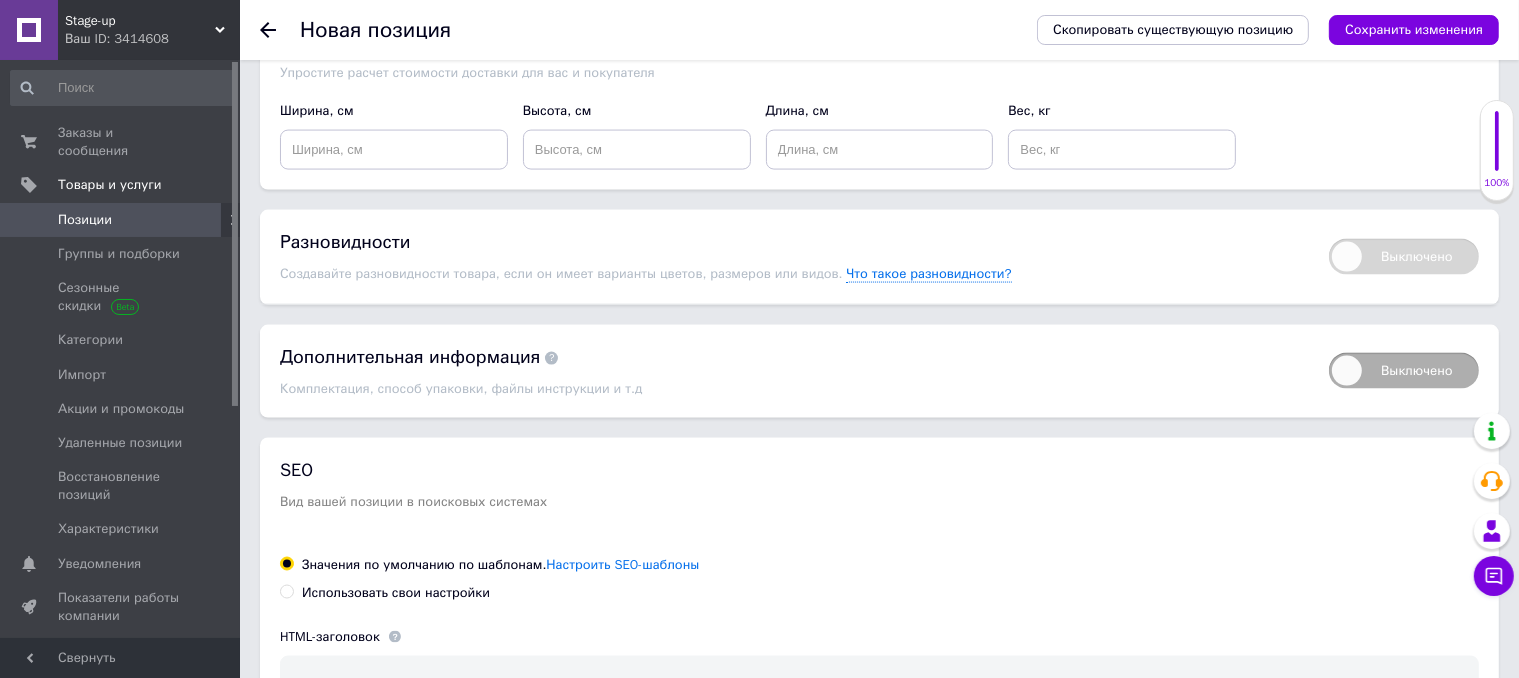 click on "SEO Вид вашей позиции в поисковых системах Значения по умолчанию по шаблонам.   Настроить SEO-шаблоны Использовать свои настройки HTML-заголовок   Осталось: 250 символов Пример: Условия гарантии на монтажные работы СКС «Brand Rex». HTML-описание   Осталось: 250 символов Пример HTML описания:
Информация об условиях гарантии компании ООО «Сеть»
на монтажные работы СКС «Brand Rex». Перевод на украинском языке" at bounding box center [879, 725] 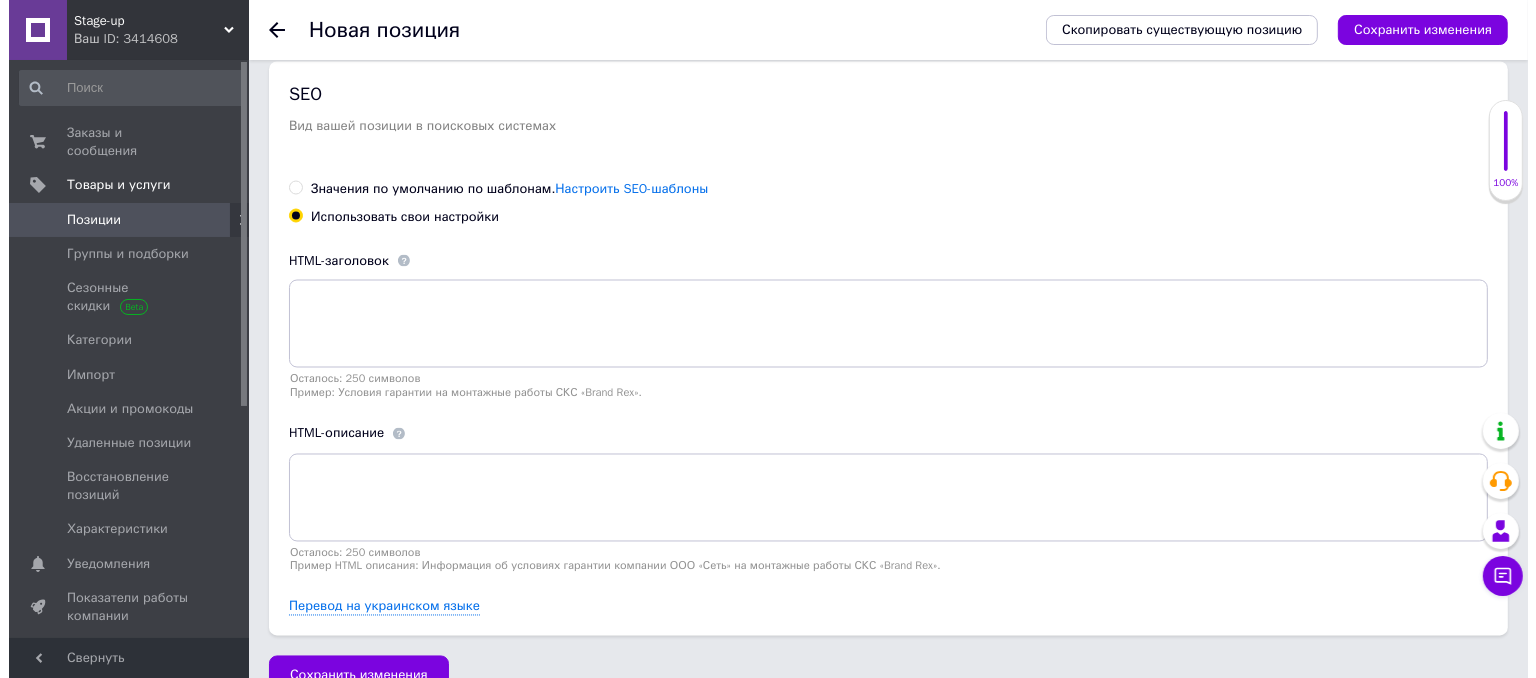 scroll, scrollTop: 3544, scrollLeft: 0, axis: vertical 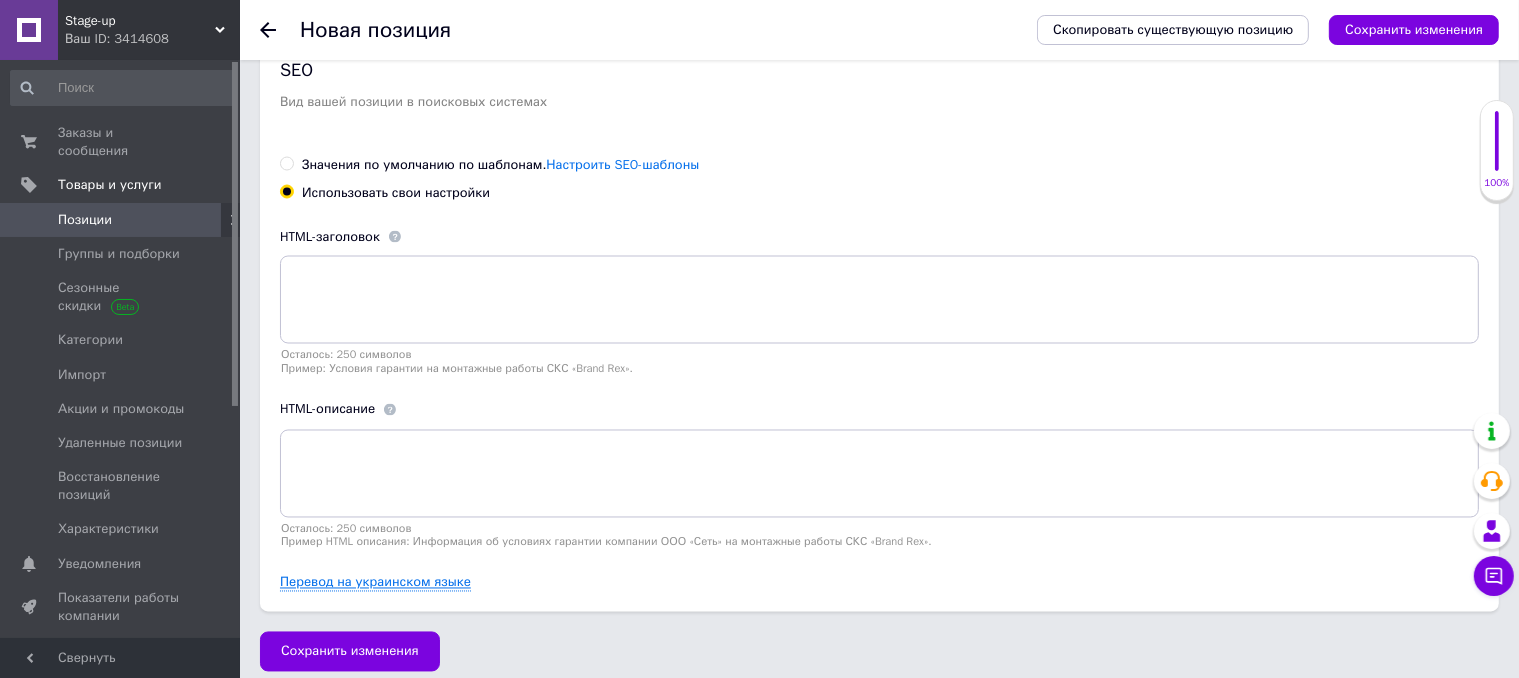 click on "Перевод на украинском языке" at bounding box center [375, 583] 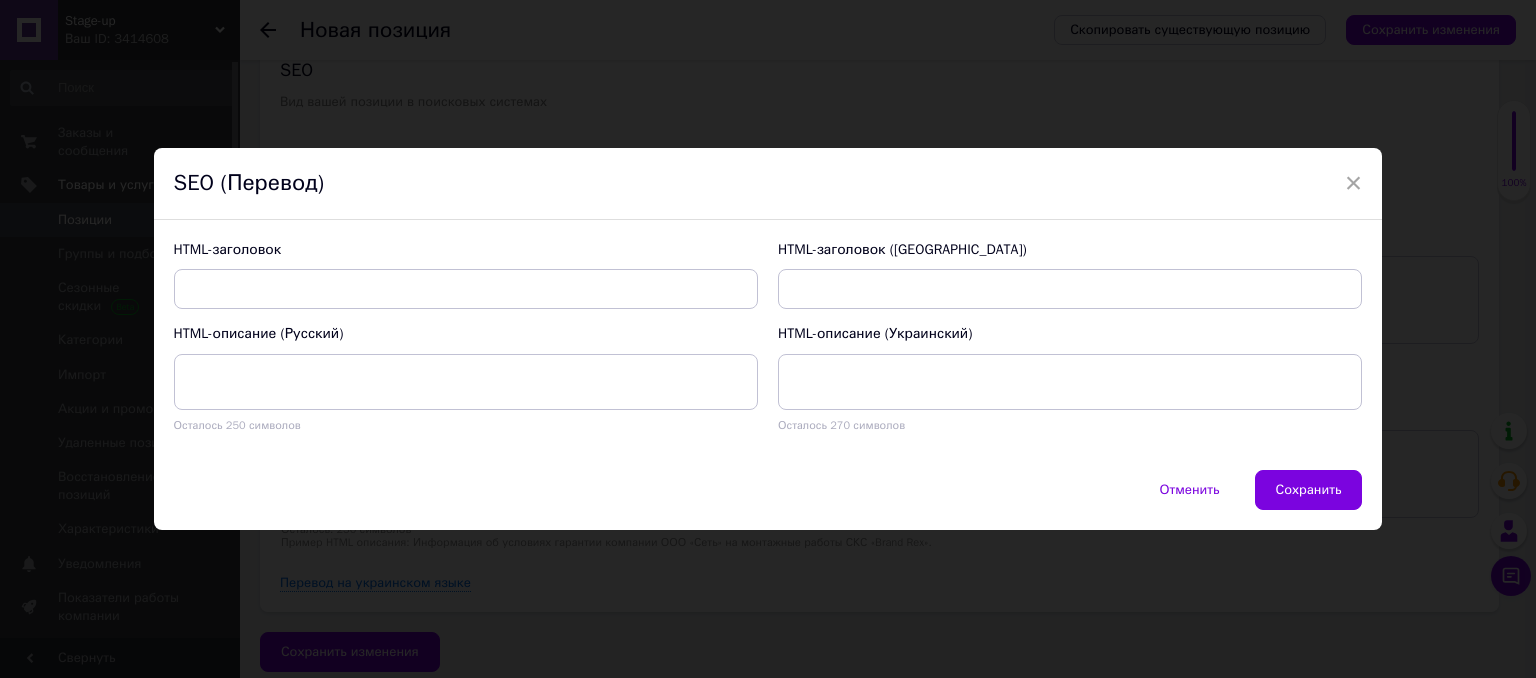 click on "HTML-заголовок" at bounding box center [466, 275] 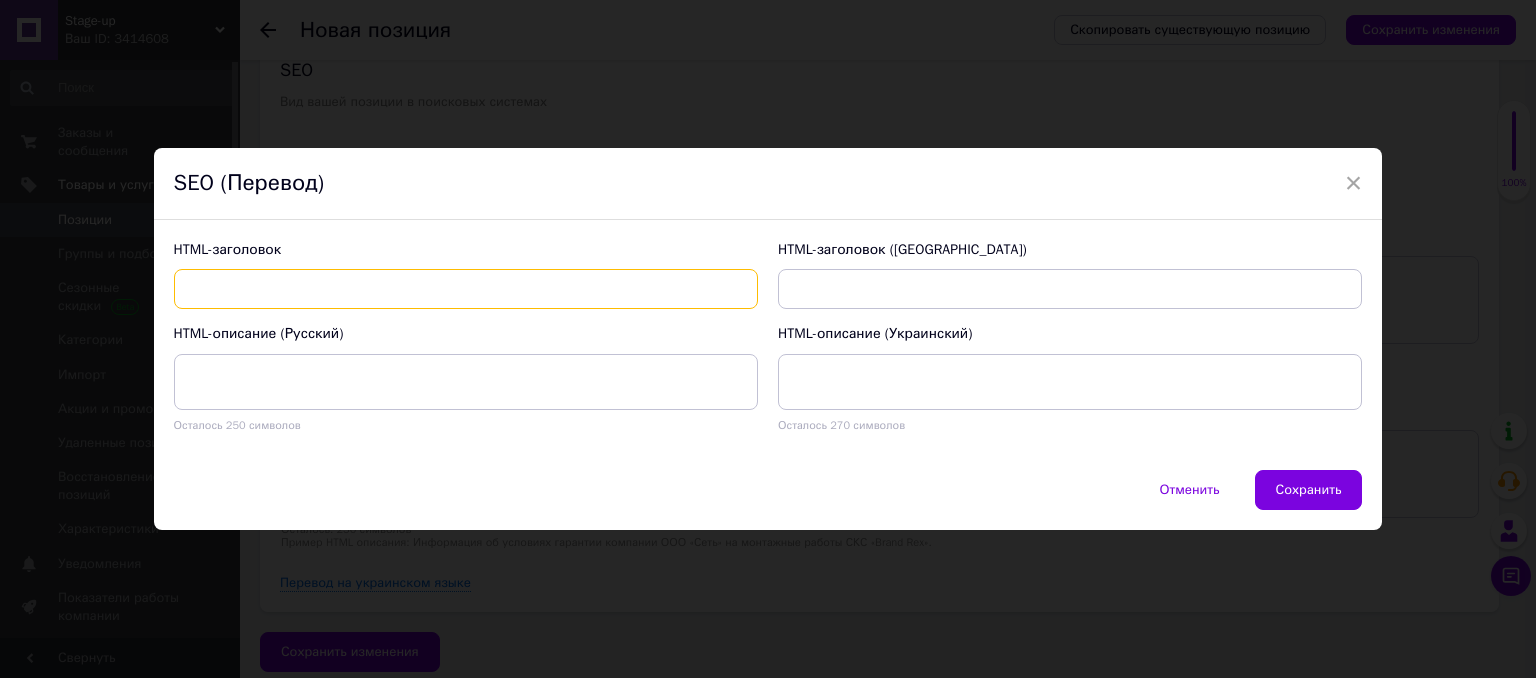 click at bounding box center [466, 289] 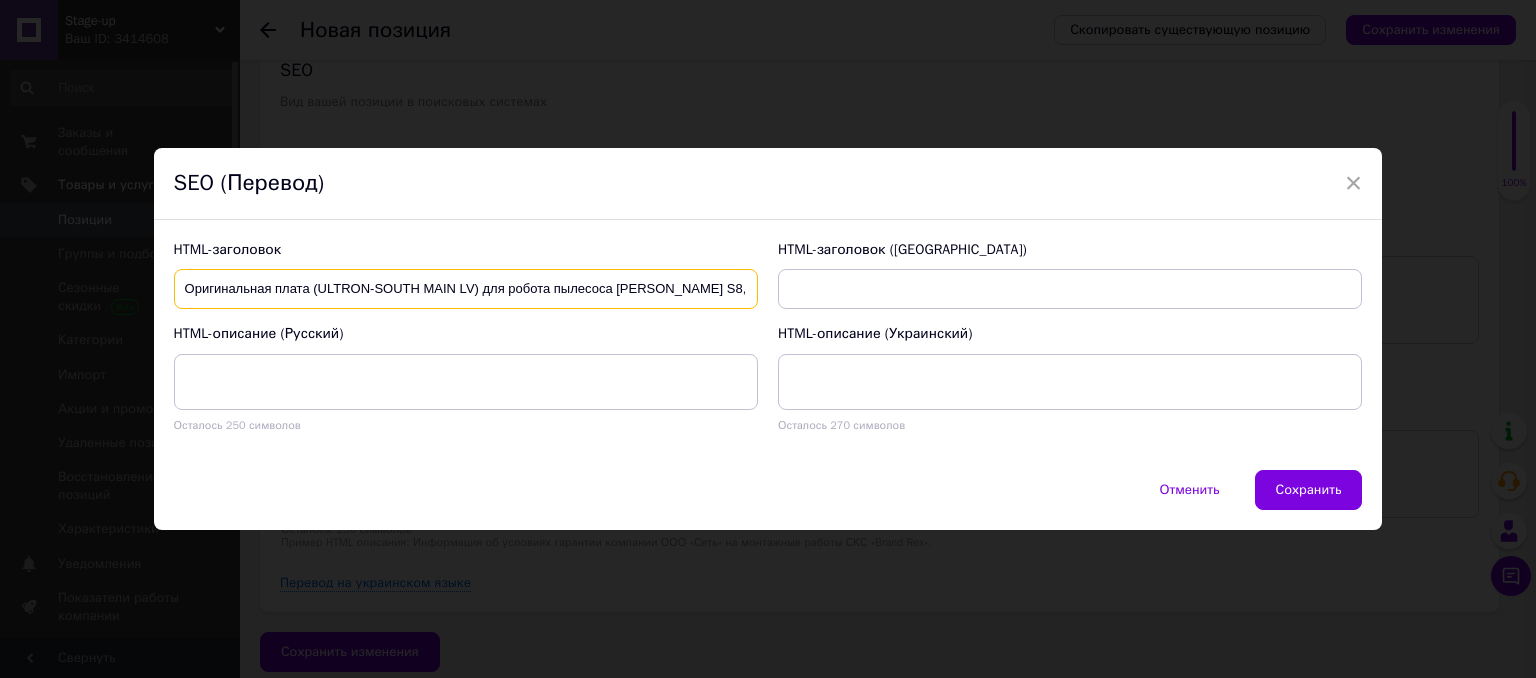 scroll, scrollTop: 0, scrollLeft: 258, axis: horizontal 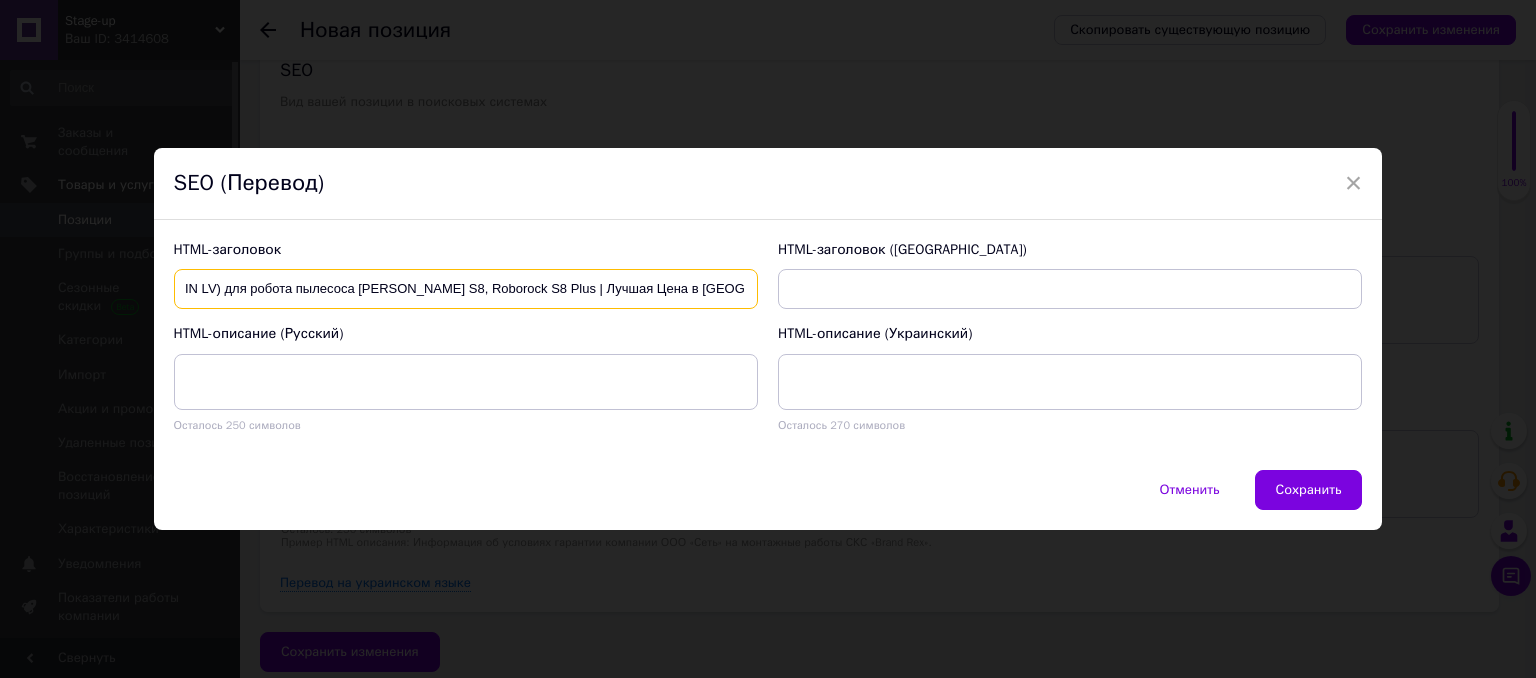type on "Оригинальная плата (ULTRON-SOUTH MAIN LV) для робота пылесоса [PERSON_NAME] S8, Roborock S8 Plus | Лучшая Цена в [GEOGRAPHIC_DATA]" 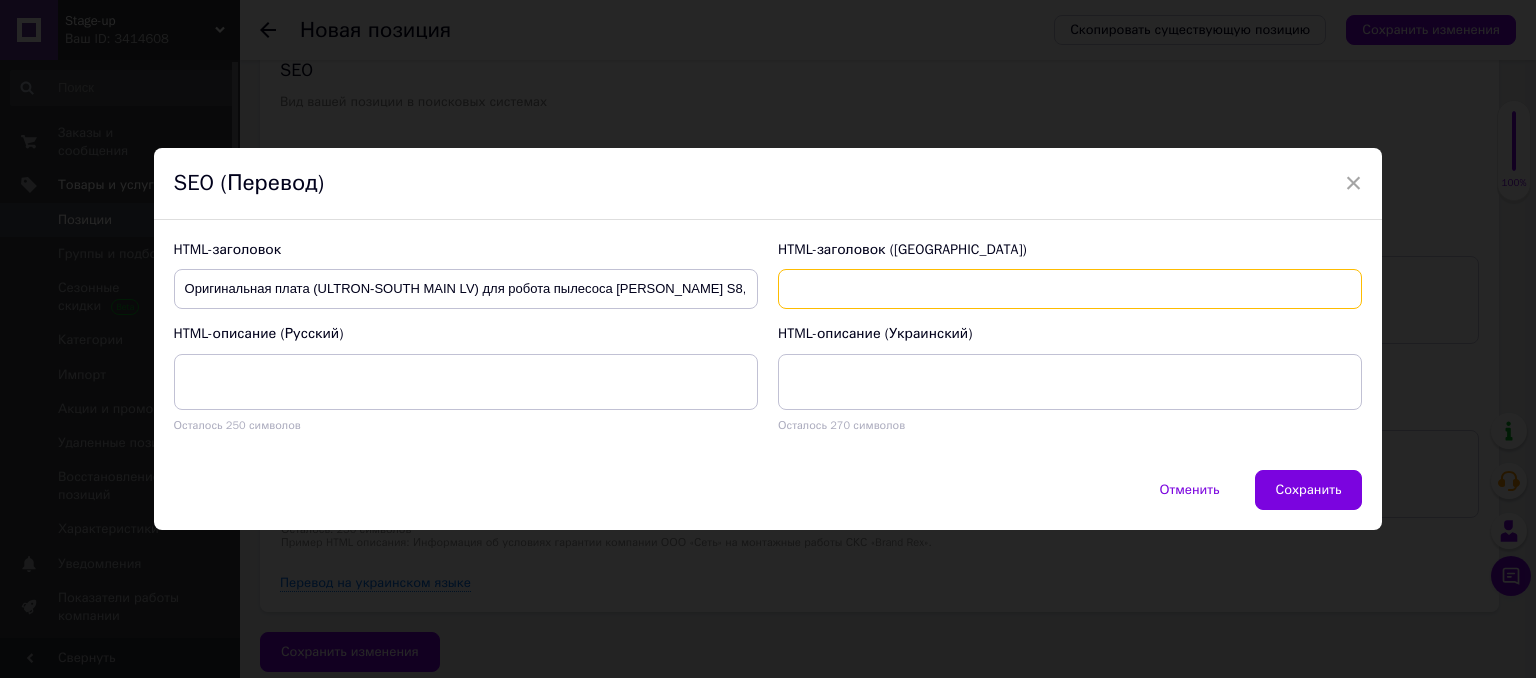 click at bounding box center [1070, 289] 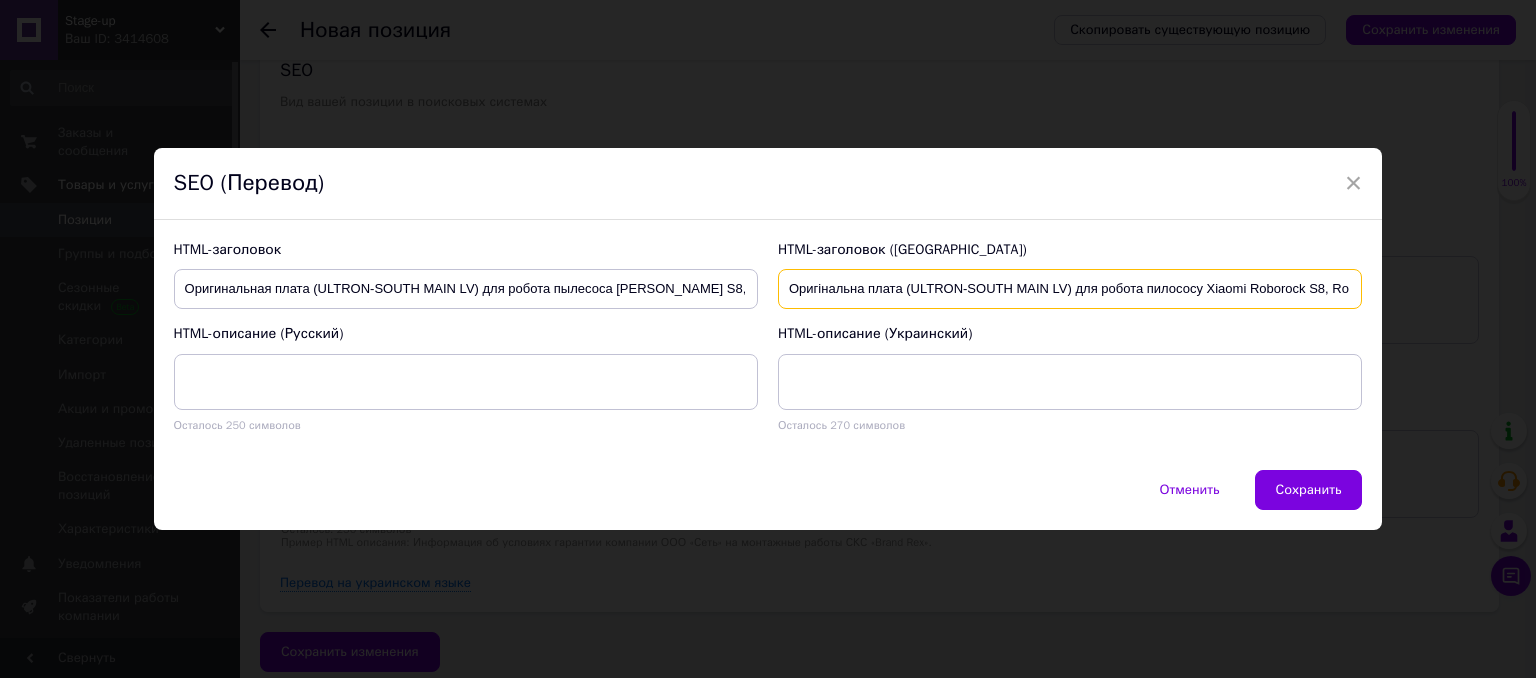 scroll, scrollTop: 0, scrollLeft: 223, axis: horizontal 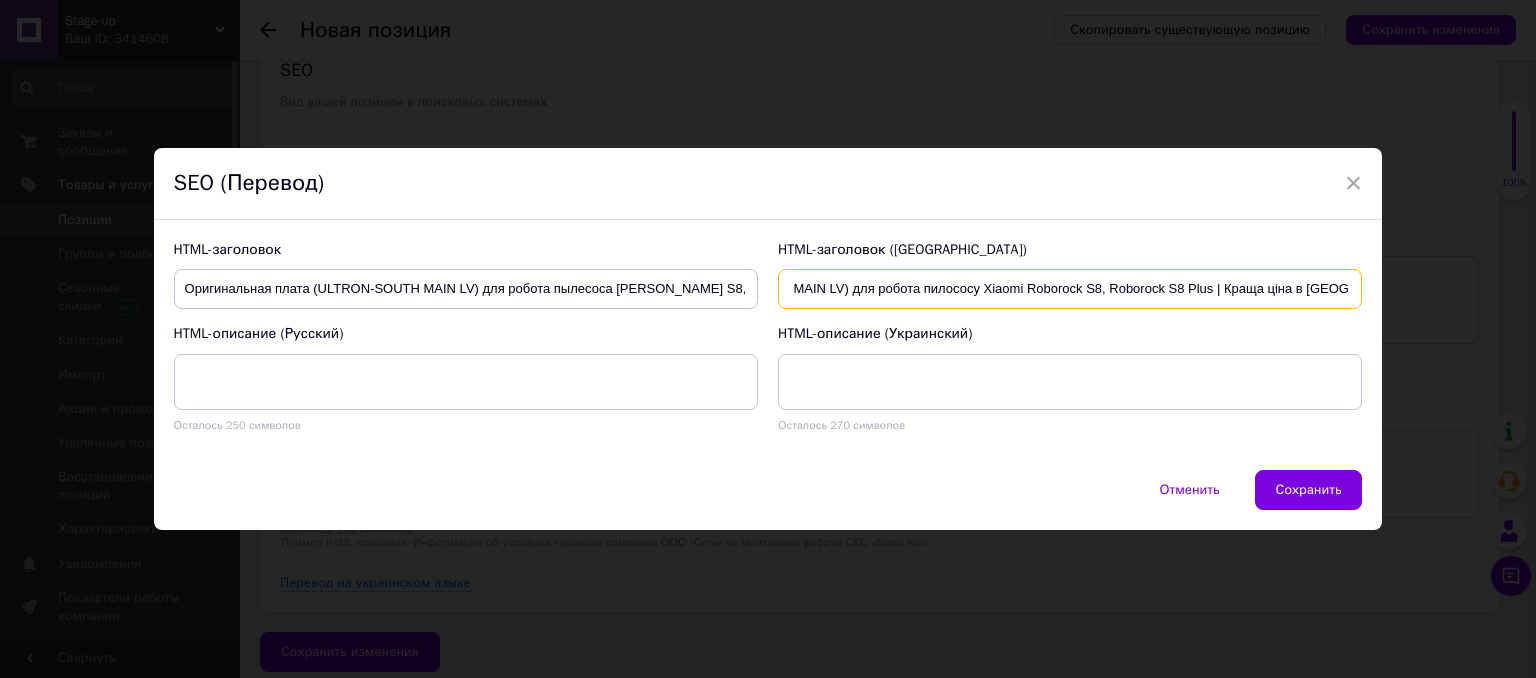 type on "Оригінальна плата (ULTRON-SOUTH MAIN LV) для робота пилососу Xiaomi Roborock S8, Roborock S8 Plus | Краща ціна в [GEOGRAPHIC_DATA]" 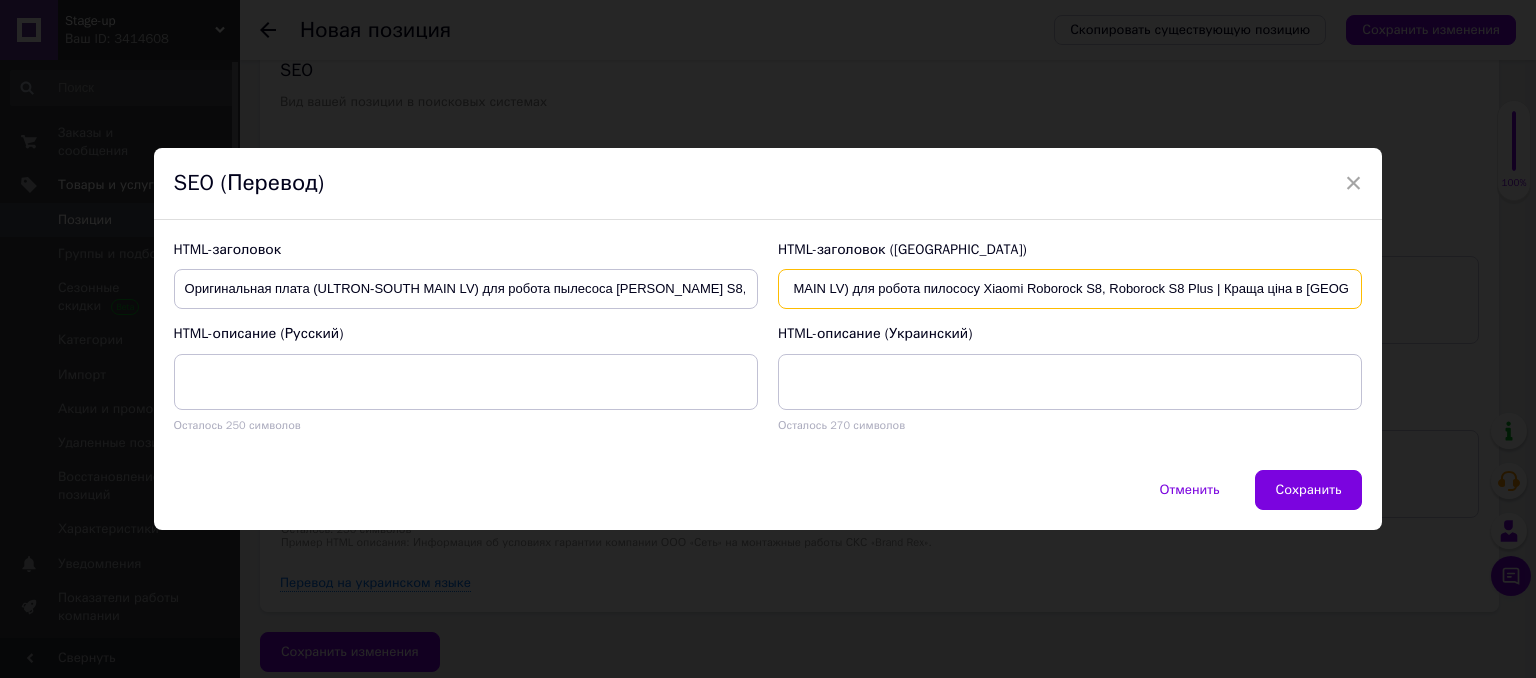 scroll, scrollTop: 0, scrollLeft: 0, axis: both 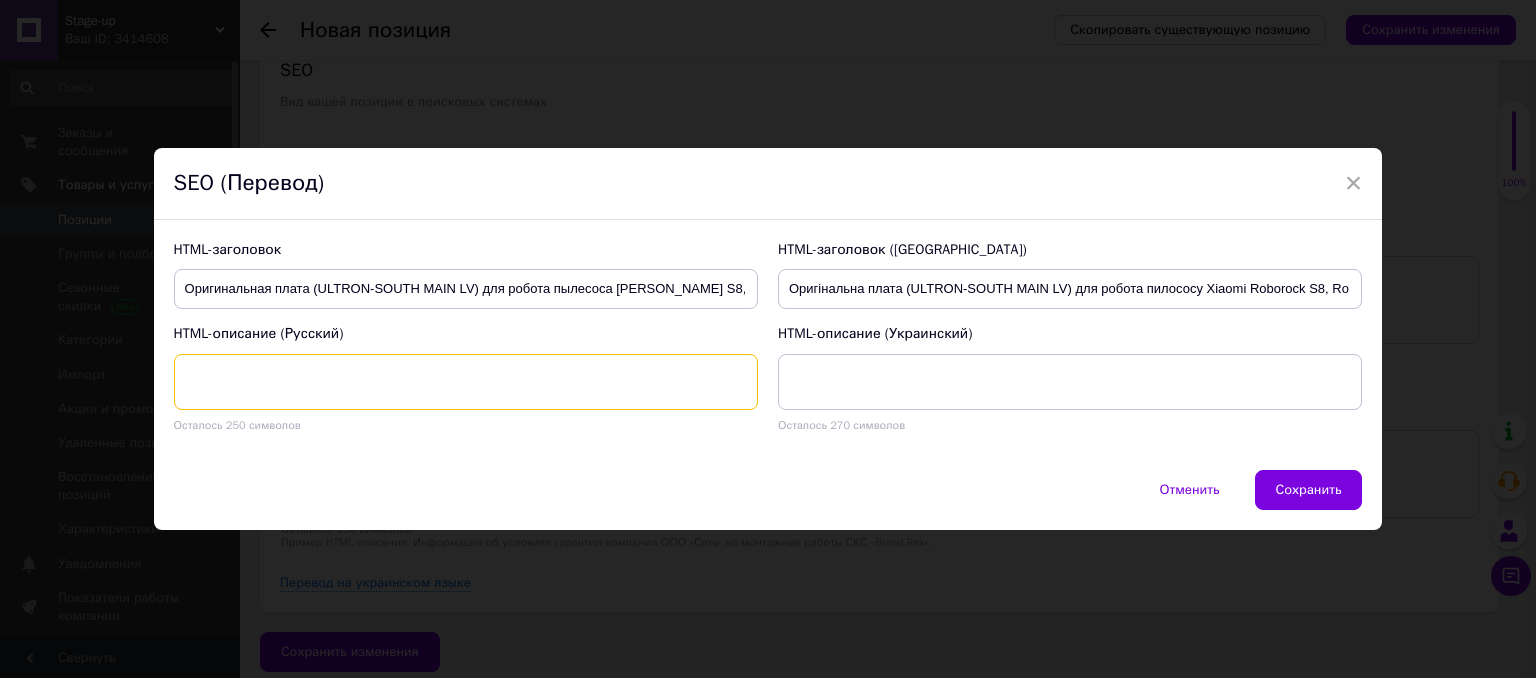 click at bounding box center (466, 382) 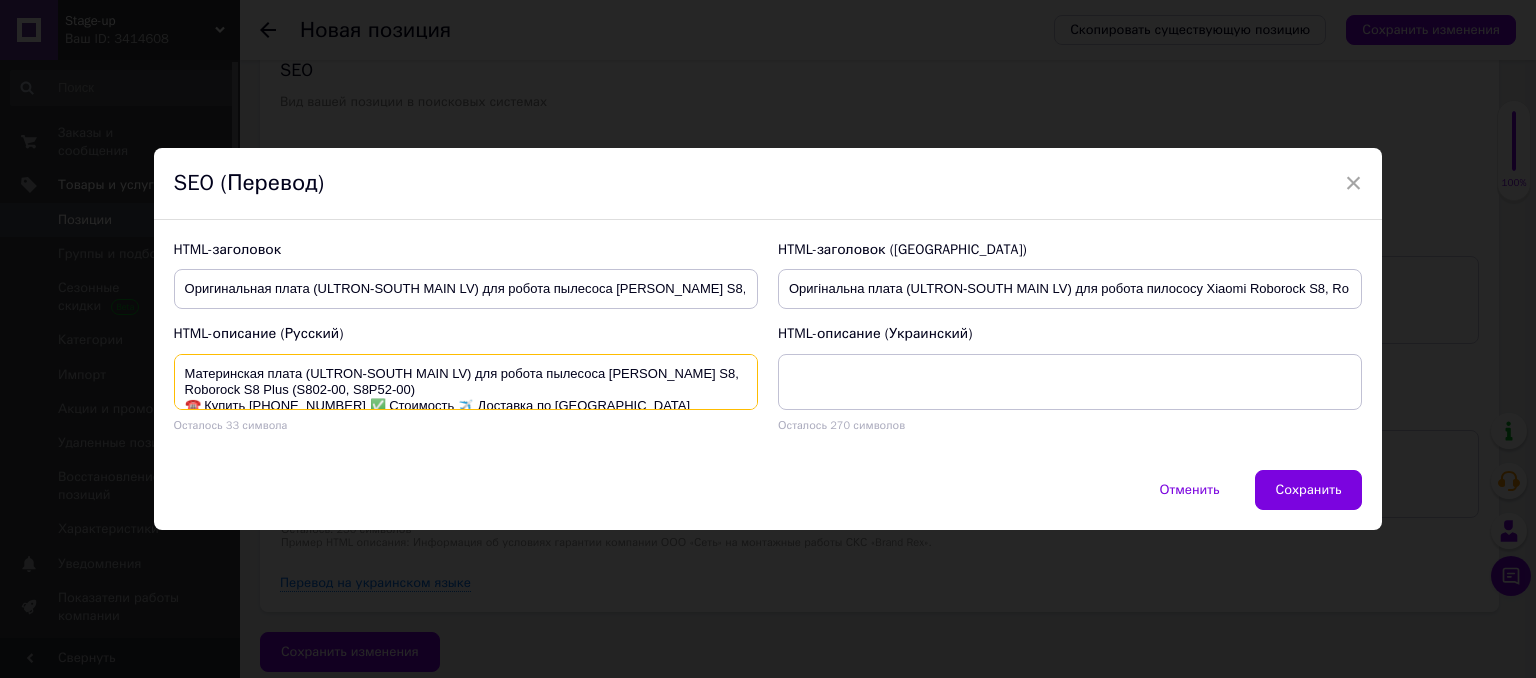 scroll, scrollTop: 20, scrollLeft: 0, axis: vertical 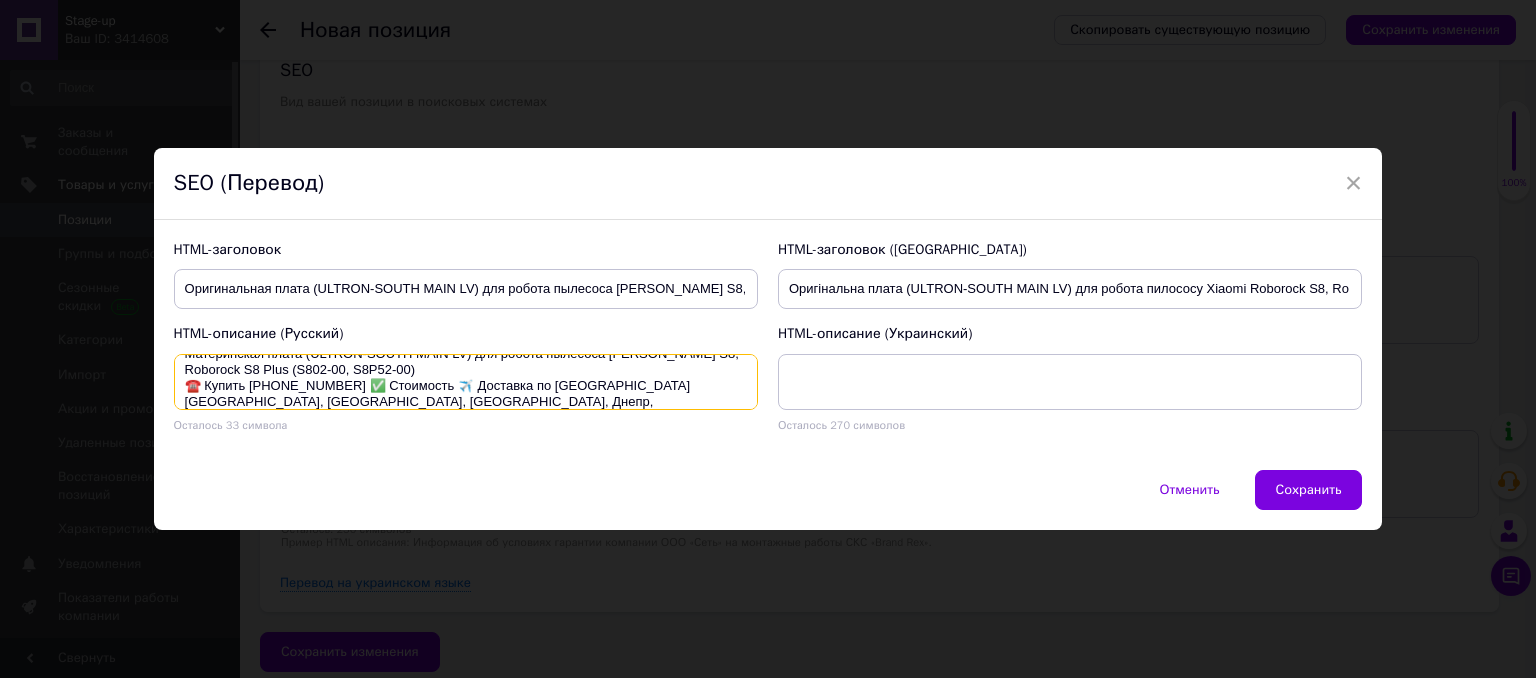 click on "Материнская плата (ULTRON-SOUTH MAIN LV) для робота пылесоса [PERSON_NAME] S8, Roborock S8 Plus (S802-00, S8P52-00)
☎️ Купить [PHONE_NUMBER] ✅ Стоимость ✈️ Доставка по [GEOGRAPHIC_DATA] [GEOGRAPHIC_DATA], [GEOGRAPHIC_DATA], [GEOGRAPHIC_DATA], Днепр, [GEOGRAPHIC_DATA]" at bounding box center [466, 382] 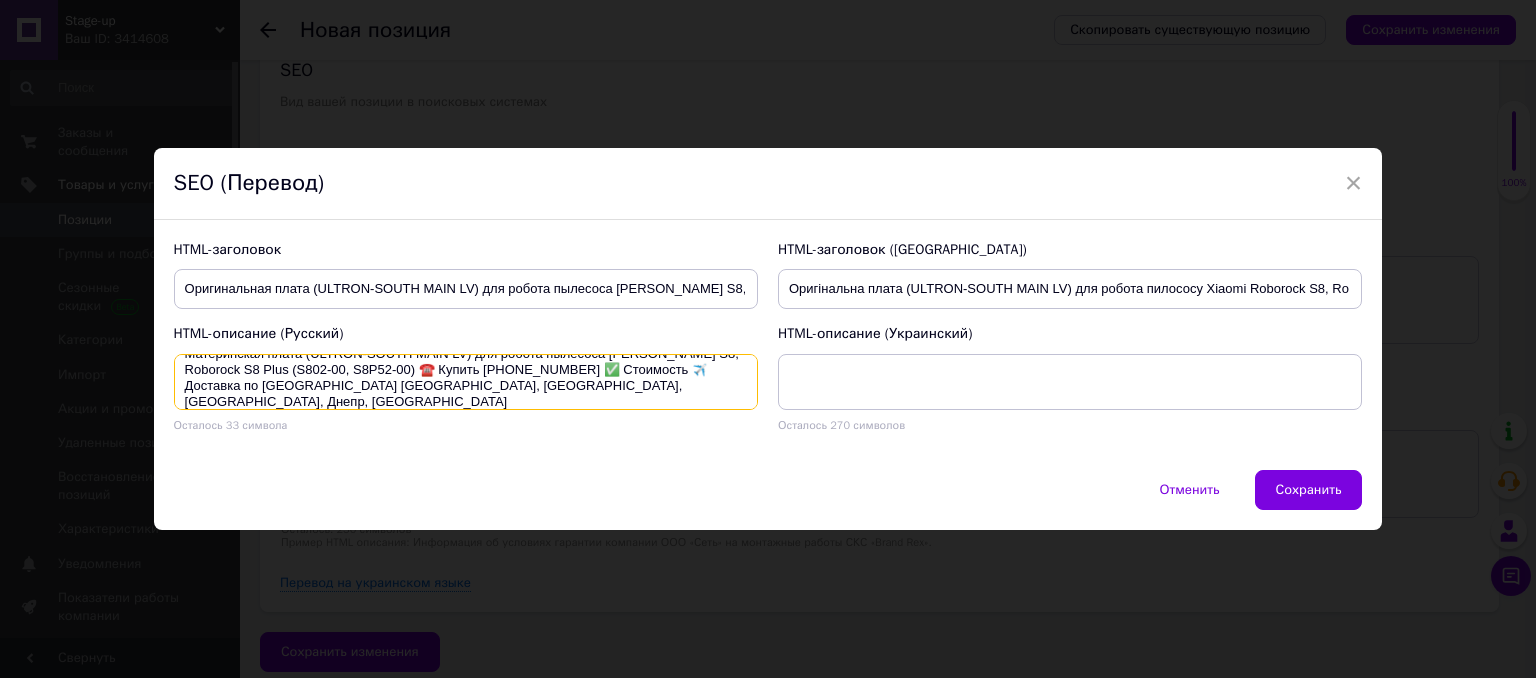 scroll, scrollTop: 16, scrollLeft: 0, axis: vertical 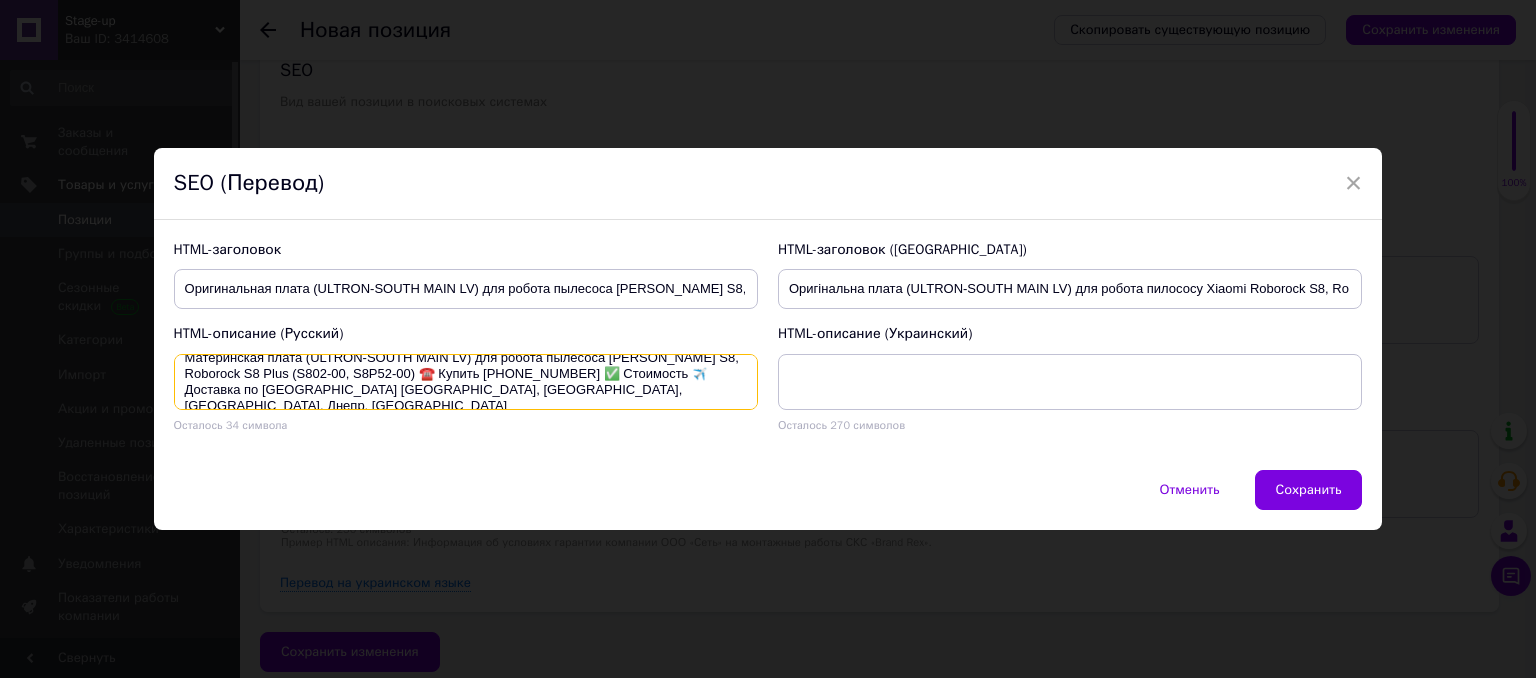 type on "Материнская плата (ULTRON-SOUTH MAIN LV) для робота пылесоса [PERSON_NAME] S8, Roborock S8 Plus (S802-00, S8P52-00) ☎️ Купить [PHONE_NUMBER] ✅ Стоимость ✈️ Доставка по [GEOGRAPHIC_DATA] [GEOGRAPHIC_DATA], [GEOGRAPHIC_DATA], [GEOGRAPHIC_DATA], Днепр, [GEOGRAPHIC_DATA]" 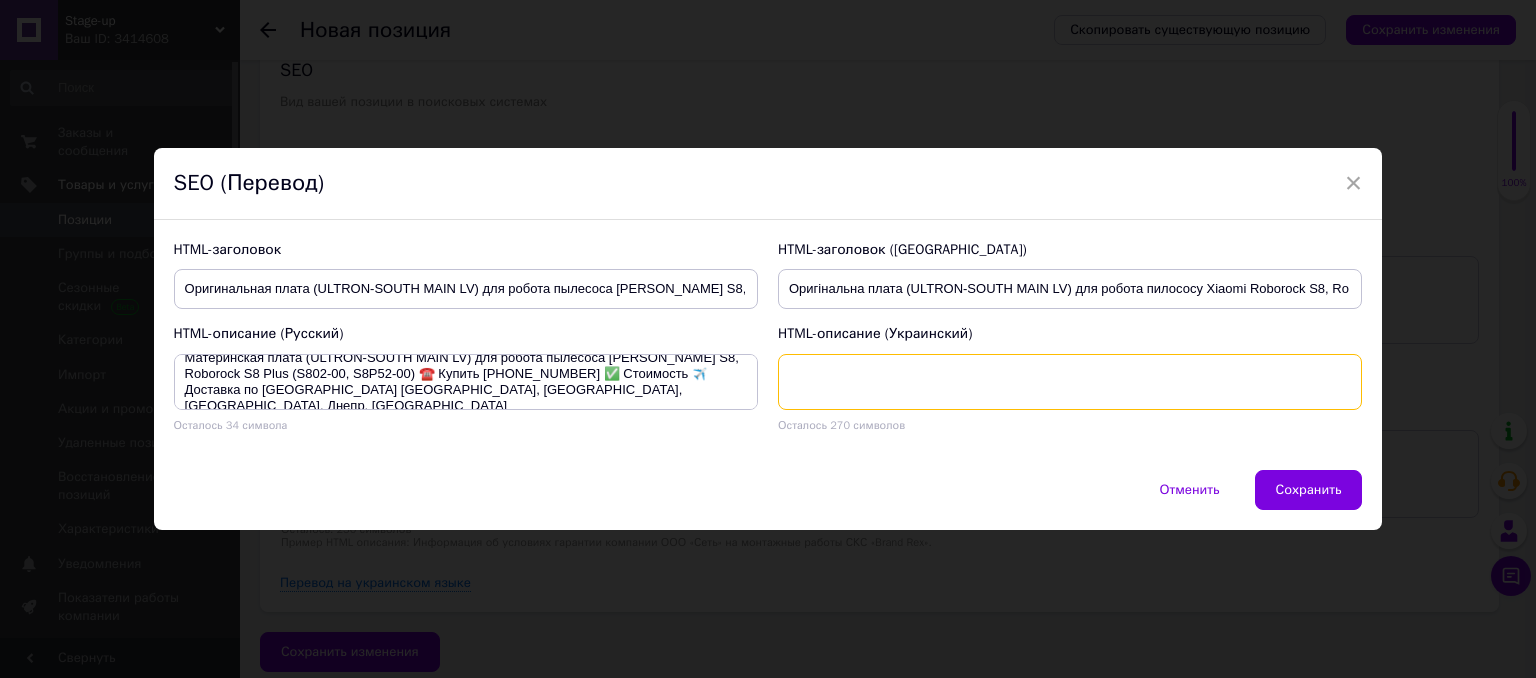 click at bounding box center [1070, 382] 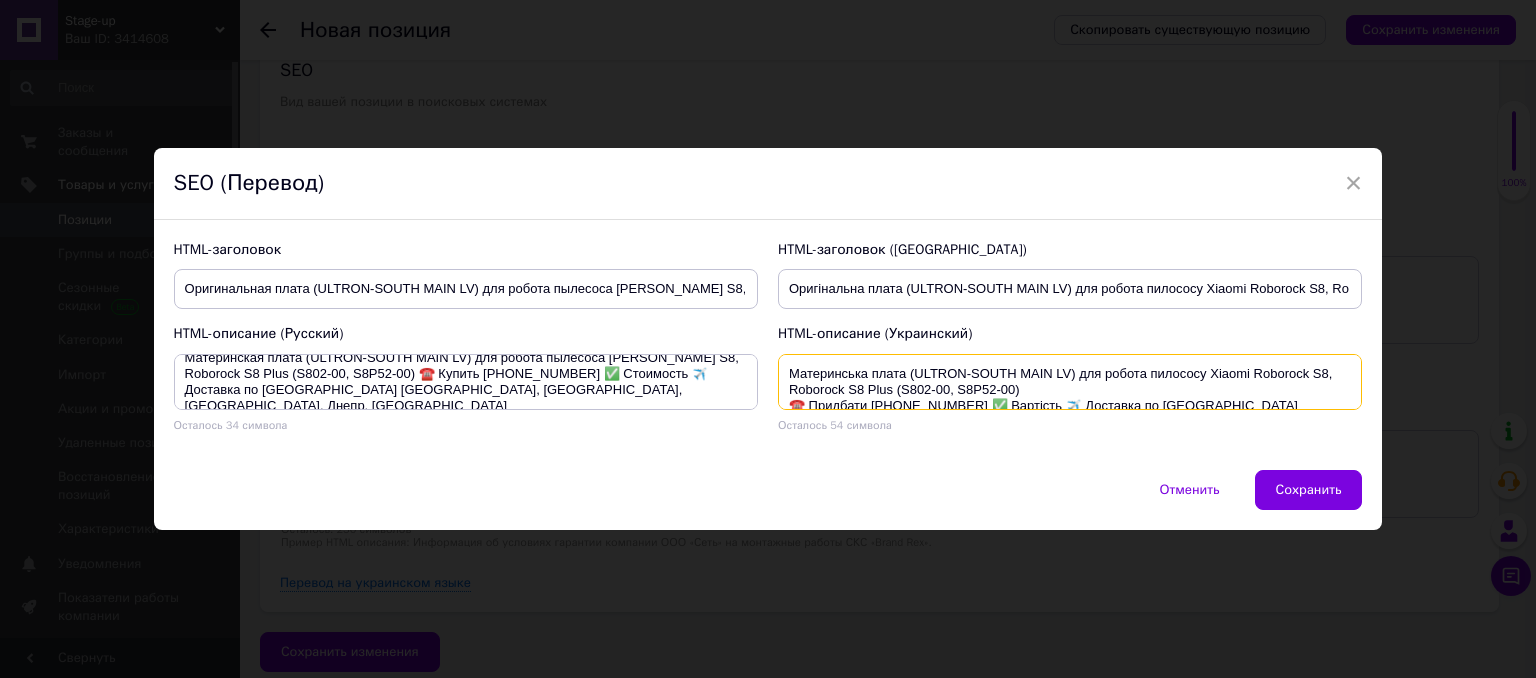 scroll, scrollTop: 20, scrollLeft: 0, axis: vertical 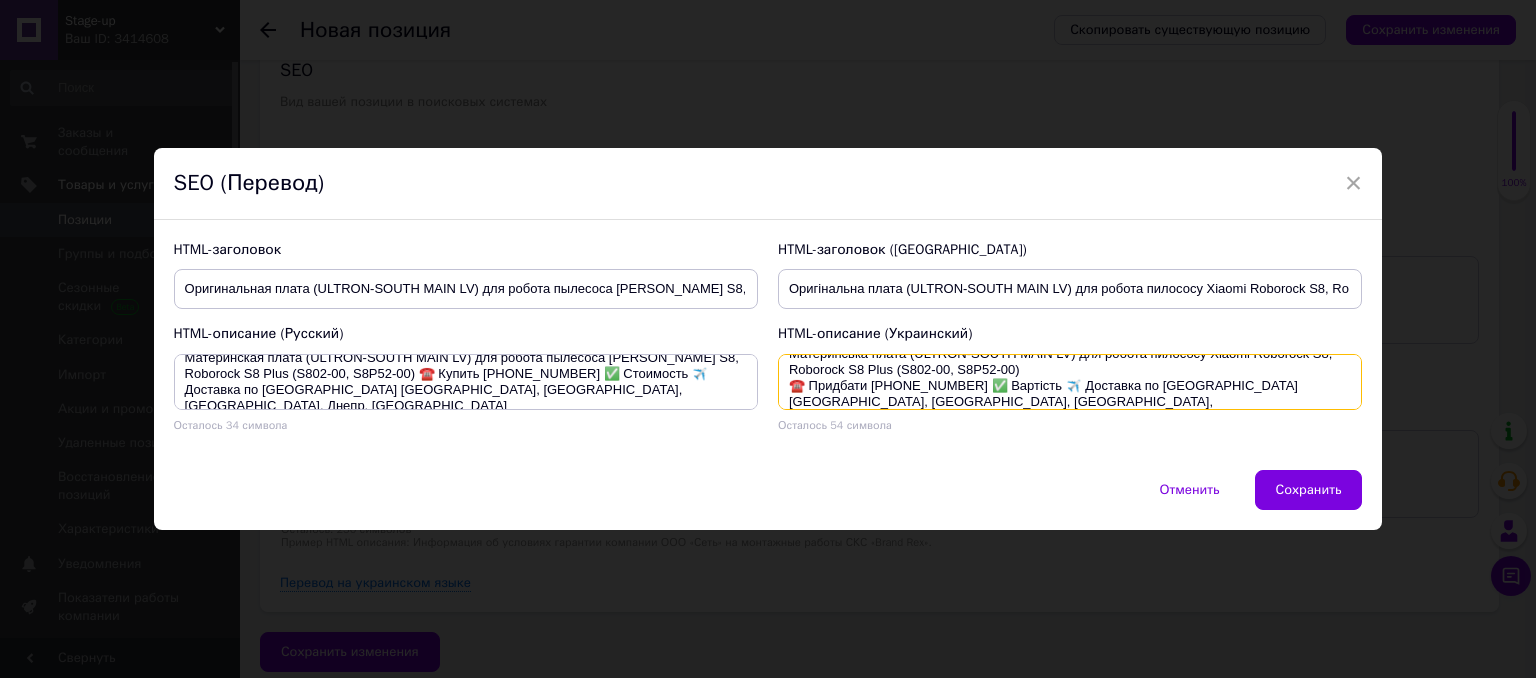 click on "Материнська плата (ULTRON-SOUTH MAIN LV) для робота пилососу Xiaomi Roborock S8, Roborock S8 Plus (S802-00, S8P52-00)
☎️ Придбати [PHONE_NUMBER] ✅ Вартість ✈️ Доставка по [GEOGRAPHIC_DATA] [GEOGRAPHIC_DATA], [GEOGRAPHIC_DATA], [GEOGRAPHIC_DATA], [GEOGRAPHIC_DATA], [GEOGRAPHIC_DATA]" at bounding box center (1070, 382) 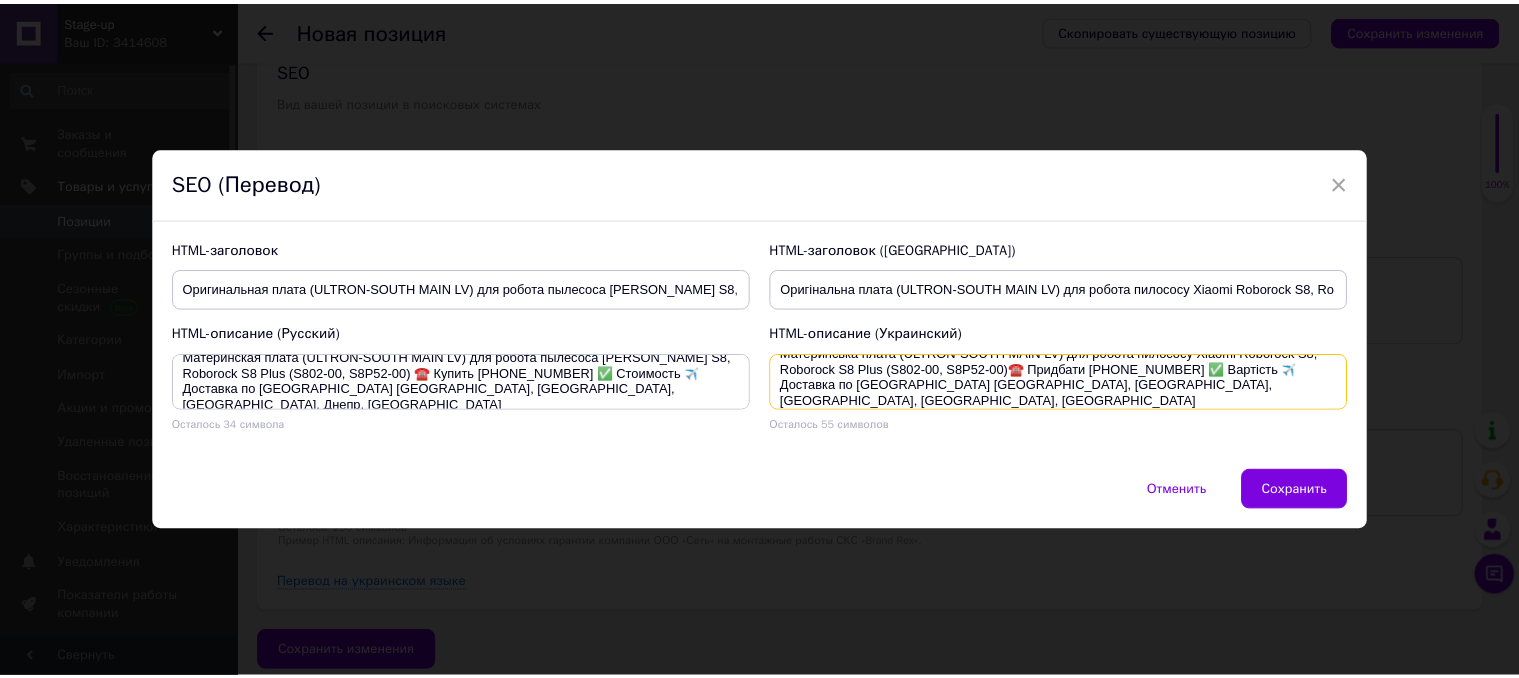 scroll, scrollTop: 16, scrollLeft: 0, axis: vertical 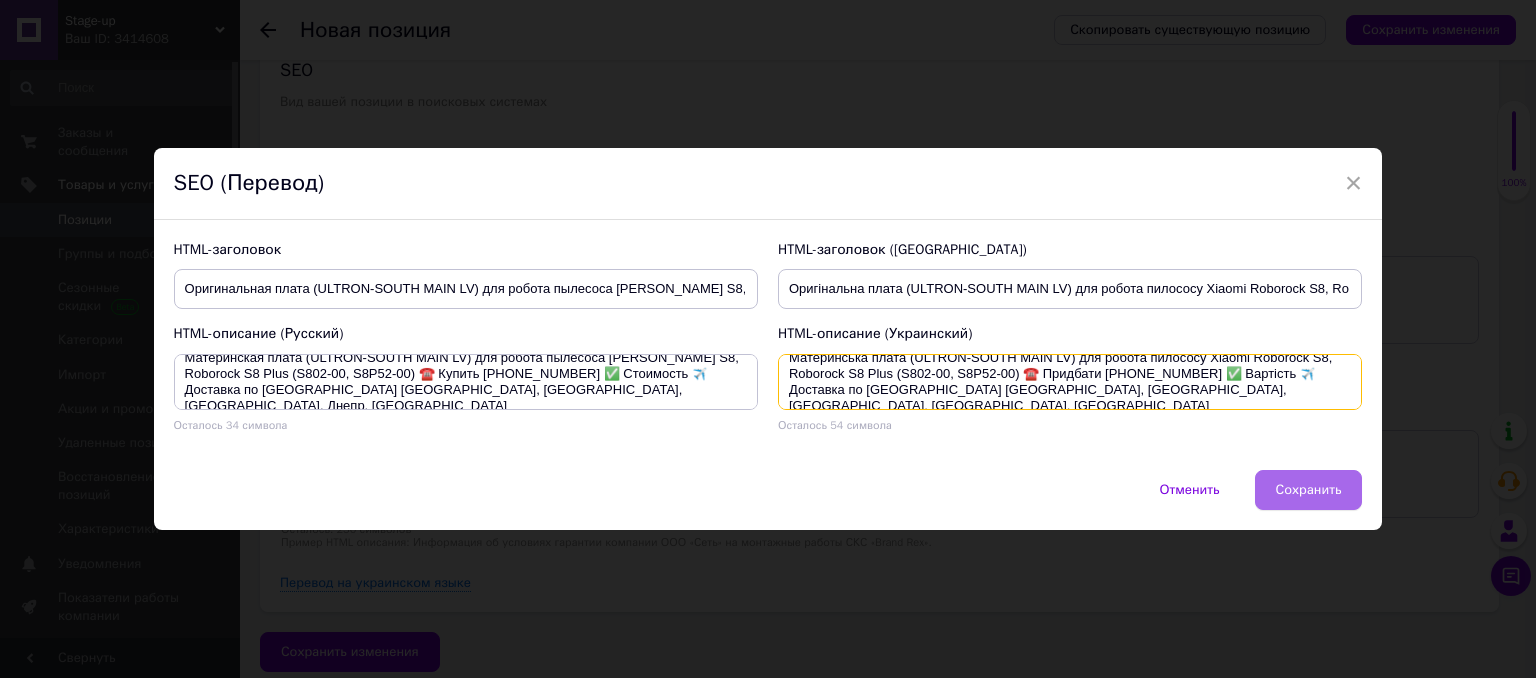 type on "Материнська плата (ULTRON-SOUTH MAIN LV) для робота пилососу Xiaomi Roborock S8, Roborock S8 Plus (S802-00, S8P52-00) ☎️ Придбати [PHONE_NUMBER] ✅ Вартість ✈️ Доставка по [GEOGRAPHIC_DATA] [GEOGRAPHIC_DATA], [GEOGRAPHIC_DATA], [GEOGRAPHIC_DATA], [GEOGRAPHIC_DATA], [GEOGRAPHIC_DATA]" 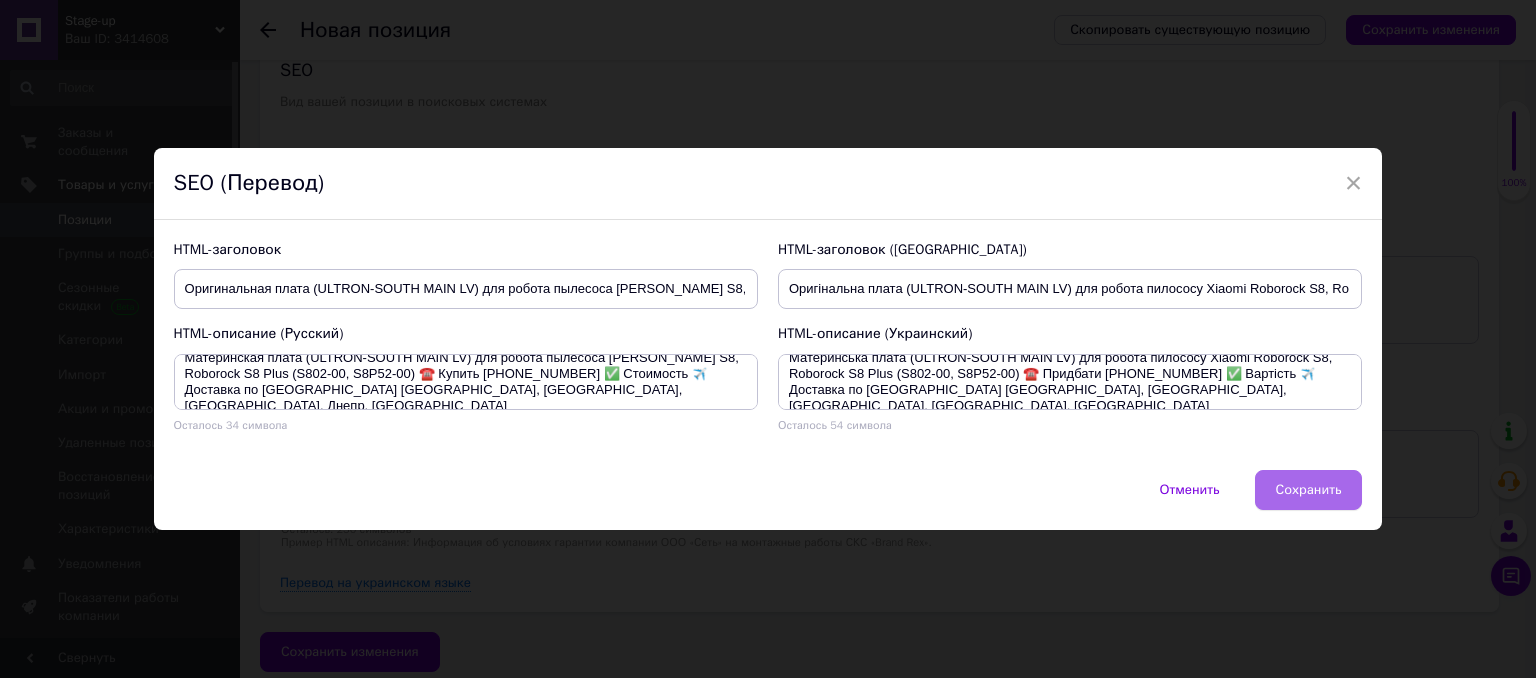 click on "Сохранить" at bounding box center [1309, 490] 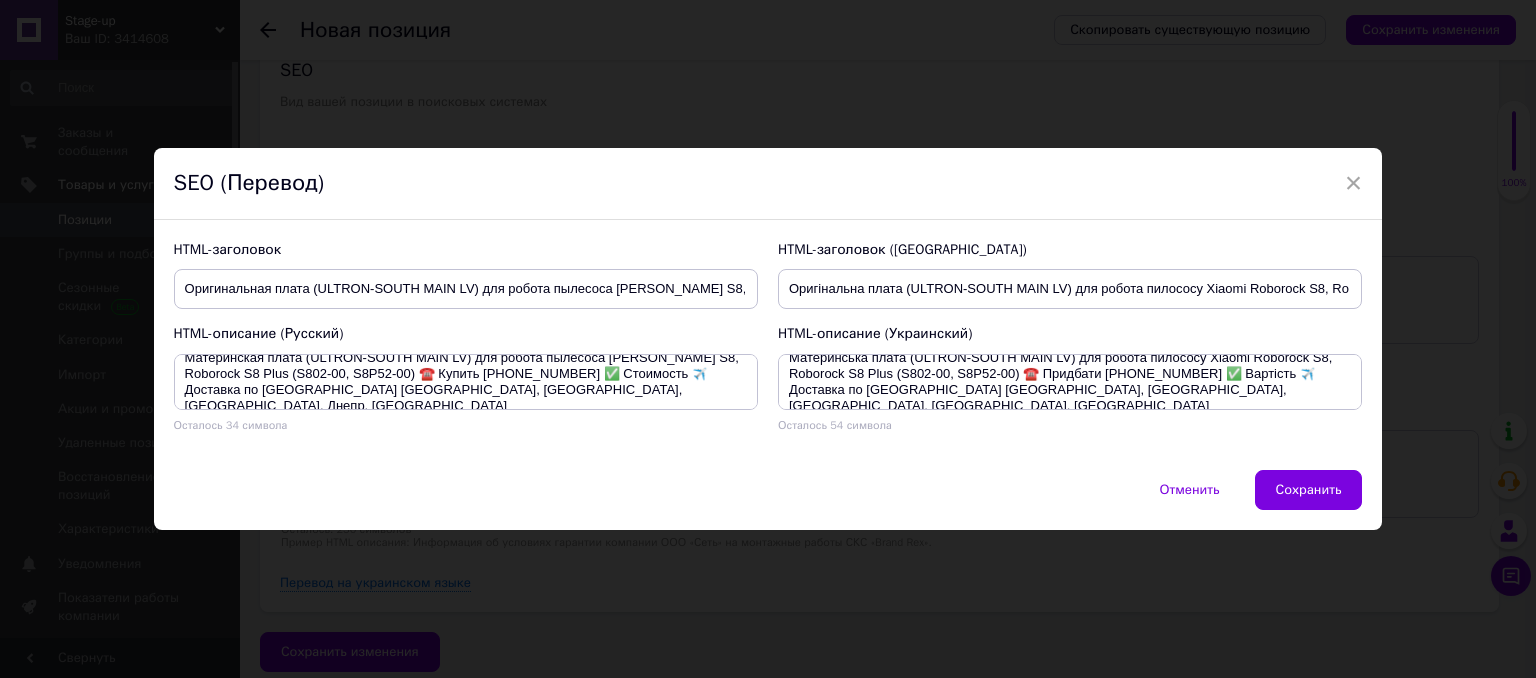 type on "Оригинальная плата (ULTRON-SOUTH MAIN LV) для робота пылесоса [PERSON_NAME] S8, Roborock S8 Plus | Лучшая Цена в [GEOGRAPHIC_DATA]" 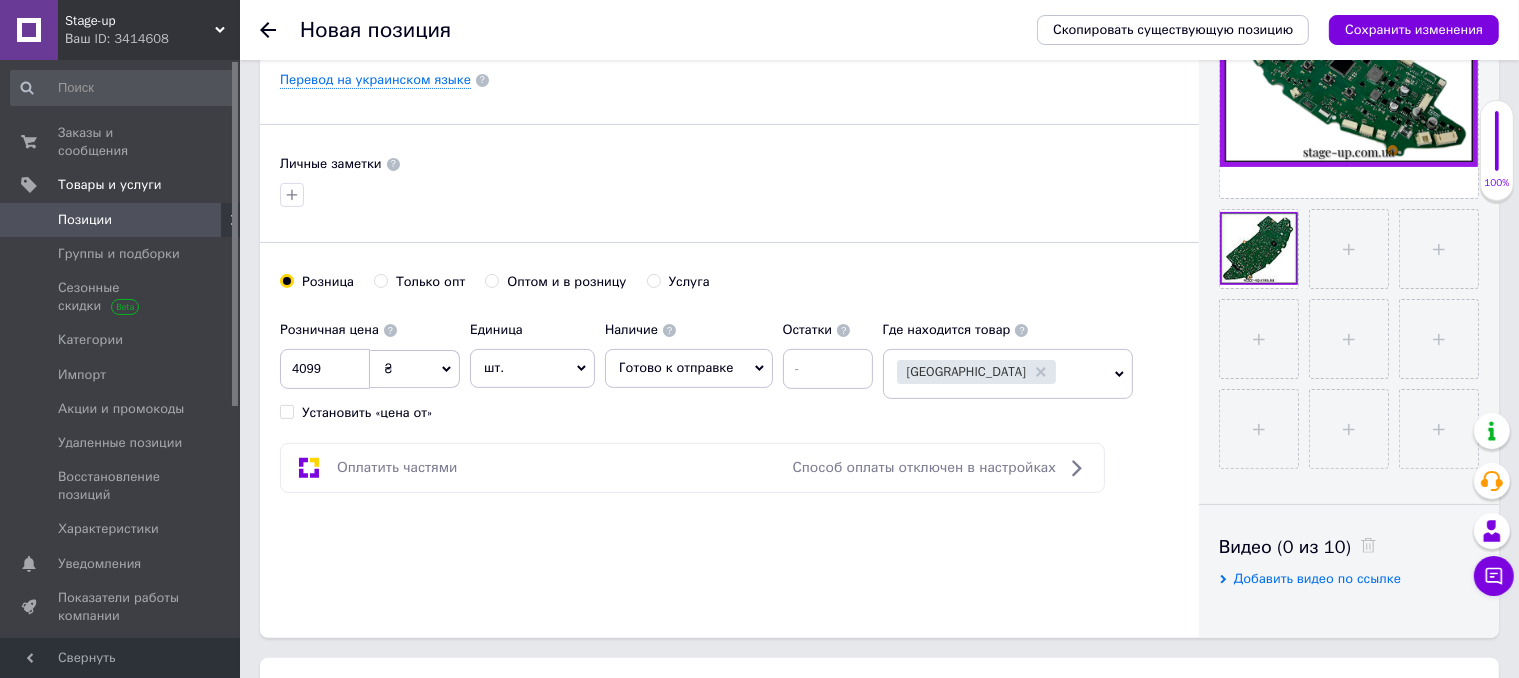 scroll, scrollTop: 697, scrollLeft: 0, axis: vertical 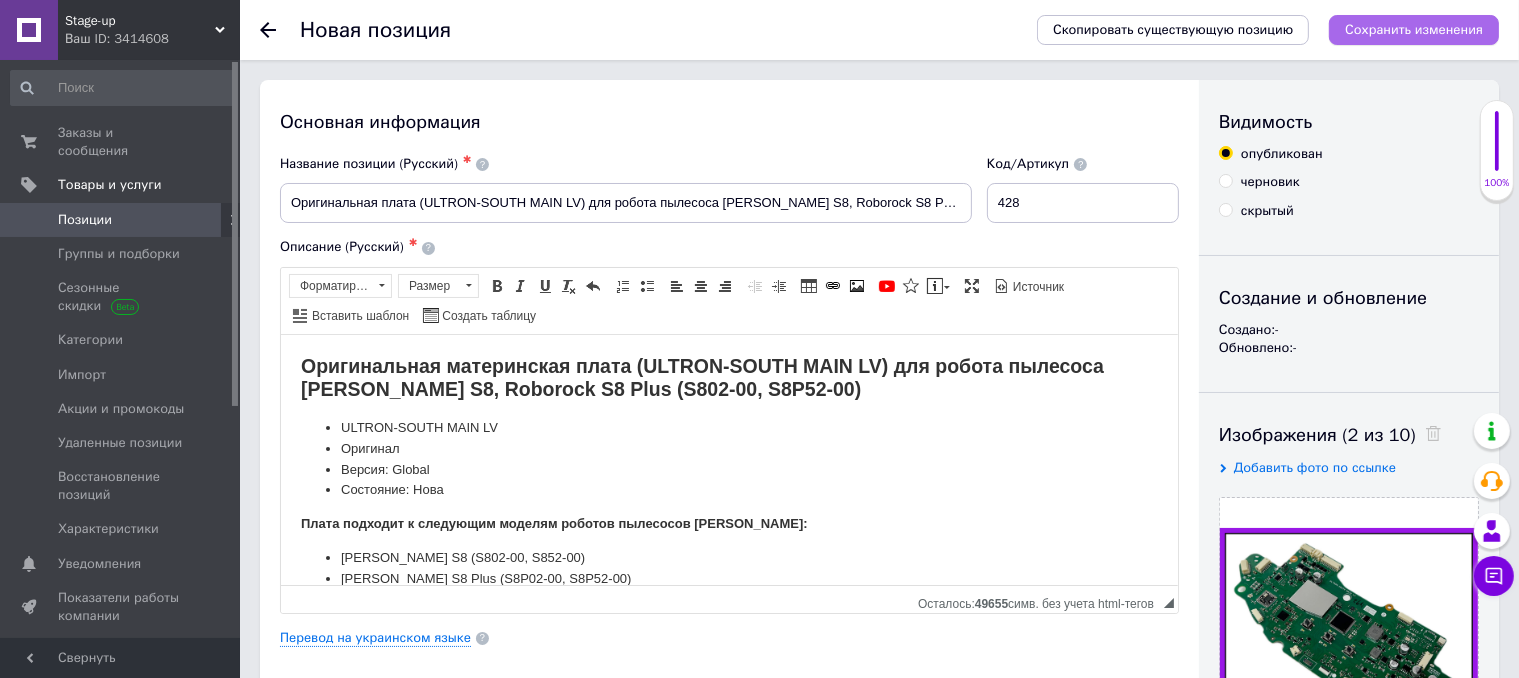 click on "Сохранить изменения" at bounding box center (1414, 29) 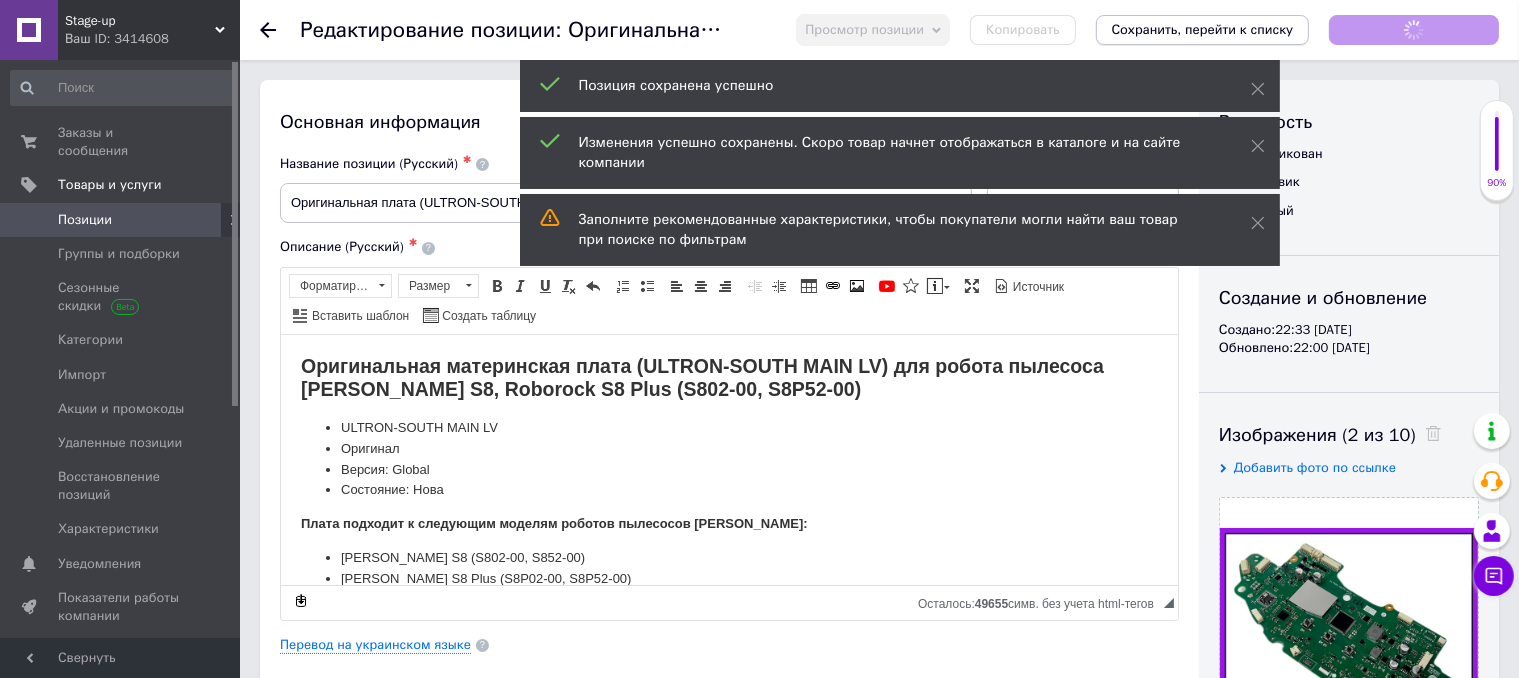 scroll, scrollTop: 0, scrollLeft: 0, axis: both 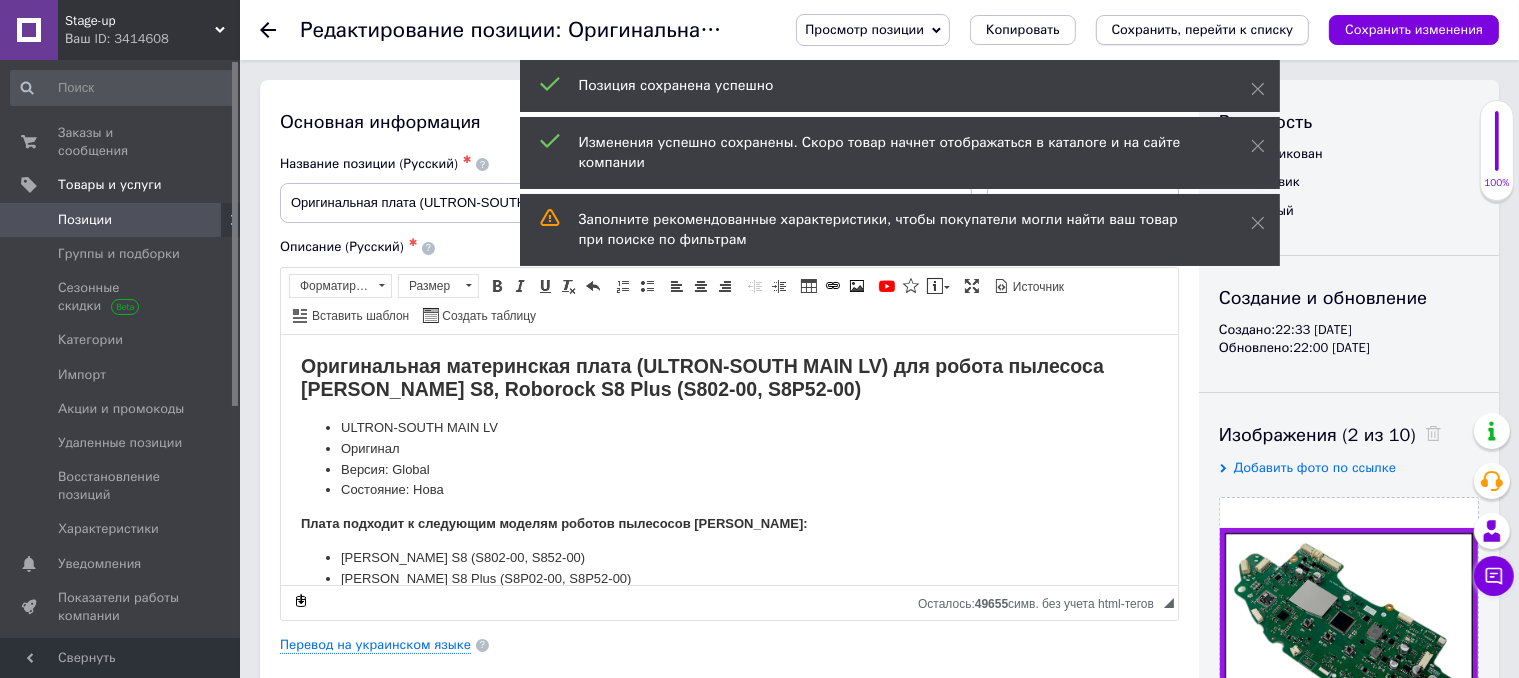 click on "Сохранить, перейти к списку" at bounding box center (1203, 29) 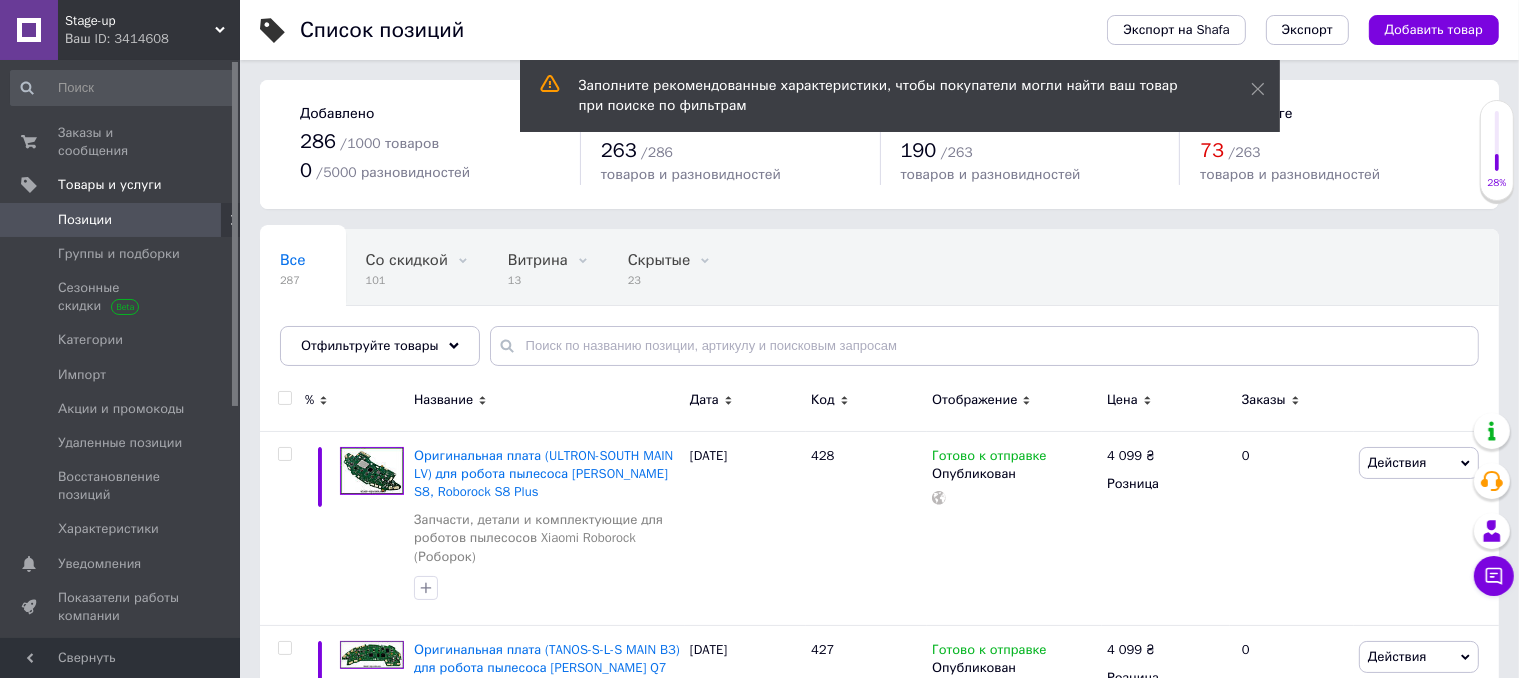 scroll, scrollTop: 300, scrollLeft: 0, axis: vertical 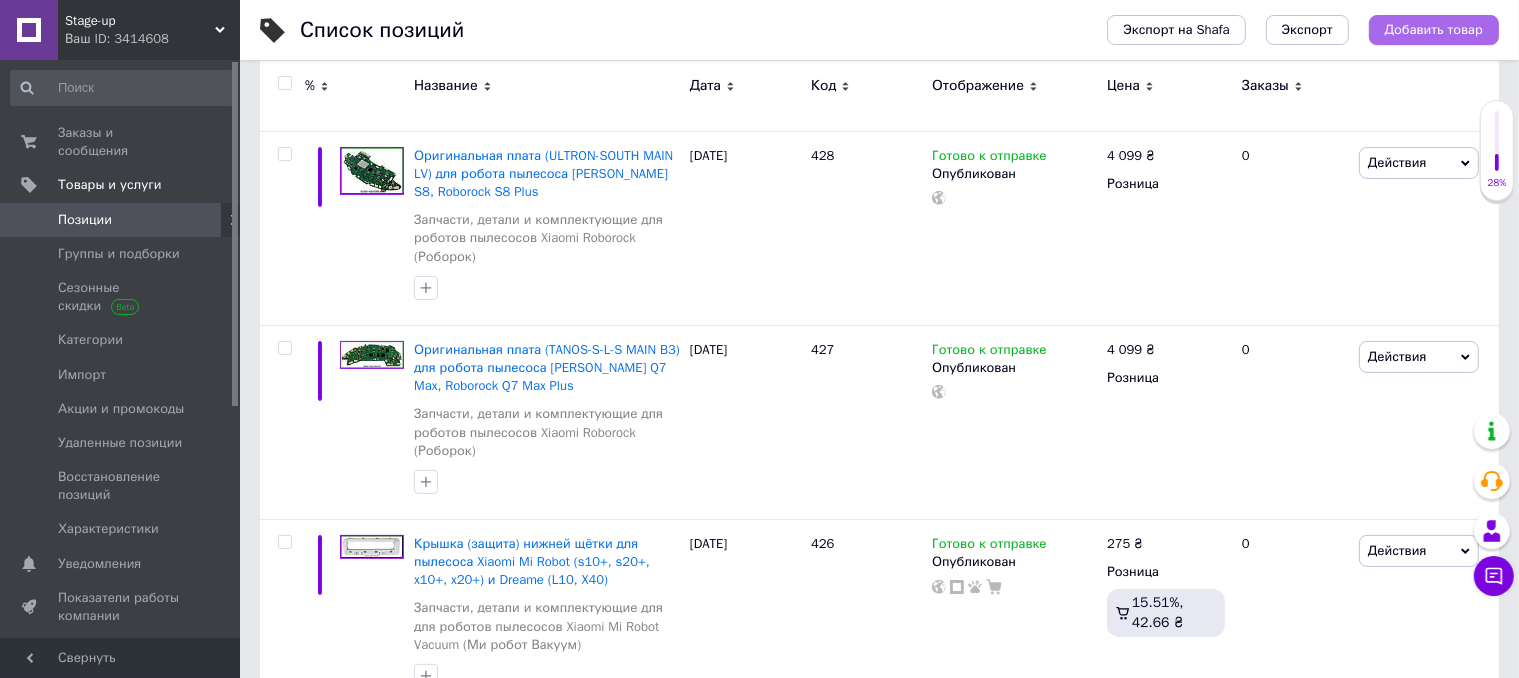 click on "Добавить товар" at bounding box center [1434, 30] 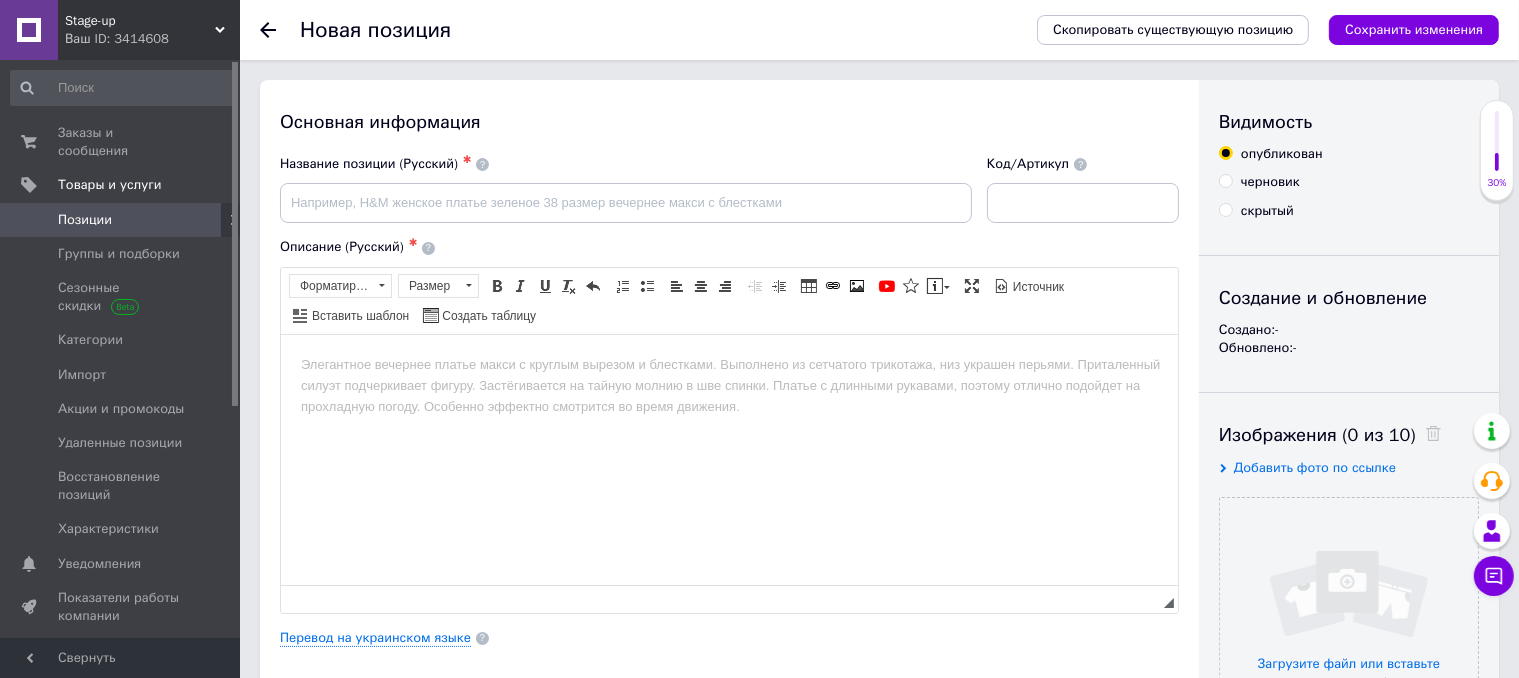 scroll, scrollTop: 0, scrollLeft: 0, axis: both 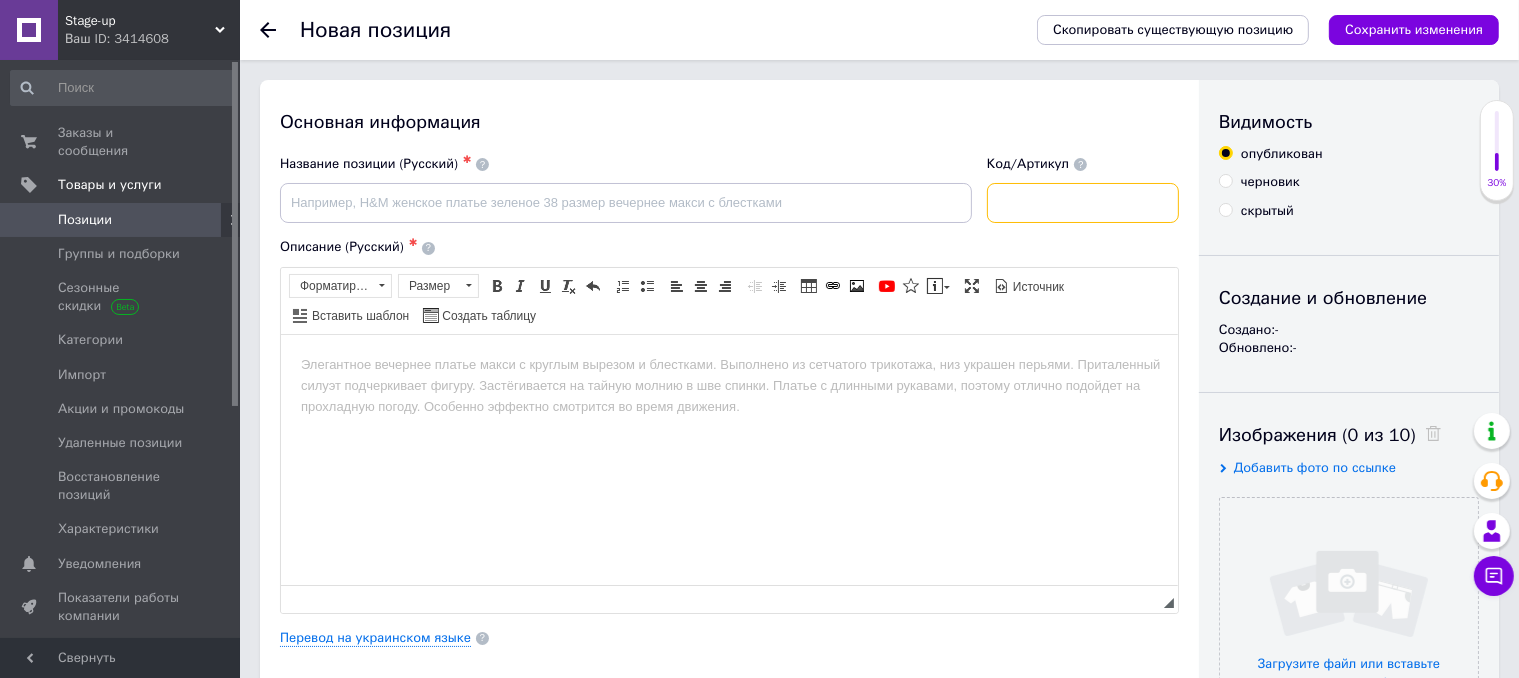 click at bounding box center [1083, 203] 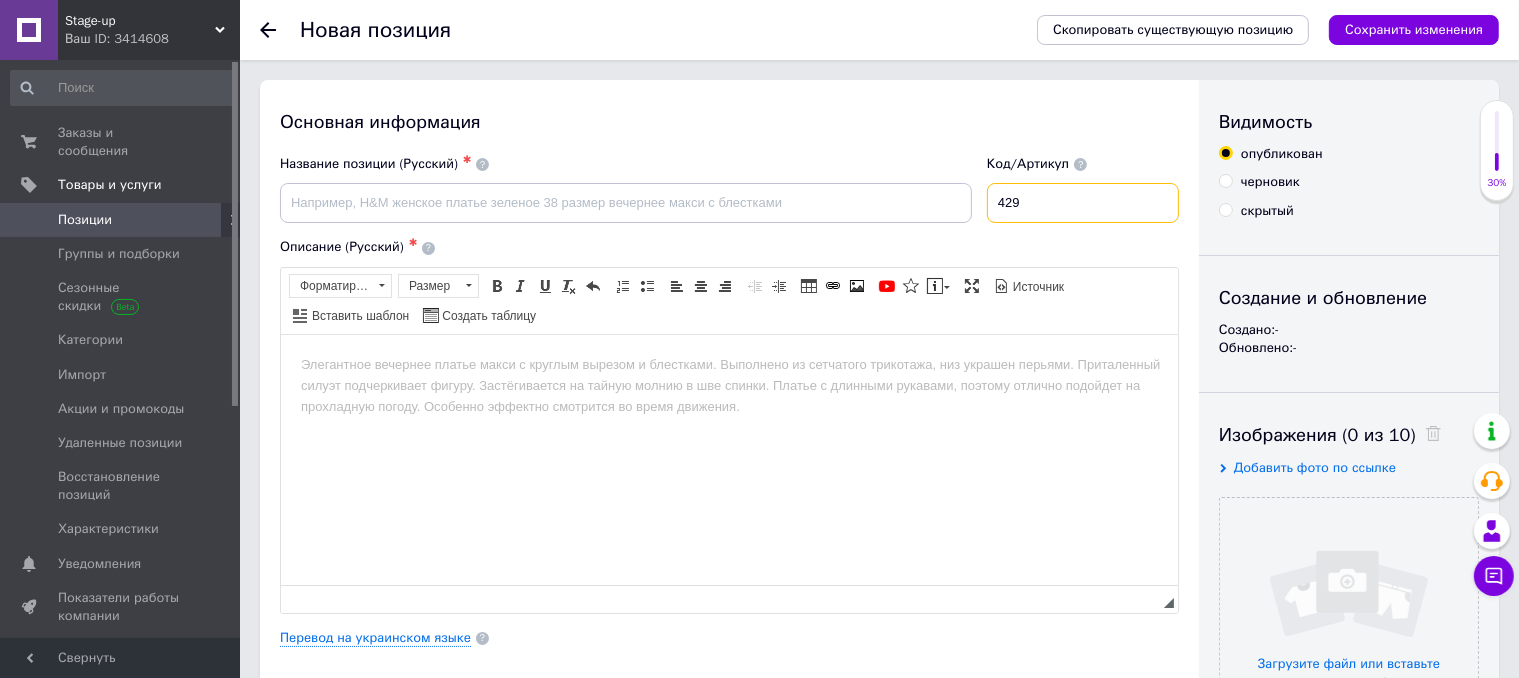 type on "429" 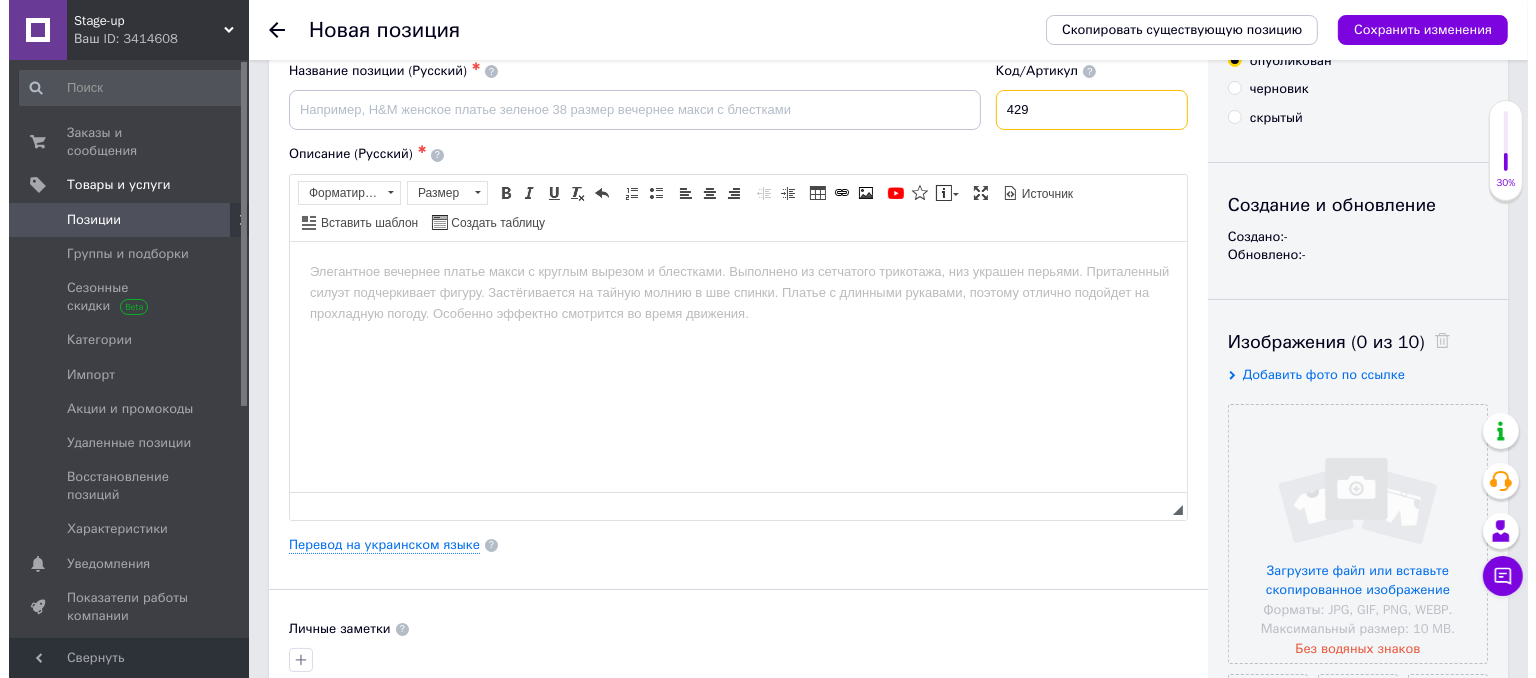 scroll, scrollTop: 100, scrollLeft: 0, axis: vertical 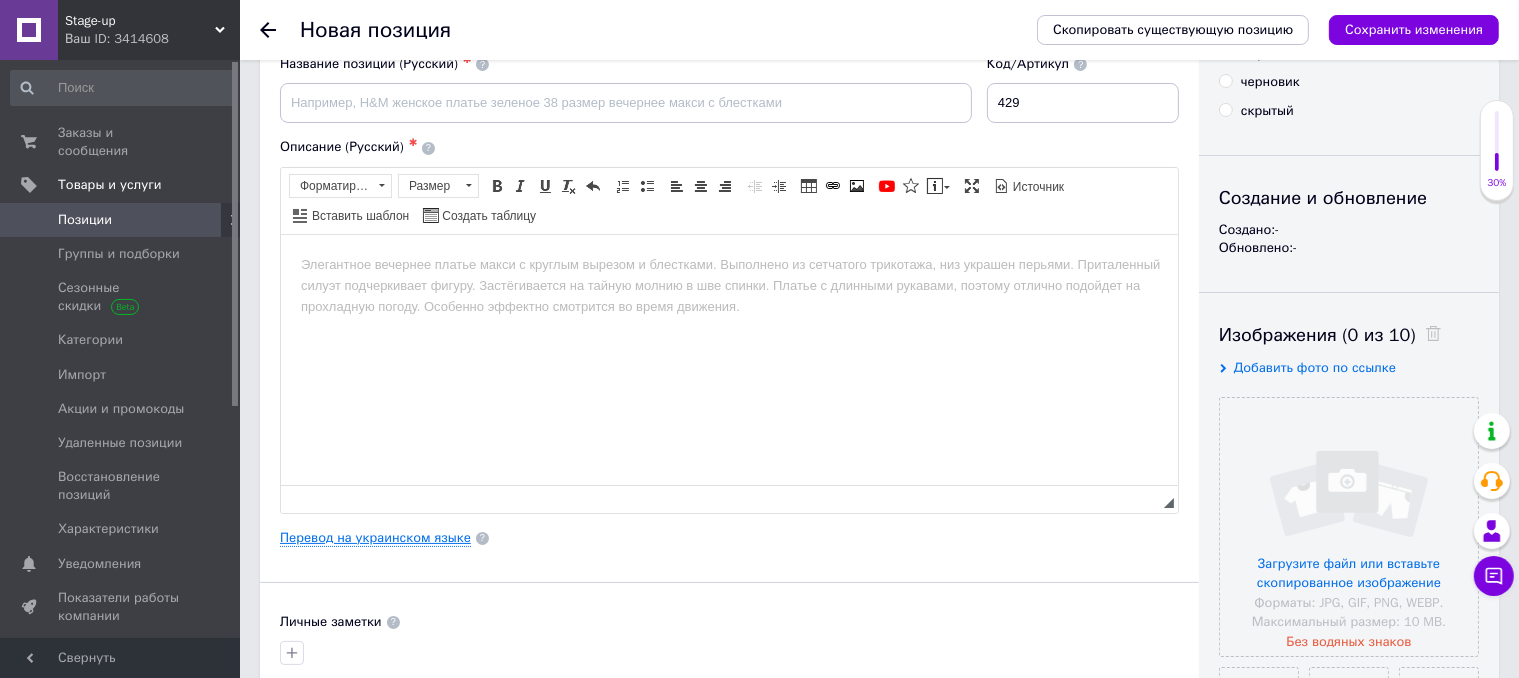click on "Перевод на украинском языке" at bounding box center [375, 538] 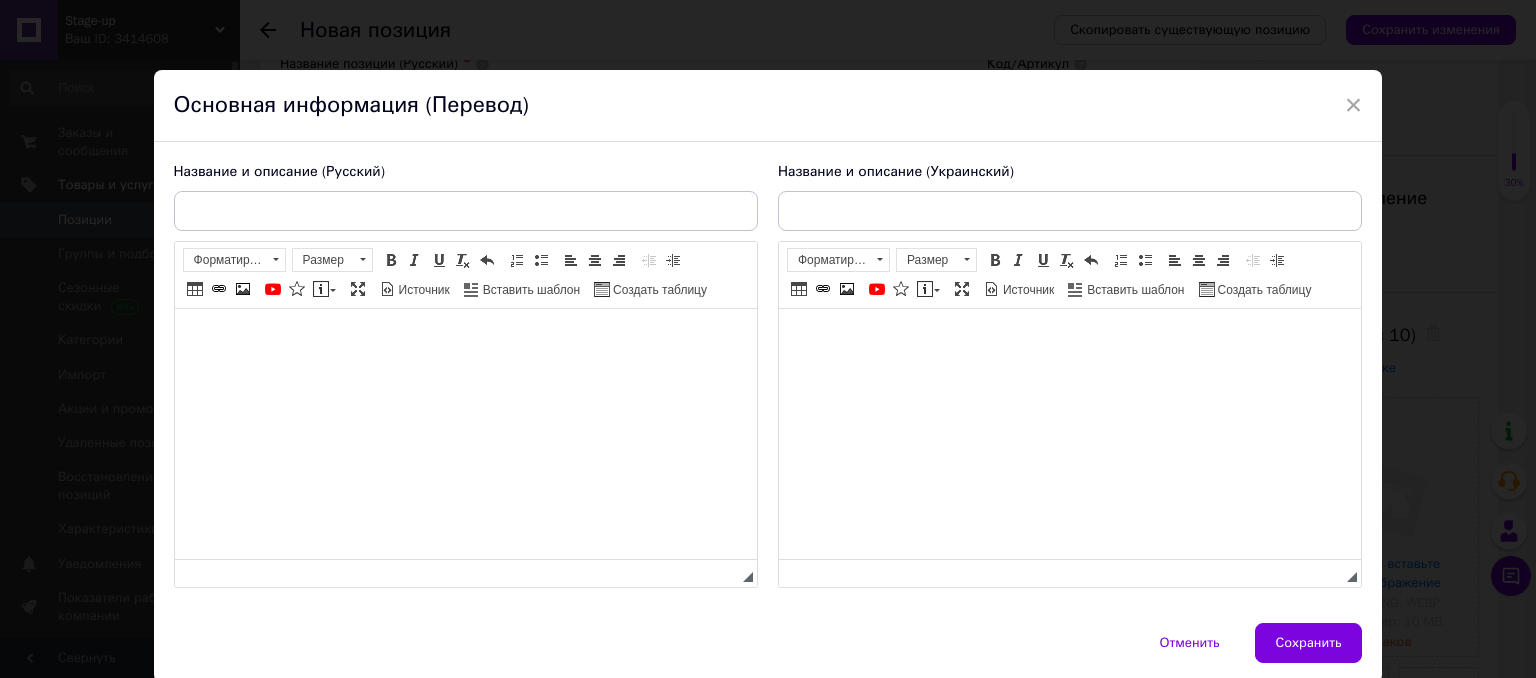scroll, scrollTop: 0, scrollLeft: 0, axis: both 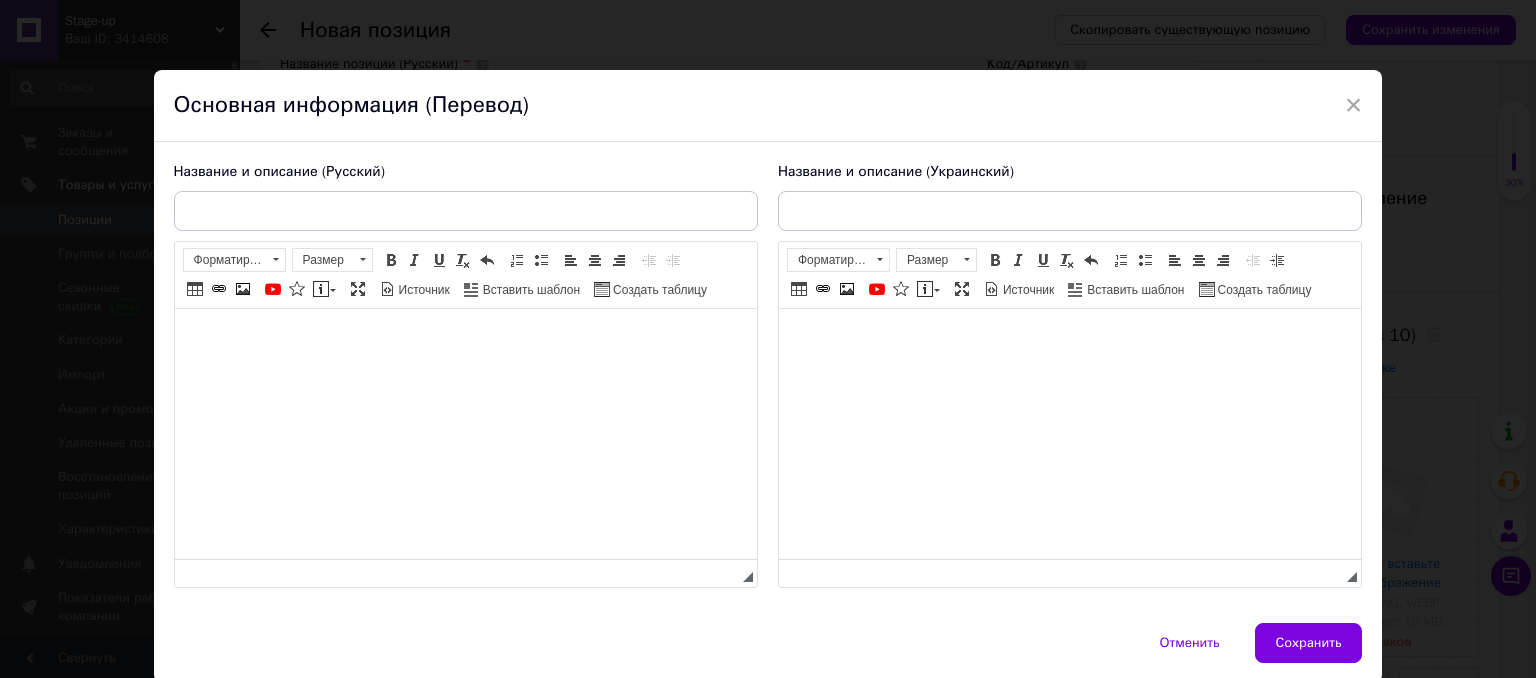 click at bounding box center (465, 339) 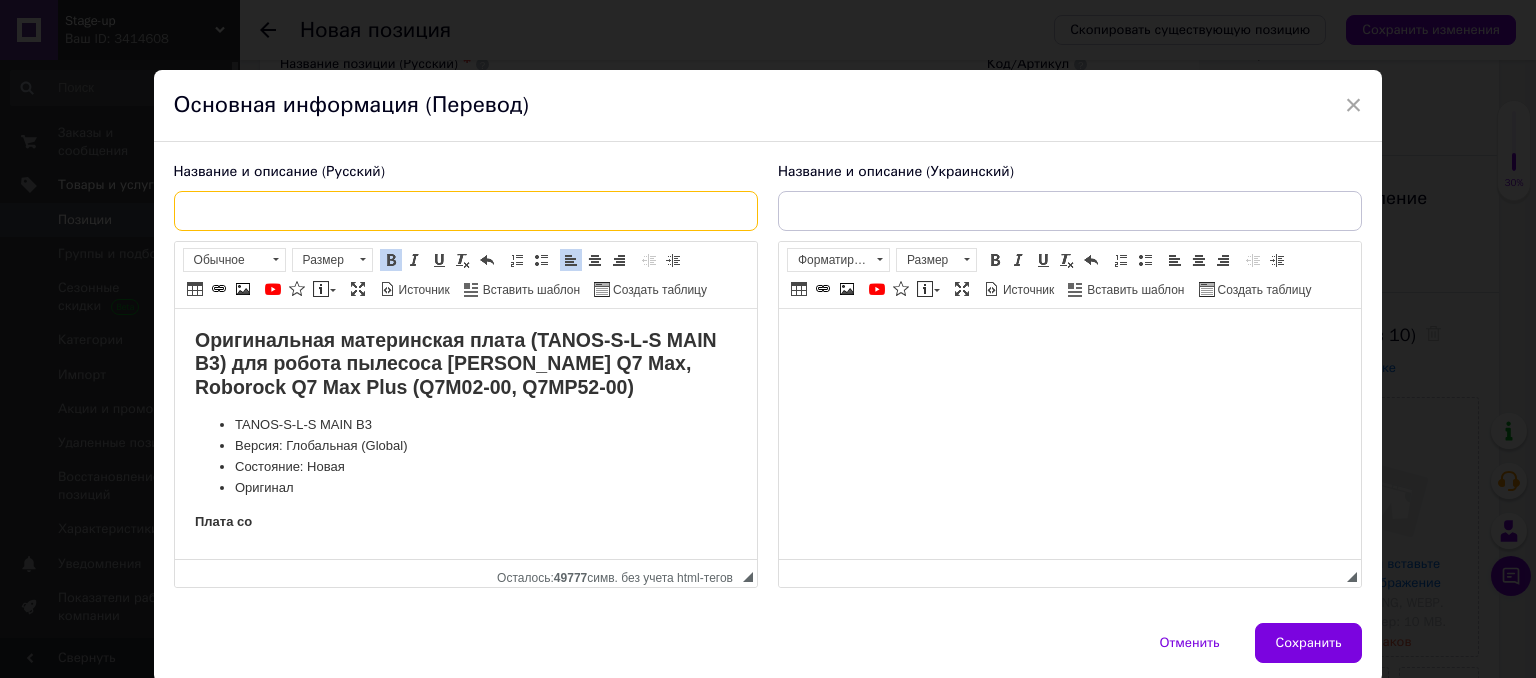 click at bounding box center (466, 211) 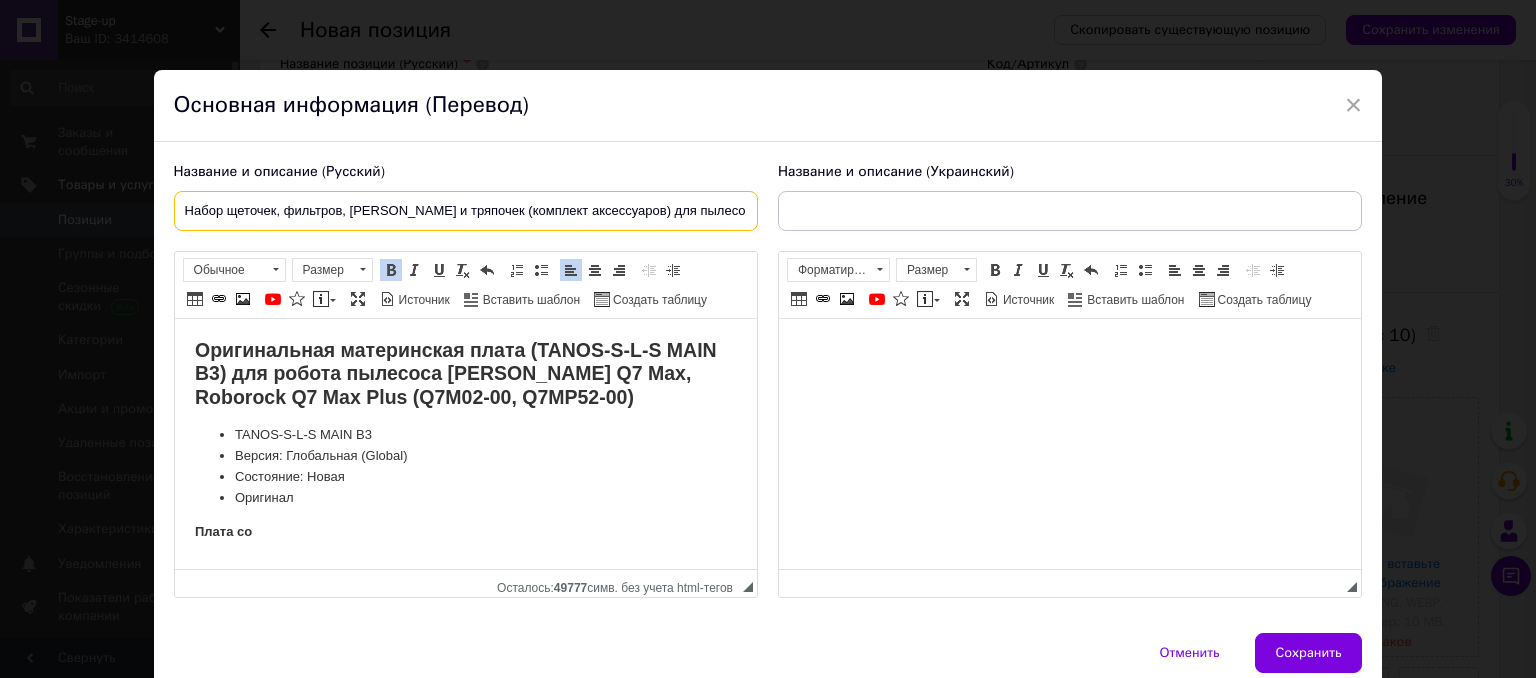 scroll, scrollTop: 0, scrollLeft: 148, axis: horizontal 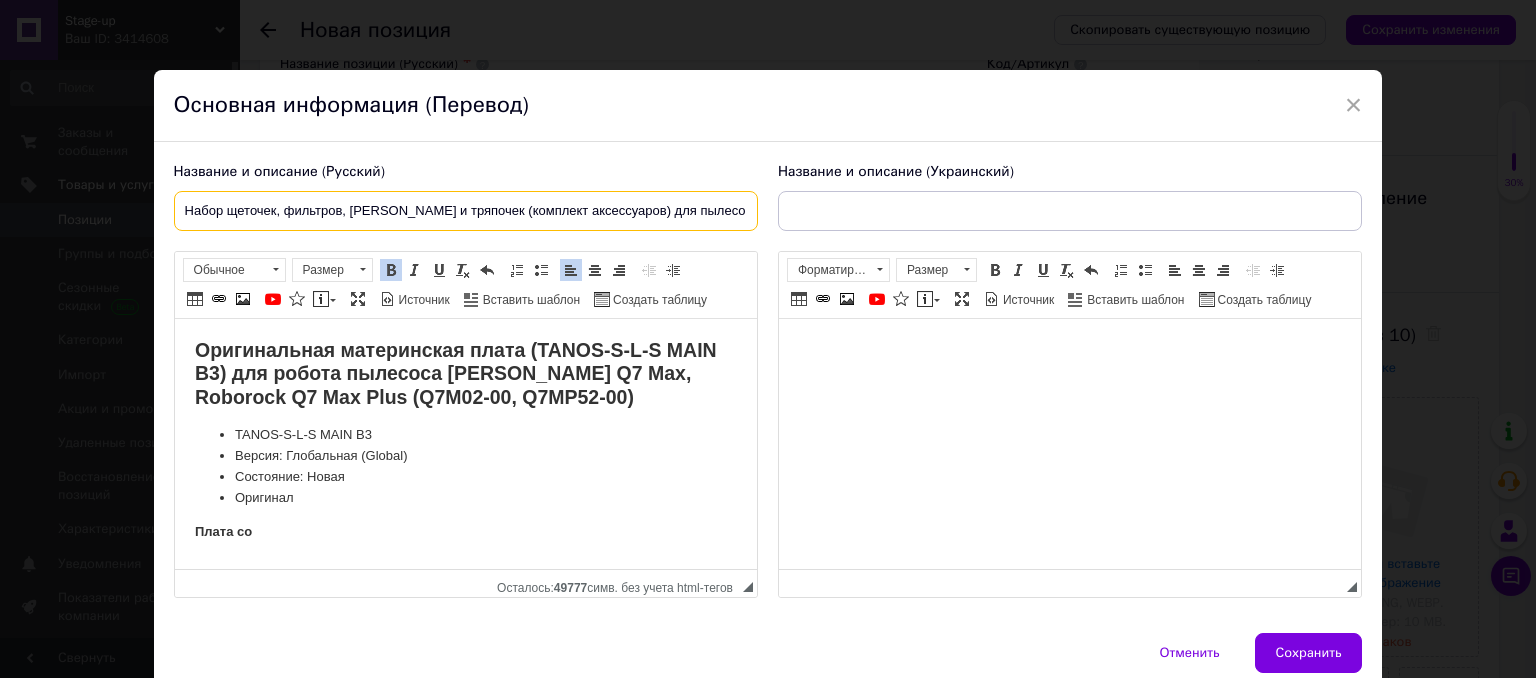 click on "Набор щеточек, фильтров, [PERSON_NAME] и тряпочек (комплект аксессуаров) для пылесоса Xiaomi Roborock s8 Max Ultra и" at bounding box center [466, 211] 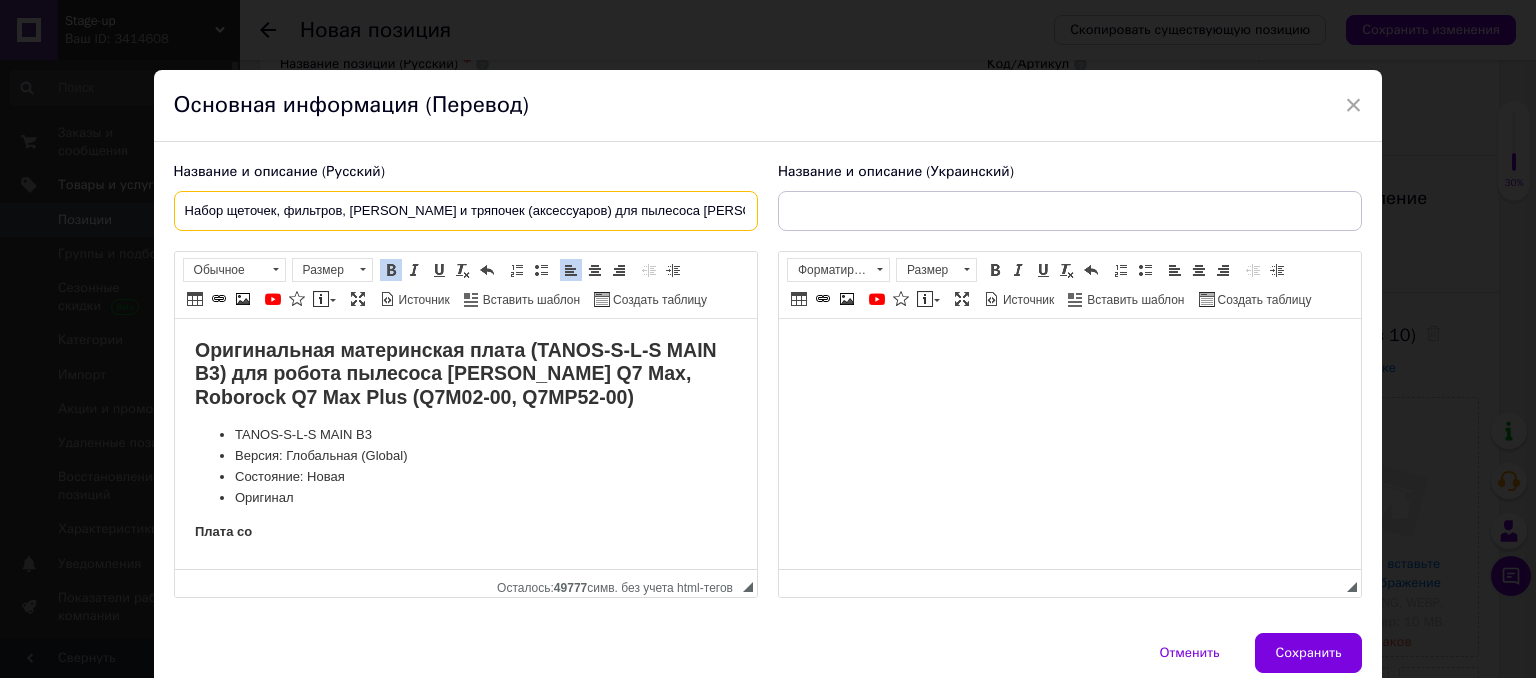 scroll, scrollTop: 0, scrollLeft: 148, axis: horizontal 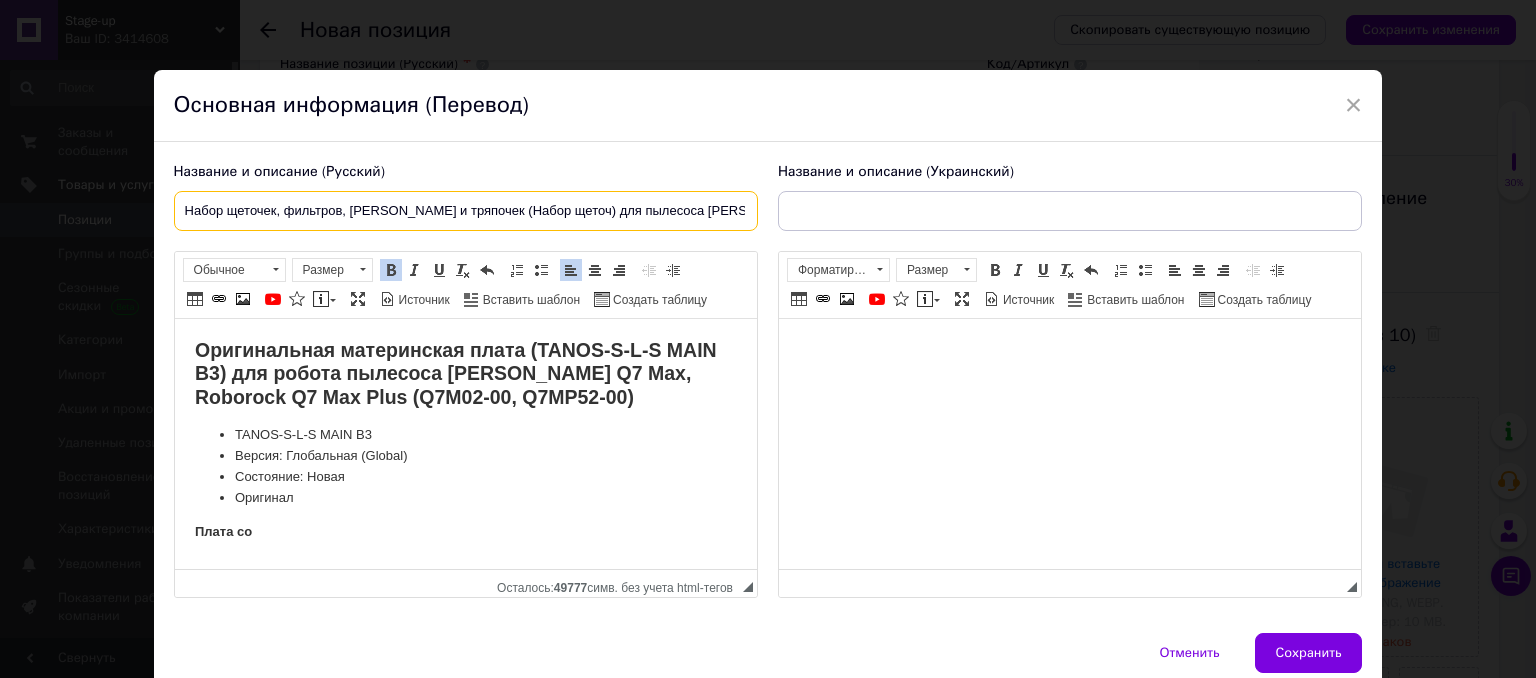 click on "Набор щеточек, фильтров, [PERSON_NAME] и тряпочек (Набор щеточ) для пылесоса [PERSON_NAME] s8 Max Ultra и s8 MaxV U" at bounding box center (466, 211) 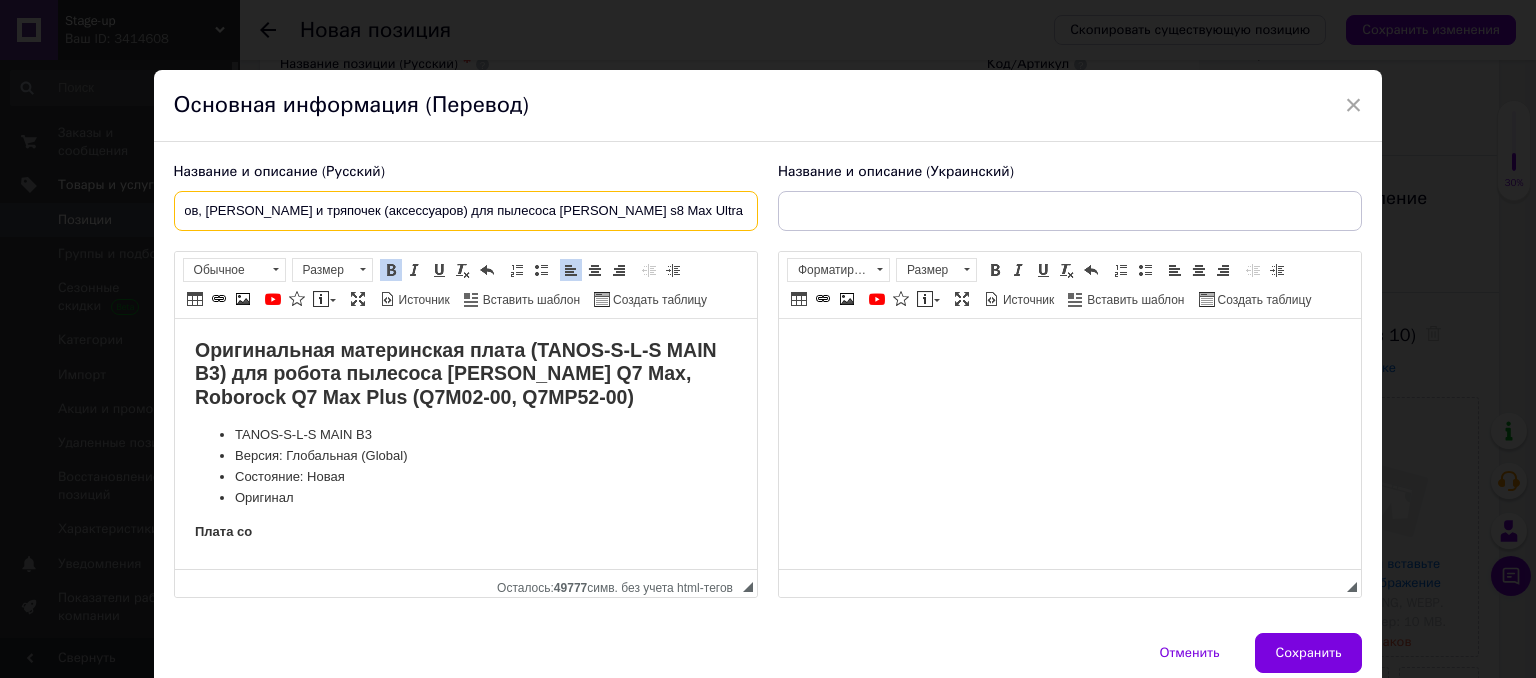 scroll, scrollTop: 0, scrollLeft: 140, axis: horizontal 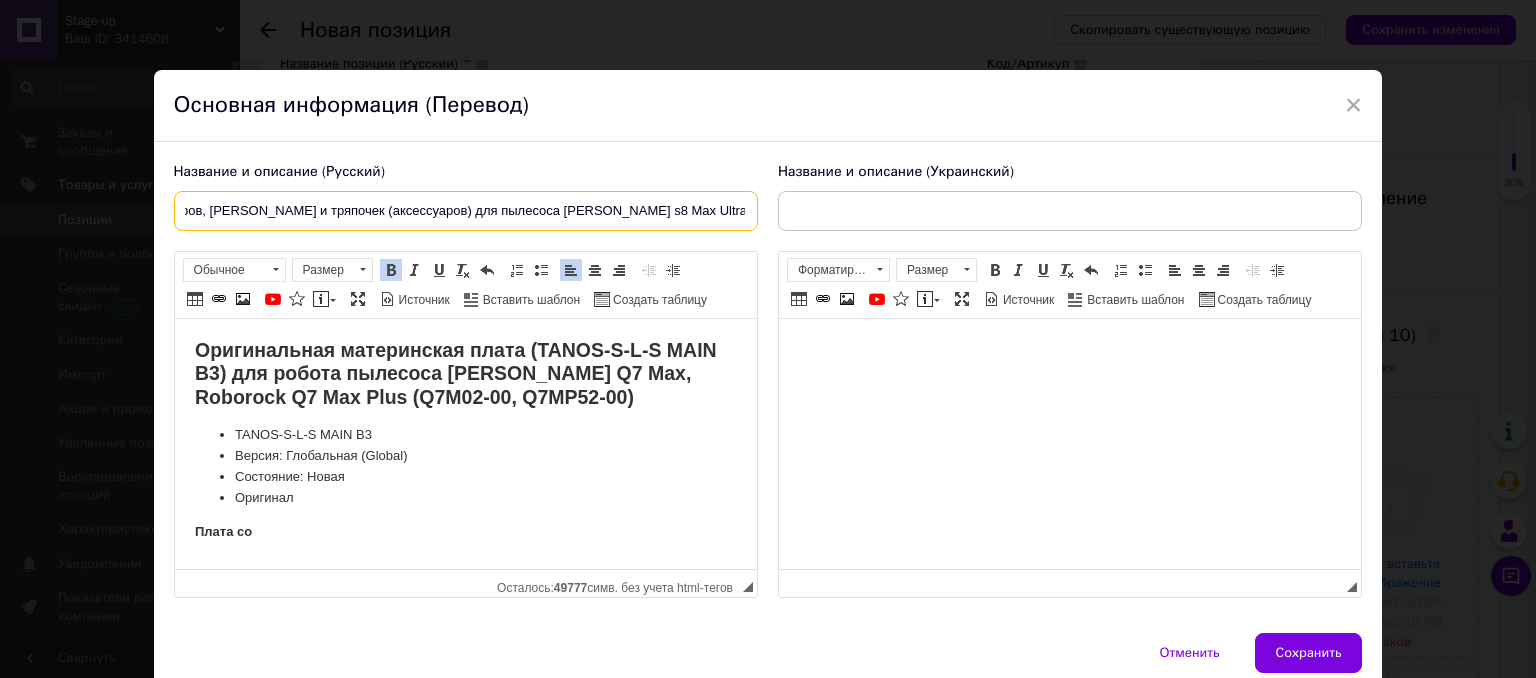 type on "Набор щеточек, фильтров, [PERSON_NAME] и тряпочек (аксессуаров) для пылесоса [PERSON_NAME] s8 Max Ultra и s8 MaxV" 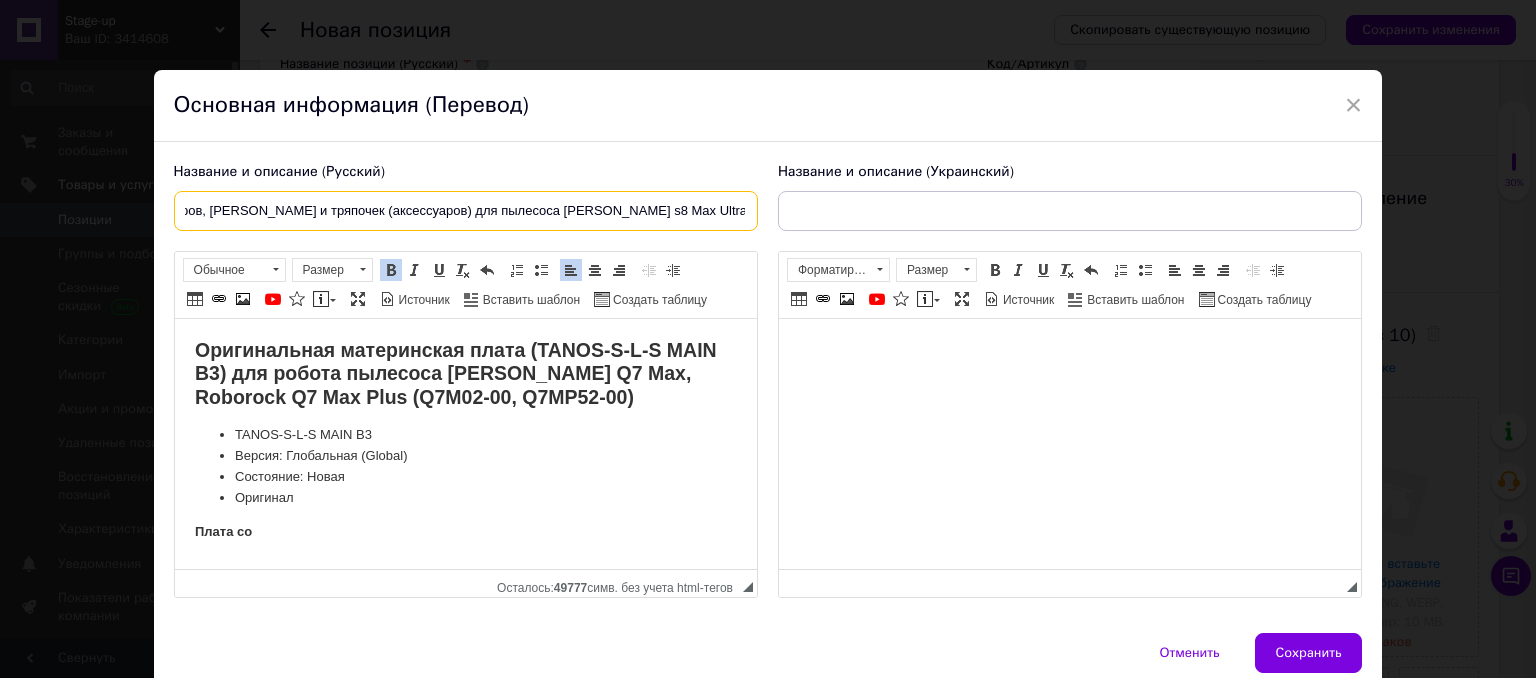 scroll, scrollTop: 0, scrollLeft: 0, axis: both 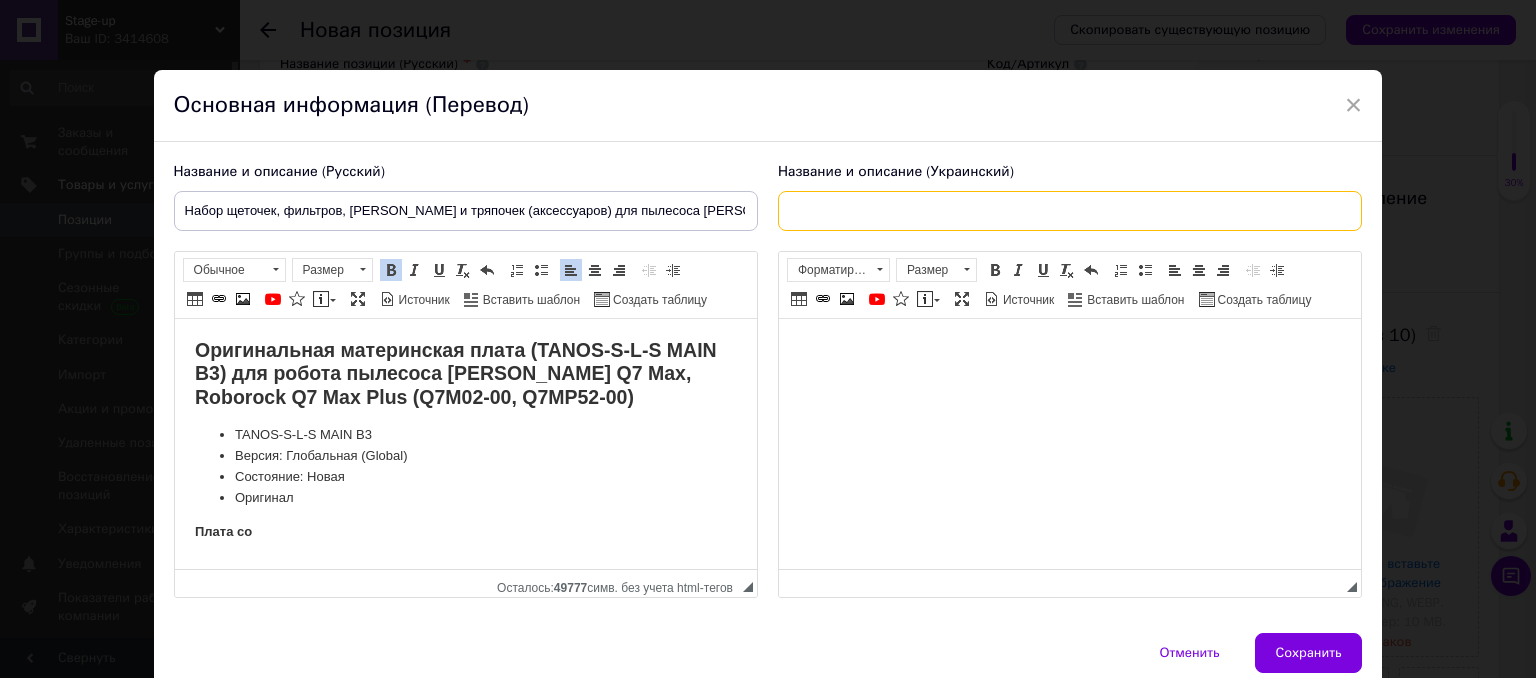 click at bounding box center [1070, 211] 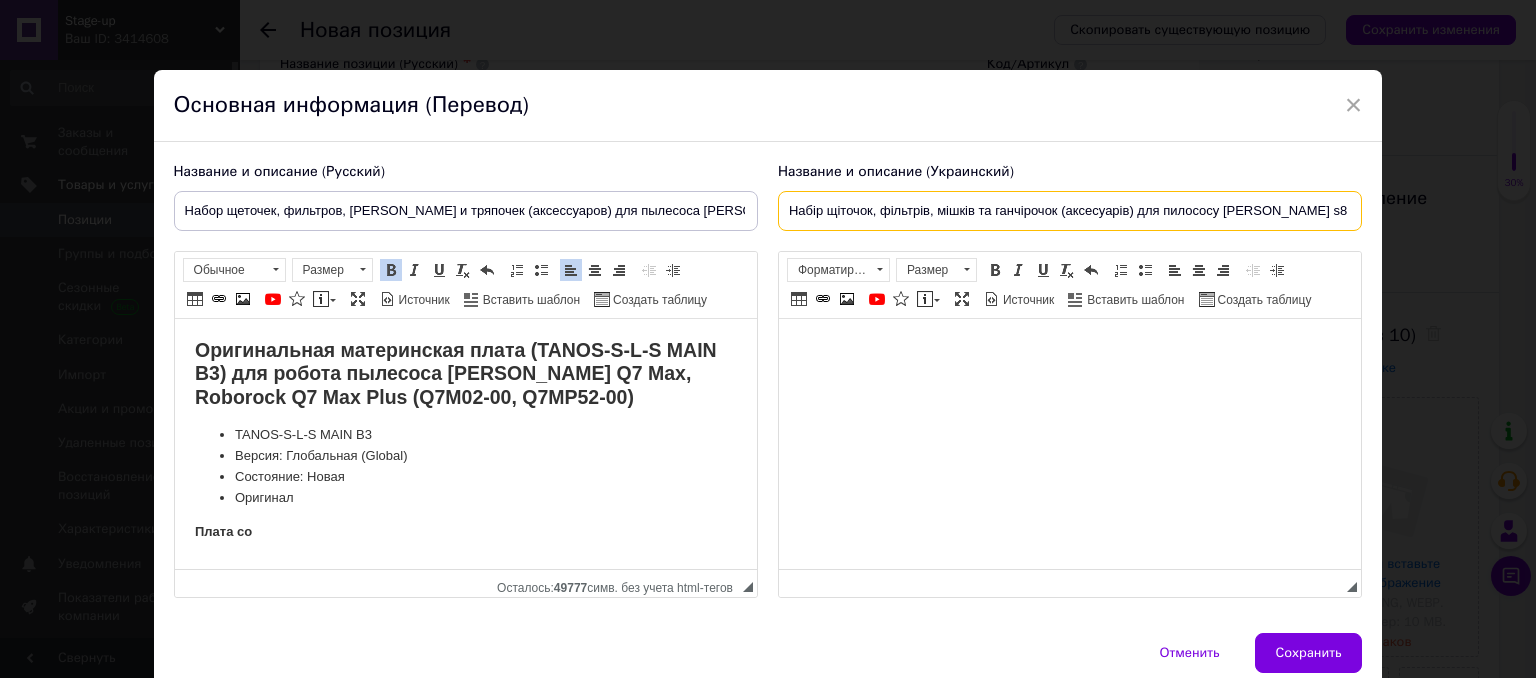 scroll, scrollTop: 0, scrollLeft: 121, axis: horizontal 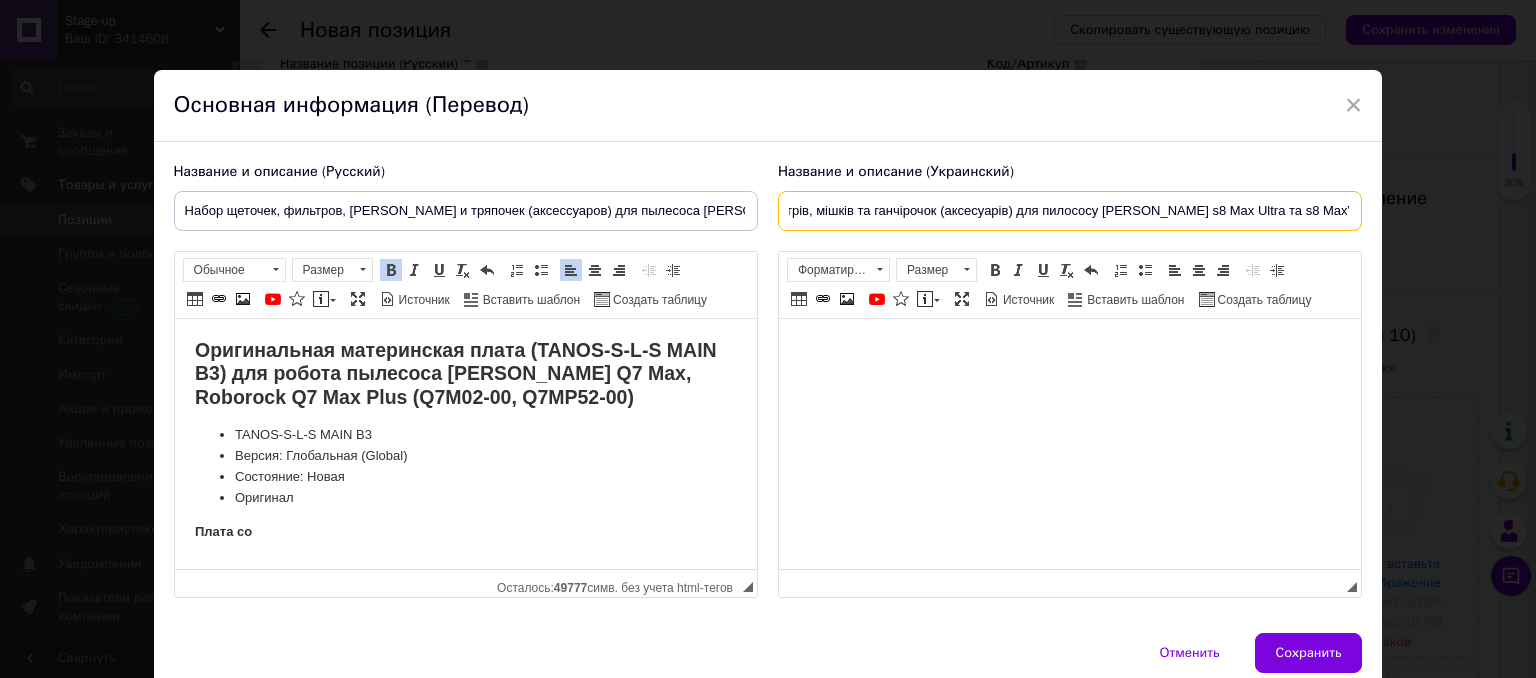 type on "Набір щіточок, фільтрів, мішків та ганчірочок (аксесуарів) для пилососу [PERSON_NAME] s8 Max Ultra та s8 MaxV" 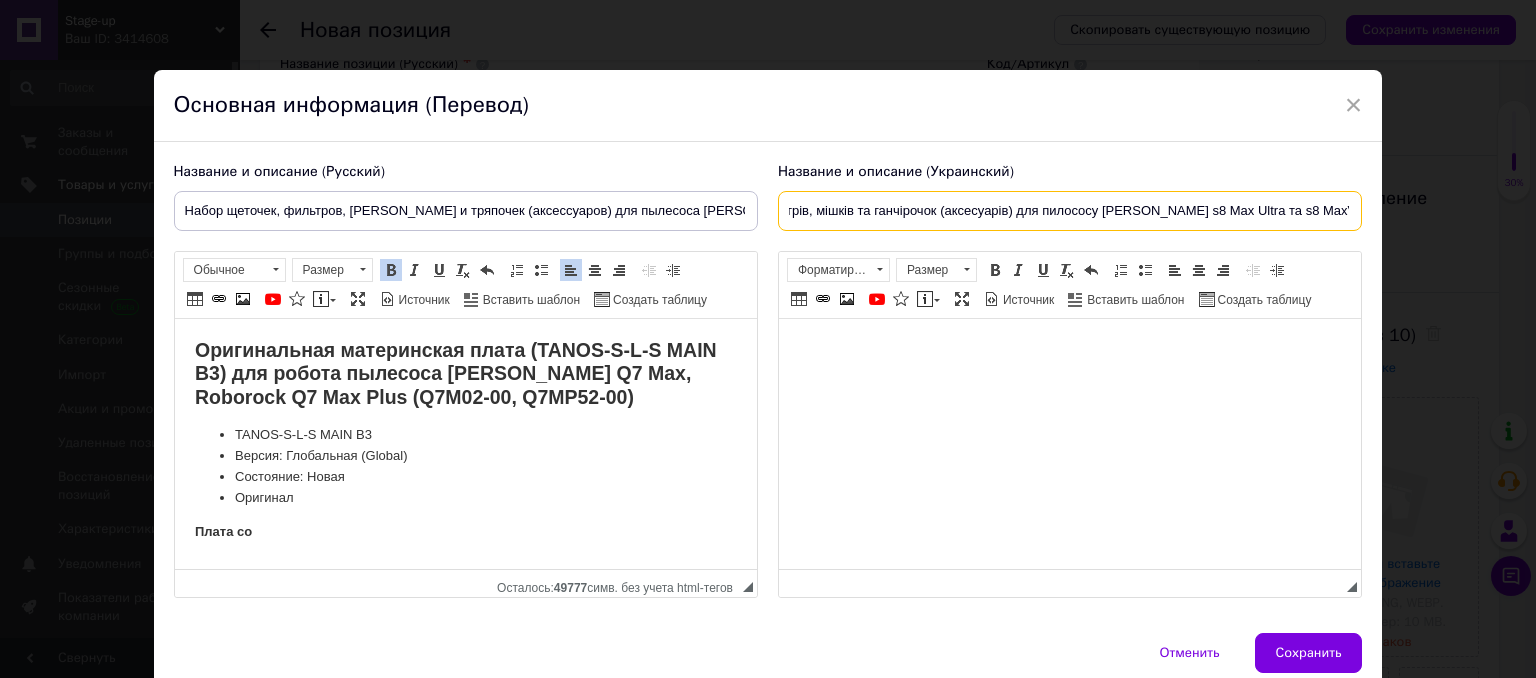 scroll, scrollTop: 0, scrollLeft: 0, axis: both 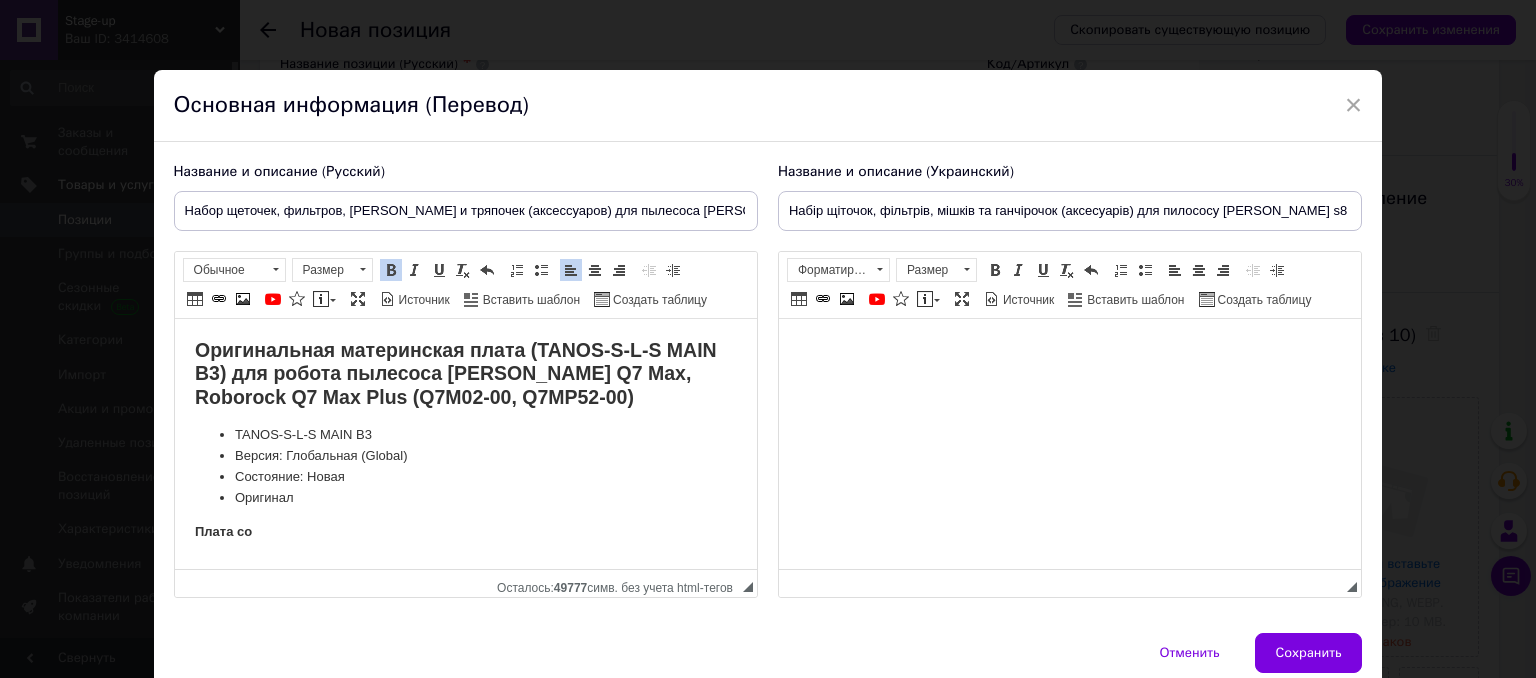 click on "Оригинальная материнская плата (TANOS-S-L-S MAIN B3) для робота пылесоса [PERSON_NAME] Q7 Max, Roborock Q7 Max Plus (Q7M02-00, Q7MP52-00)" at bounding box center (455, 373) 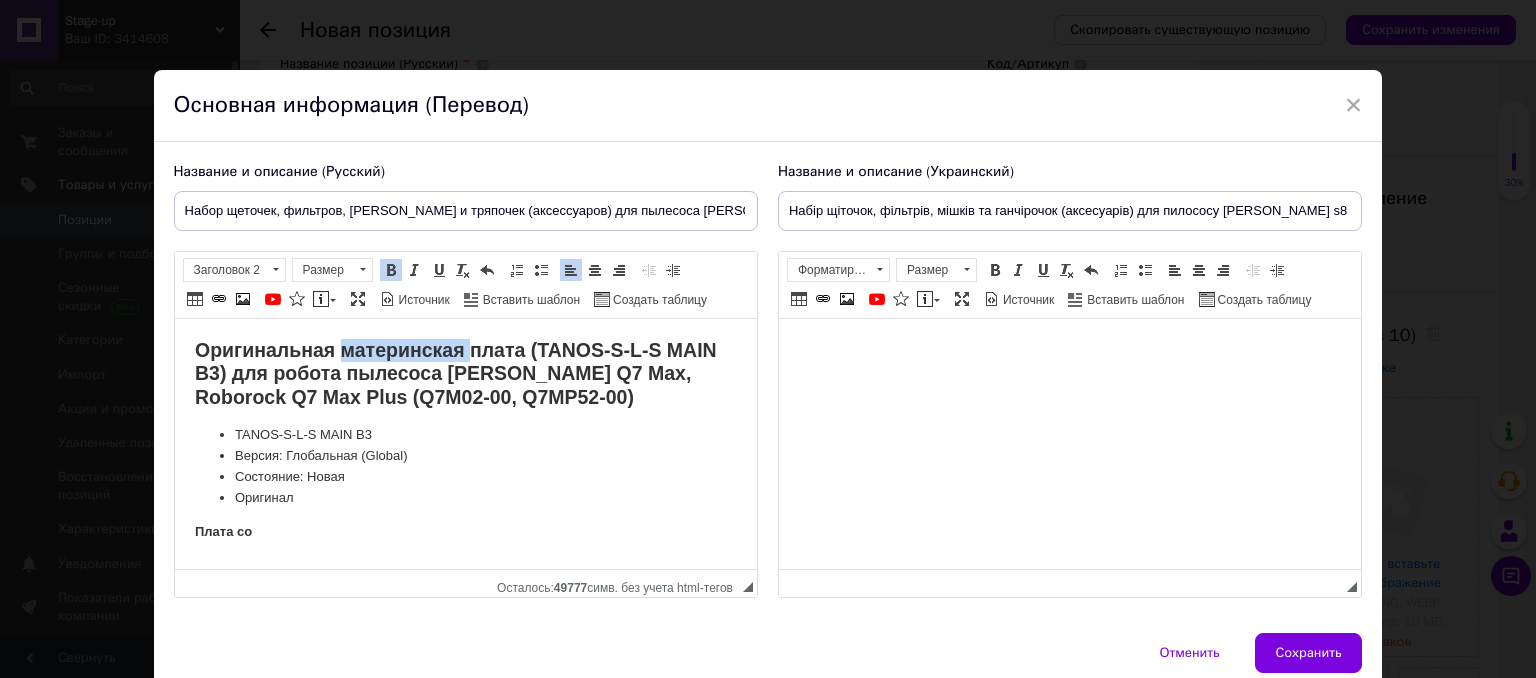 click on "Оригинальная материнская плата (TANOS-S-L-S MAIN B3) для робота пылесоса [PERSON_NAME] Q7 Max, Roborock Q7 Max Plus (Q7M02-00, Q7MP52-00)" at bounding box center (455, 373) 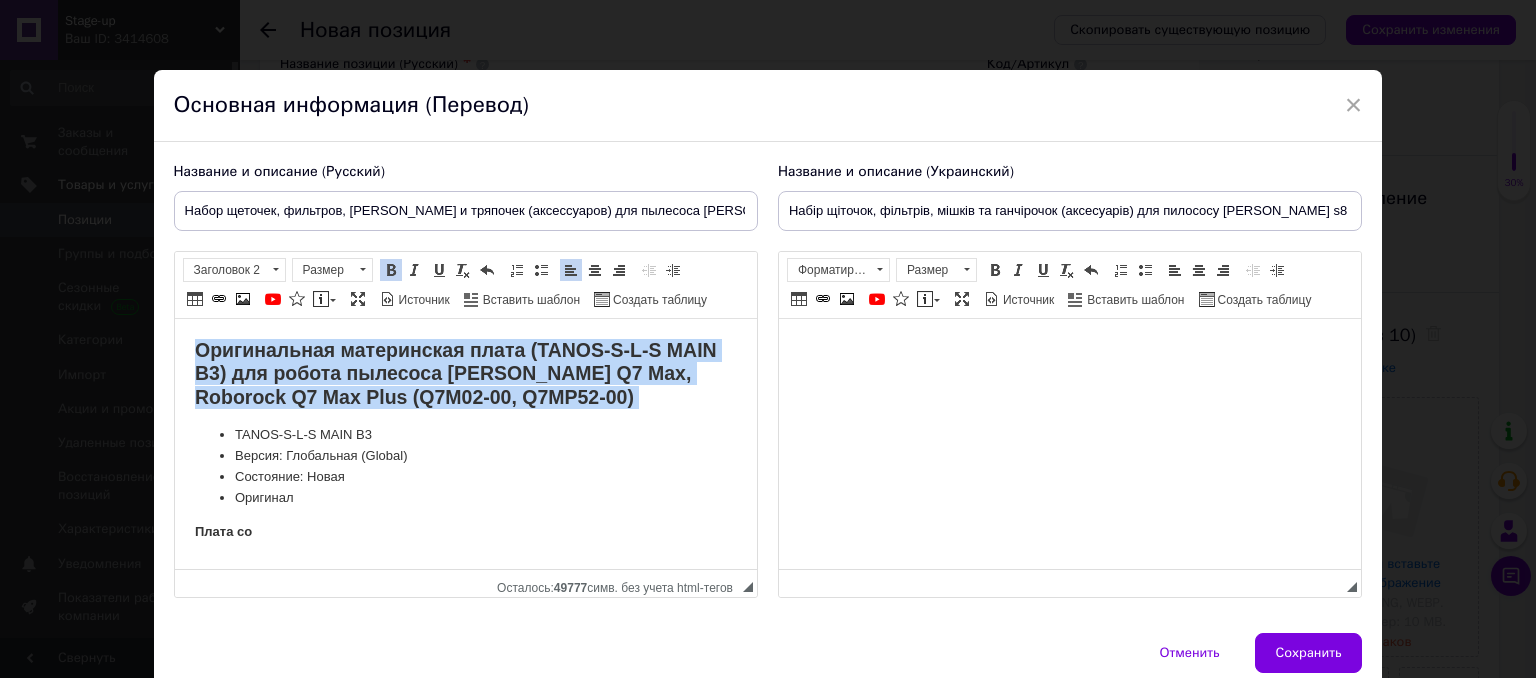 click on "Оригинальная материнская плата (TANOS-S-L-S MAIN B3) для робота пылесоса [PERSON_NAME] Q7 Max, Roborock Q7 Max Plus (Q7M02-00, Q7MP52-00)" at bounding box center [455, 373] 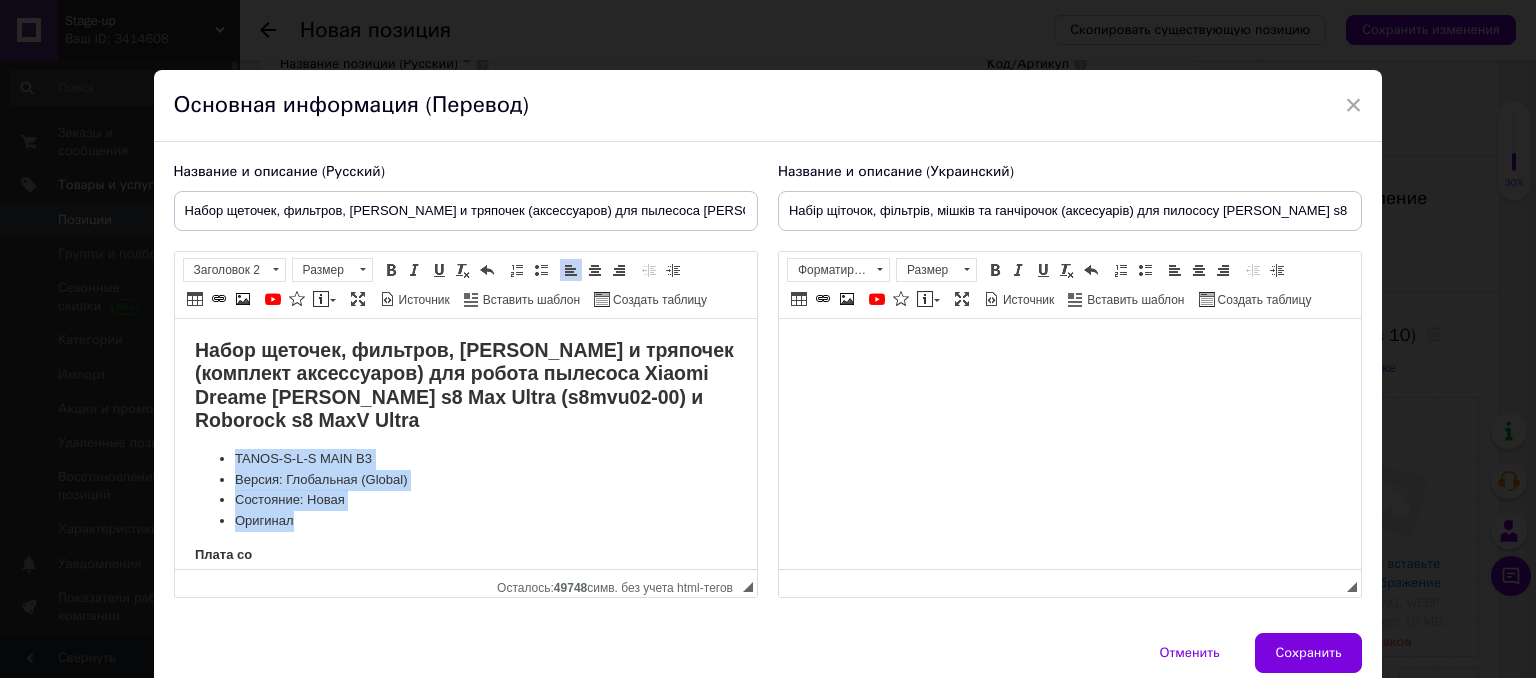 drag, startPoint x: 323, startPoint y: 520, endPoint x: 196, endPoint y: 440, distance: 150.09663 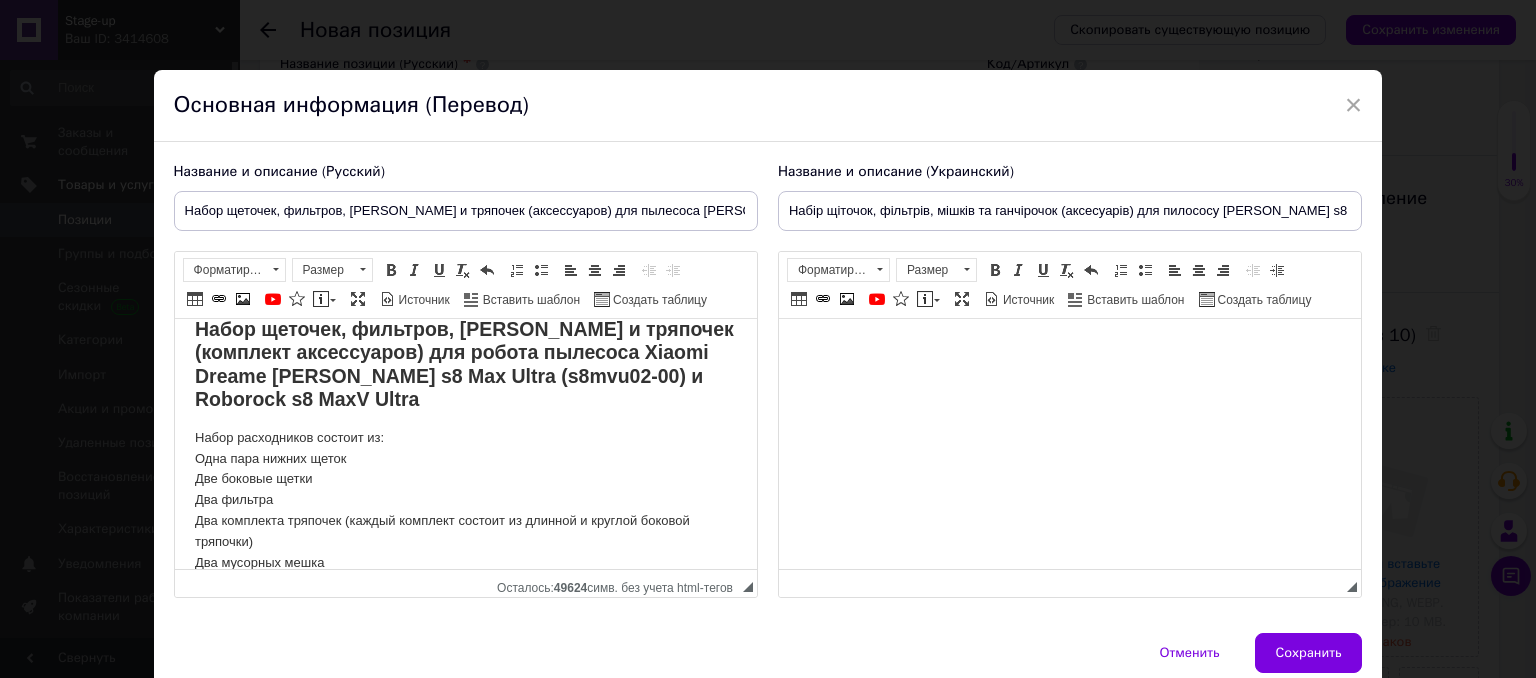 scroll, scrollTop: 78, scrollLeft: 0, axis: vertical 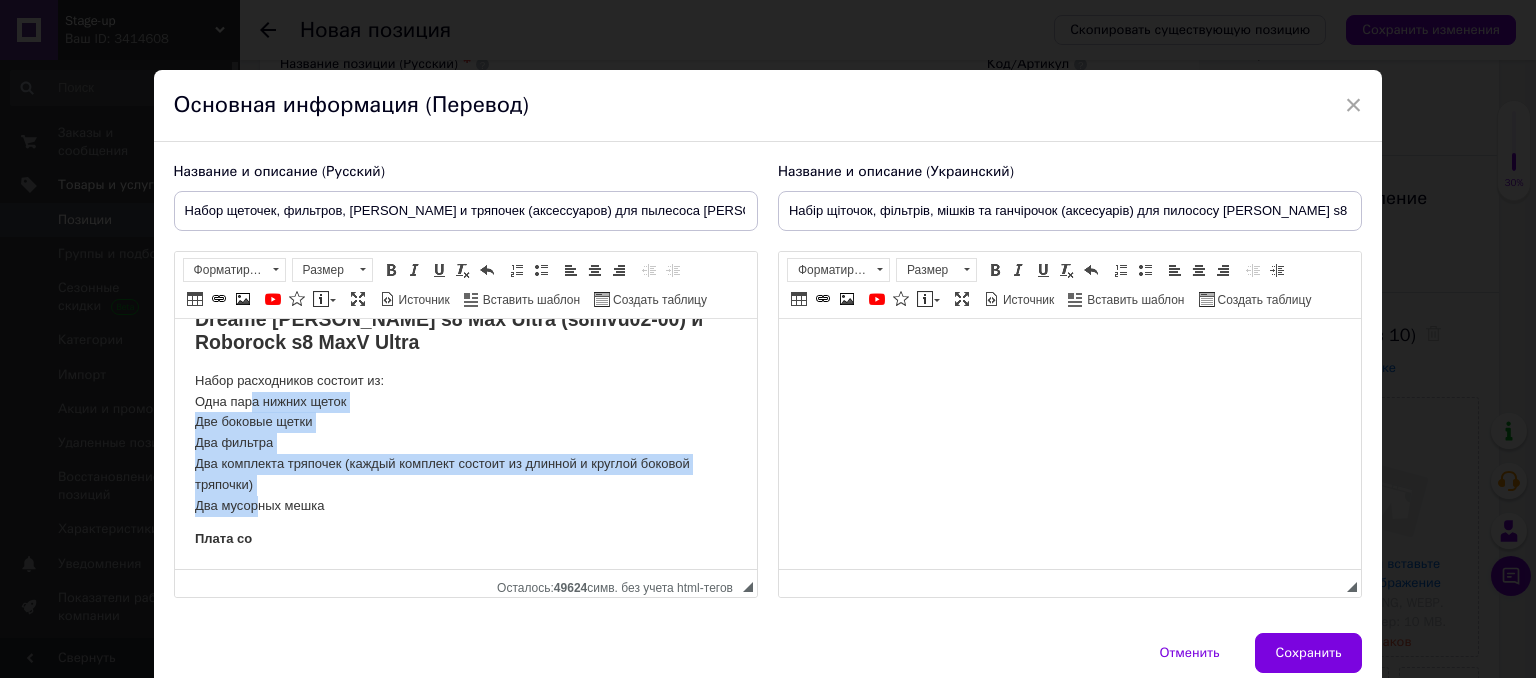 drag, startPoint x: 248, startPoint y: 401, endPoint x: 254, endPoint y: 512, distance: 111.16204 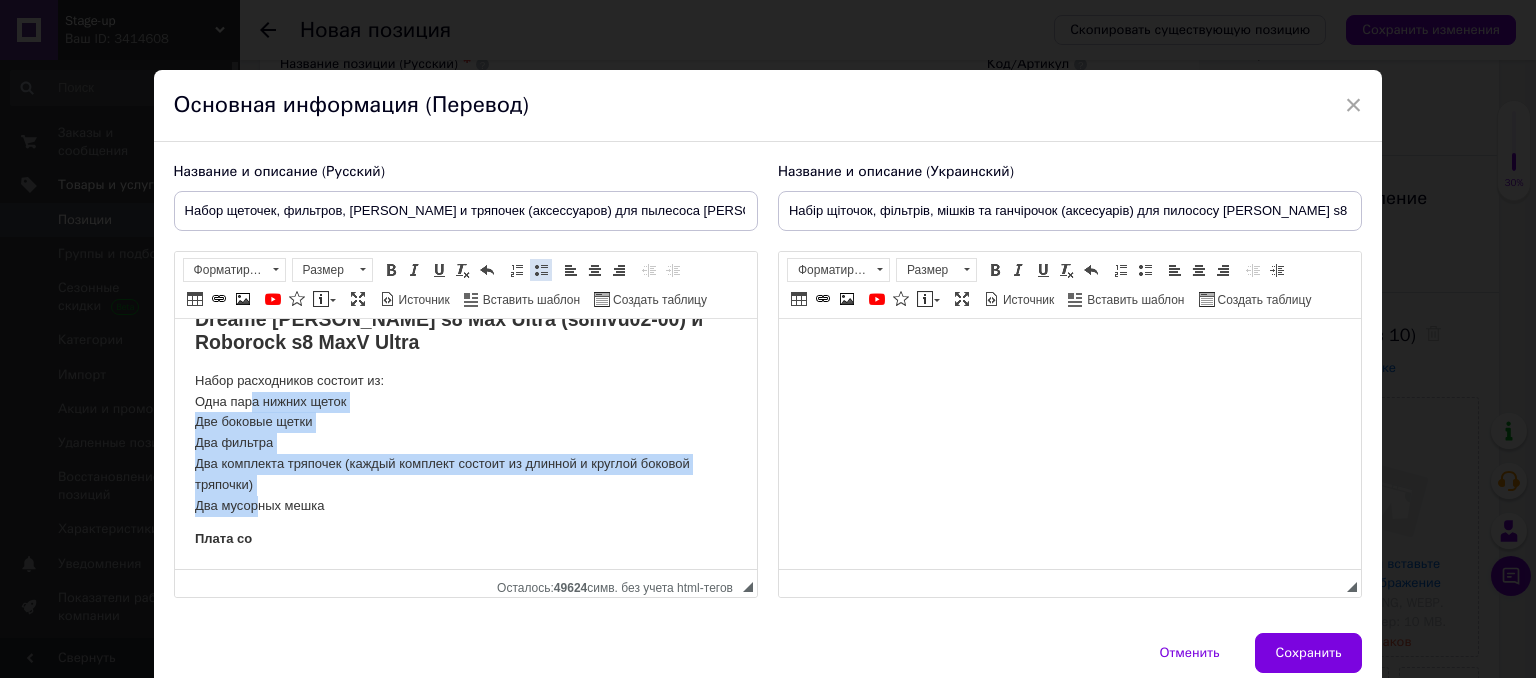 click at bounding box center [541, 270] 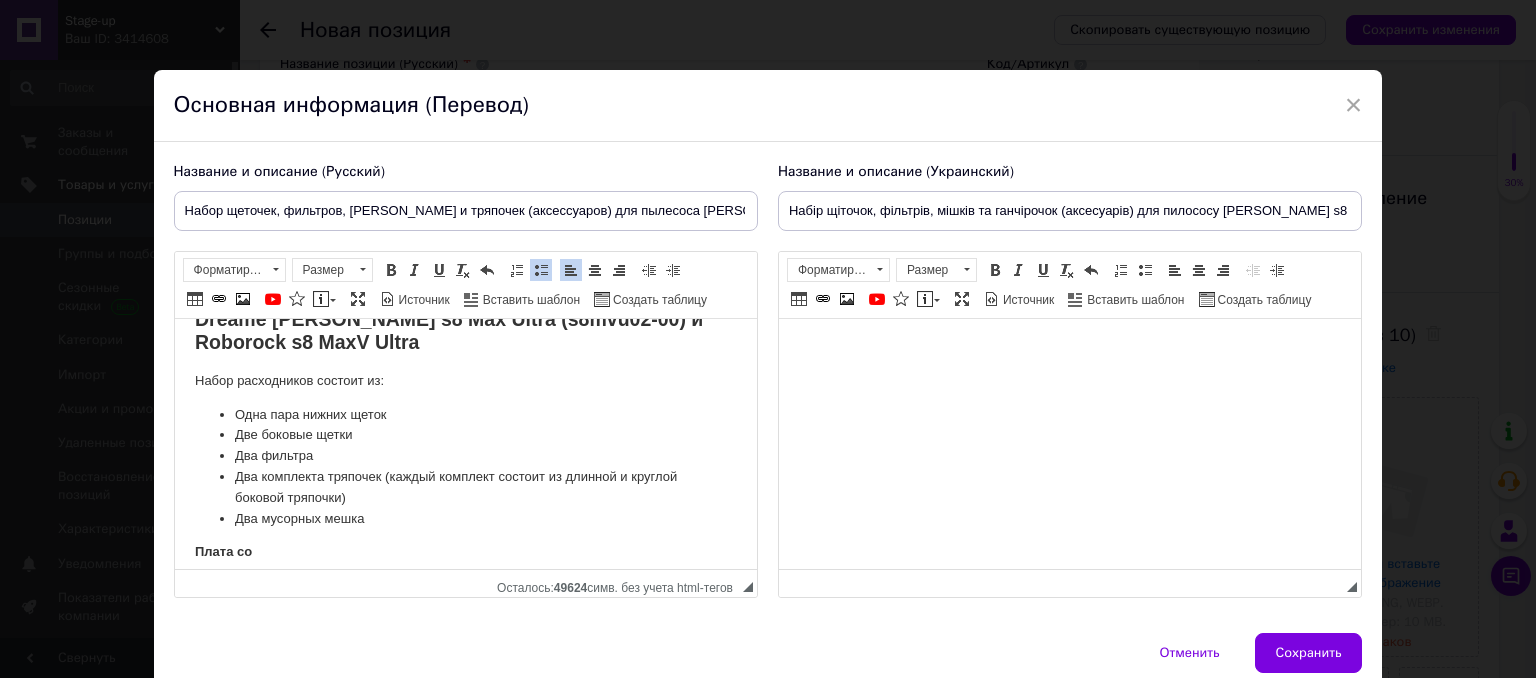 click on "Две боковые щетки" at bounding box center [465, 435] 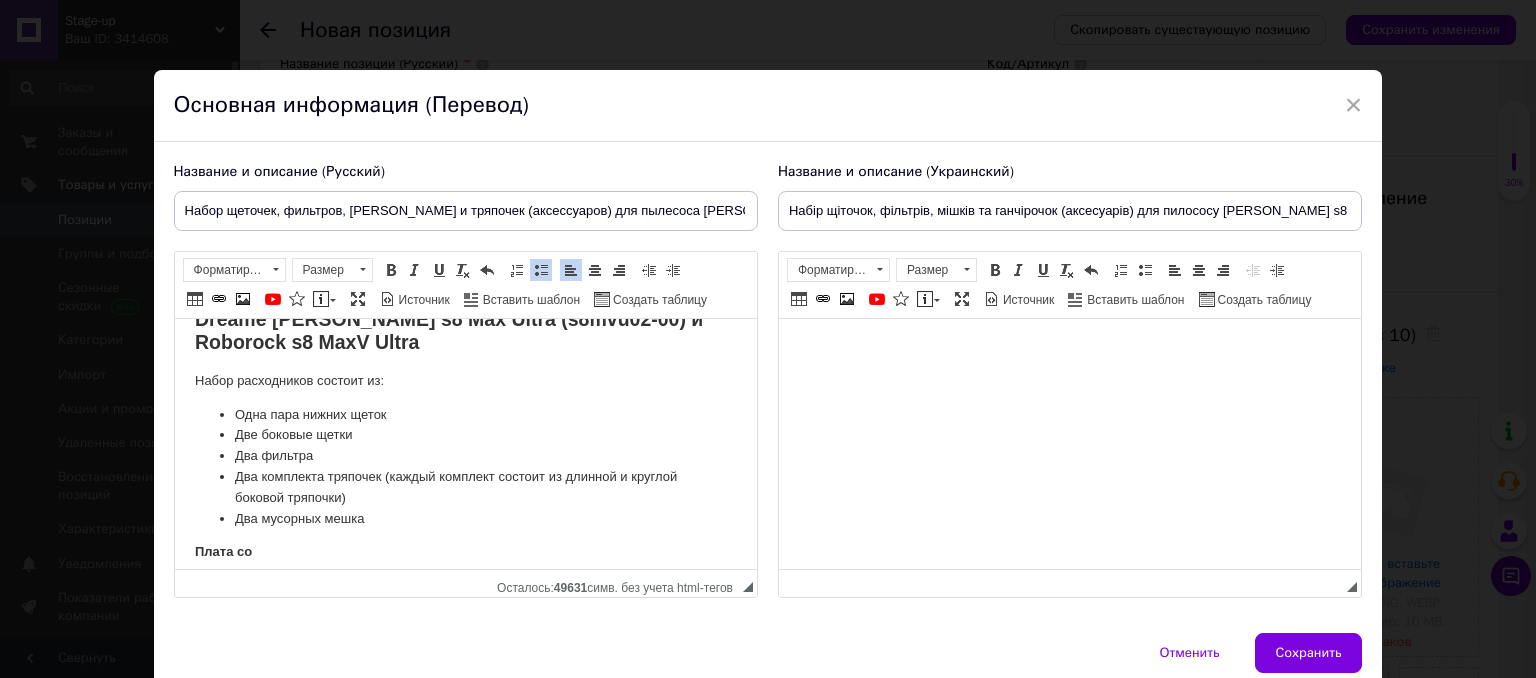 click on "Плата со" at bounding box center [222, 551] 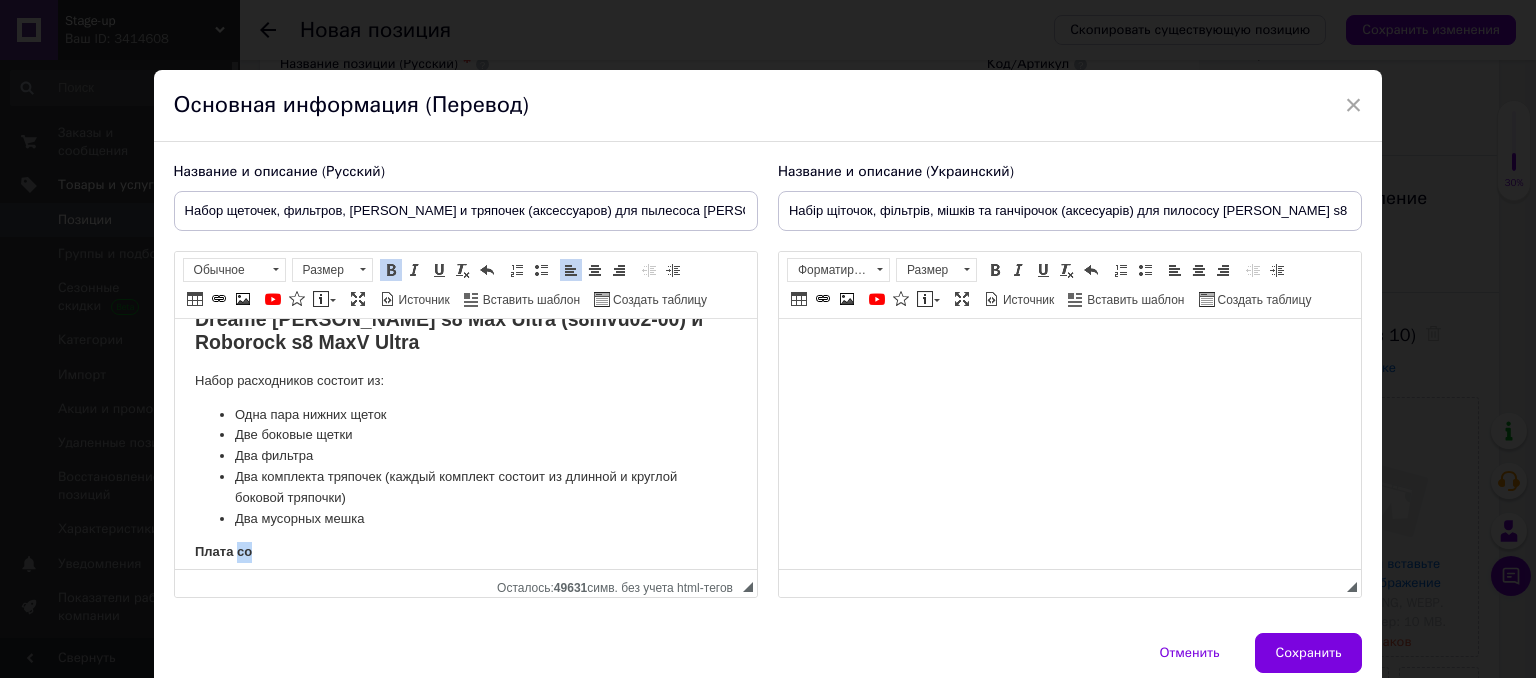 click on "Плата со" at bounding box center (222, 551) 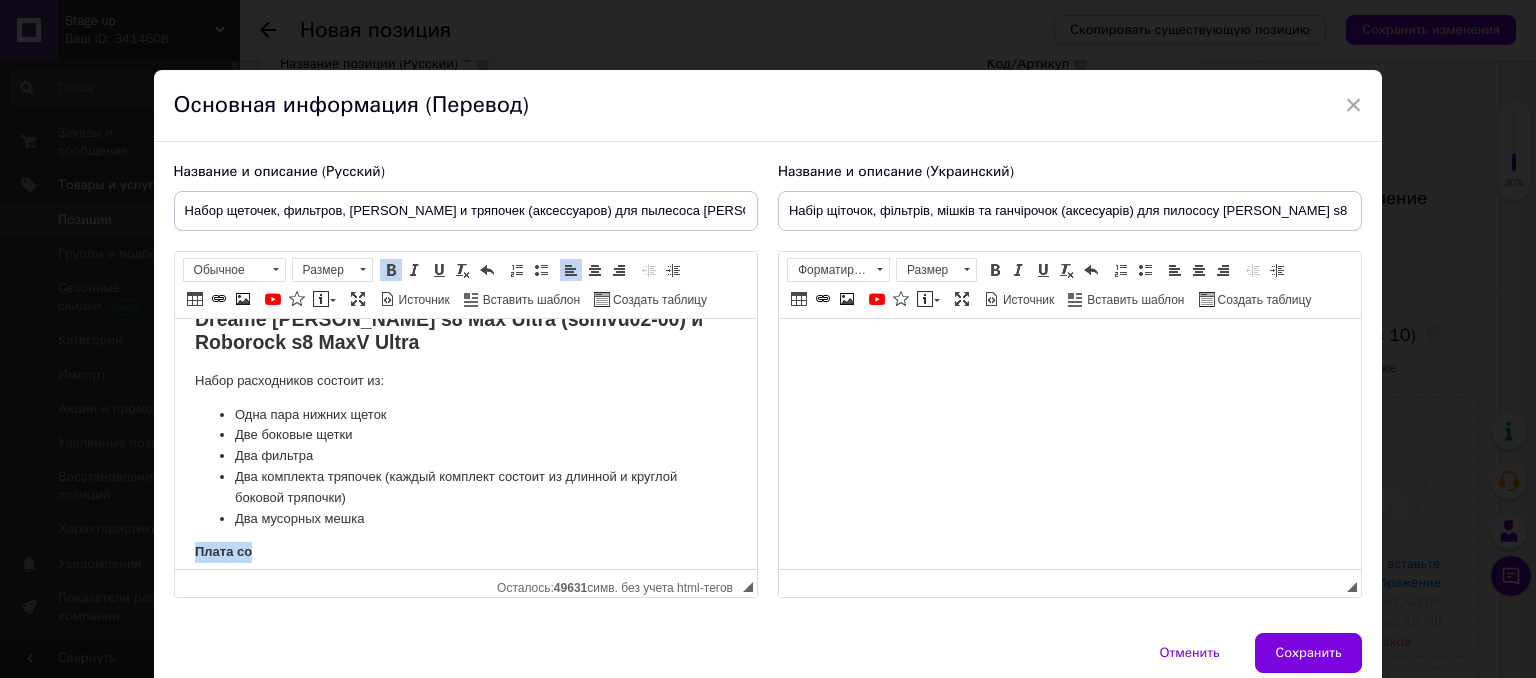 click on "Плата со" at bounding box center (222, 551) 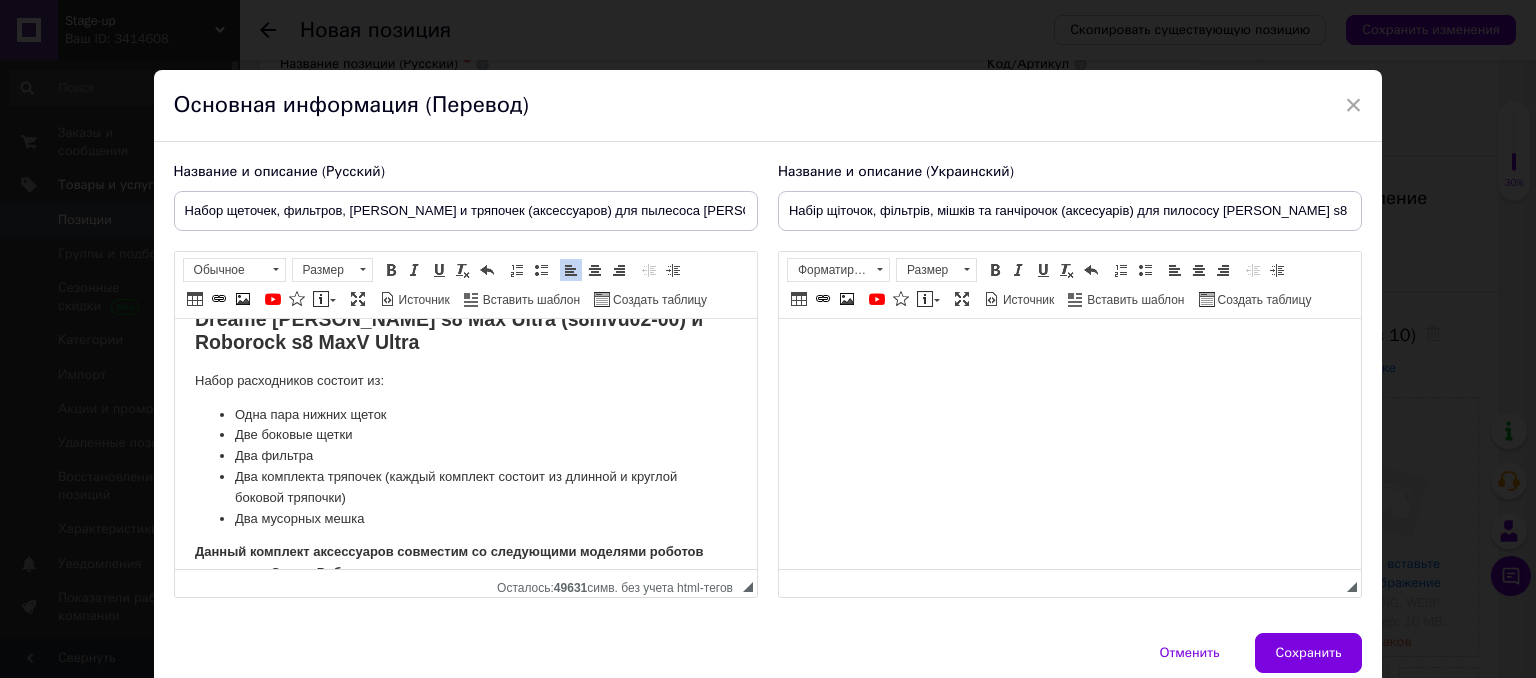 scroll, scrollTop: 109, scrollLeft: 0, axis: vertical 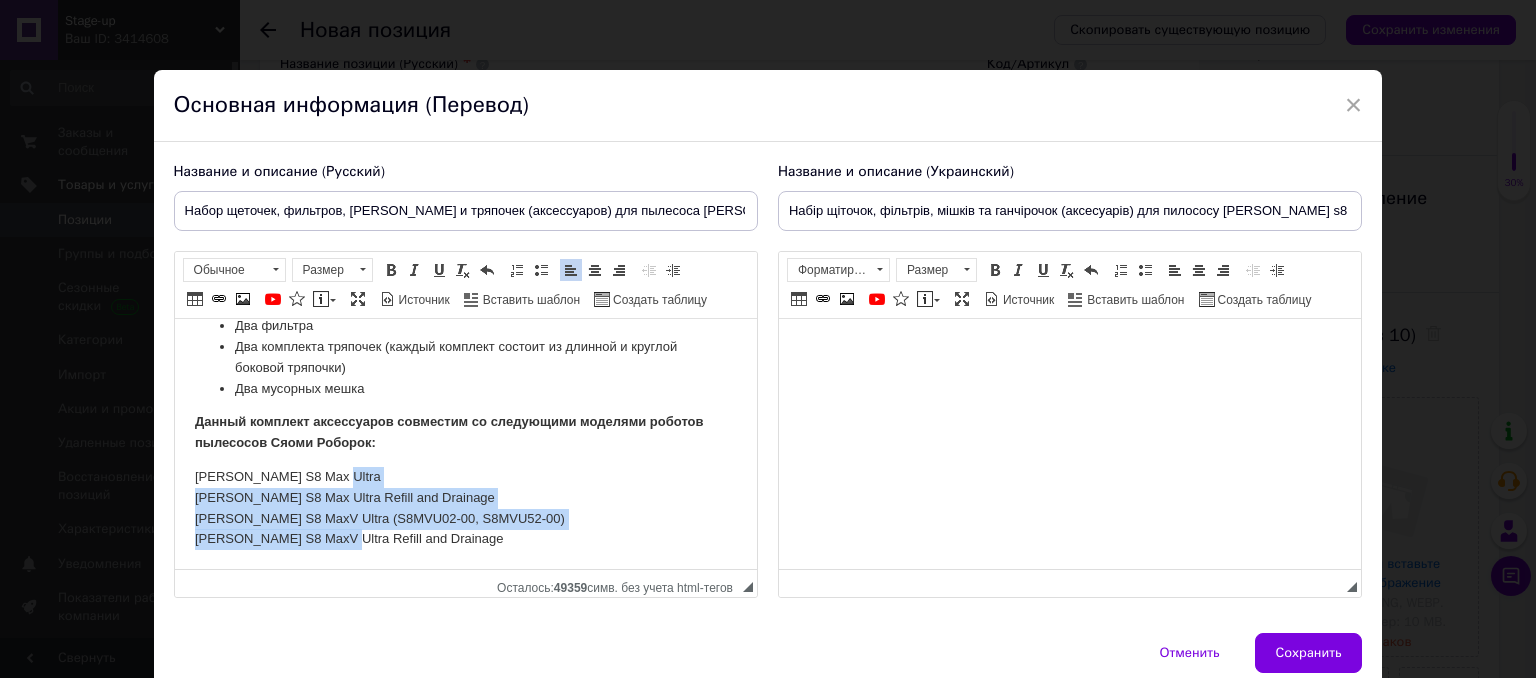 drag, startPoint x: 335, startPoint y: 503, endPoint x: 343, endPoint y: 568, distance: 65.490456 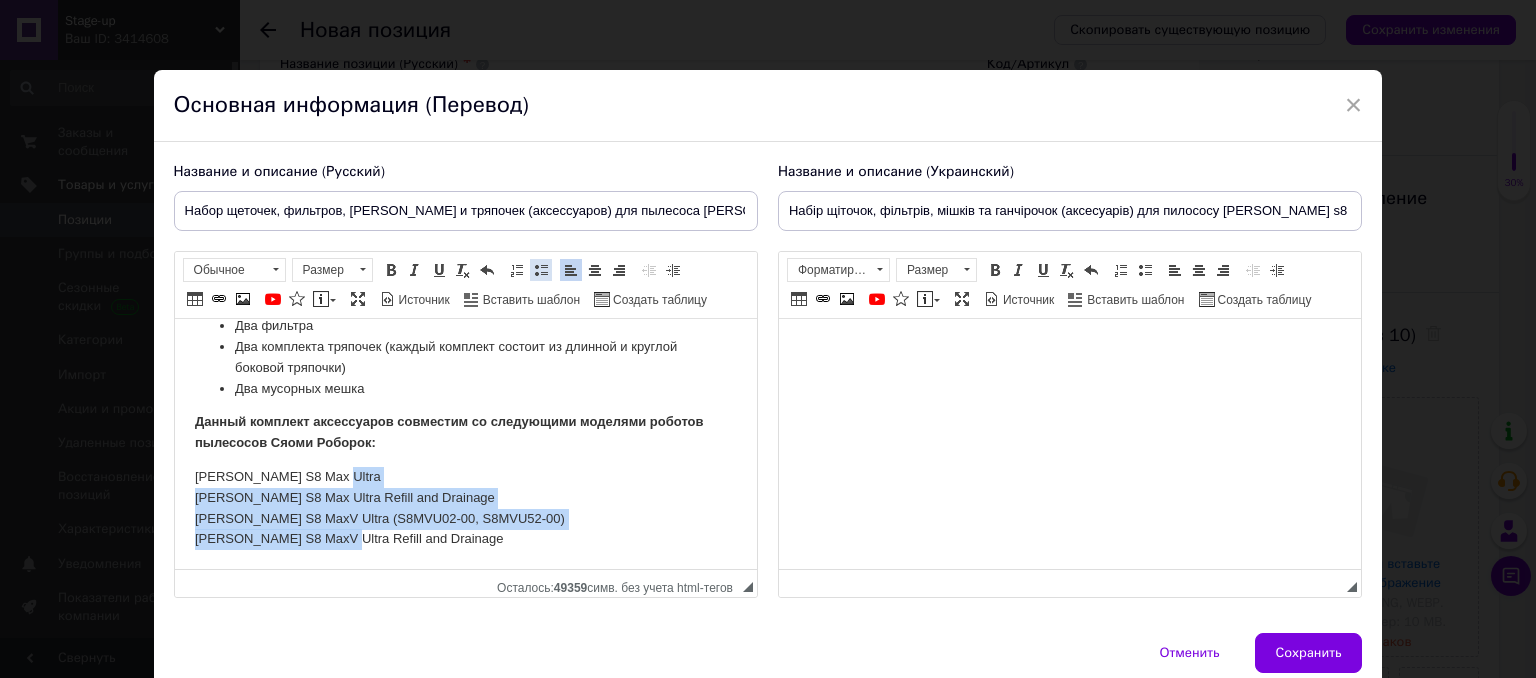 click at bounding box center [541, 270] 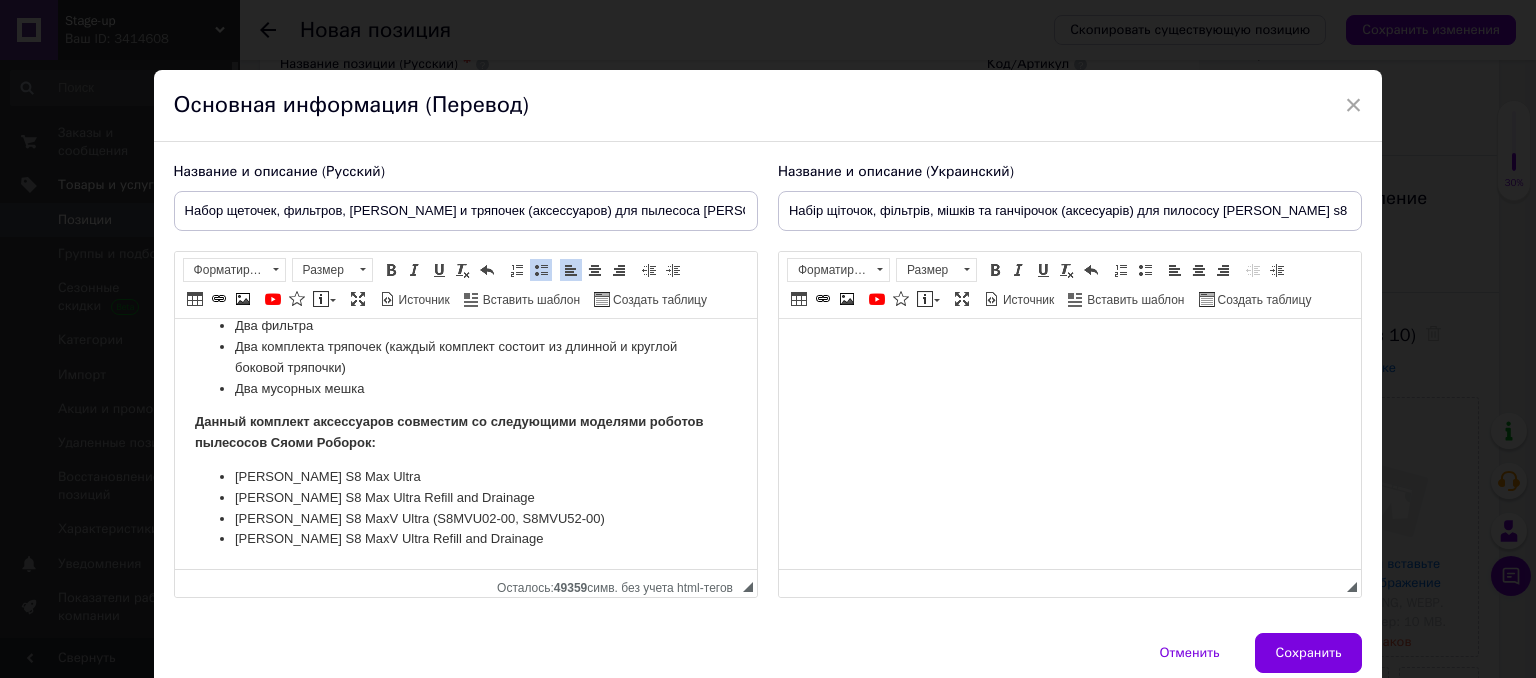click on "[PERSON_NAME] S8 MaxV Ultra (S8MVU02-00, S8MVU52-00)" at bounding box center (465, 519) 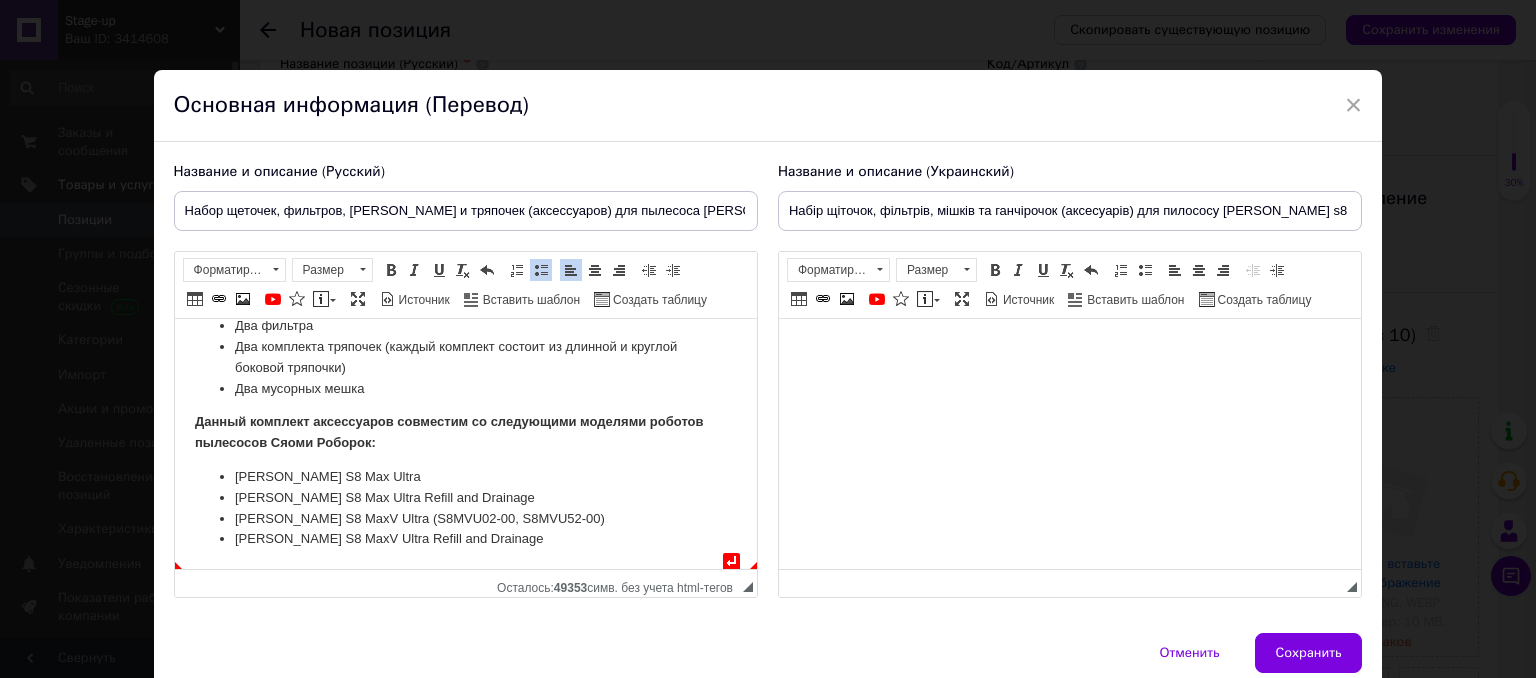 click on "[PERSON_NAME] S8 Max V Ultra Refill and Drainage" at bounding box center (465, 539) 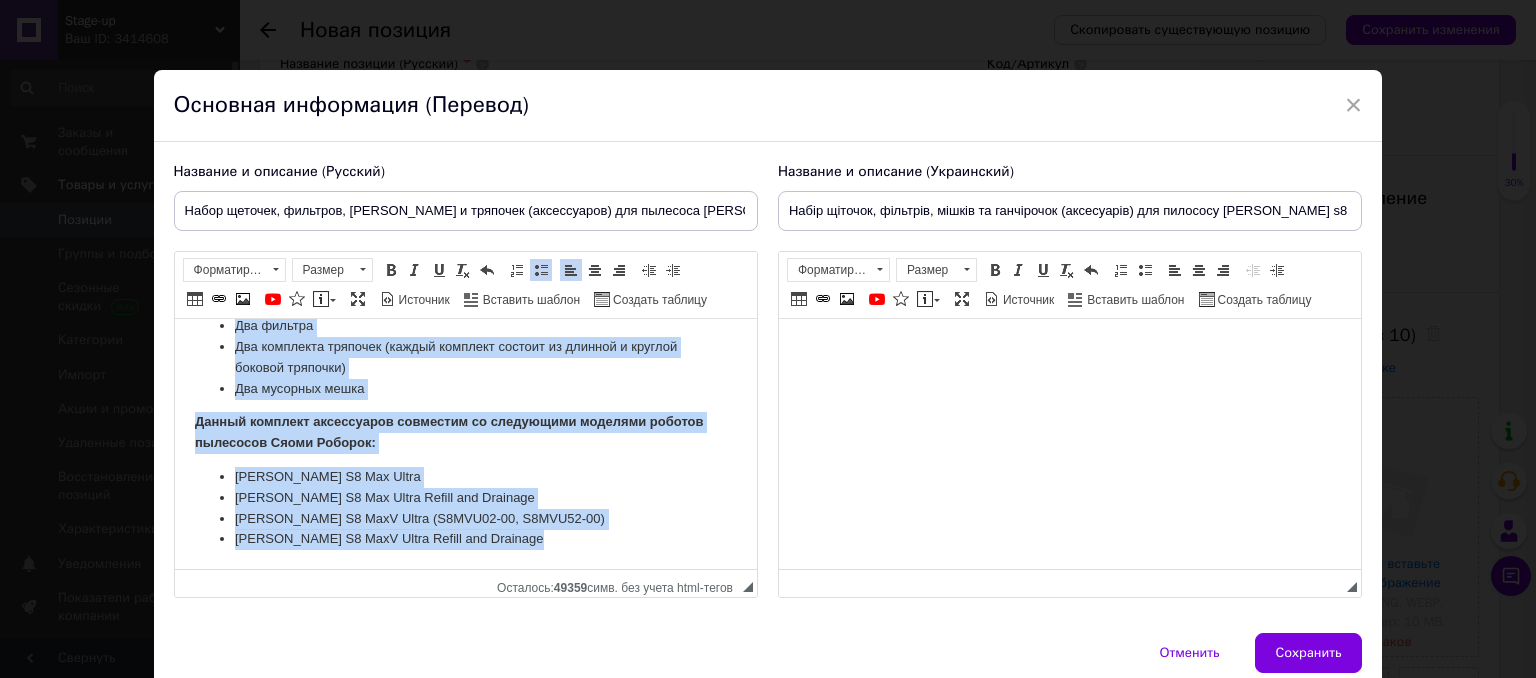 scroll, scrollTop: 0, scrollLeft: 0, axis: both 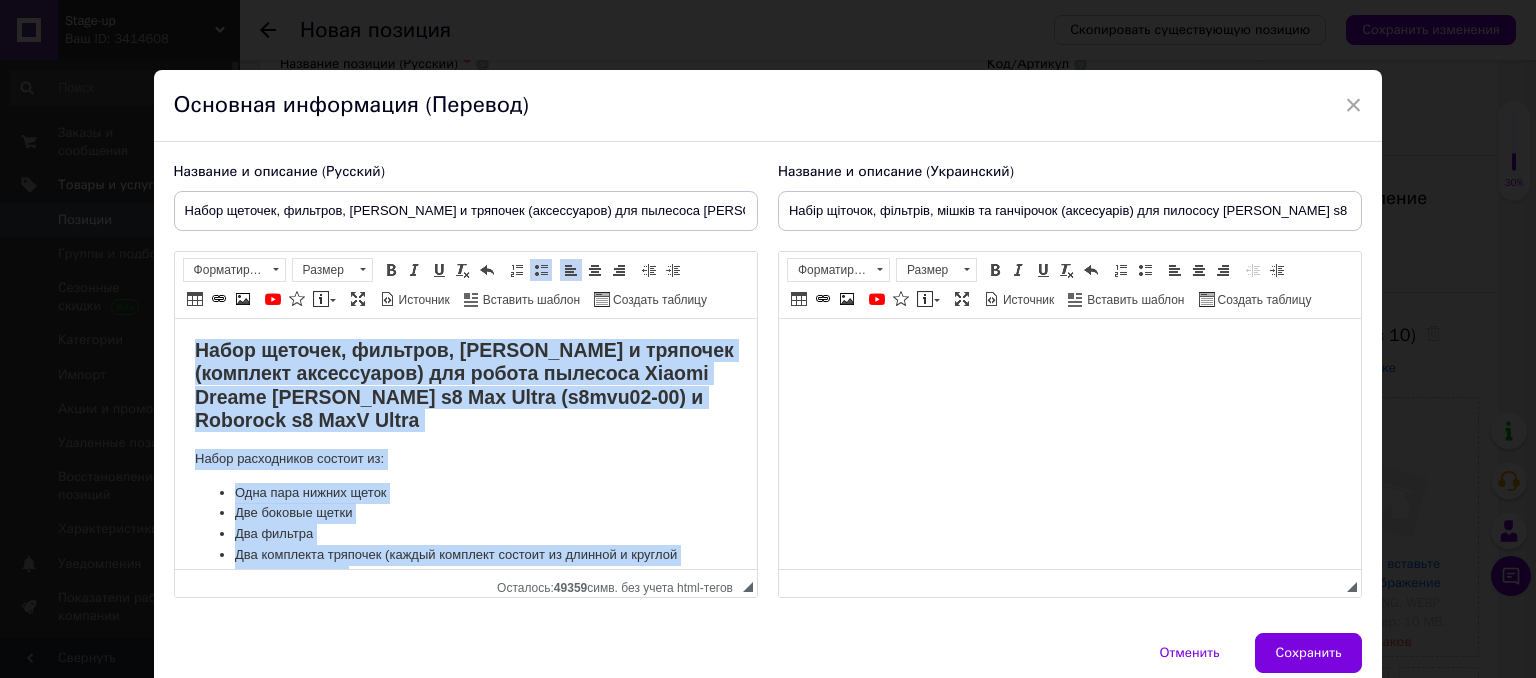 drag, startPoint x: 586, startPoint y: 548, endPoint x: 235, endPoint y: 508, distance: 353.27185 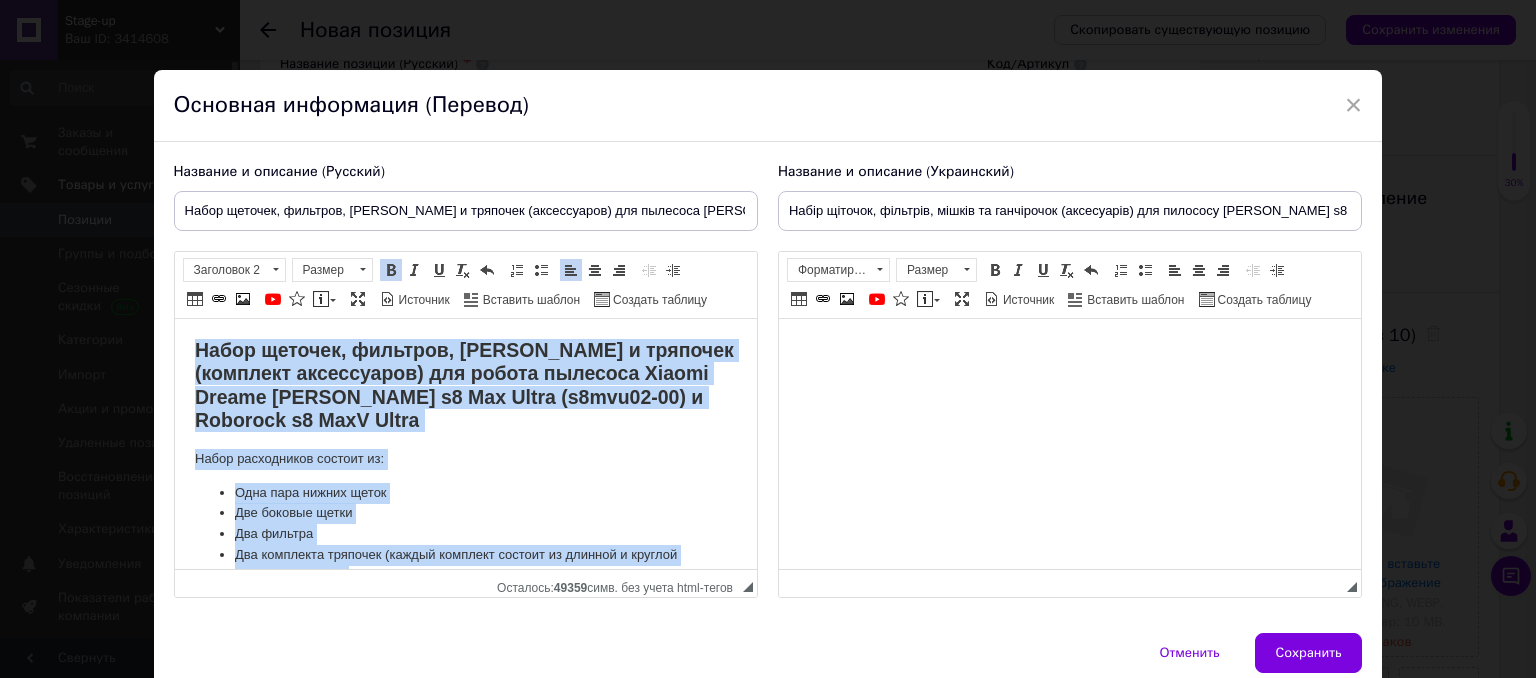 copy on "Набор щеточек, фильтров, мешков и тряпочек (комплект аксессуаров) для робота пылесоса Xiaomi Dreame Xiaomi Roborock s8 Max Ultra (s8mvu02-00) и Roborock s8 MaxV Ultra  Набор расходников состоит из: Одна пар а нижних щеток  Две боковые щетки Два фильтра Два комплекта тряпочек (каждый комплект состоит из длинной и круглой боковой тряпочки) Два мусор ных мешка  Данный комплект аксессуаров совместим со следующими моделями роботов пылесосов Сяоми Роборок: Xiaomi Roborock S8 Ma x Ultra Xiaomi Roborock S8 Max Ultra Refill and Drainage Xiaomi Roborock S8 MaxV Ultra (S8MVU02-00, S8MVU52-00)  Xiaomi Roborock S8 Max V Ultra Refill and Drainage" 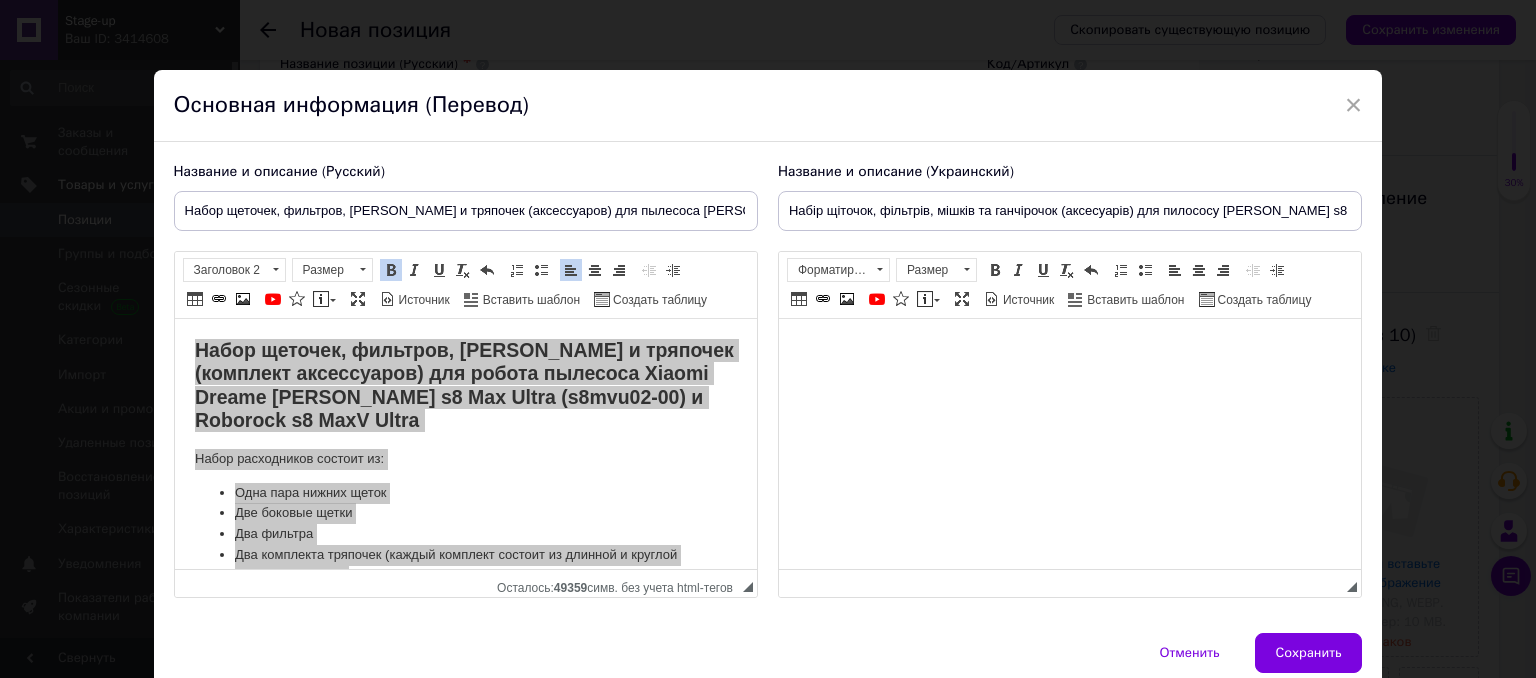 click at bounding box center (1069, 349) 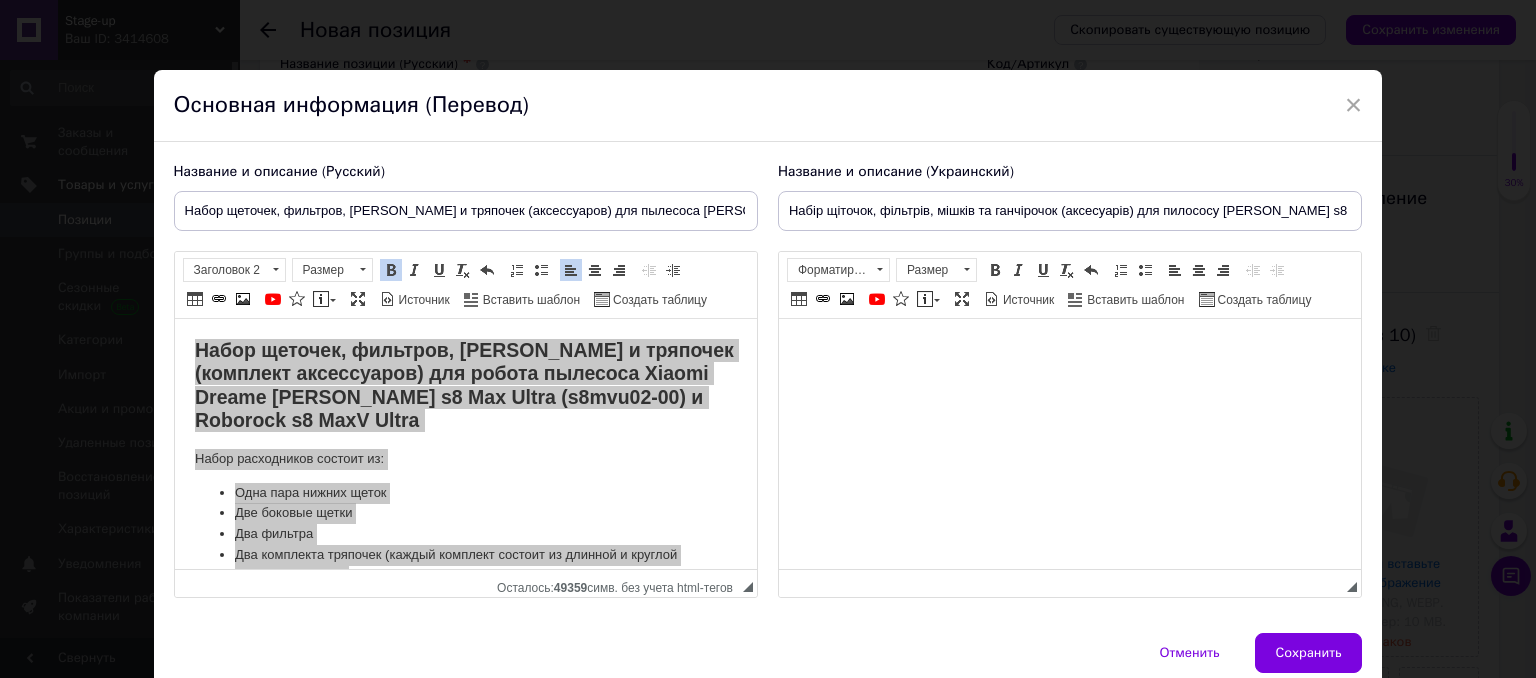 scroll, scrollTop: 184, scrollLeft: 0, axis: vertical 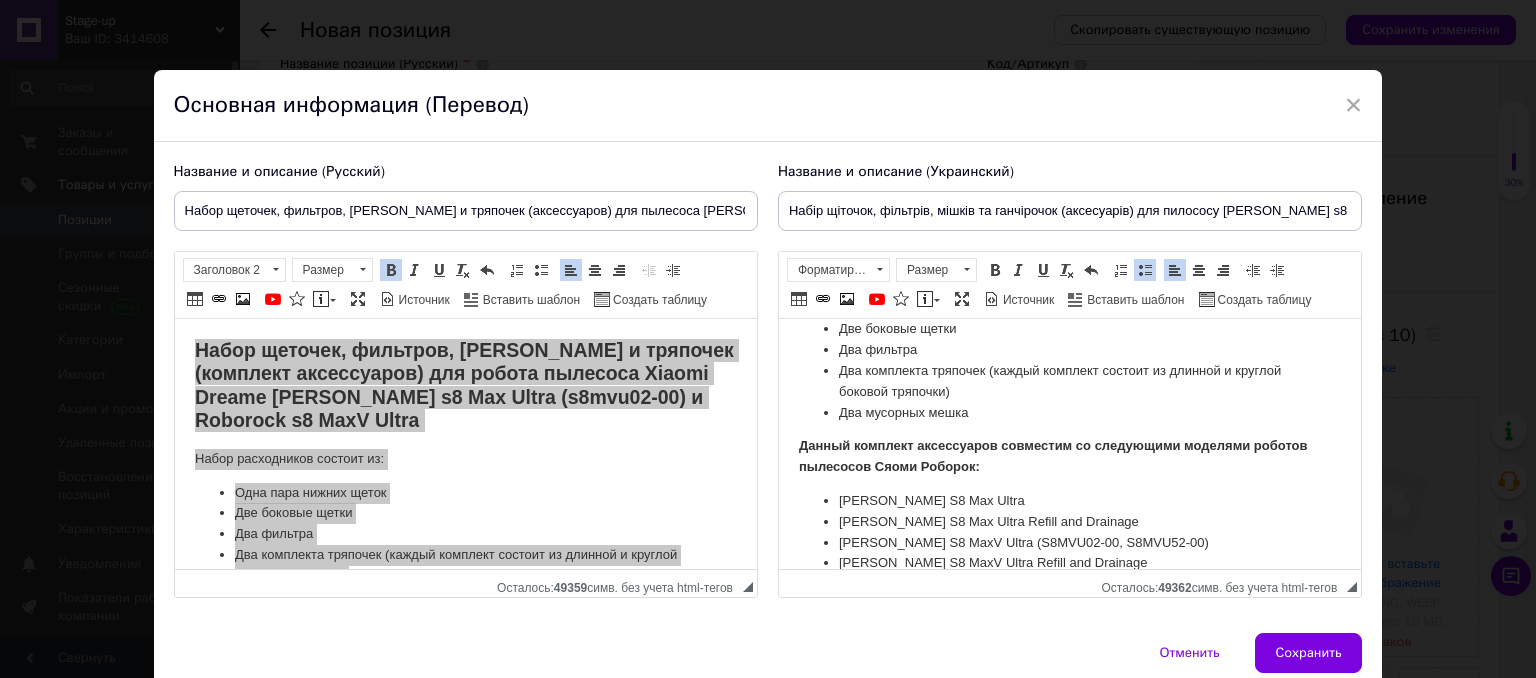 click on "Данный комплект аксессуаров совместим со следующими моделями роботов пылесосов Сяоми Роборок:" at bounding box center (1069, 457) 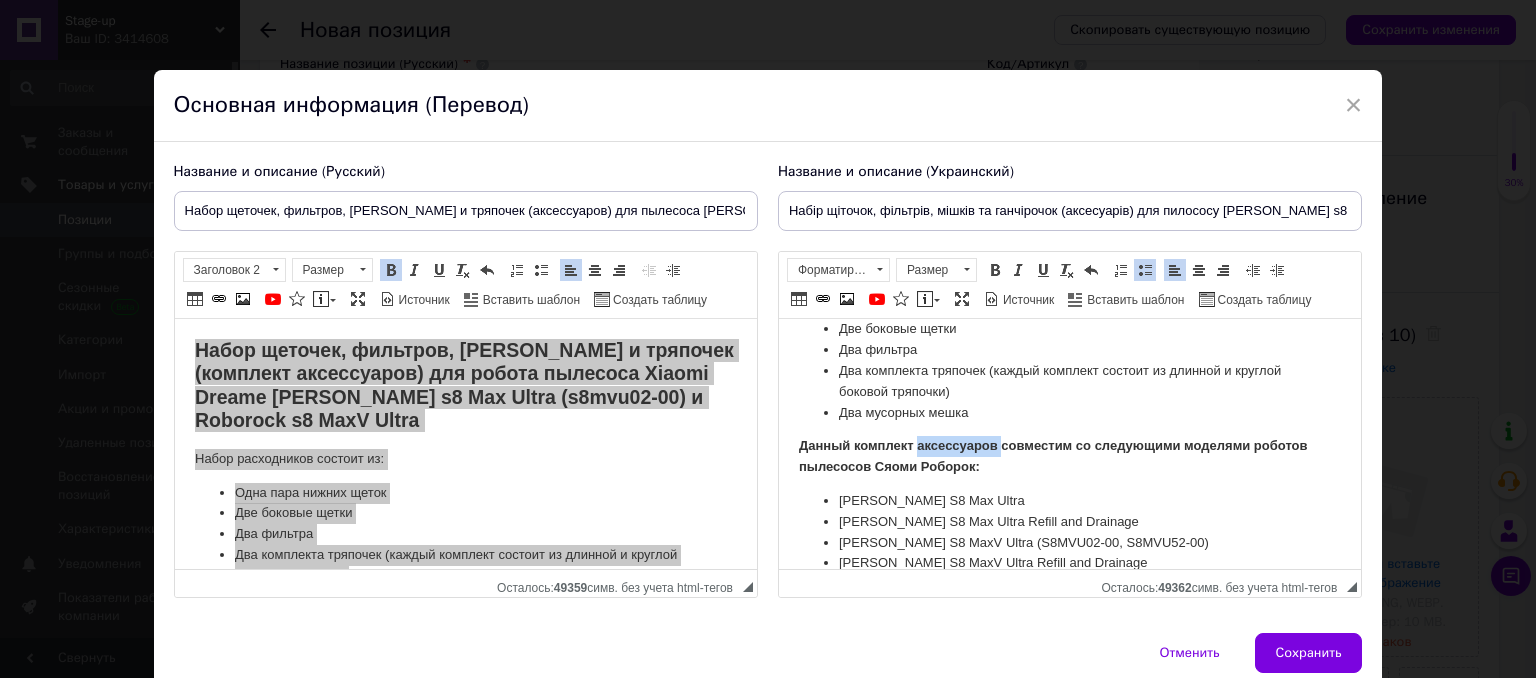 click on "Данный комплект аксессуаров совместим со следующими моделями роботов пылесосов Сяоми Роборок:" at bounding box center [1069, 457] 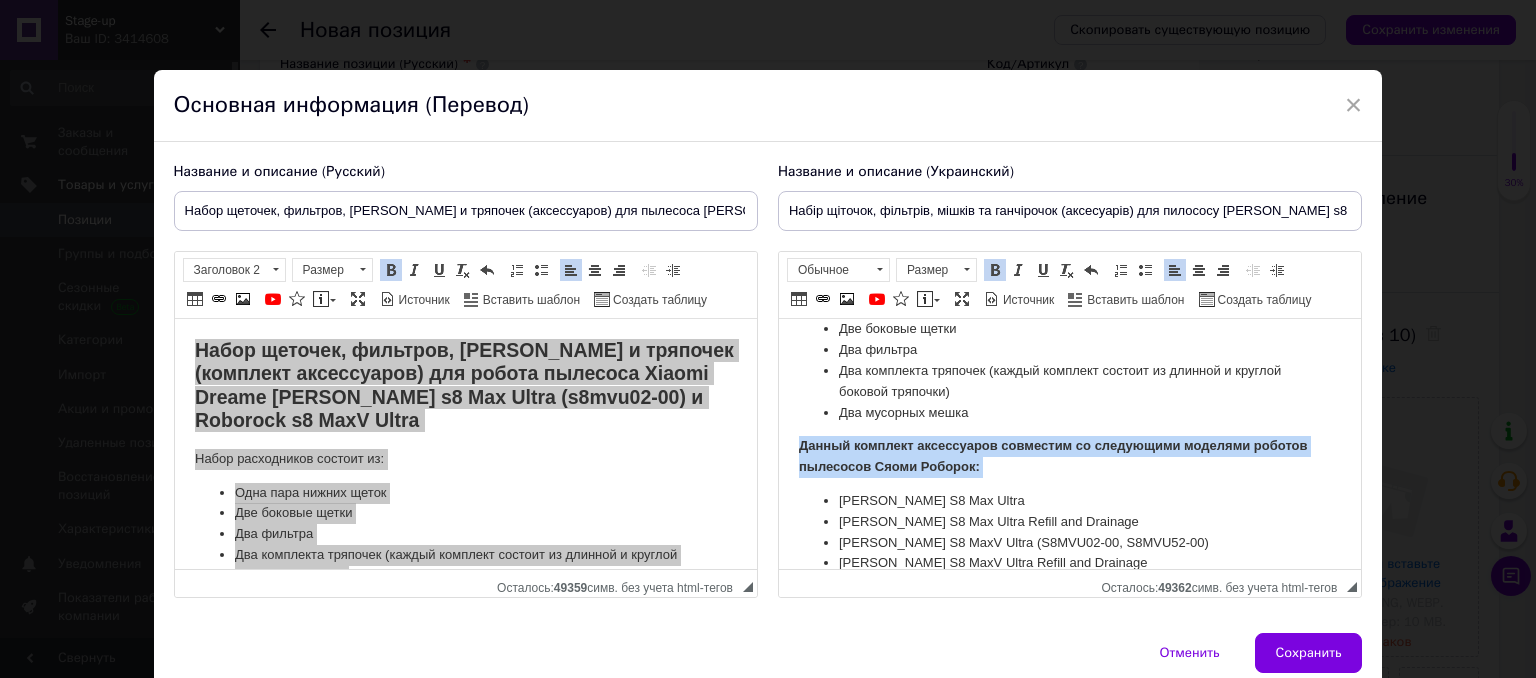 click on "Данный комплект аксессуаров совместим со следующими моделями роботов пылесосов Сяоми Роборок:" at bounding box center [1069, 457] 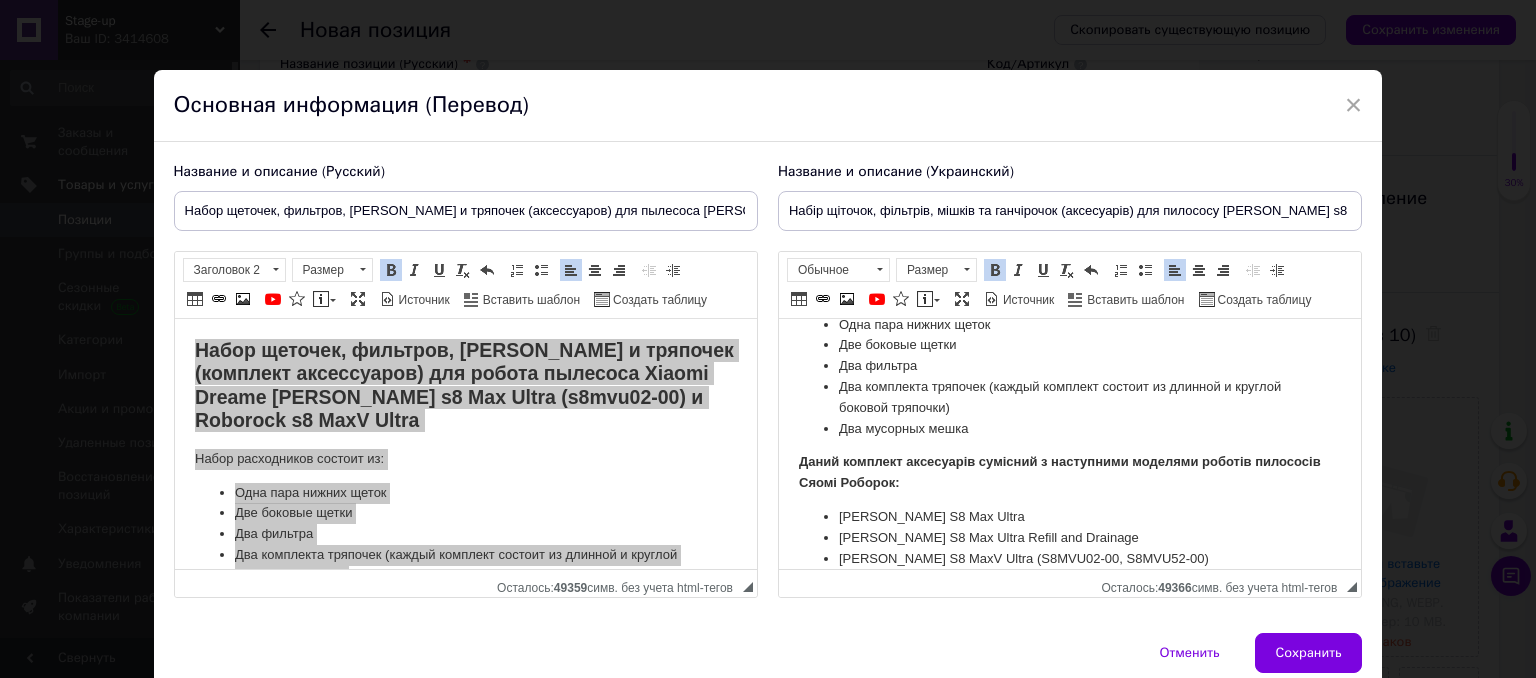 scroll, scrollTop: 0, scrollLeft: 0, axis: both 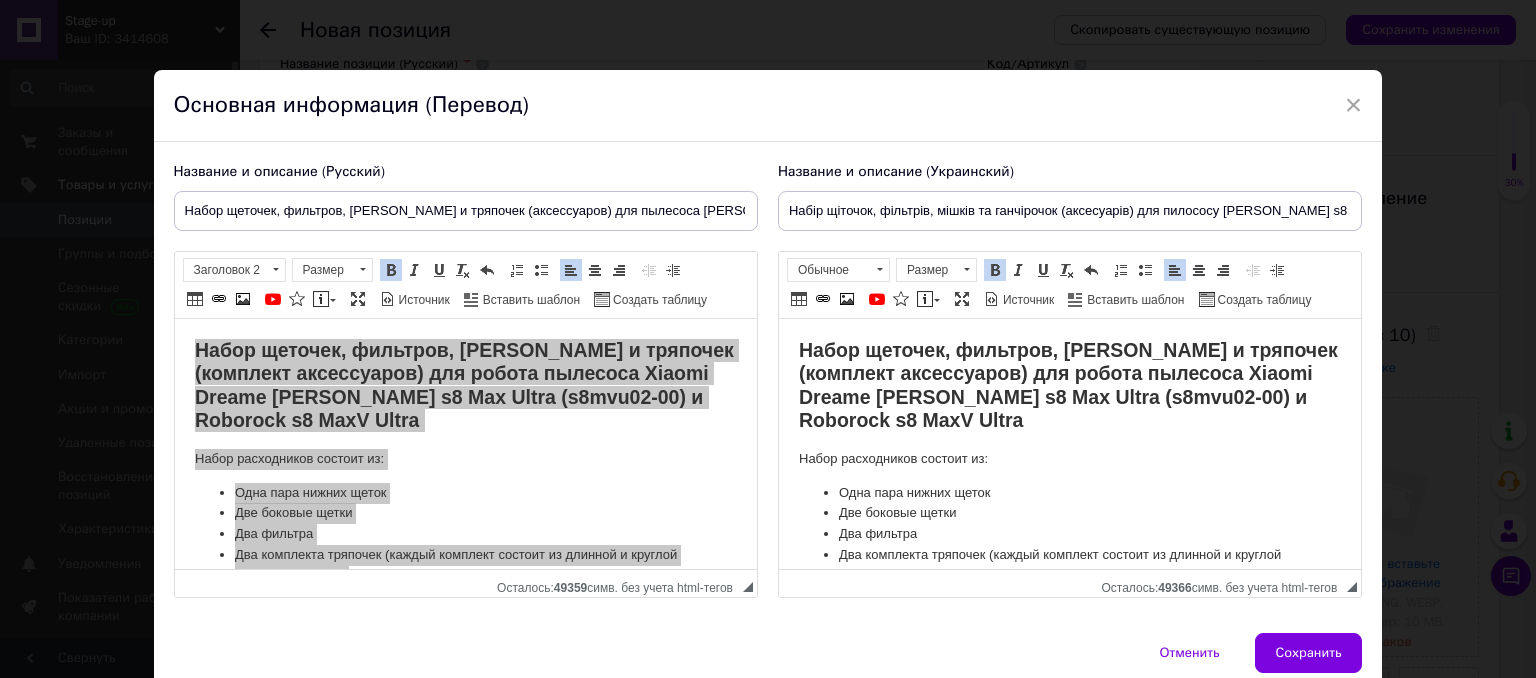 drag, startPoint x: 992, startPoint y: 416, endPoint x: 1550, endPoint y: 771, distance: 661.35394 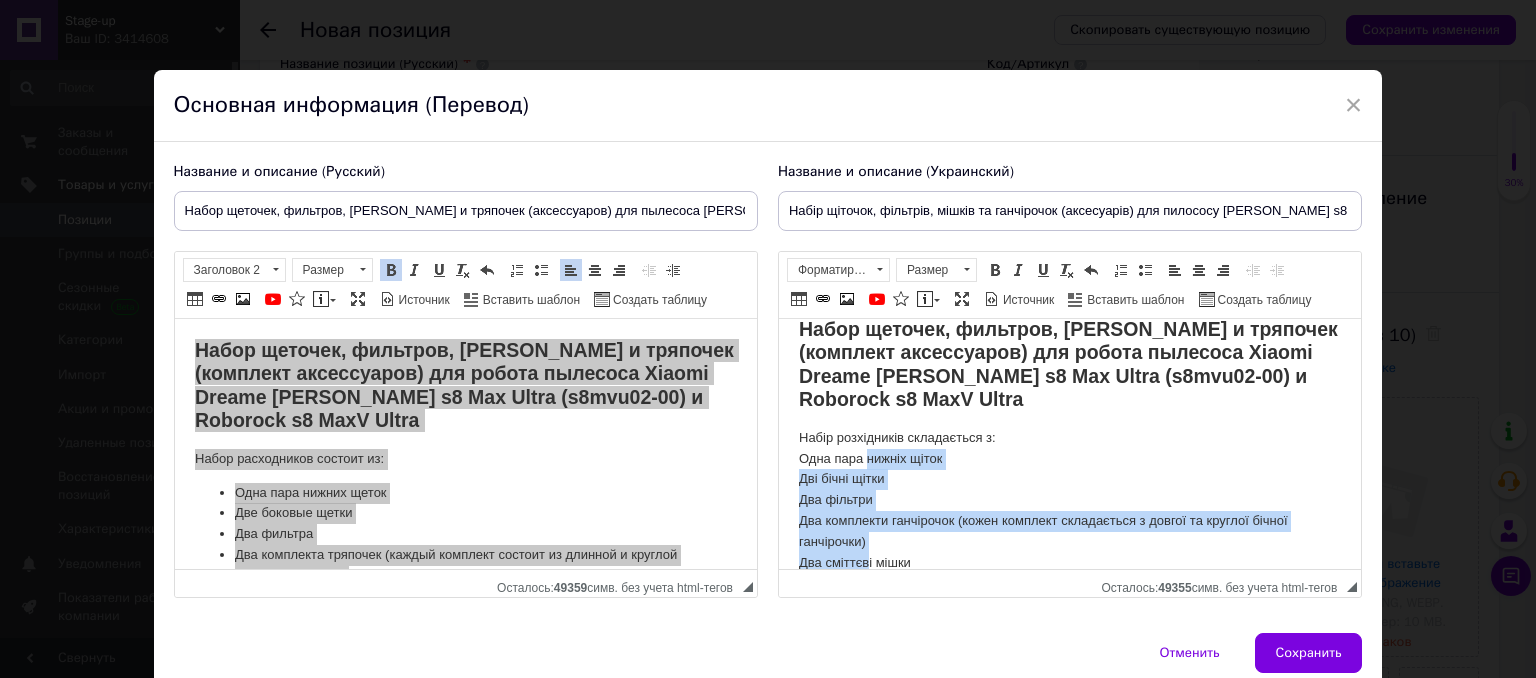 scroll, scrollTop: 46, scrollLeft: 0, axis: vertical 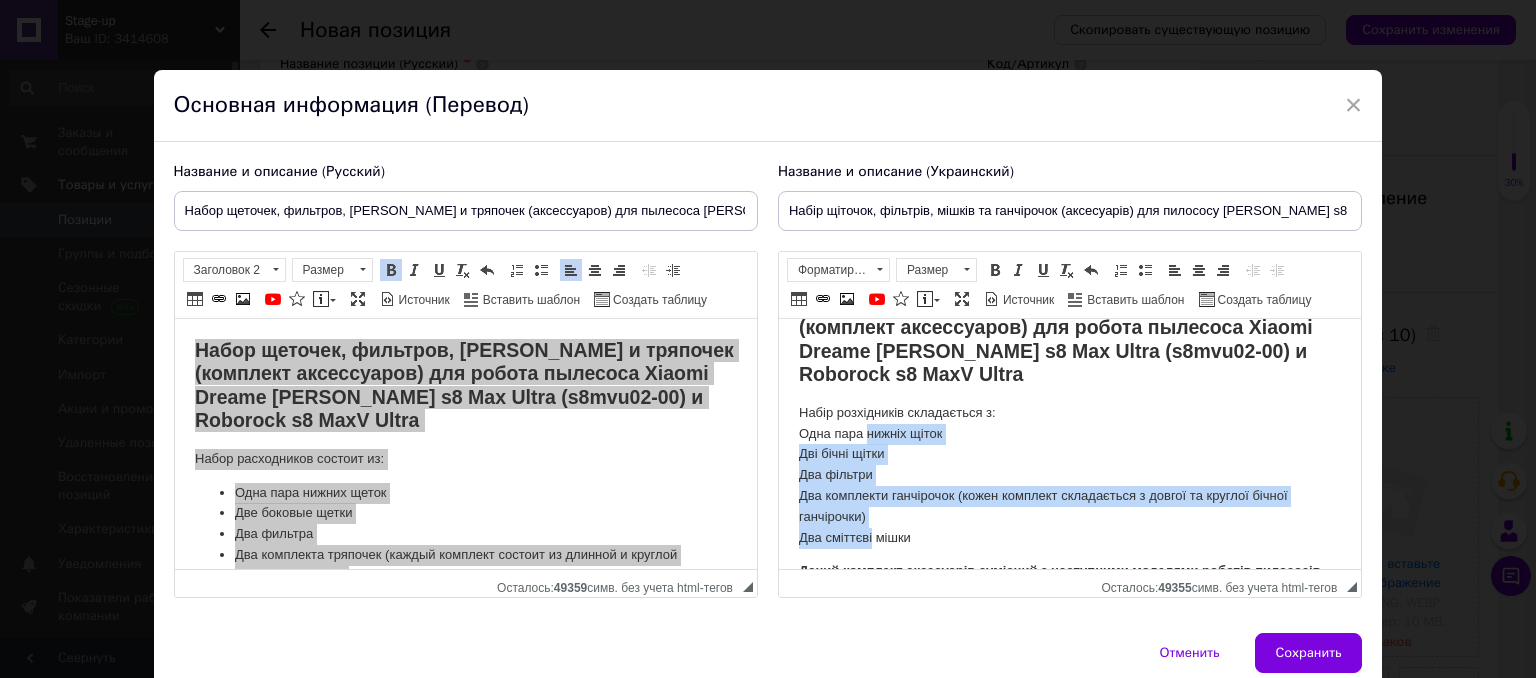 drag, startPoint x: 867, startPoint y: 454, endPoint x: 872, endPoint y: 540, distance: 86.145226 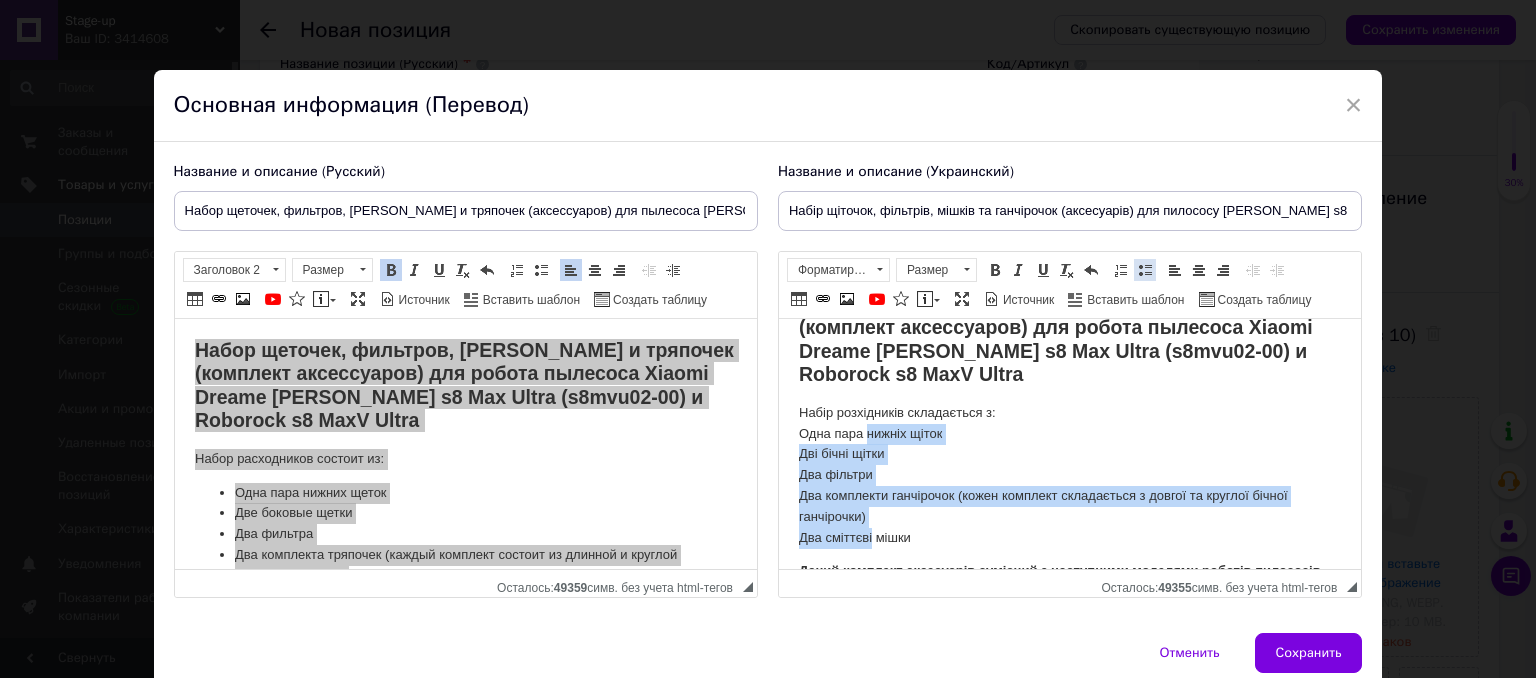 click at bounding box center (1145, 270) 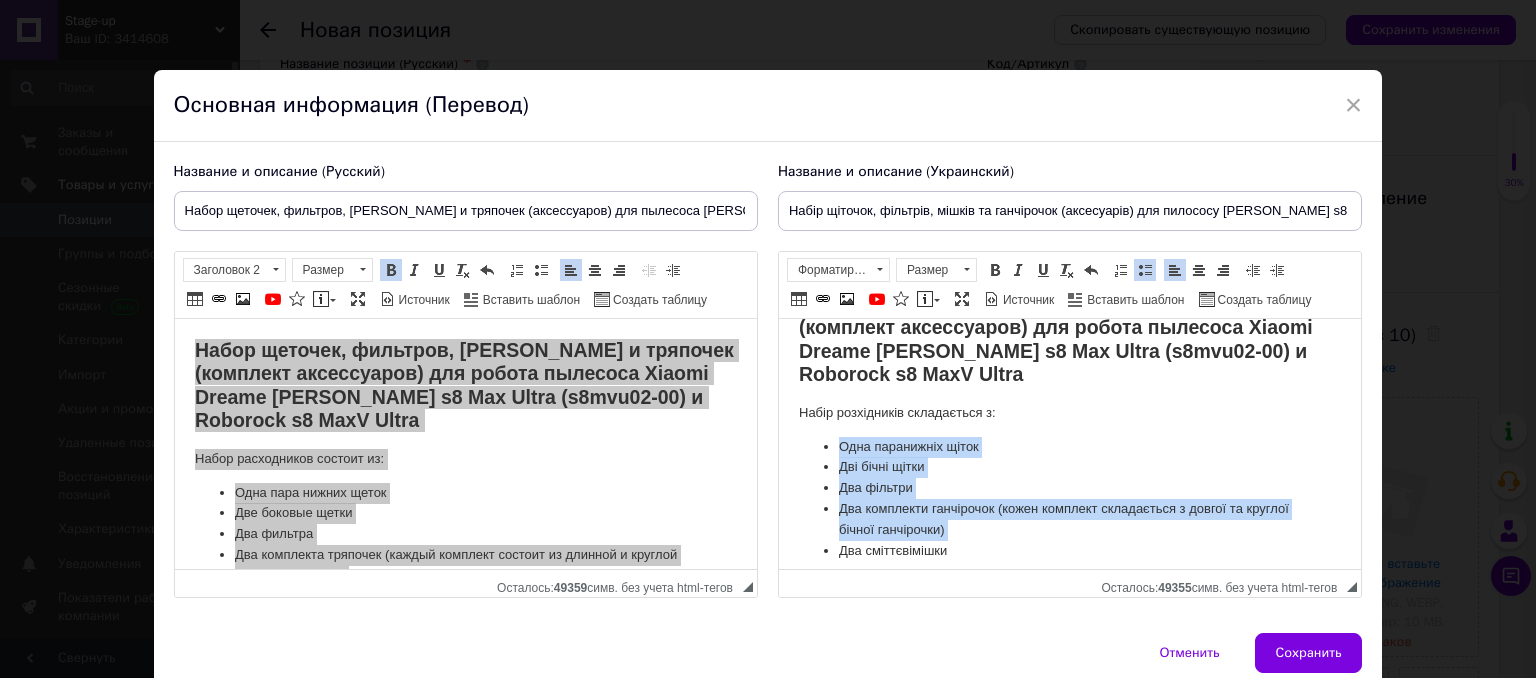 click on "Одна пара  нижніх щіток" at bounding box center (1069, 447) 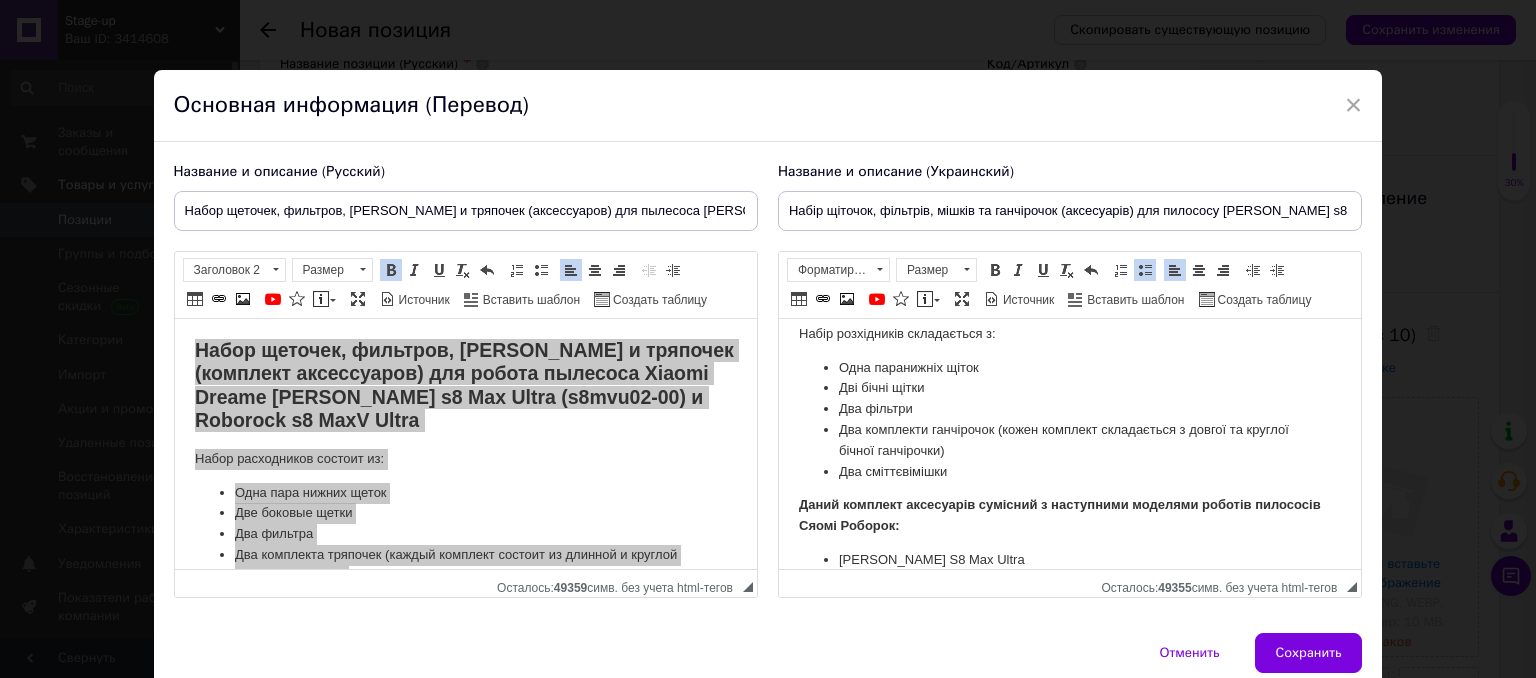 scroll, scrollTop: 8, scrollLeft: 0, axis: vertical 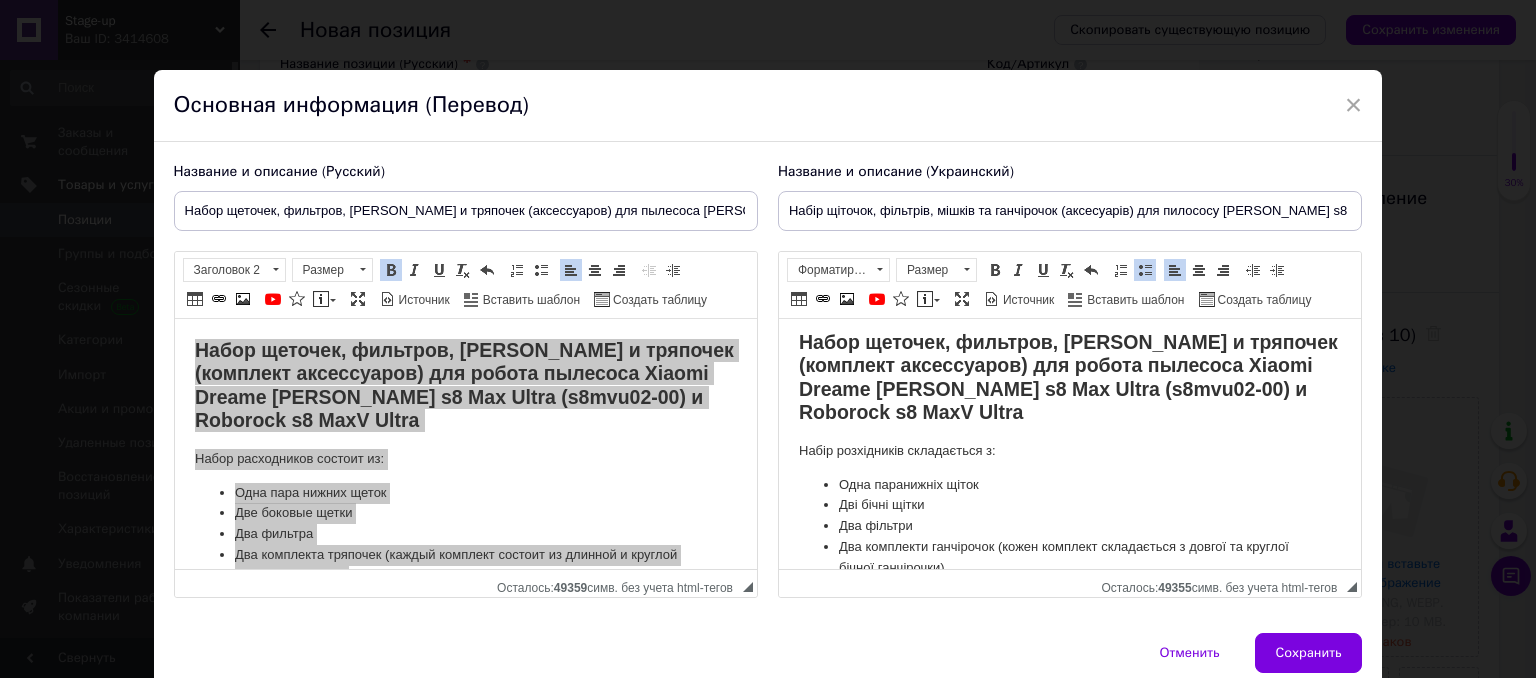click on "Набор щеточек, фильтров, мешков и тряпочек (комплект аксессуаров) для робота пылесоса Xiaomi Dreame Xiaomi Roborock s8 Max Ultra (s8mvu02-00) и Roborock s8 MaxV Ultra  Набір розхідників складається з: Одна пара  нижніх щіток Дві бічні щітки Два фільтри Два комплекти ганчірочок (кожен комплект складається з довгої та круглої бічної ганчірочки) Два сміттєві  мішки ​​​​​​​ Даний комплект аксесуарів сумісний з наступними моделями роботів пилососів Сяомі Роборок: Xiaomi Roborock S8 Max Ultra Xiaomi Roborock S8 Max Ultra Refill and Drainage Xiaomi Roborock S8 MaxV Ultra (S8MVU02-00, S8MVU52-00)  [PERSON_NAME] S8 MaxV Ultra Refill and Drainage" at bounding box center [1069, 540] 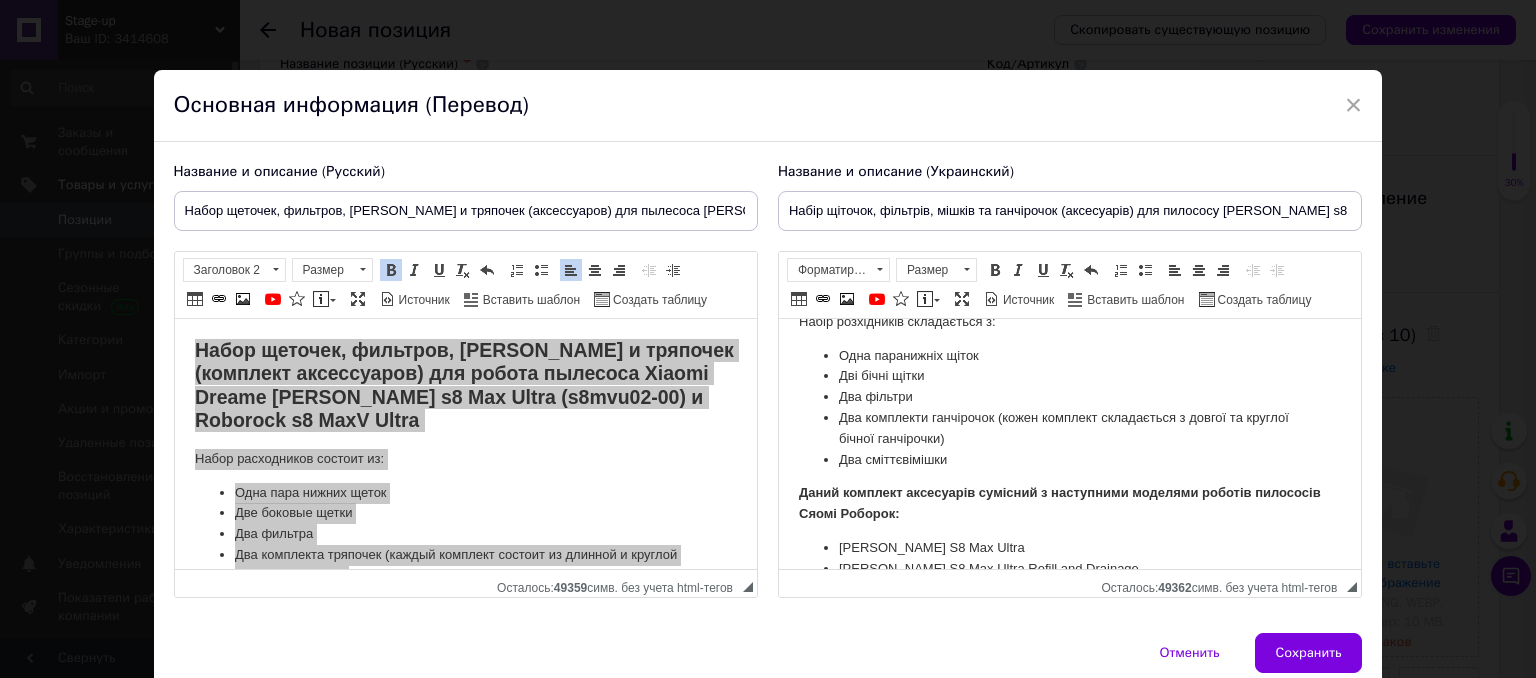 scroll, scrollTop: 8, scrollLeft: 0, axis: vertical 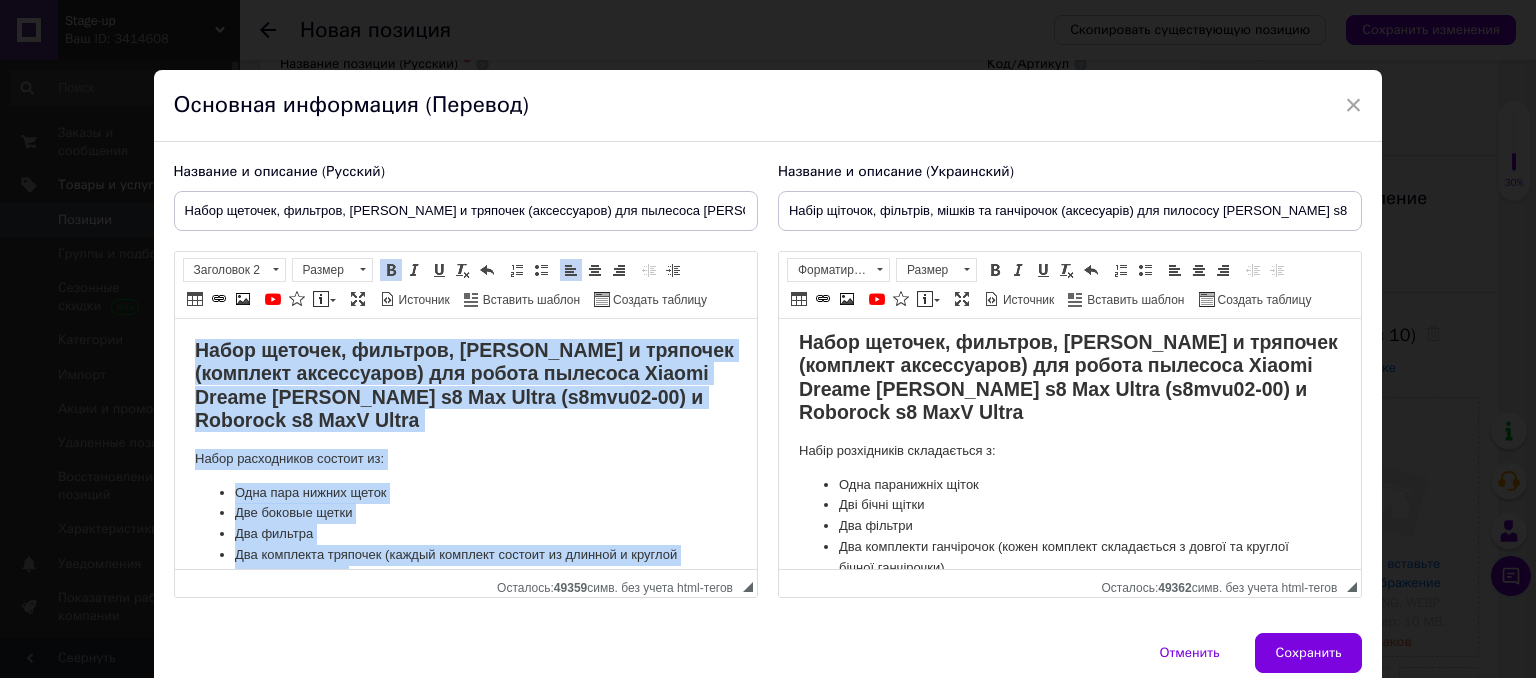 drag, startPoint x: 533, startPoint y: 443, endPoint x: 805, endPoint y: 502, distance: 278.32535 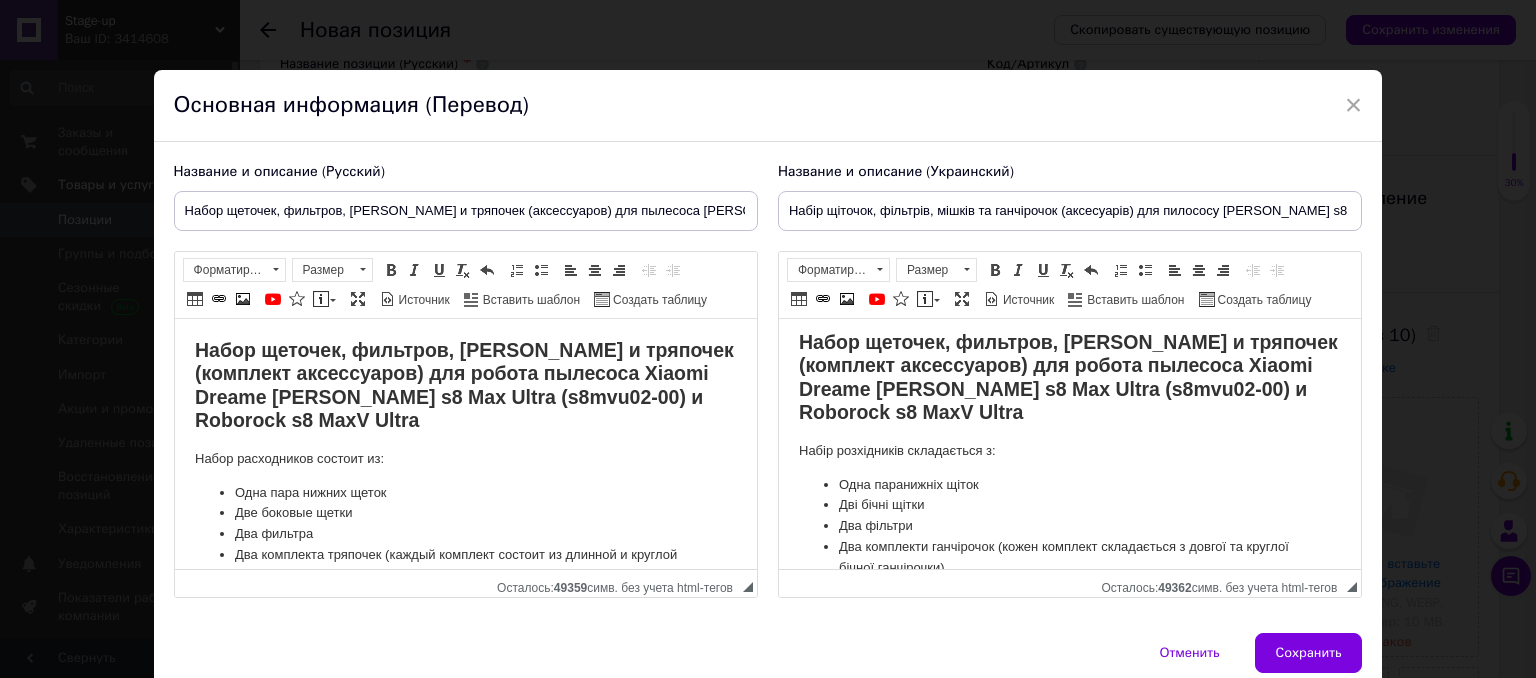 click on "Набор щеточек, фильтров, [PERSON_NAME] и тряпочек (комплект аксессуаров) для робота пылесоса Xiaomi Dreame [PERSON_NAME] s8 Max Ultra (s8mvu02-00) и Roborock s8 MaxV Ultra" at bounding box center (463, 385) 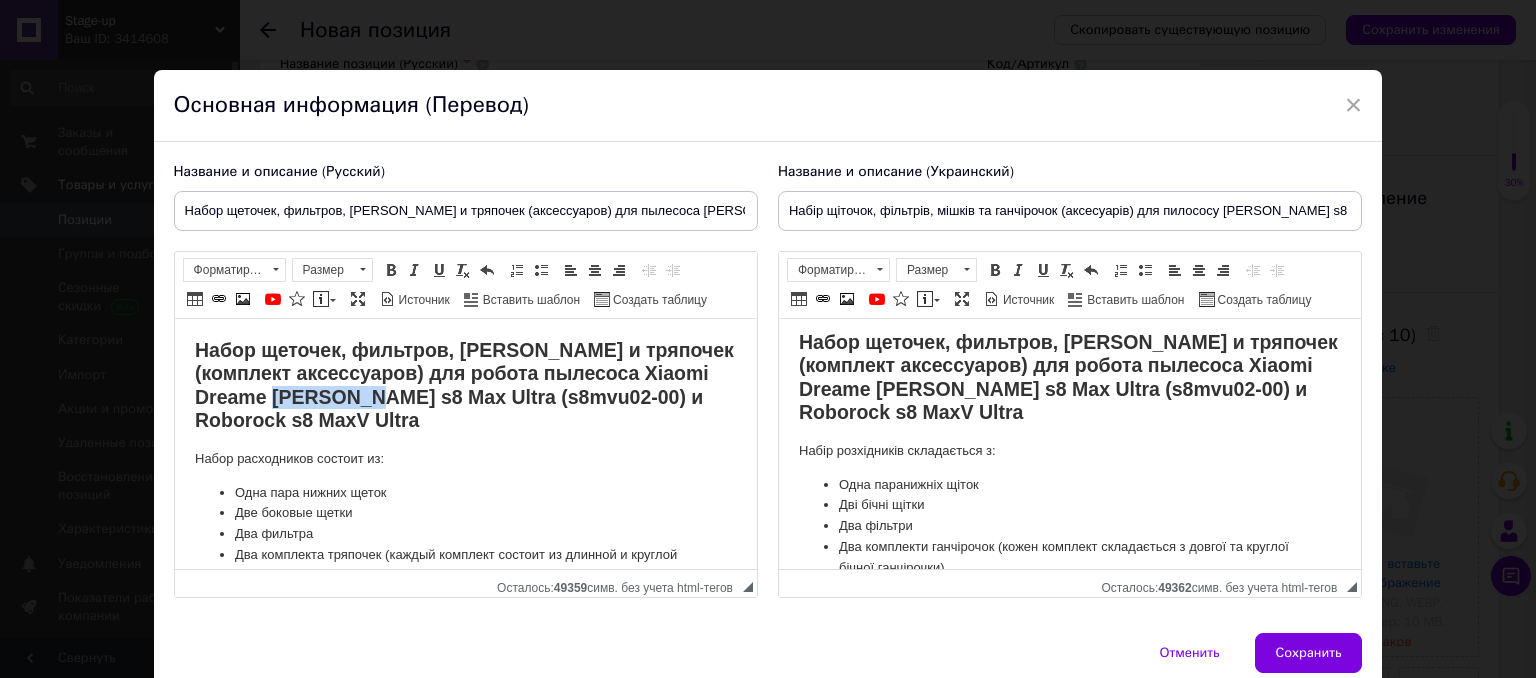 click on "Набор щеточек, фильтров, [PERSON_NAME] и тряпочек (комплект аксессуаров) для робота пылесоса Xiaomi Dreame [PERSON_NAME] s8 Max Ultra (s8mvu02-00) и Roborock s8 MaxV Ultra" at bounding box center (463, 385) 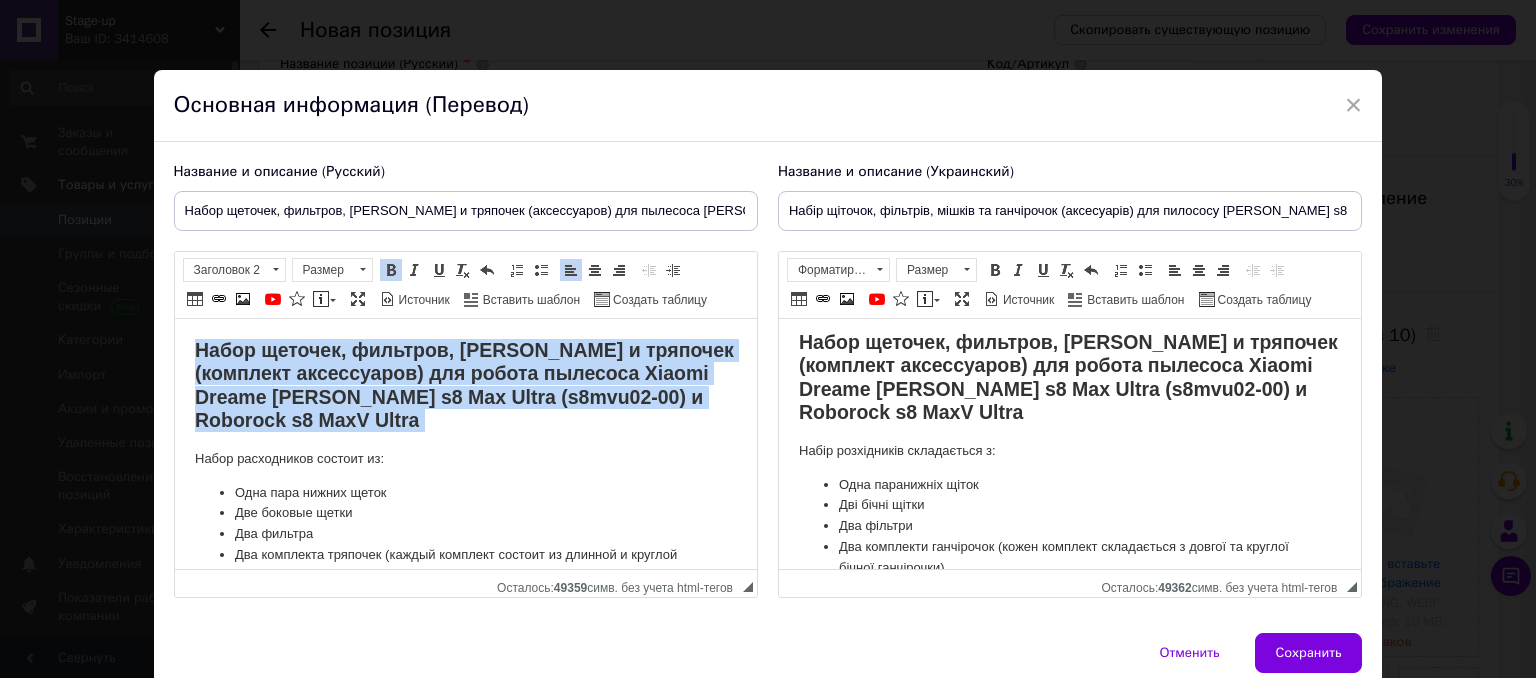click on "Набор щеточек, фильтров, [PERSON_NAME] и тряпочек (комплект аксессуаров) для робота пылесоса Xiaomi Dreame [PERSON_NAME] s8 Max Ultra (s8mvu02-00) и Roborock s8 MaxV Ultra" at bounding box center [463, 385] 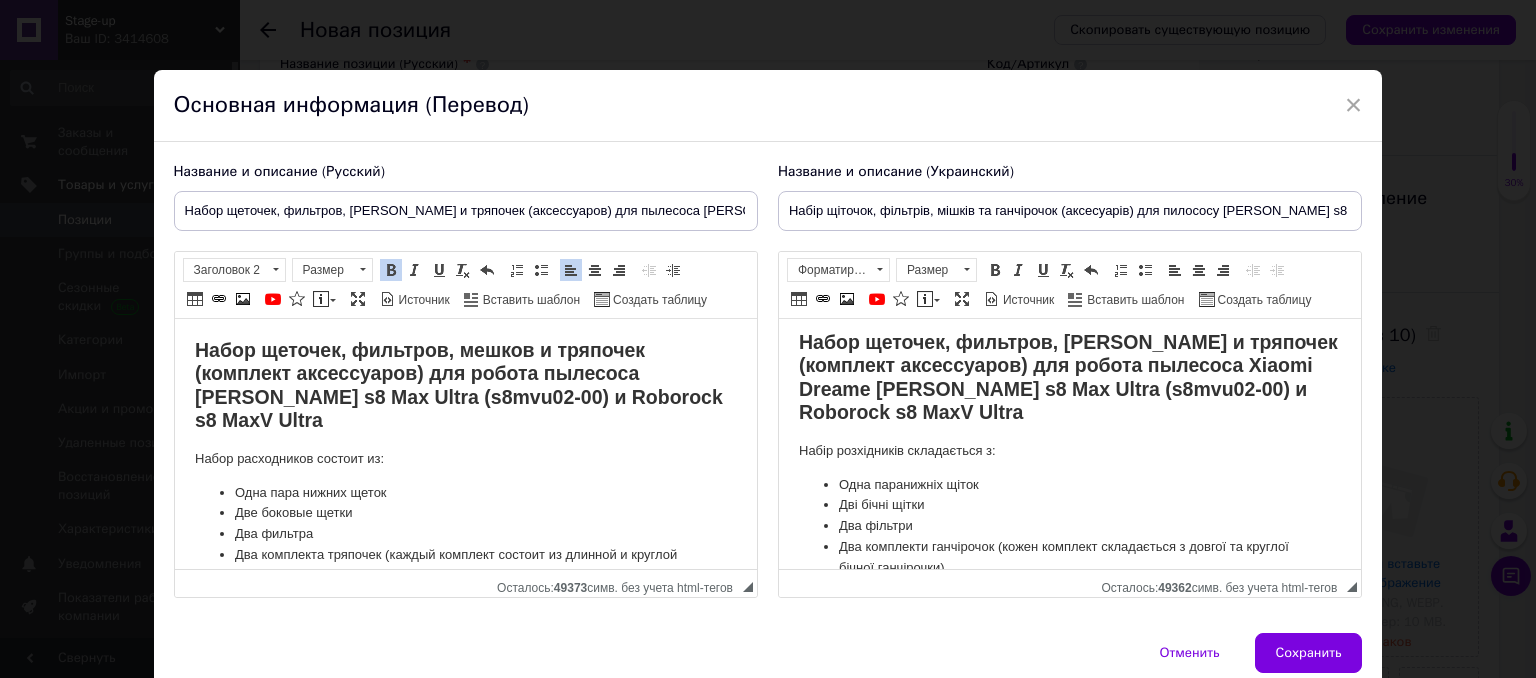 click on "Набор щеточек, фильтров, [PERSON_NAME] и тряпочек (комплект аксессуаров) для робота пылесоса Xiaomi Dreame [PERSON_NAME] s8 Max Ultra (s8mvu02-00) и Roborock s8 MaxV Ultra" at bounding box center [1067, 377] 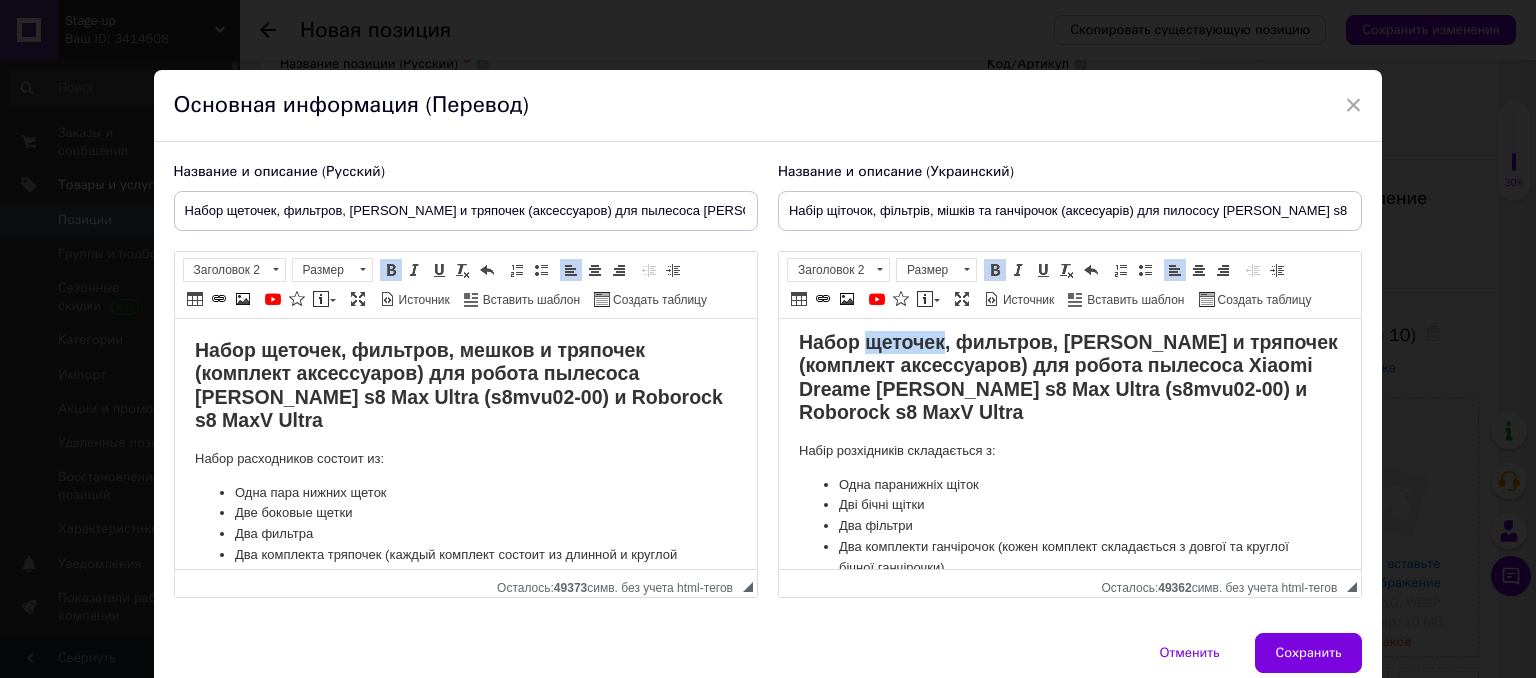 click on "Набор щеточек, фильтров, [PERSON_NAME] и тряпочек (комплект аксессуаров) для робота пылесоса Xiaomi Dreame [PERSON_NAME] s8 Max Ultra (s8mvu02-00) и Roborock s8 MaxV Ultra" at bounding box center [1067, 377] 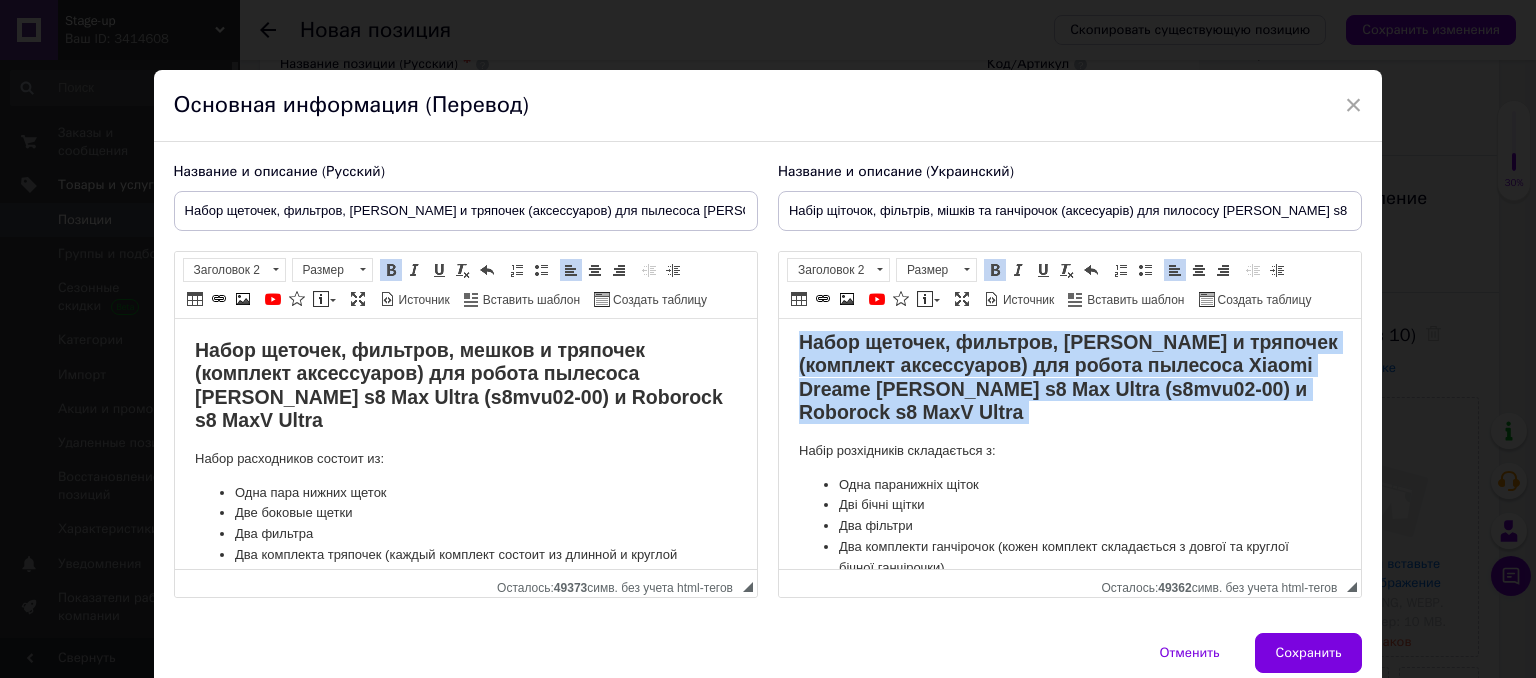 click on "Набор щеточек, фильтров, [PERSON_NAME] и тряпочек (комплект аксессуаров) для робота пылесоса Xiaomi Dreame [PERSON_NAME] s8 Max Ultra (s8mvu02-00) и Roborock s8 MaxV Ultra" at bounding box center (1067, 377) 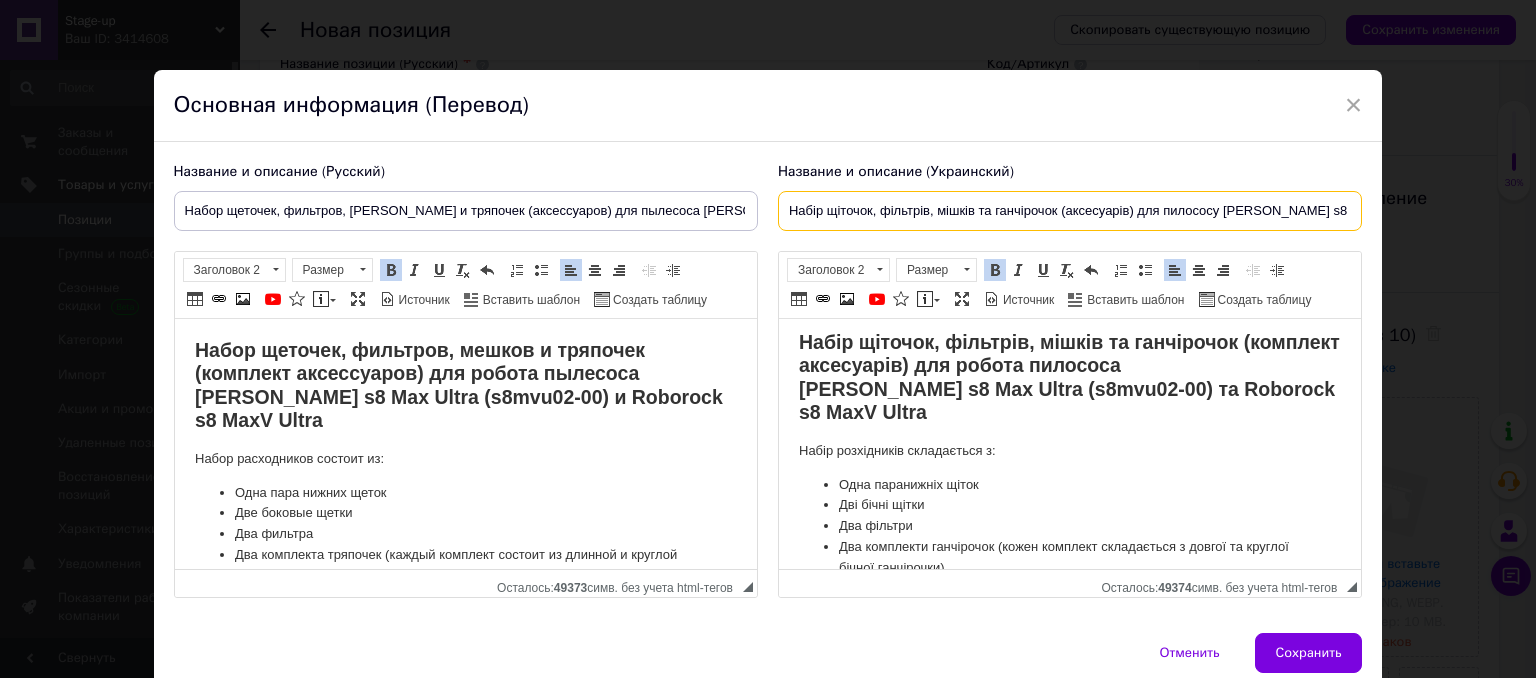 scroll, scrollTop: 0, scrollLeft: 121, axis: horizontal 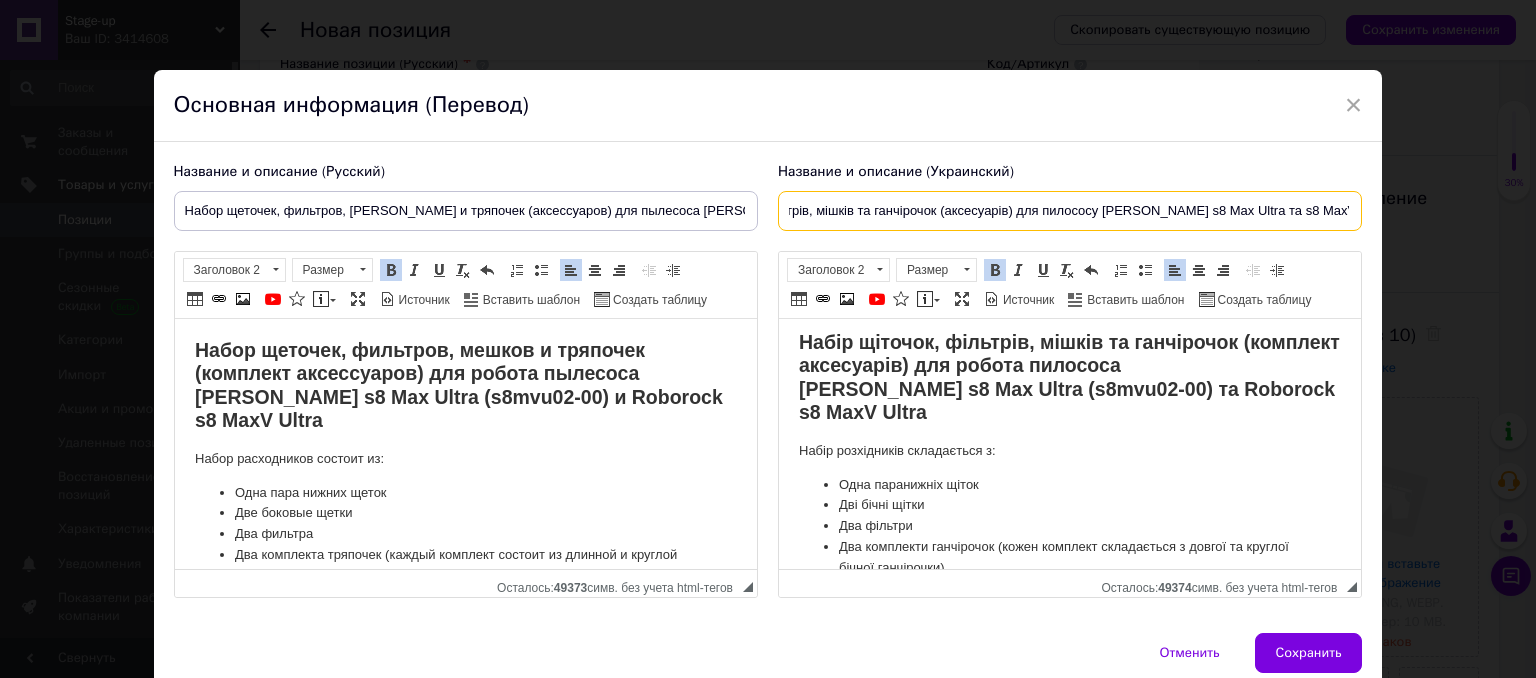 drag, startPoint x: 1200, startPoint y: 216, endPoint x: 1489, endPoint y: 214, distance: 289.00693 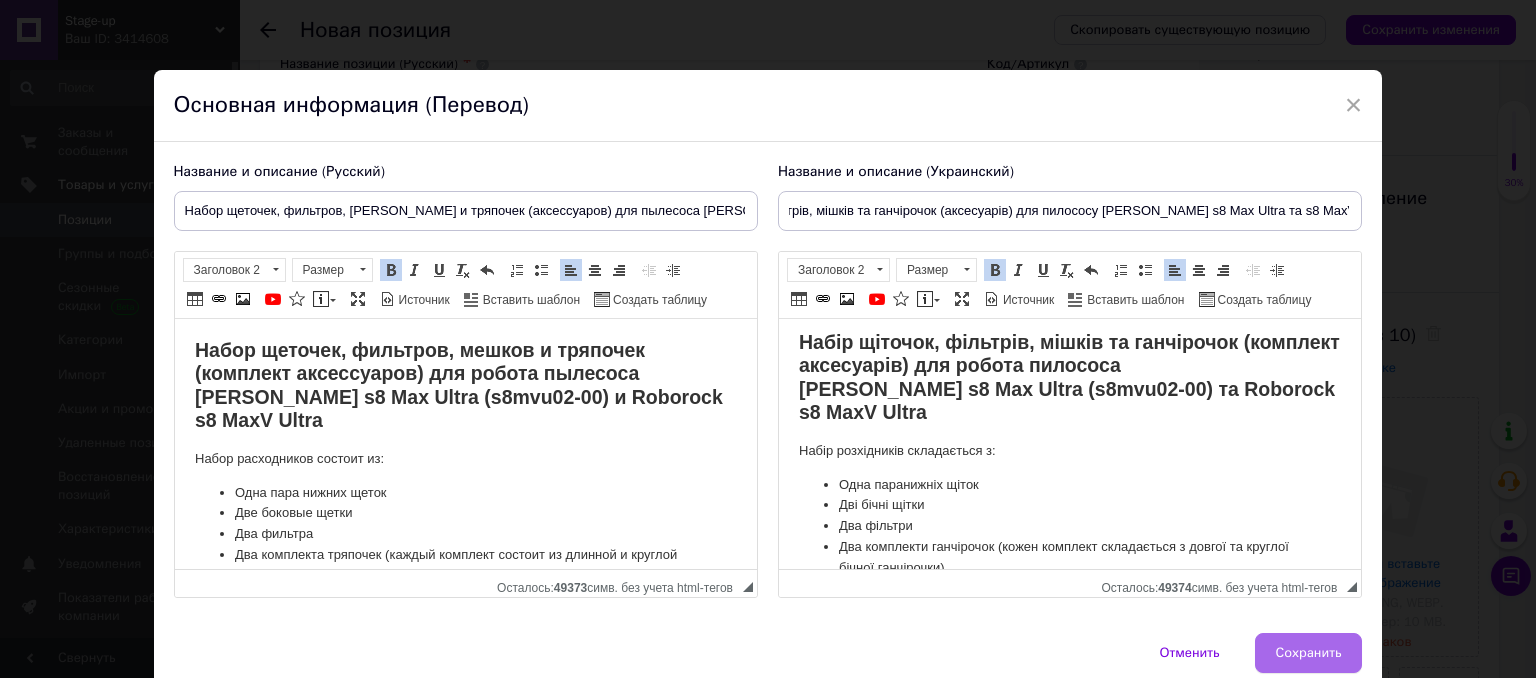 click on "Сохранить" at bounding box center [1309, 653] 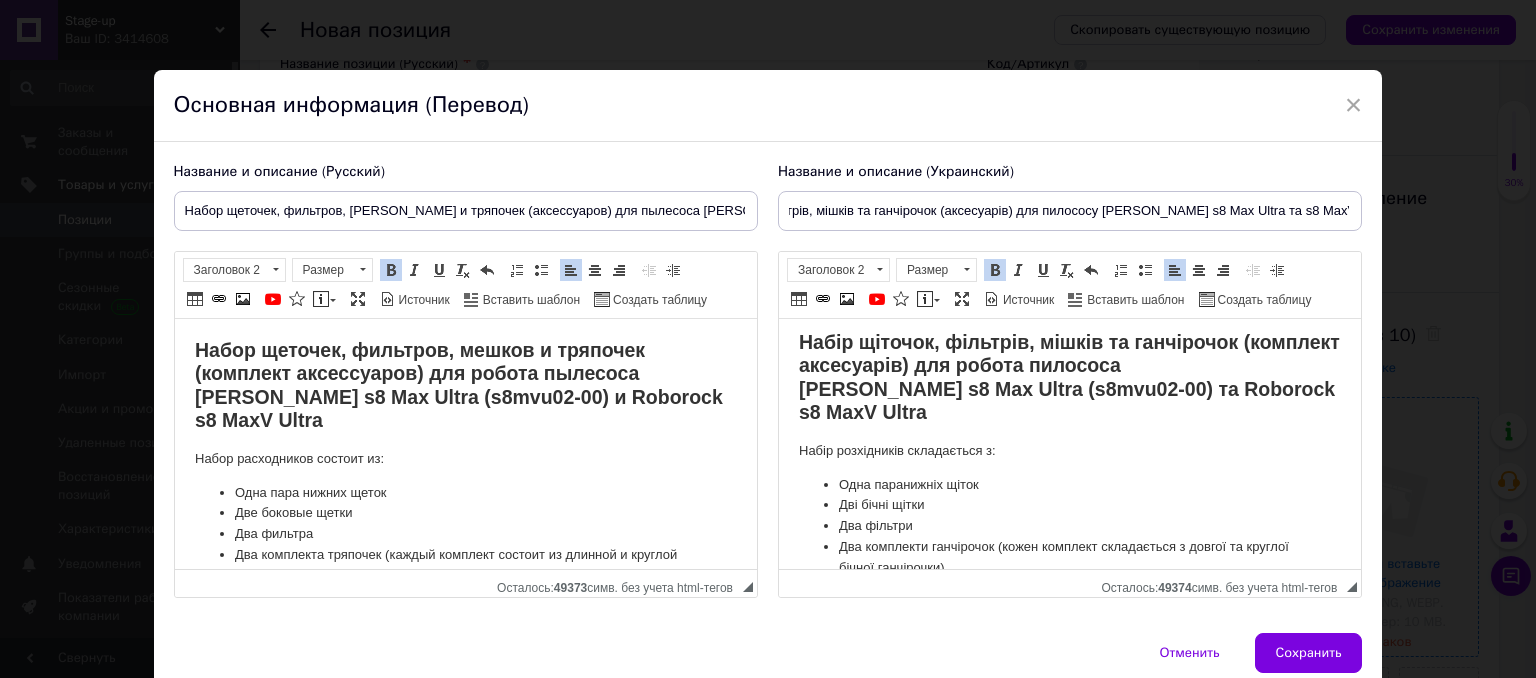 type on "Набор щеточек, фильтров, [PERSON_NAME] и тряпочек (аксессуаров) для пылесоса [PERSON_NAME] s8 Max Ultra и s8 MaxV" 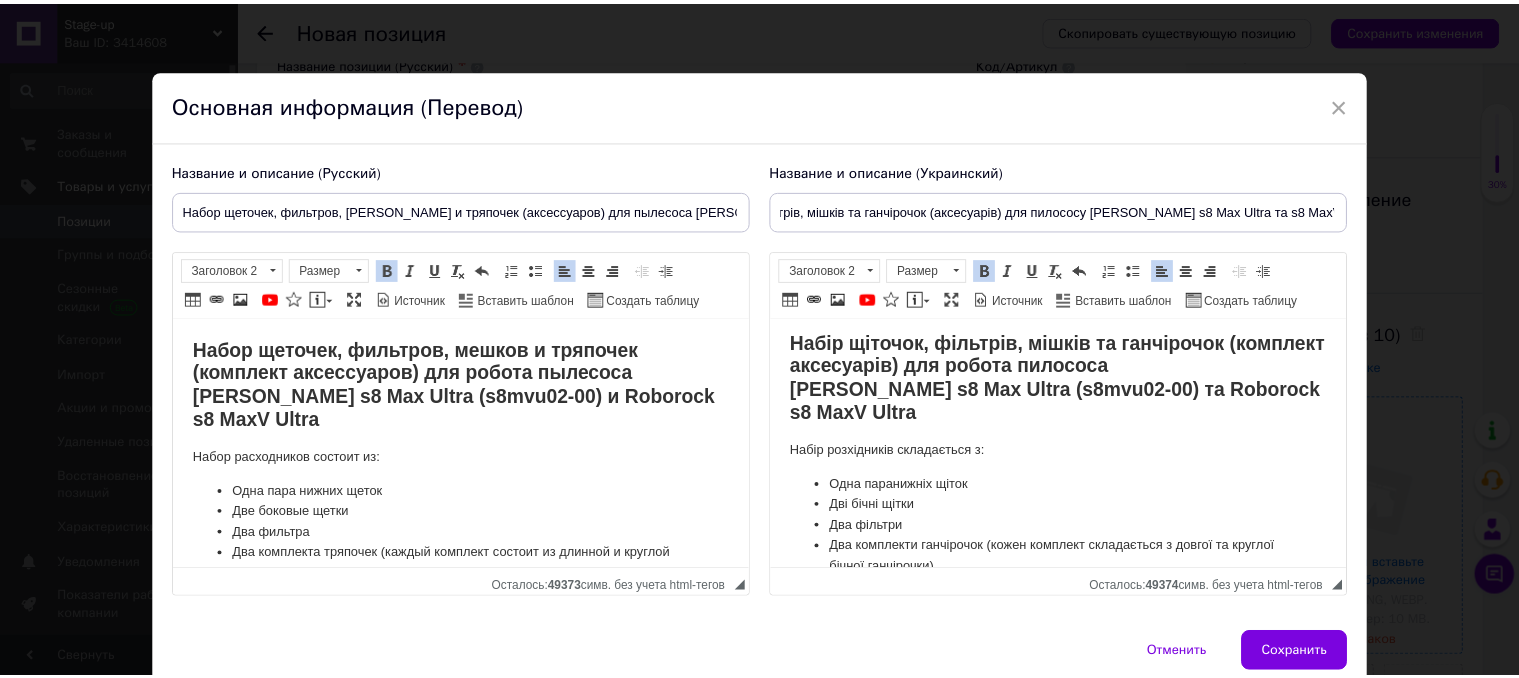 scroll, scrollTop: 0, scrollLeft: 0, axis: both 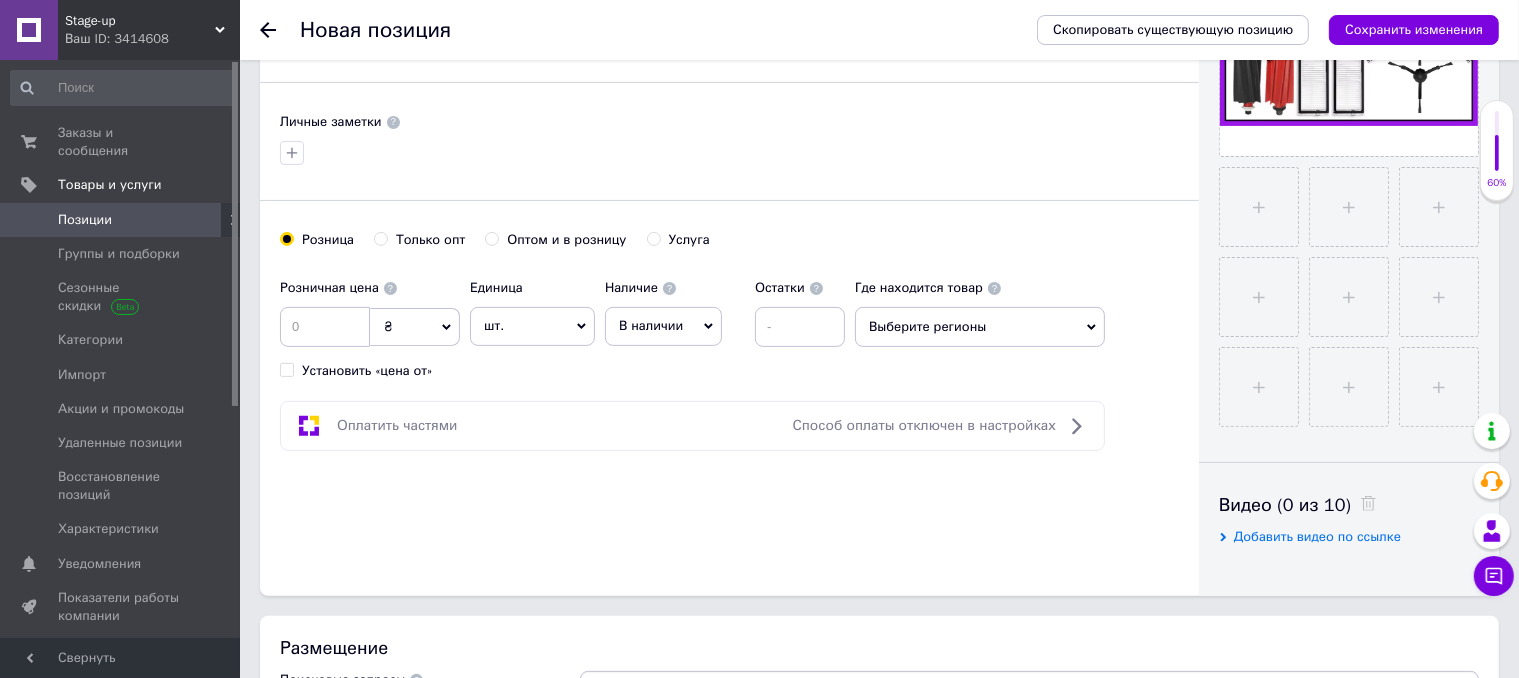 click on "В наличии" at bounding box center (651, 325) 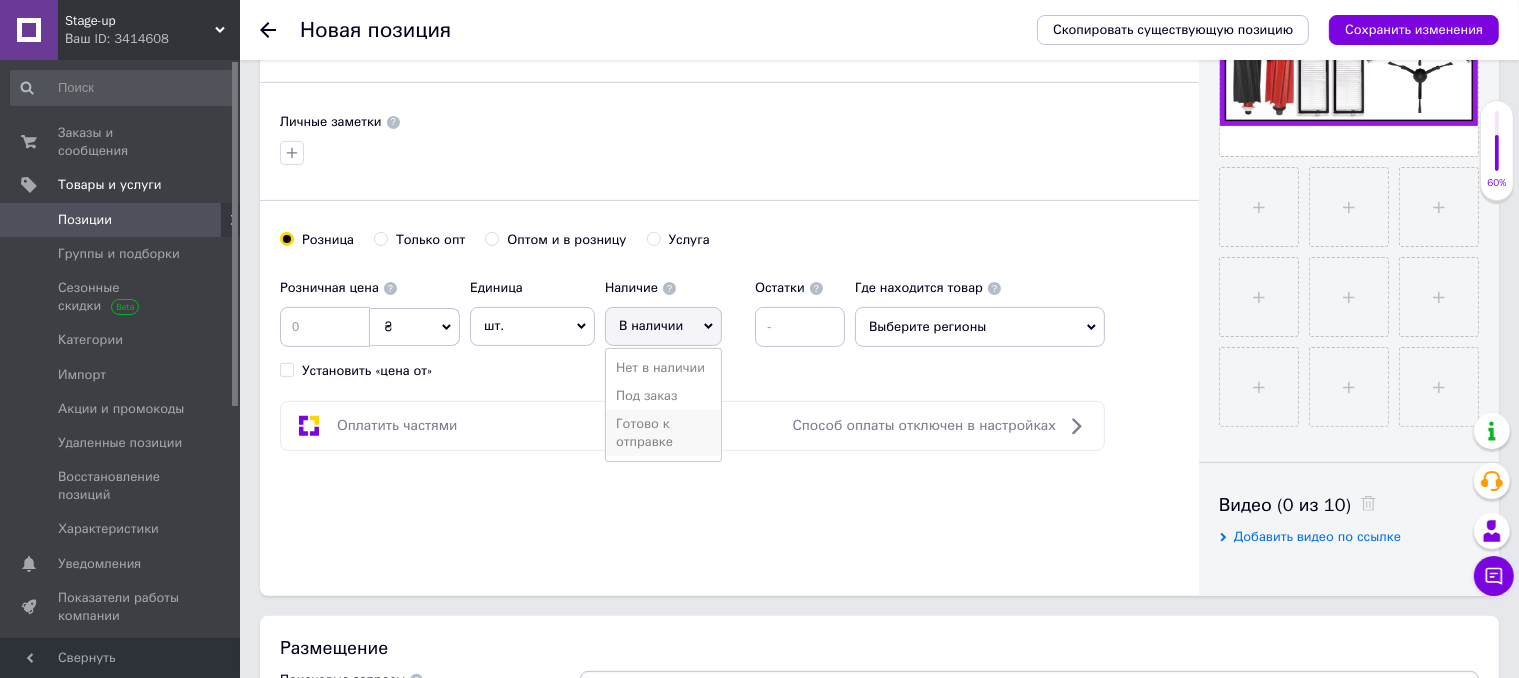 click on "Готово к отправке" at bounding box center (663, 433) 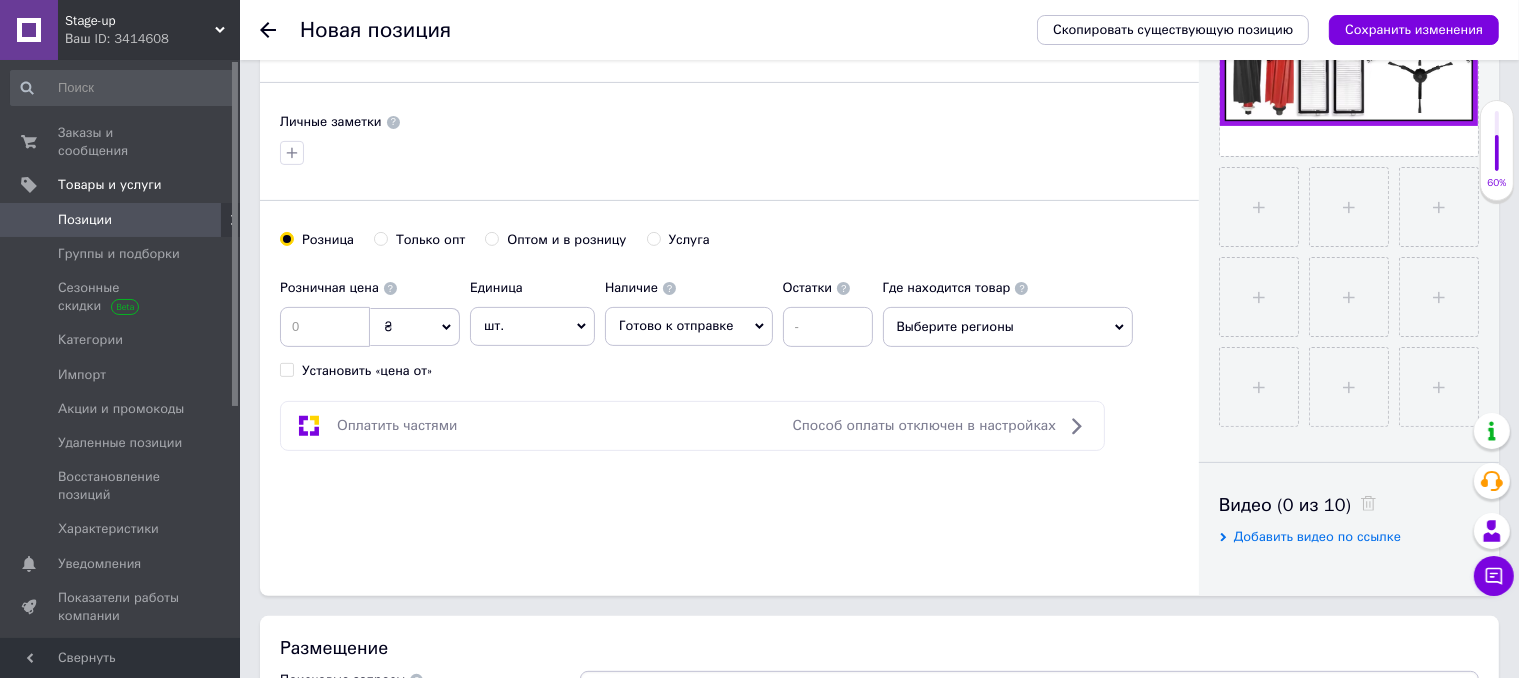 click on "Выберите регионы" at bounding box center [1008, 327] 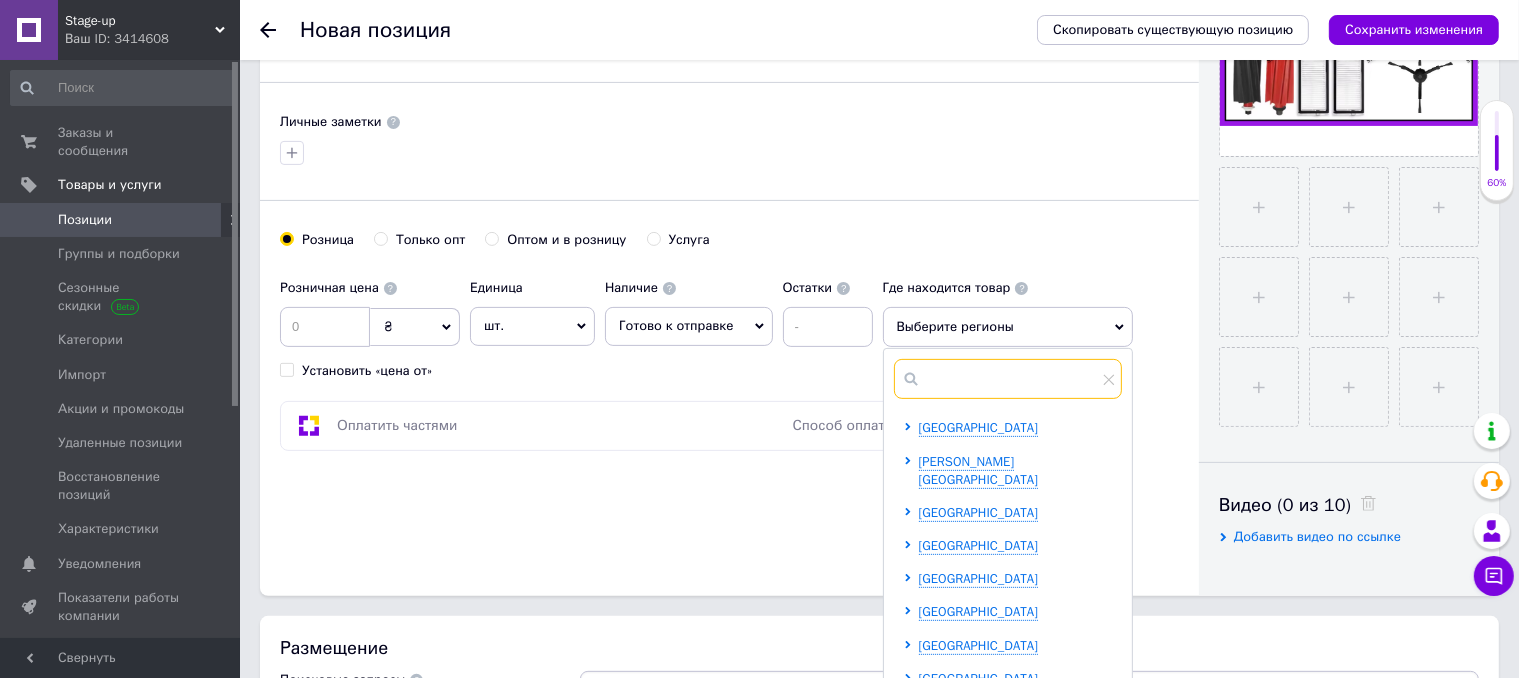 click at bounding box center (1008, 379) 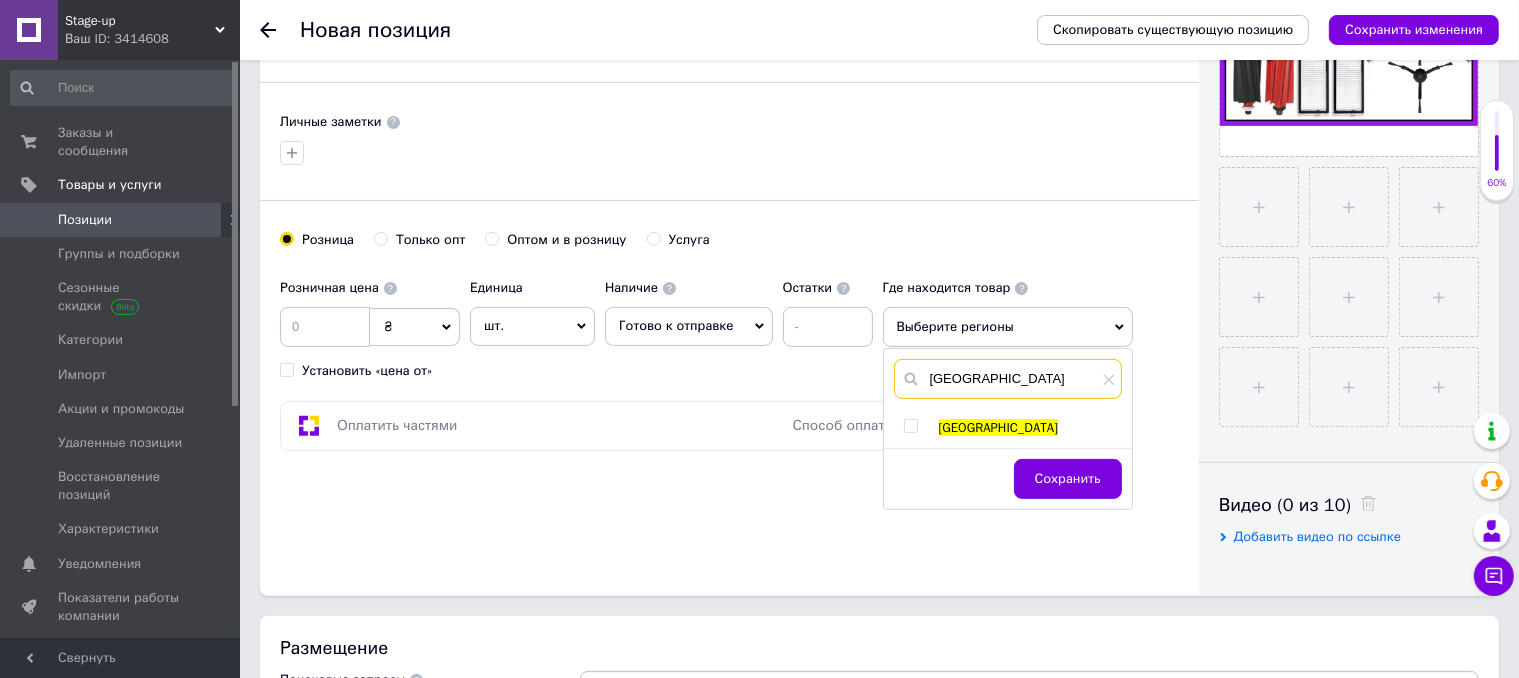 type on "[GEOGRAPHIC_DATA]" 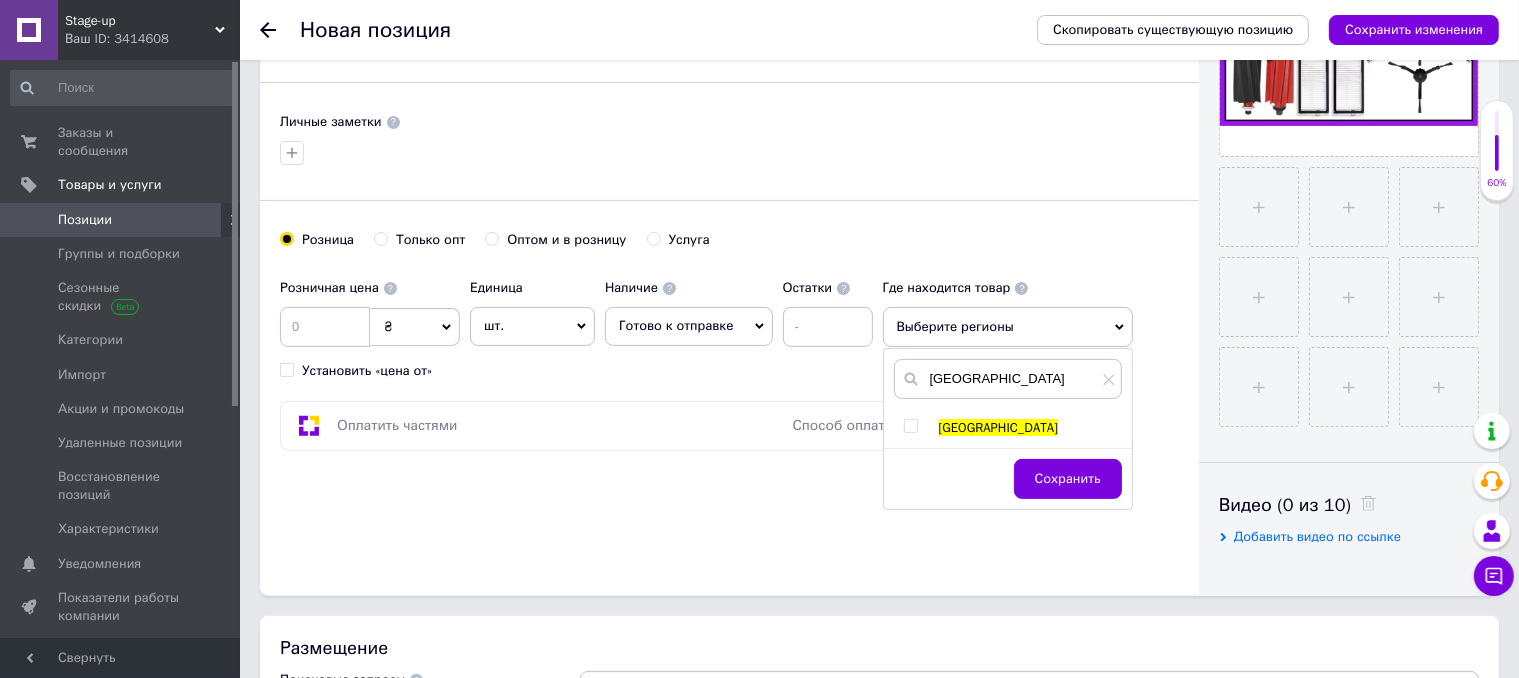 click at bounding box center [910, 426] 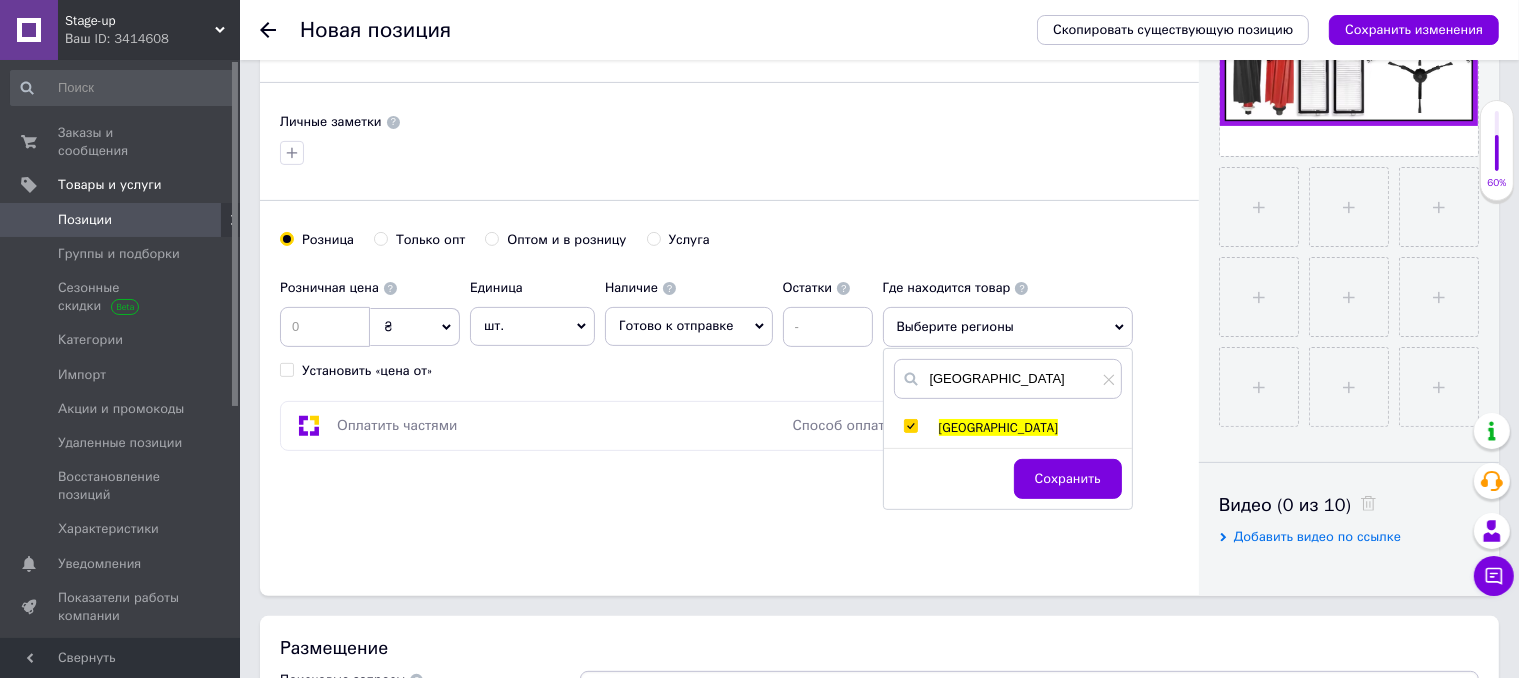 checkbox on "true" 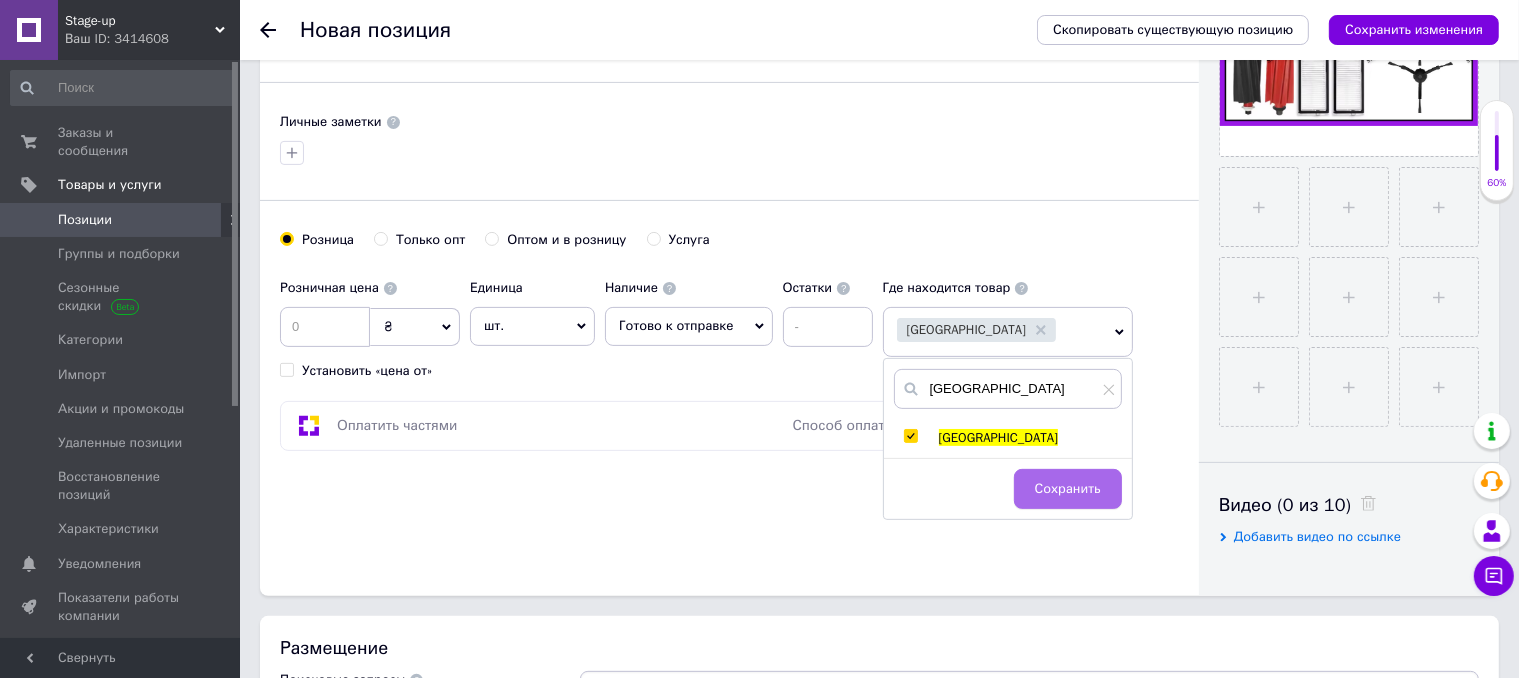 click on "Сохранить" at bounding box center (1068, 489) 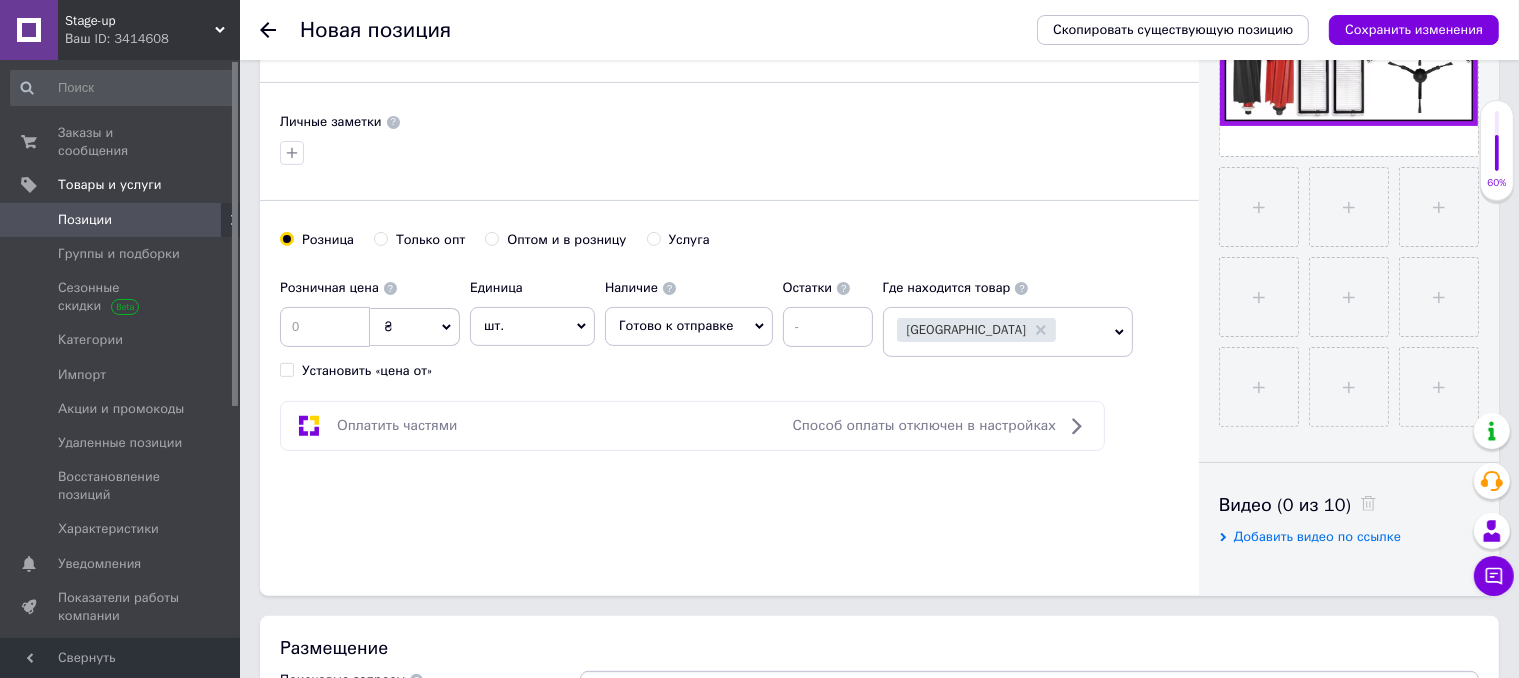 click on "шт." at bounding box center (532, 326) 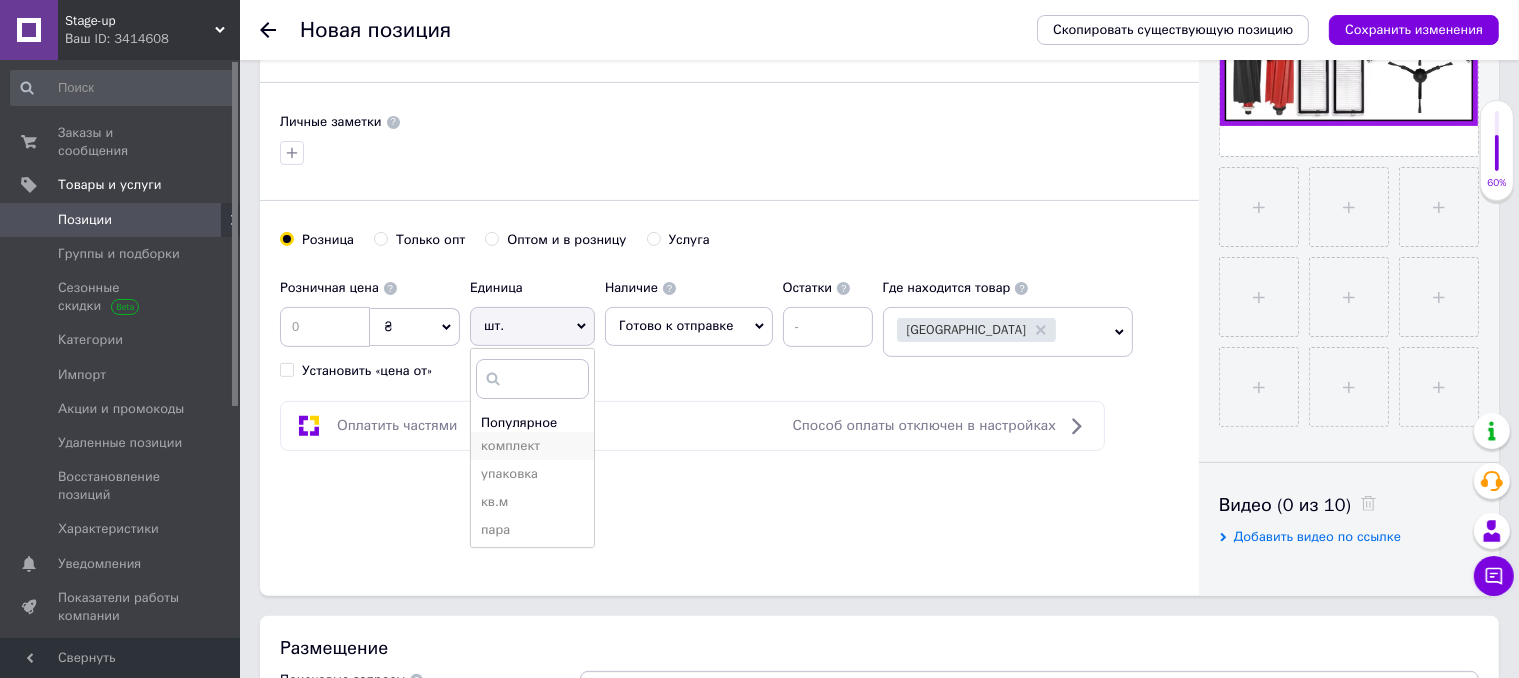 click on "комплект" at bounding box center (532, 446) 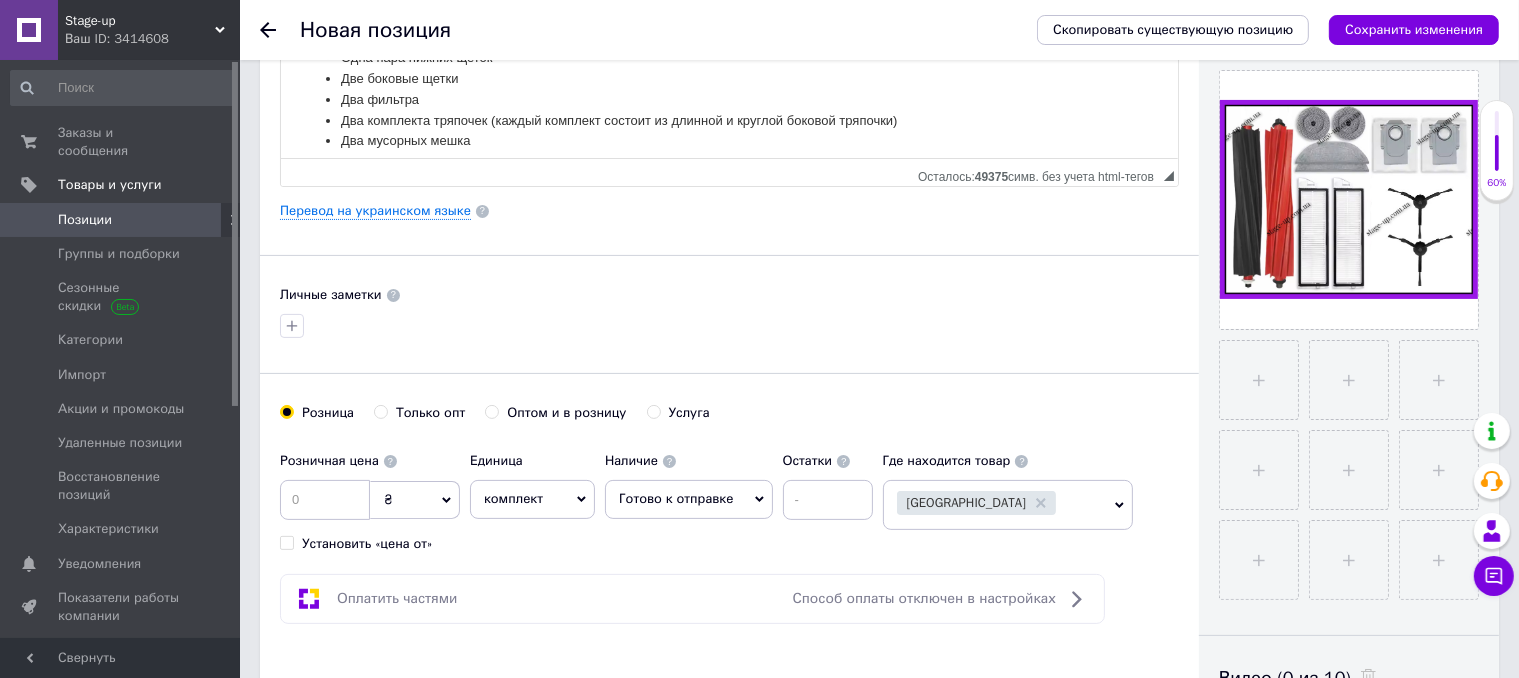 scroll, scrollTop: 400, scrollLeft: 0, axis: vertical 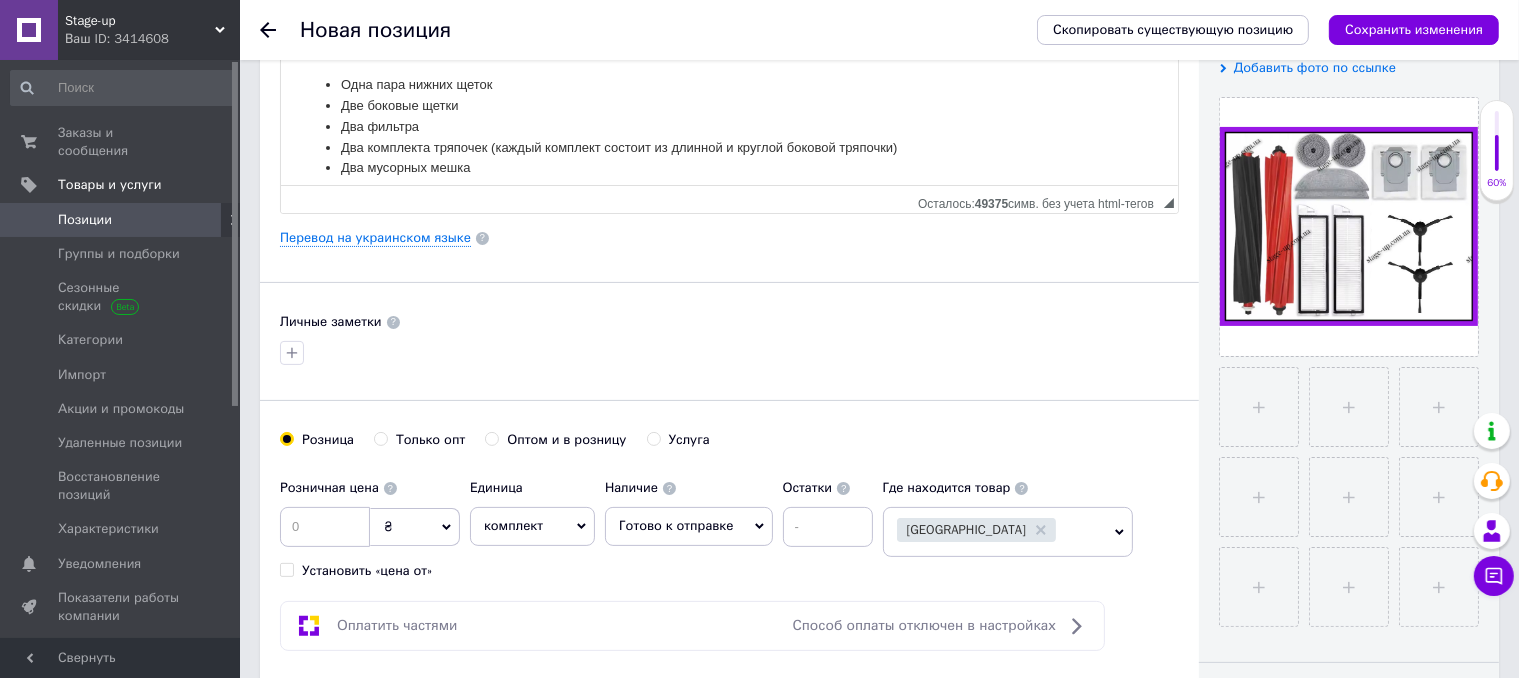 click on "Основная информация Название позиции (Русский) ✱ Набор щеточек, фильтров, [PERSON_NAME] и тряпочек (аксессуаров) для пылесоса Xiaomi Roborock s8 Max Ultra и s8 MaxV Код/Артикул 429 Описание (Русский) ✱ Набор щеточек, фильтров, мешков и тряпочек (комплект аксессуаров) для робота пылесоса
[PERSON_NAME] s8 Max Ultra (s8mvu02-00) и Roborock s8 MaxV Ultra
Набор расходников состоит из:
Одна пара нижних щеток
Две боковые щетки
Два фильтра
Два комплекта тряпочек (каждый комплект состоит из длинной и круглой боковой тряпочки)
Два мусорных мешка
Xiaomi Roborock S8 Max Ultra
Xiaomi Roborock S8 Max Ultra Refill and Drainage
$" at bounding box center (729, 238) 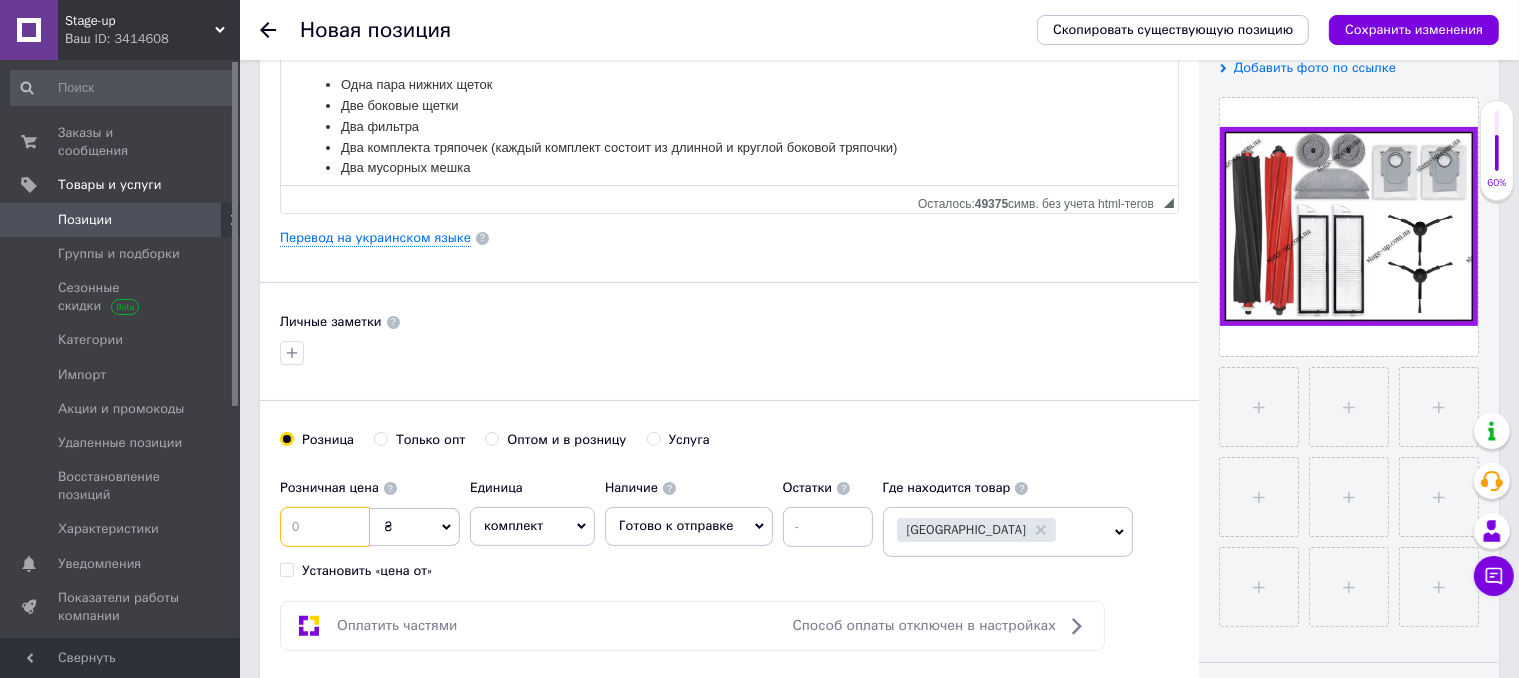 click at bounding box center (325, 527) 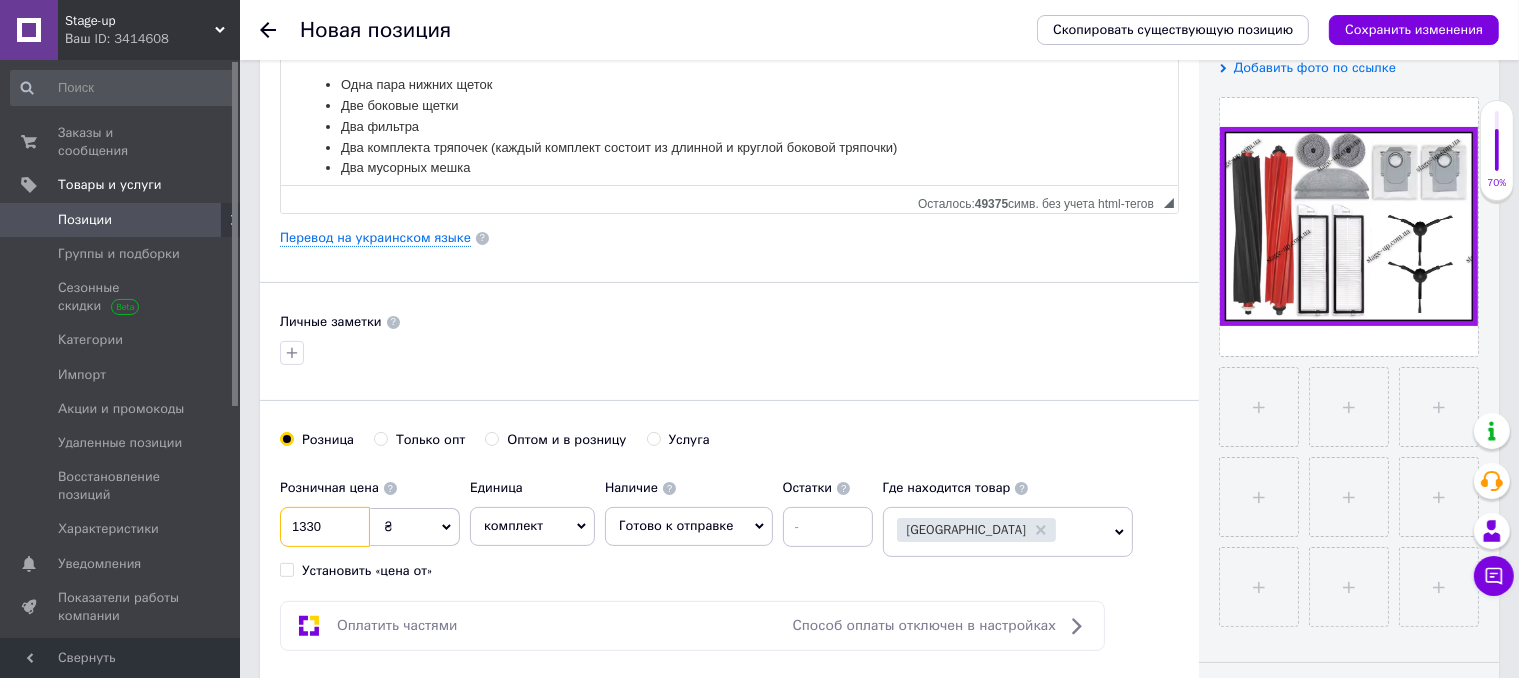 type on "1330" 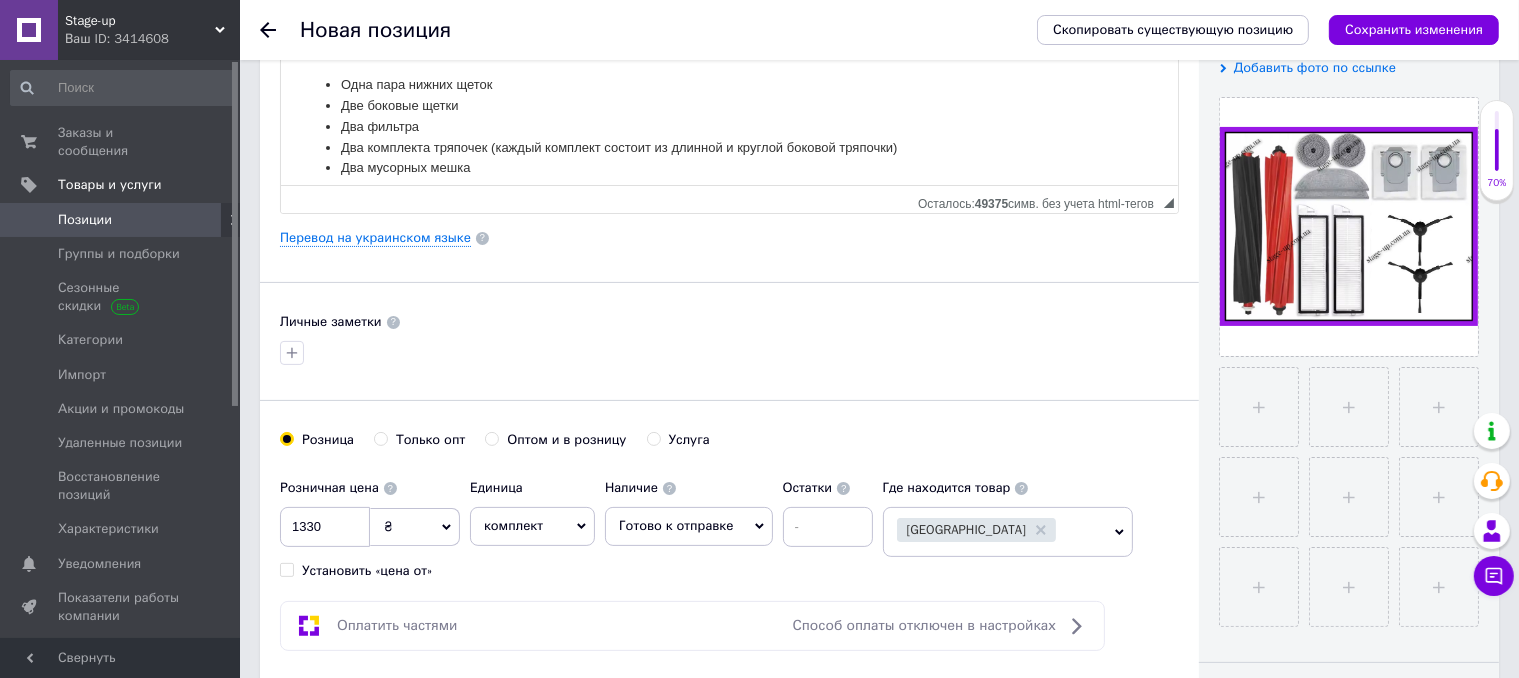 click on "Основная информация Название позиции (Русский) ✱ Набор щеточек, фильтров, [PERSON_NAME] и тряпочек (аксессуаров) для пылесоса Xiaomi Roborock s8 Max Ultra и s8 MaxV Код/Артикул 429 Описание (Русский) ✱ Набор щеточек, фильтров, мешков и тряпочек (комплект аксессуаров) для робота пылесоса
[PERSON_NAME] s8 Max Ultra (s8mvu02-00) и Roborock s8 MaxV Ultra
Набор расходников состоит из:
Одна пара нижних щеток
Две боковые щетки
Два фильтра
Два комплекта тряпочек (каждый комплект состоит из длинной и круглой боковой тряпочки)
Два мусорных мешка
Xiaomi Roborock S8 Max Ultra
Xiaomi Roborock S8 Max Ultra Refill and Drainage
$" at bounding box center (729, 238) 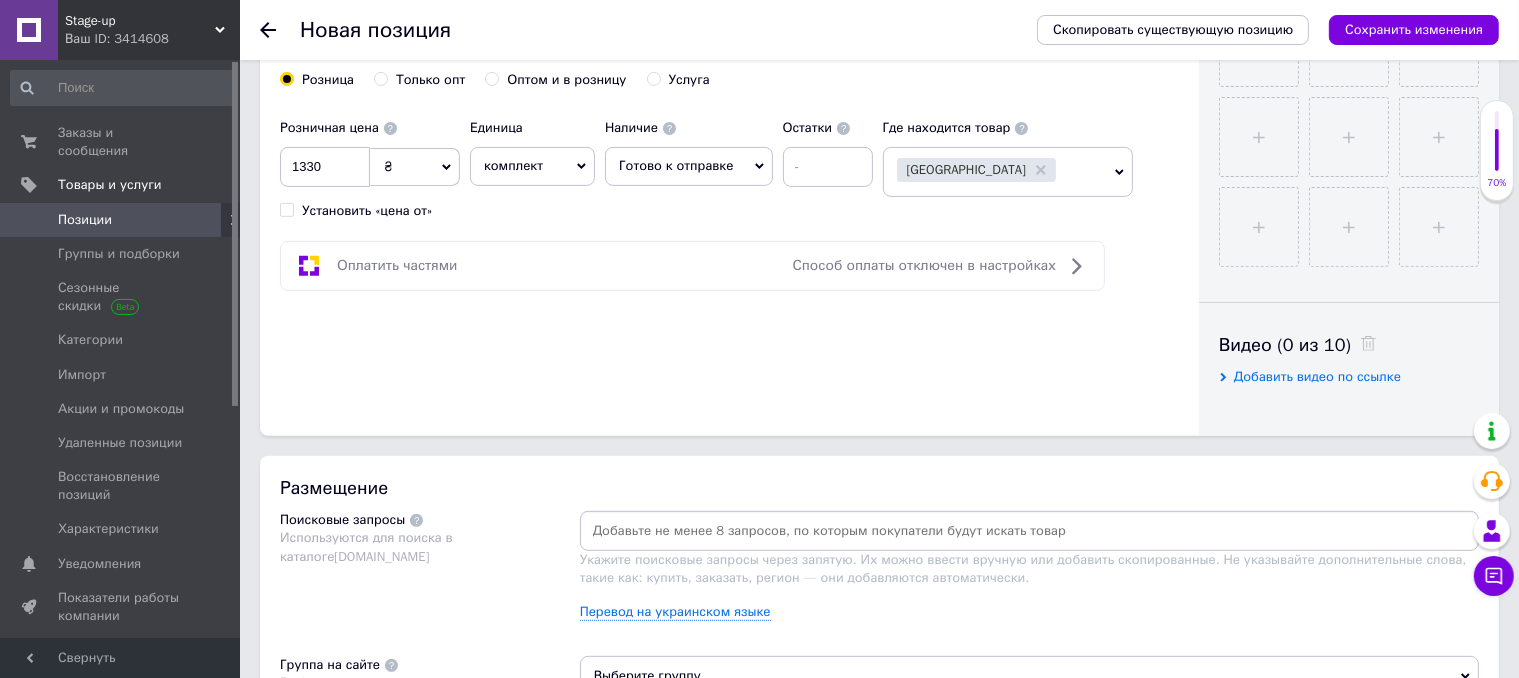 scroll, scrollTop: 1000, scrollLeft: 0, axis: vertical 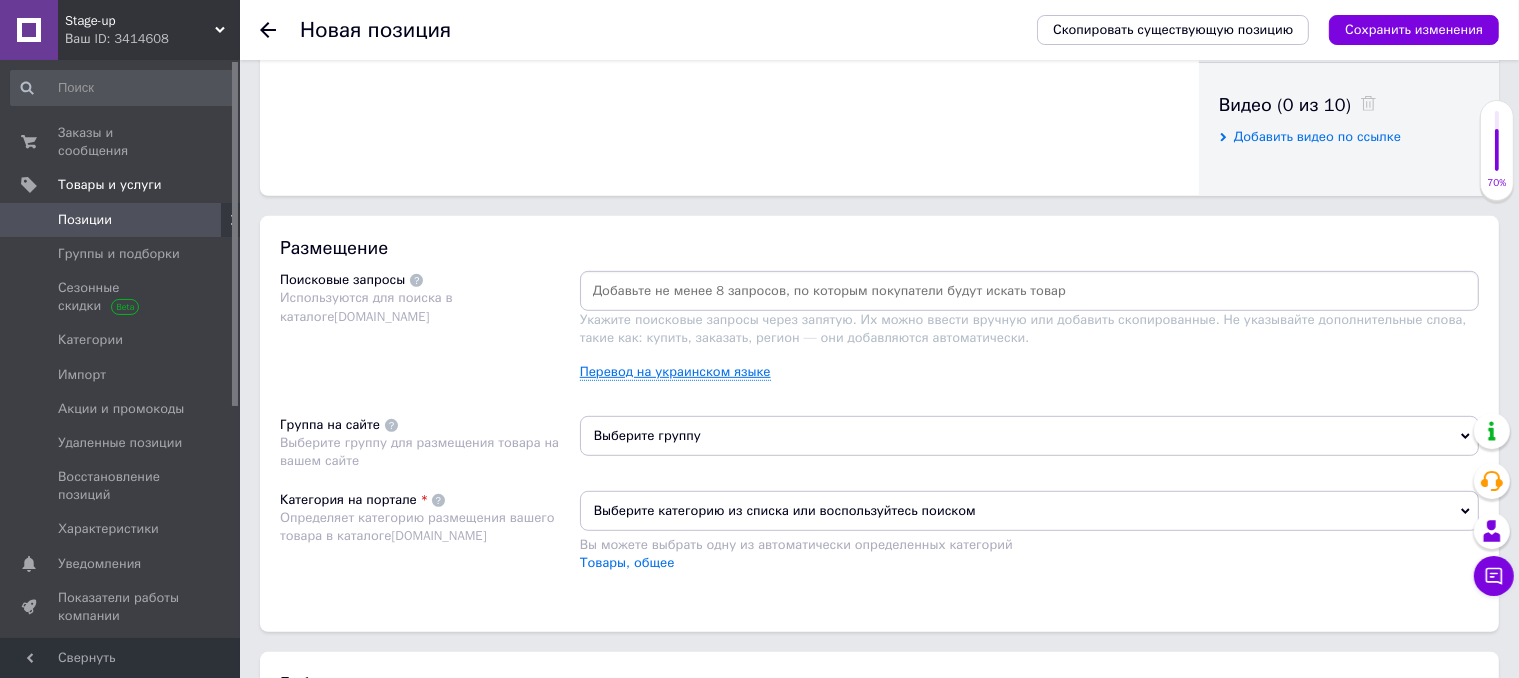 click on "Перевод на украинском языке" at bounding box center [675, 372] 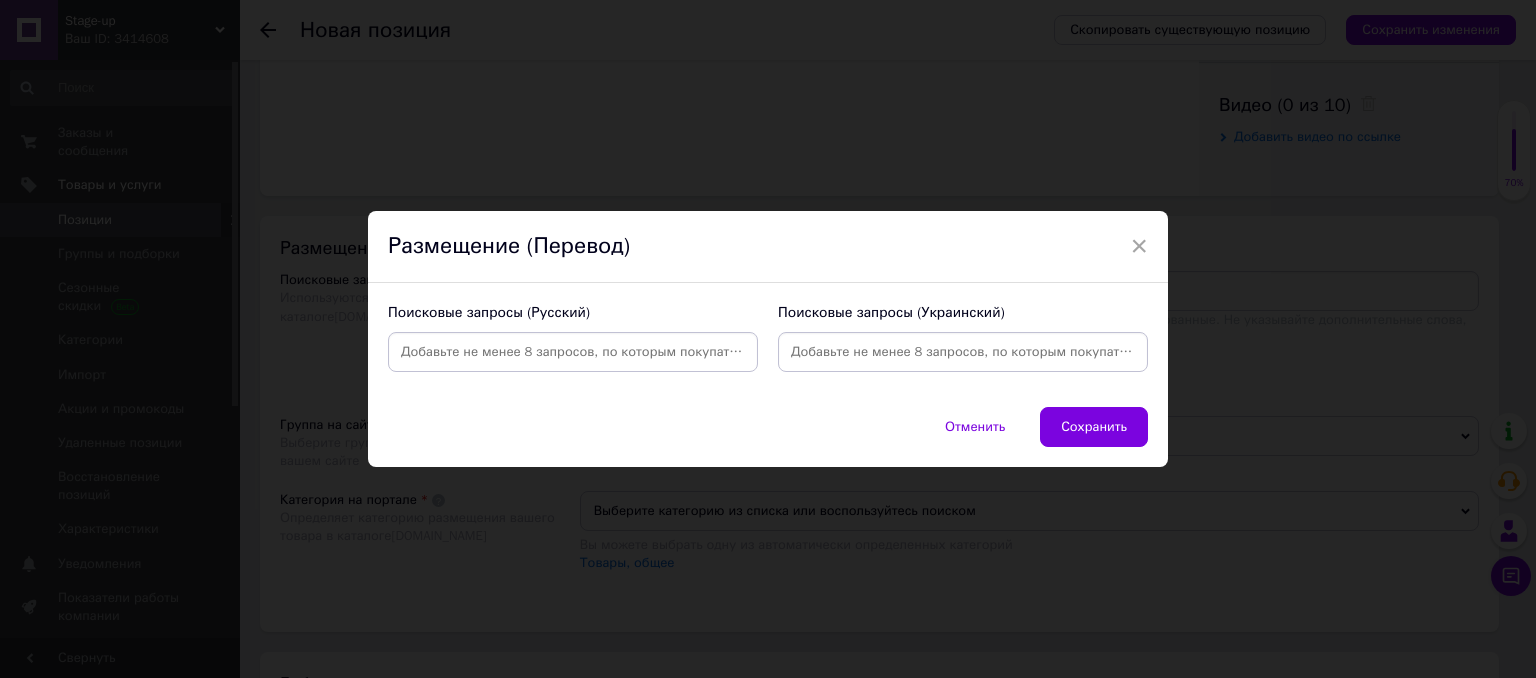 click at bounding box center (573, 352) 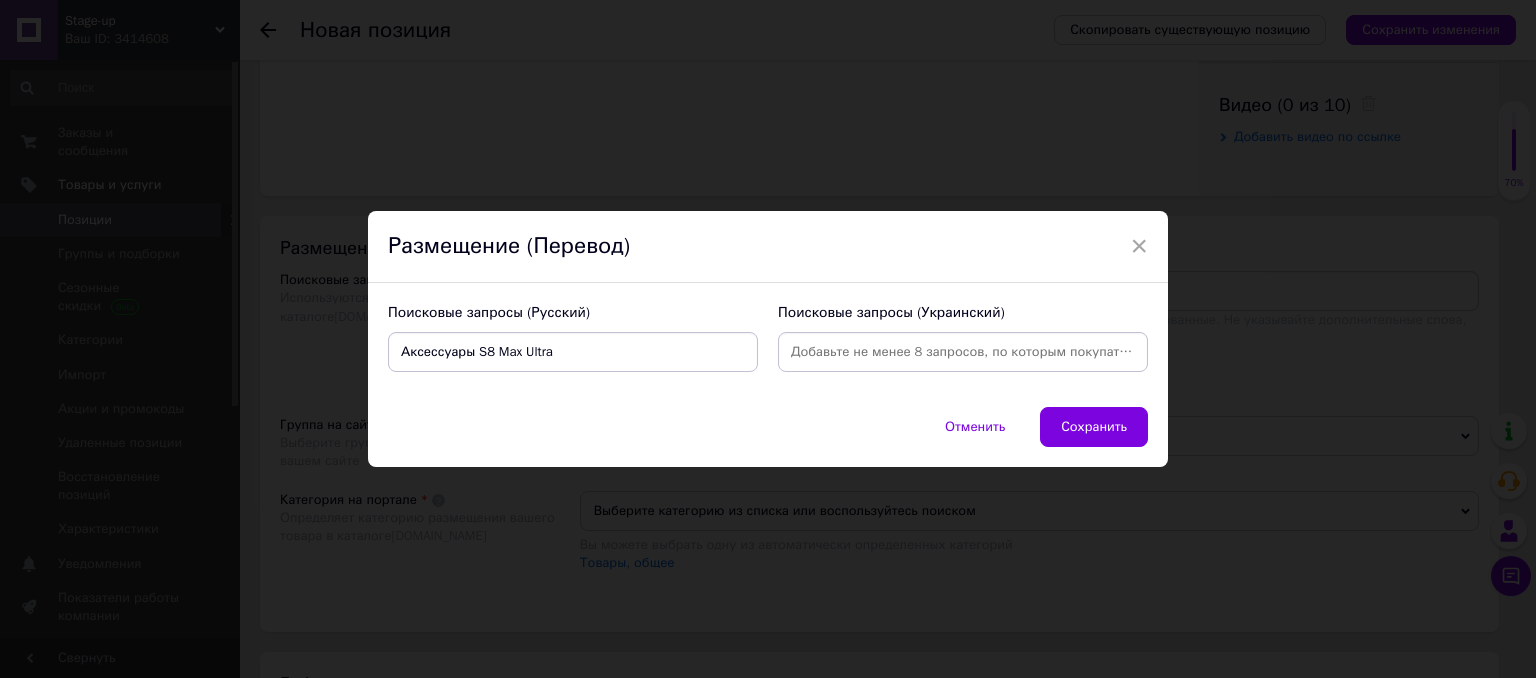 type on "Аксессуары S8 Max Ultra\" 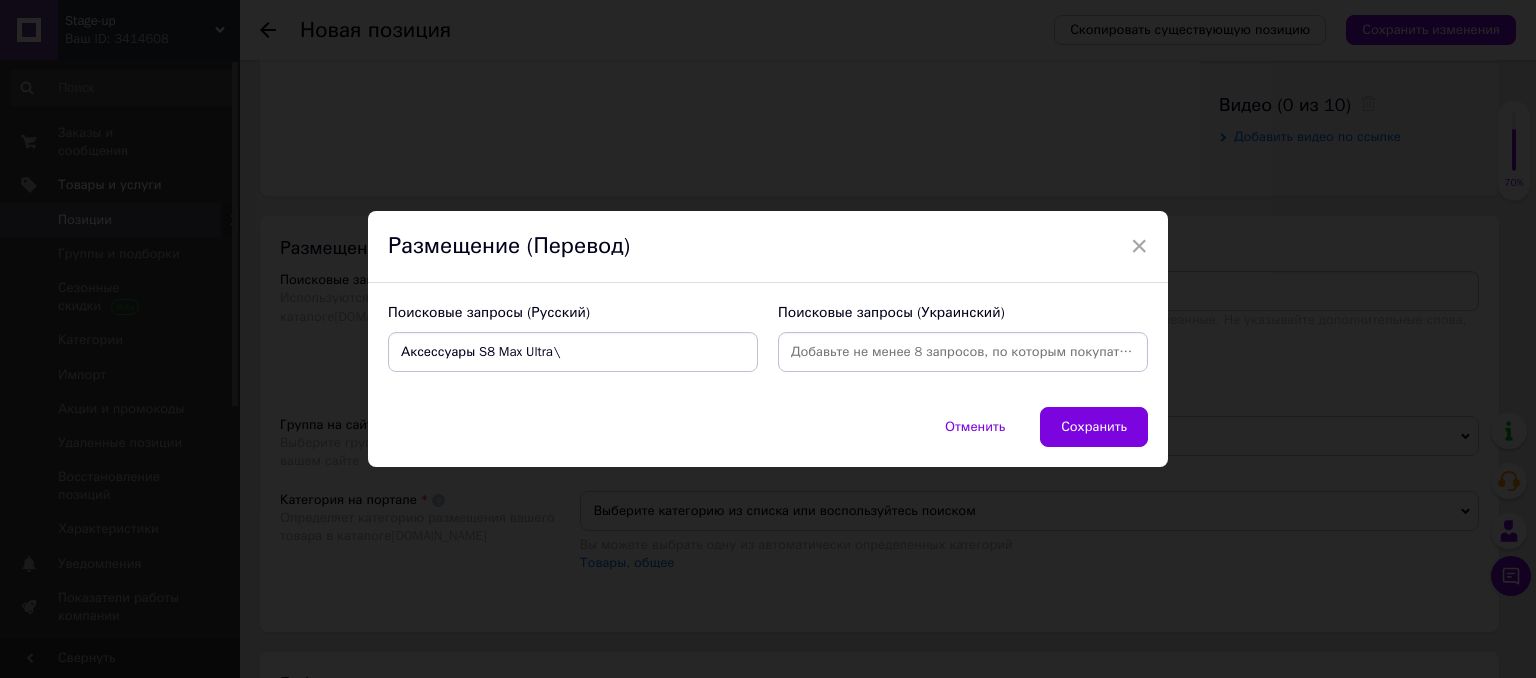type on "Аксессуары S8 Max Ultra" 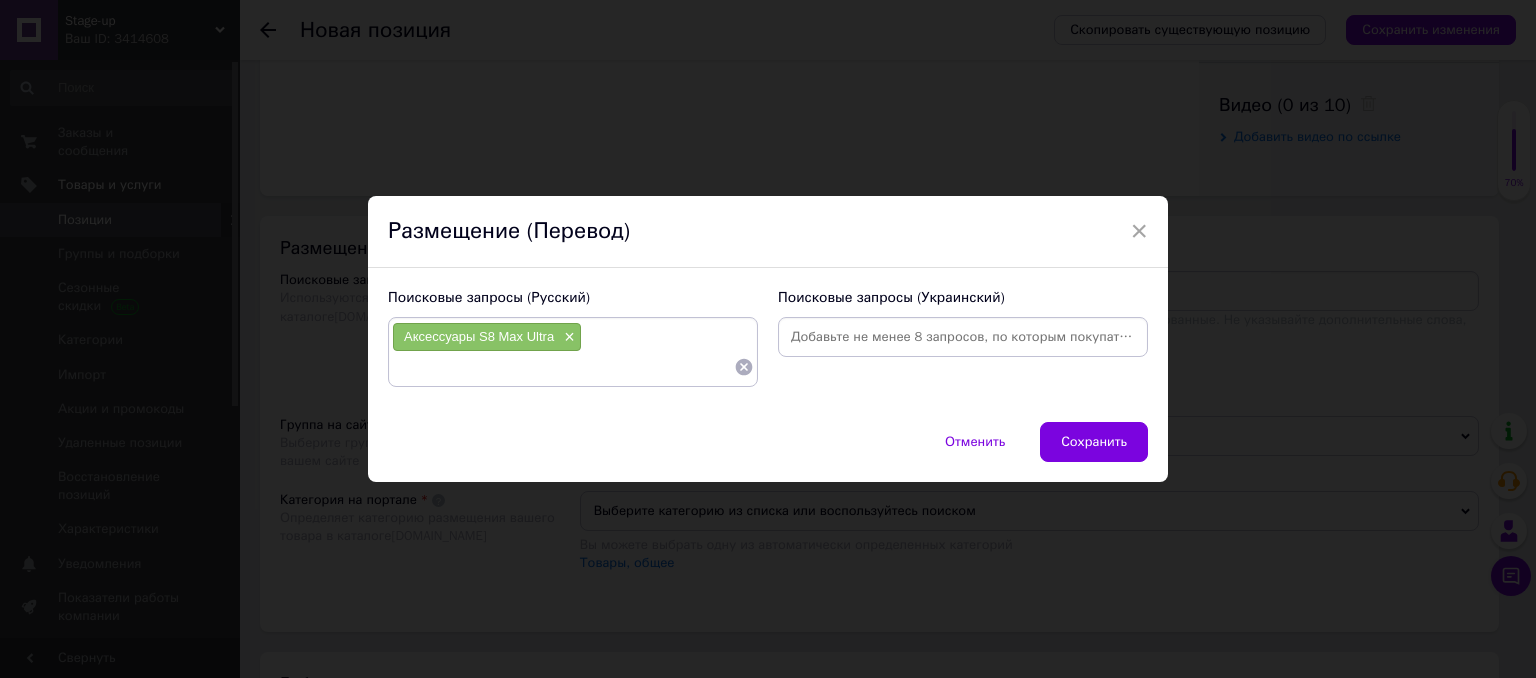 paste on "Расходники S8 Max Ultra" 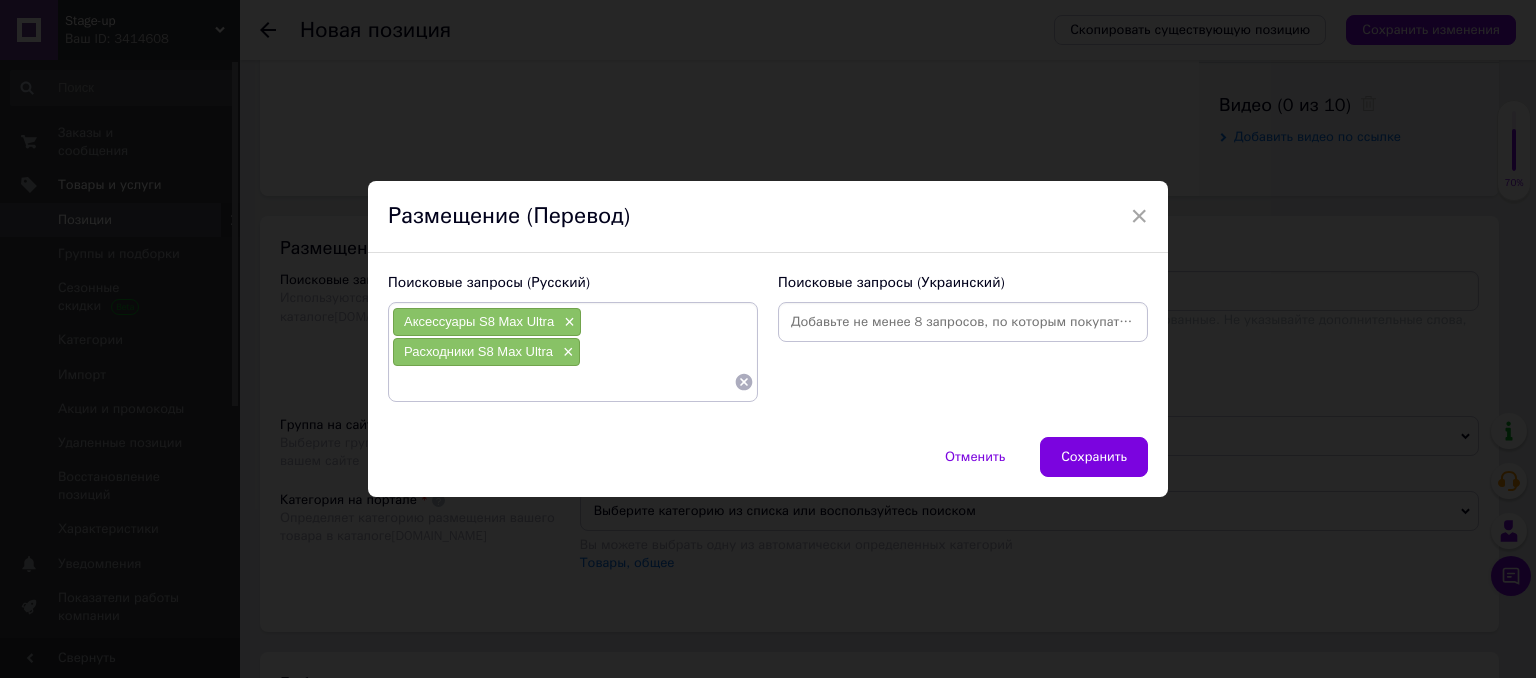 paste on "Фильтр S8 Max Ultra" 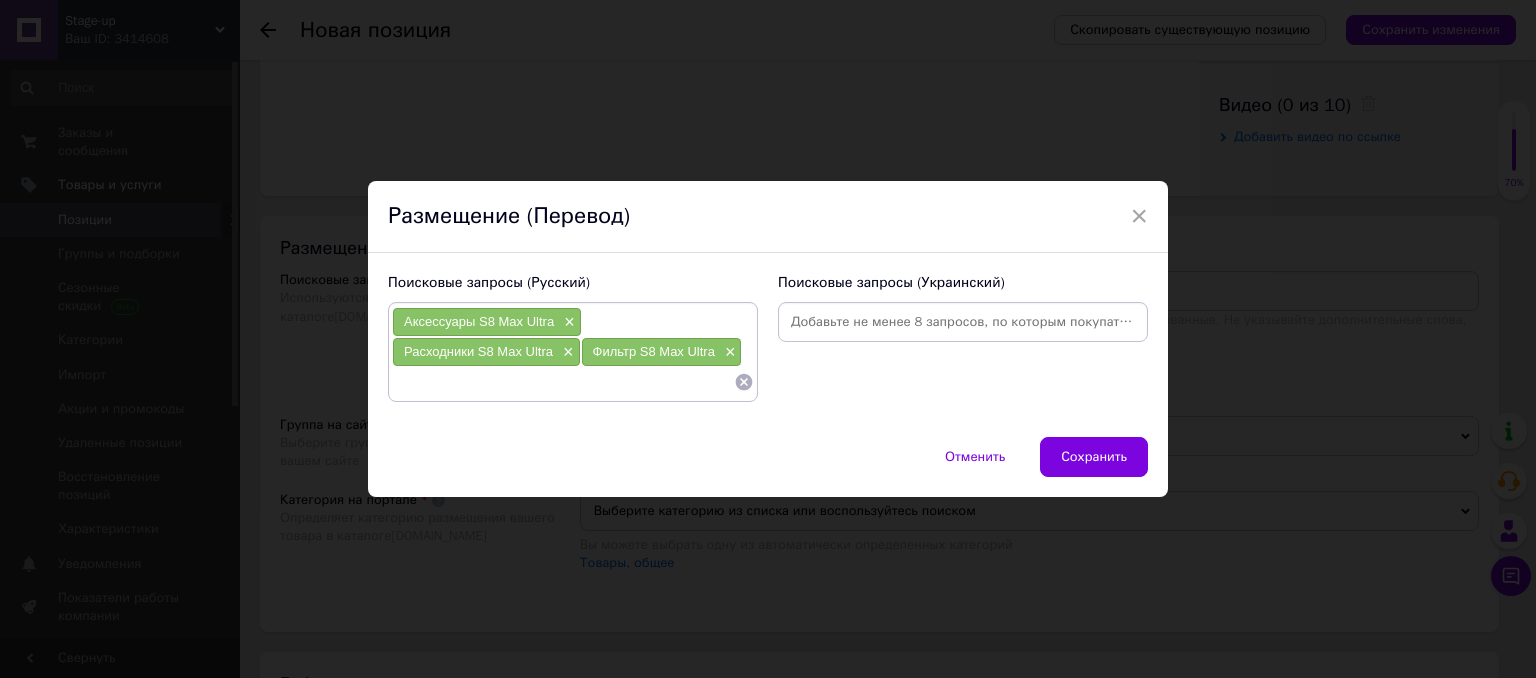 paste on "Тряпочки S8 Max Ultra" 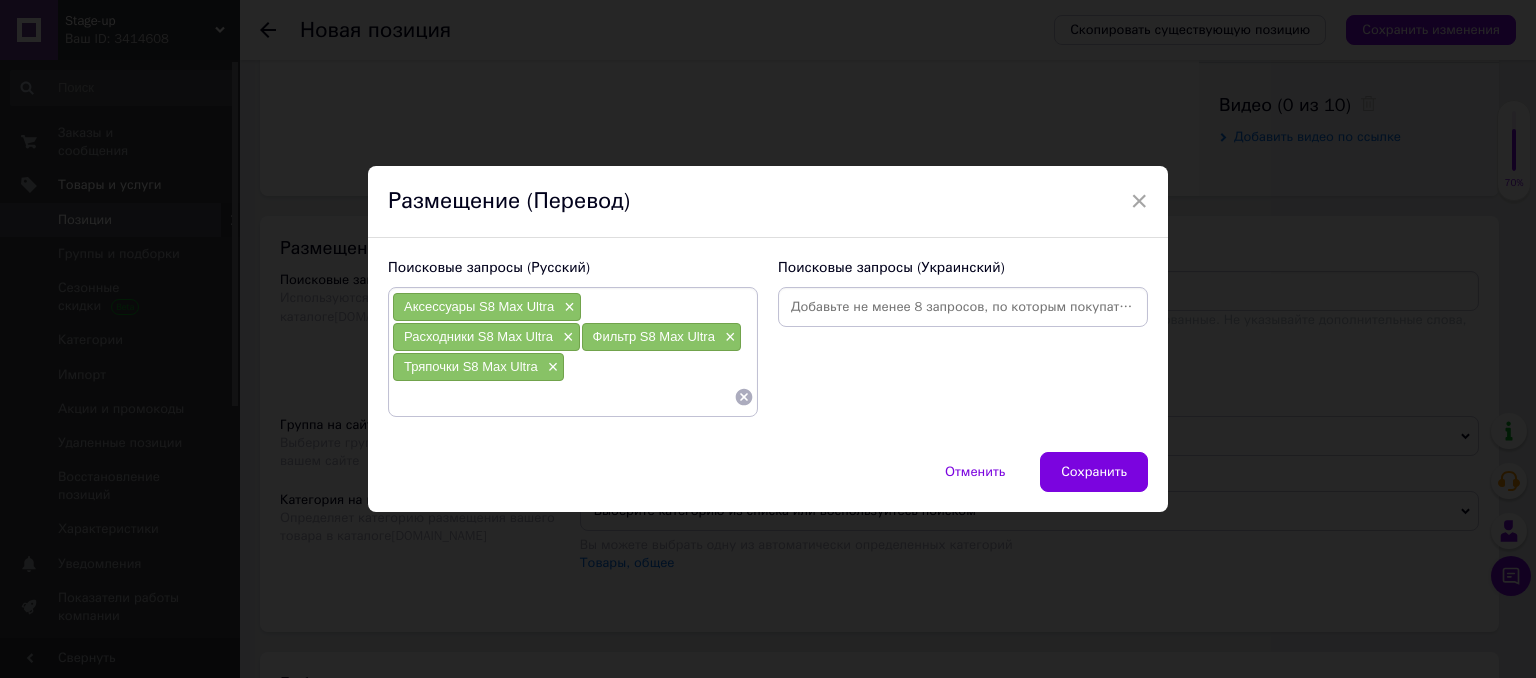 paste on "Мопы S8 Max Ultra" 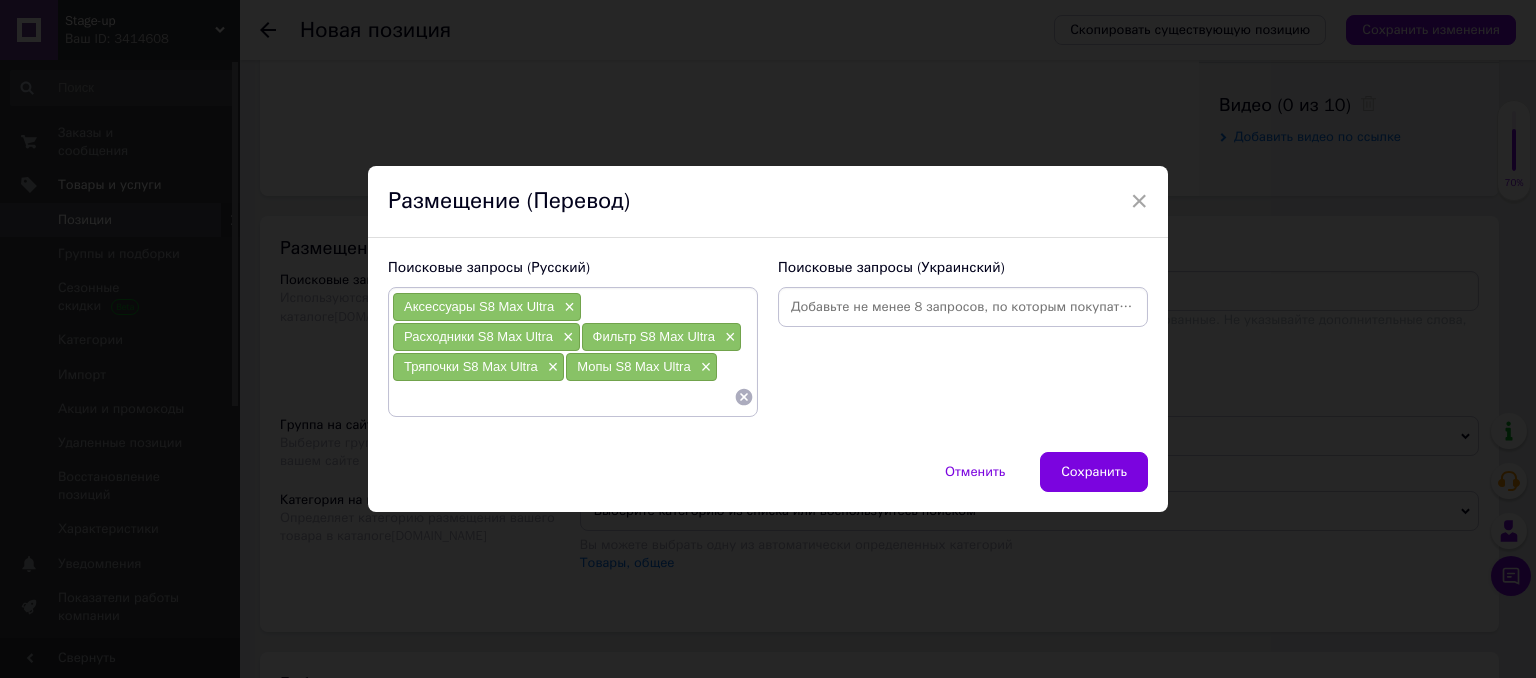 paste on "Мешки S8 Max Ultra" 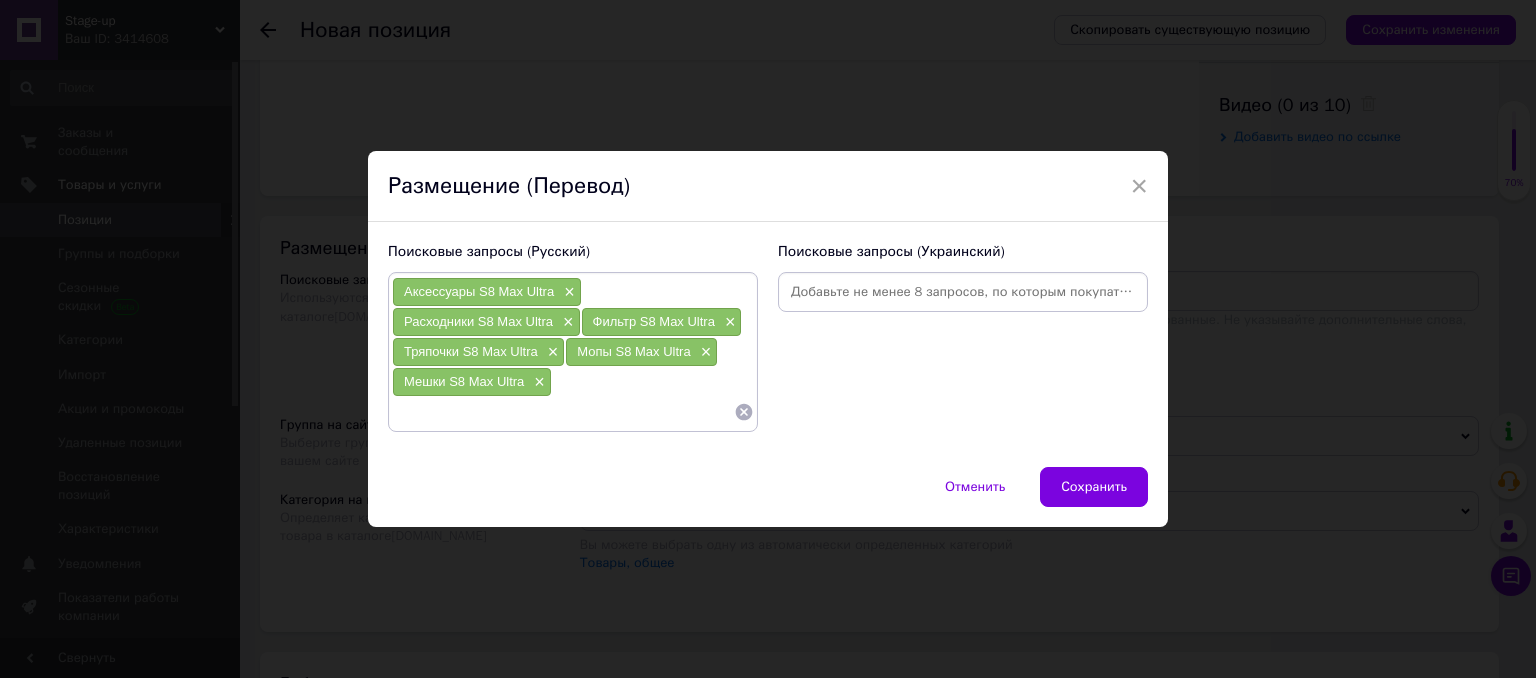 paste on "Щетка S8 Max Ultra" 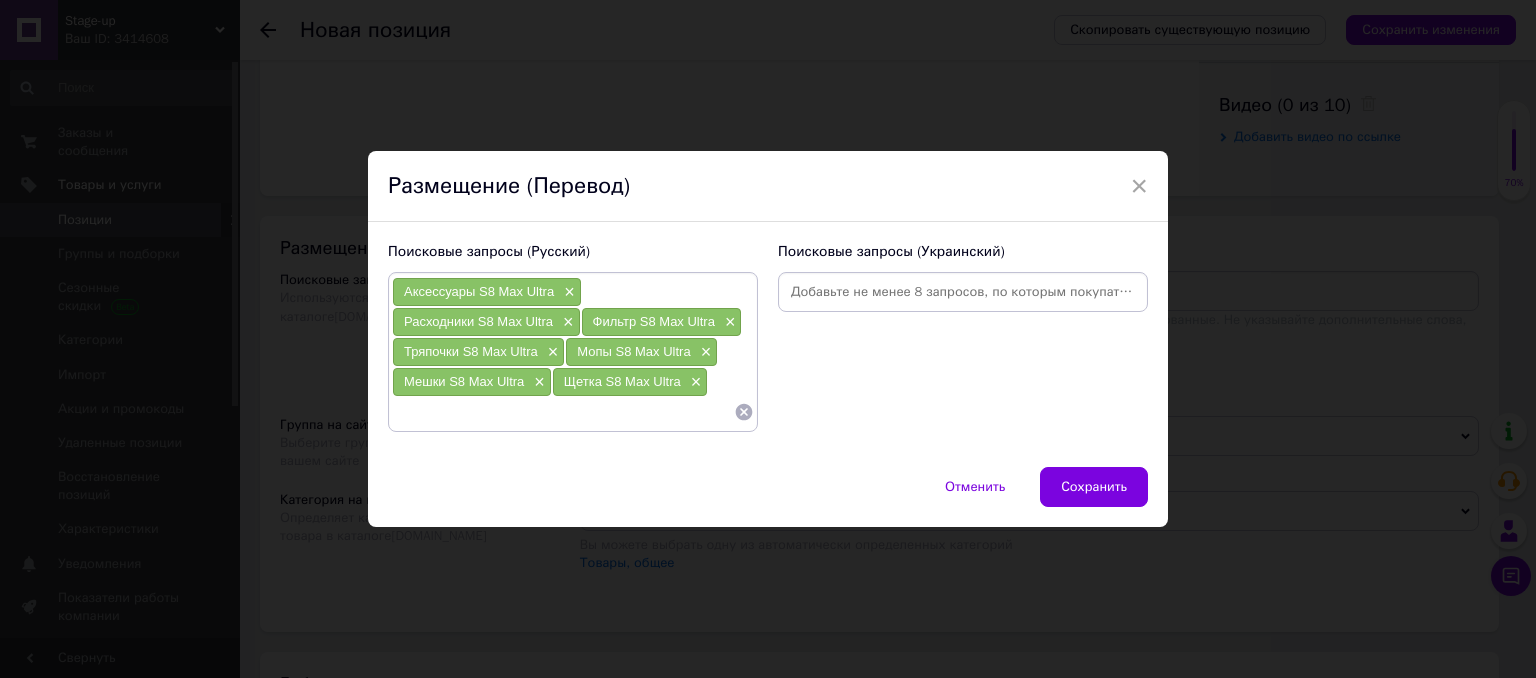 paste on "Тряпочки S8MVU02-00" 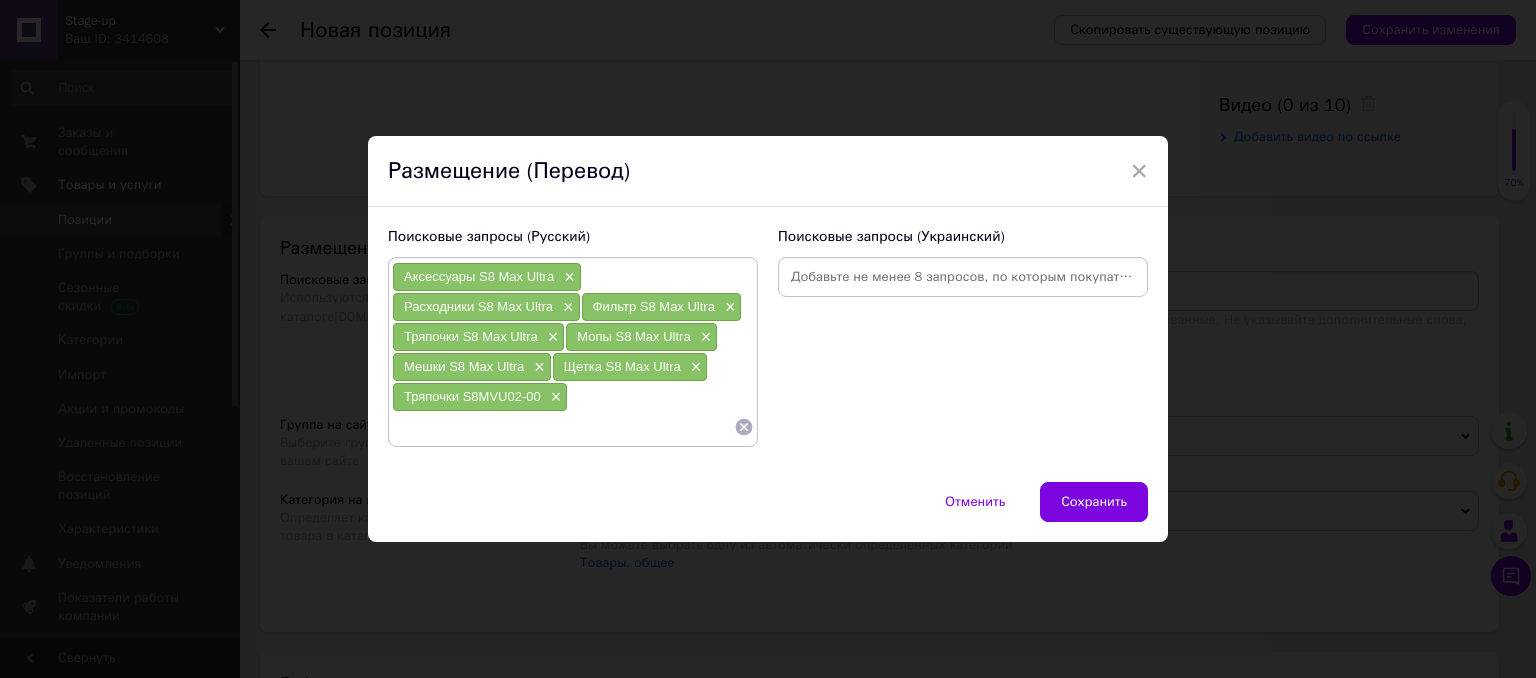 paste on "Фильтра S8MVU02-00" 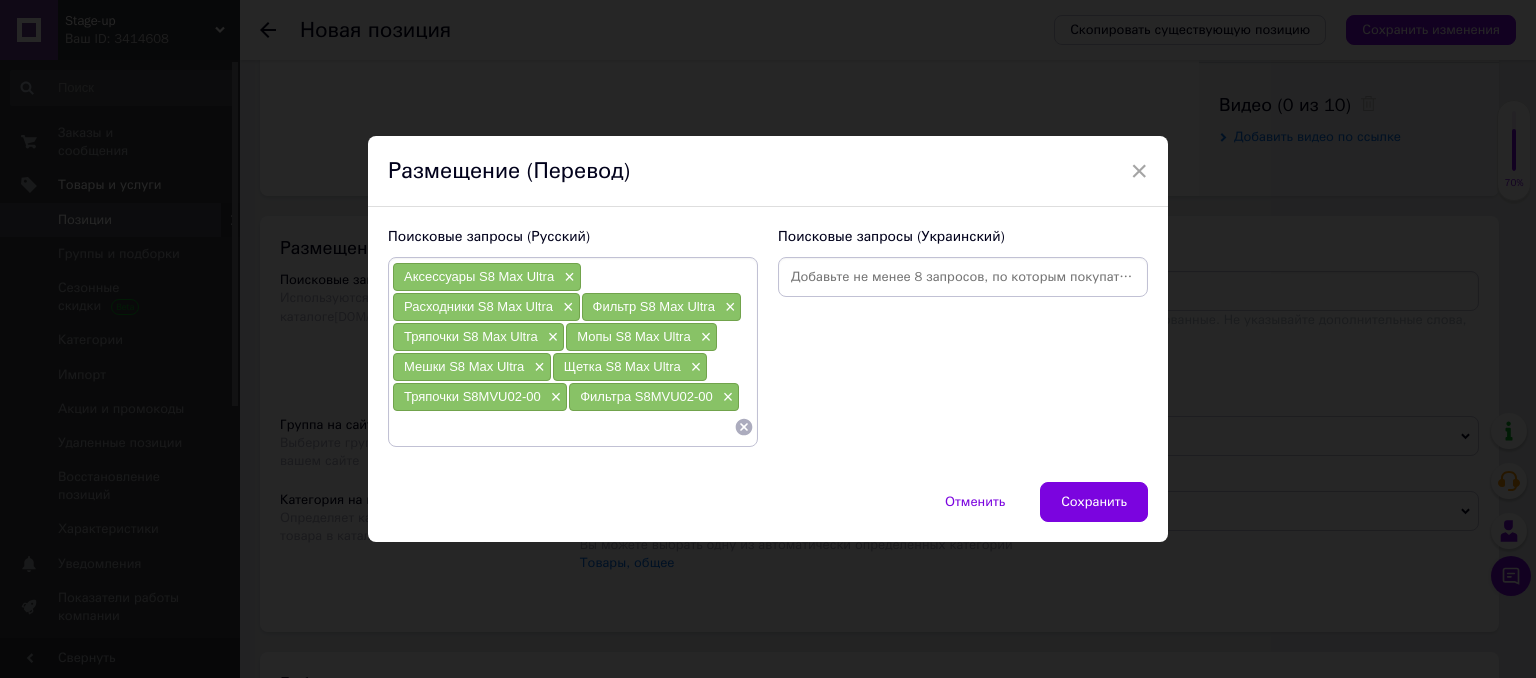 paste on "Щетки S8MVU02-00" 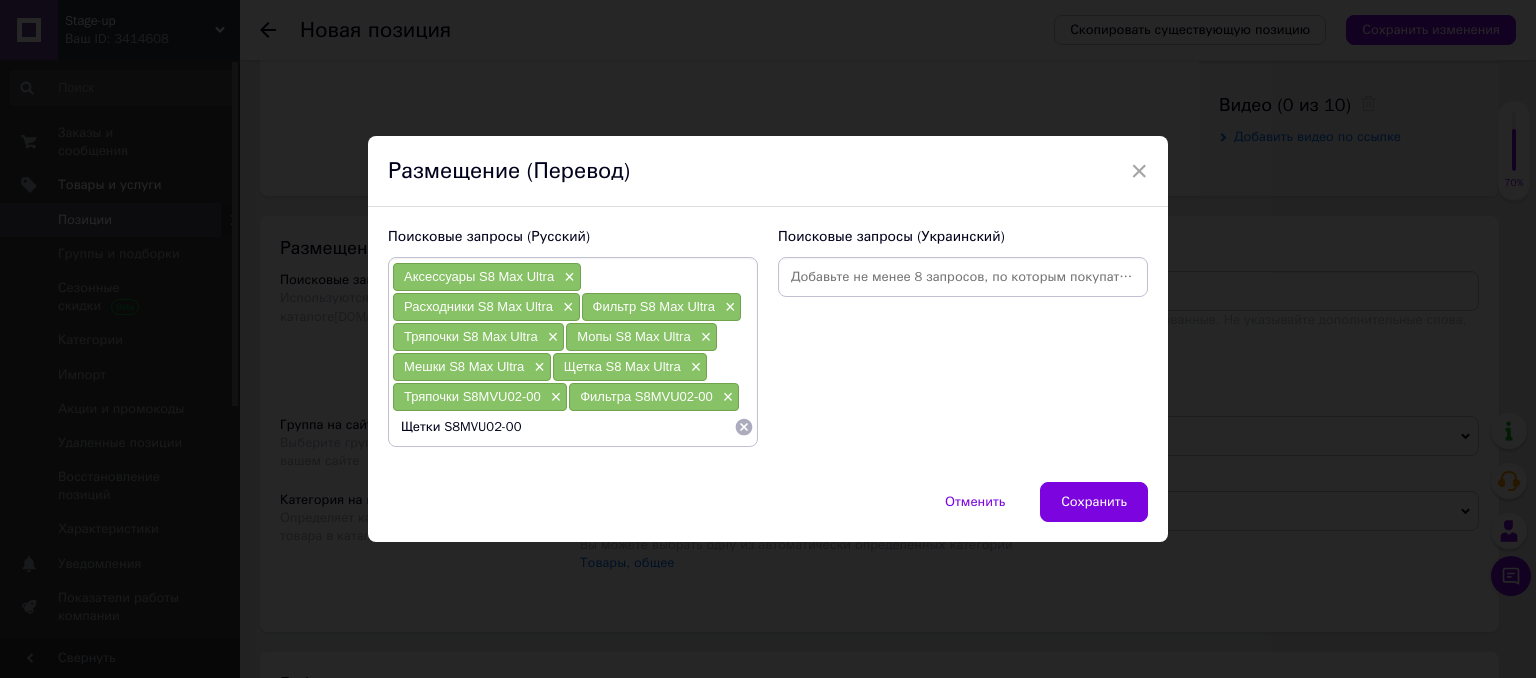 type 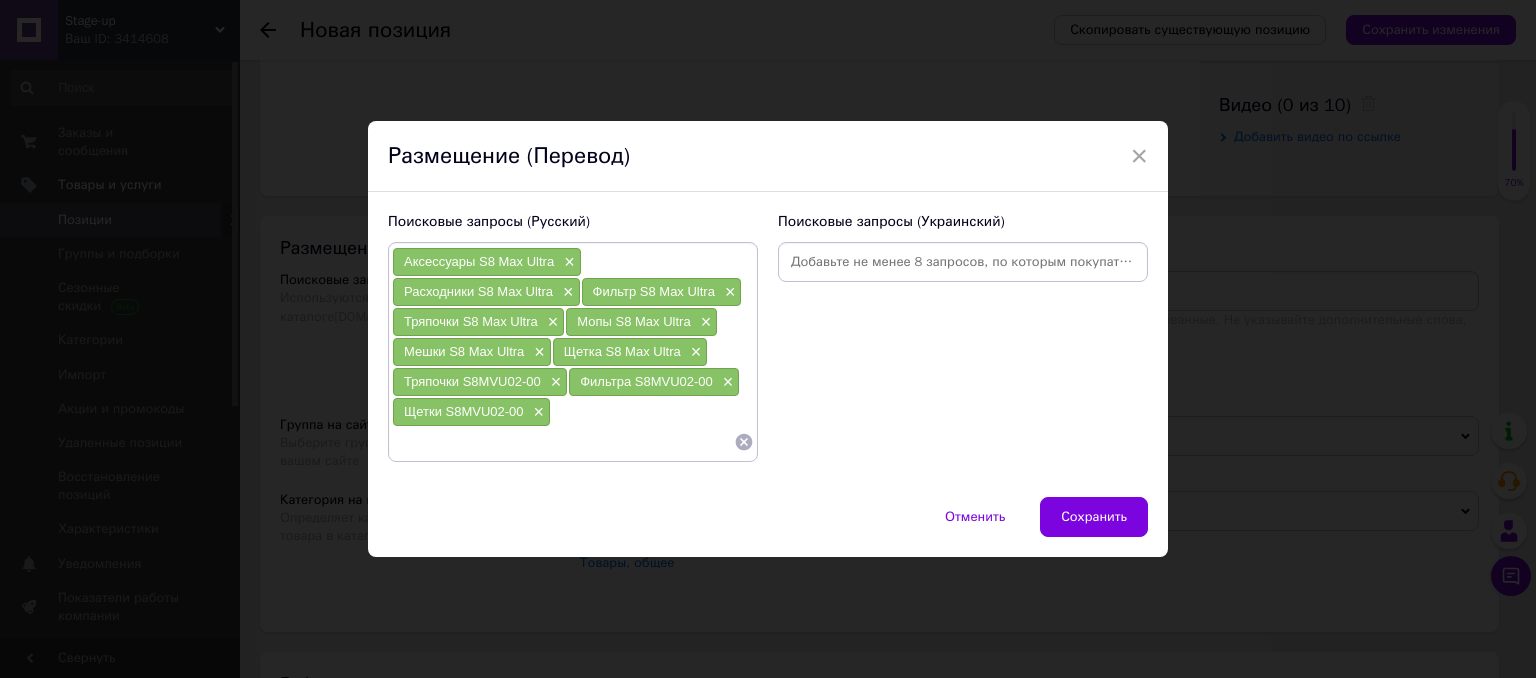 click on "Поисковые запросы (Украинский)" at bounding box center [963, 337] 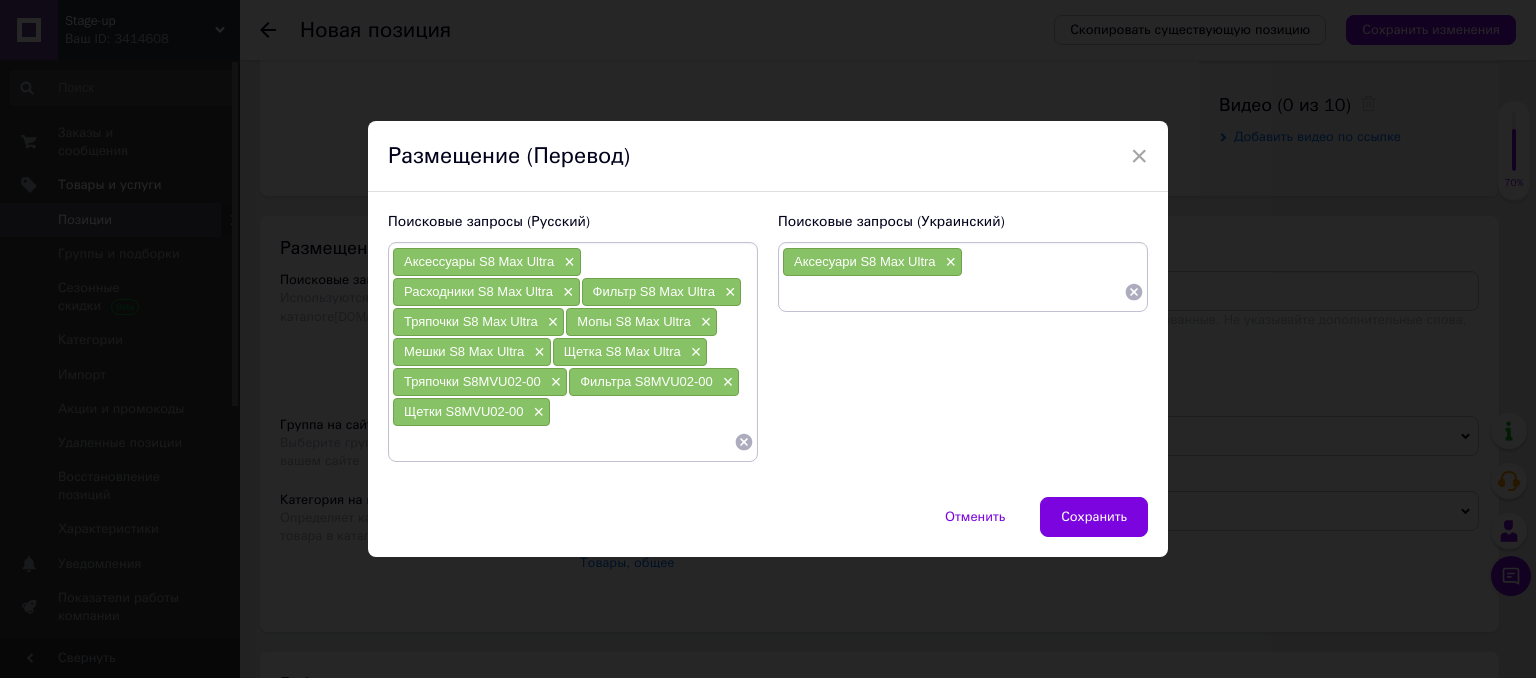 paste on "Витратники S8 Max Ultra" 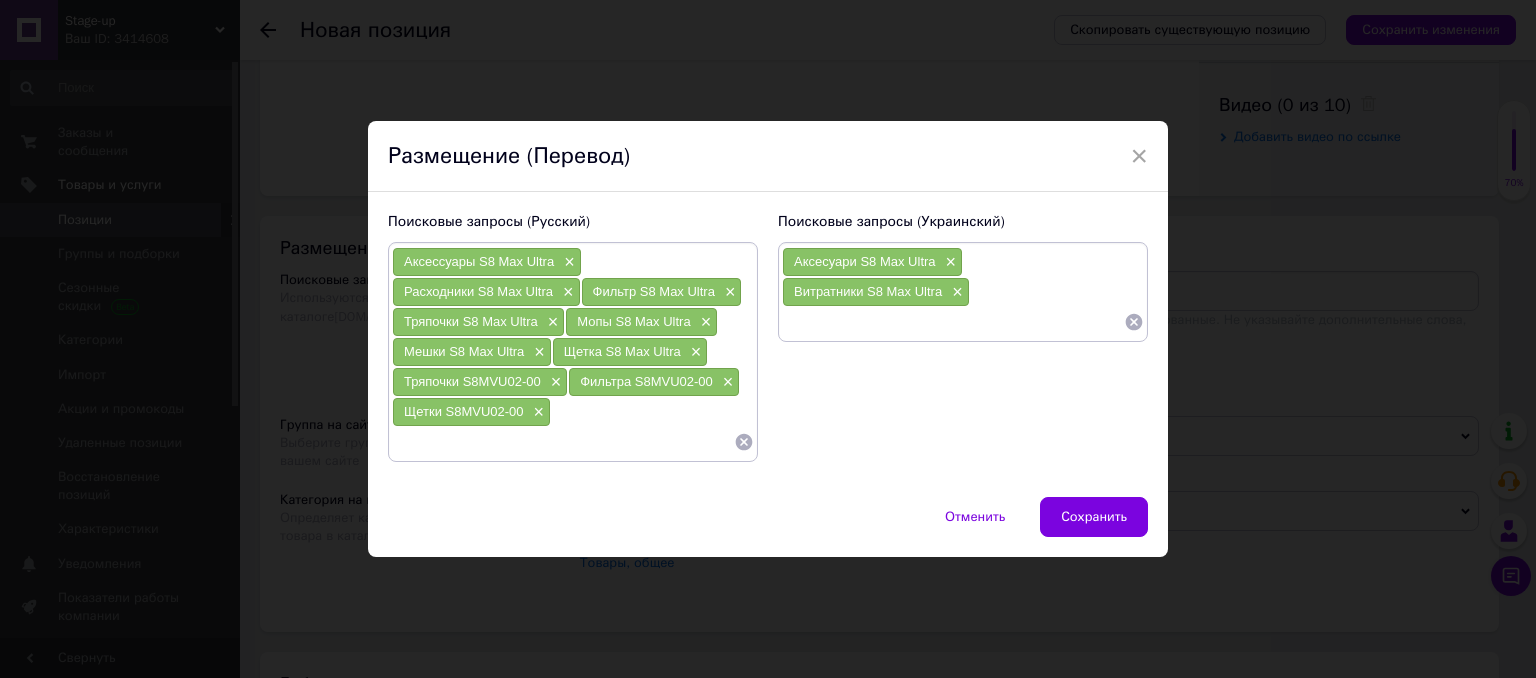 paste on "Фільтр S8 Max Ultra" 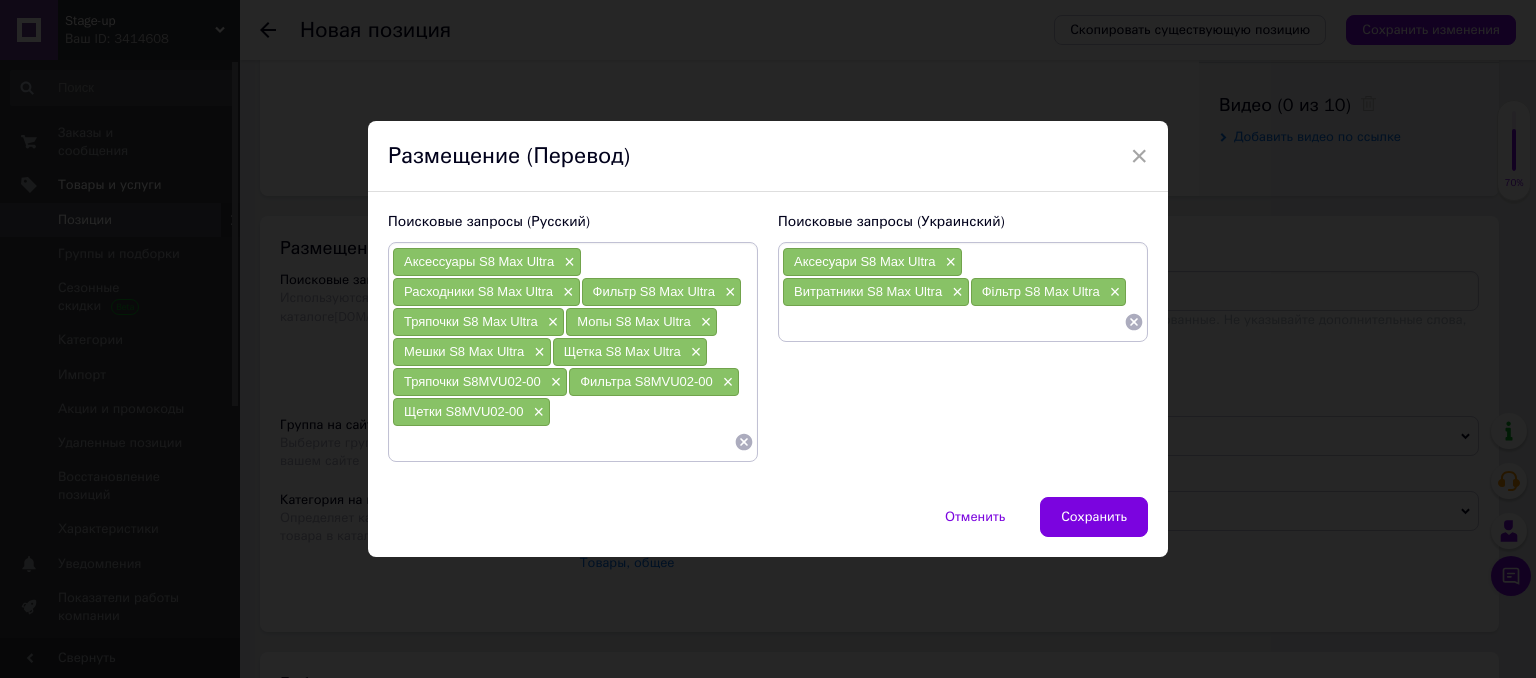 paste on "Ганчірки S8 Max Ultra" 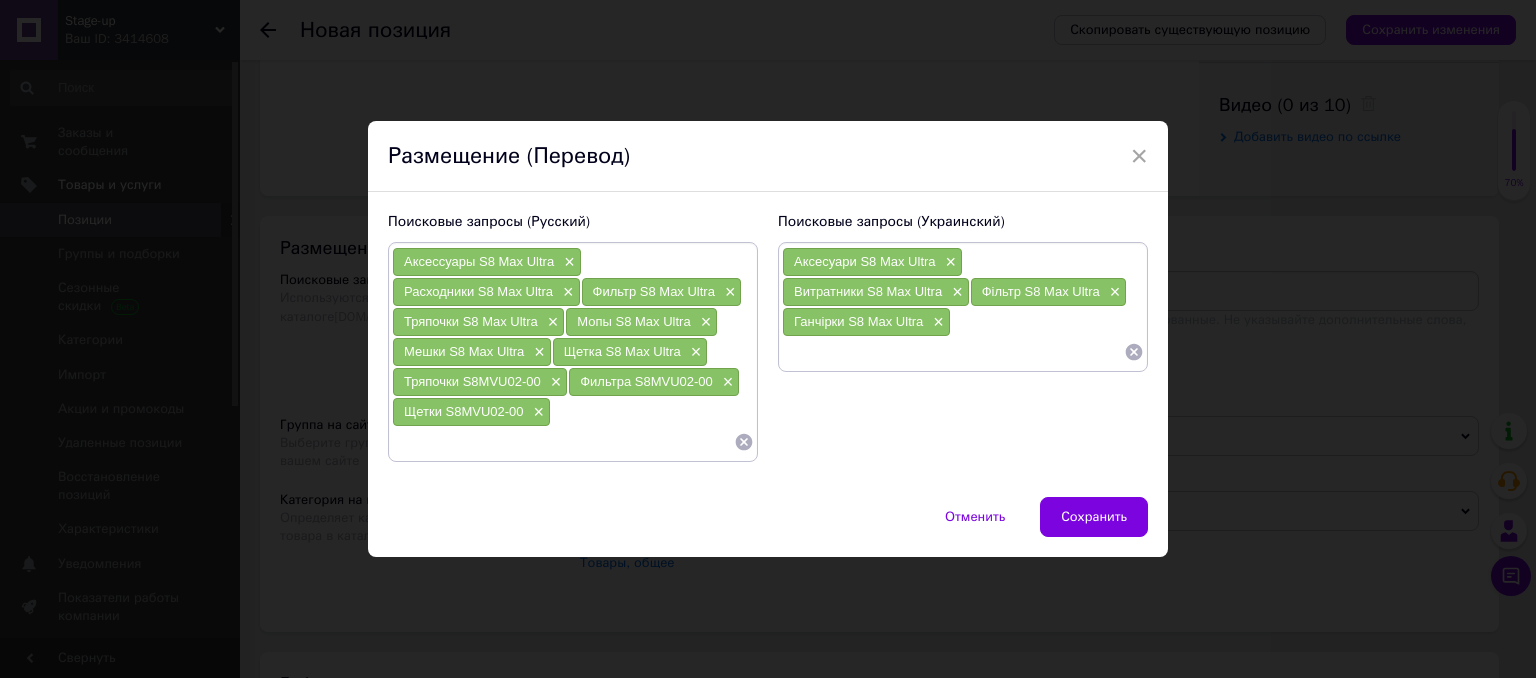 paste on "Мопи S8 Max Ultra" 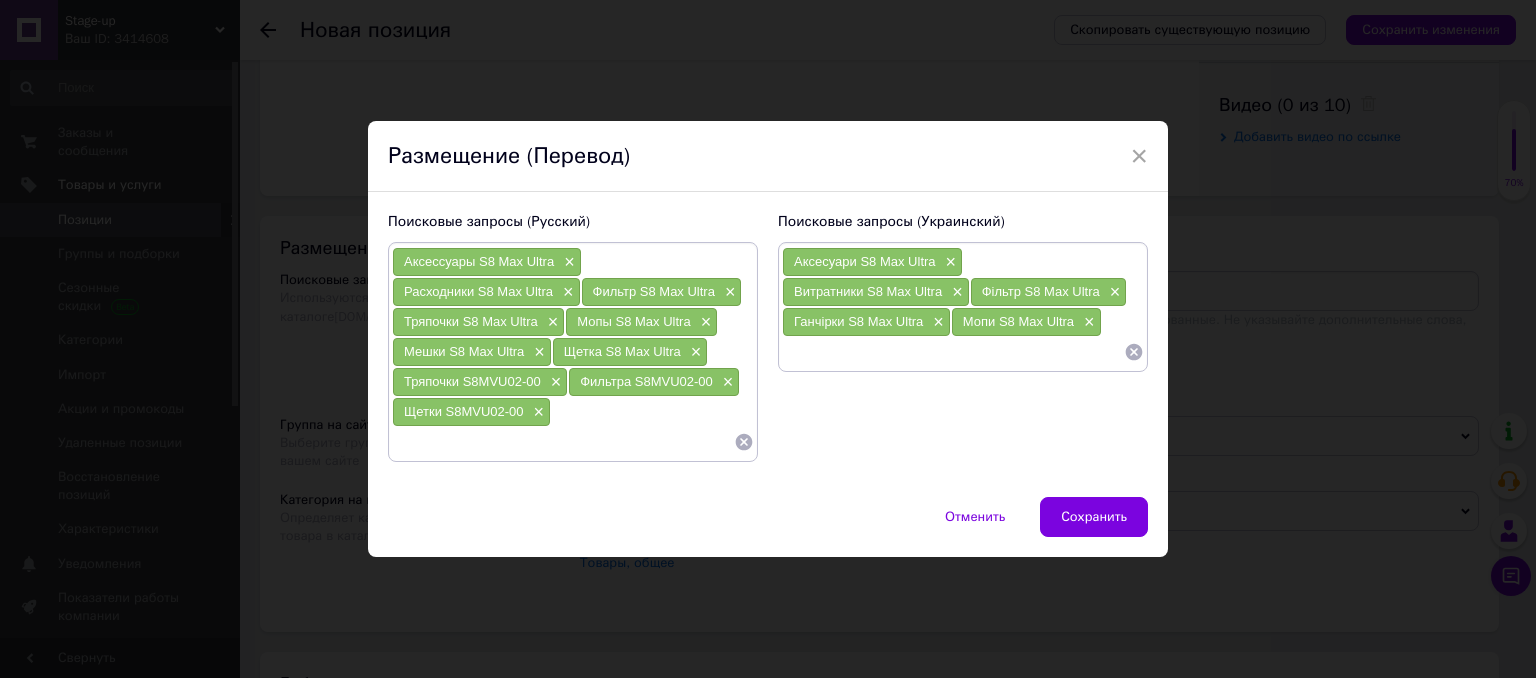paste on "Мішки S8 Max Ultra" 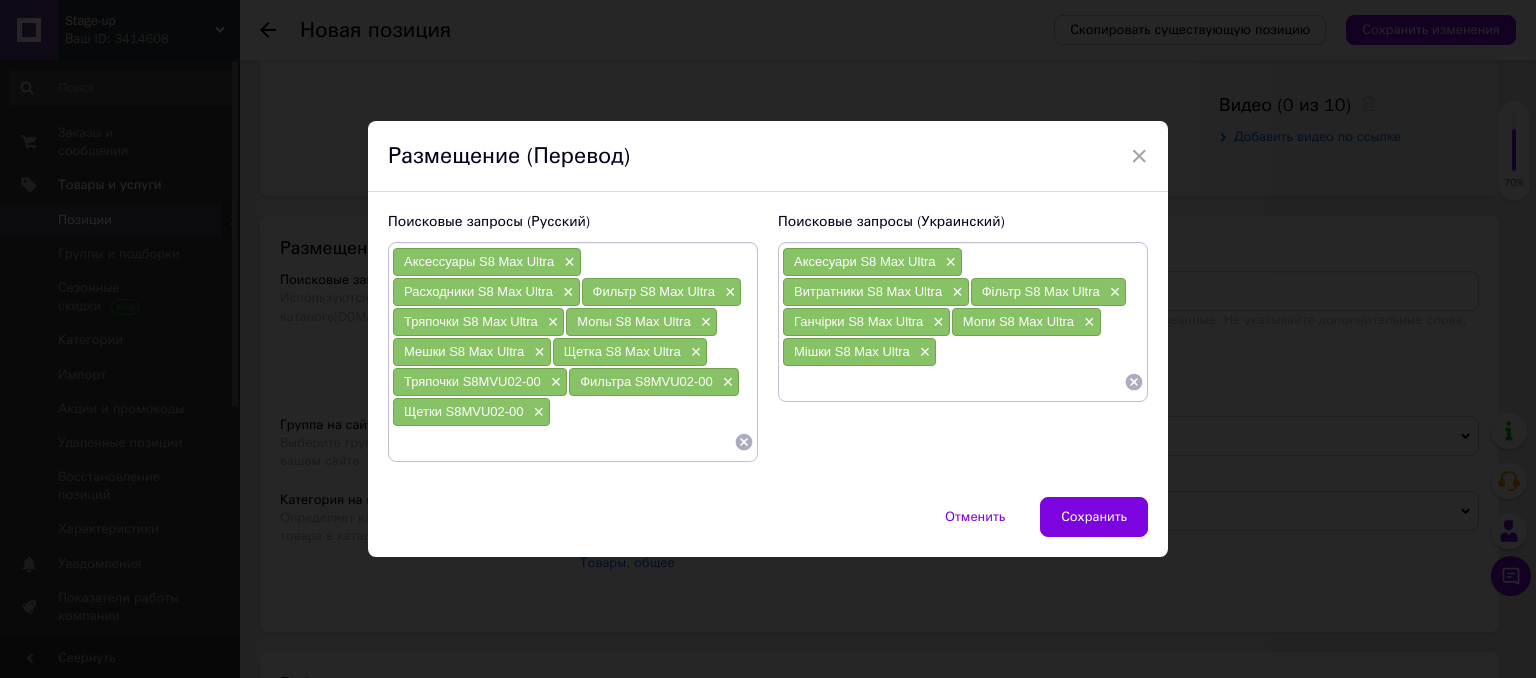 paste on "Щітка S8 Max Ultra" 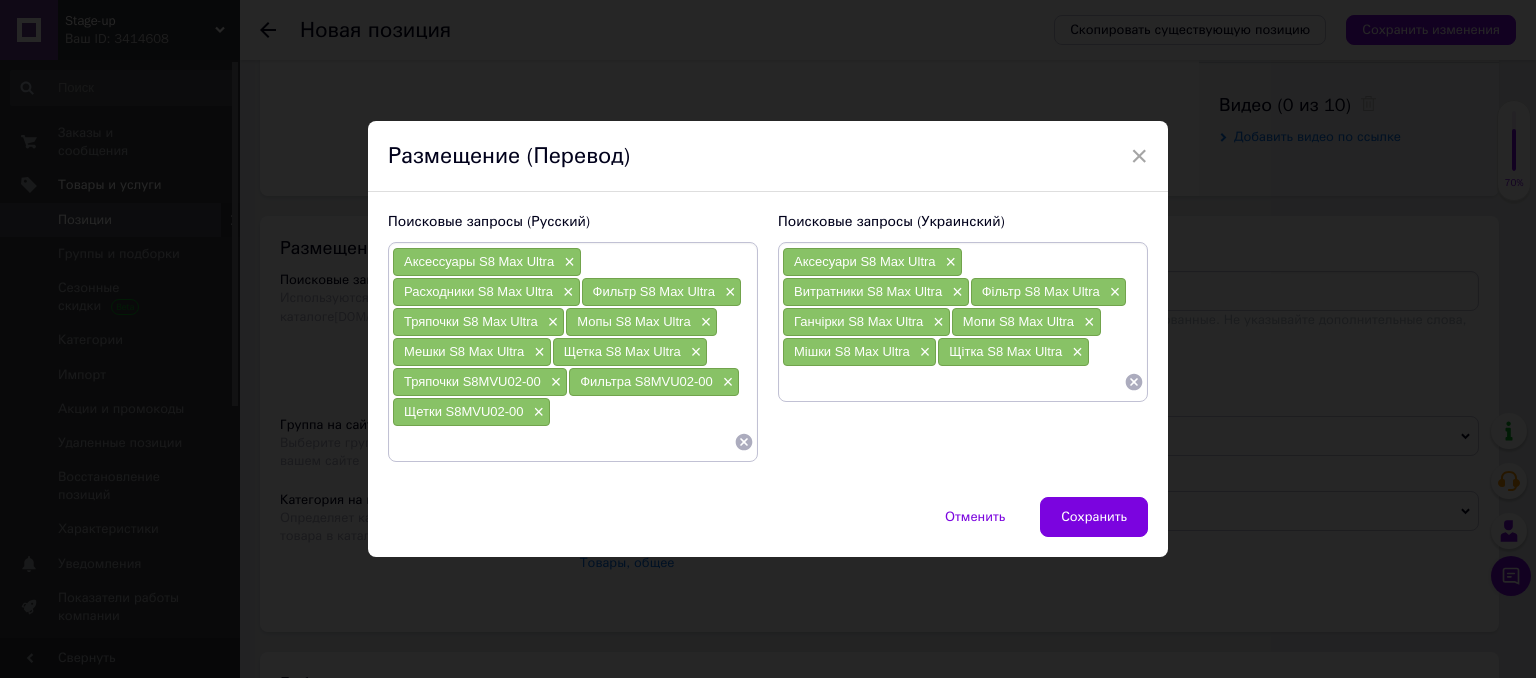 paste on "Щітки S8MVU02-00" 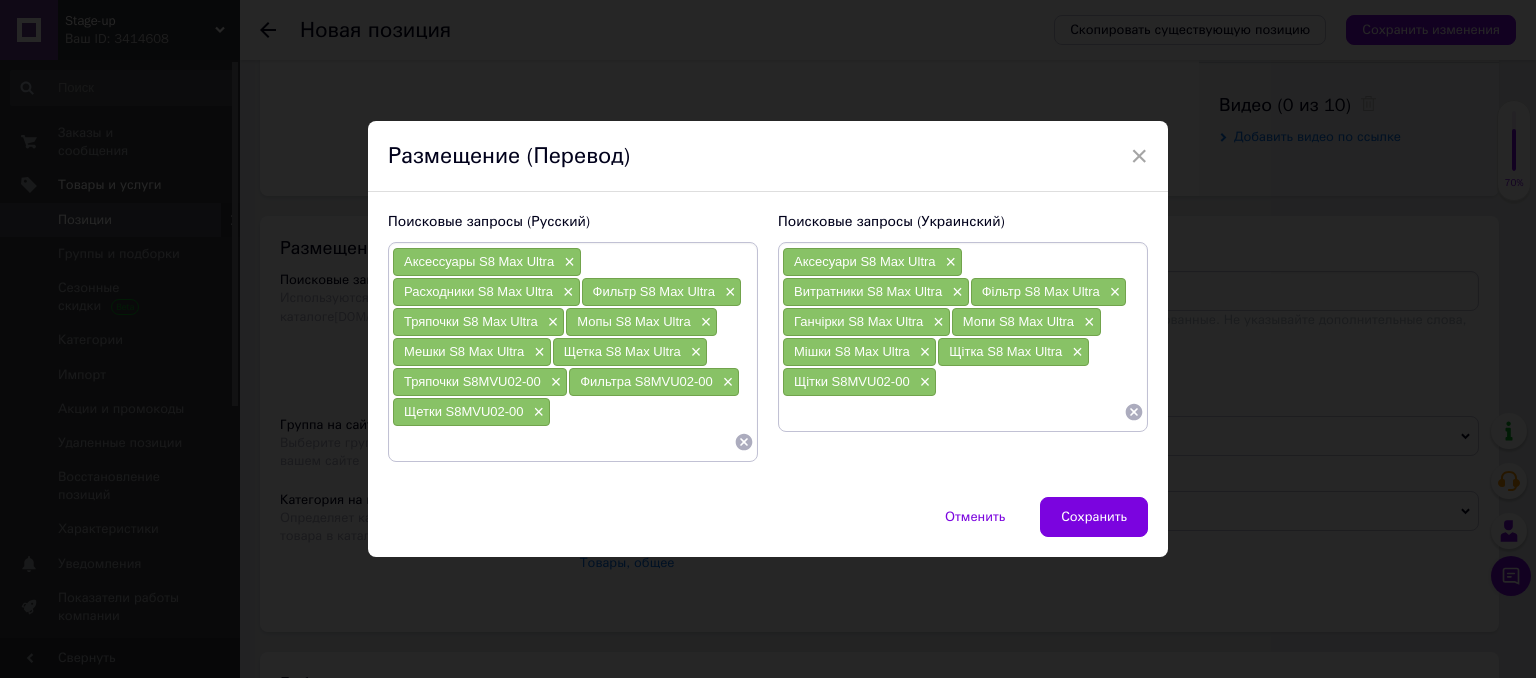 paste on "Ганчірки S8MVU02-00" 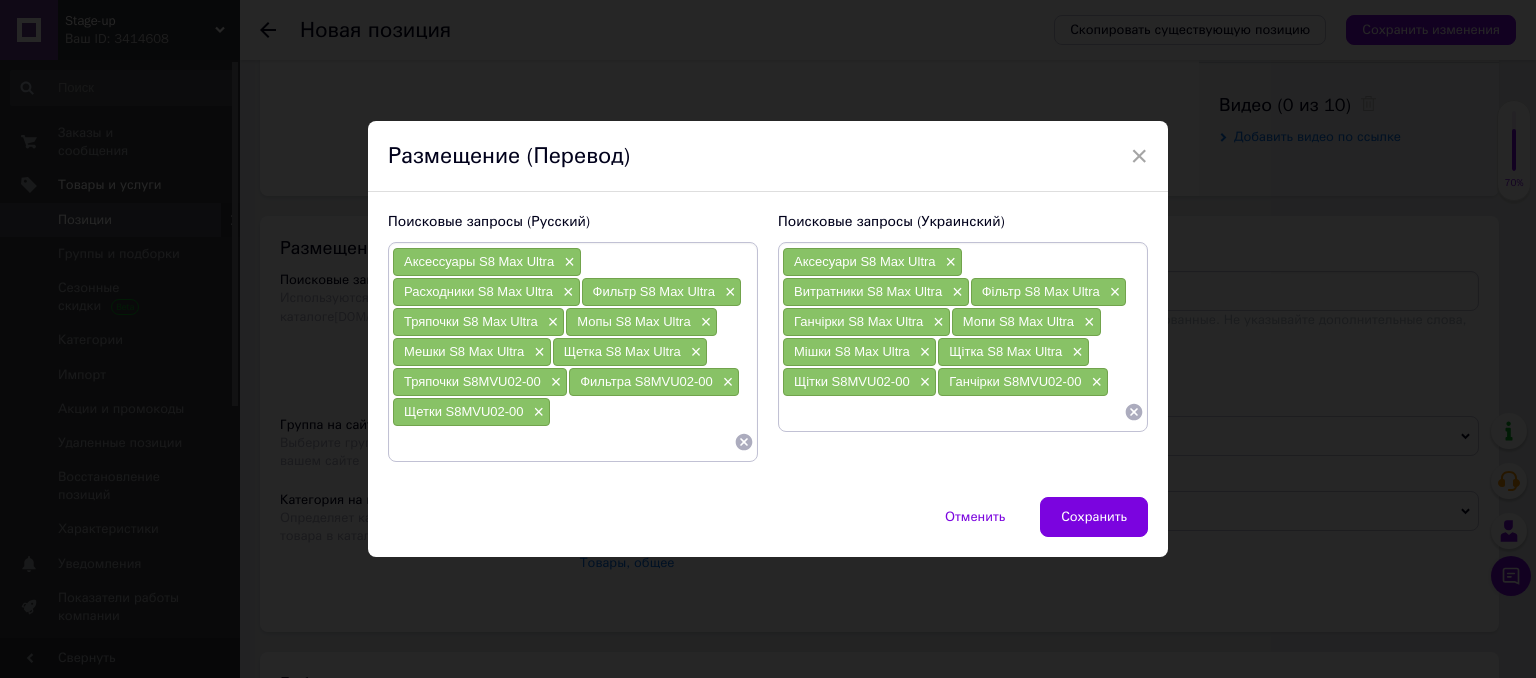paste on "Фільтри S8MVU02-00" 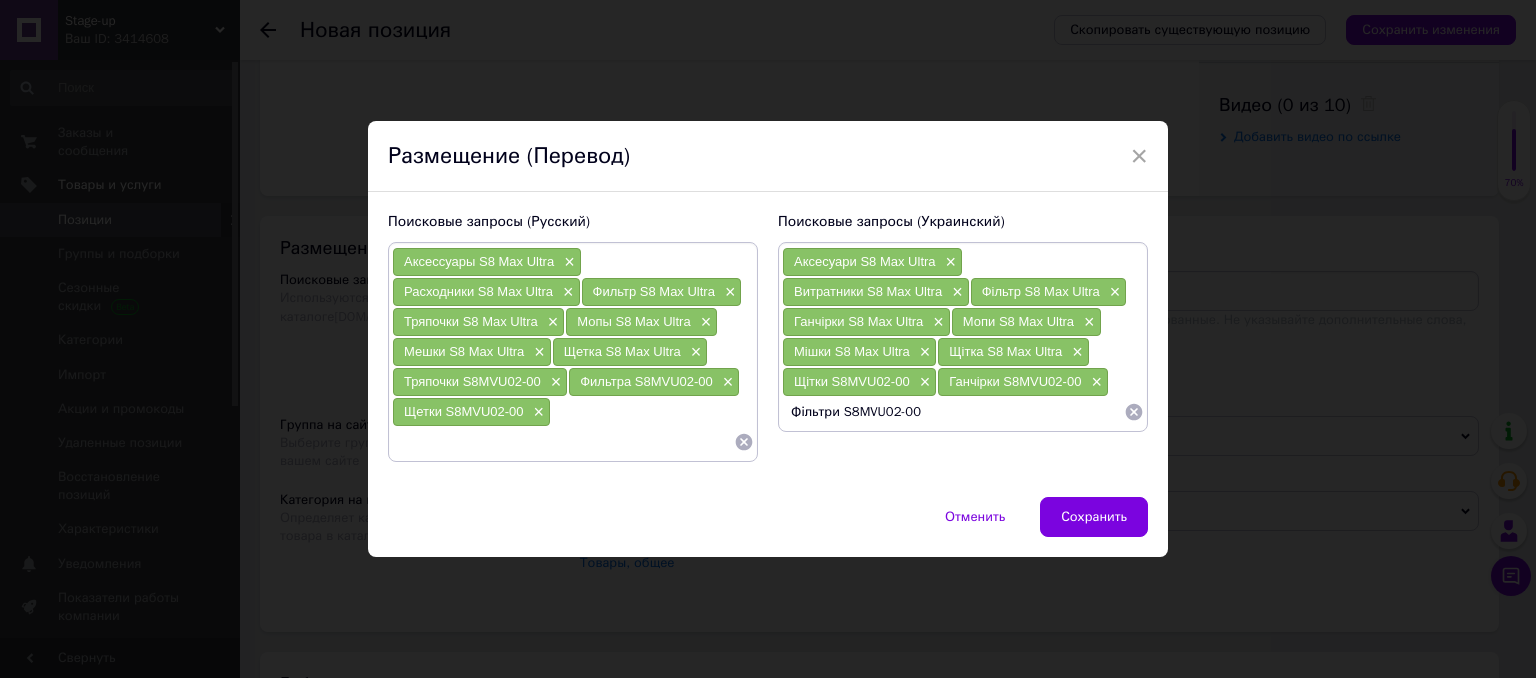 type 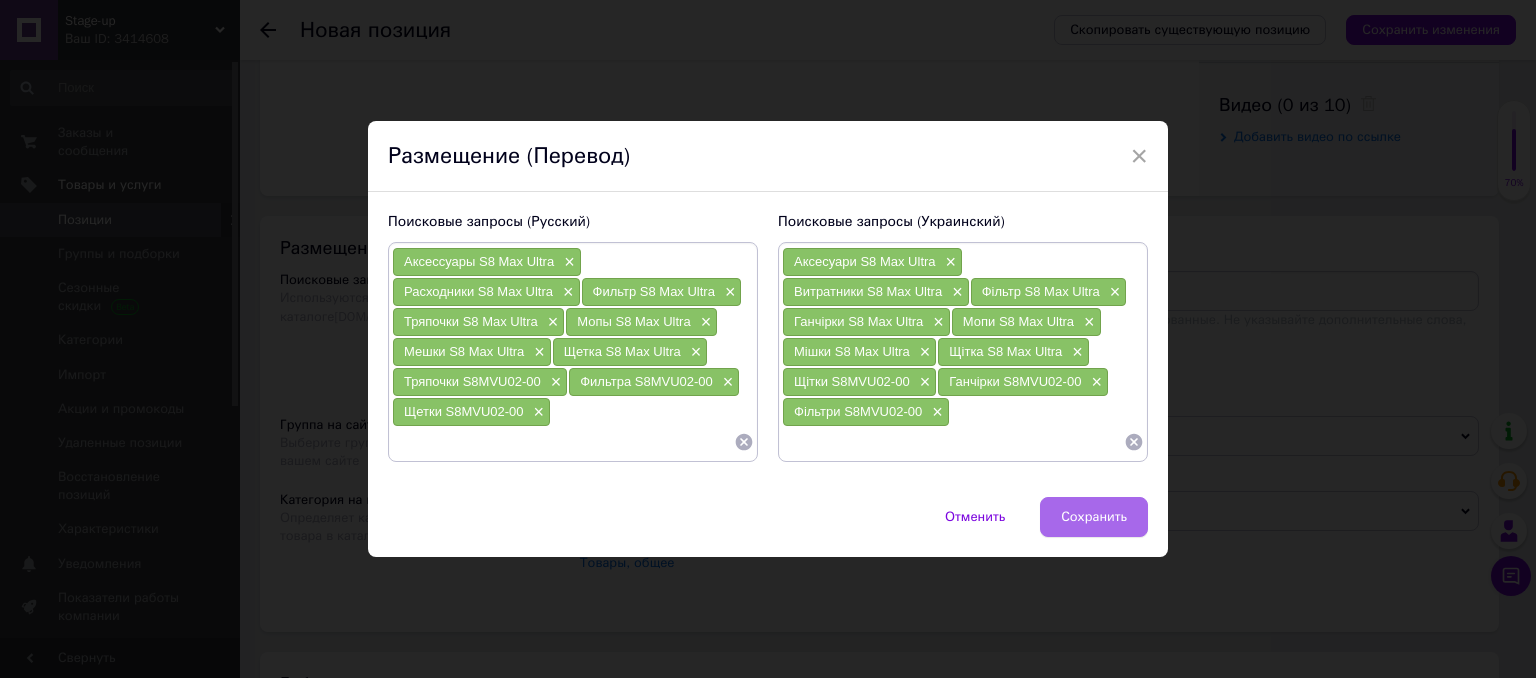 drag, startPoint x: 1072, startPoint y: 510, endPoint x: 1051, endPoint y: 501, distance: 22.847319 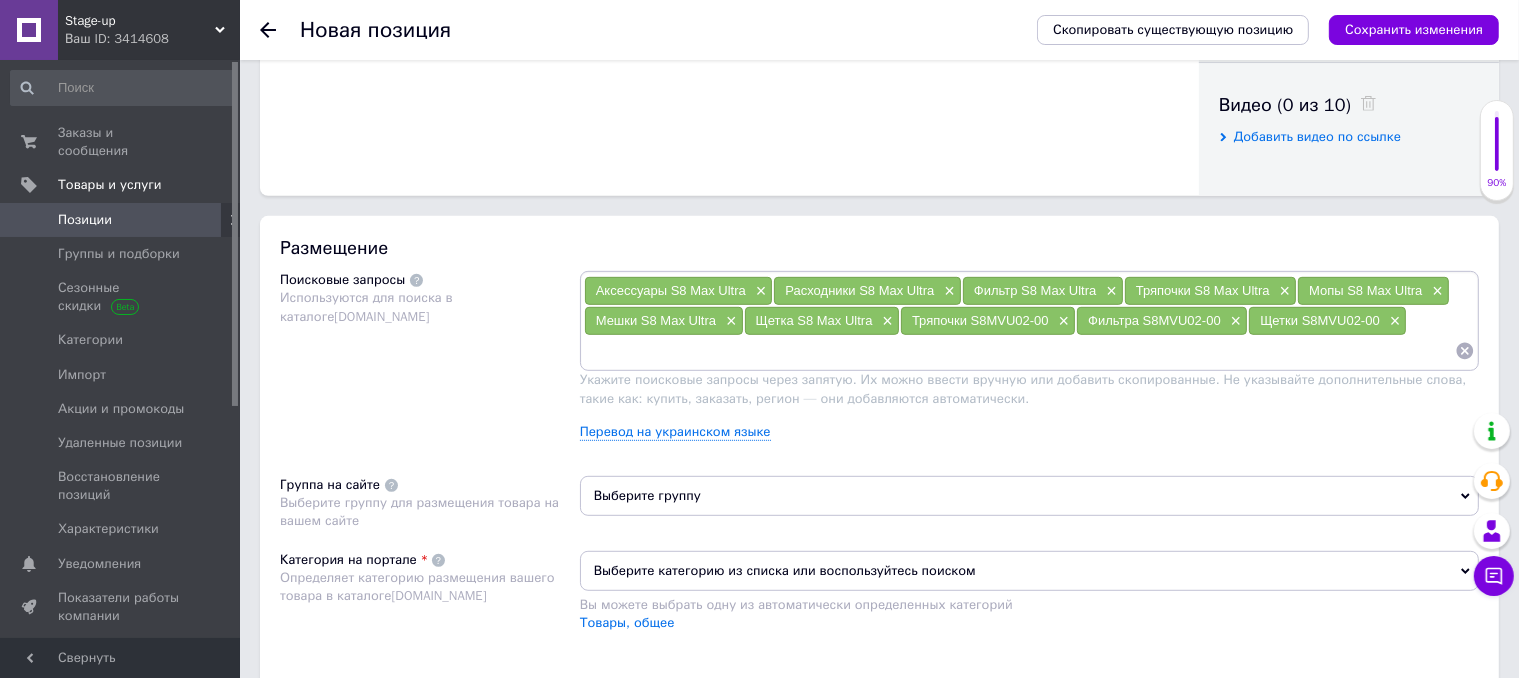 click on "Выберите группу" at bounding box center (1029, 496) 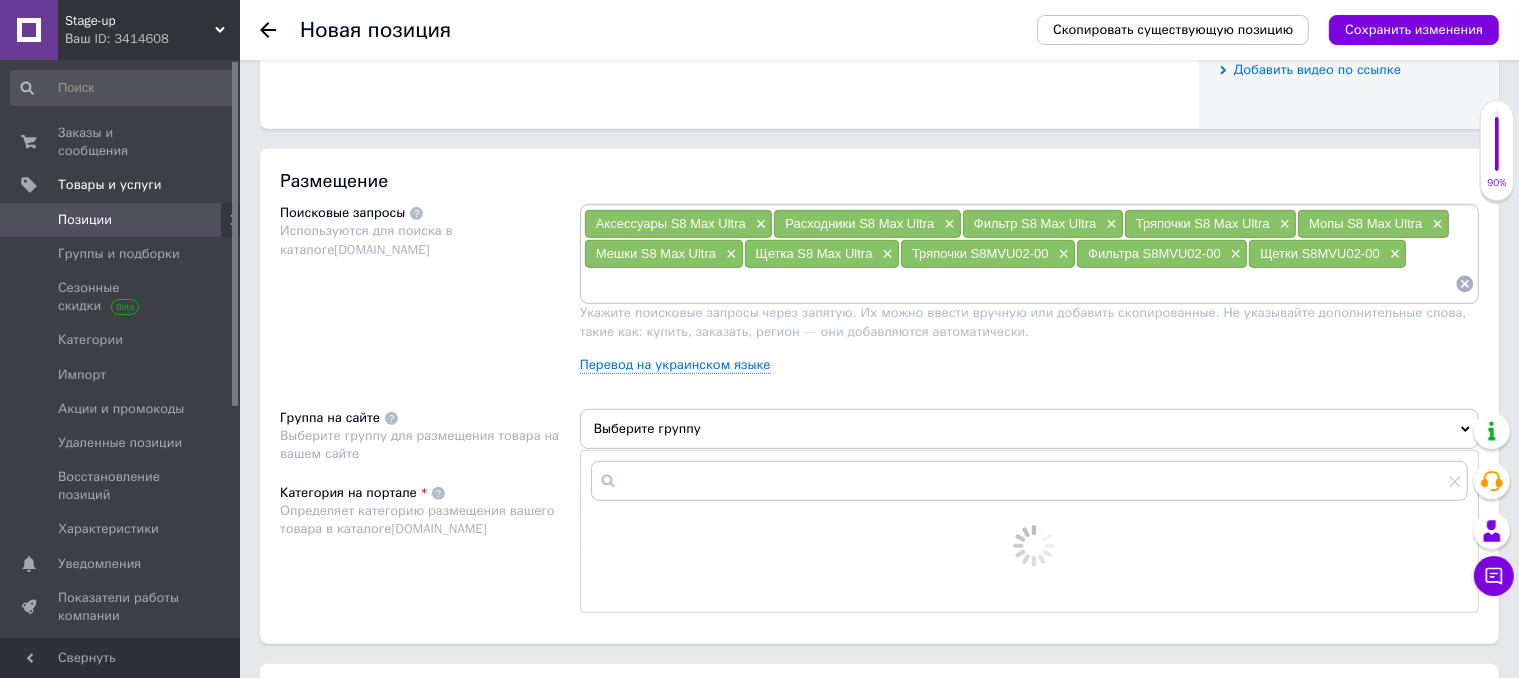 scroll, scrollTop: 1300, scrollLeft: 0, axis: vertical 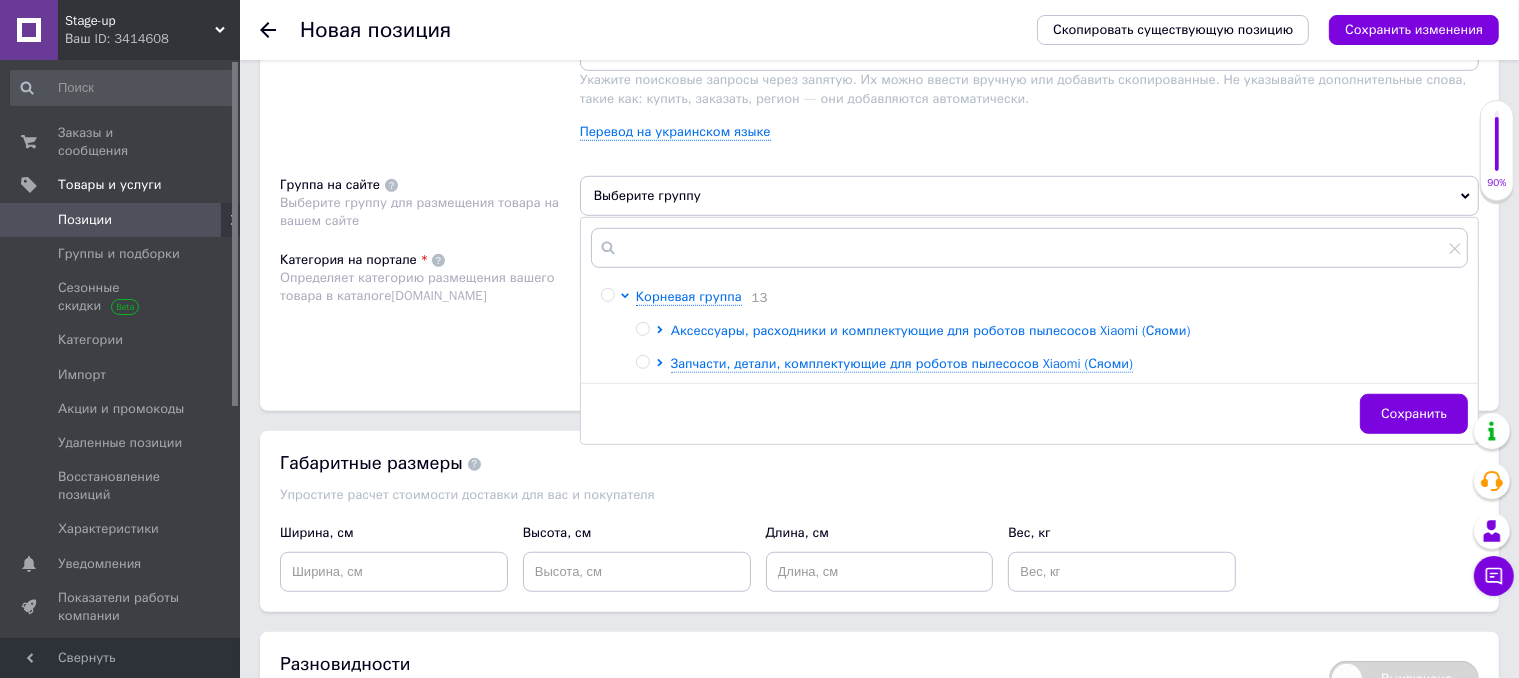 click 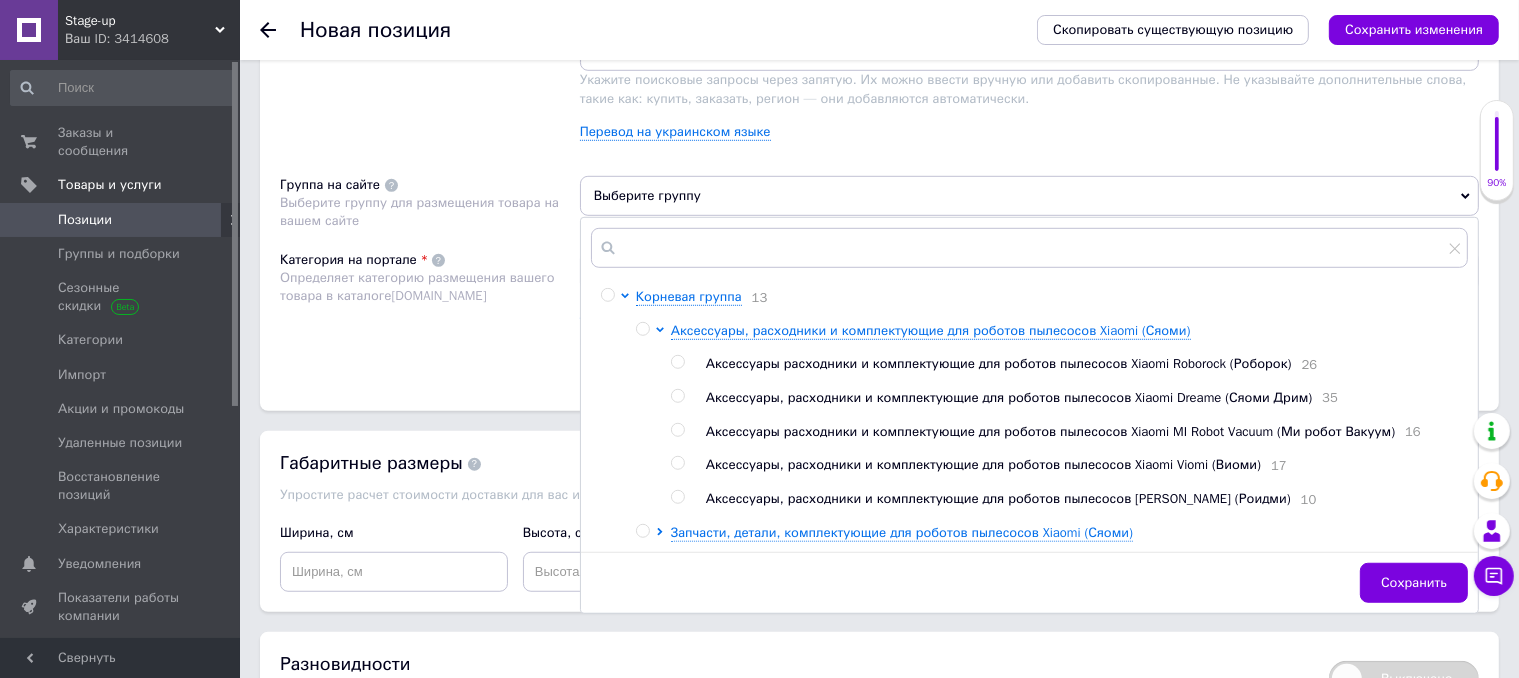 click at bounding box center (677, 362) 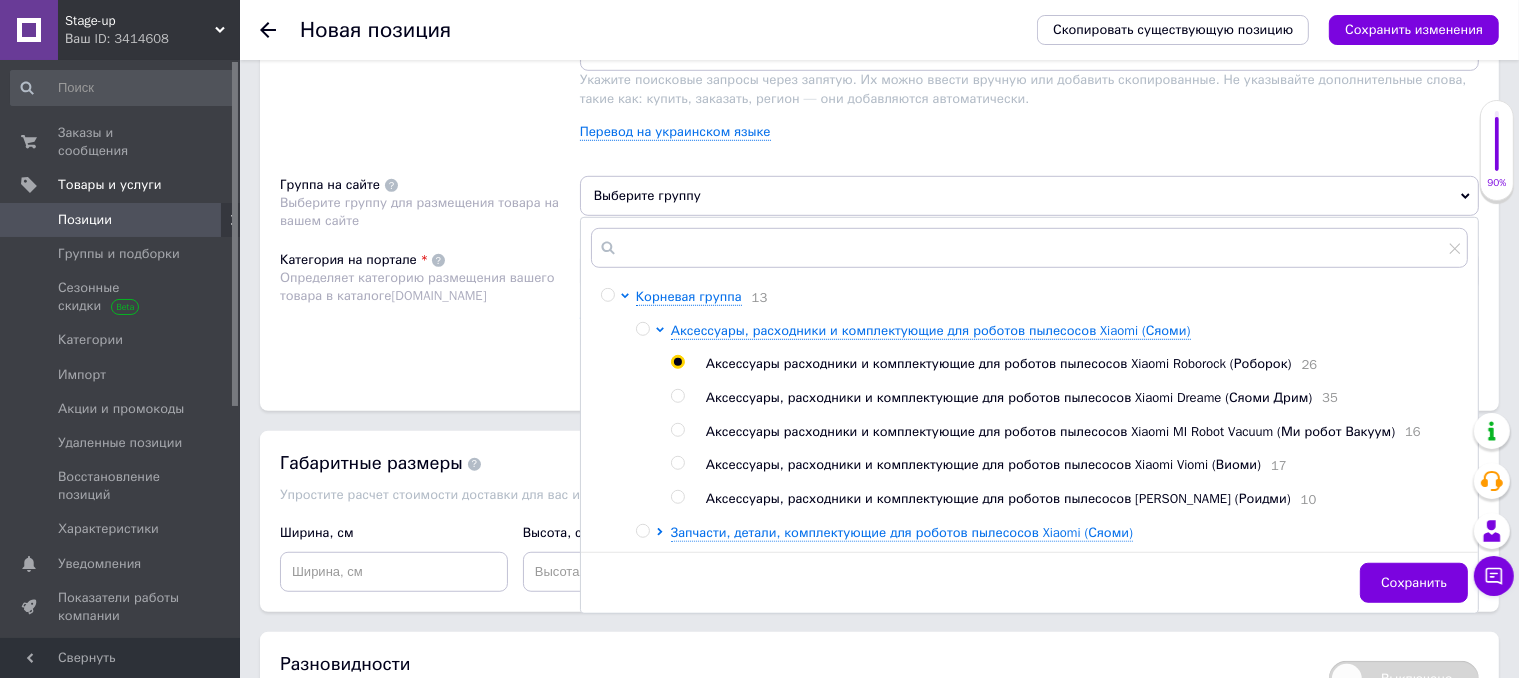 radio on "true" 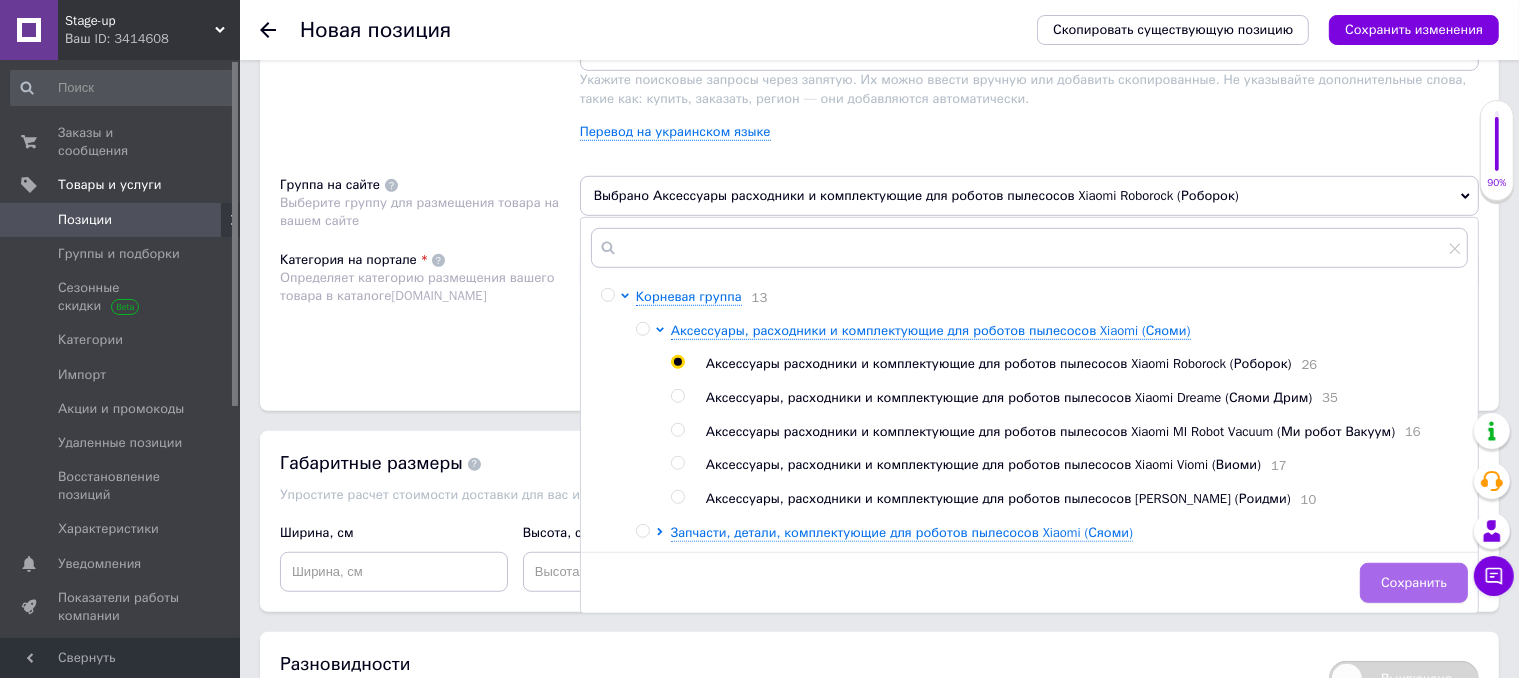 click on "Сохранить" at bounding box center (1414, 583) 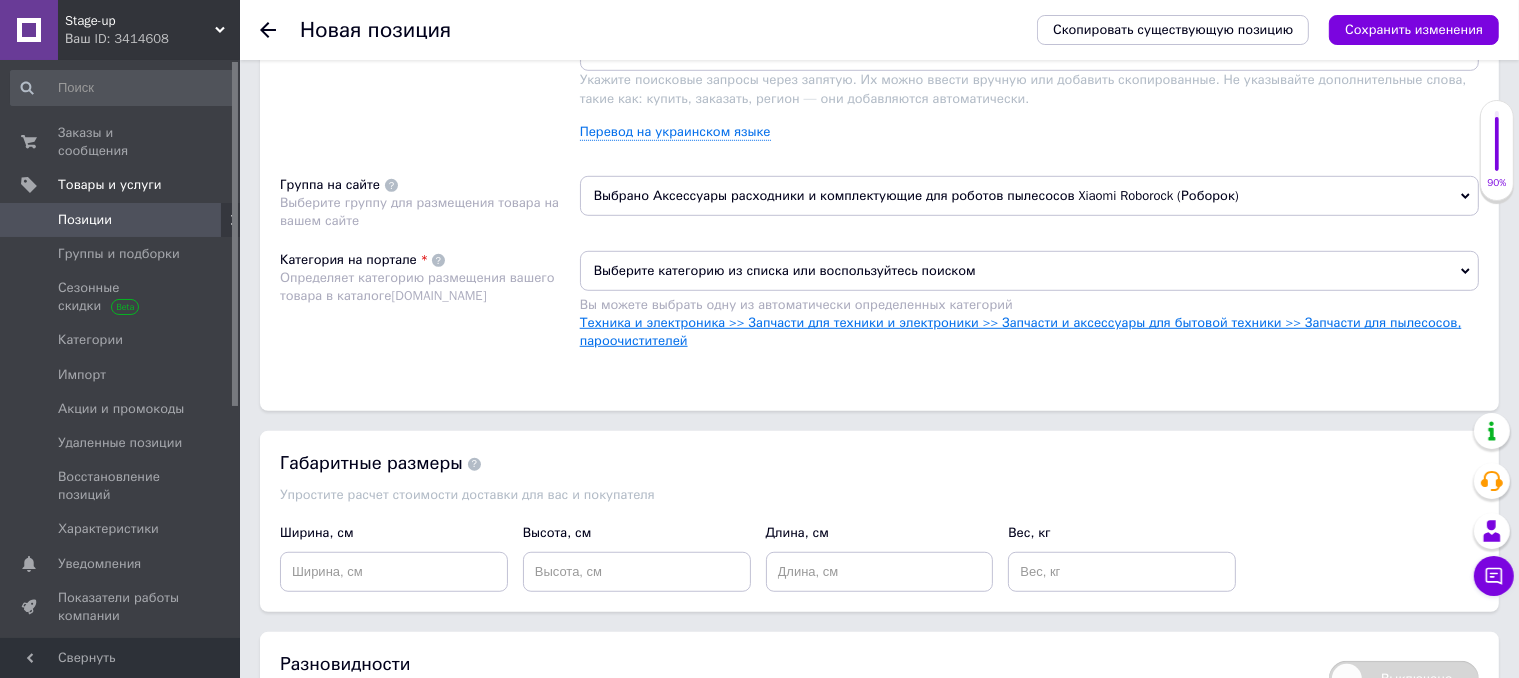 click on "Техника и электроника >> Запчасти для техники и электроники >> Запчасти и аксессуары для бытовой техники >> Запчасти для пылесосов, пароочистителей" at bounding box center [1021, 331] 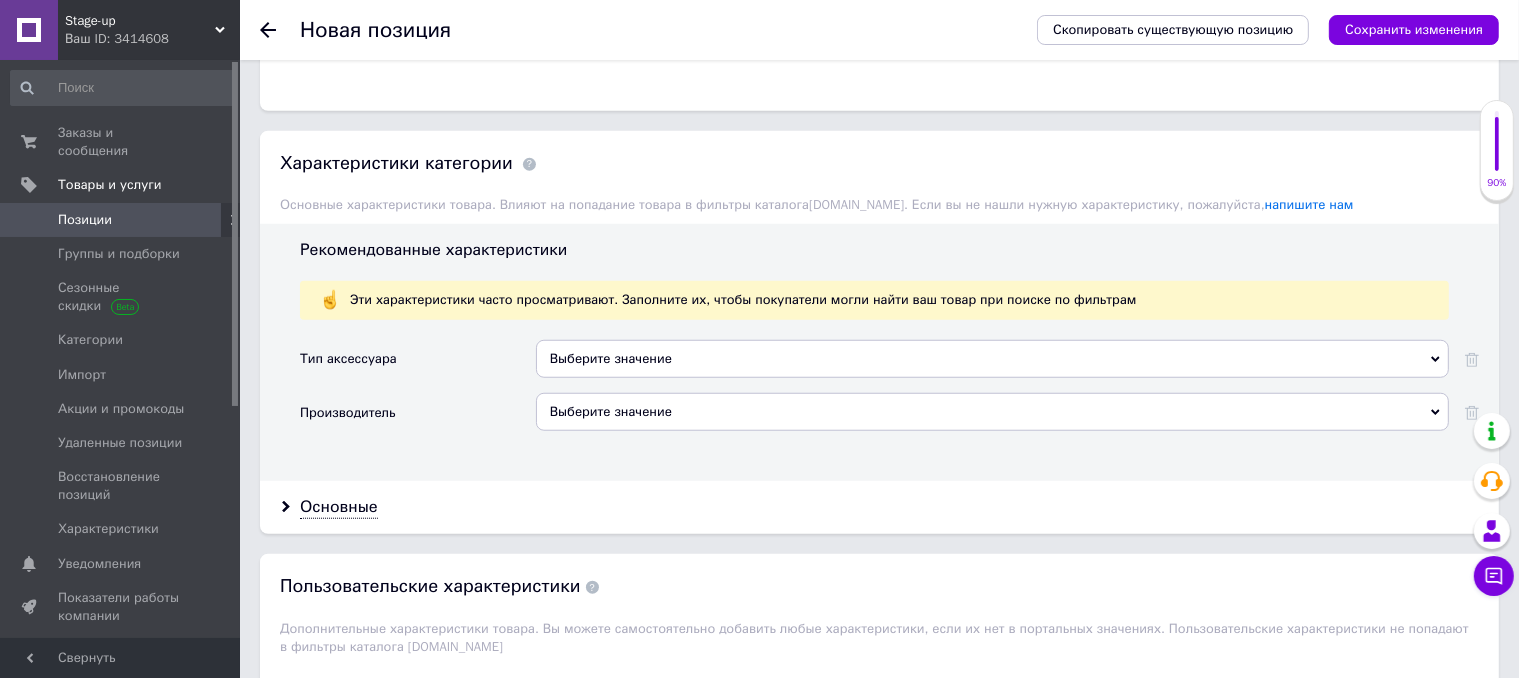 scroll, scrollTop: 1700, scrollLeft: 0, axis: vertical 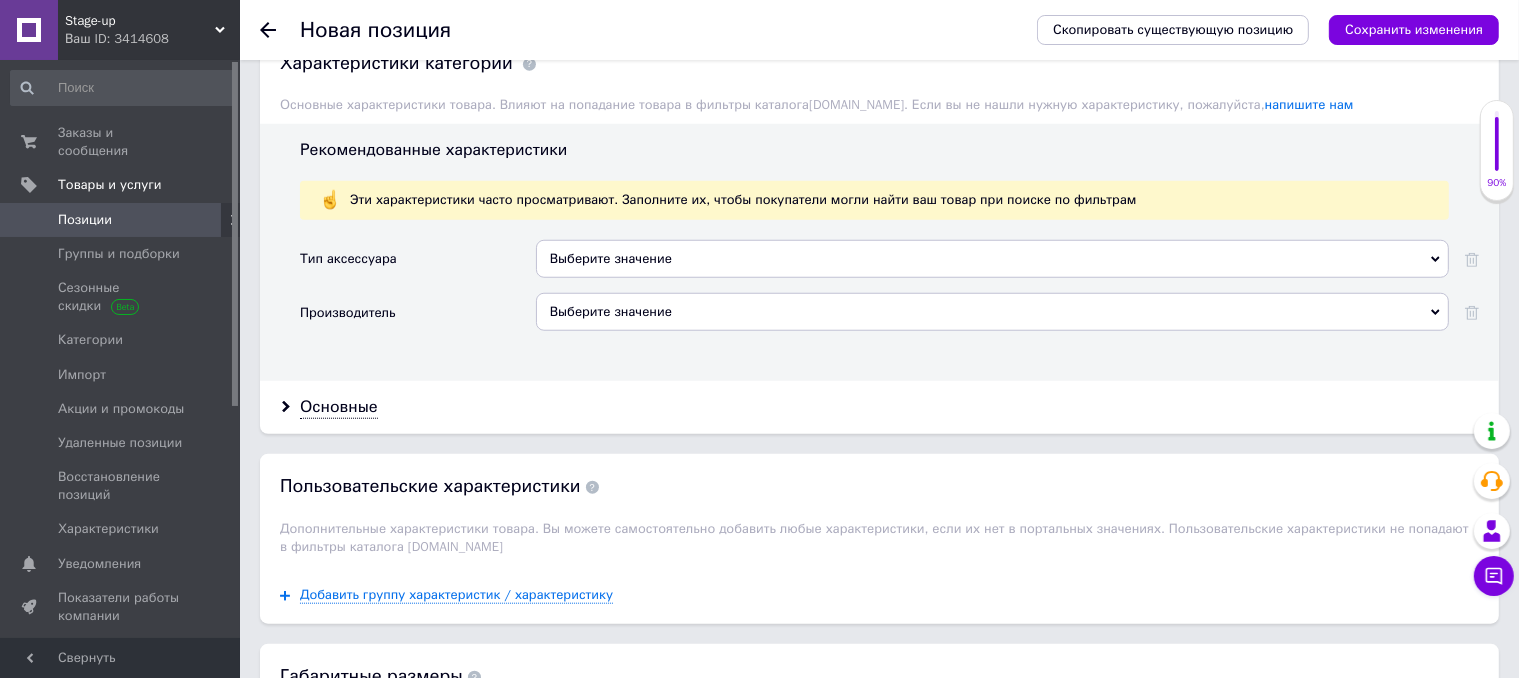 click on "Выберите значение" at bounding box center [992, 259] 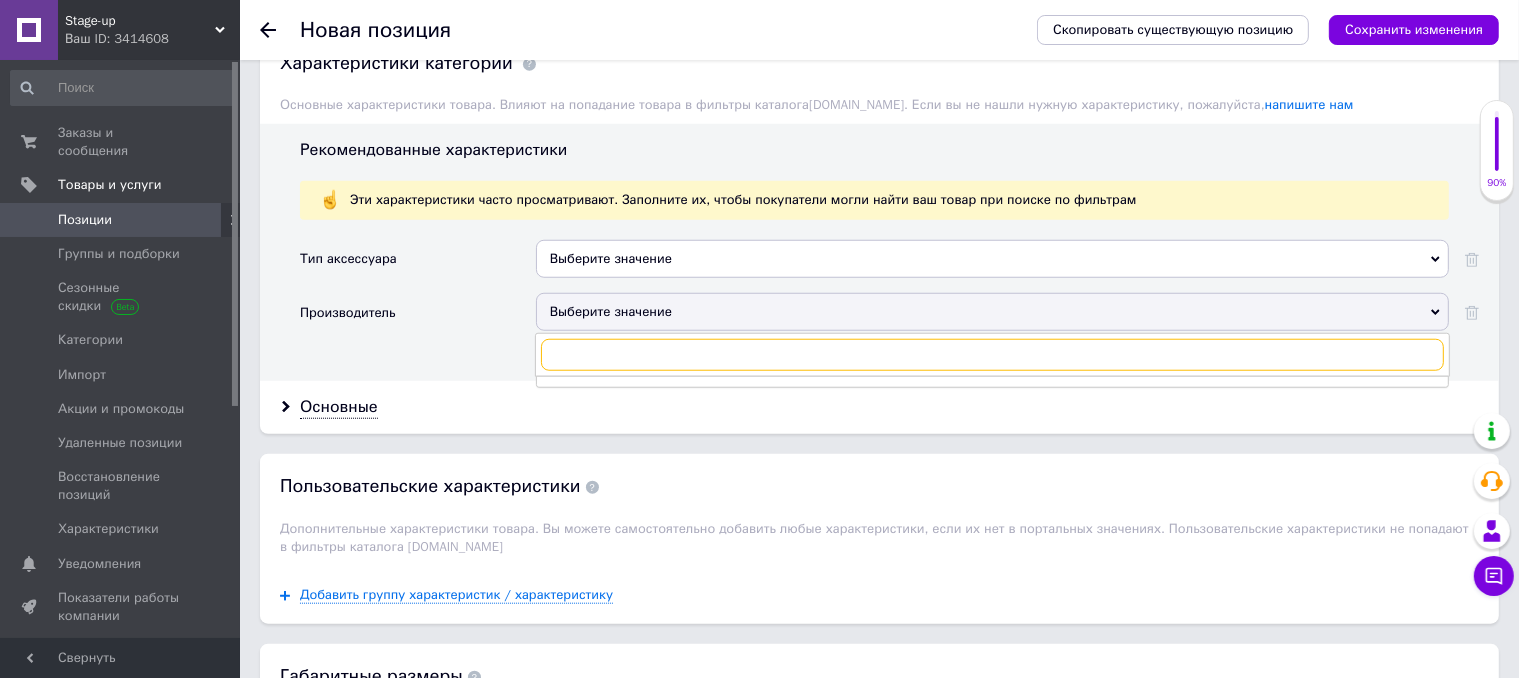 paste on "Xiaomi" 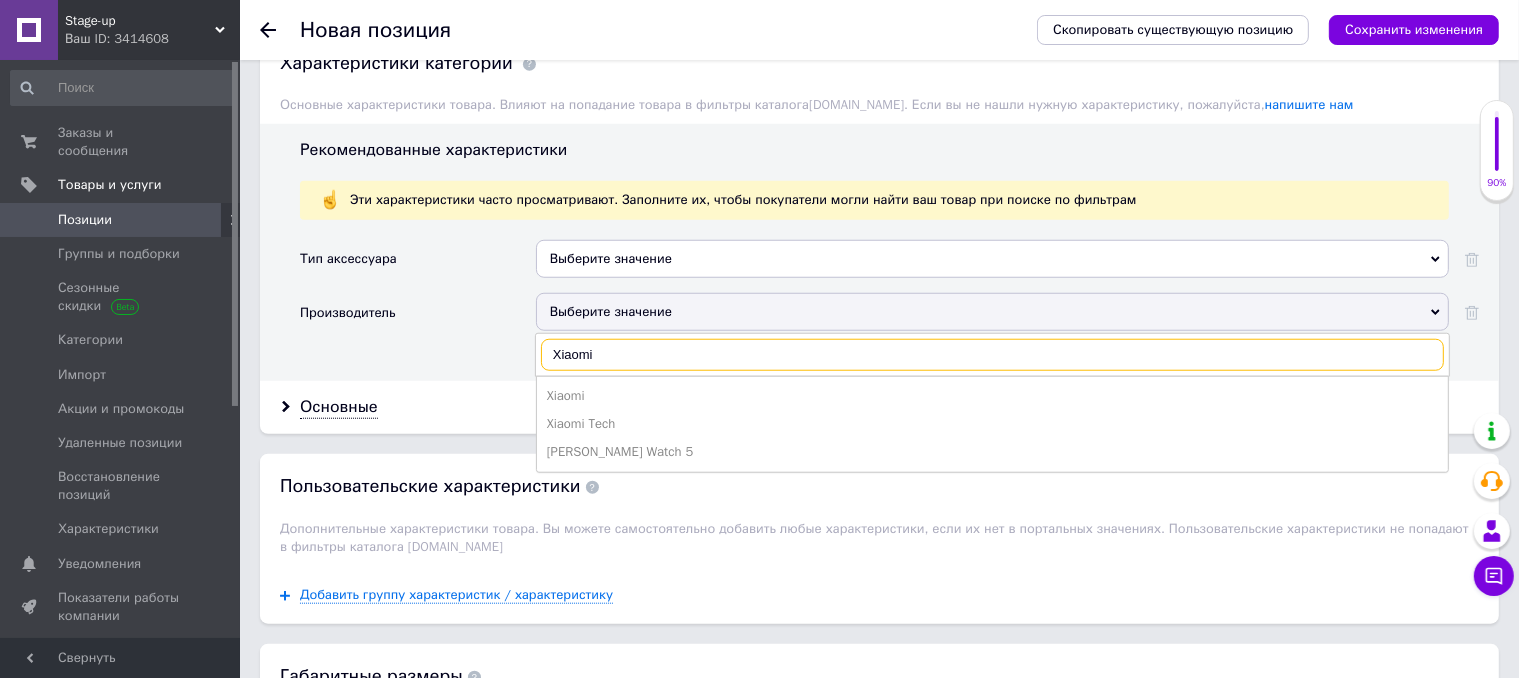 type on "Xiaomi" 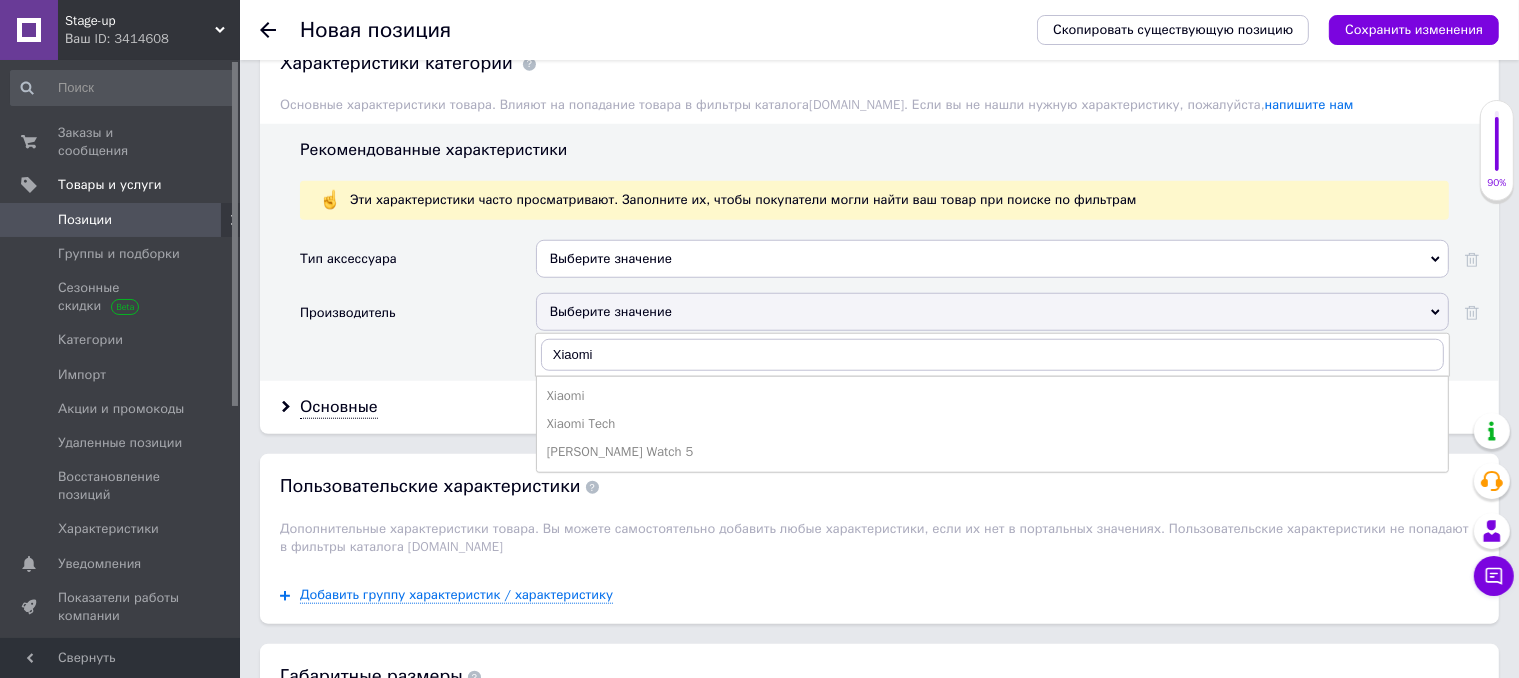 click on "Xiaomi" at bounding box center [992, 396] 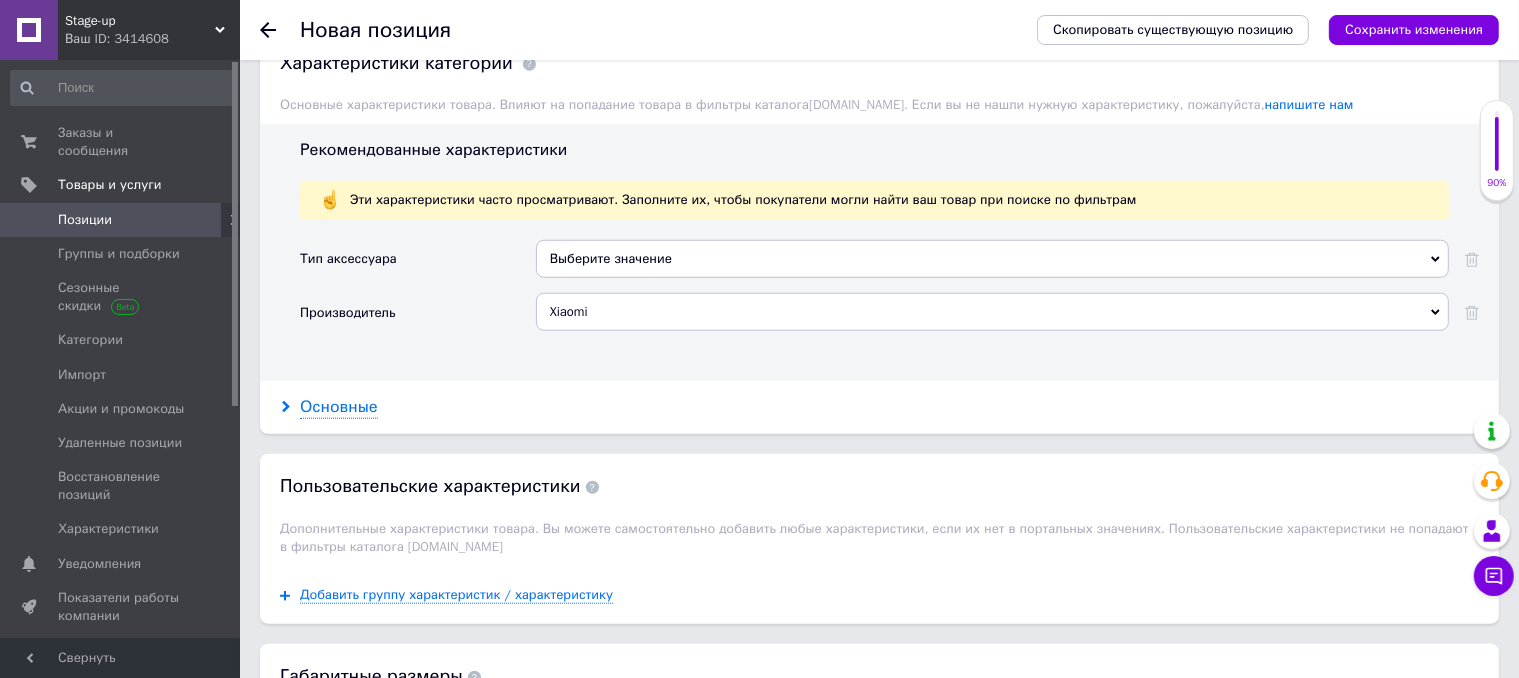 click on "Основные" at bounding box center (879, 407) 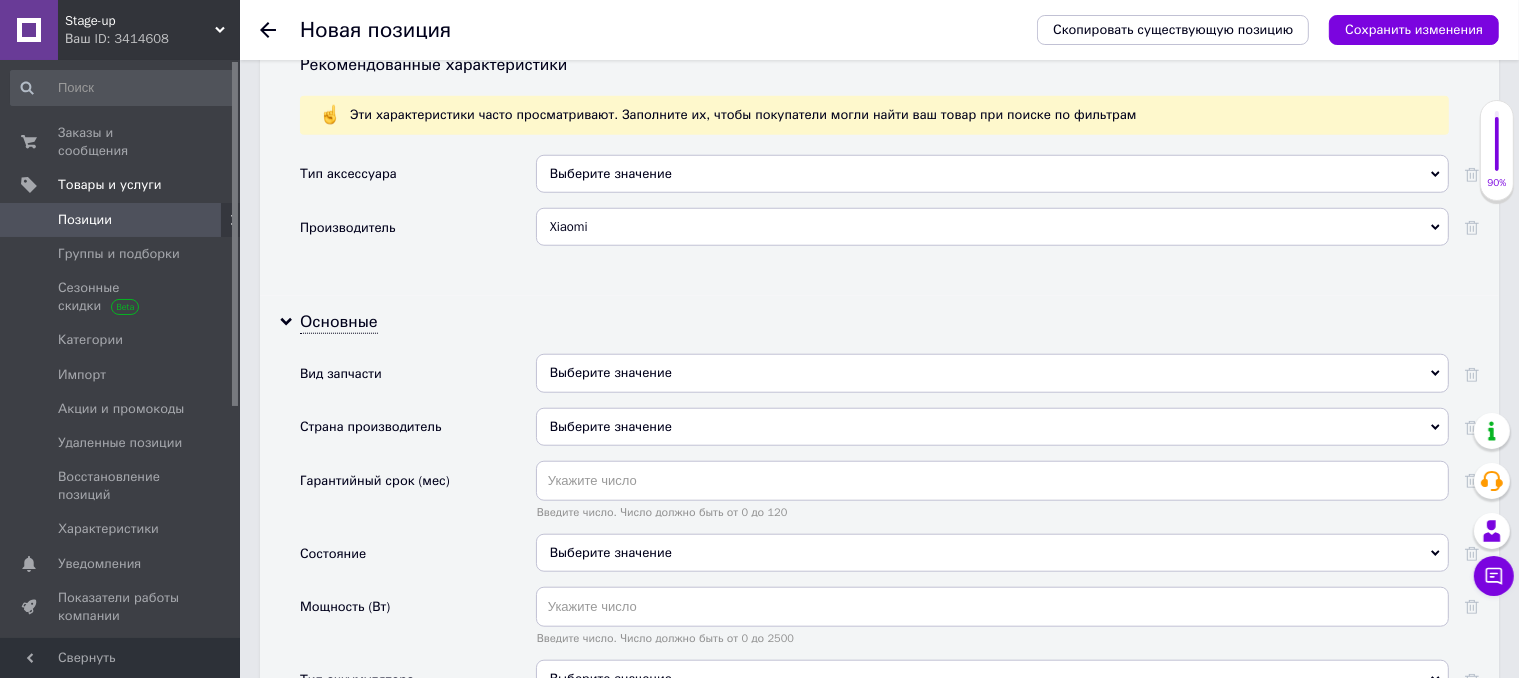 scroll, scrollTop: 1900, scrollLeft: 0, axis: vertical 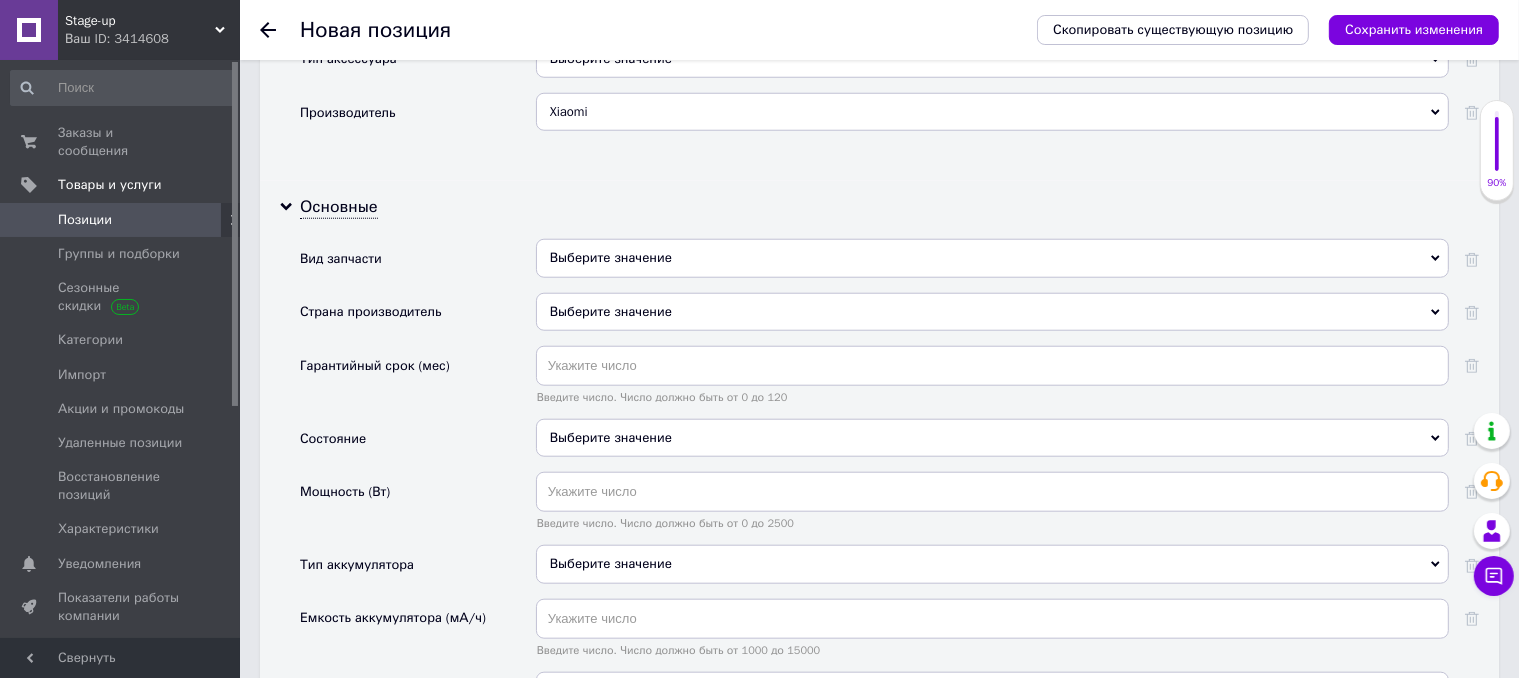 click on "Выберите значение" at bounding box center [992, 258] 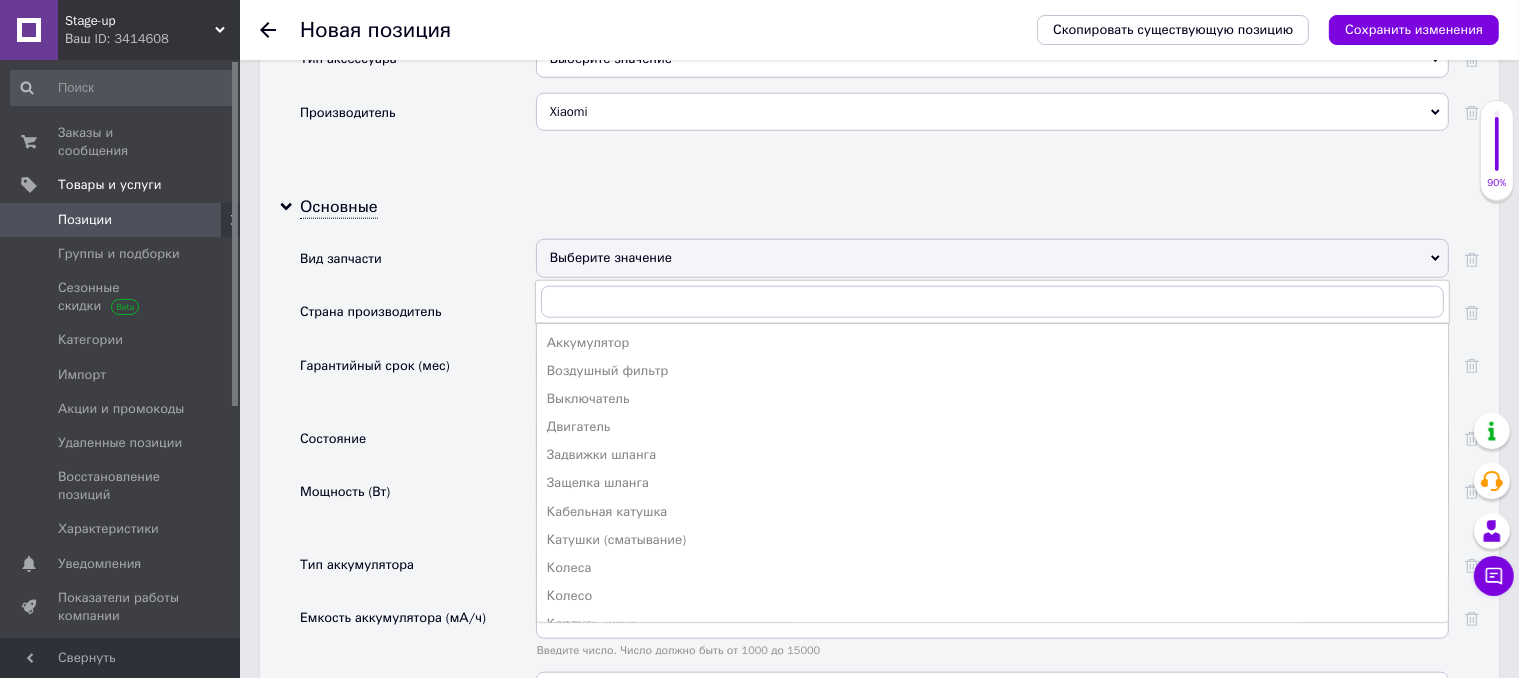 click on "Основные Вид запчасти Выберите значение Аккумулятор Воздушный фильтр Выключатель Двигатель Задвижки шланга Защелка шланга Кабельная катушка Катушки (сматывание) Колеса Колесо Корпус Корпусные детали Кронштейн Крышка Мелкие детали Мотор Насадка Насос (помпа) Парогенератор Плата управления Платы управления Подшипник Помпа Пульт управления Резервуар для воды Ручки, кнопки переключения программ Труба Уплотнители Уплотнитель Штуцер Щетка Щетки двигателя Страна производитель Выберите значение Гарантийный срок (мес) Состояние Выберите значение Цвет" at bounding box center [879, 533] 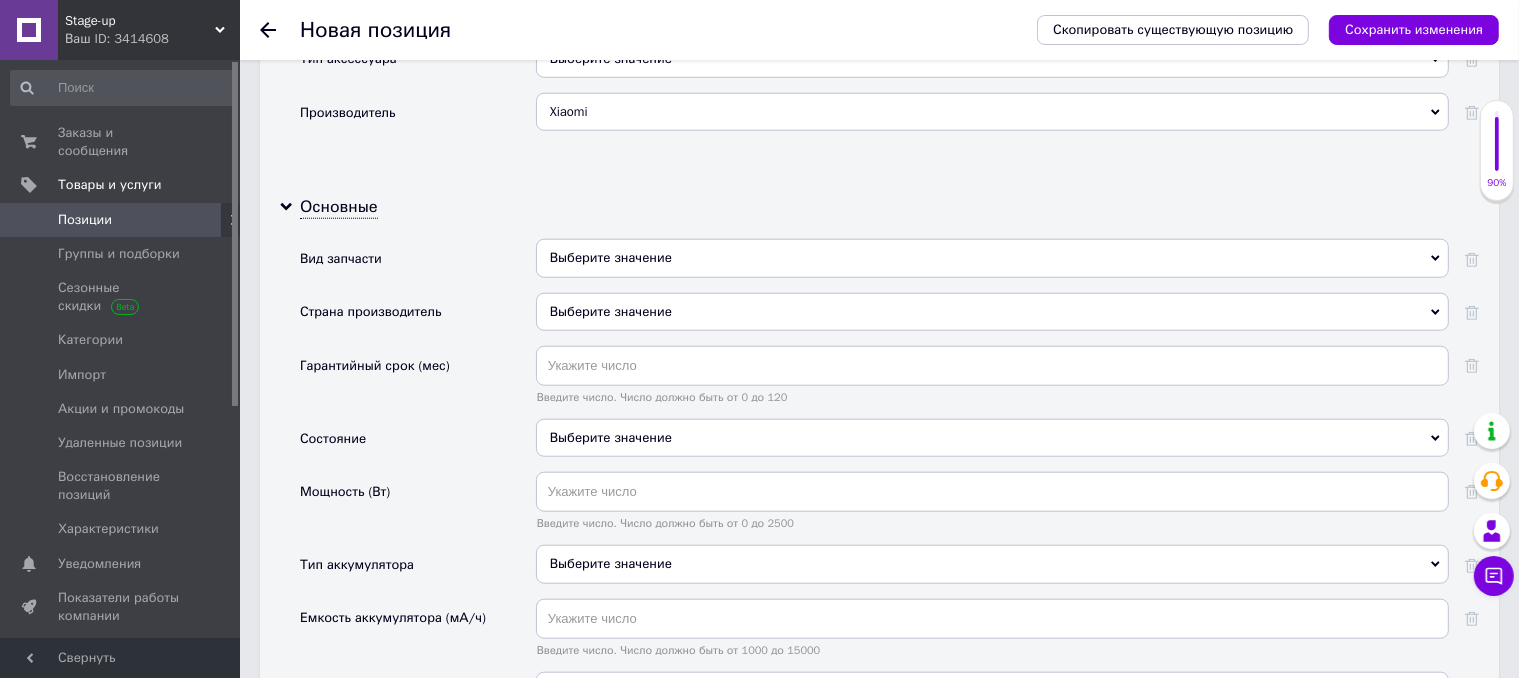 click on "Выберите значение" at bounding box center (992, 312) 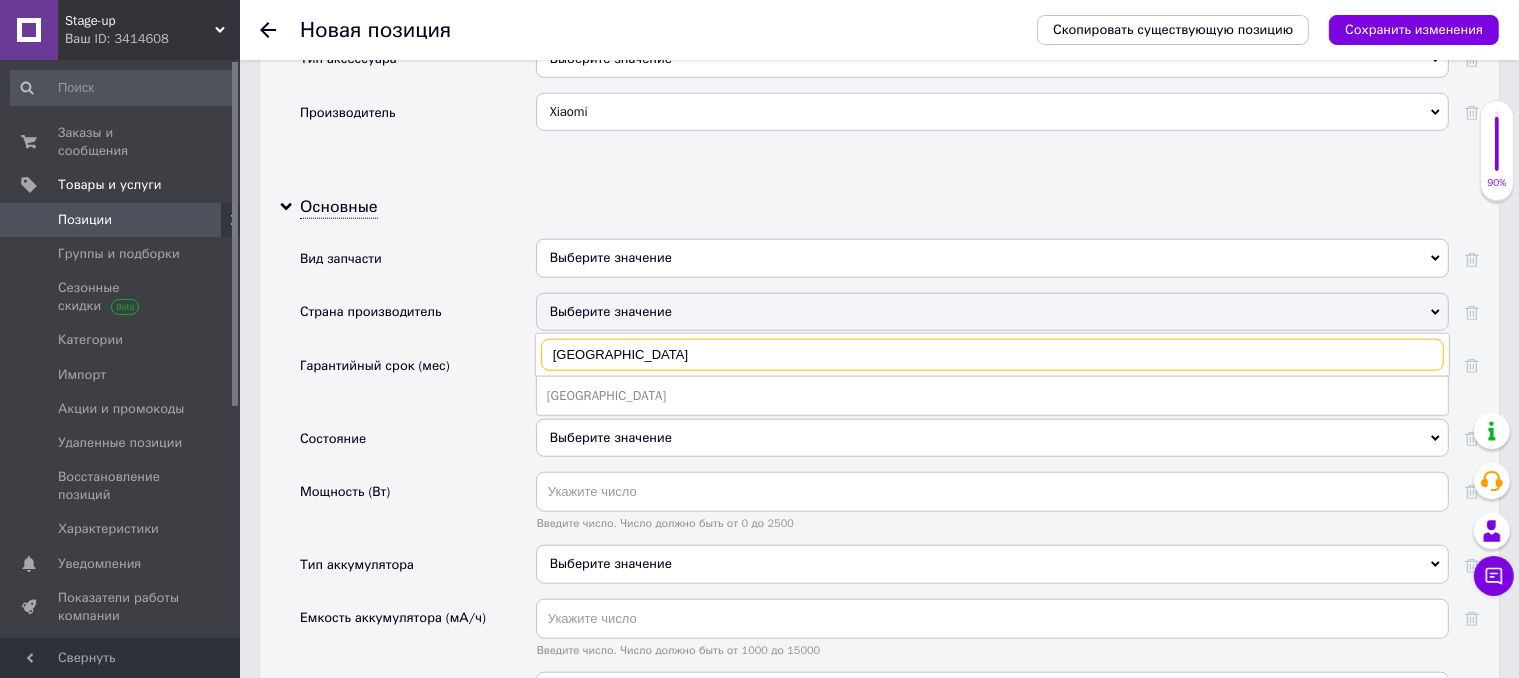 type on "[GEOGRAPHIC_DATA]" 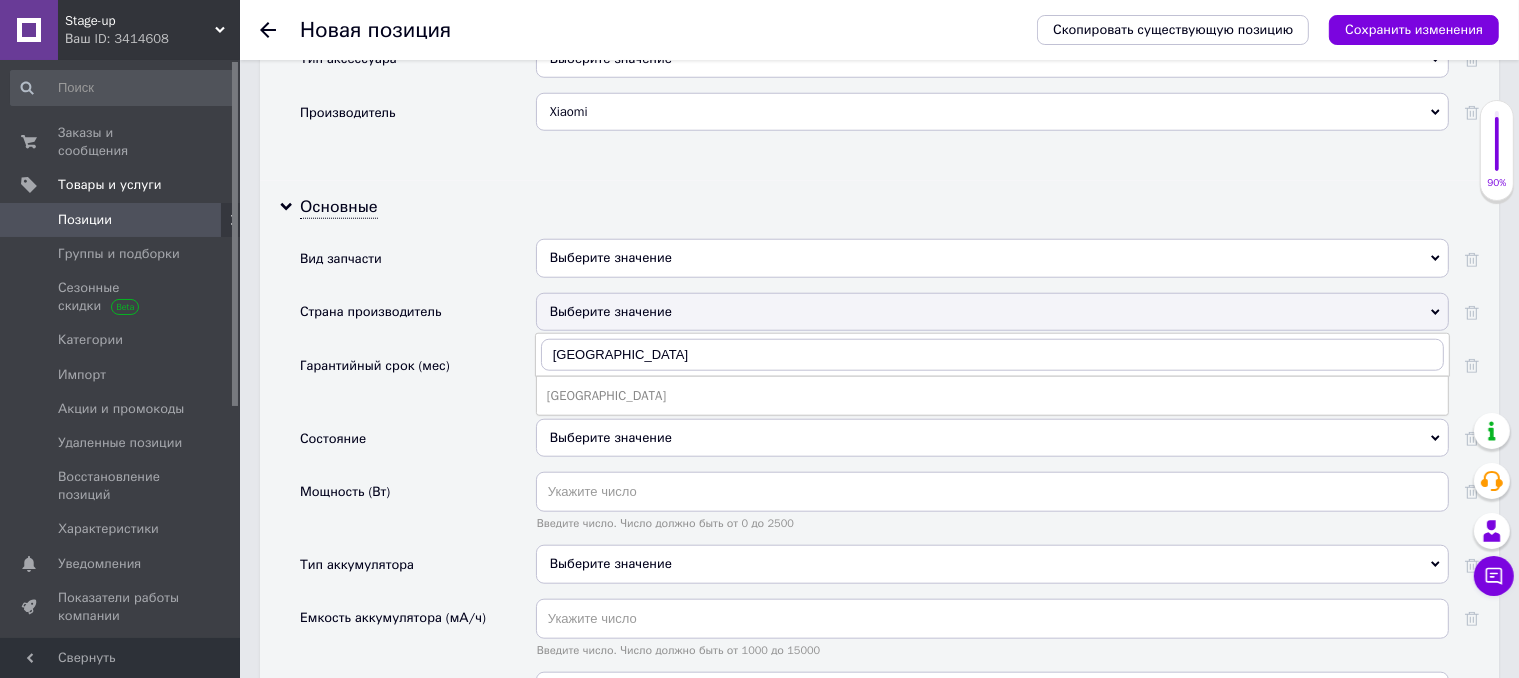 click on "[GEOGRAPHIC_DATA]" at bounding box center (992, 396) 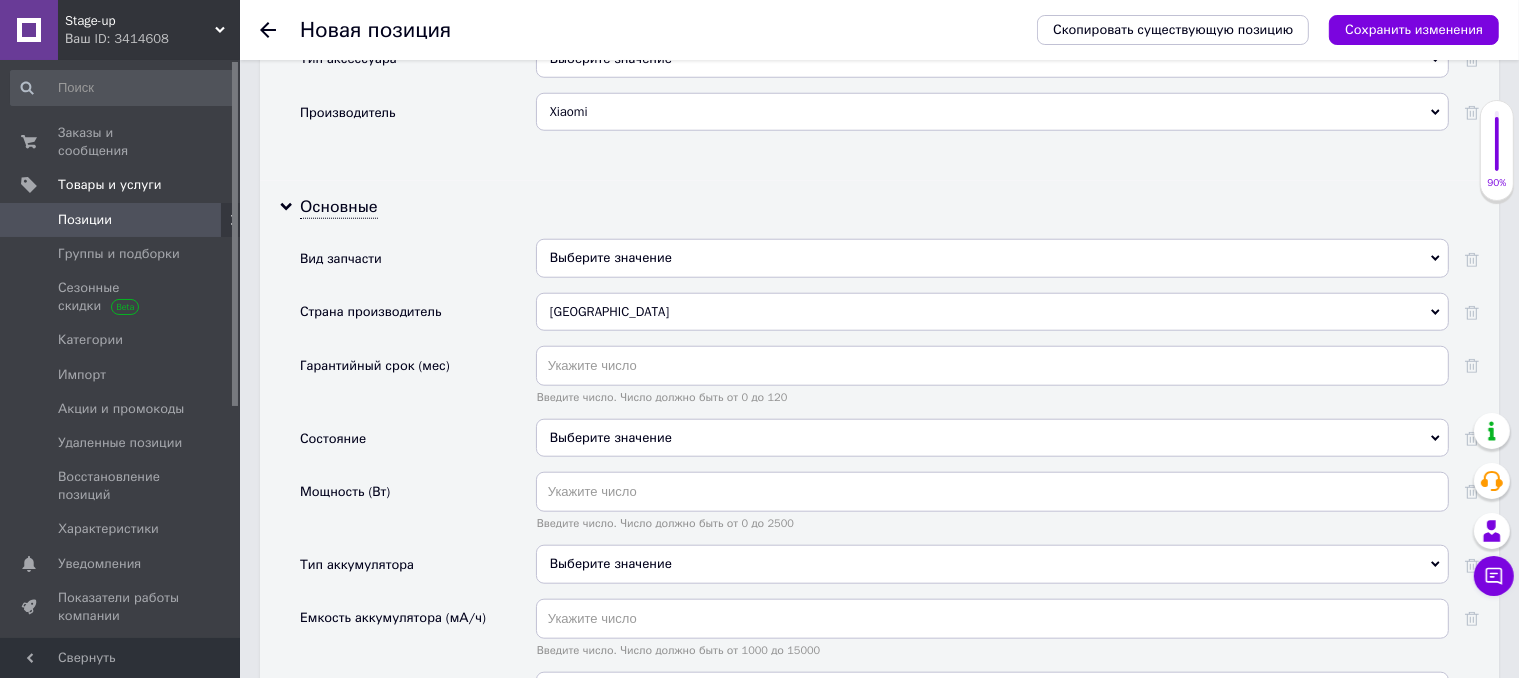click on "Выберите значение" at bounding box center [992, 438] 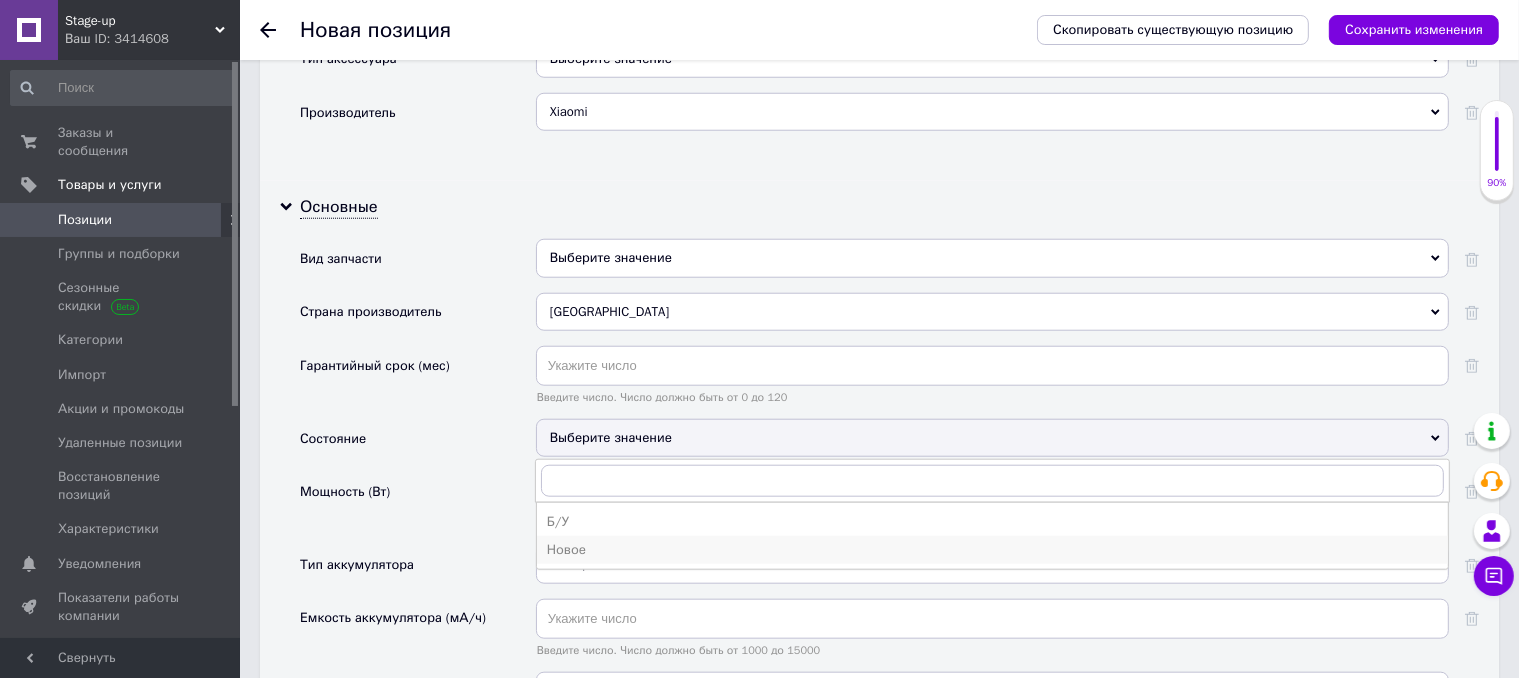click on "Новое" at bounding box center (992, 550) 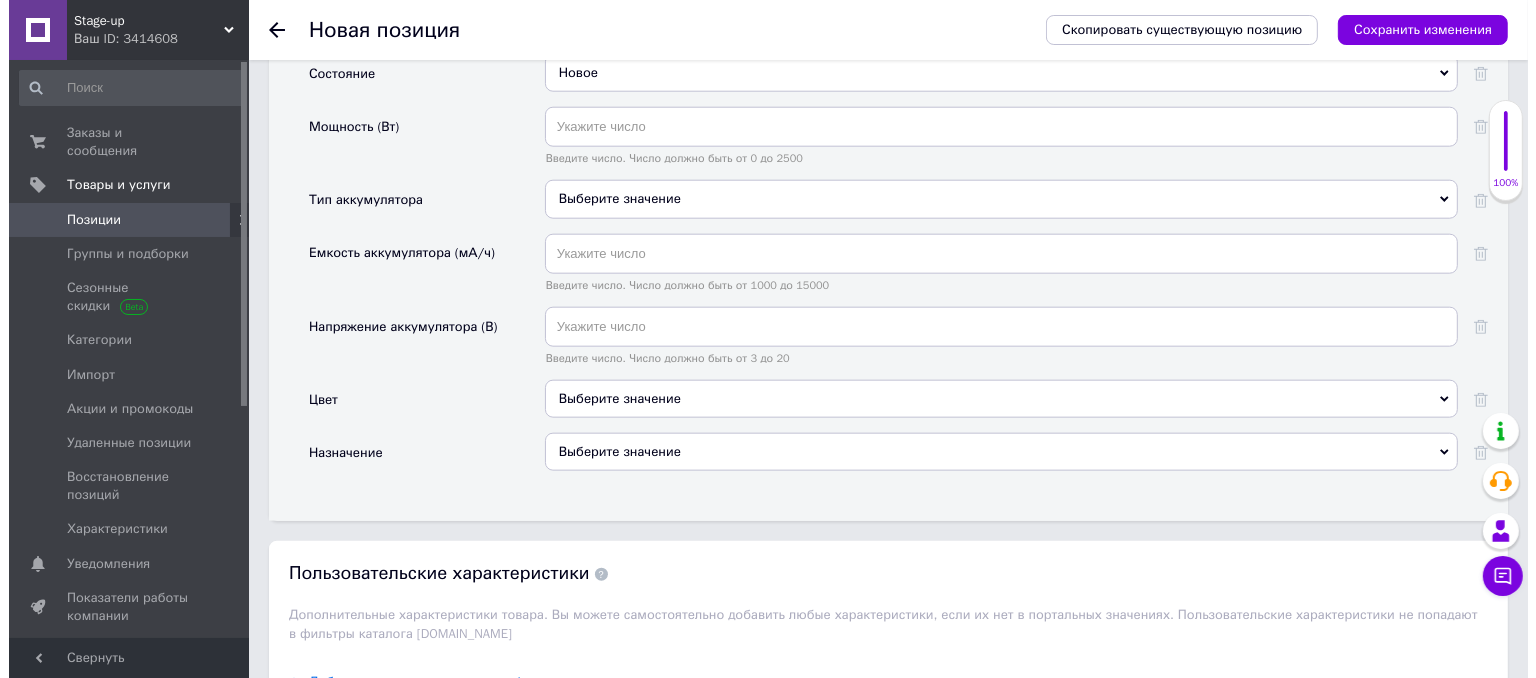 scroll, scrollTop: 2400, scrollLeft: 0, axis: vertical 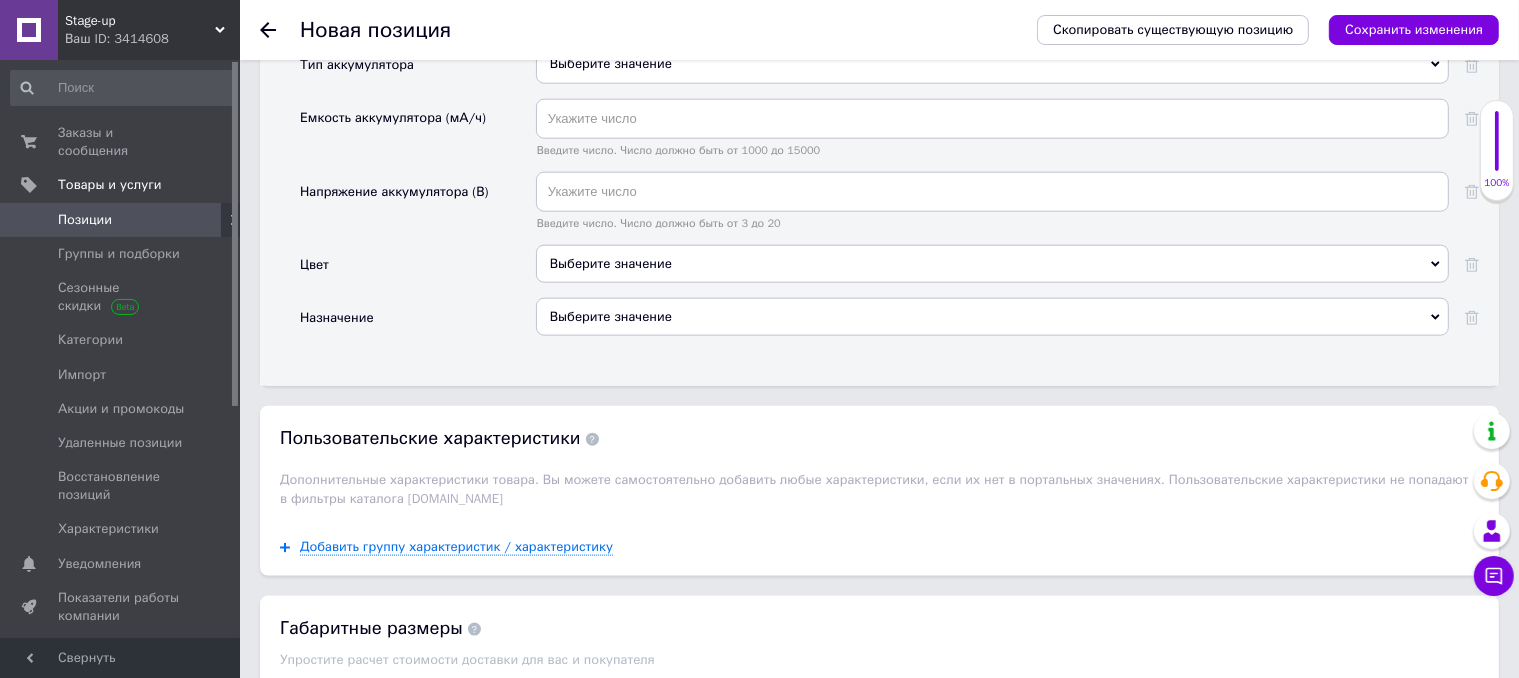 click on "Выберите значение" at bounding box center [992, 317] 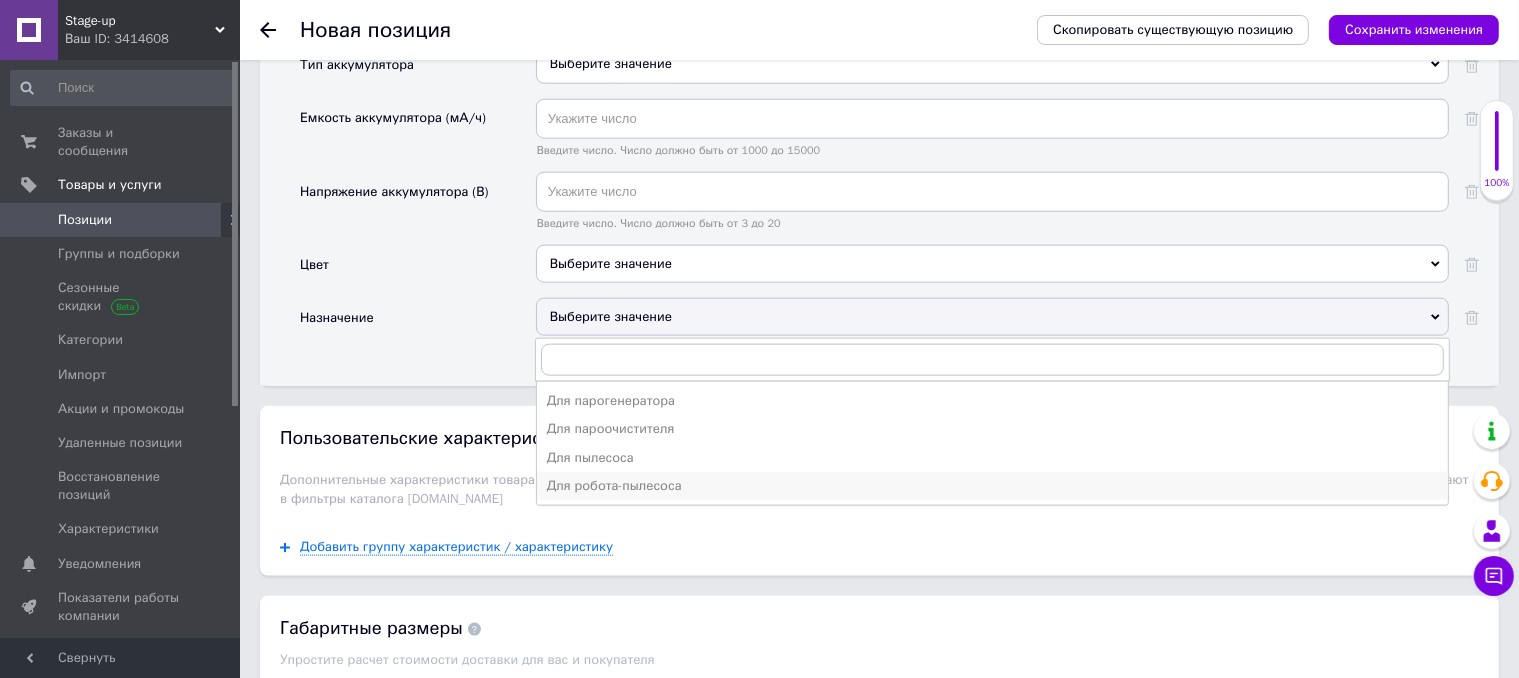 click on "Для робота-пылесоса" at bounding box center [992, 486] 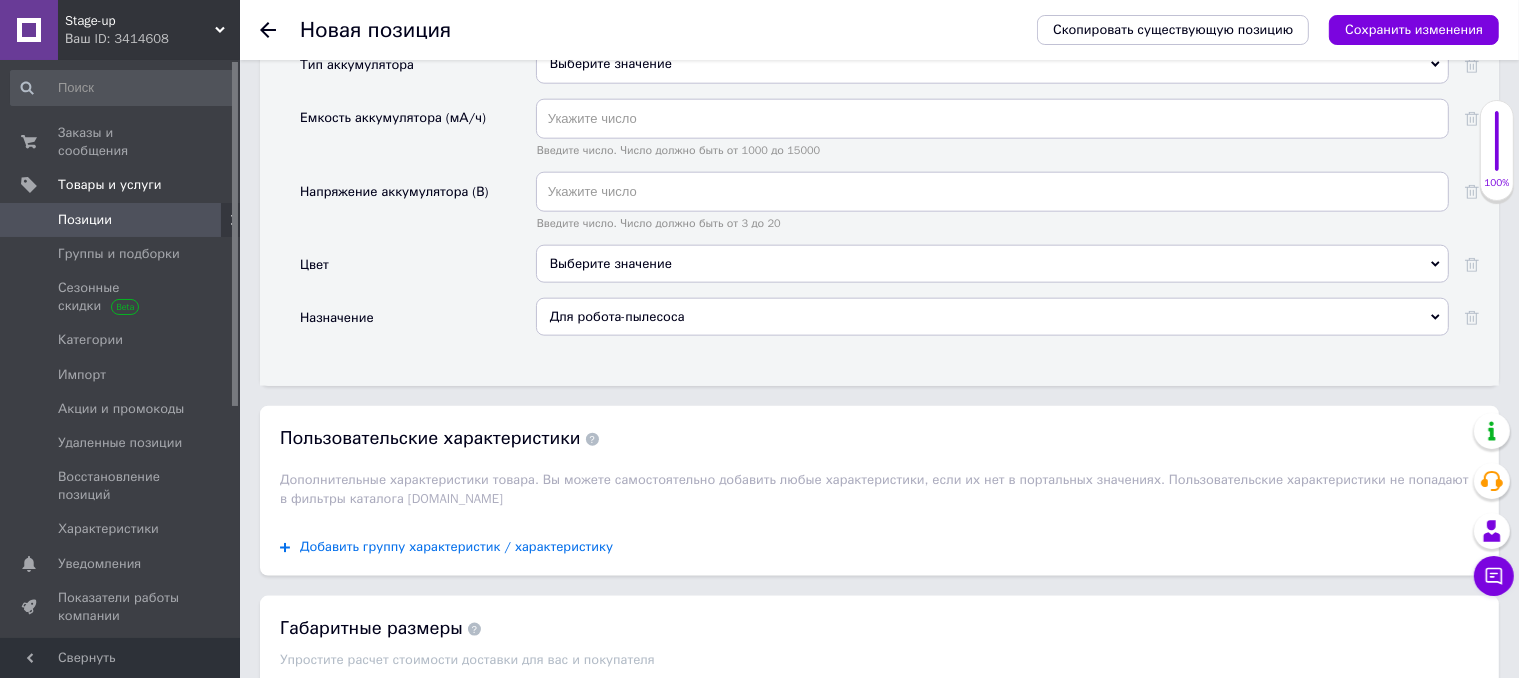 click on "Добавить группу характеристик / характеристику" at bounding box center (456, 547) 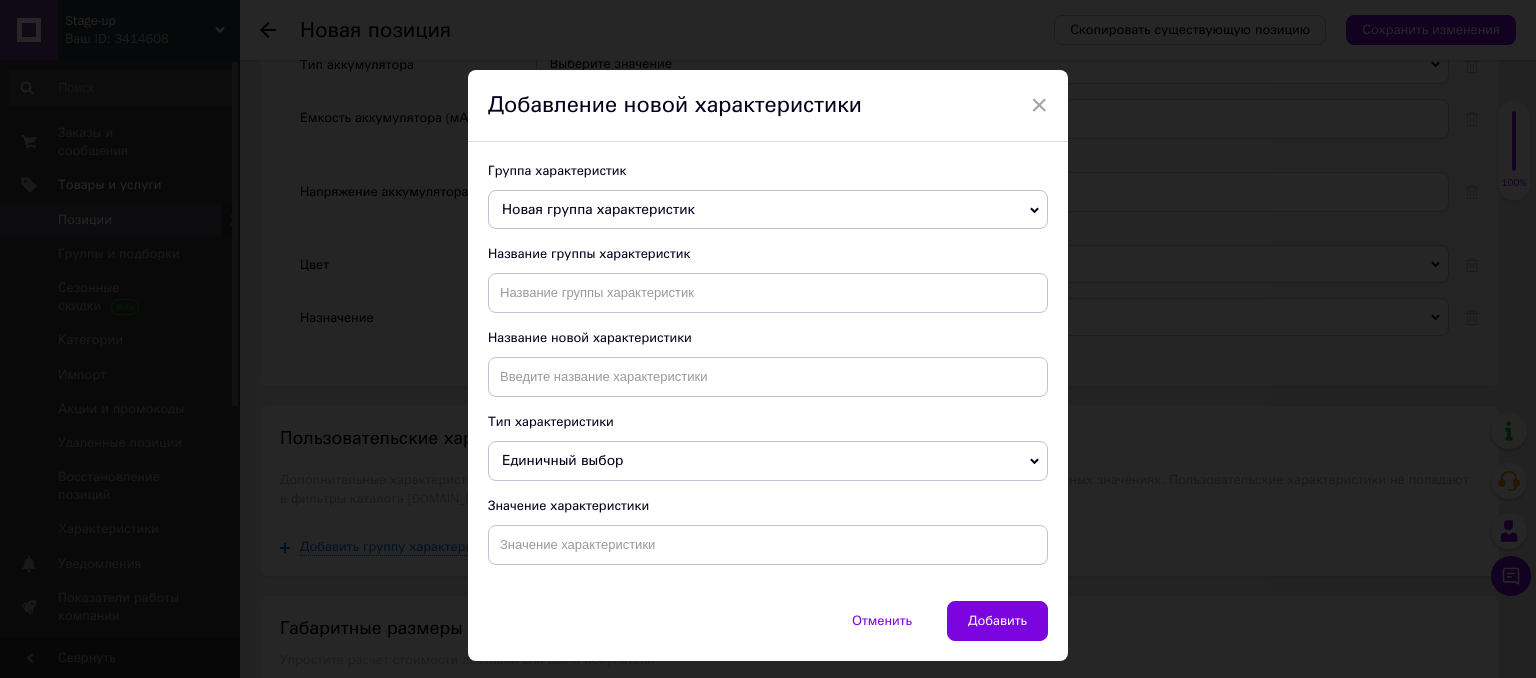 click on "Новая группа характеристик" at bounding box center [598, 209] 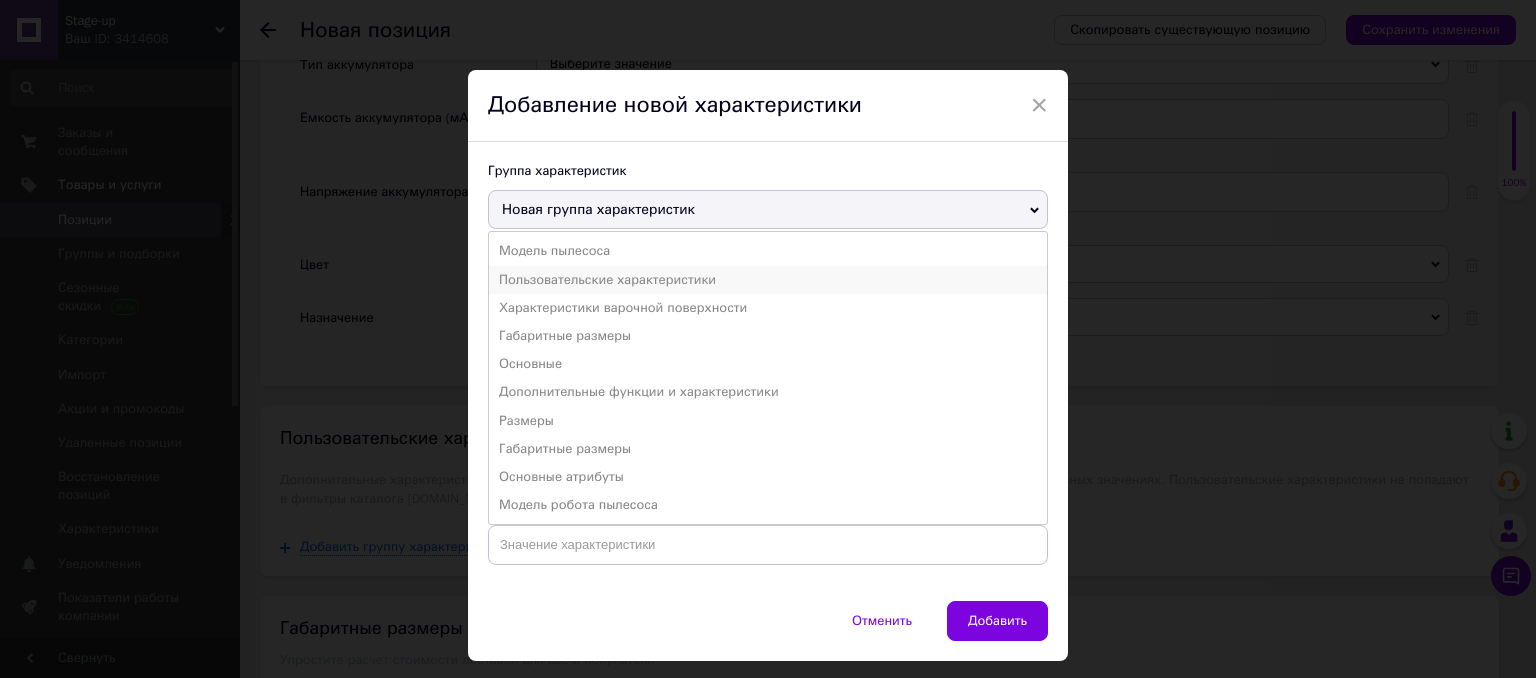 click on "Пользовательские характеристики" at bounding box center (768, 280) 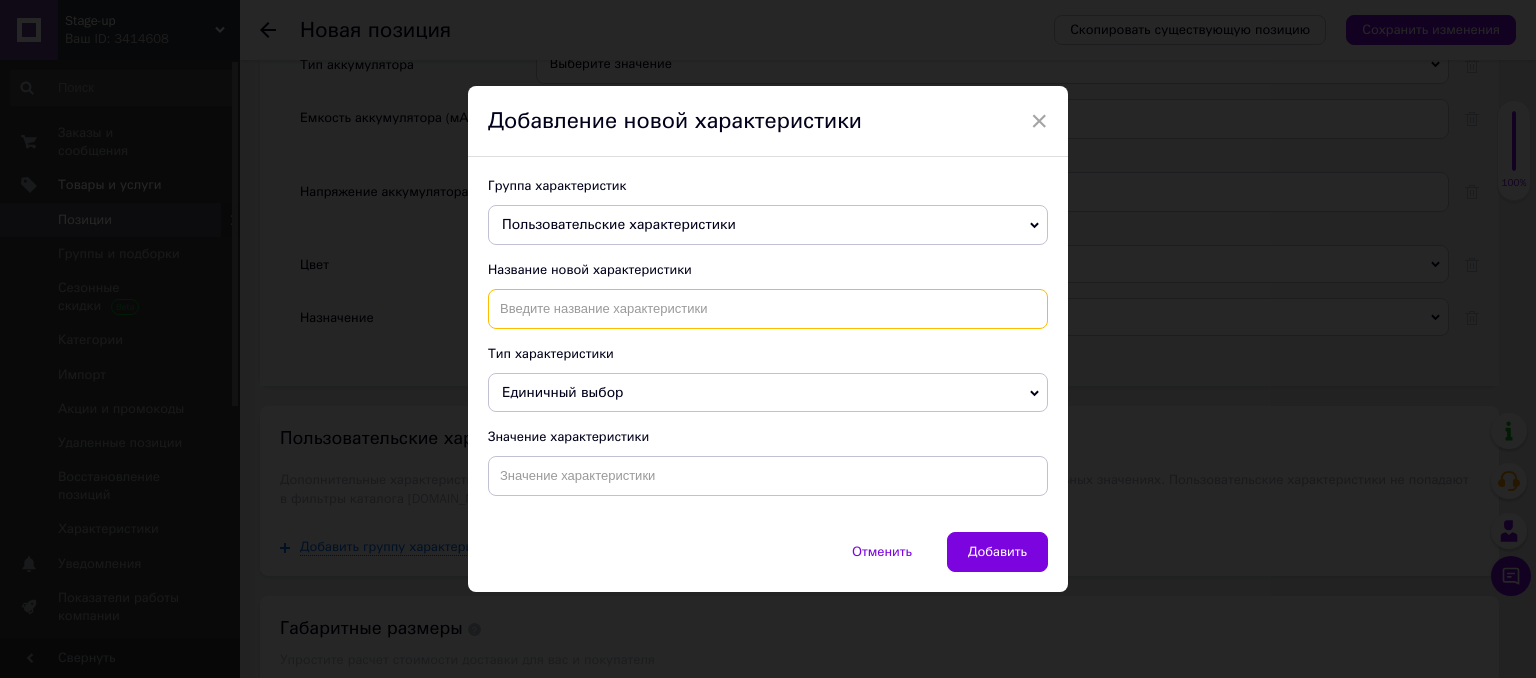 click at bounding box center (768, 309) 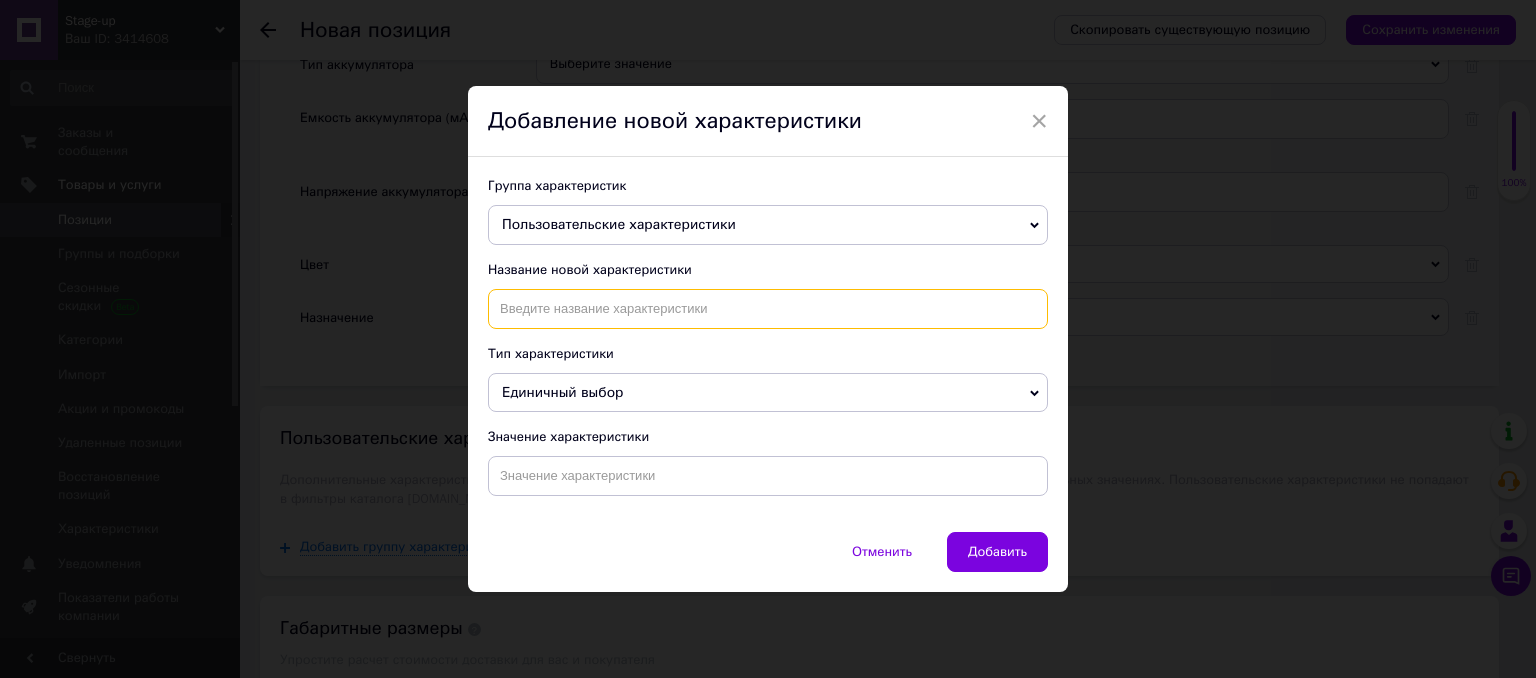 paste on "для моделі [PERSON_NAME]" 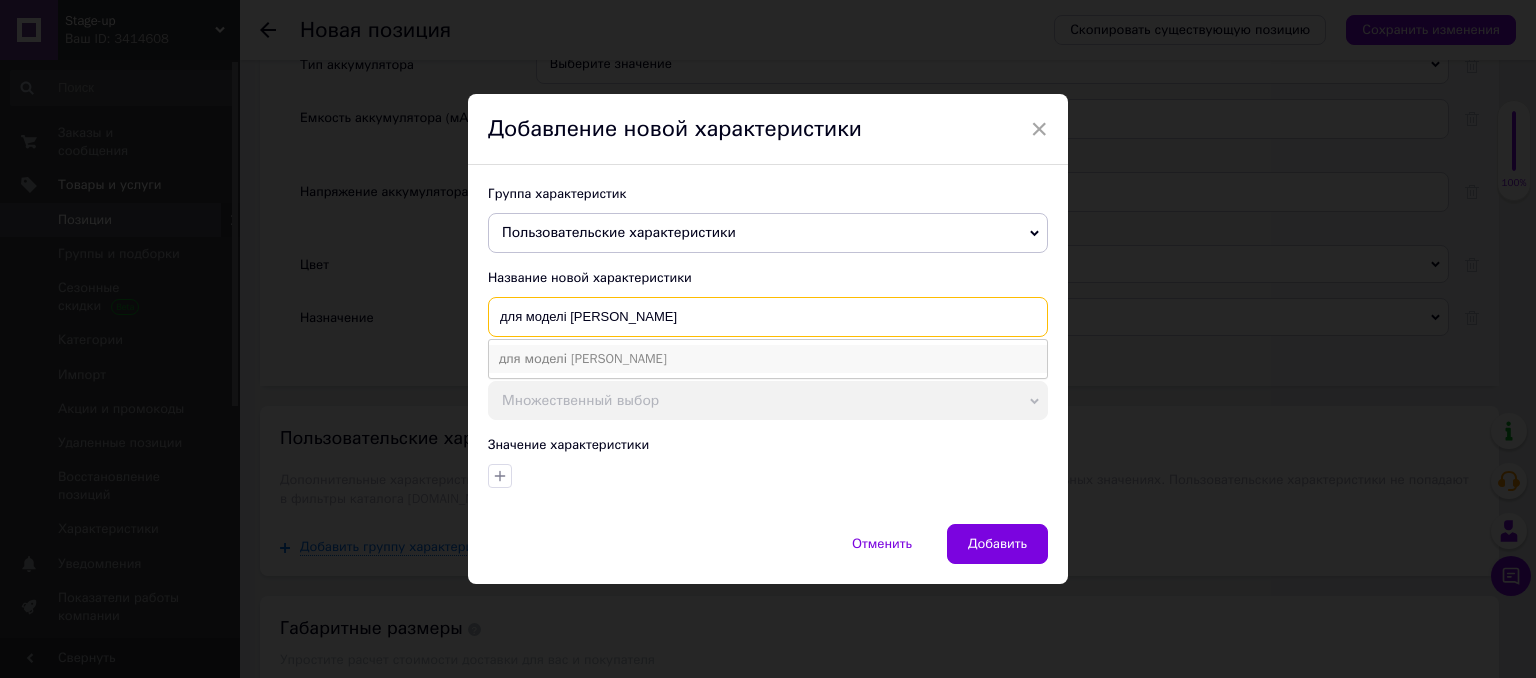 type on "для моделі [PERSON_NAME]" 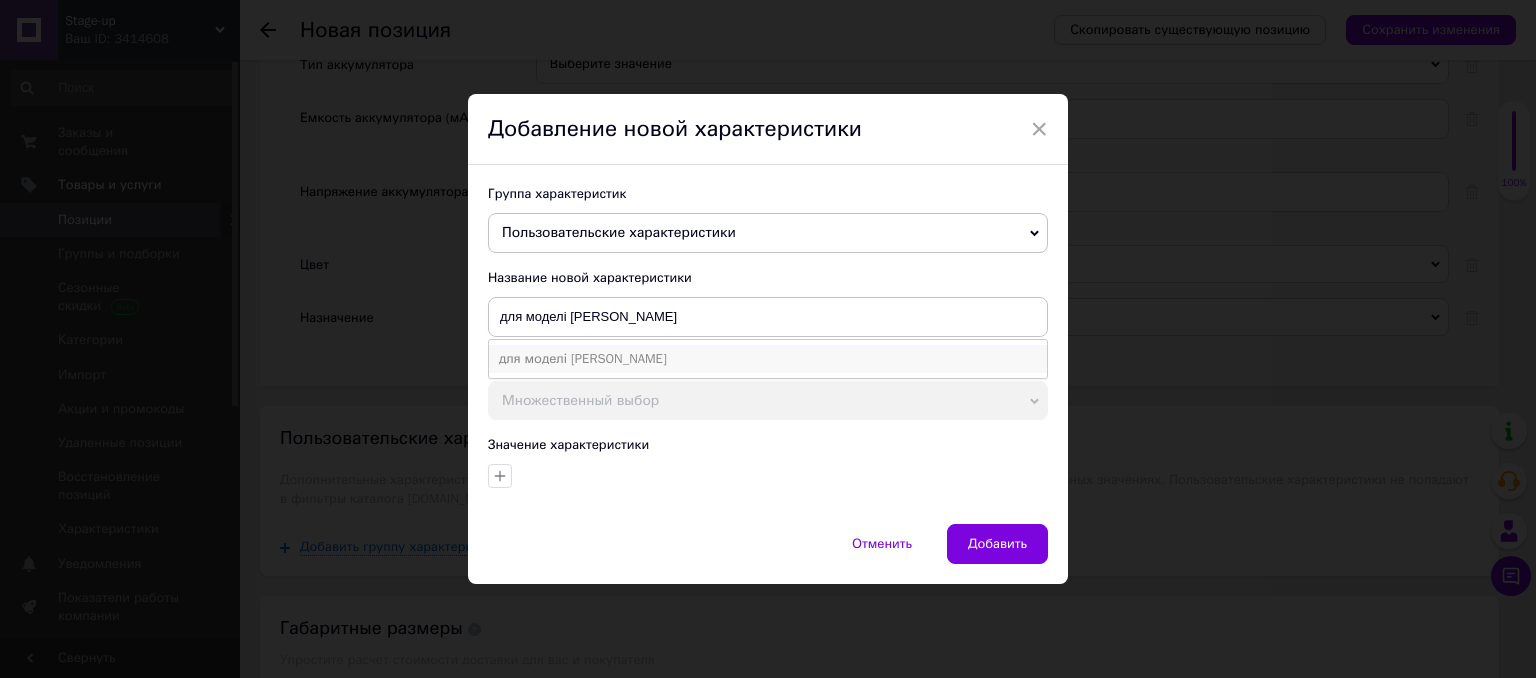 click on "для моделі [PERSON_NAME]" at bounding box center (768, 359) 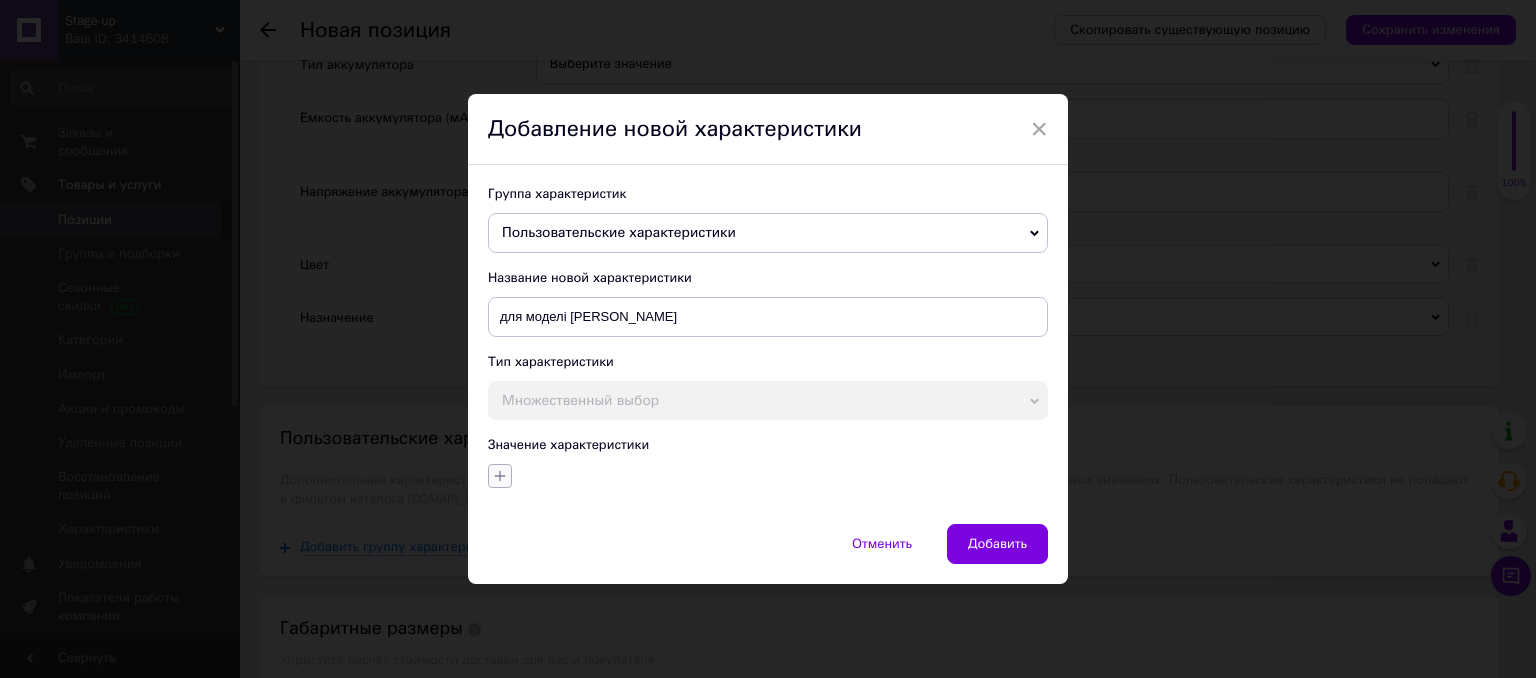 click at bounding box center [500, 476] 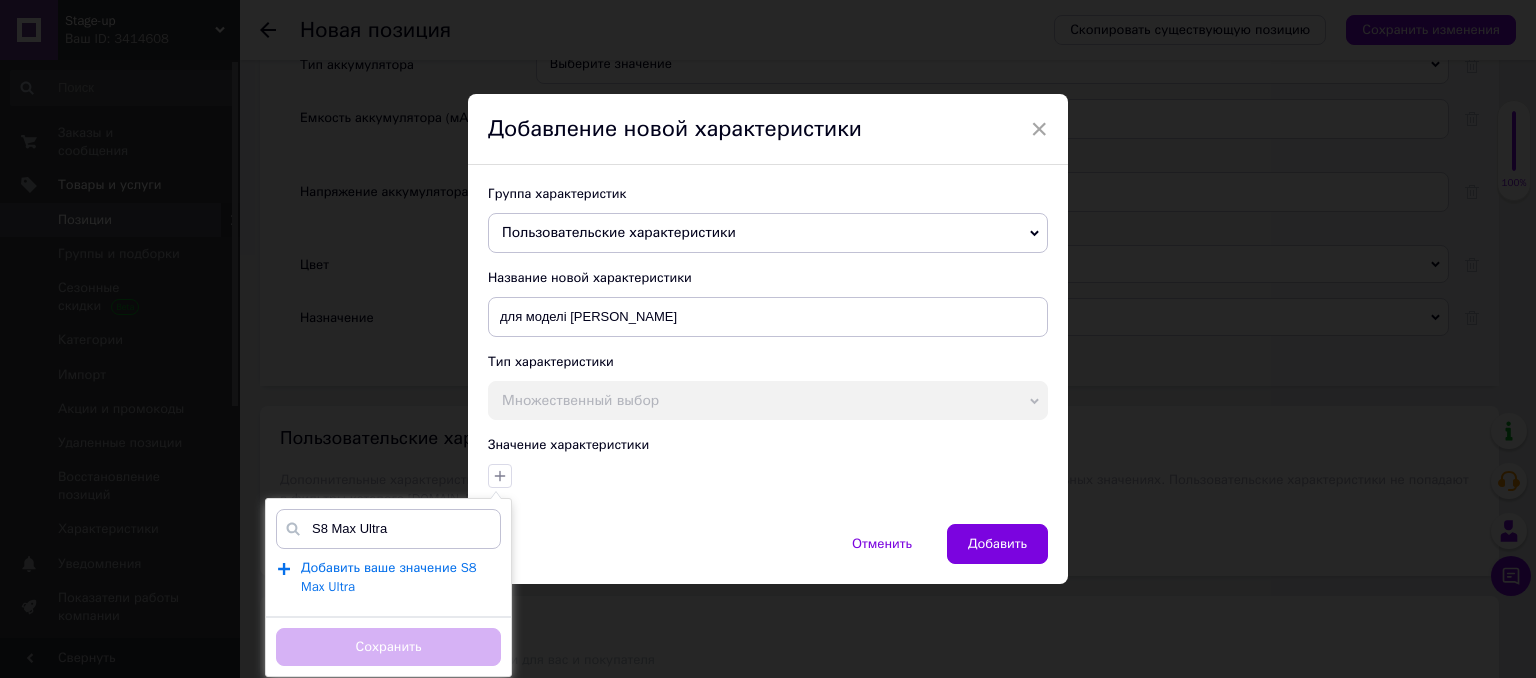 type on "S8 Max Ultra" 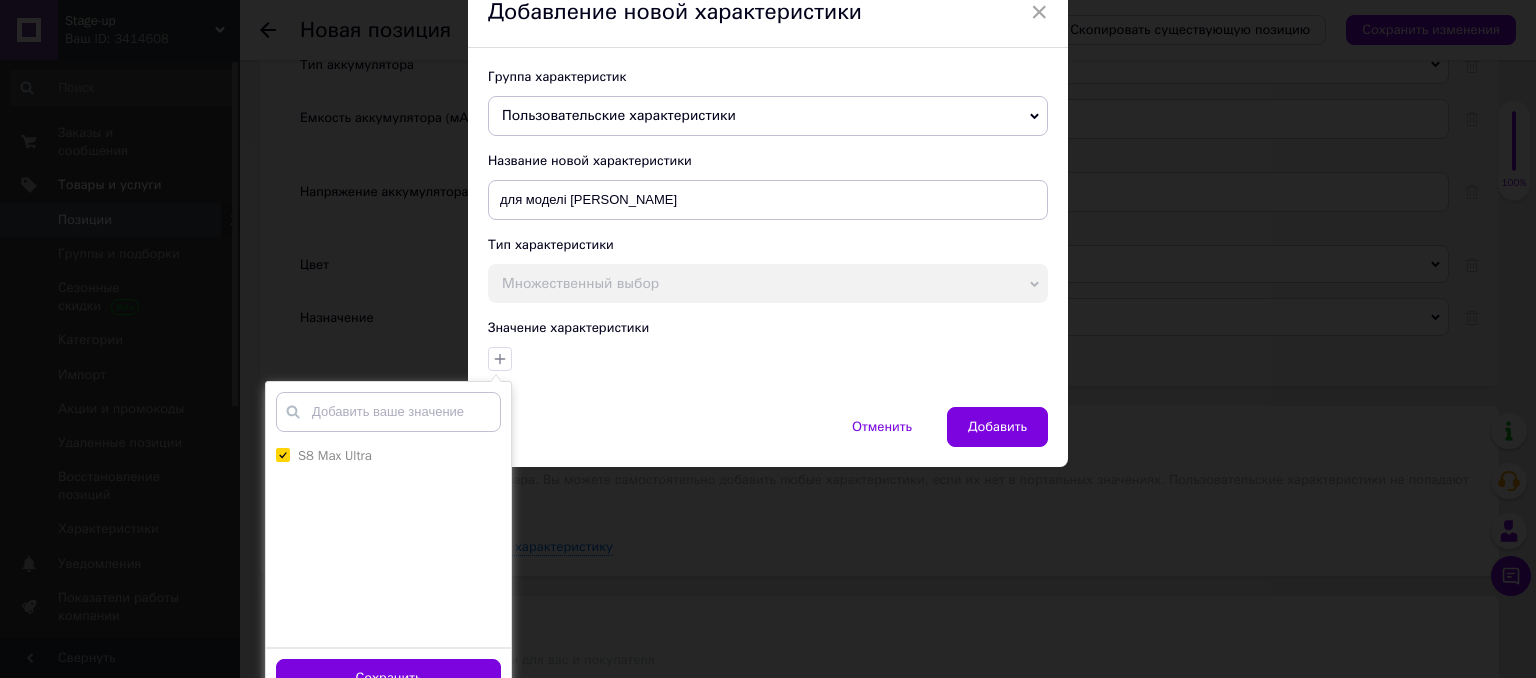 scroll, scrollTop: 144, scrollLeft: 0, axis: vertical 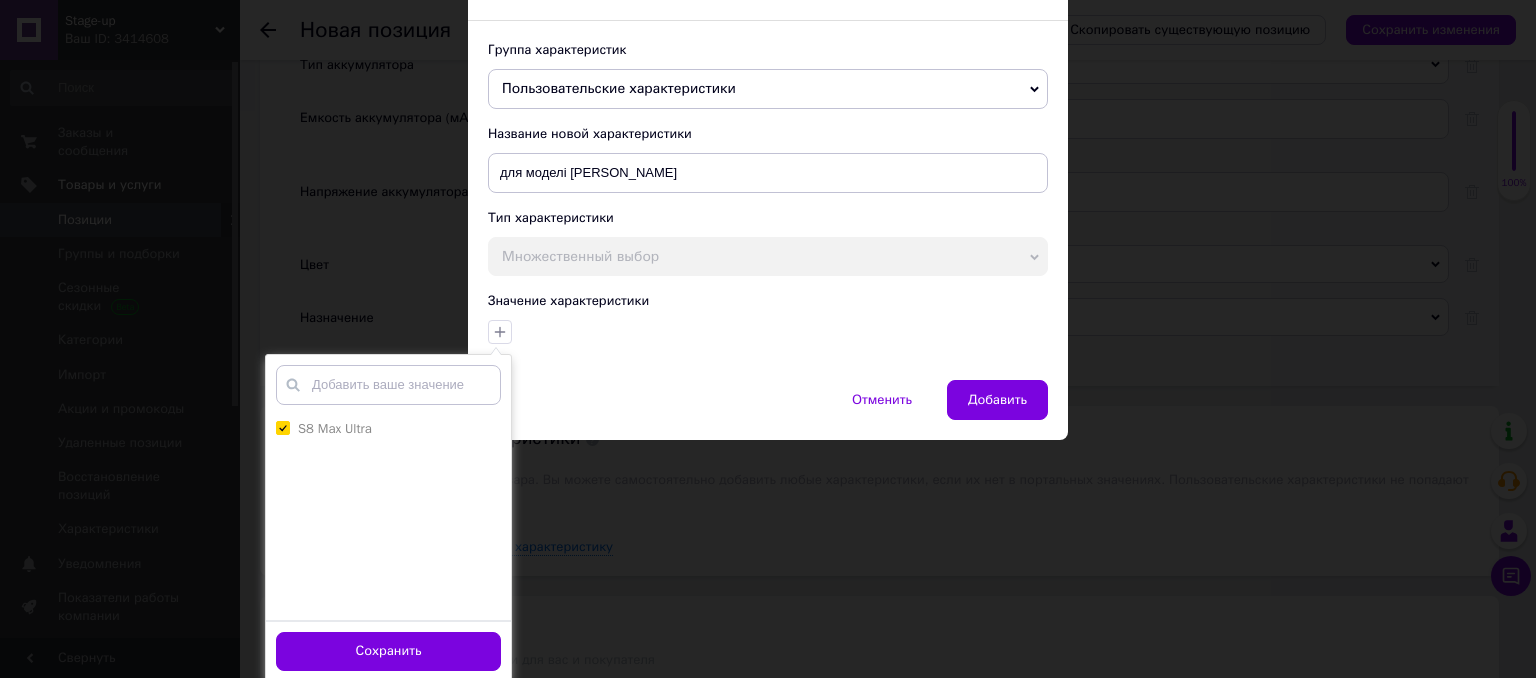 click on "Сохранить" at bounding box center [388, 651] 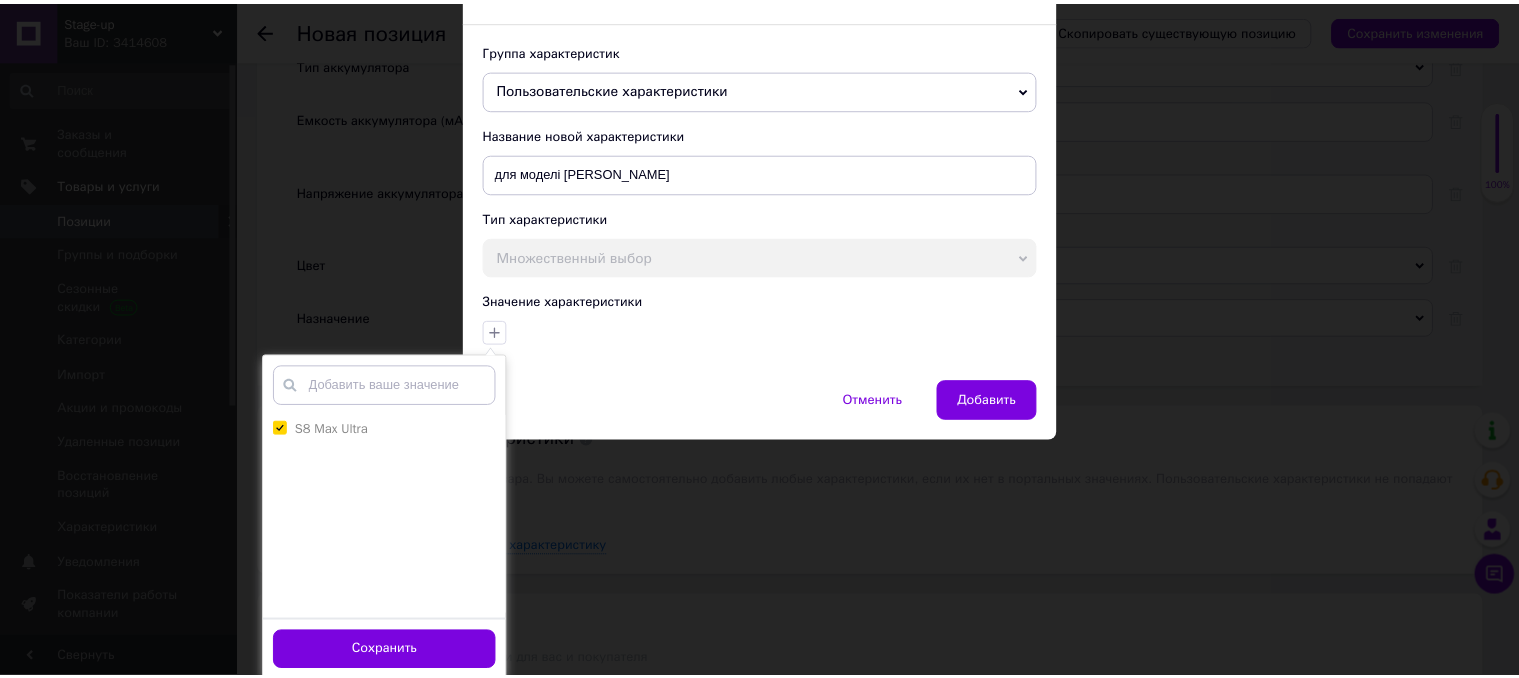 scroll, scrollTop: 0, scrollLeft: 0, axis: both 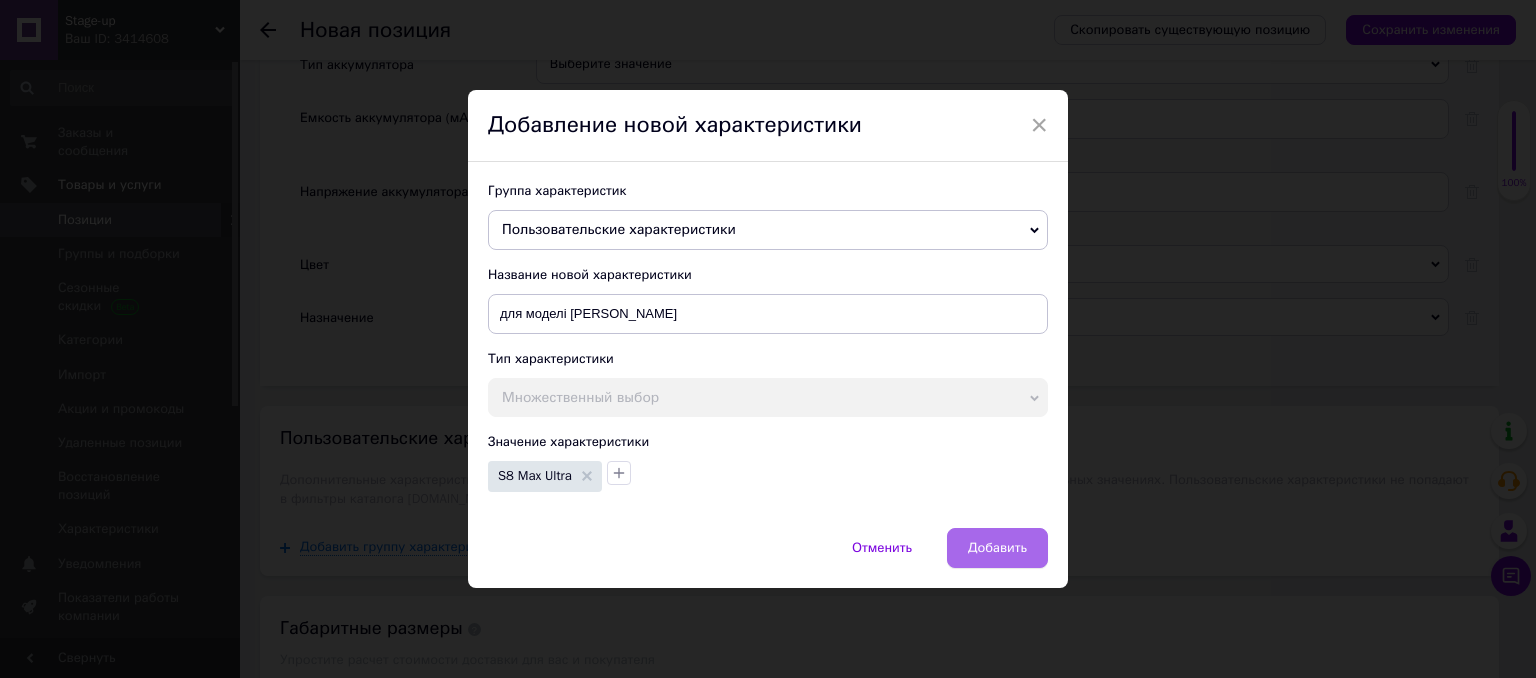 click on "Добавить" at bounding box center [997, 548] 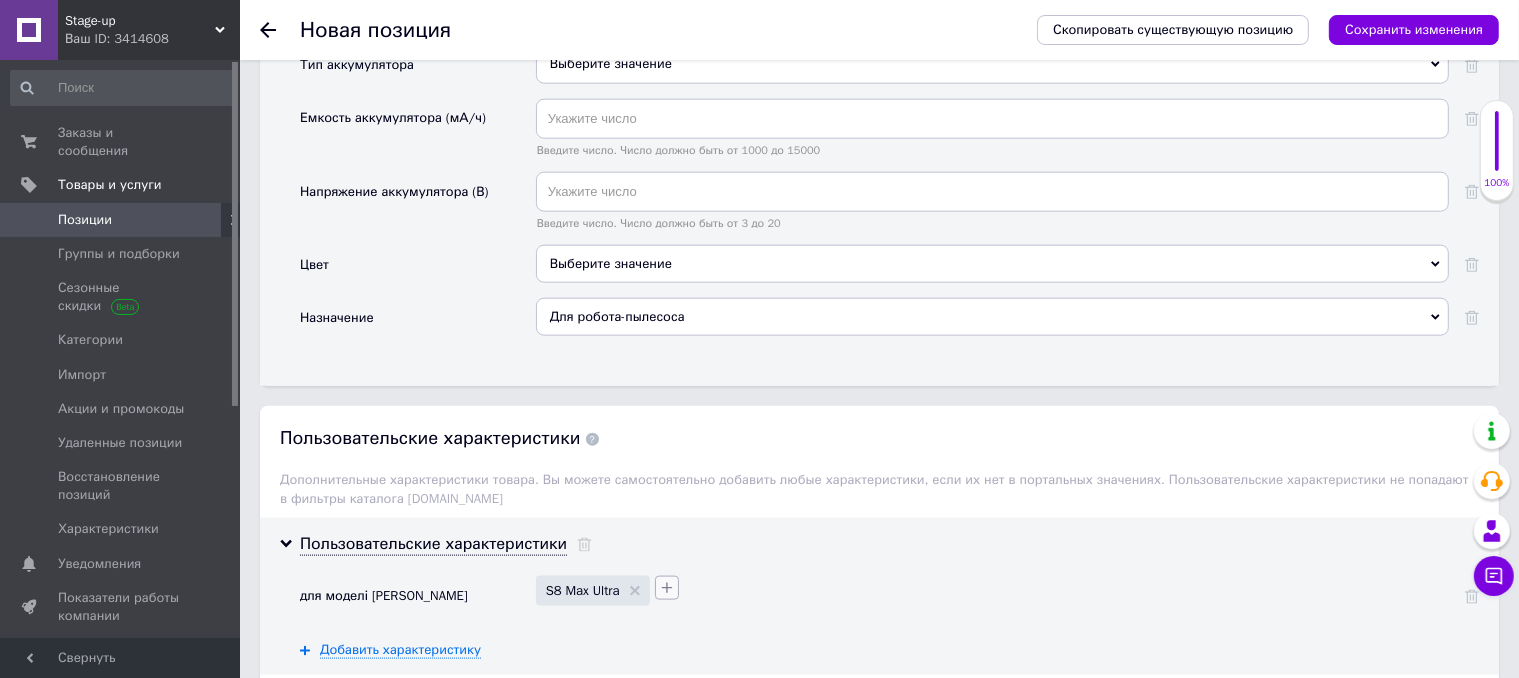 drag, startPoint x: 681, startPoint y: 577, endPoint x: 670, endPoint y: 580, distance: 11.401754 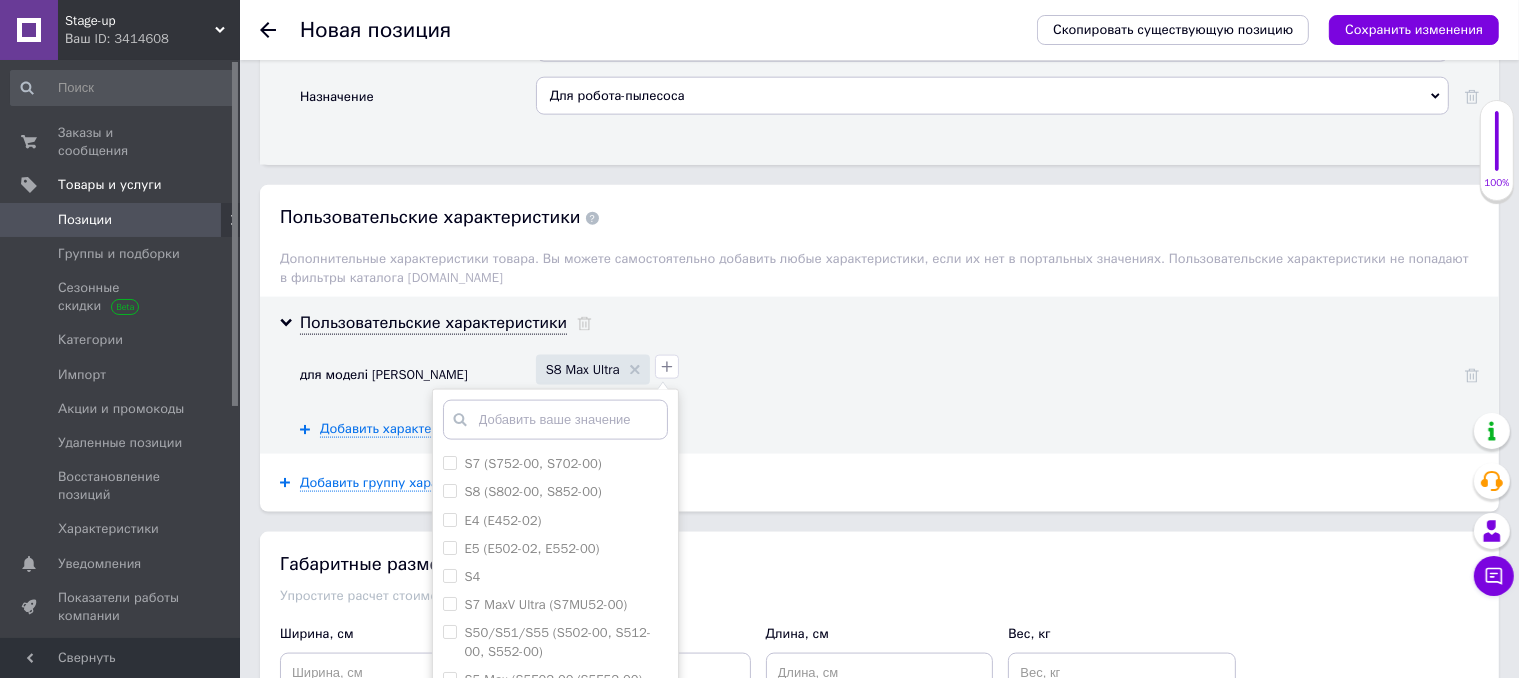 scroll, scrollTop: 2700, scrollLeft: 0, axis: vertical 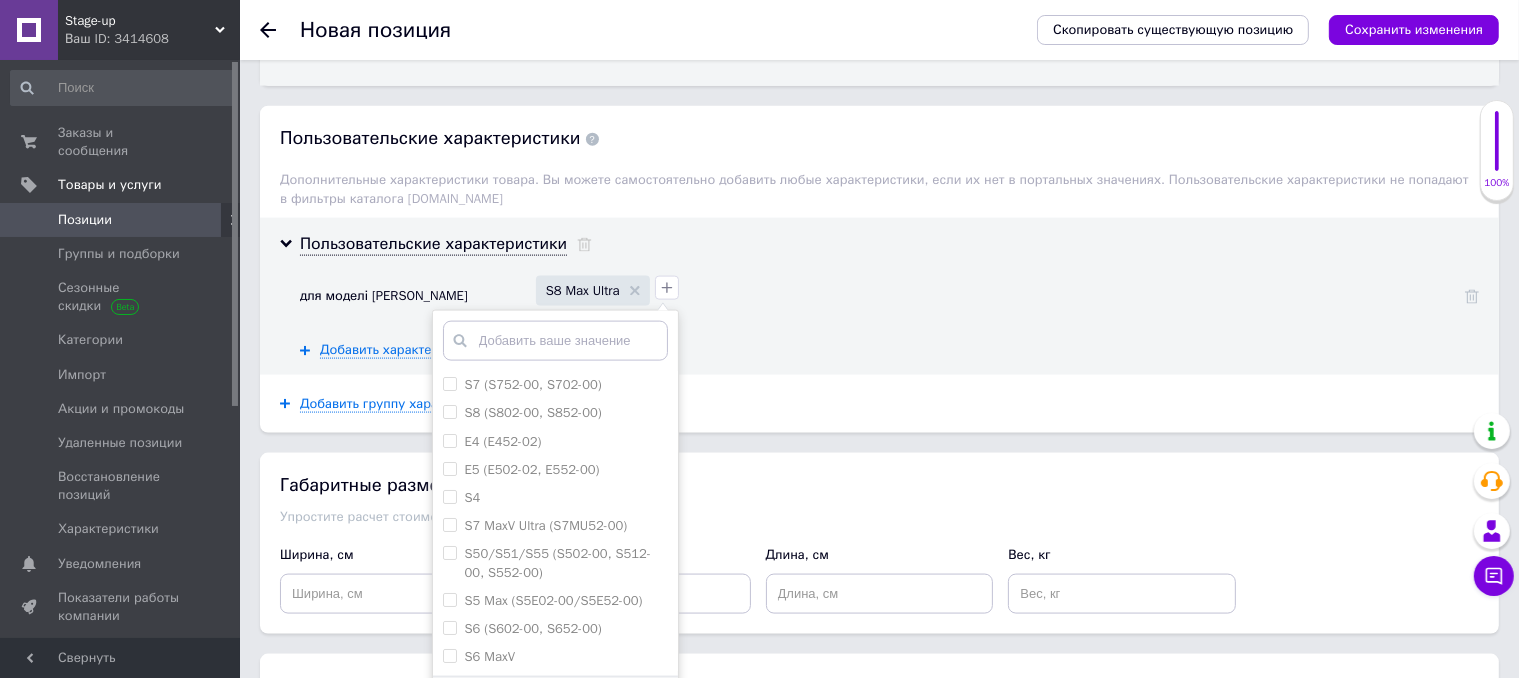 type on "ы" 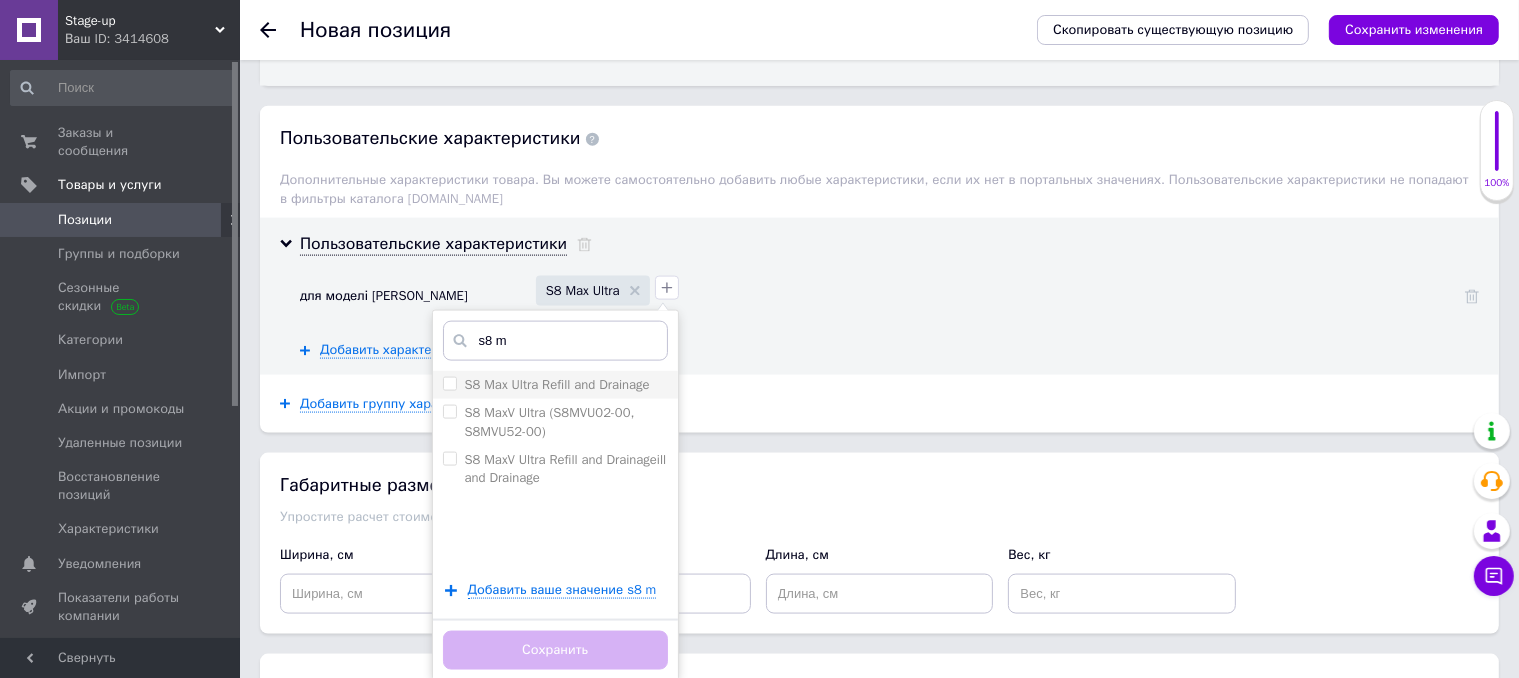 type on "s8 m" 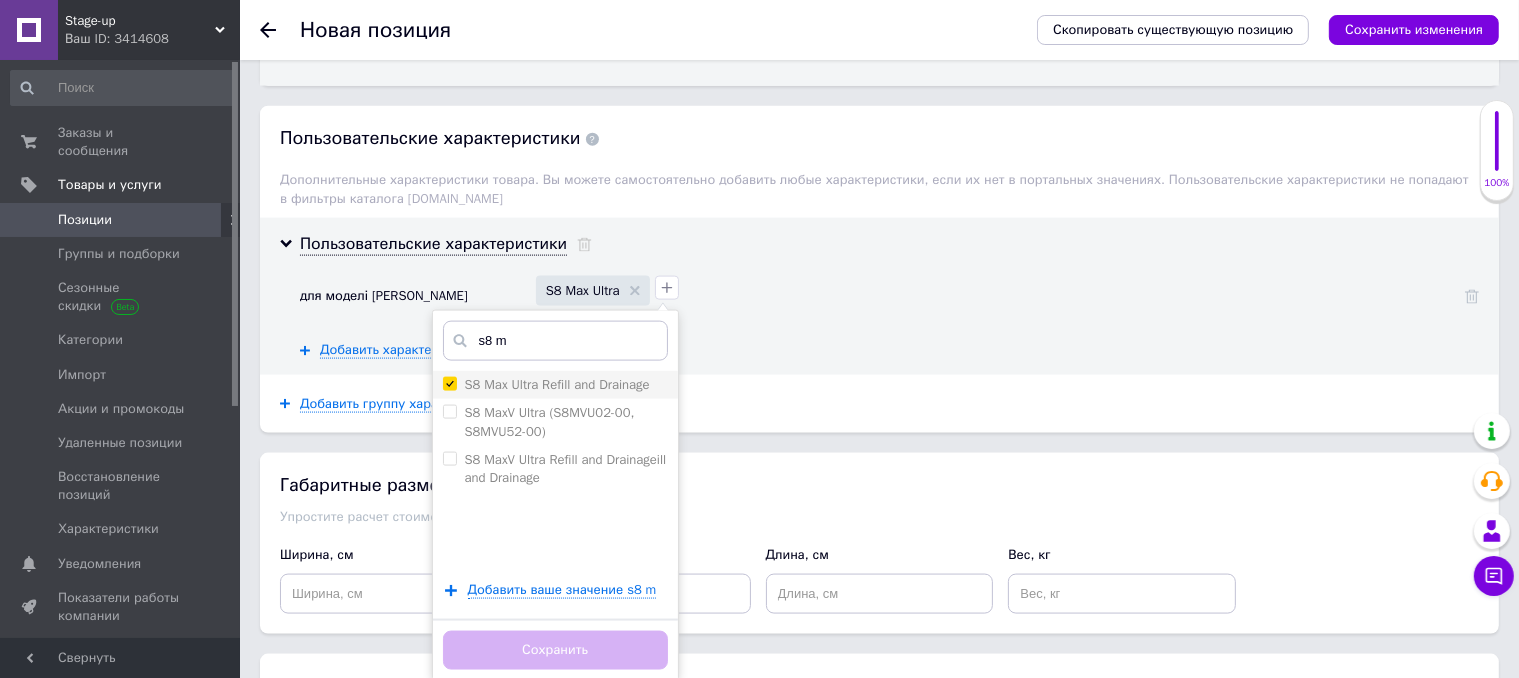 checkbox on "true" 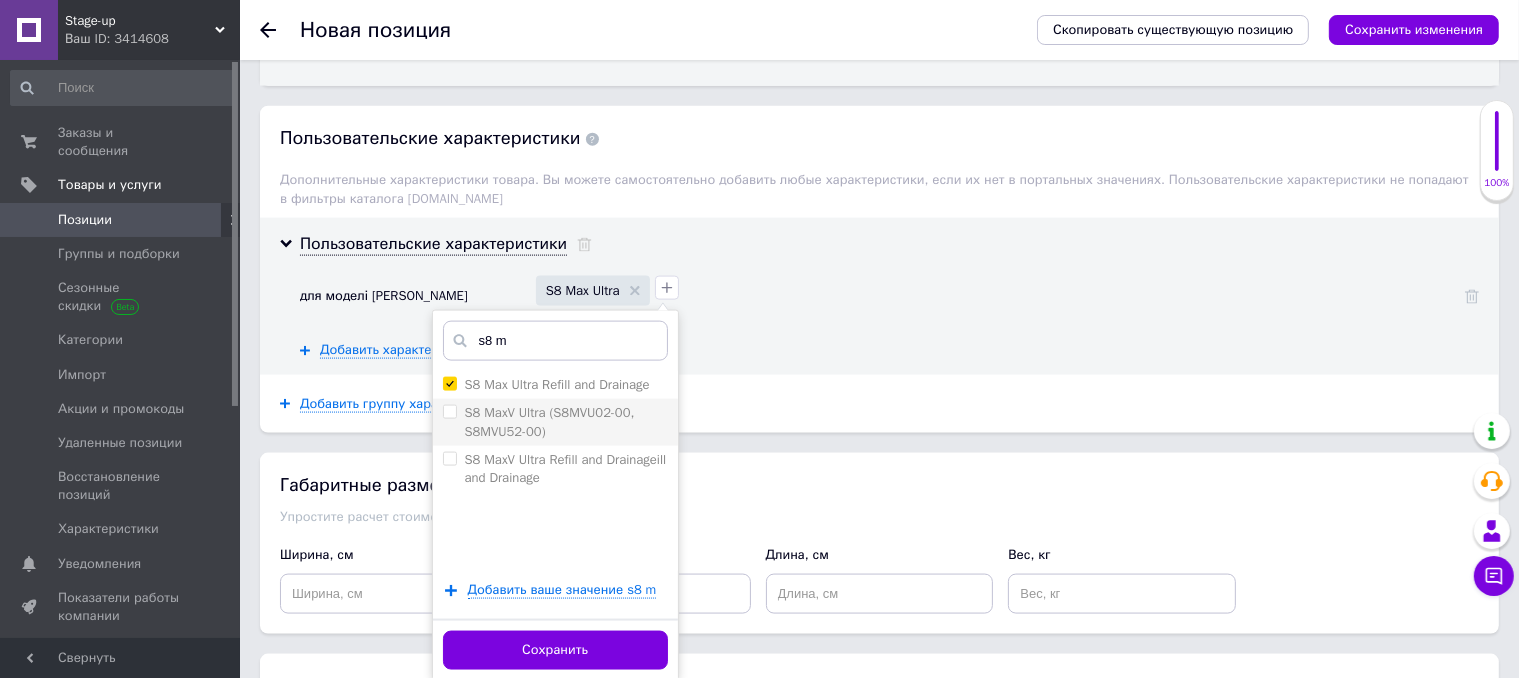 click on "S8 MaxV Ultra (S8MVU02-00, S8MVU52-00)" at bounding box center (449, 411) 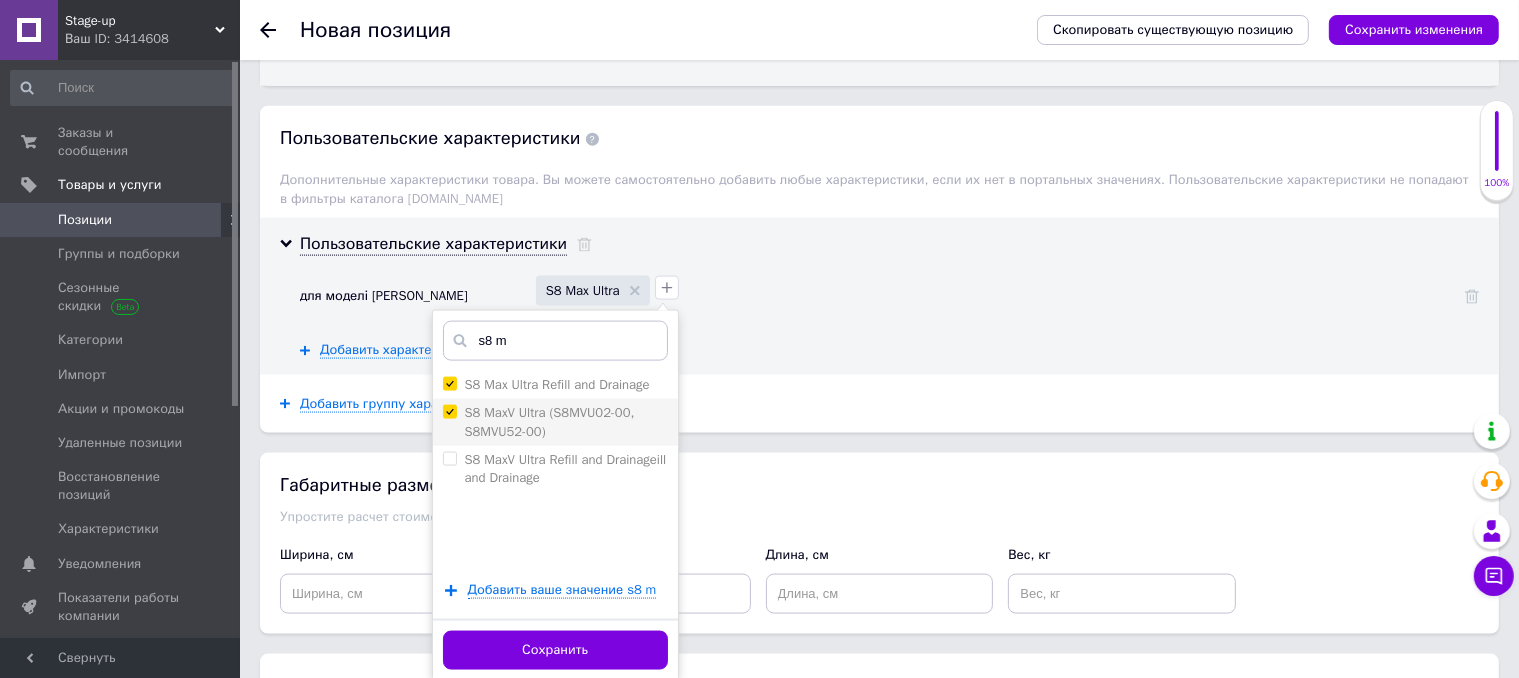 checkbox on "true" 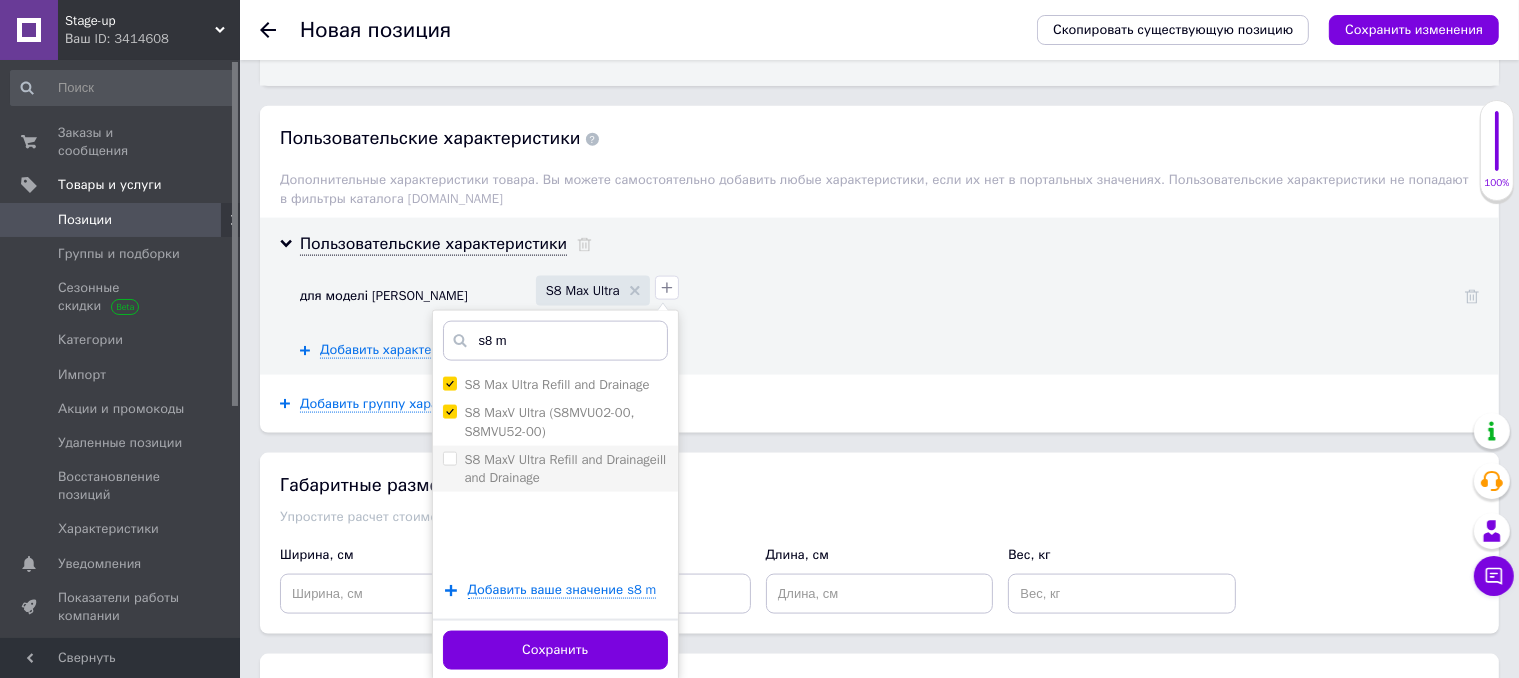 click on "S8 MaxV Ultra Refill and Drainageill and Drainage" at bounding box center (449, 458) 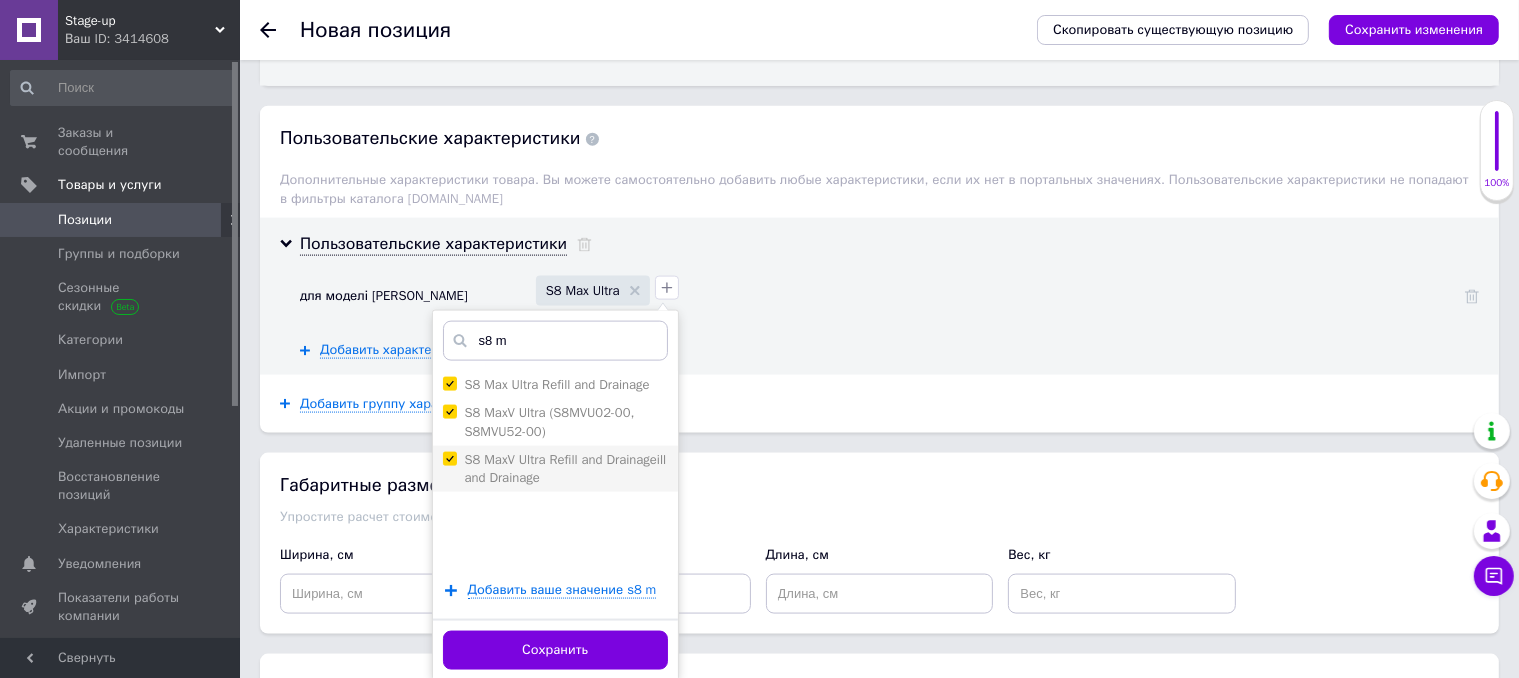 checkbox on "true" 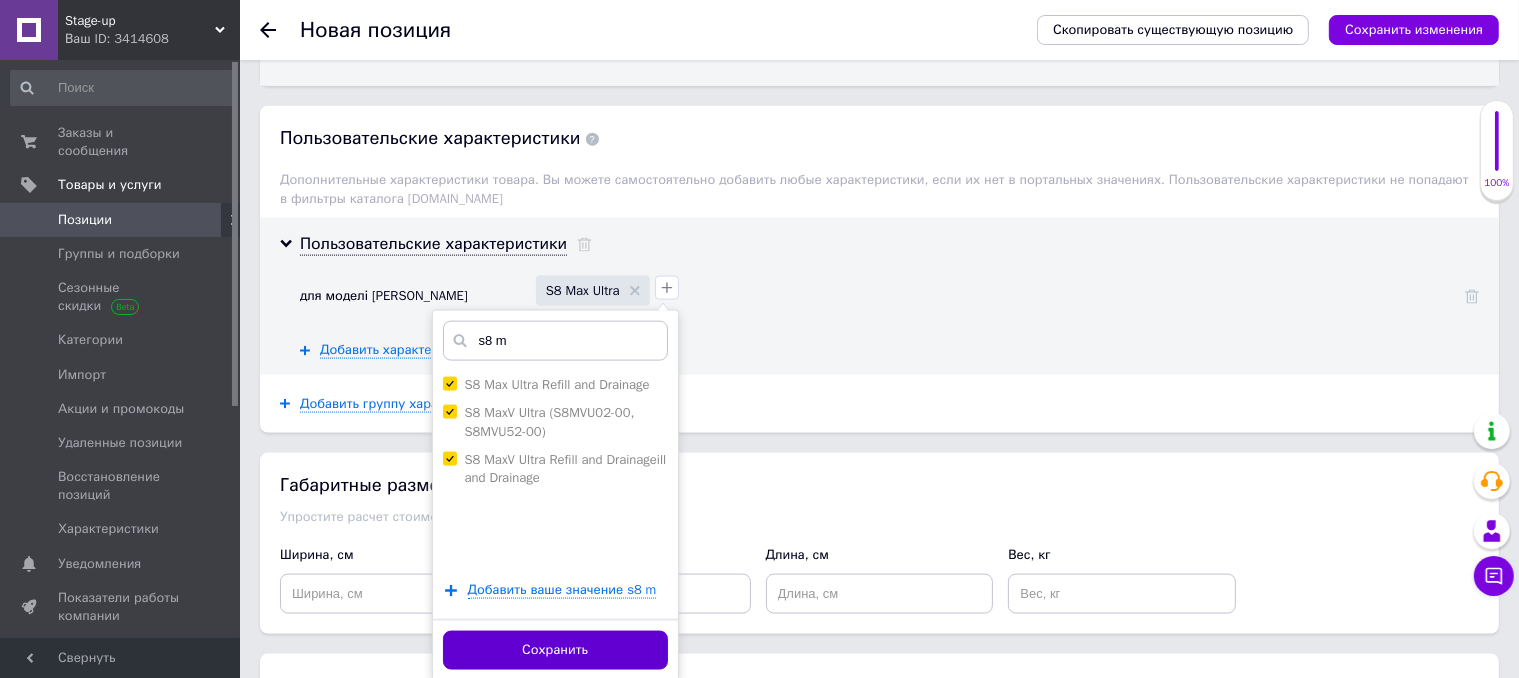 click on "Сохранить" at bounding box center [555, 650] 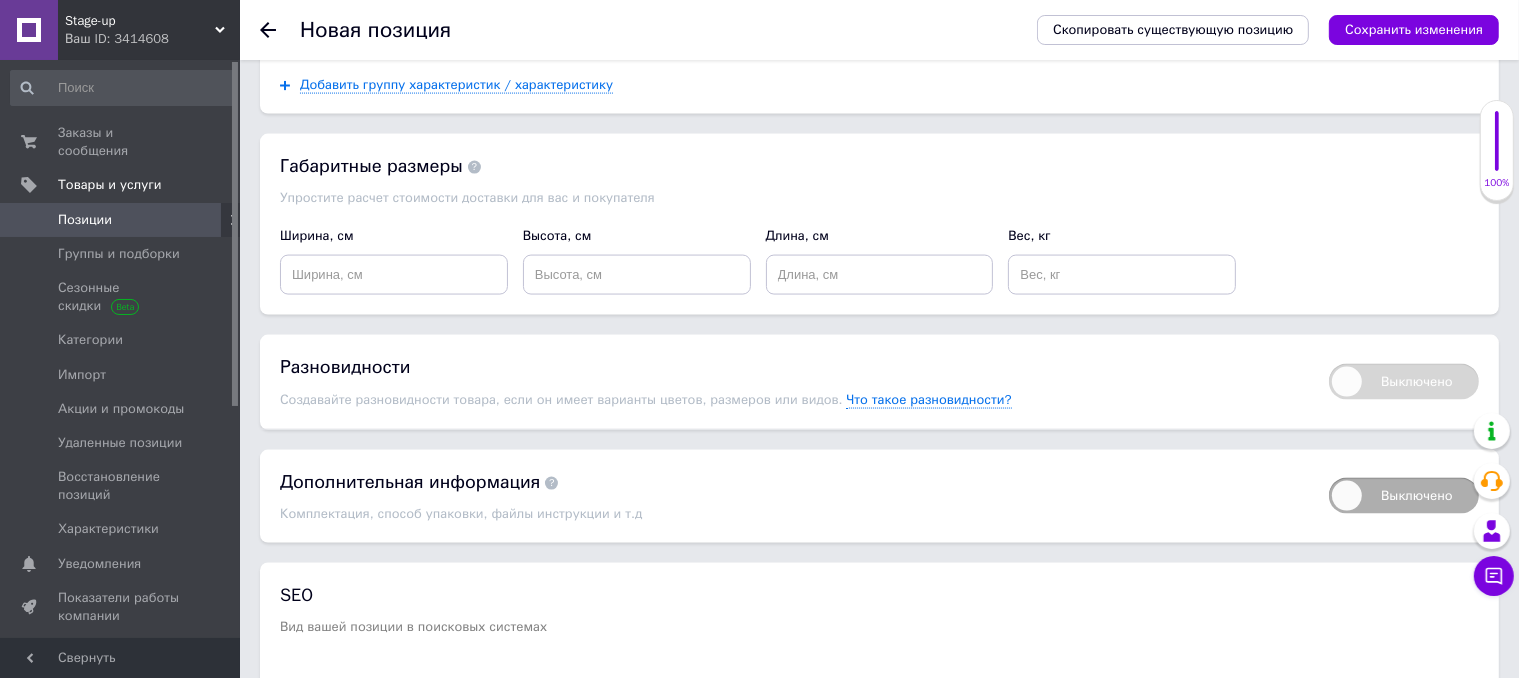 scroll, scrollTop: 3100, scrollLeft: 0, axis: vertical 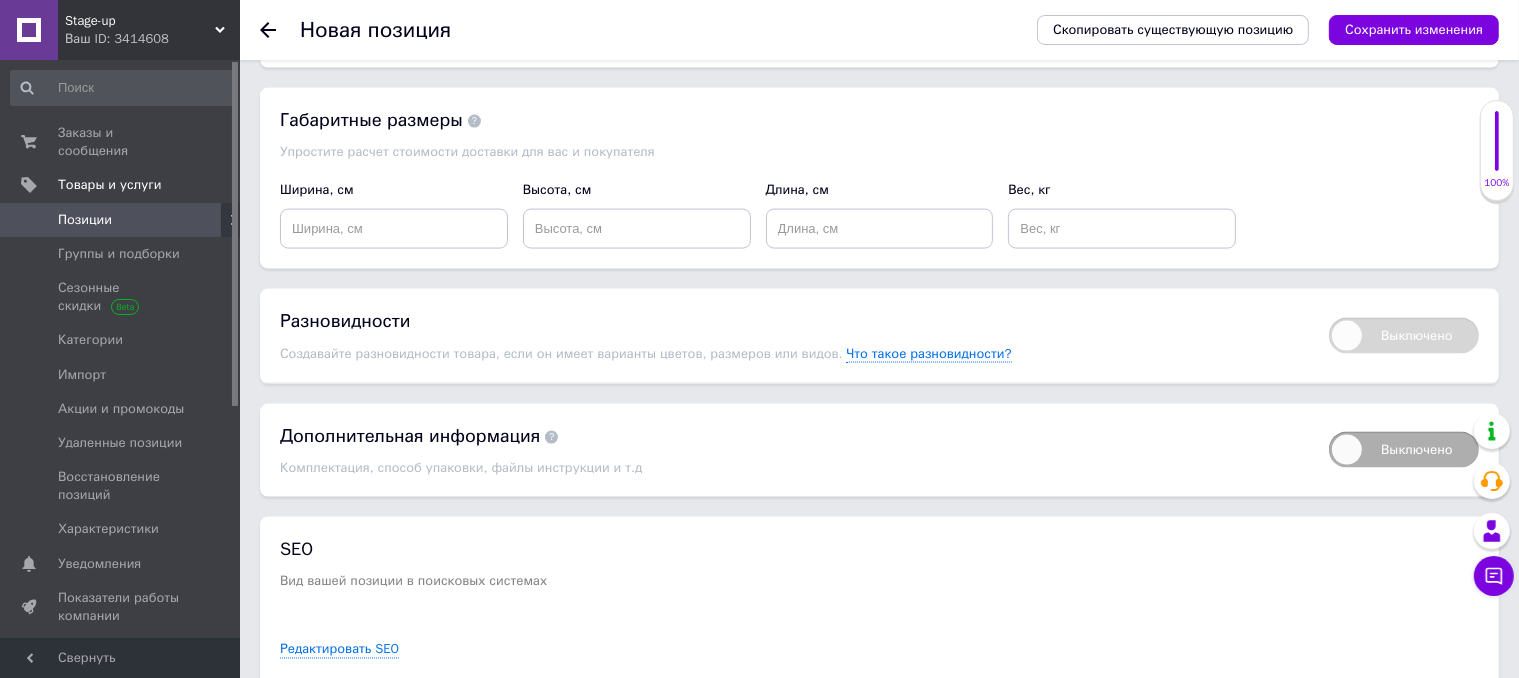 click on "SEO Вид вашей позиции в поисковых системах Редактировать SEO" at bounding box center (879, 603) 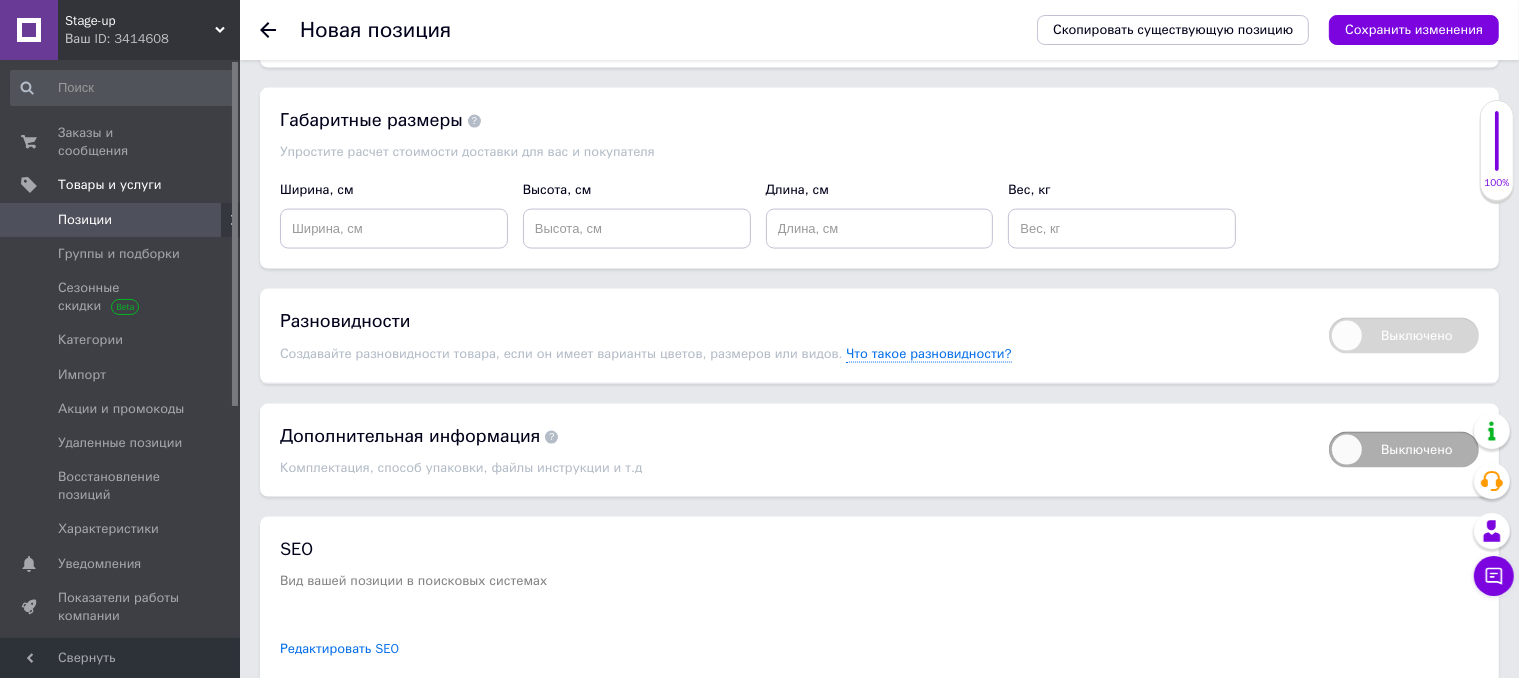 click on "Редактировать SEO" at bounding box center [339, 649] 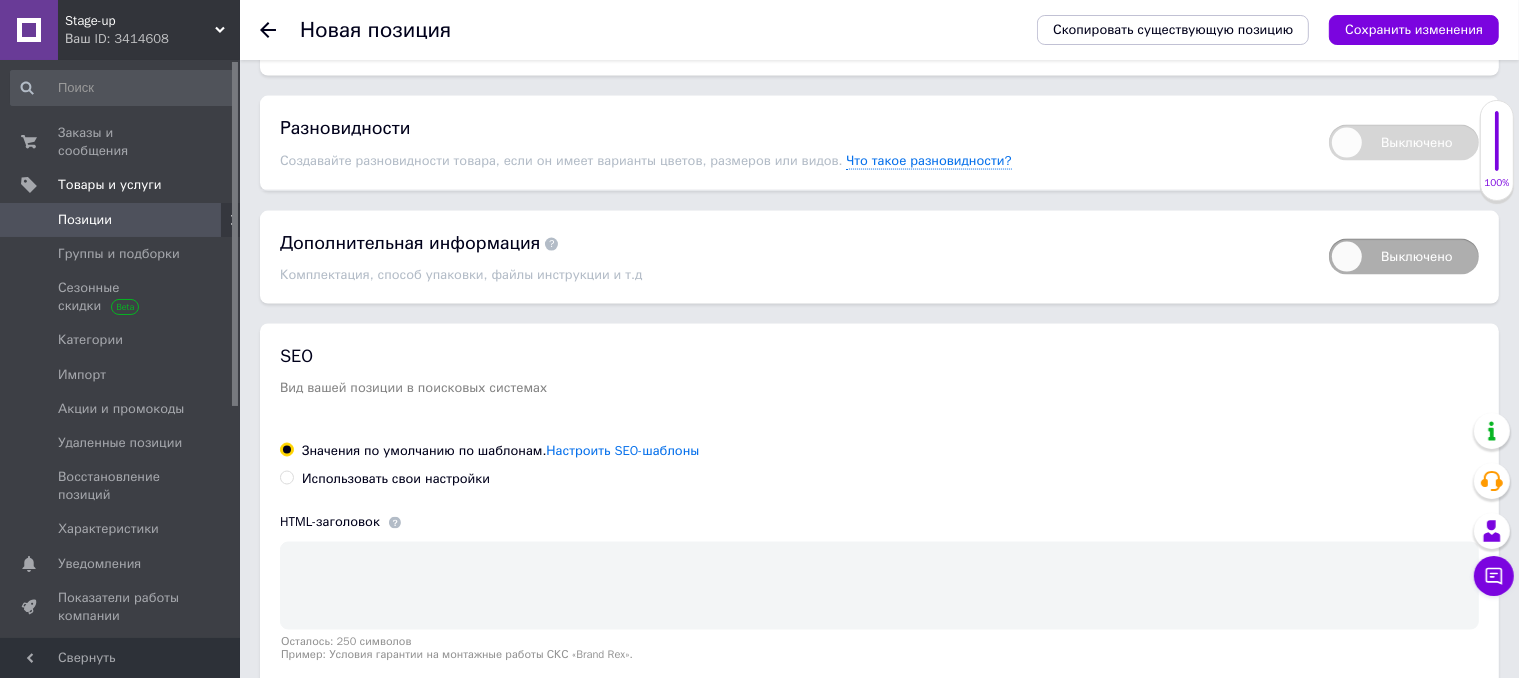 scroll, scrollTop: 3500, scrollLeft: 0, axis: vertical 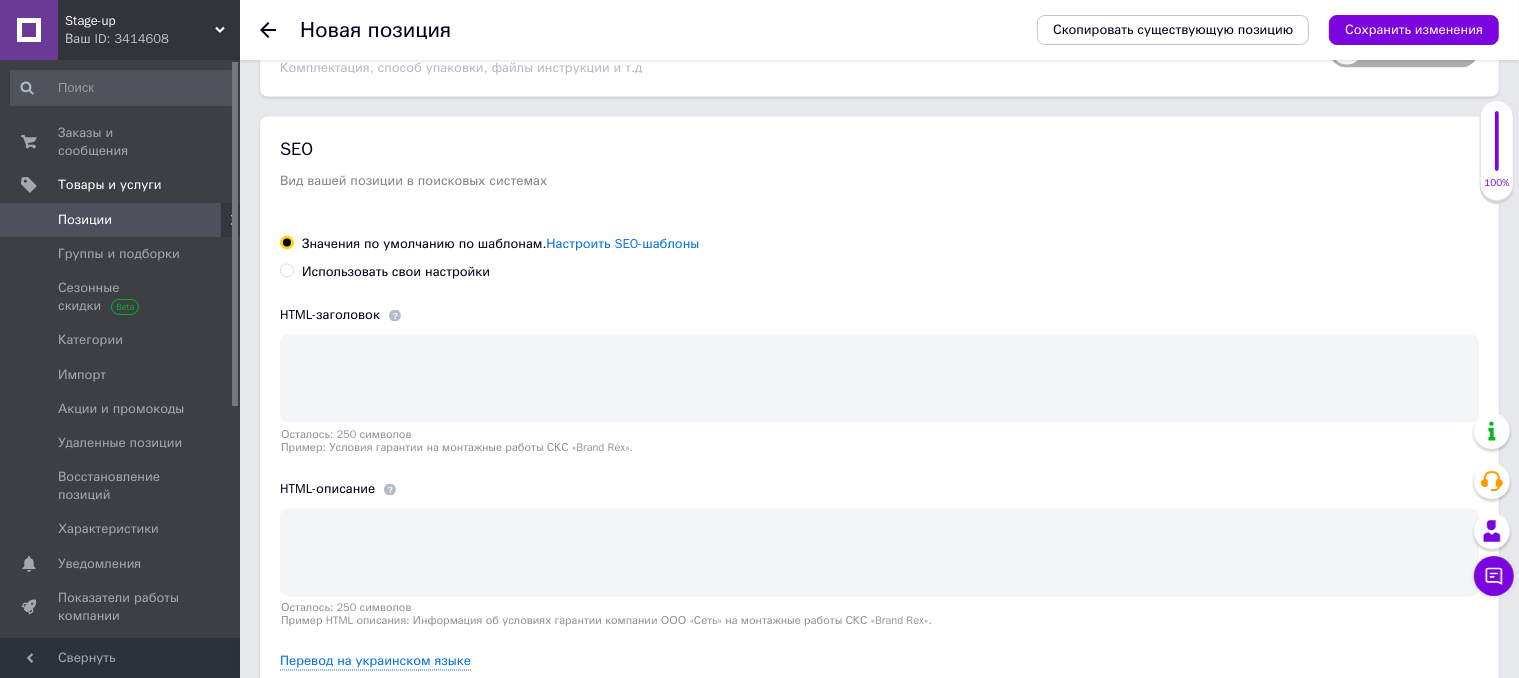 click on "Использовать свои настройки" at bounding box center (286, 270) 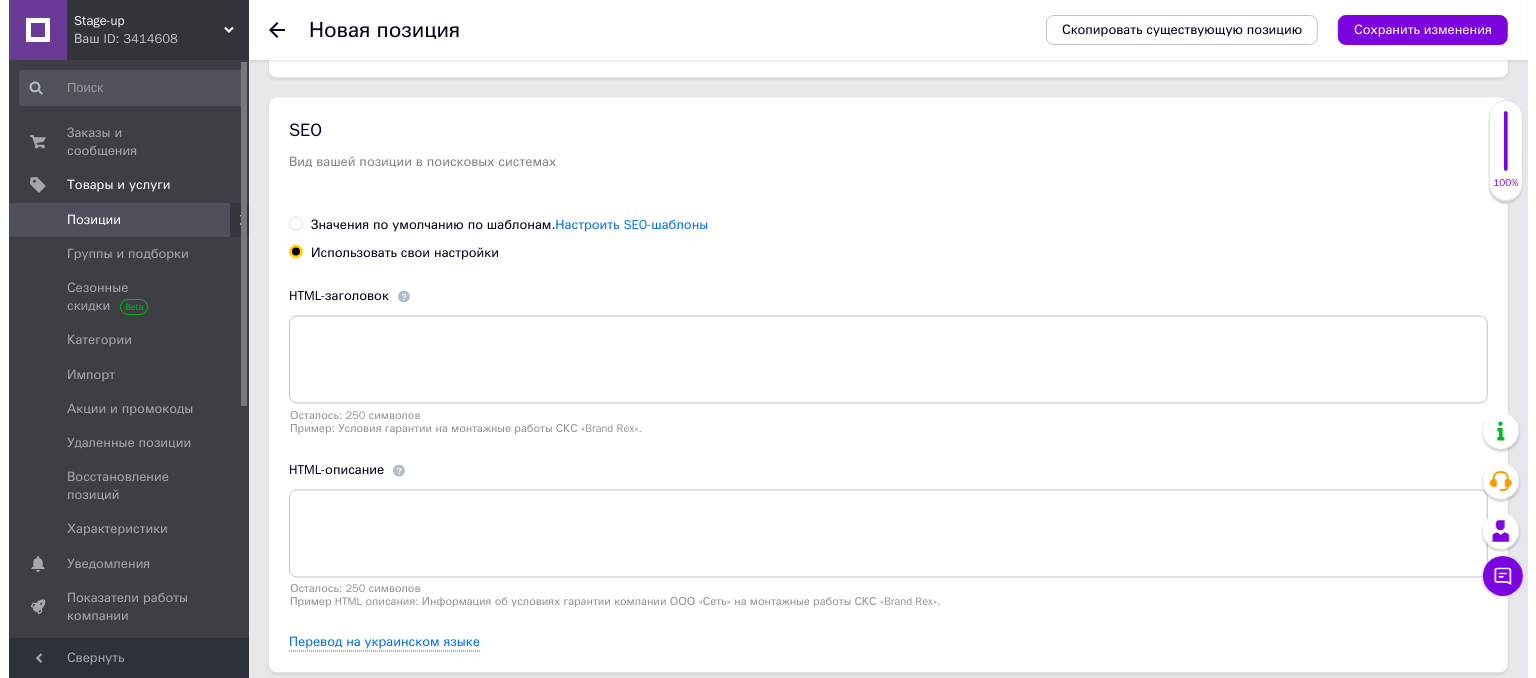 scroll, scrollTop: 3581, scrollLeft: 0, axis: vertical 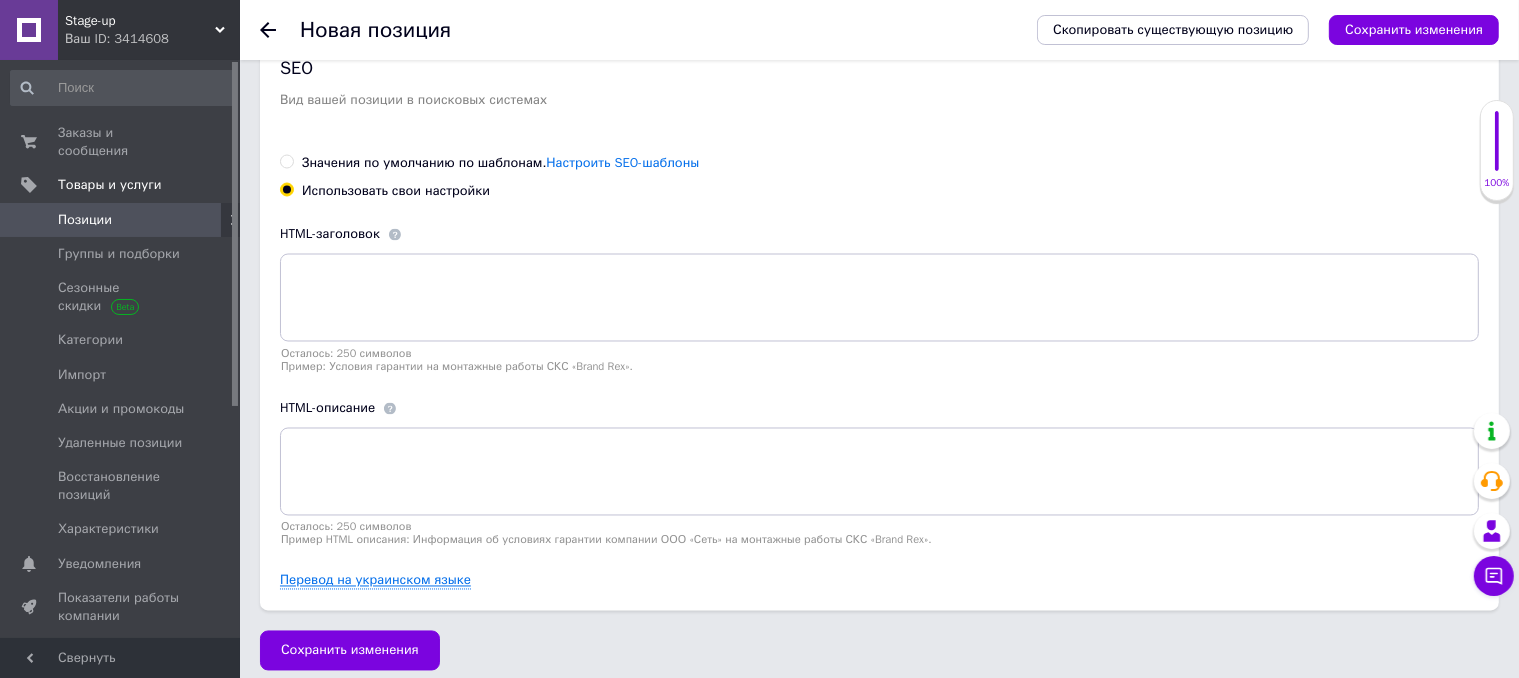 click on "Перевод на украинском языке" at bounding box center [375, 581] 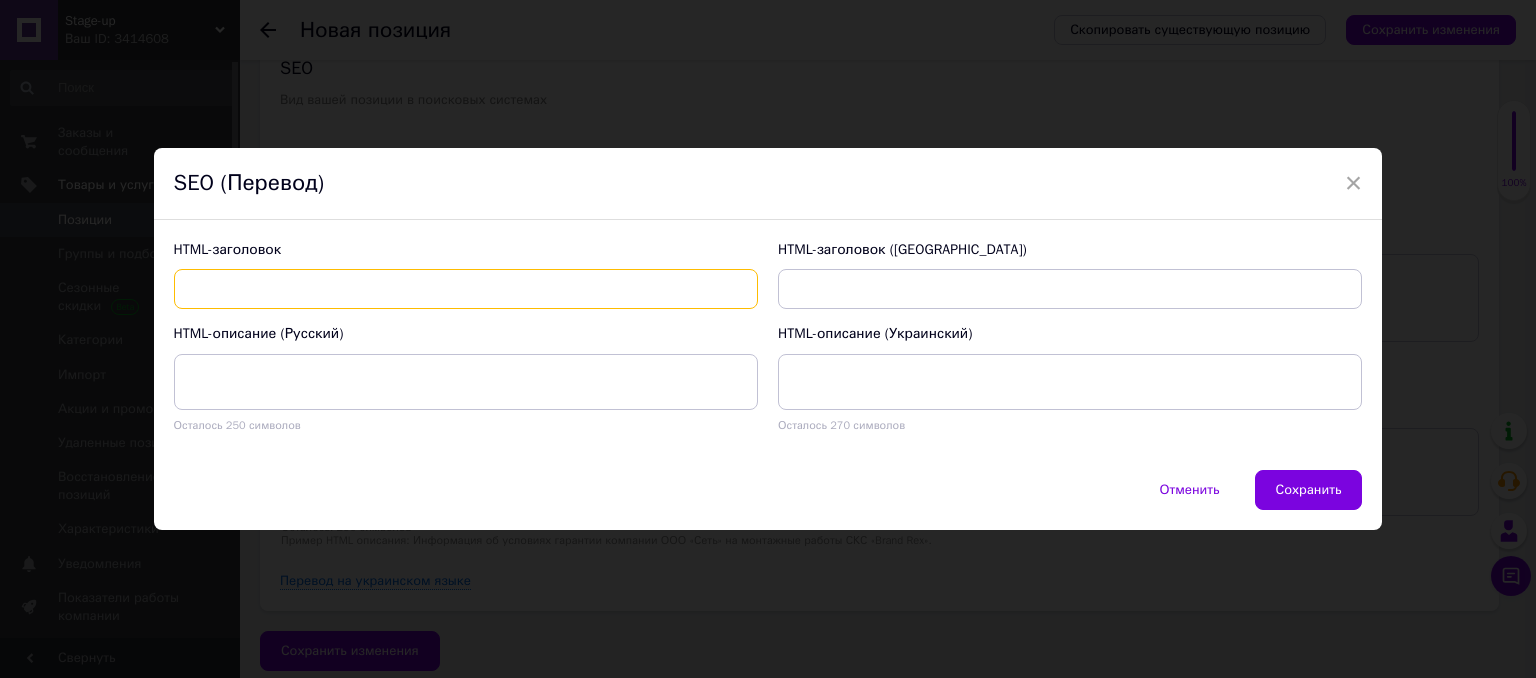 click at bounding box center (466, 289) 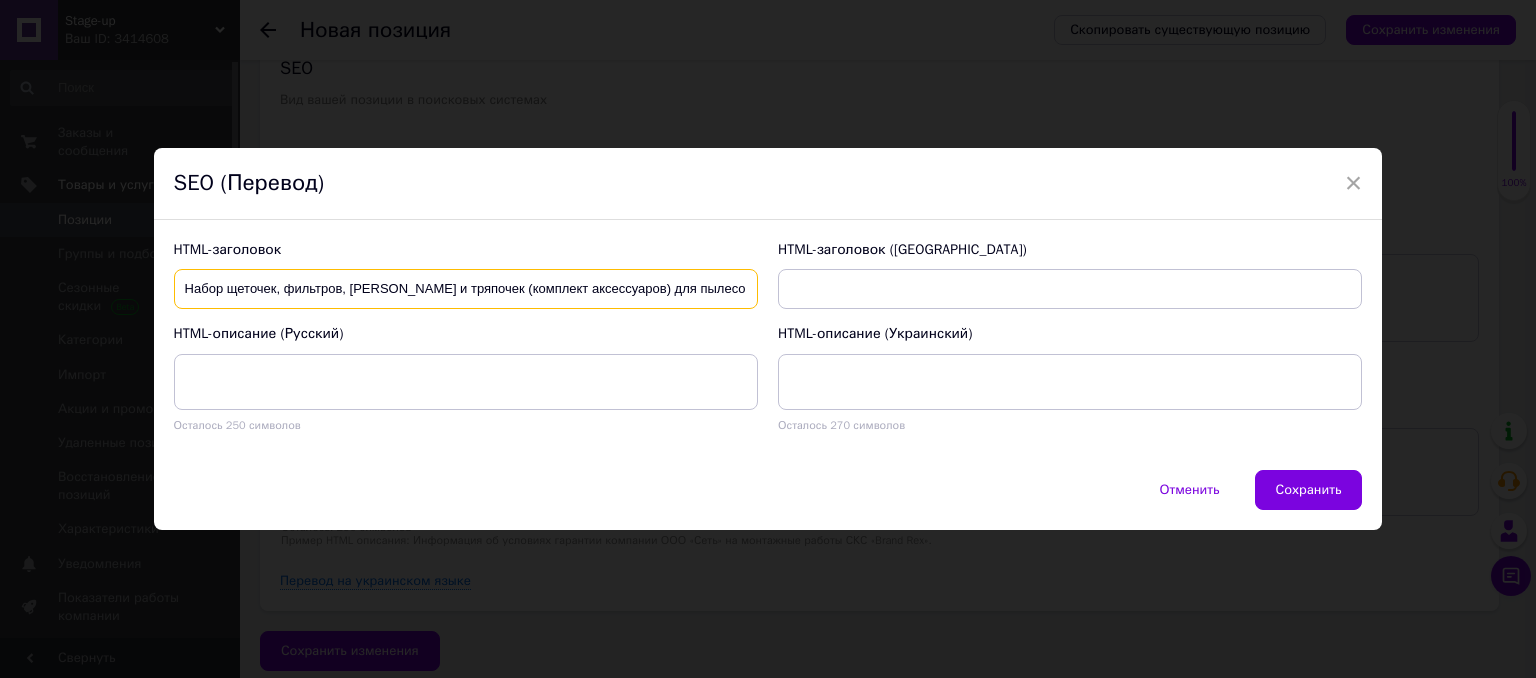 scroll, scrollTop: 0, scrollLeft: 445, axis: horizontal 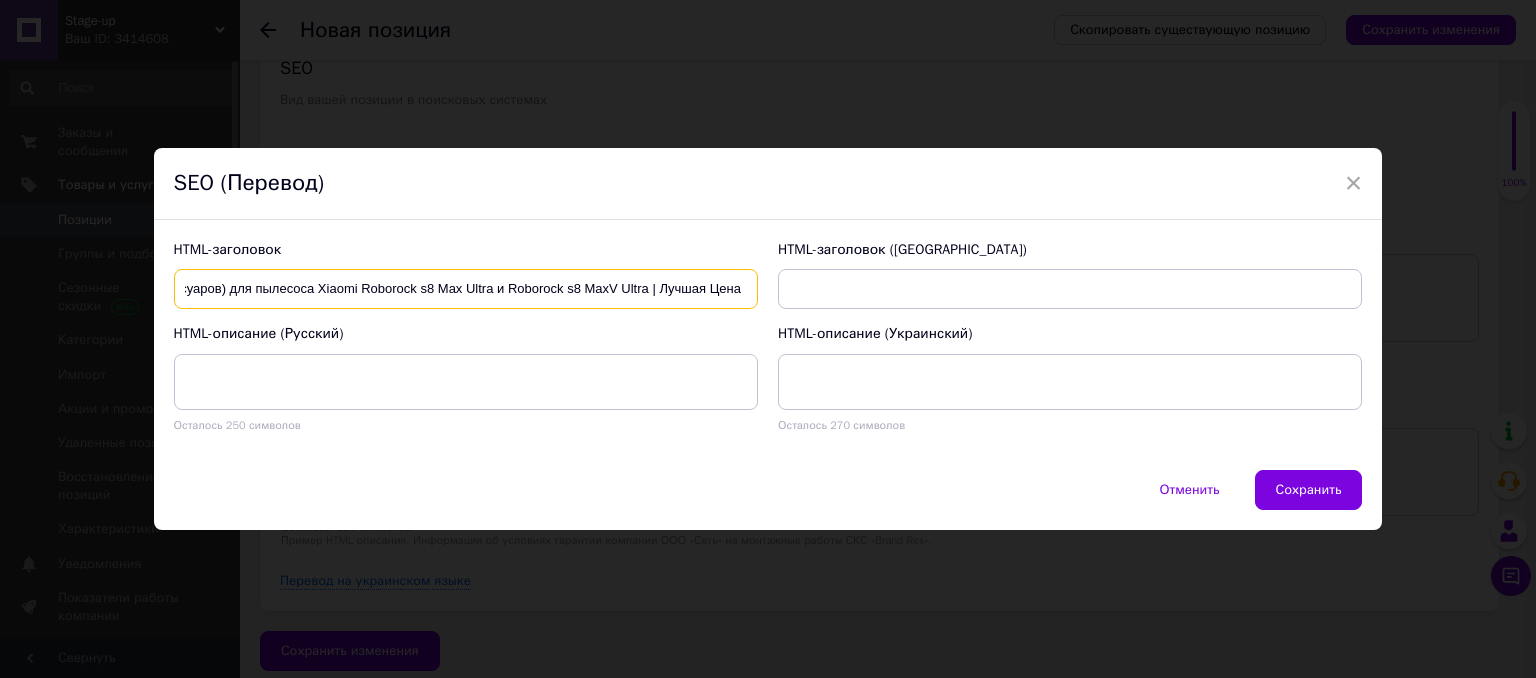 type on "Набор щеточек, фильтров, [PERSON_NAME] и тряпочек (комплект аксессуаров) для пылесоса Xiaomi Roborock s8 Max Ultra и Roborock s8 MaxV Ultra | Лучшая Цена в [GEOGRAPHIC_DATA]" 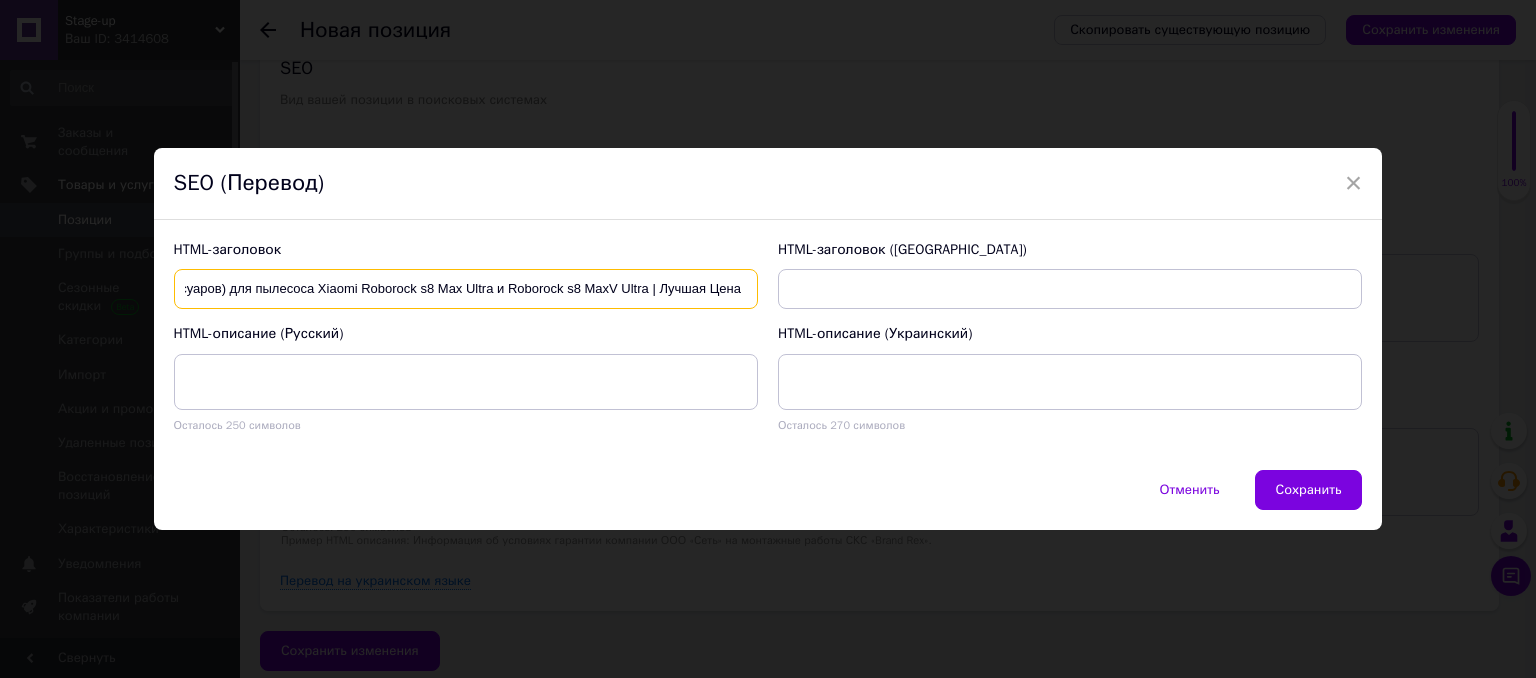 scroll, scrollTop: 0, scrollLeft: 0, axis: both 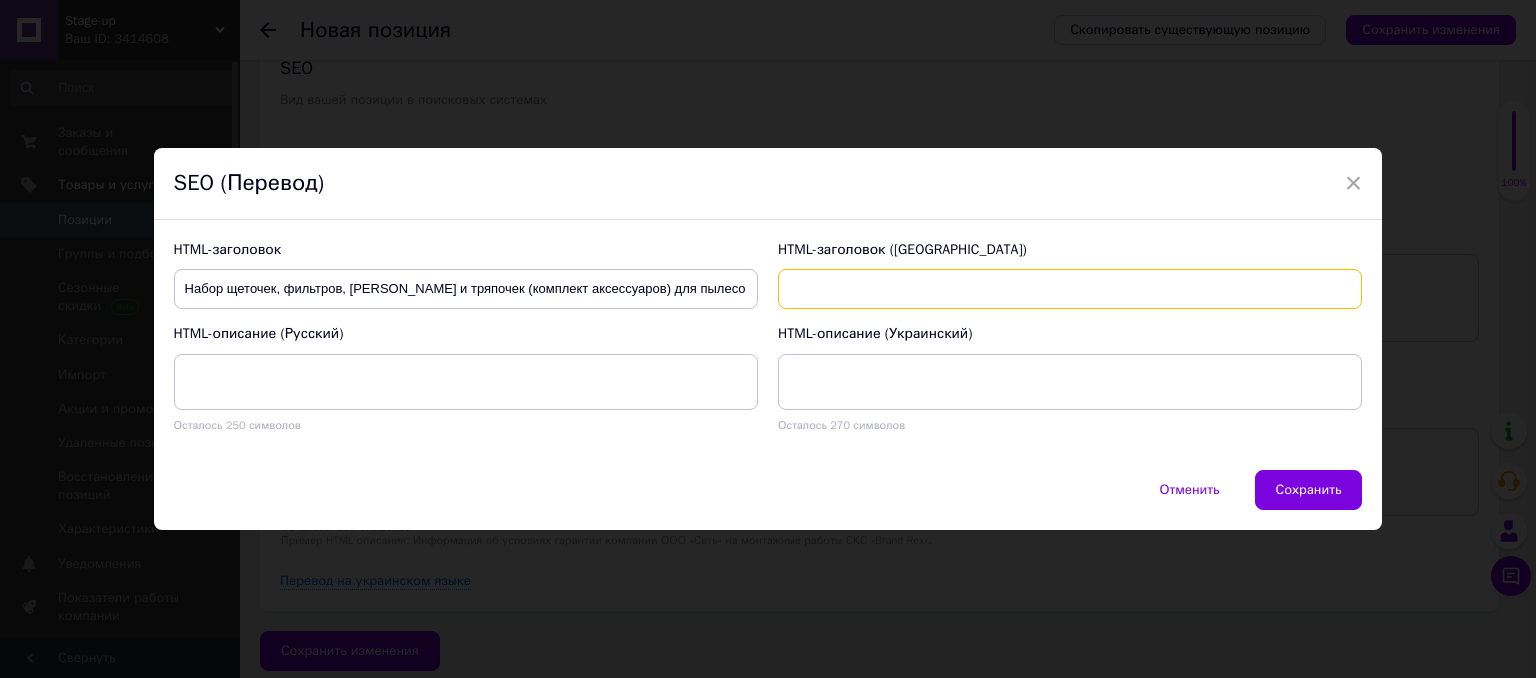 click at bounding box center [1070, 289] 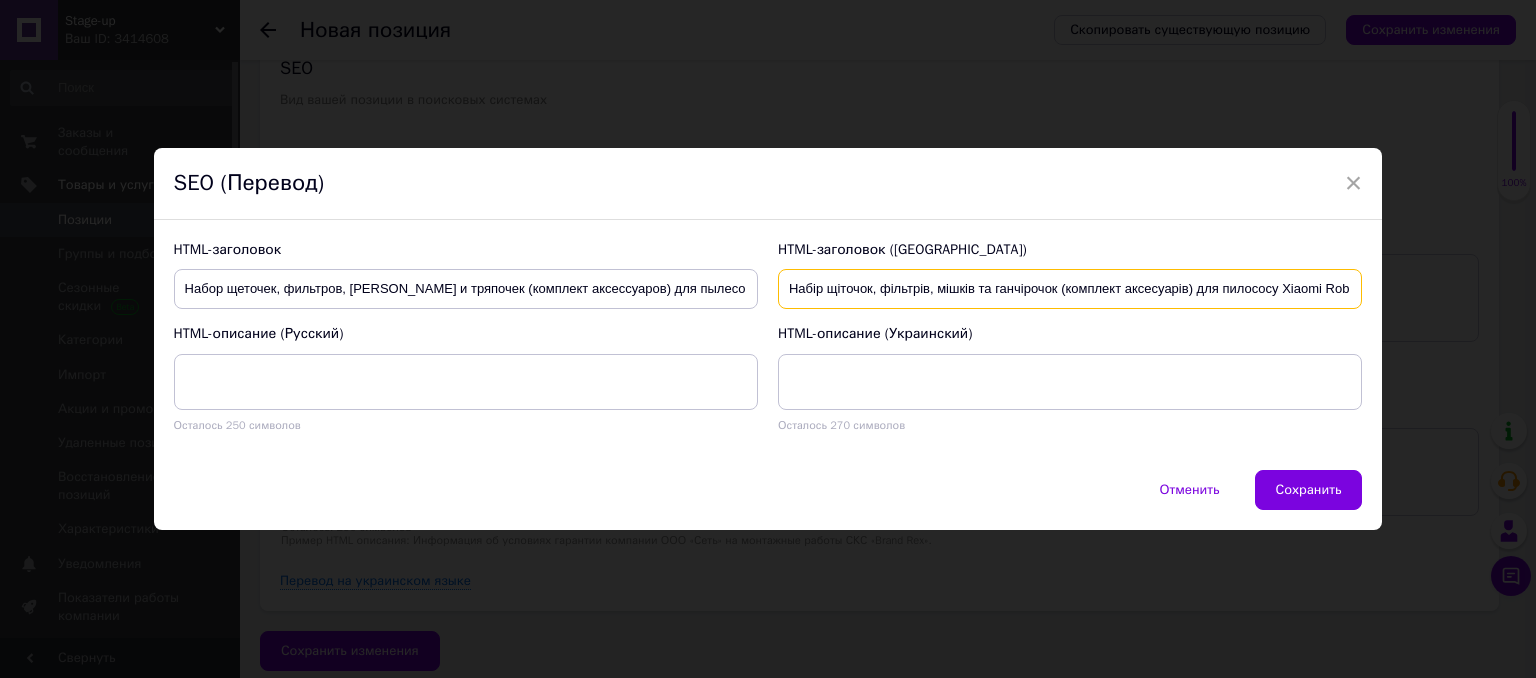 scroll, scrollTop: 0, scrollLeft: 405, axis: horizontal 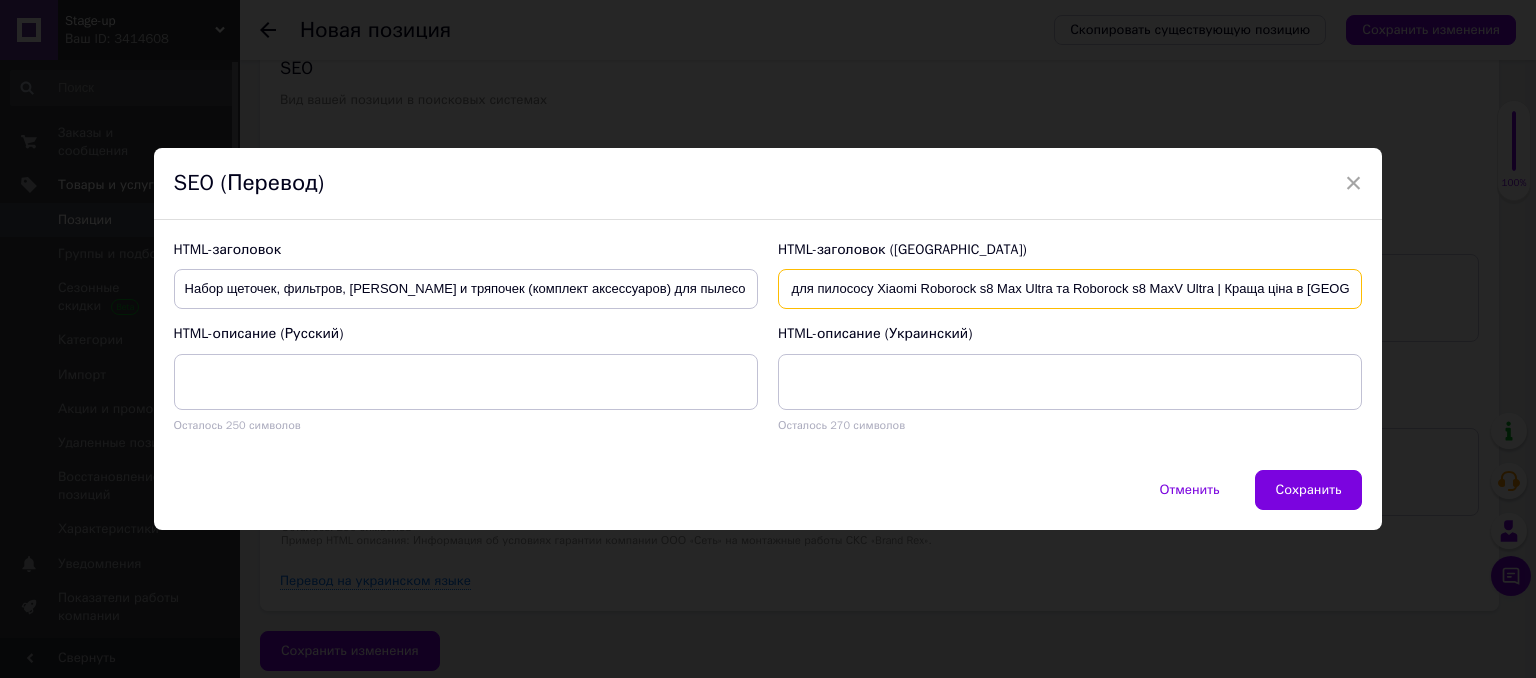 type on "Набір щіточок, фільтрів, мішків та ганчірочок (комплект аксесуарів) для пилососу Xiaomi Roborock s8 Max Ultra та Roborock s8 MaxV Ultra | Краща ціна в [GEOGRAPHIC_DATA]" 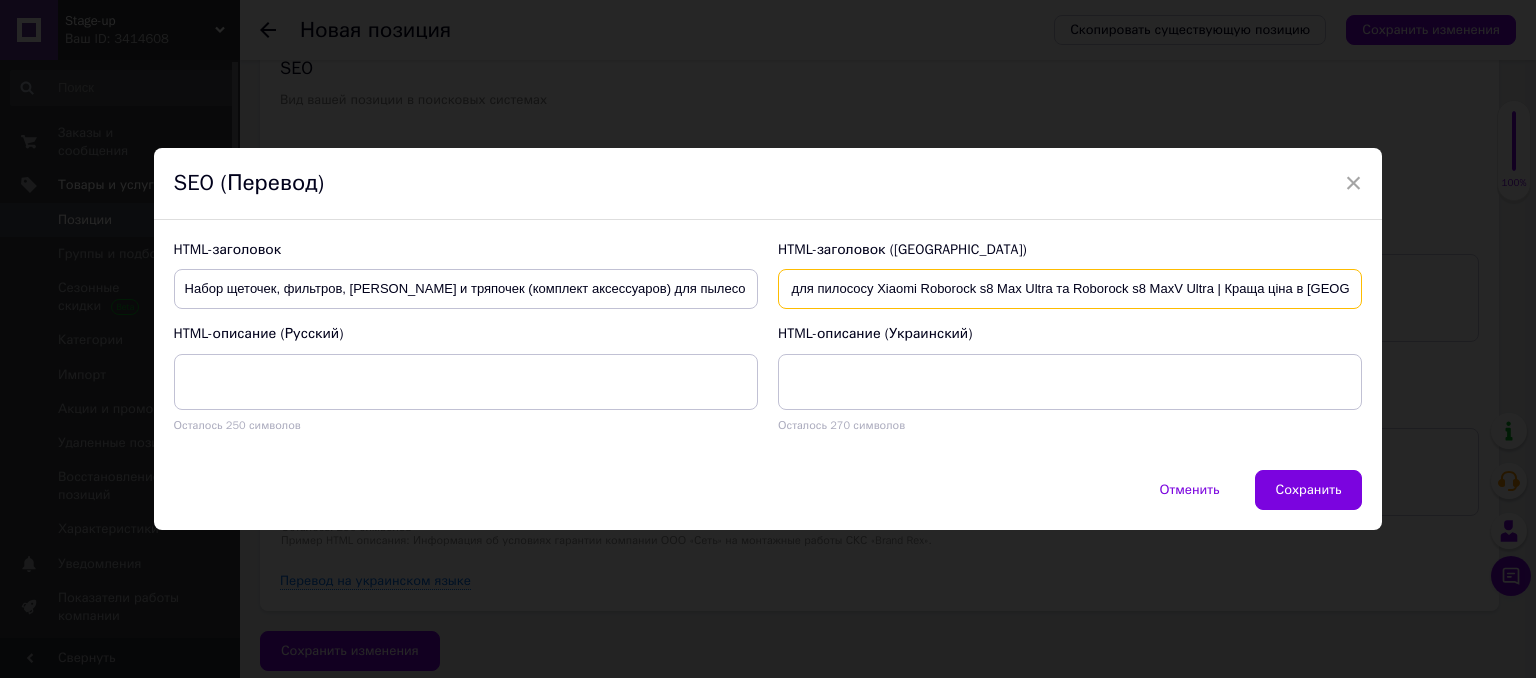 scroll, scrollTop: 0, scrollLeft: 0, axis: both 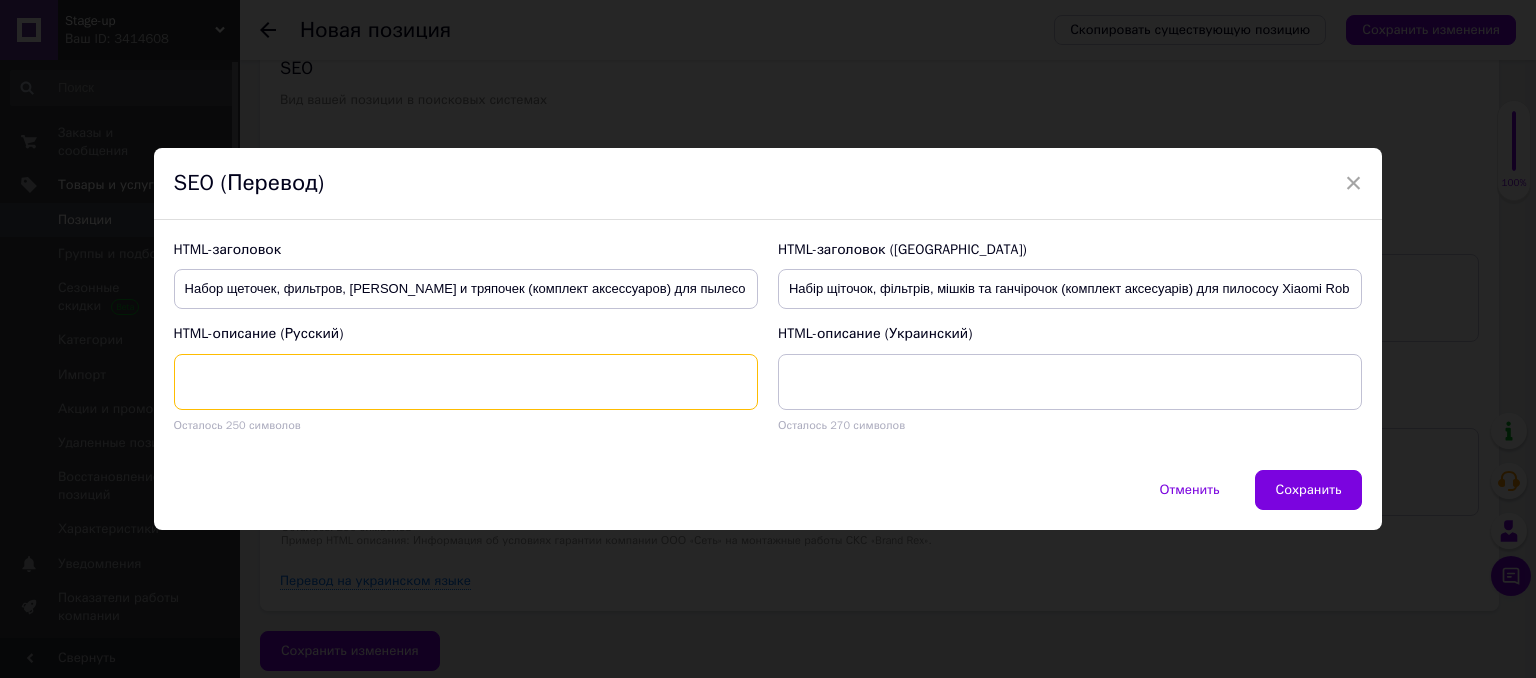 click at bounding box center (466, 382) 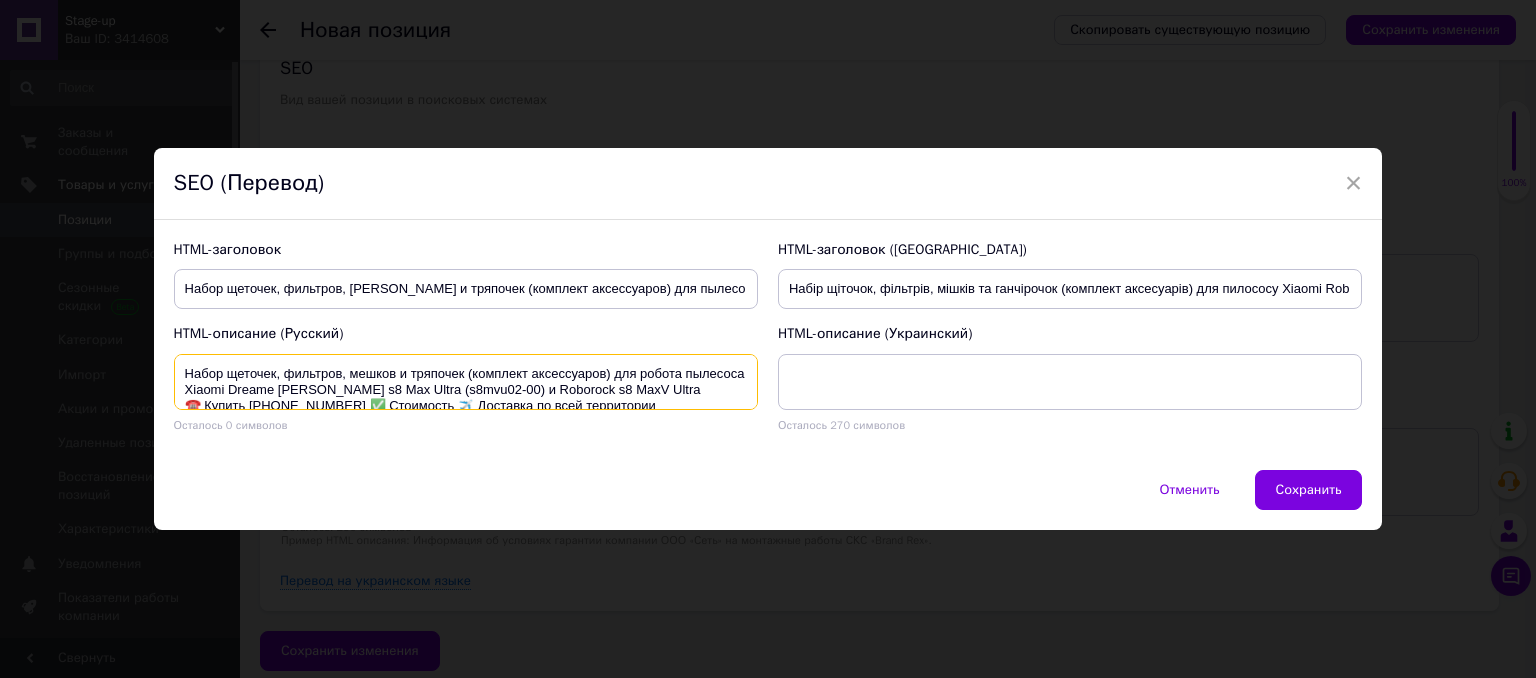 scroll, scrollTop: 20, scrollLeft: 0, axis: vertical 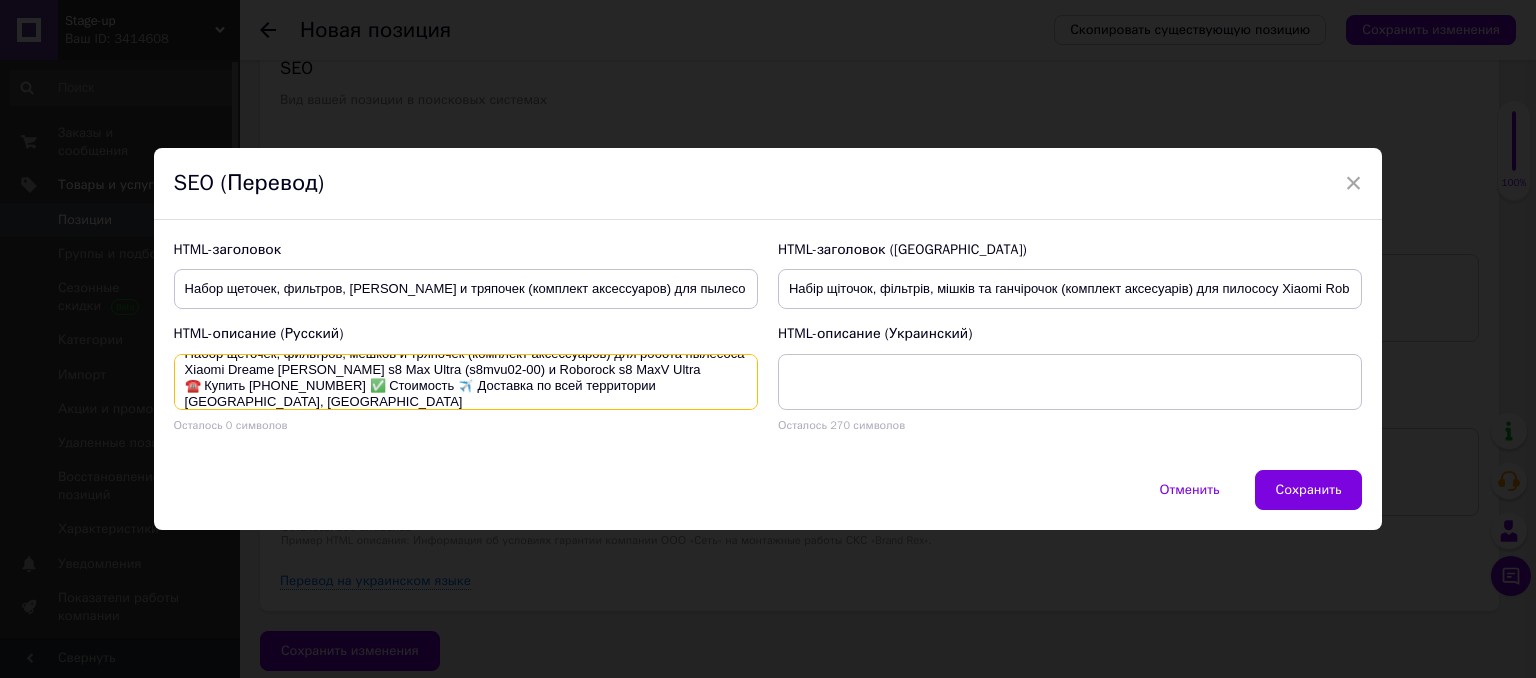 click on "Набор щеточек, фильтров, мешков и тряпочек (комплект аксессуаров) для робота пылесоса Xiaomi Dreame [PERSON_NAME] s8 Max Ultra (s8mvu02-00) и Roborock s8 MaxV Ultra
☎️ Купить [PHONE_NUMBER] ✅ Cтоимость ✈️ Доставка по всей территории [GEOGRAPHIC_DATA], [GEOGRAPHIC_DATA]" at bounding box center (466, 382) 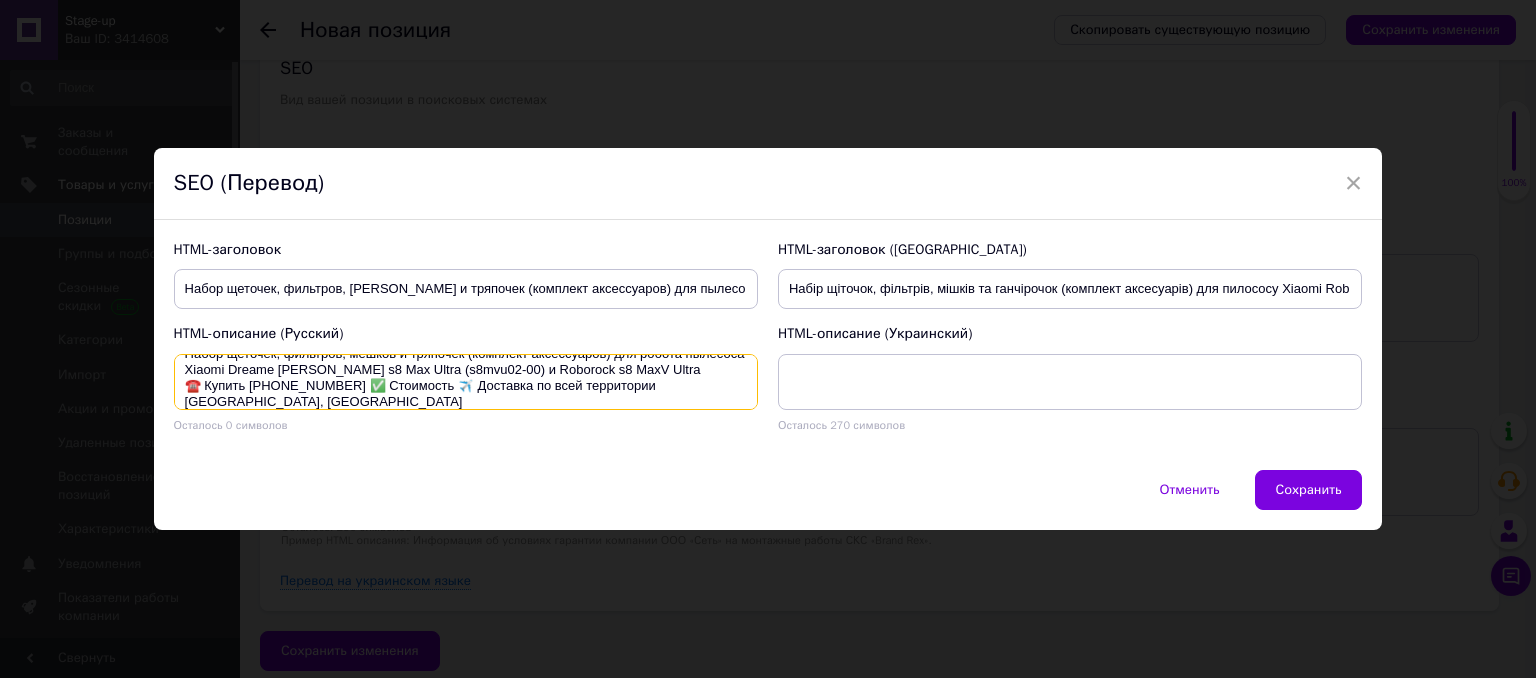click on "Набор щеточек, фильтров, мешков и тряпочек (комплект аксессуаров) для робота пылесоса Xiaomi Dreame [PERSON_NAME] s8 Max Ultra (s8mvu02-00) и Roborock s8 MaxV Ultra
☎️ Купить [PHONE_NUMBER] ✅ Cтоимость ✈️ Доставка по всей территории [GEOGRAPHIC_DATA], [GEOGRAPHIC_DATA]" at bounding box center [466, 382] 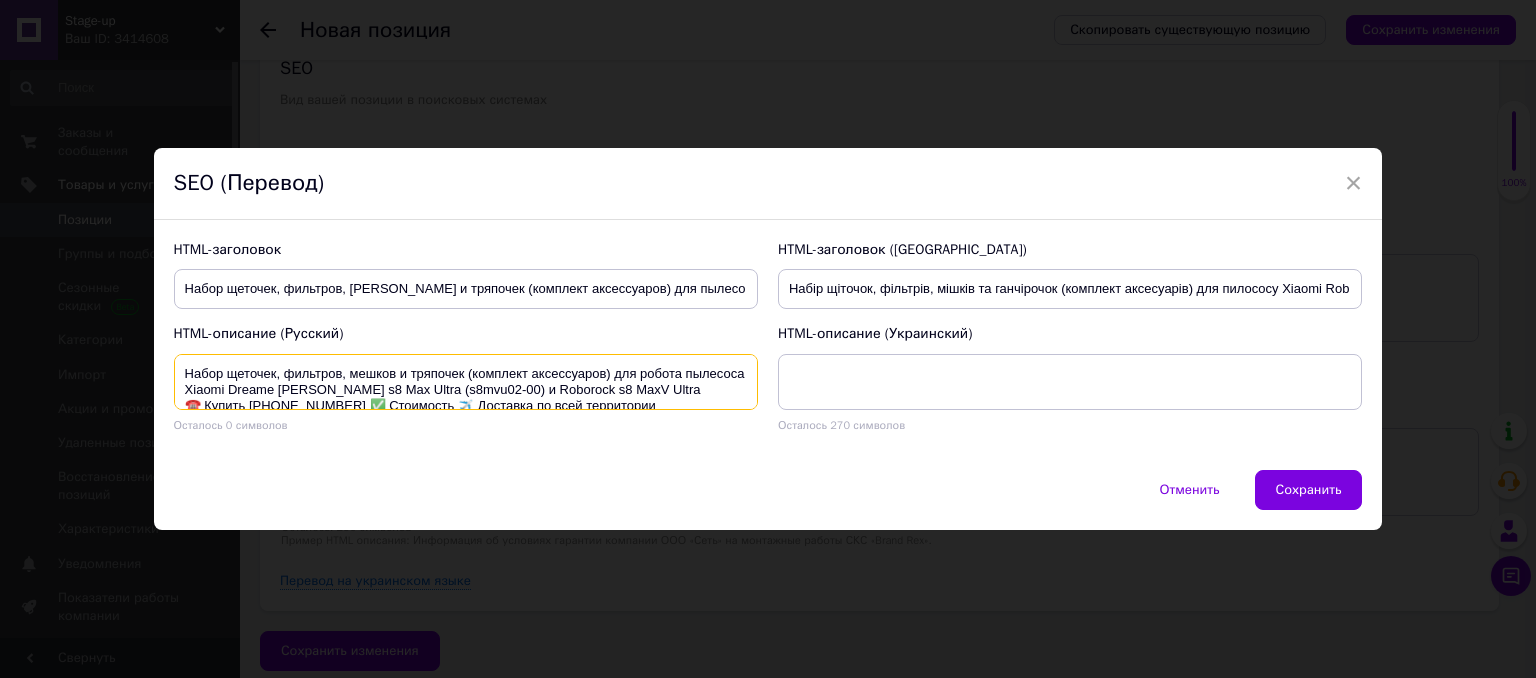 scroll, scrollTop: 32, scrollLeft: 0, axis: vertical 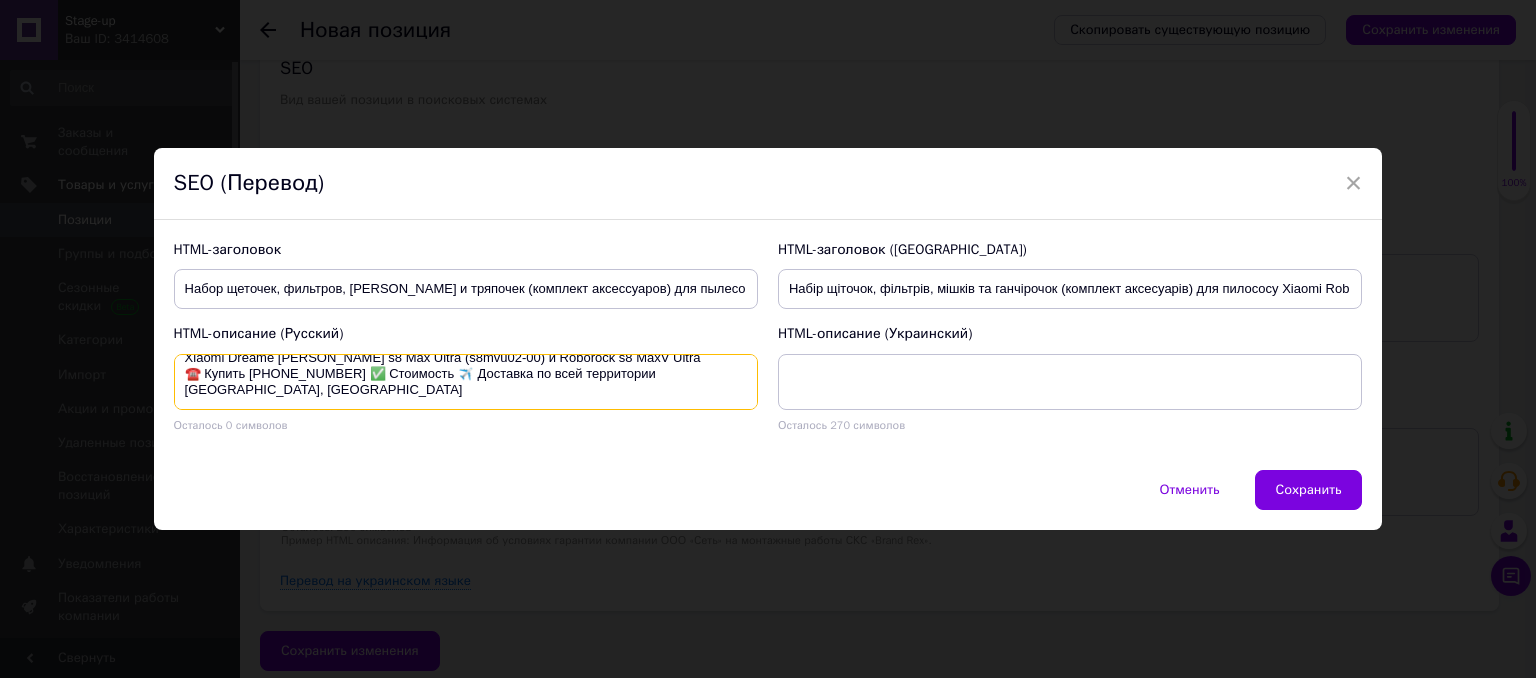 drag, startPoint x: 182, startPoint y: 374, endPoint x: 992, endPoint y: 660, distance: 859.0087 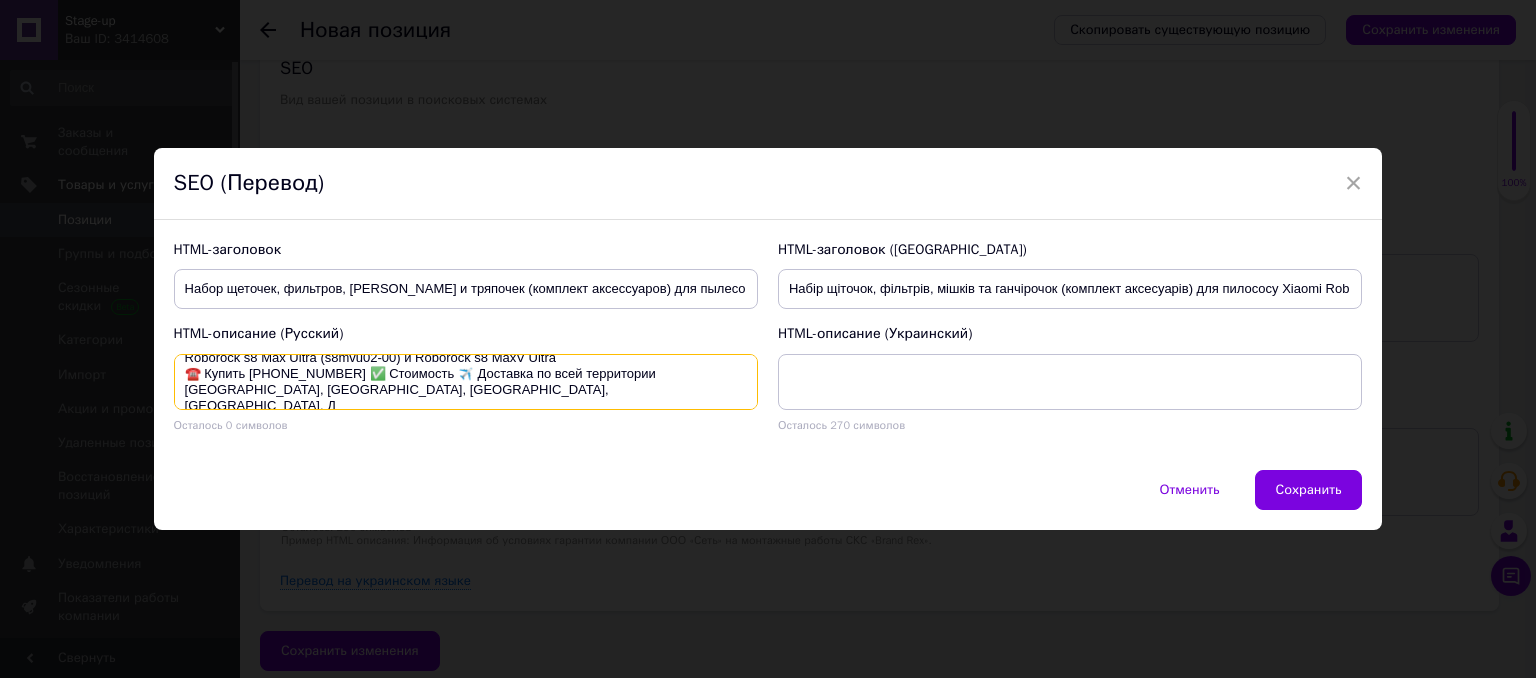 click on "Набор щеточек, фильтров, мешков и тряпочек (комплект аксессуаров) для пылесоса Xiaomi Roborock s8 Max Ultra (s8mvu02-00) и Roborock s8 MaxV Ultra
☎️ Купить [PHONE_NUMBER] ✅ Cтоимость ✈️ Доставка по всей территории [GEOGRAPHIC_DATA], [GEOGRAPHIC_DATA], [GEOGRAPHIC_DATA], [GEOGRAPHIC_DATA], Д" at bounding box center (466, 382) 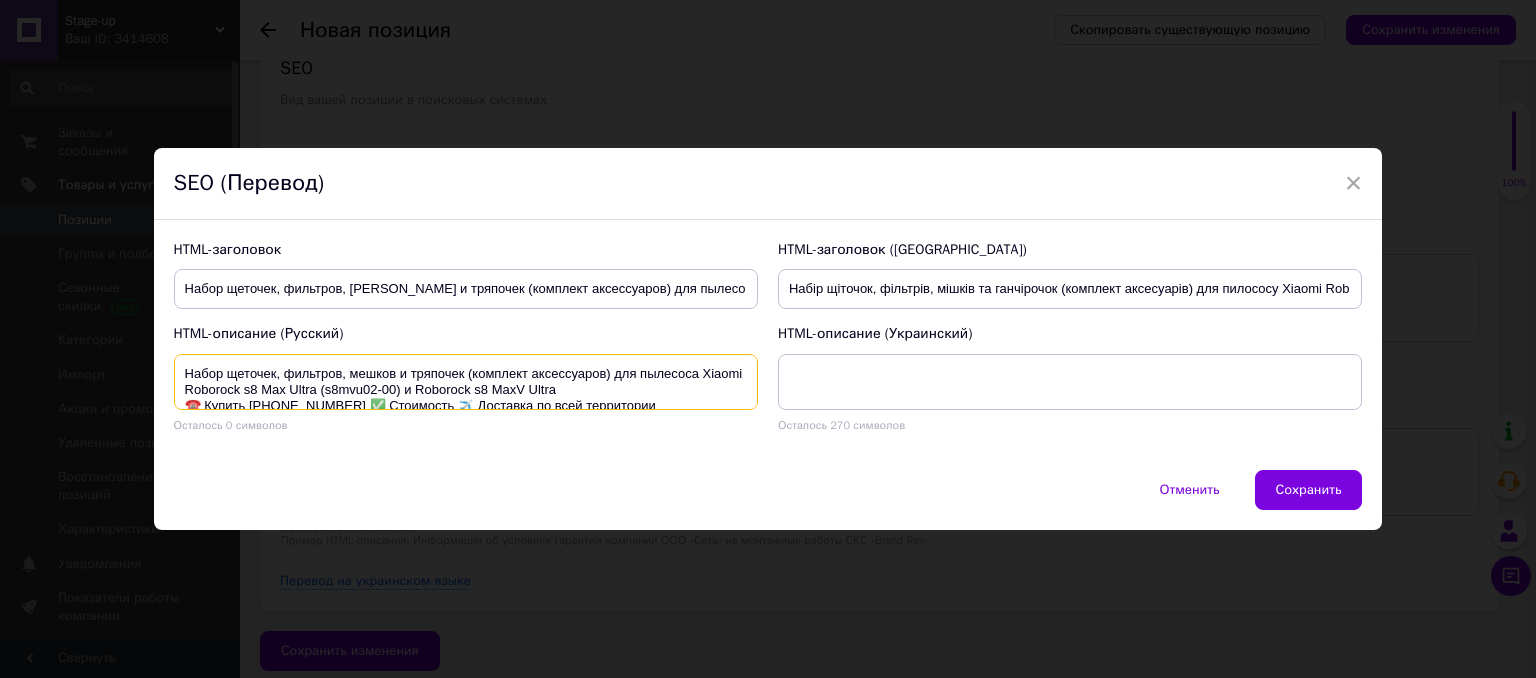 drag, startPoint x: 408, startPoint y: 389, endPoint x: 20, endPoint y: 244, distance: 414.2089 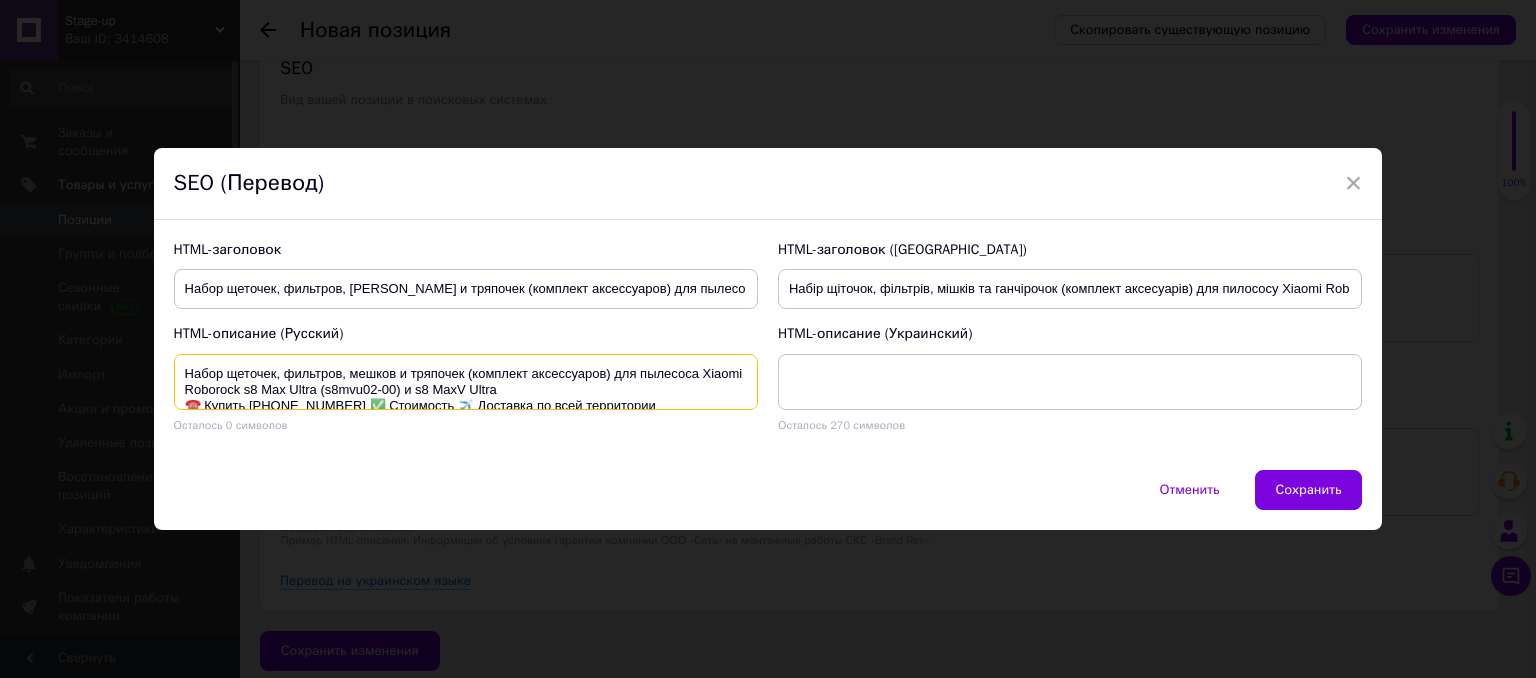 scroll, scrollTop: 20, scrollLeft: 0, axis: vertical 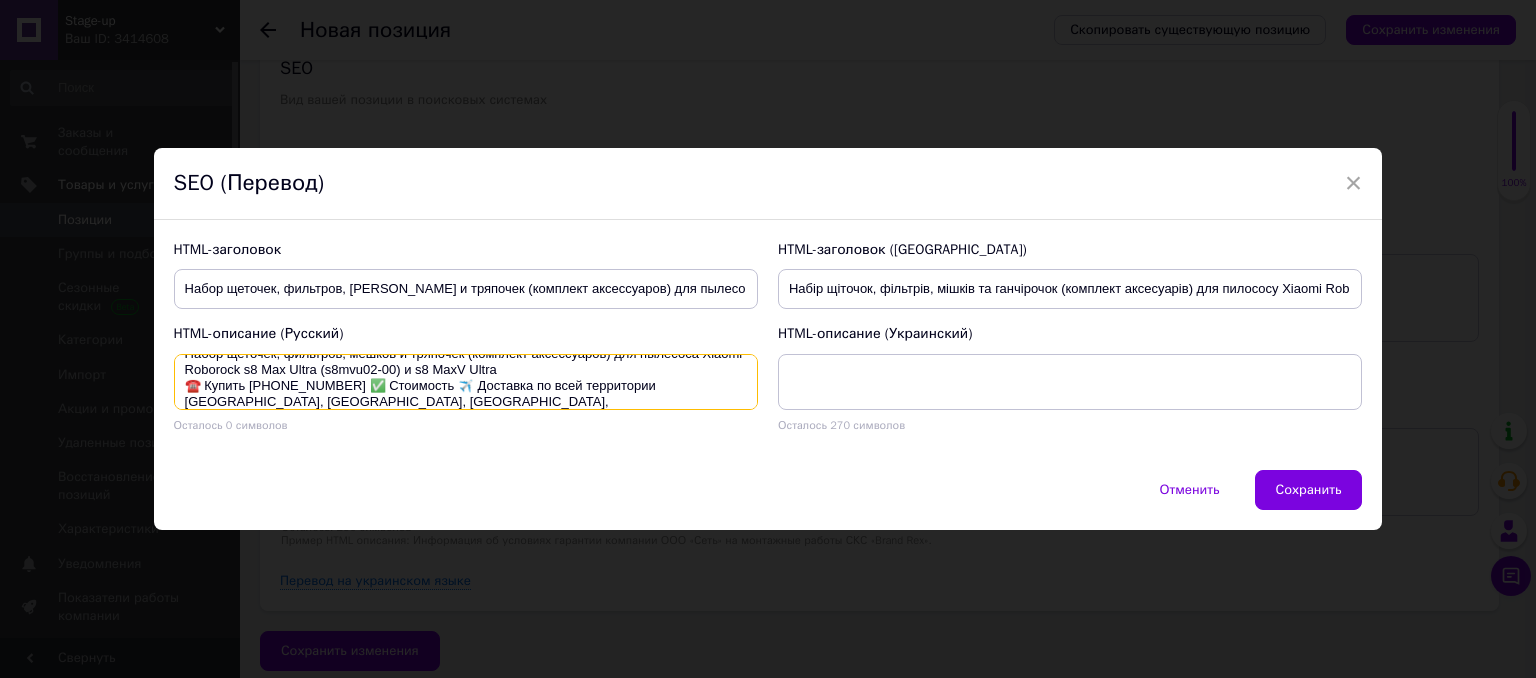 click on "Набор щеточек, фильтров, мешков и тряпочек (комплект аксессуаров) для пылесоса Xiaomi Roborock s8 Max Ultra (s8mvu02-00) и s8 MaxV Ultra
☎️ Купить [PHONE_NUMBER] ✅ Cтоимость ✈️ Доставка по всей территории [GEOGRAPHIC_DATA], [GEOGRAPHIC_DATA], [GEOGRAPHIC_DATA], [GEOGRAPHIC_DATA], Днепр, [GEOGRAPHIC_DATA]" at bounding box center [466, 382] 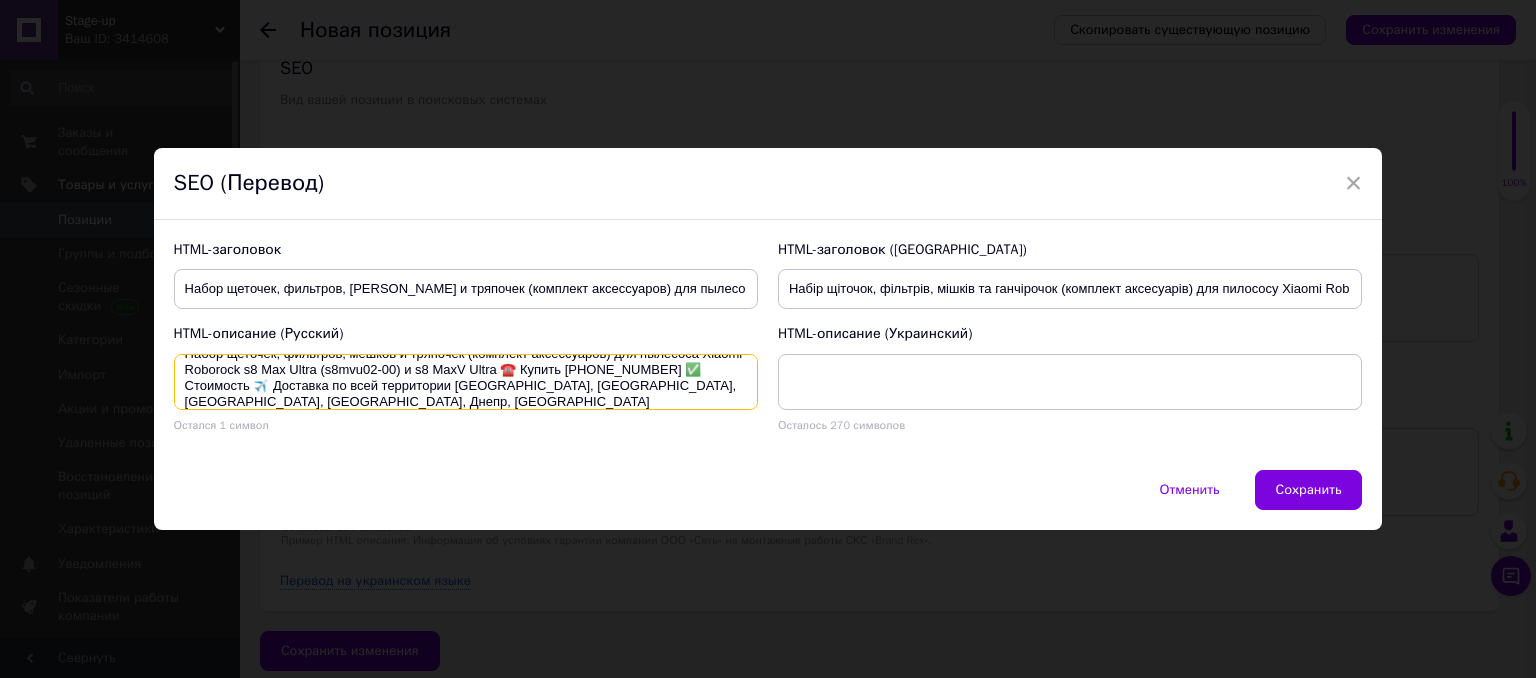 click on "Набор щеточек, фильтров, мешков и тряпочек (комплект аксессуаров) для пылесоса Xiaomi Roborock s8 Max Ultra (s8mvu02-00) и s8 MaxV Ultra ☎️ Купить [PHONE_NUMBER] ✅ Cтоимость ✈️ Доставка по всей территории [GEOGRAPHIC_DATA], [GEOGRAPHIC_DATA], [GEOGRAPHIC_DATA], [GEOGRAPHIC_DATA], Днепр, [GEOGRAPHIC_DATA]" at bounding box center (466, 382) 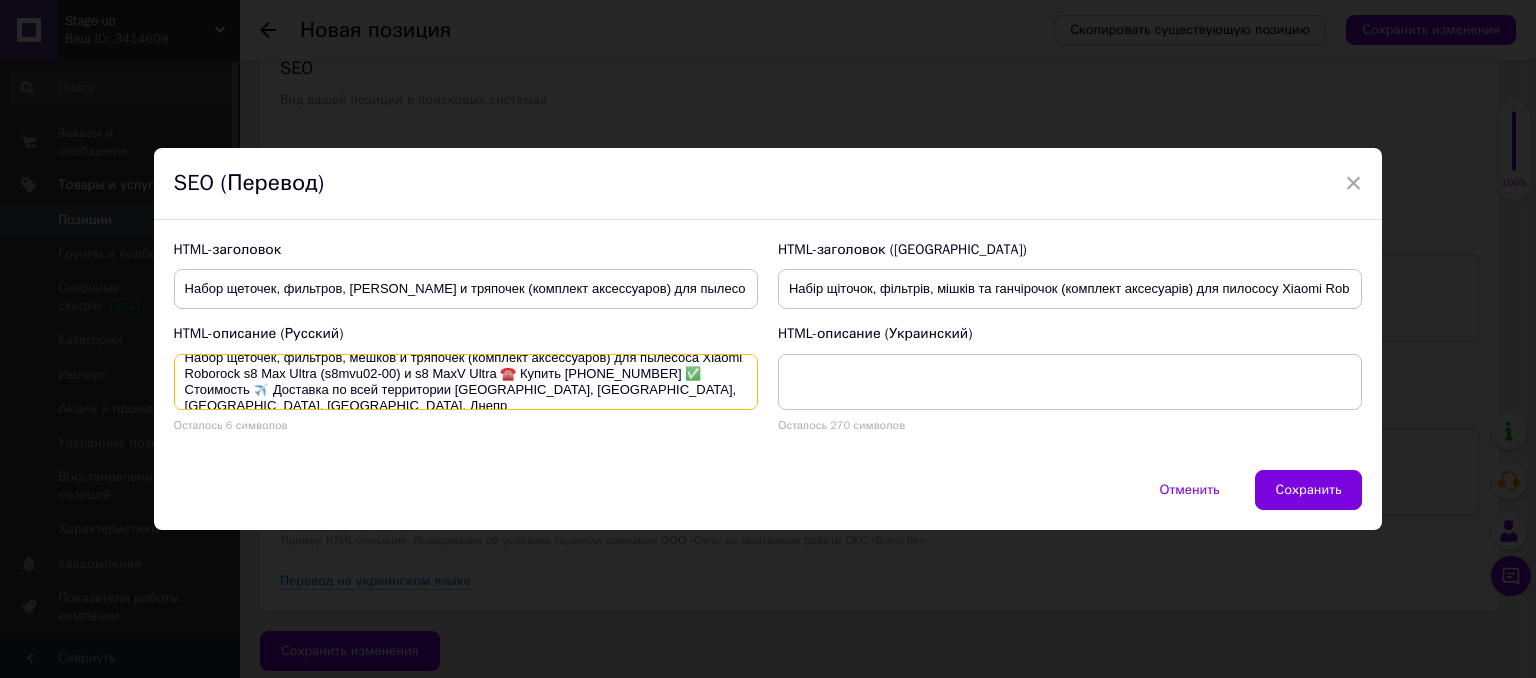 type on "Набор щеточек, фильтров, мешков и тряпочек (комплект аксессуаров) для пылесоса Xiaomi Roborock s8 Max Ultra (s8mvu02-00) и s8 MaxV Ultra ☎️ Купить [PHONE_NUMBER] ✅ Cтоимость ✈️ Доставка по всей территории [GEOGRAPHIC_DATA], [GEOGRAPHIC_DATA], [GEOGRAPHIC_DATA], [GEOGRAPHIC_DATA], Днепр" 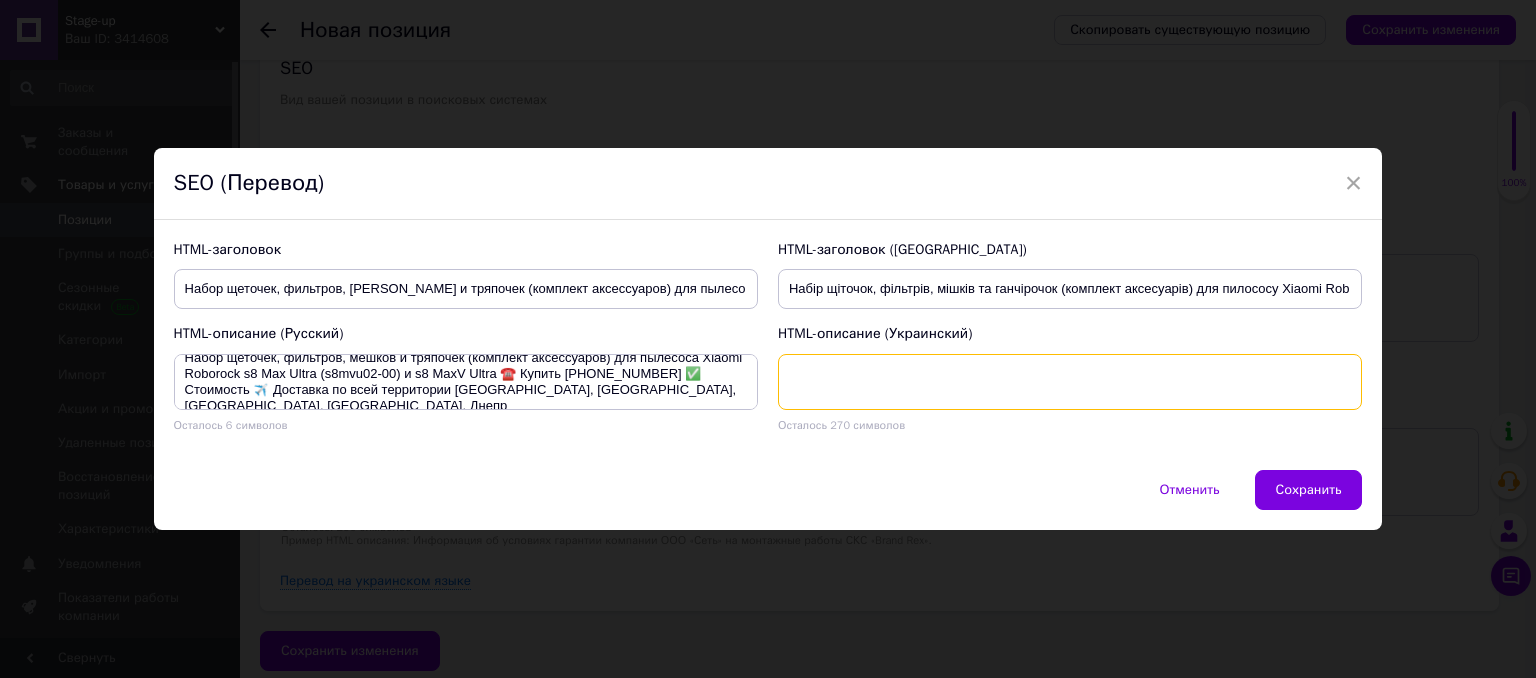 click at bounding box center (1070, 382) 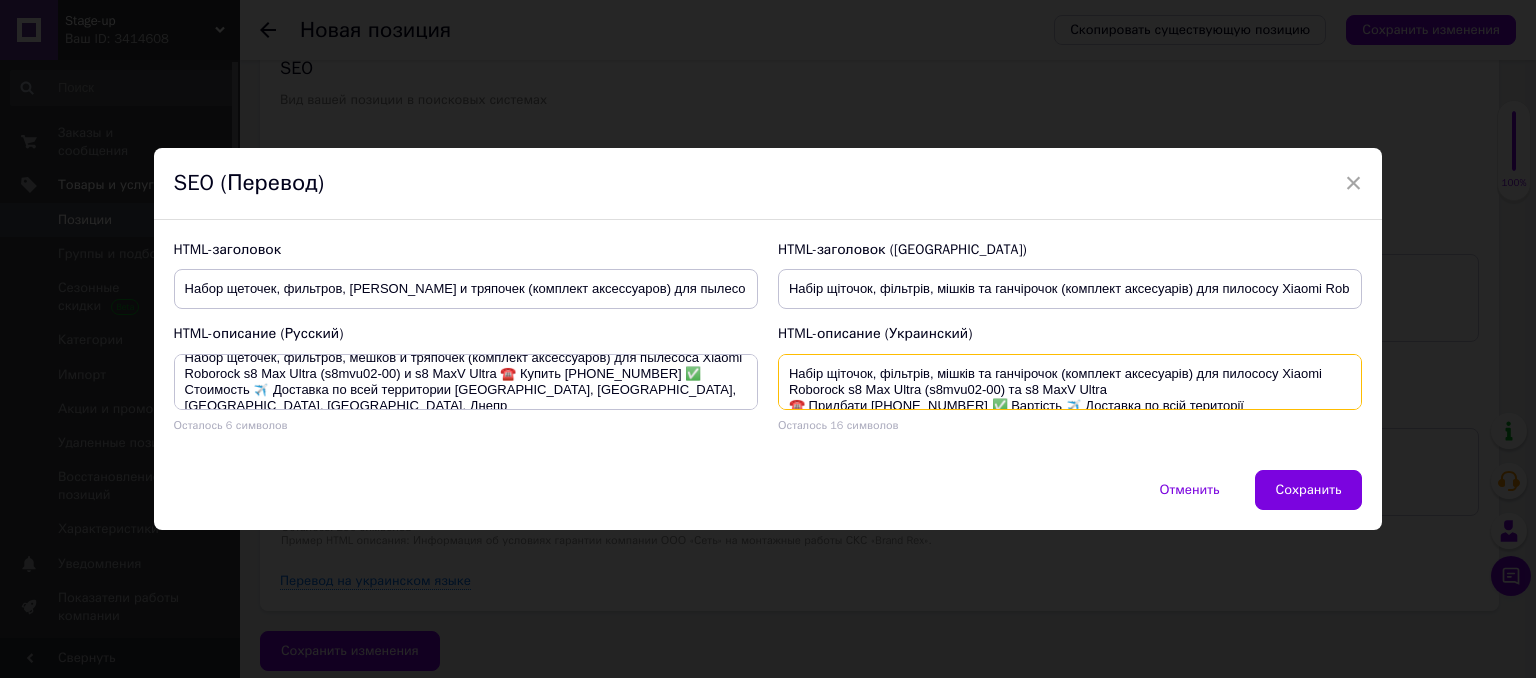 scroll, scrollTop: 20, scrollLeft: 0, axis: vertical 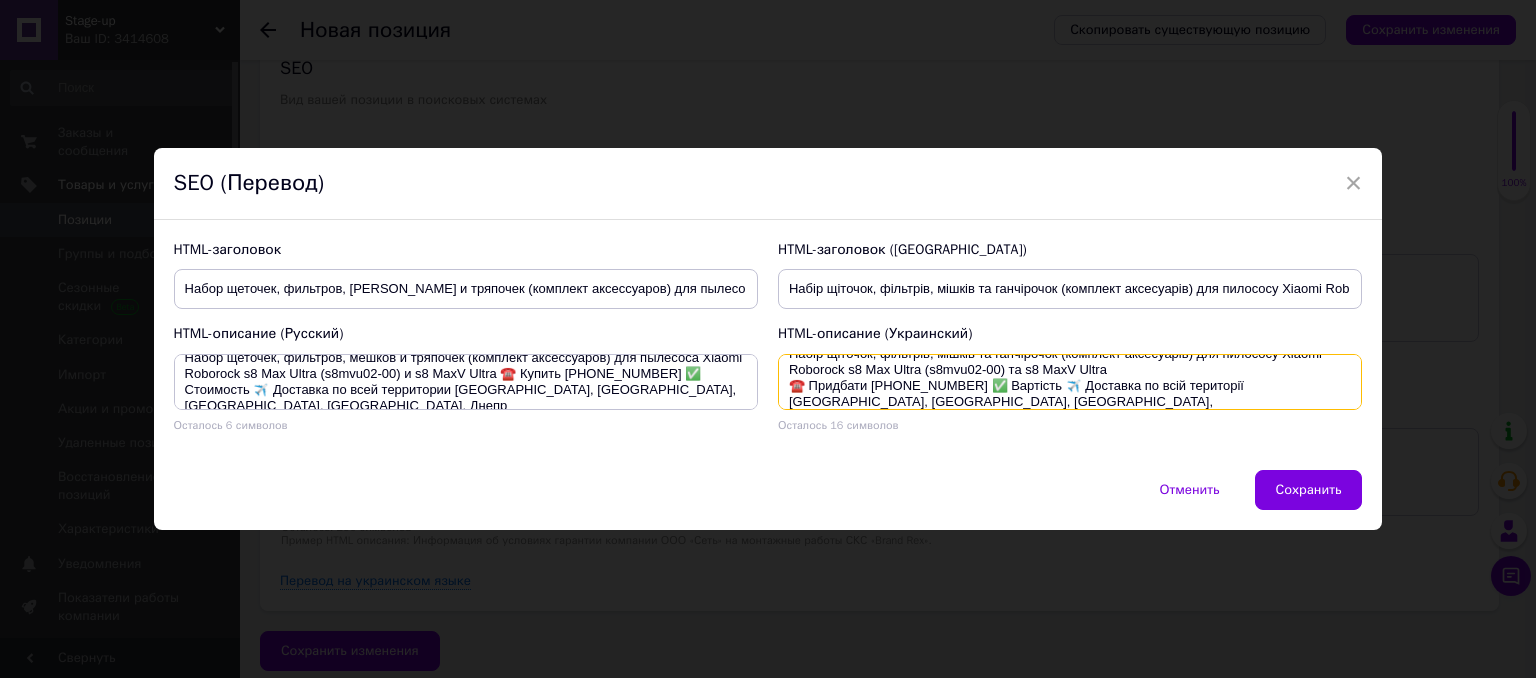 click on "Набір щіточок, фільтрів, мішків та ганчірочок (комплект аксесуарів) для пилососу Xiaomi Roborock s8 Max Ultra (s8mvu02-00) та s8 MaxV Ultra
☎️ Придбати [PHONE_NUMBER] ✅ Вартість ✈️ Доставка по всій території [GEOGRAPHIC_DATA], [GEOGRAPHIC_DATA], [GEOGRAPHIC_DATA], [GEOGRAPHIC_DATA], [GEOGRAPHIC_DATA], [GEOGRAPHIC_DATA]" at bounding box center [1070, 382] 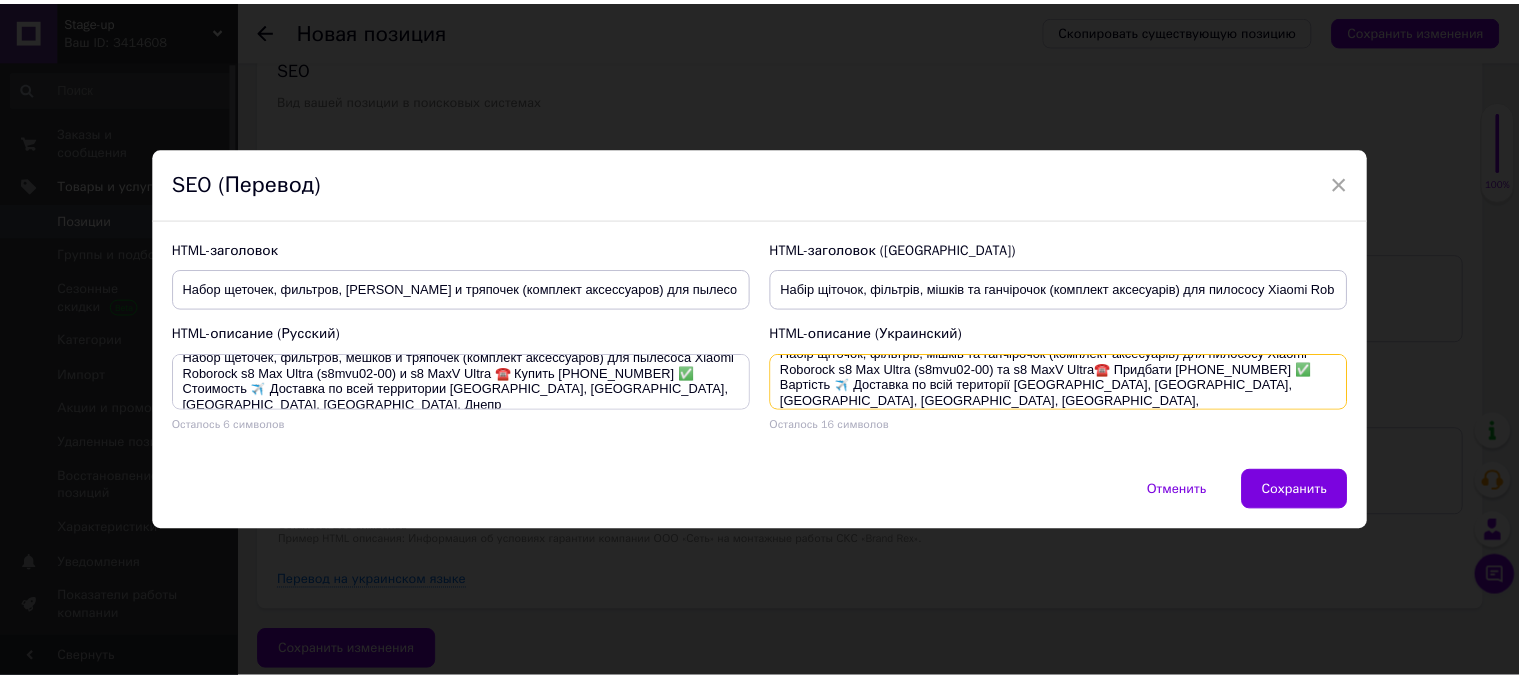 scroll, scrollTop: 16, scrollLeft: 0, axis: vertical 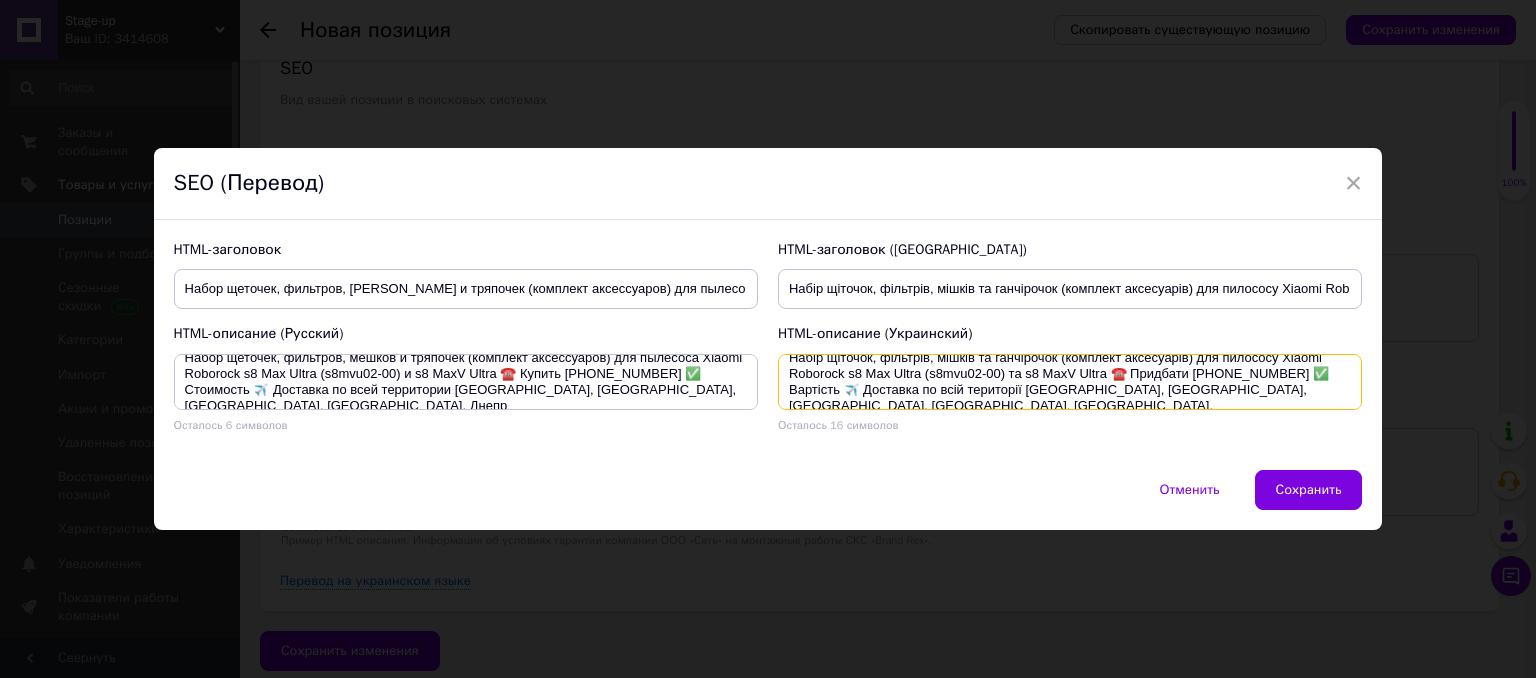type on "Набір щіточок, фільтрів, мішків та ганчірочок (комплект аксесуарів) для пилососу Xiaomi Roborock s8 Max Ultra (s8mvu02-00) та s8 MaxV Ultra ☎️ Придбати [PHONE_NUMBER] ✅ Вартість ✈️ Доставка по всій території [GEOGRAPHIC_DATA], [GEOGRAPHIC_DATA], [GEOGRAPHIC_DATA], [GEOGRAPHIC_DATA], [GEOGRAPHIC_DATA], [GEOGRAPHIC_DATA]" 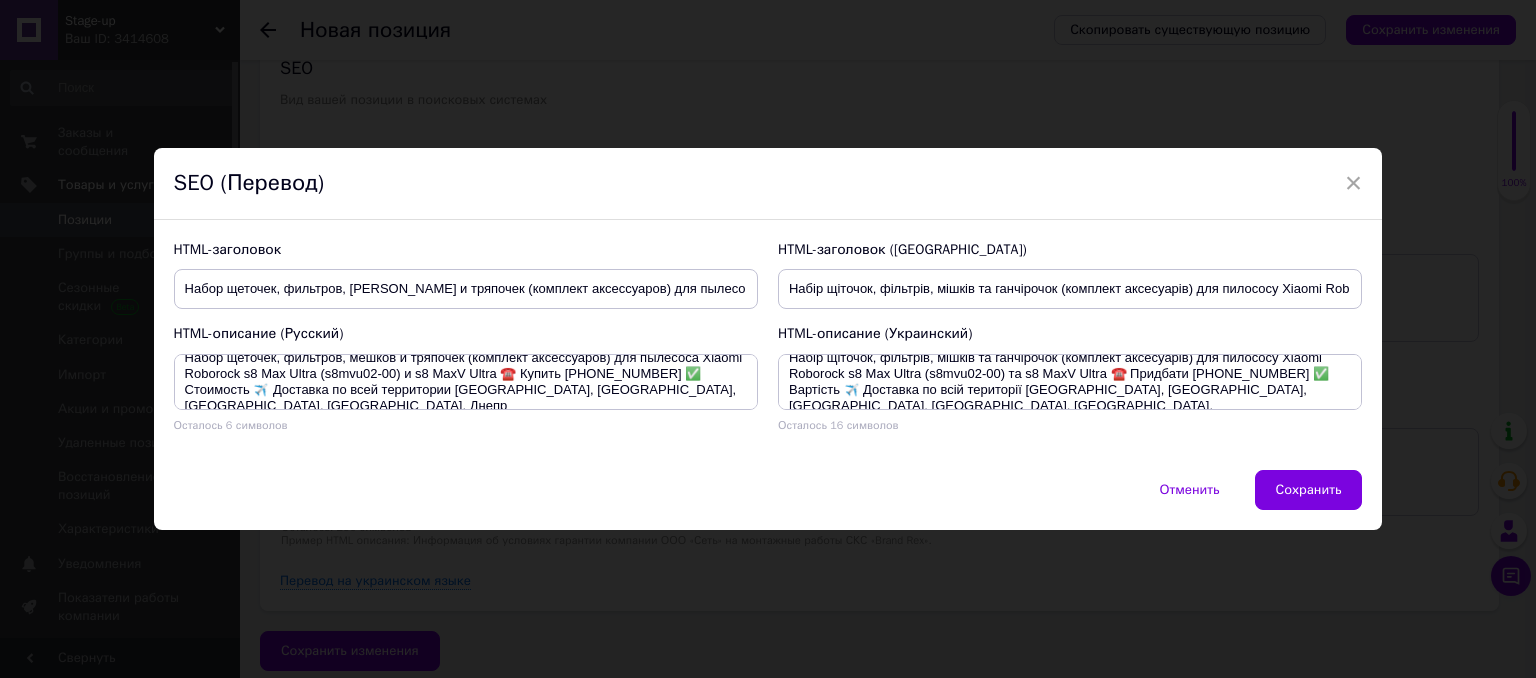 click on "Сохранить" at bounding box center (1309, 490) 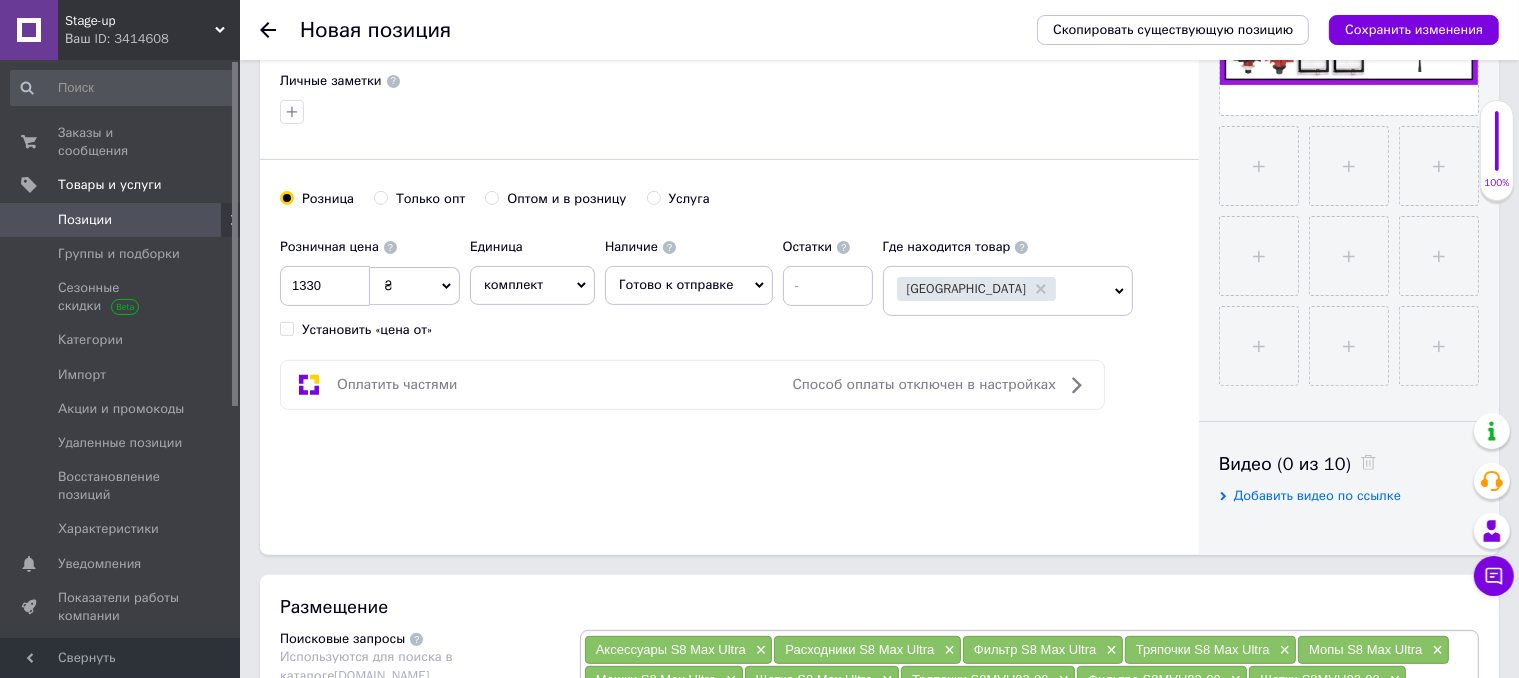 scroll, scrollTop: 528, scrollLeft: 0, axis: vertical 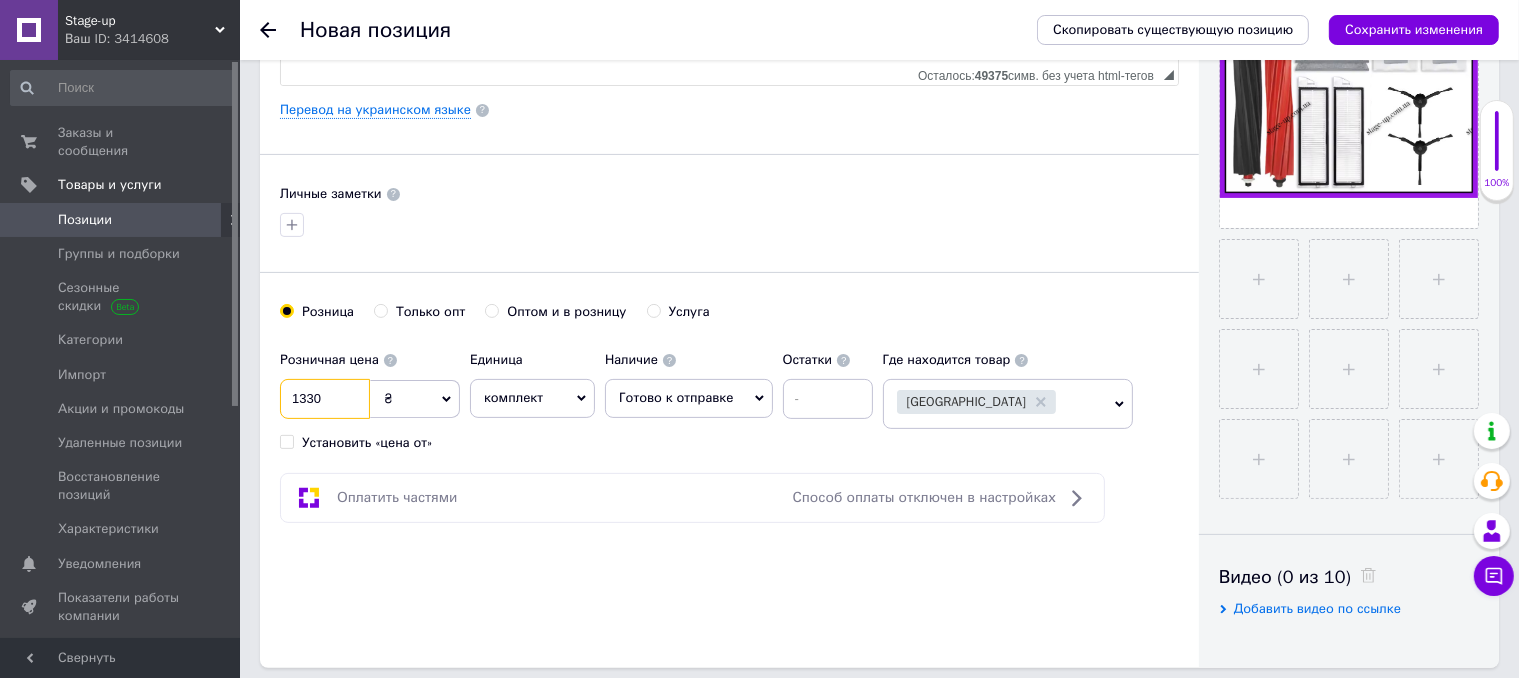 drag, startPoint x: 299, startPoint y: 397, endPoint x: 349, endPoint y: 397, distance: 50 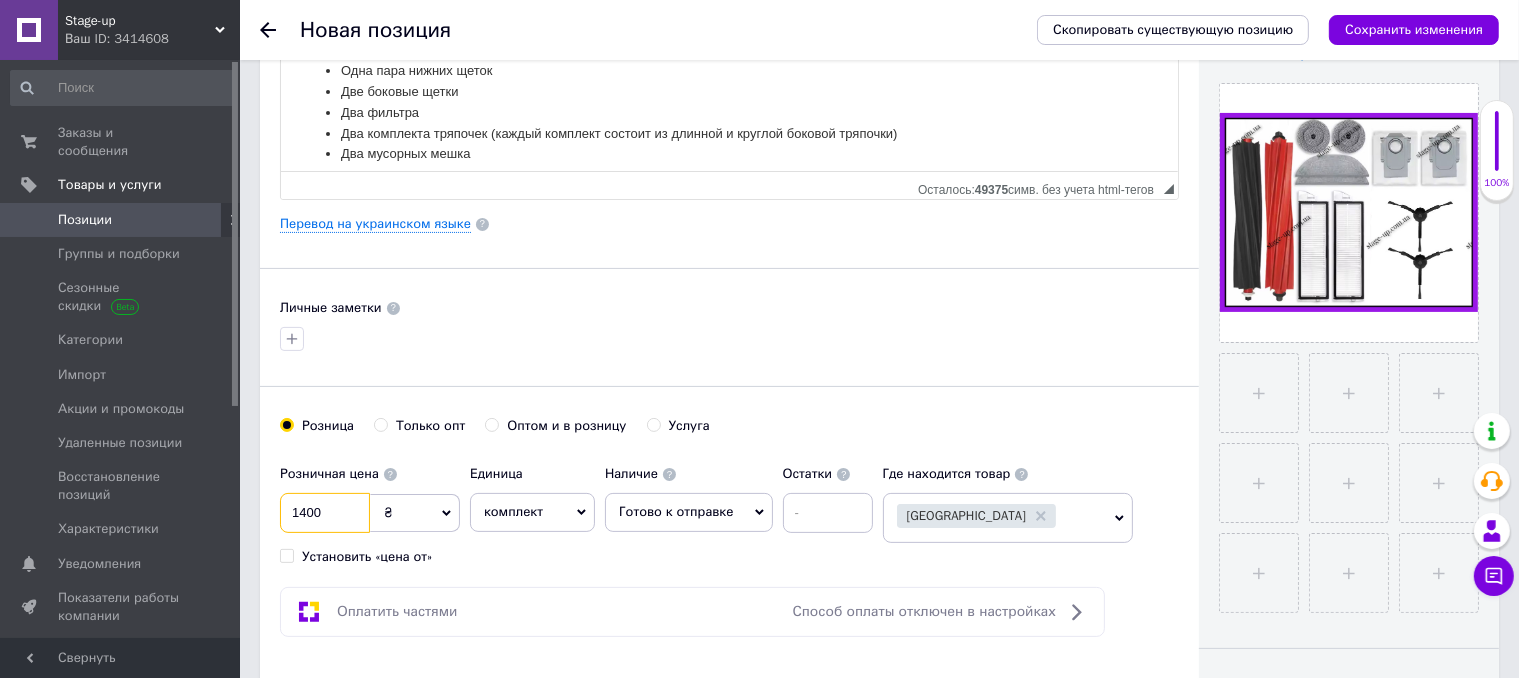 scroll, scrollTop: 328, scrollLeft: 0, axis: vertical 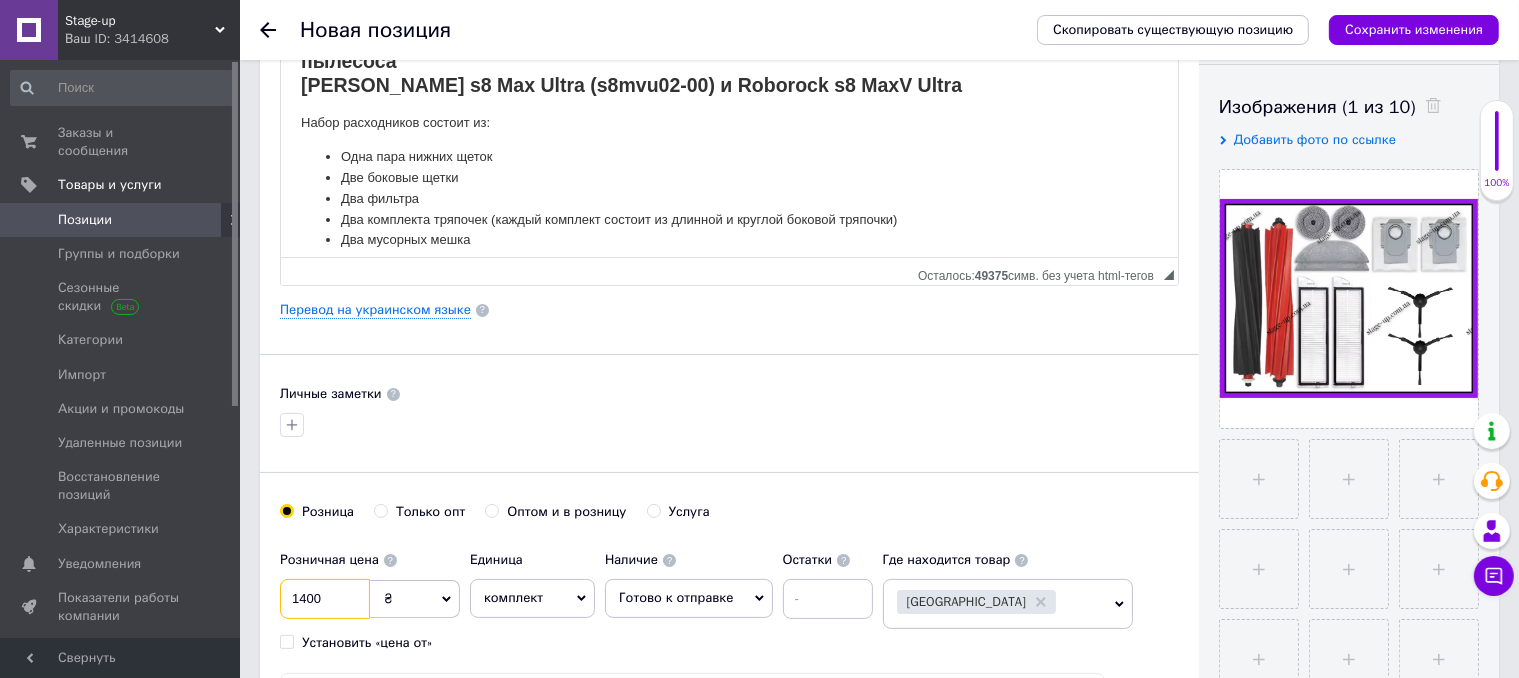 drag, startPoint x: 302, startPoint y: 595, endPoint x: 371, endPoint y: 593, distance: 69.02898 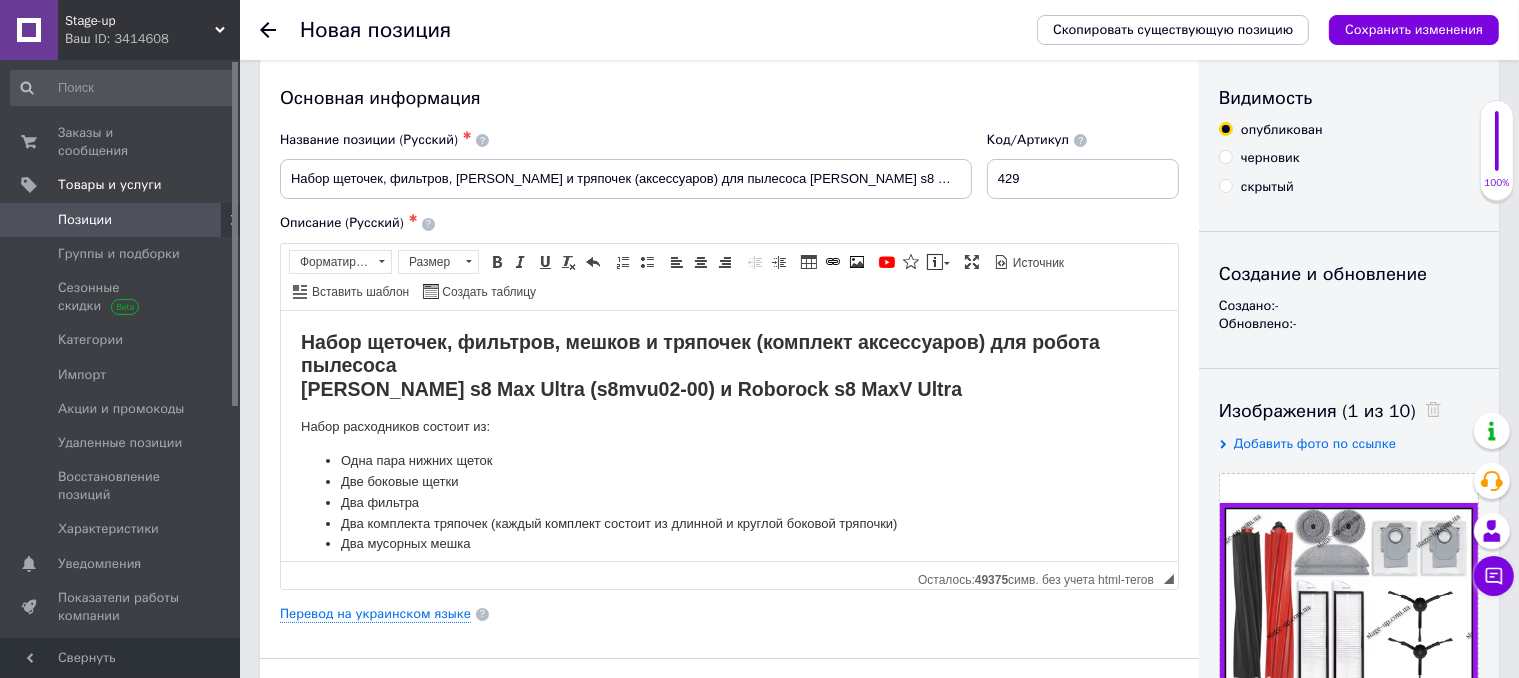scroll, scrollTop: 0, scrollLeft: 0, axis: both 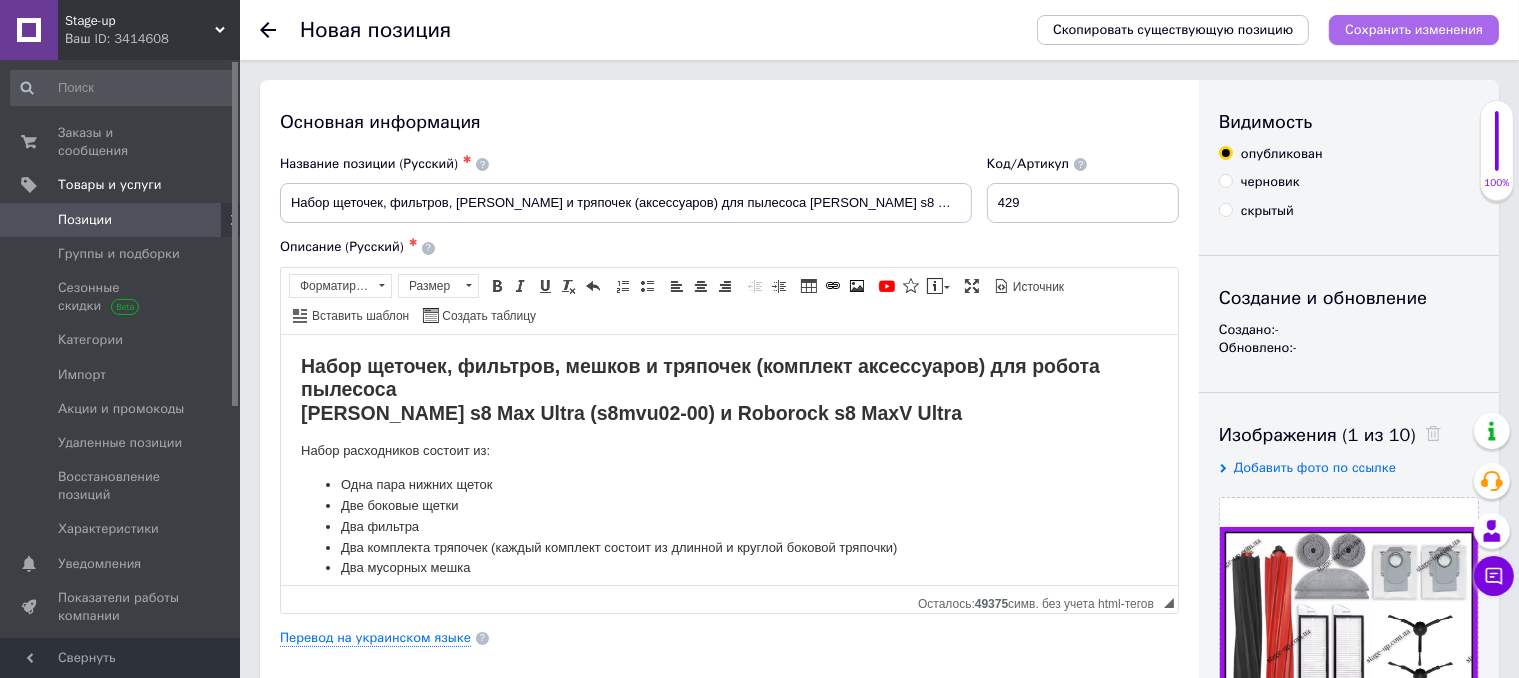 type on "1399" 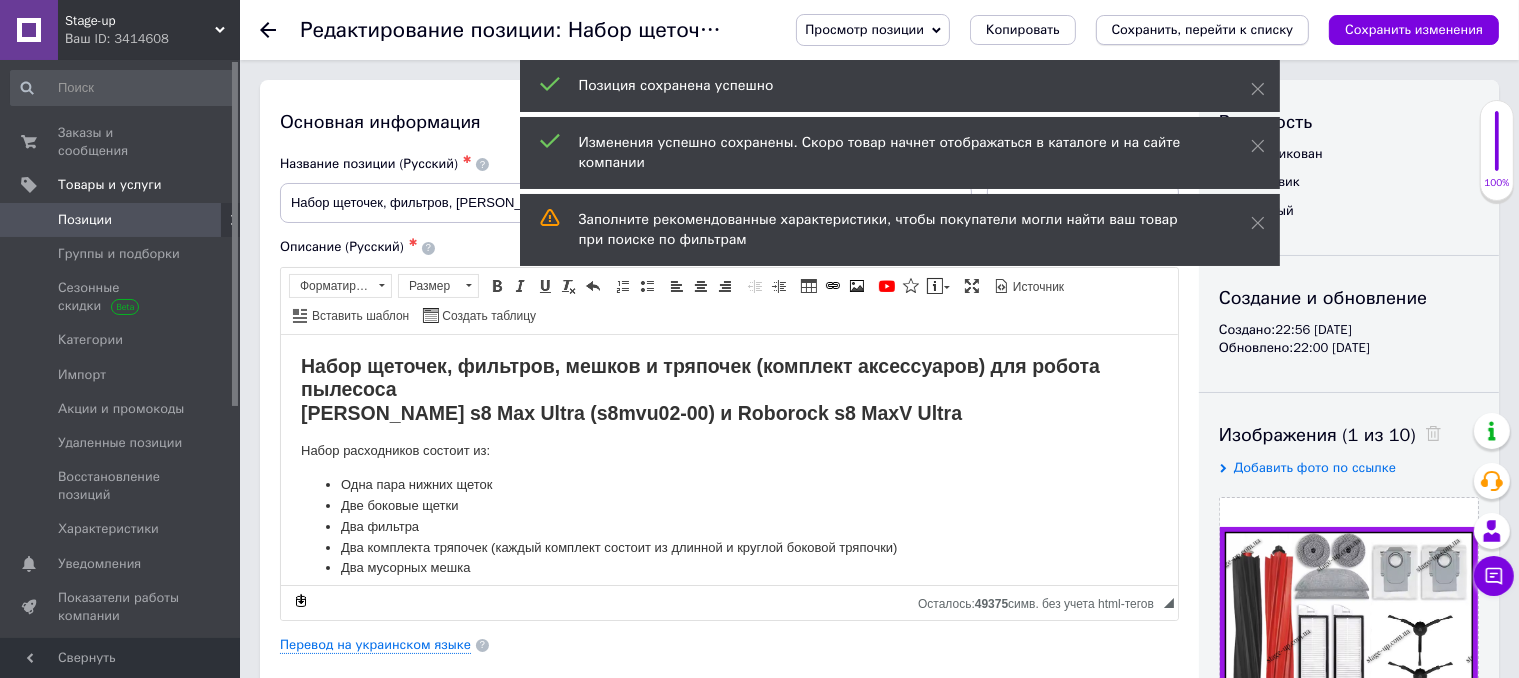 scroll, scrollTop: 0, scrollLeft: 0, axis: both 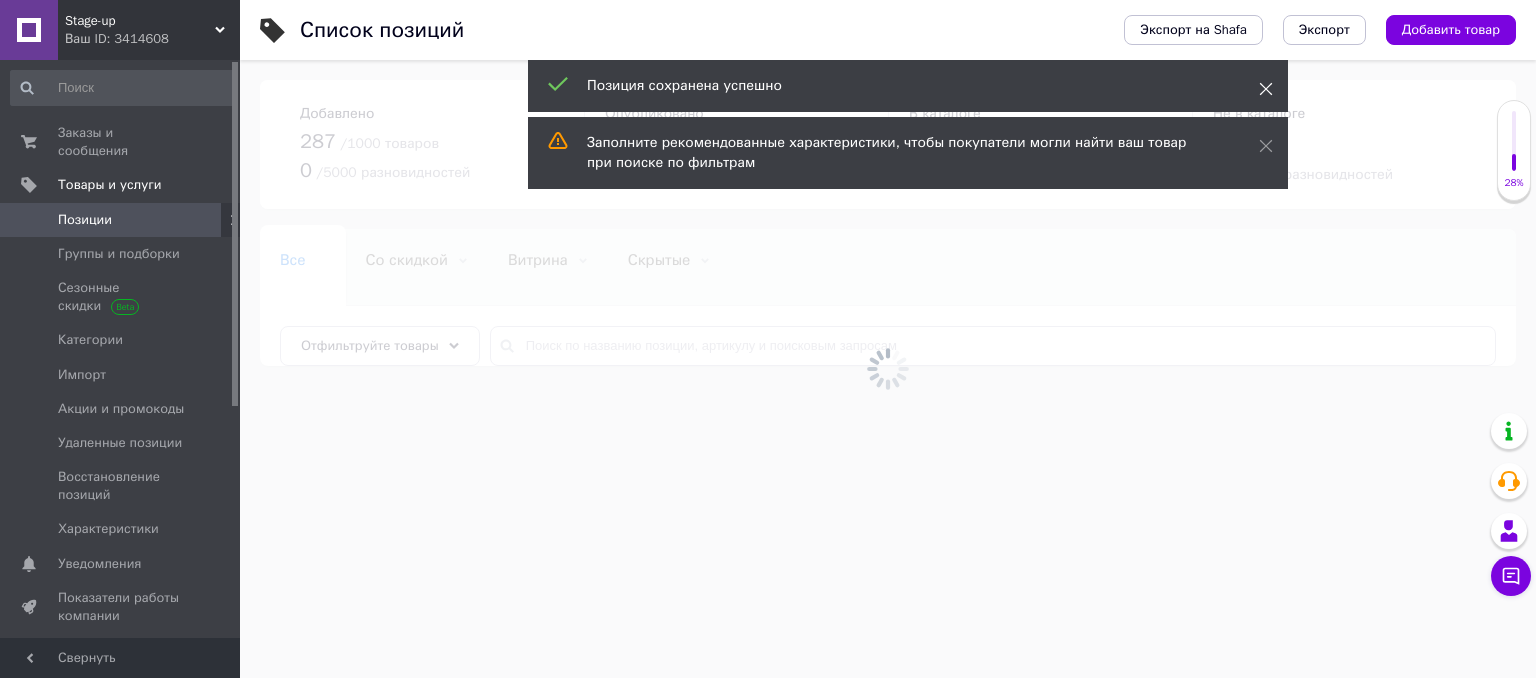 click 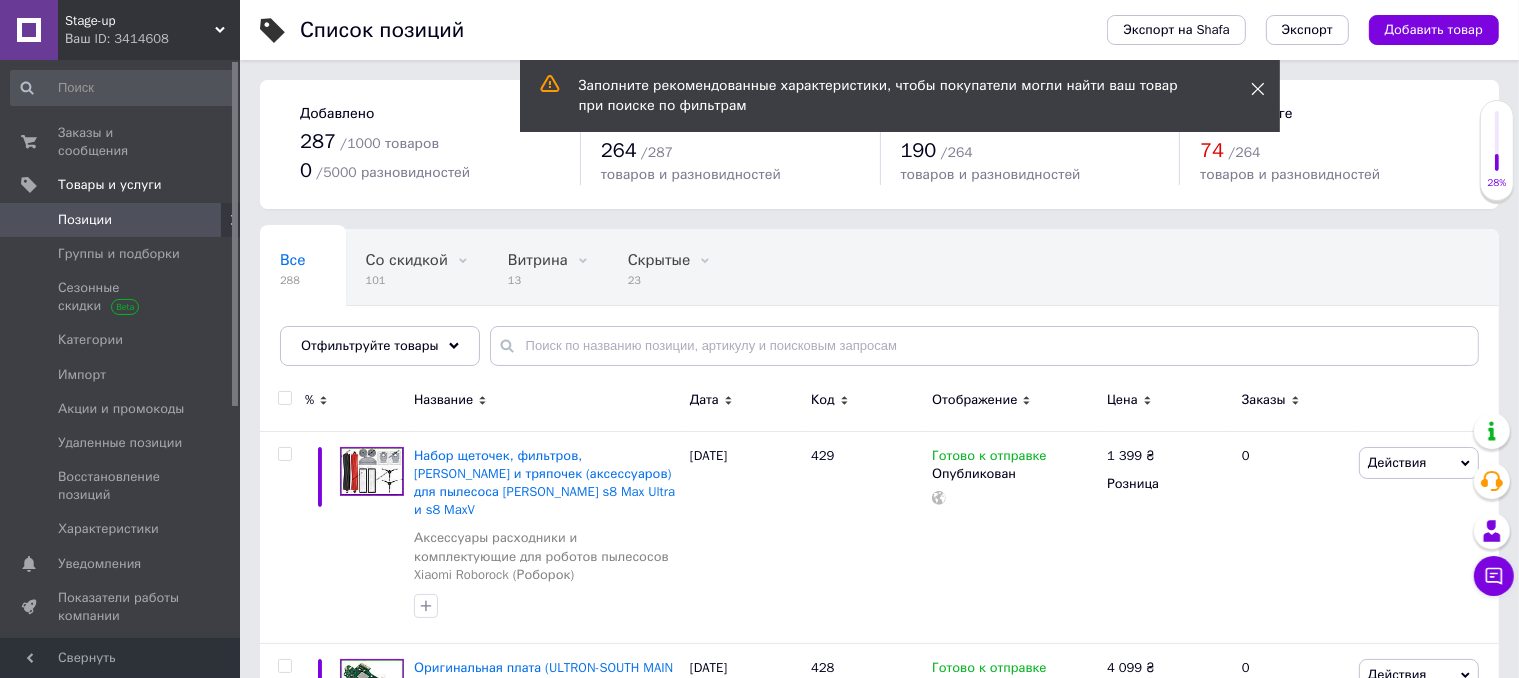 click 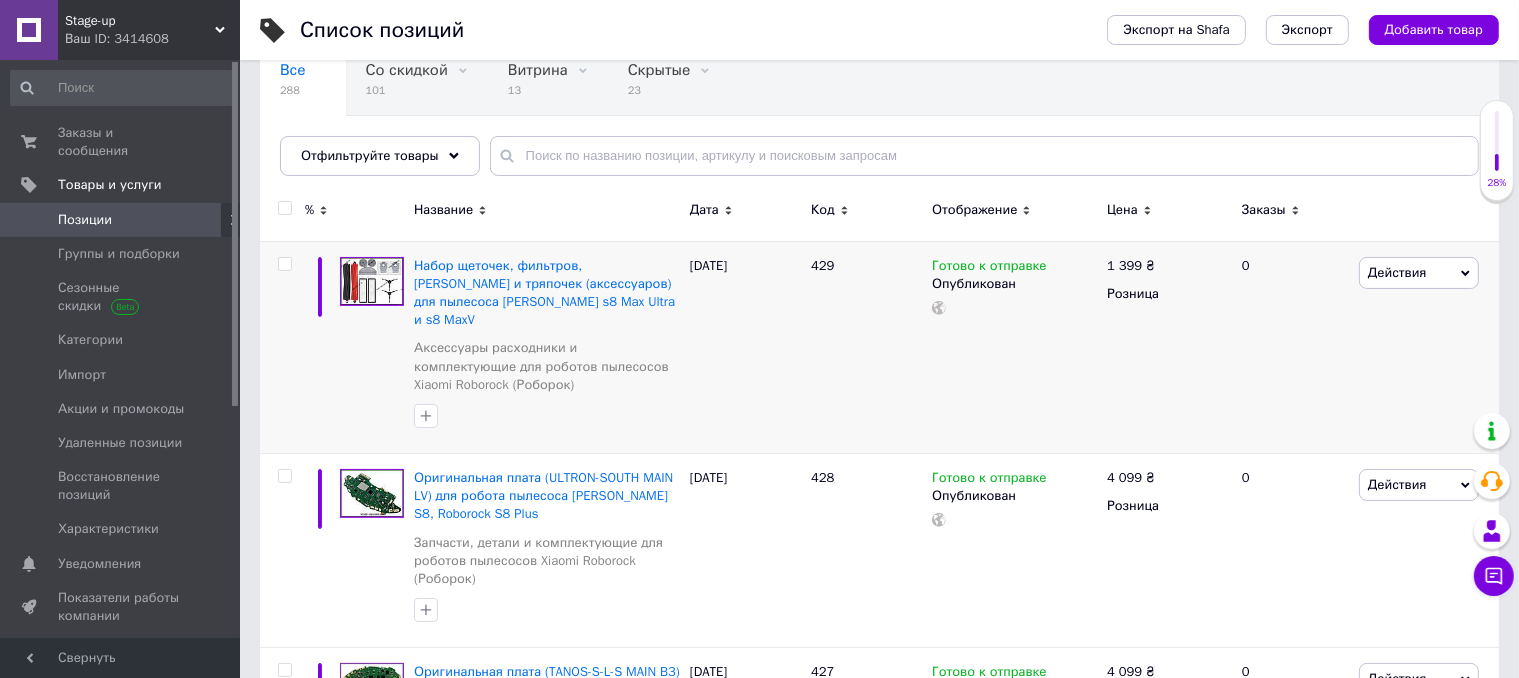 scroll, scrollTop: 200, scrollLeft: 0, axis: vertical 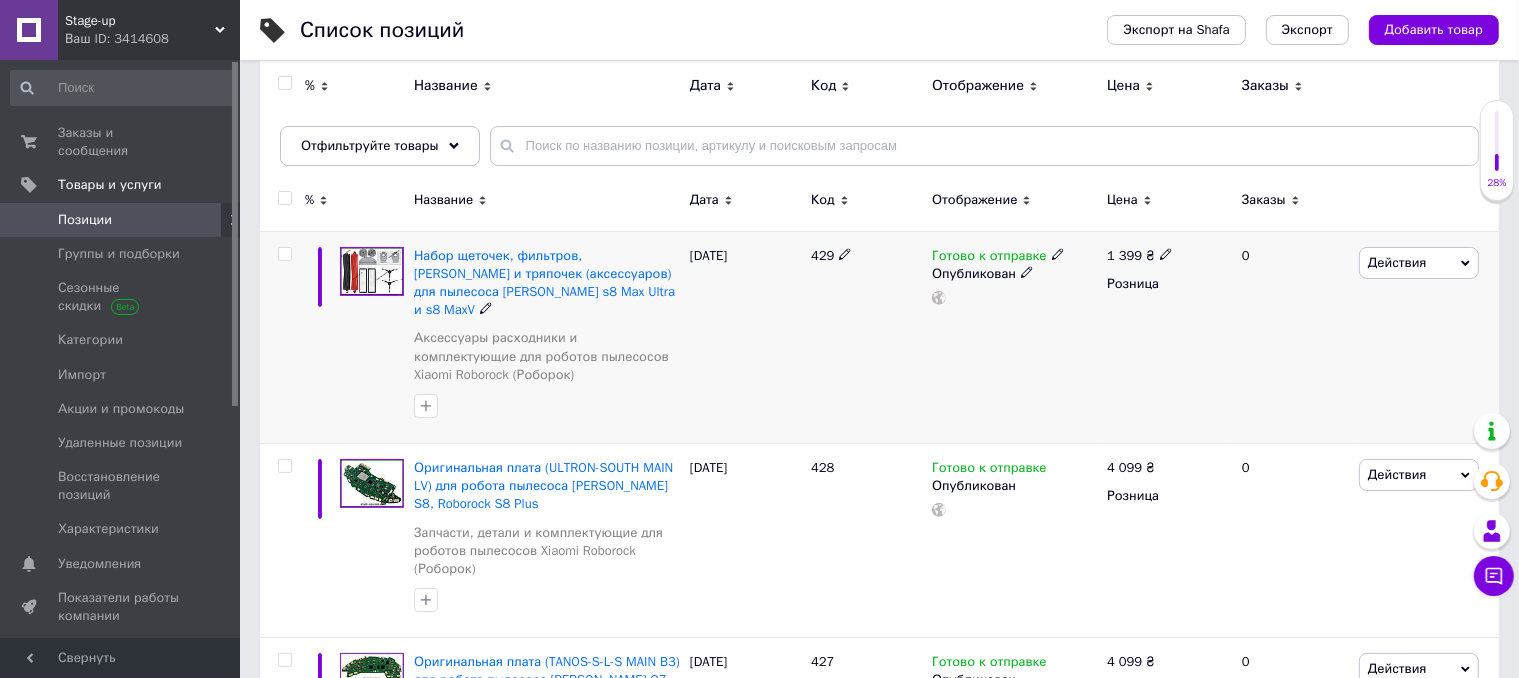 click on "Действия" at bounding box center (1397, 262) 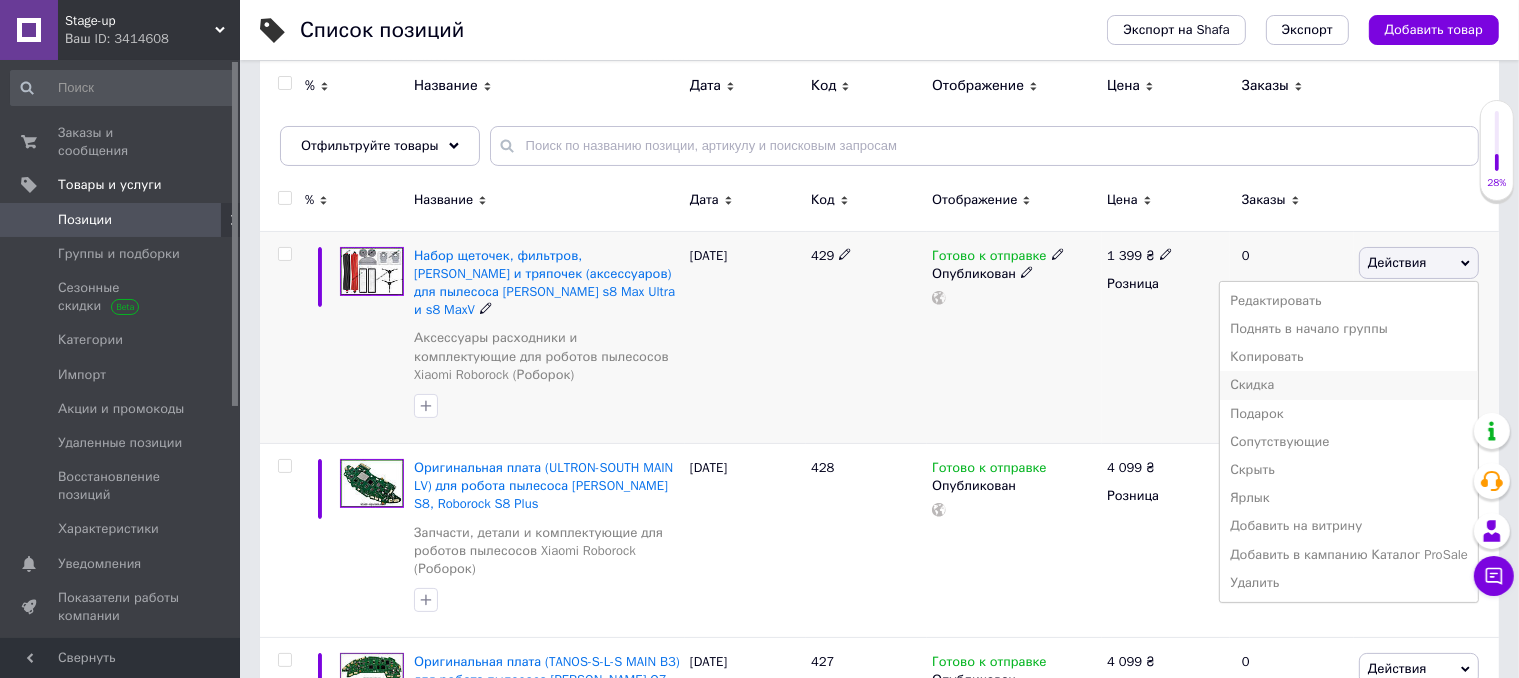 click on "Скидка" at bounding box center (1349, 385) 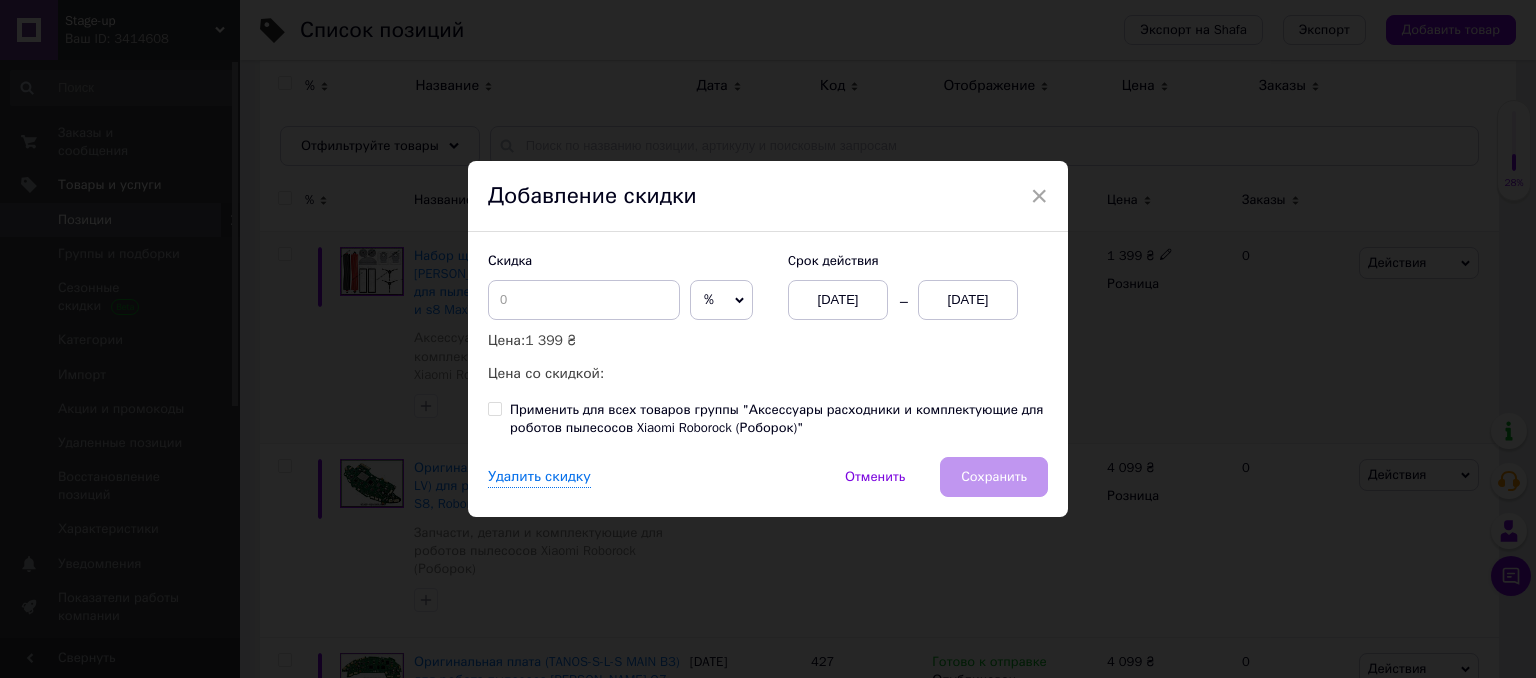 click on "%" at bounding box center [721, 300] 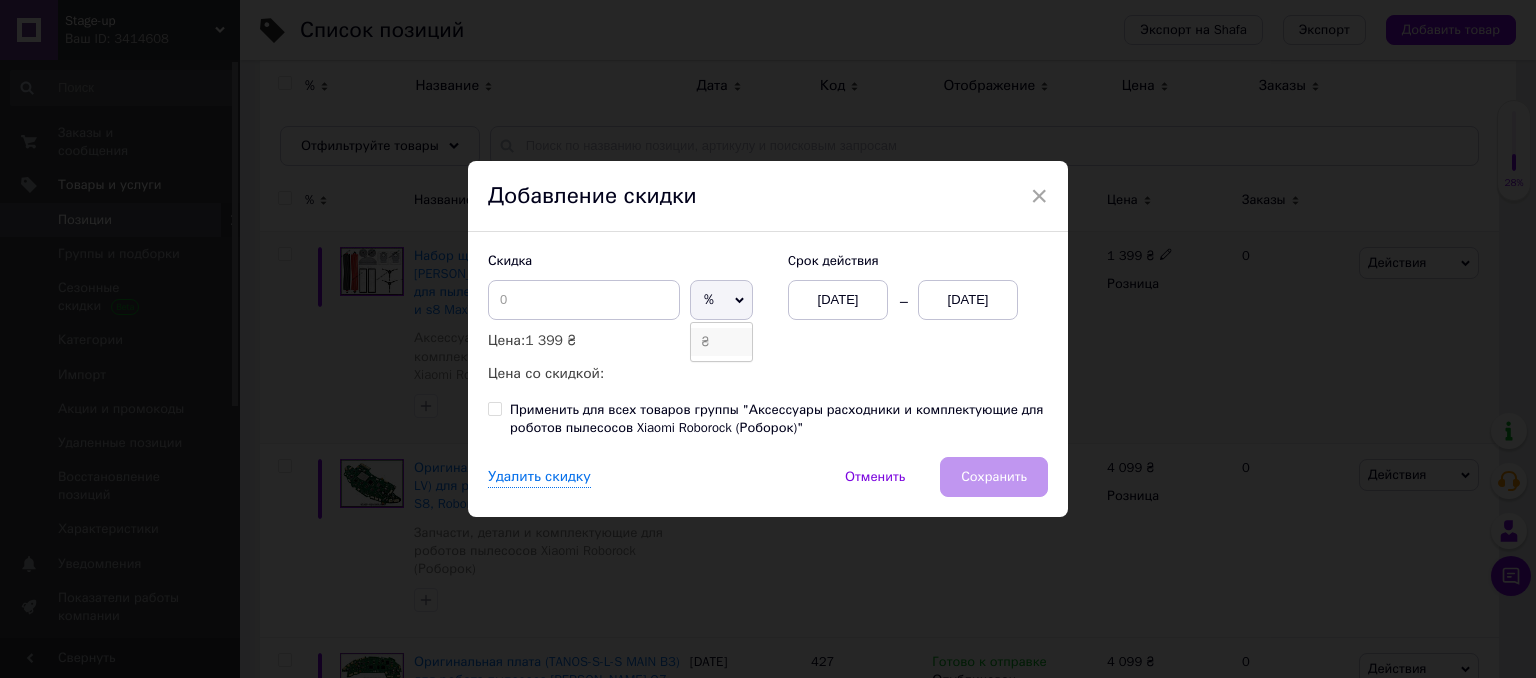 click on "₴" at bounding box center [721, 342] 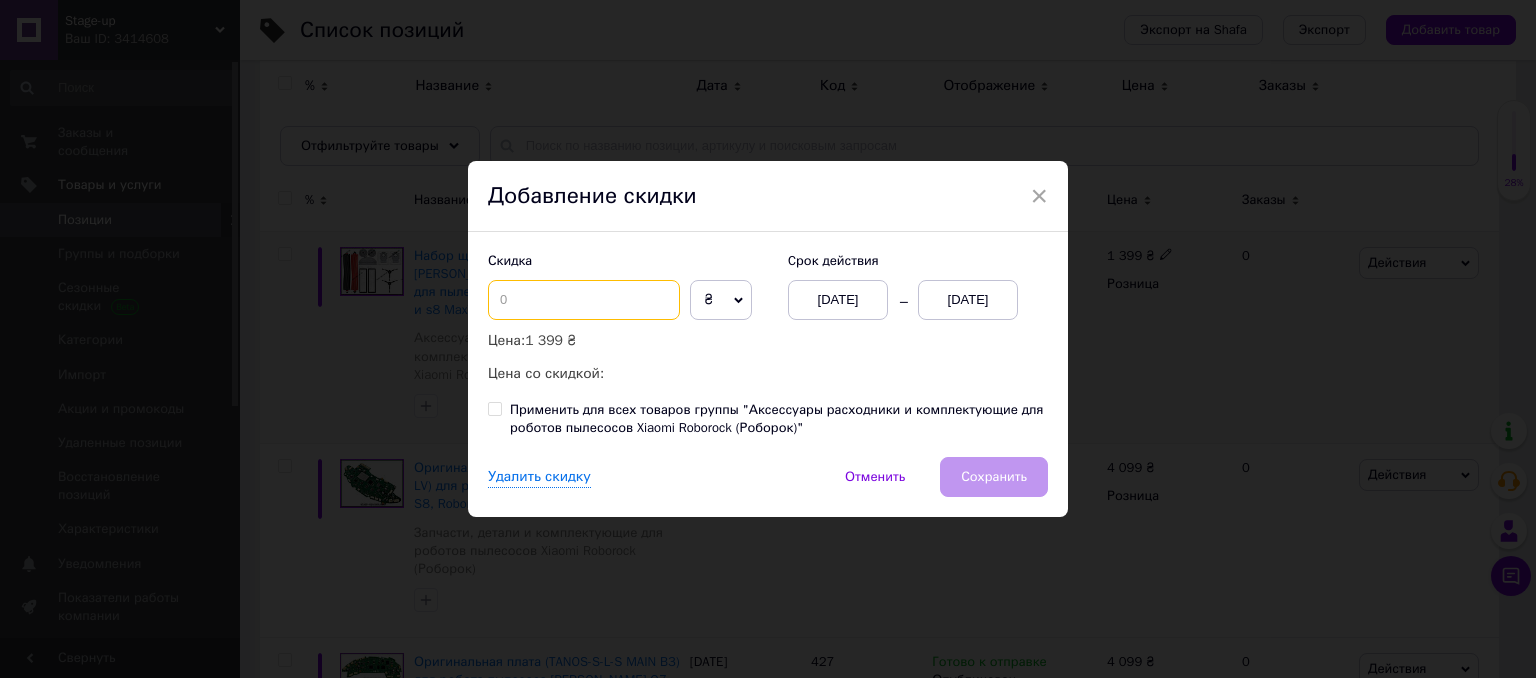 click at bounding box center [584, 300] 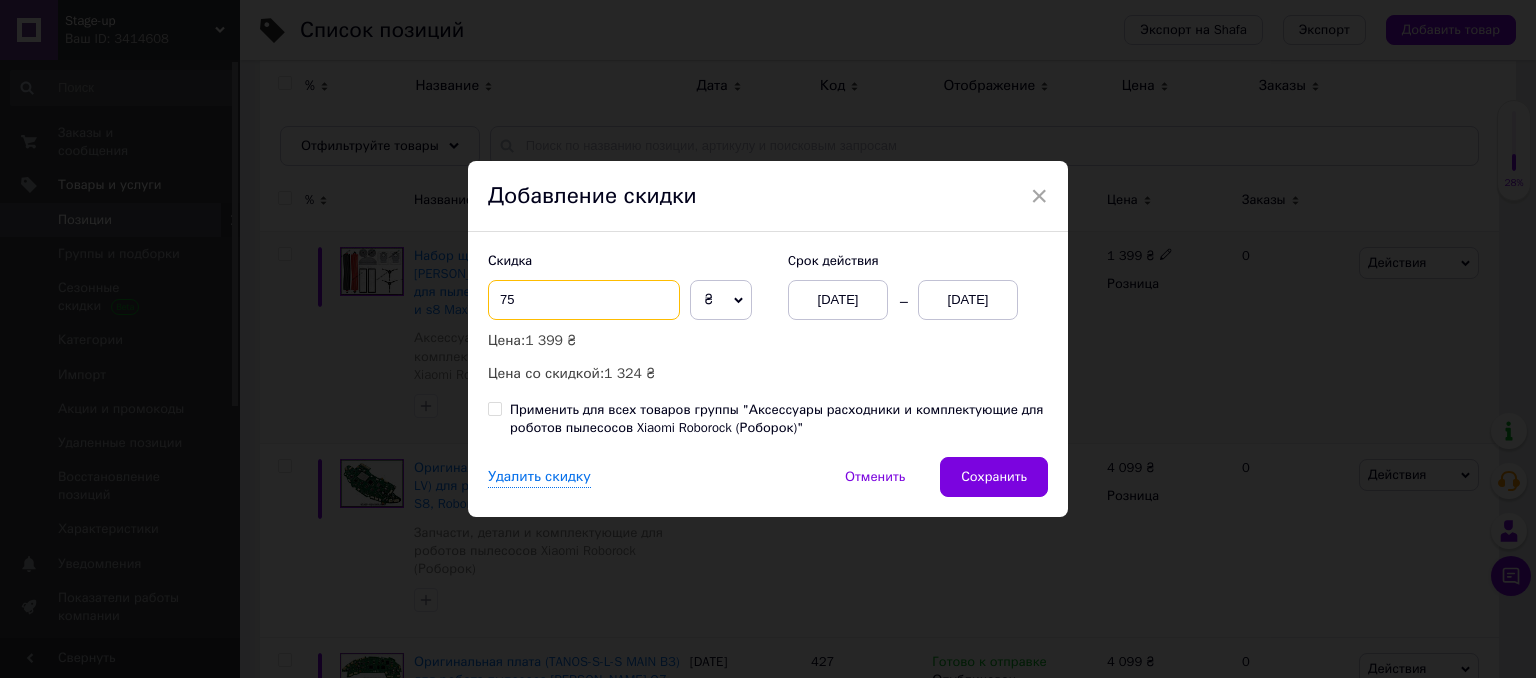 click on "75" at bounding box center (584, 300) 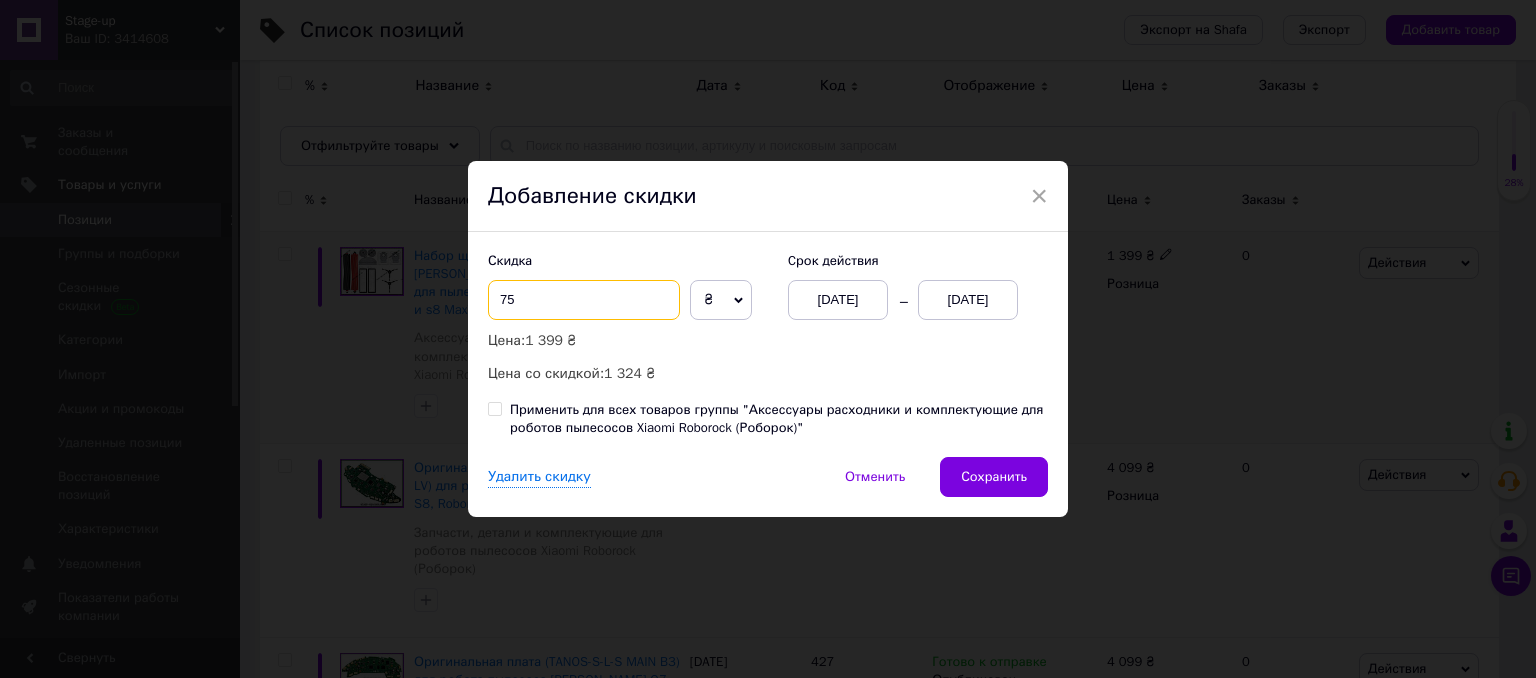 click on "75" at bounding box center [584, 300] 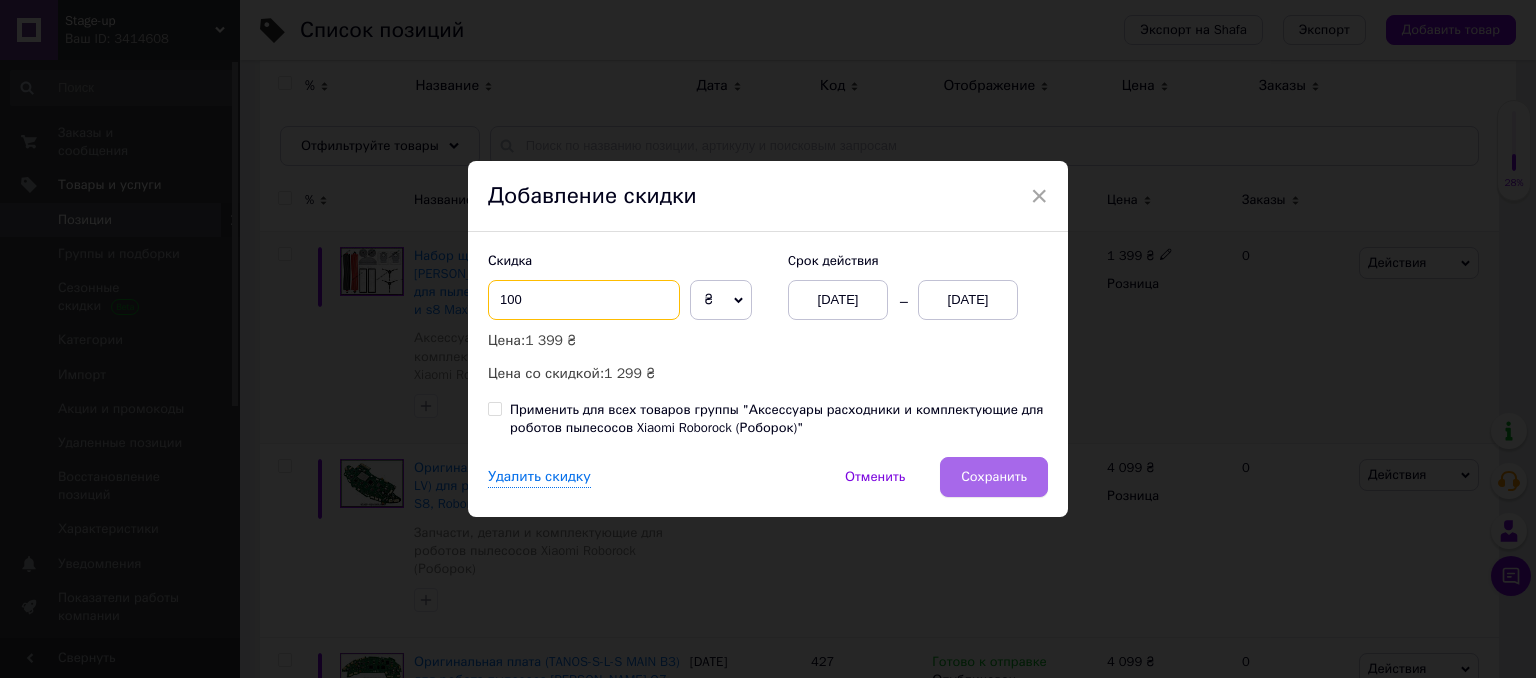 type on "100" 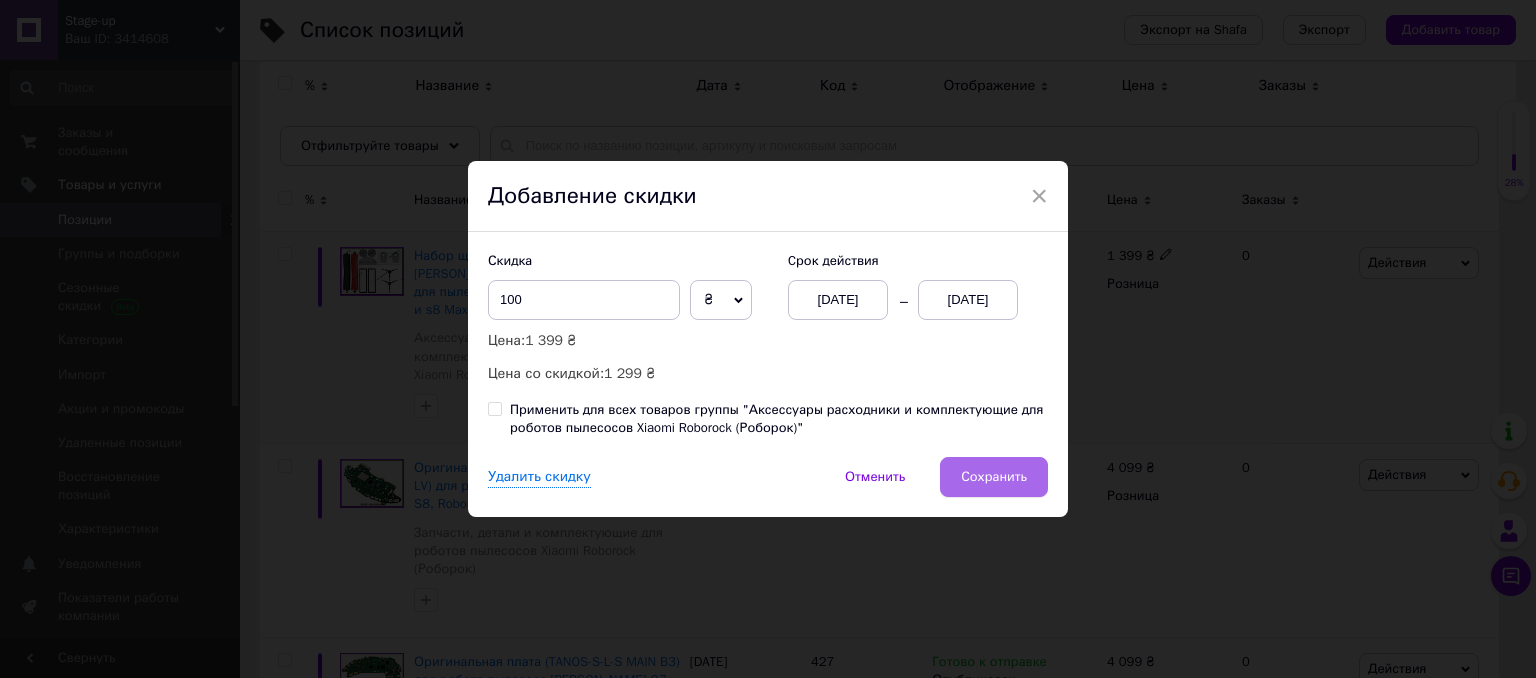 click on "Сохранить" at bounding box center [994, 477] 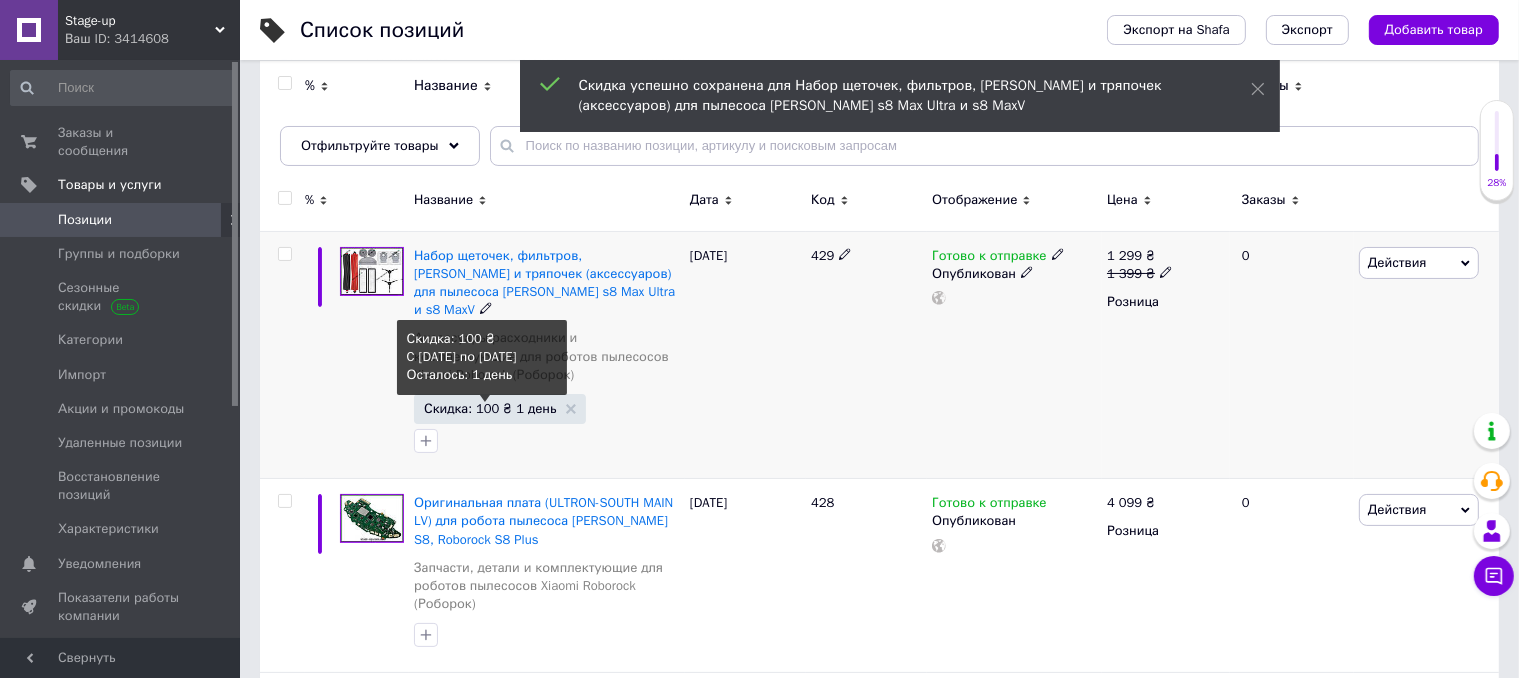 click on "Скидка: 100 ₴ 1 день" at bounding box center [490, 408] 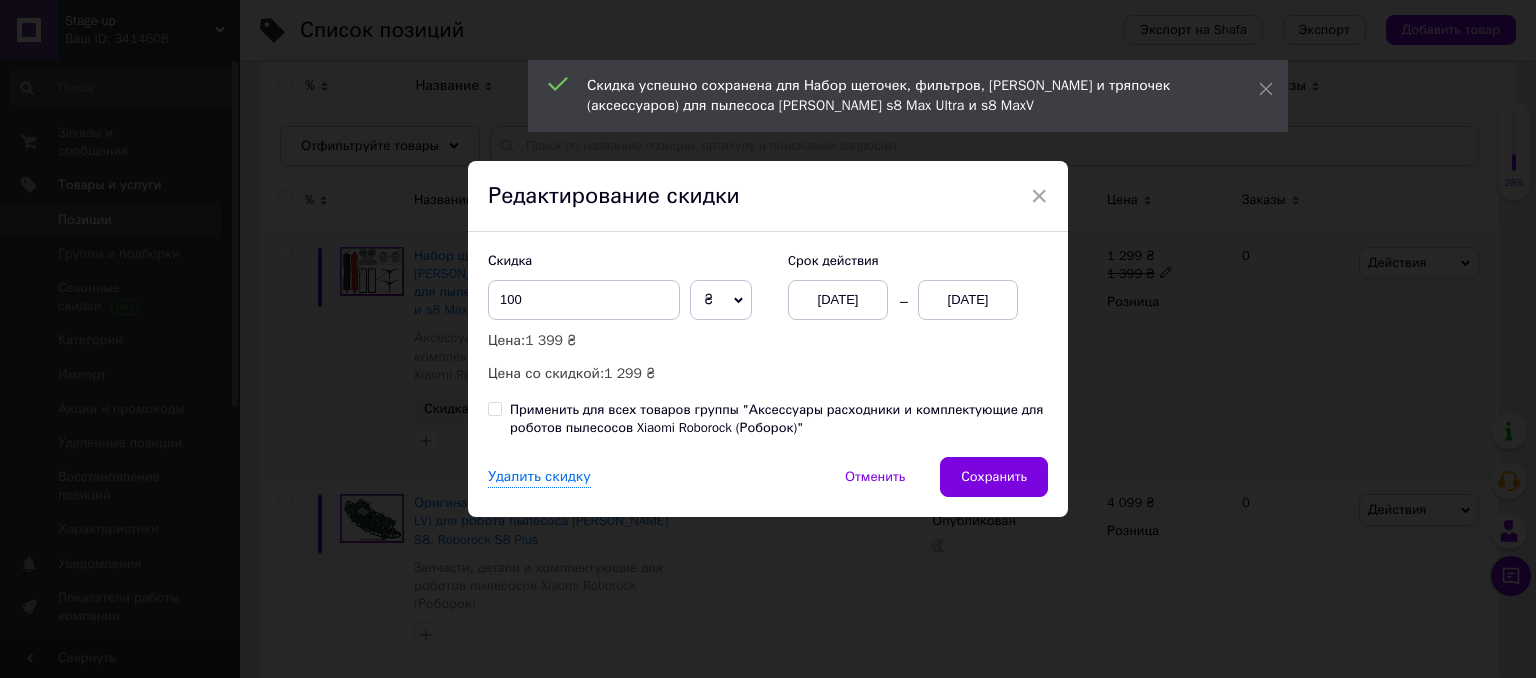 click on "[DATE]" at bounding box center (968, 300) 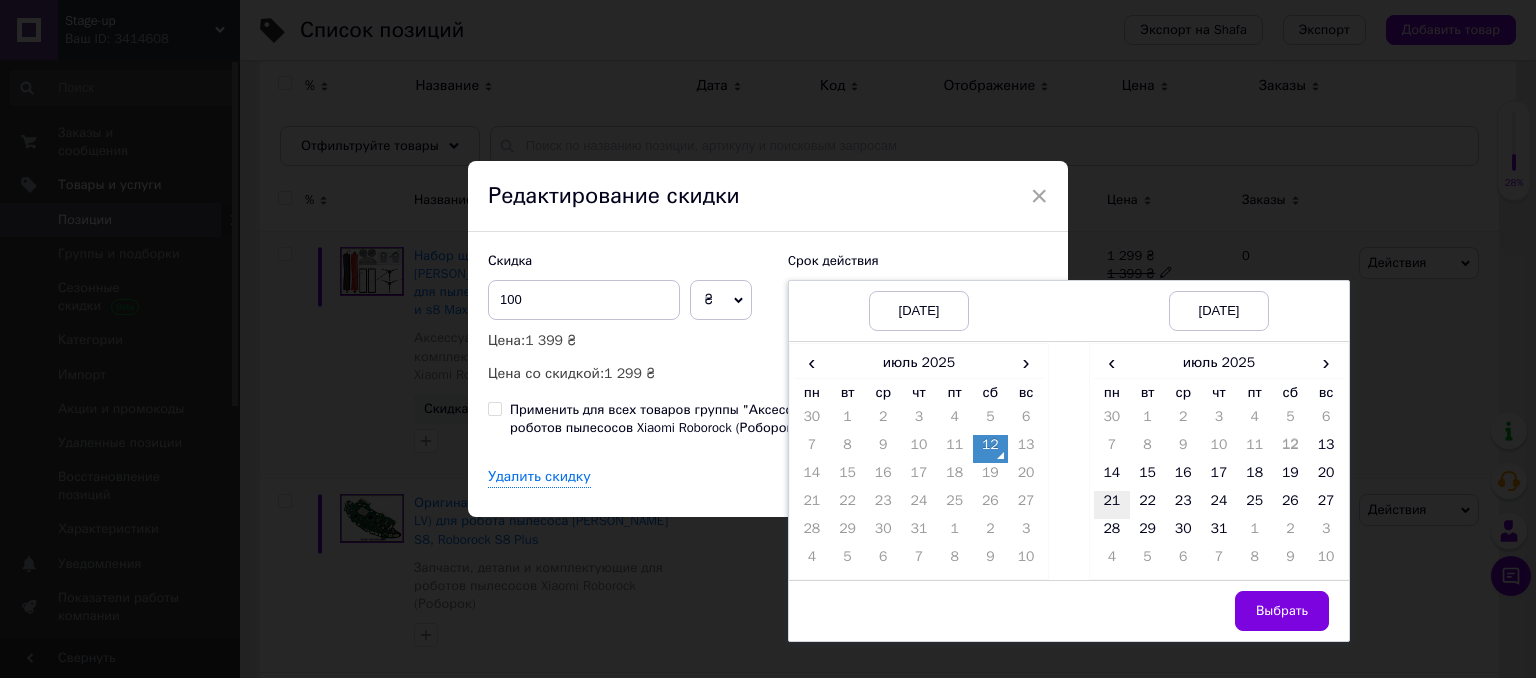 click on "21" at bounding box center (1112, 505) 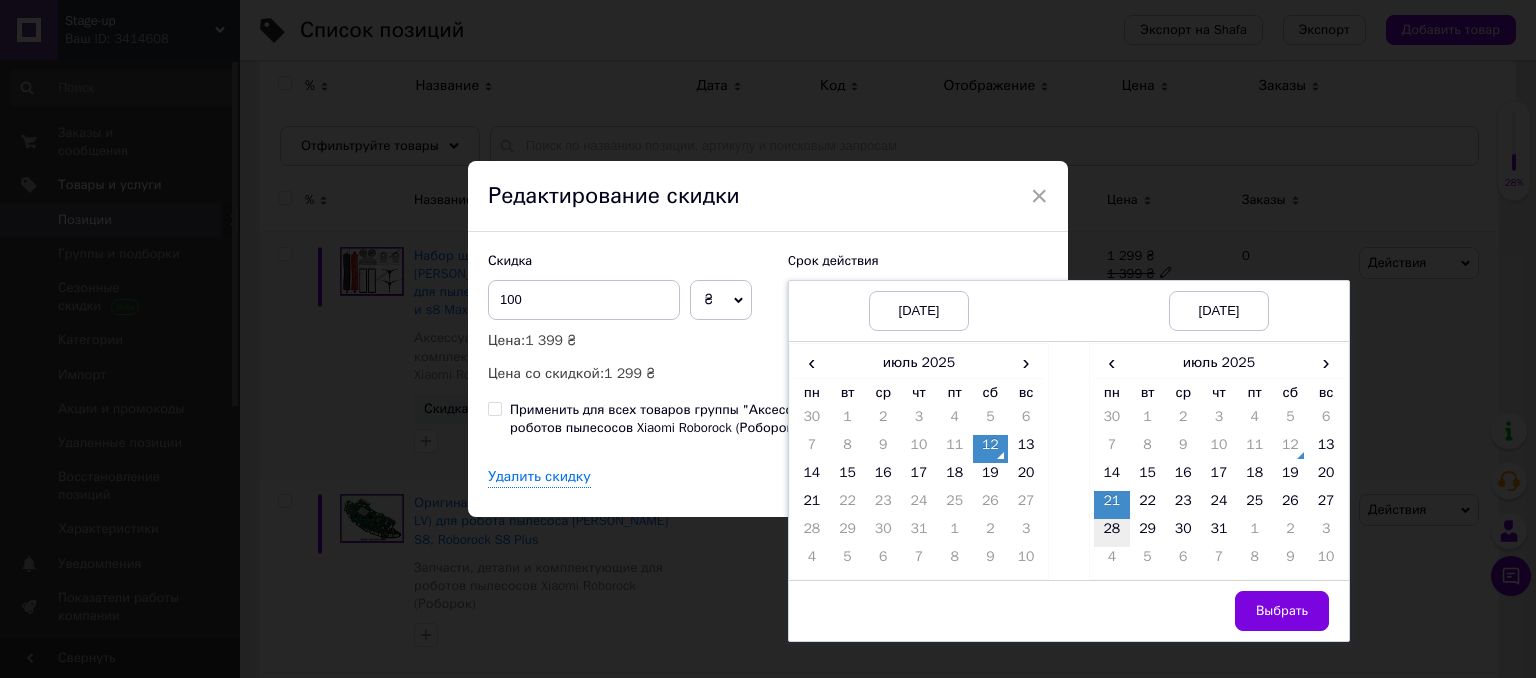 click on "28" at bounding box center [1112, 533] 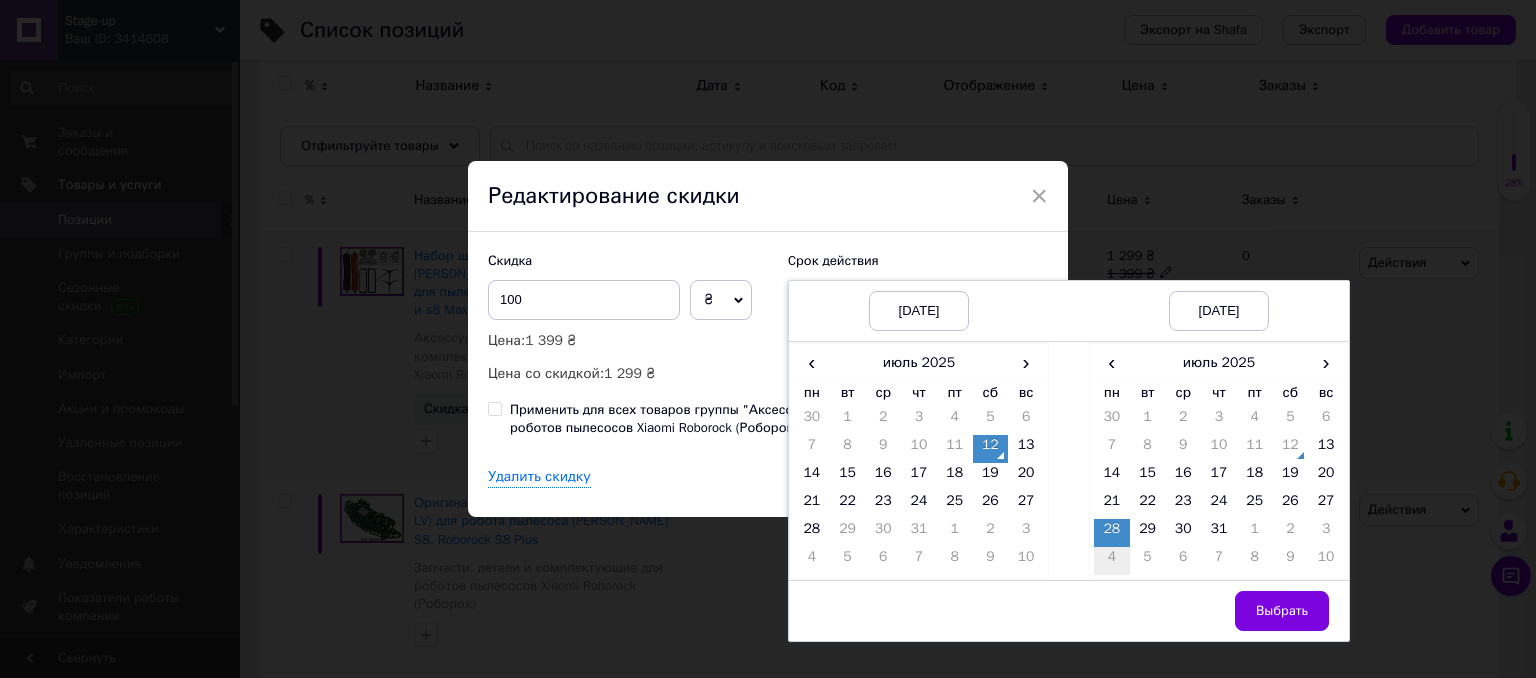 click on "4" at bounding box center [1112, 561] 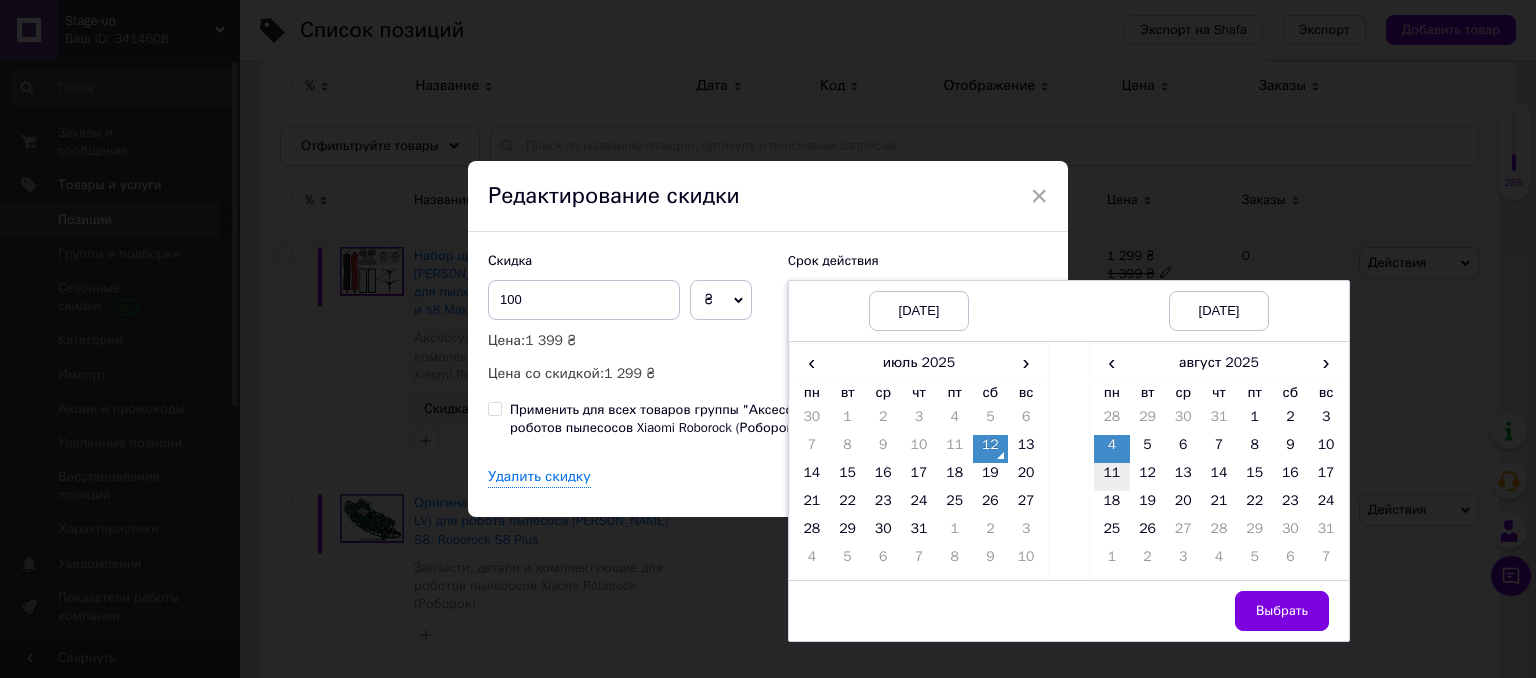 click on "11" at bounding box center [1112, 477] 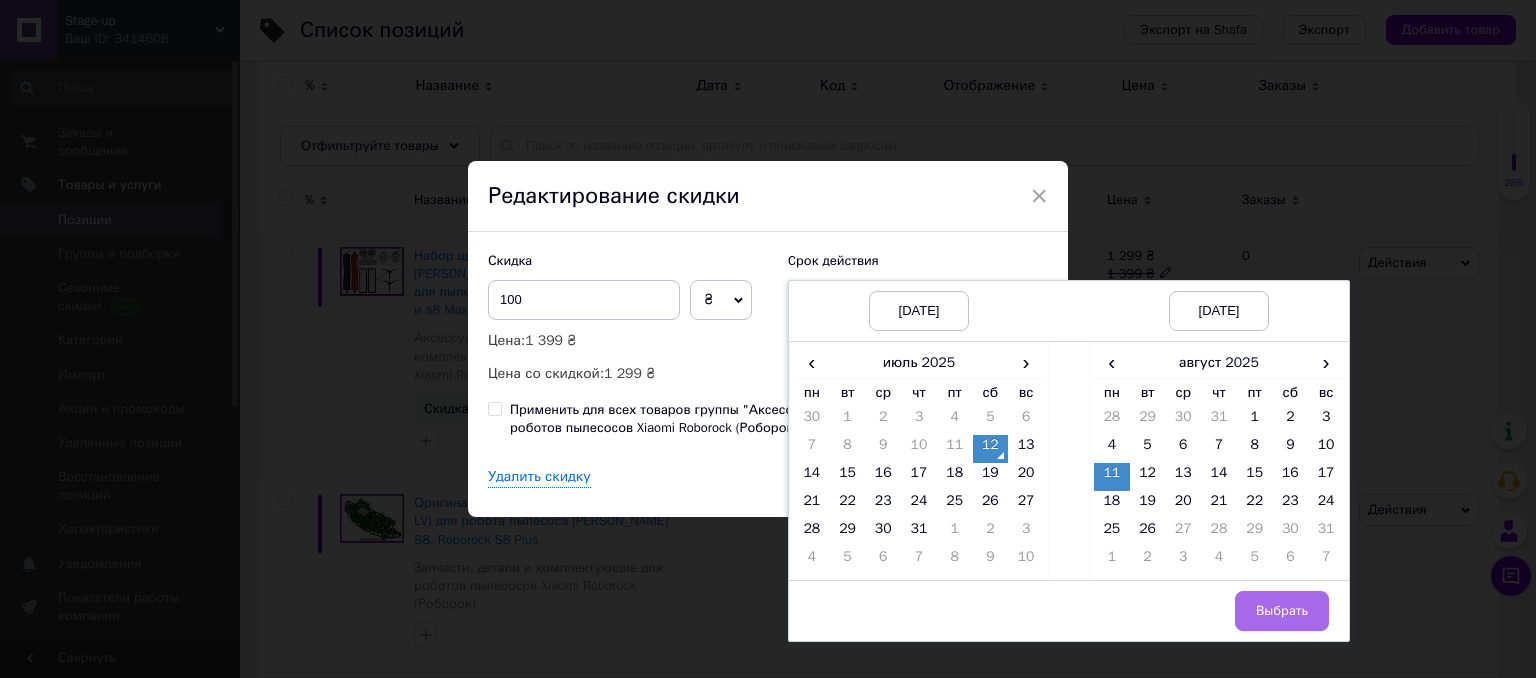 click on "Выбрать" at bounding box center [1282, 611] 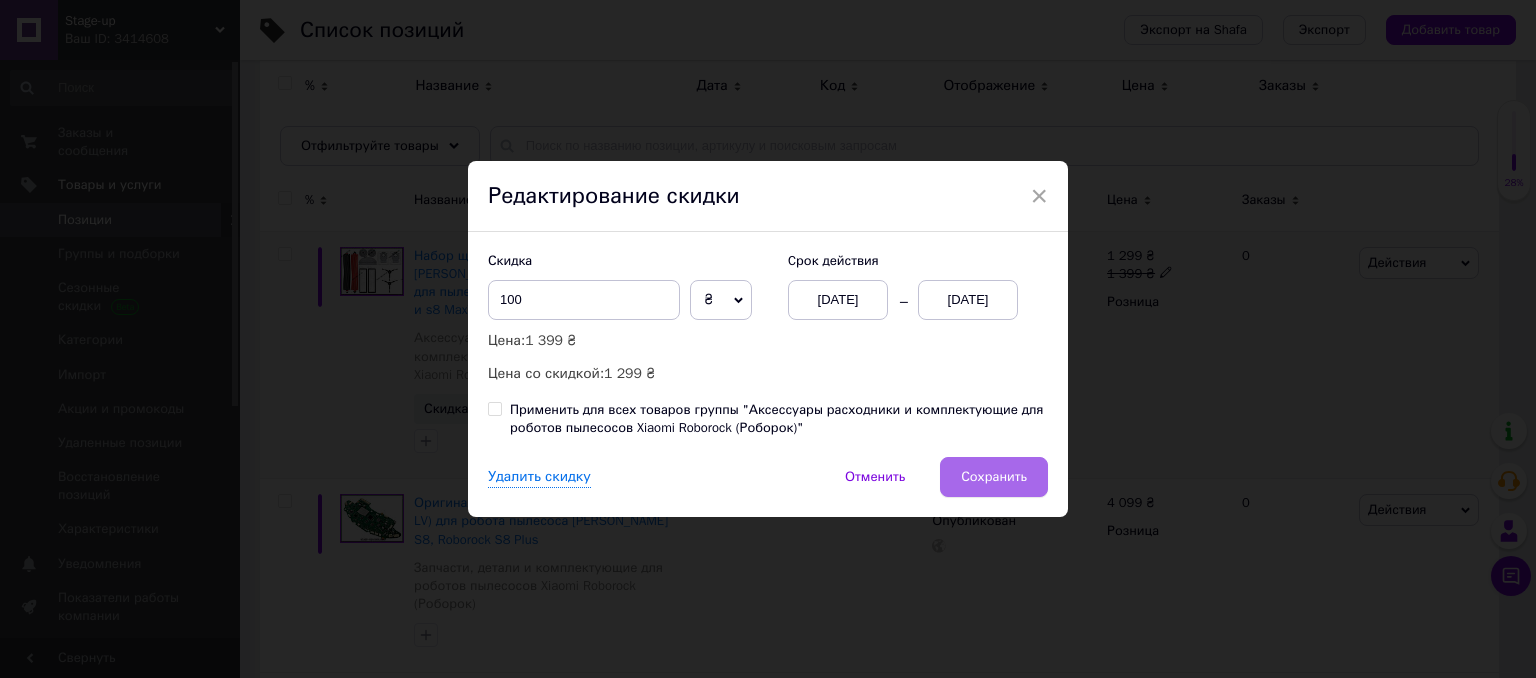 click on "Сохранить" at bounding box center [994, 477] 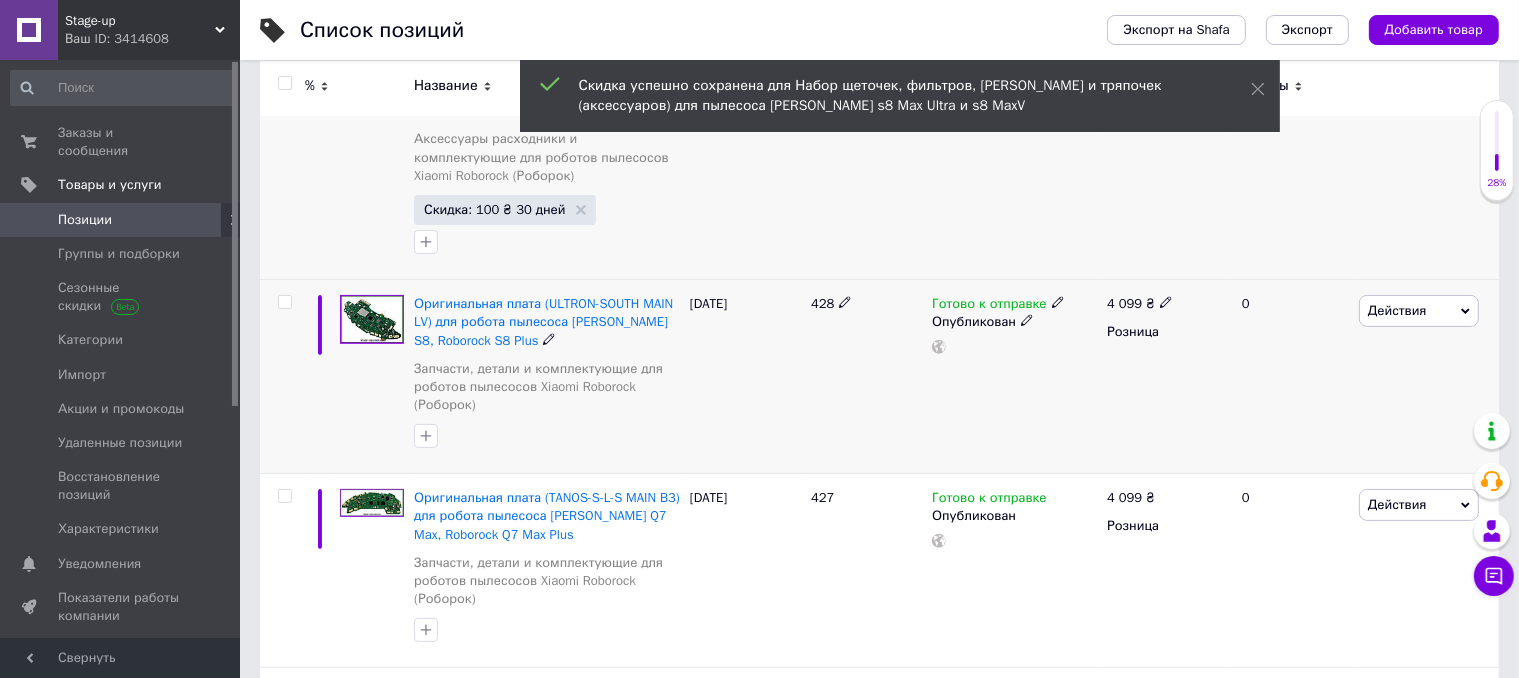 scroll, scrollTop: 400, scrollLeft: 0, axis: vertical 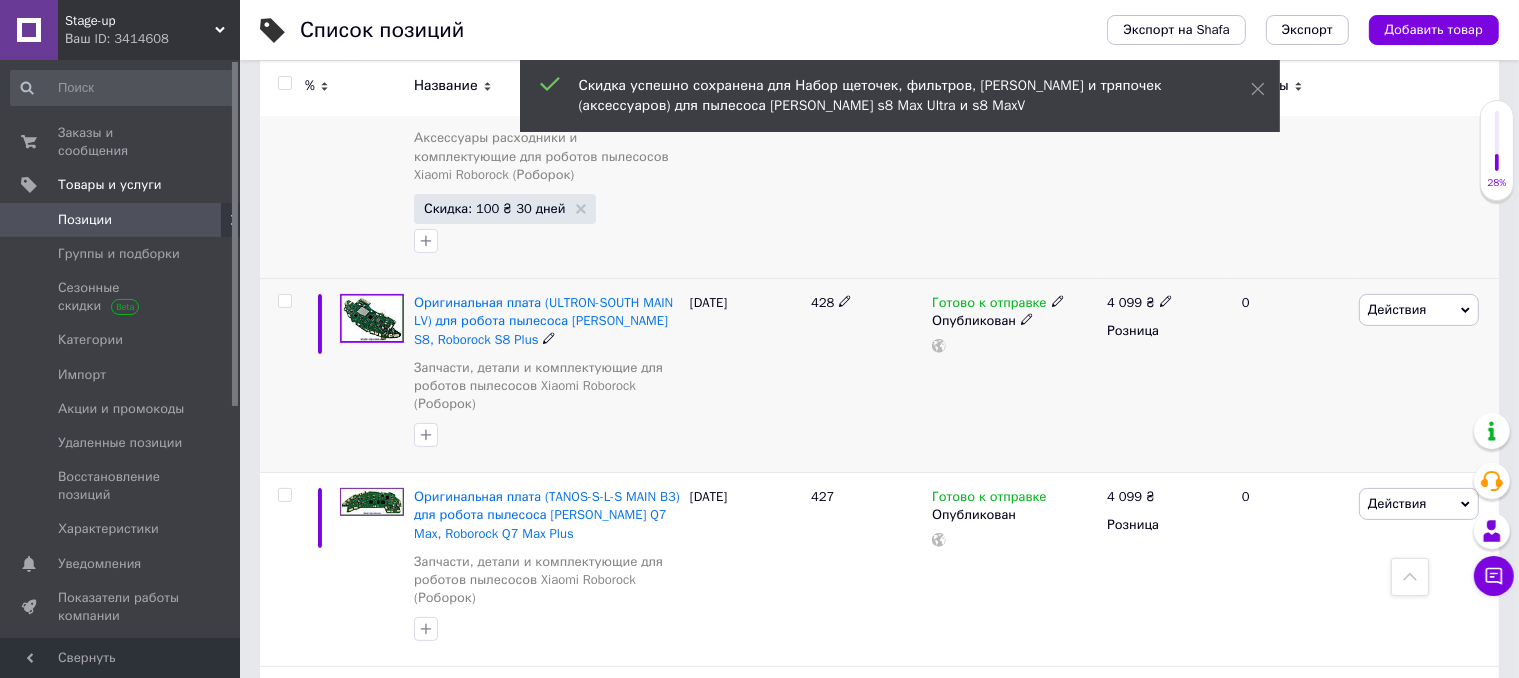 click on "Действия" at bounding box center [1397, 309] 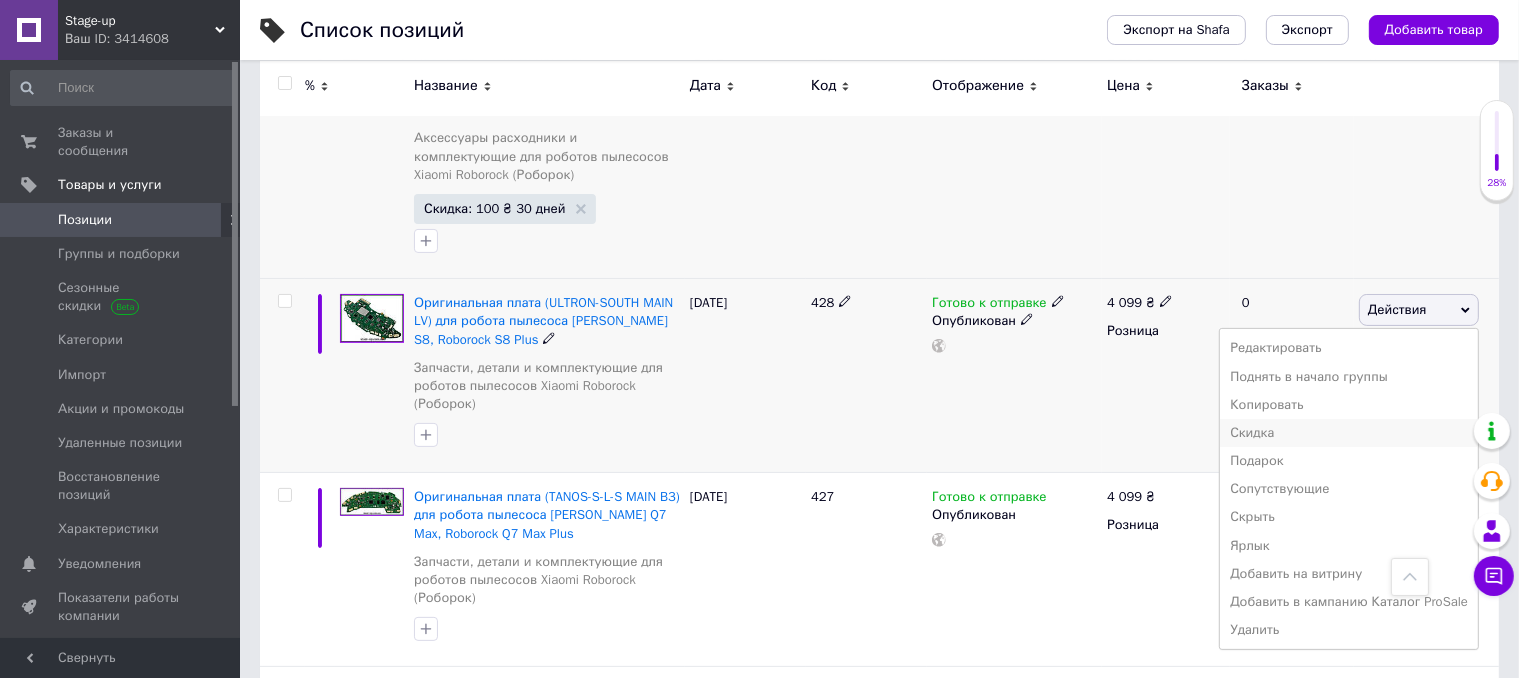 click on "Скидка" at bounding box center [1349, 433] 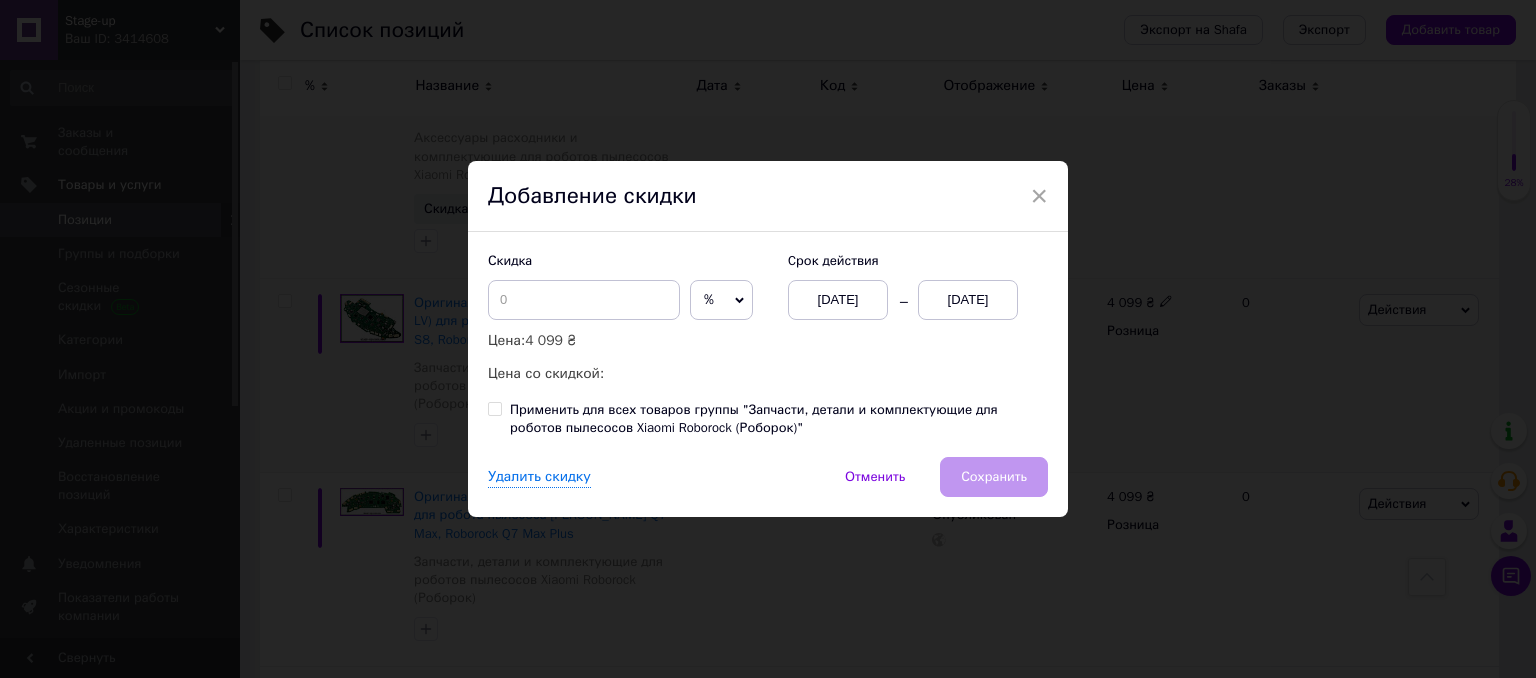 click on "%" at bounding box center (721, 300) 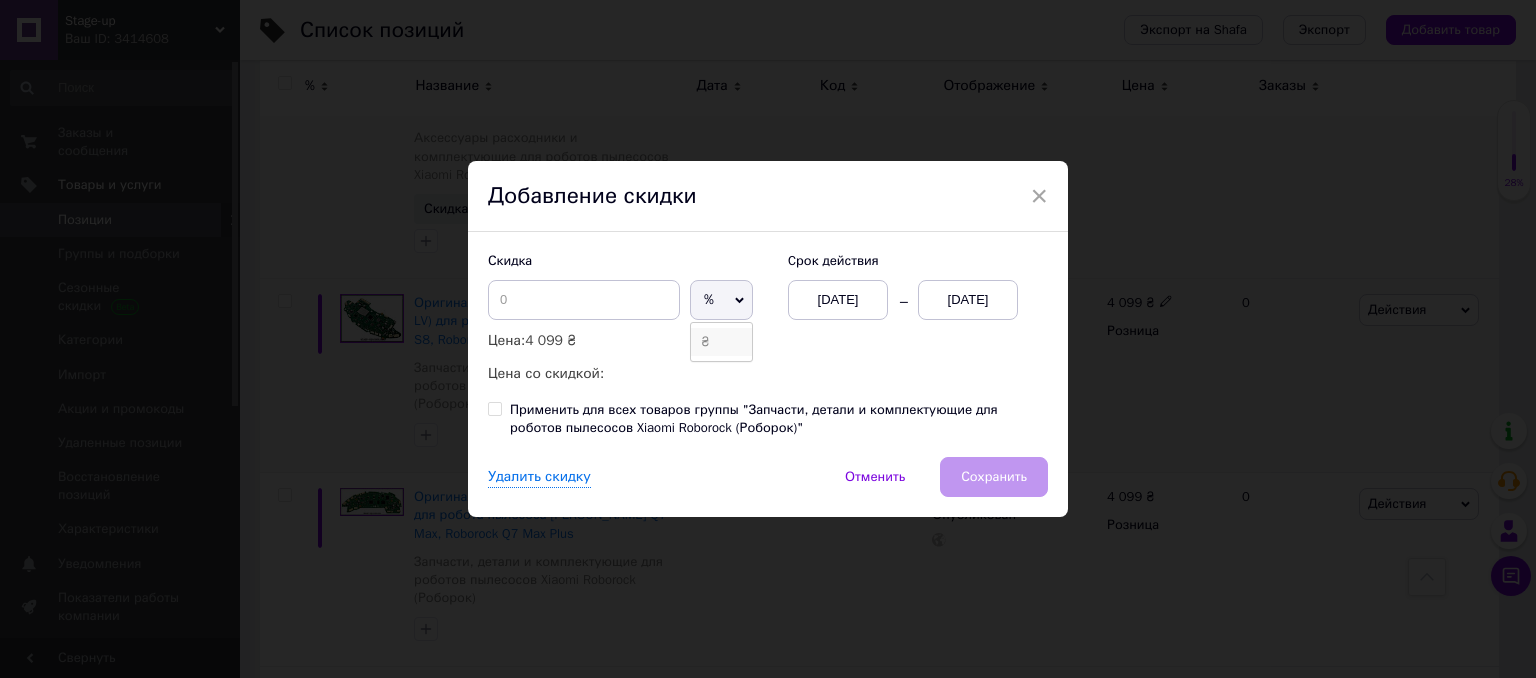 click on "₴" at bounding box center [721, 342] 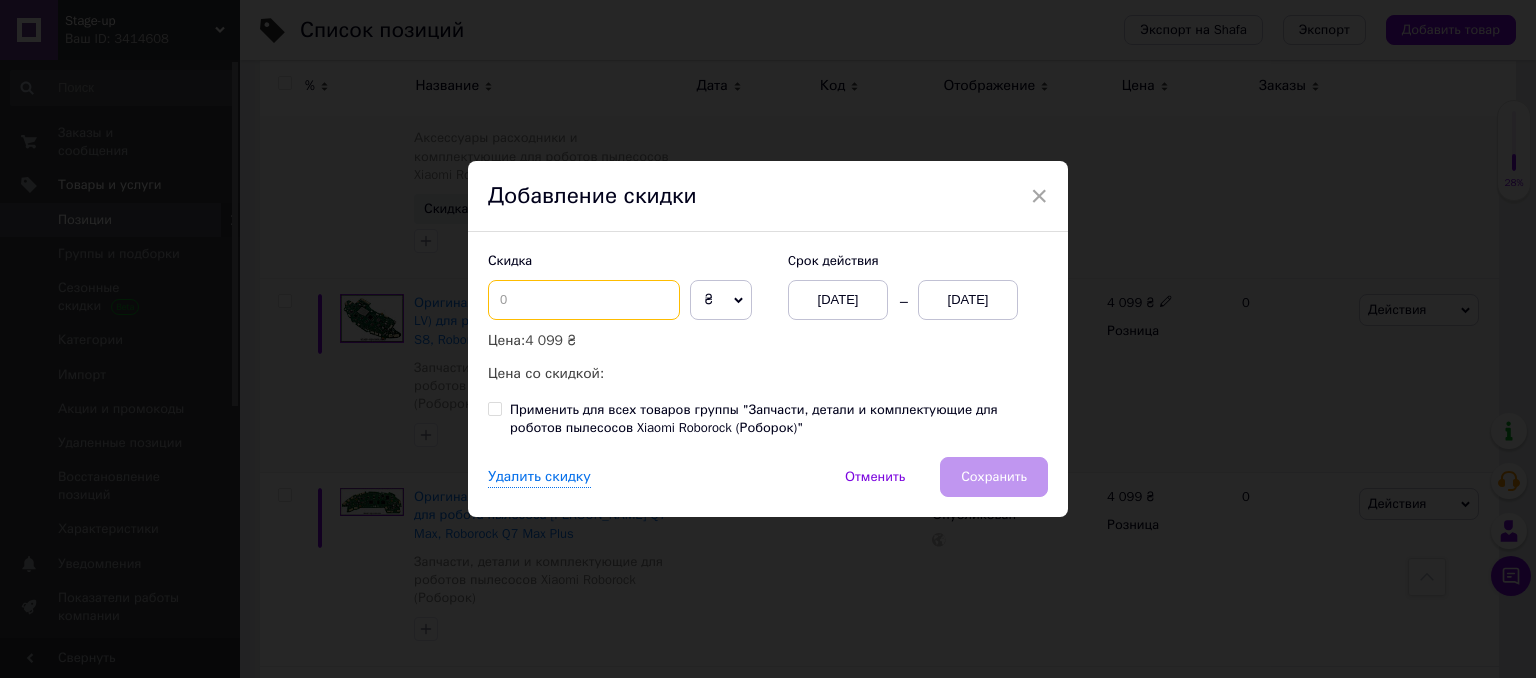 click at bounding box center (584, 300) 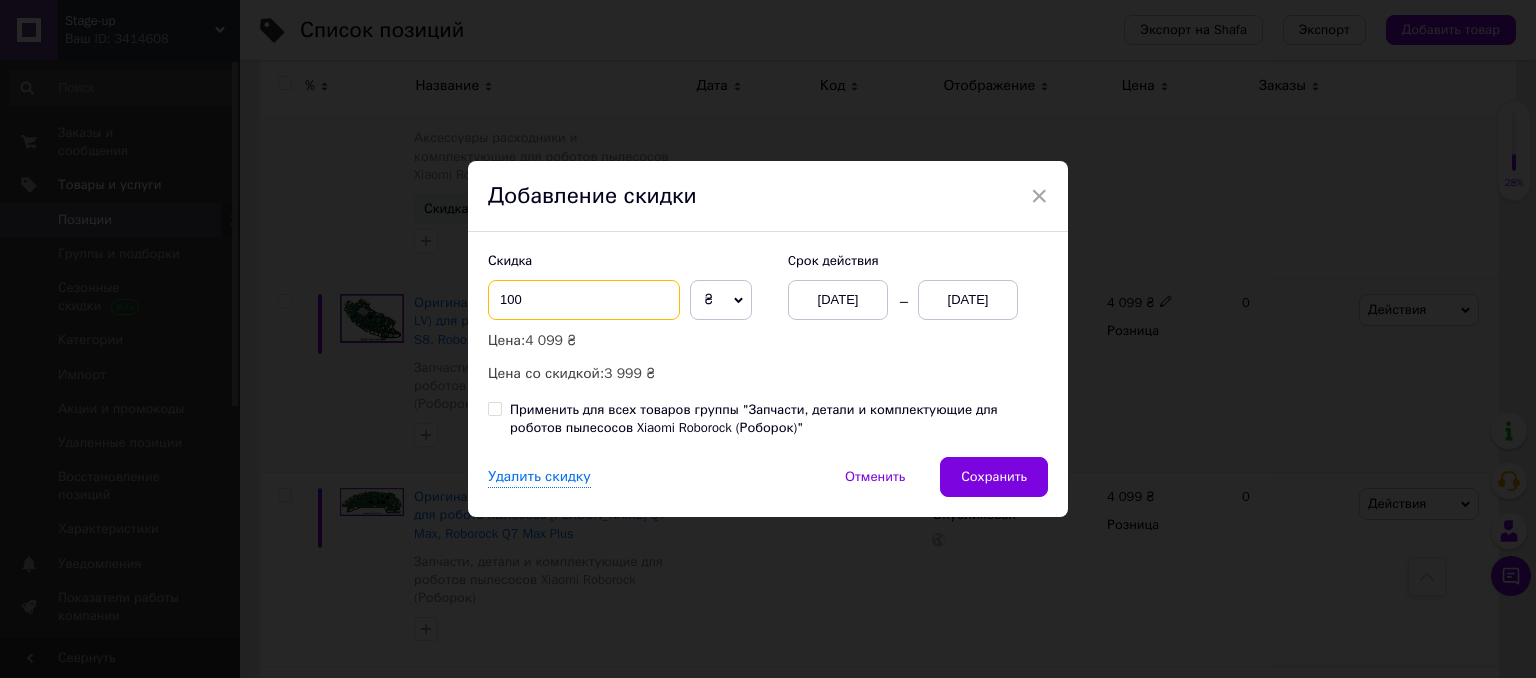 type on "100" 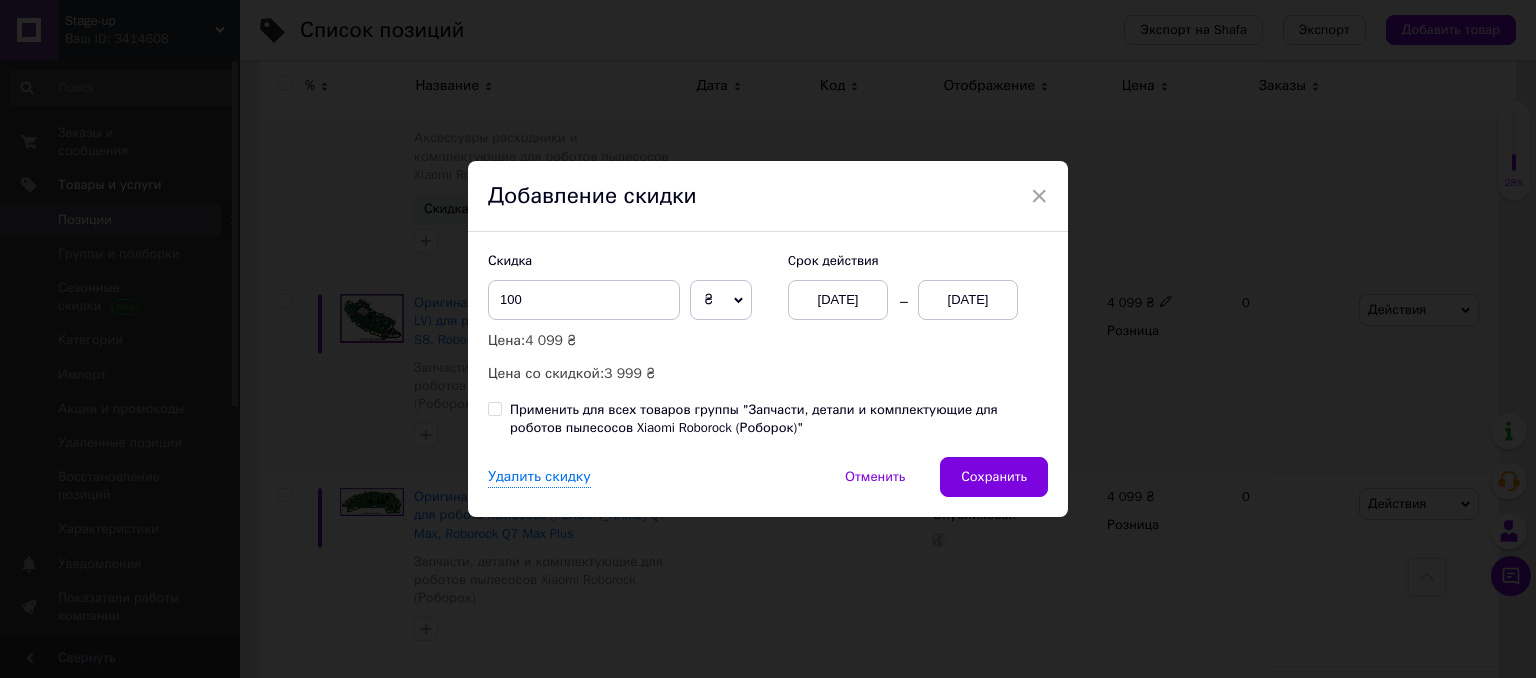 click on "[DATE]" at bounding box center [968, 300] 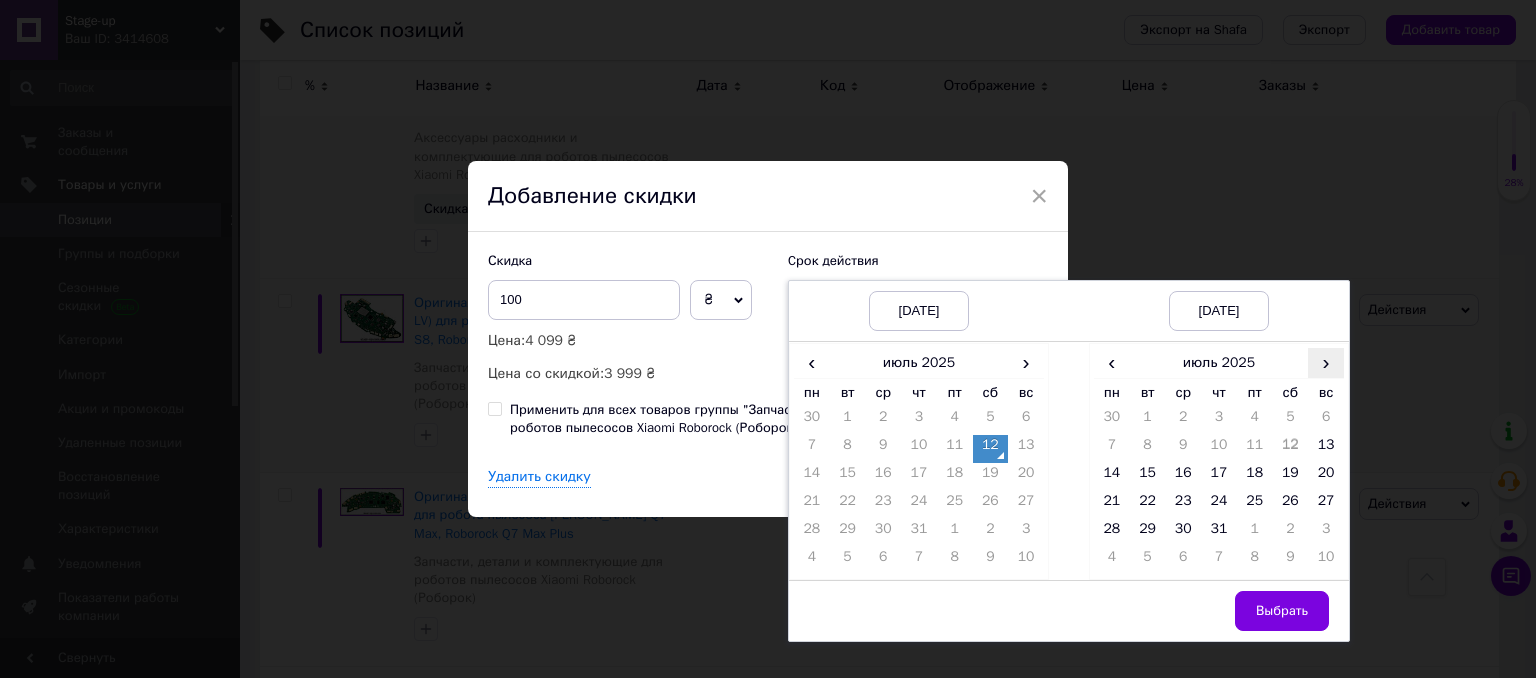 click on "›" at bounding box center (1326, 362) 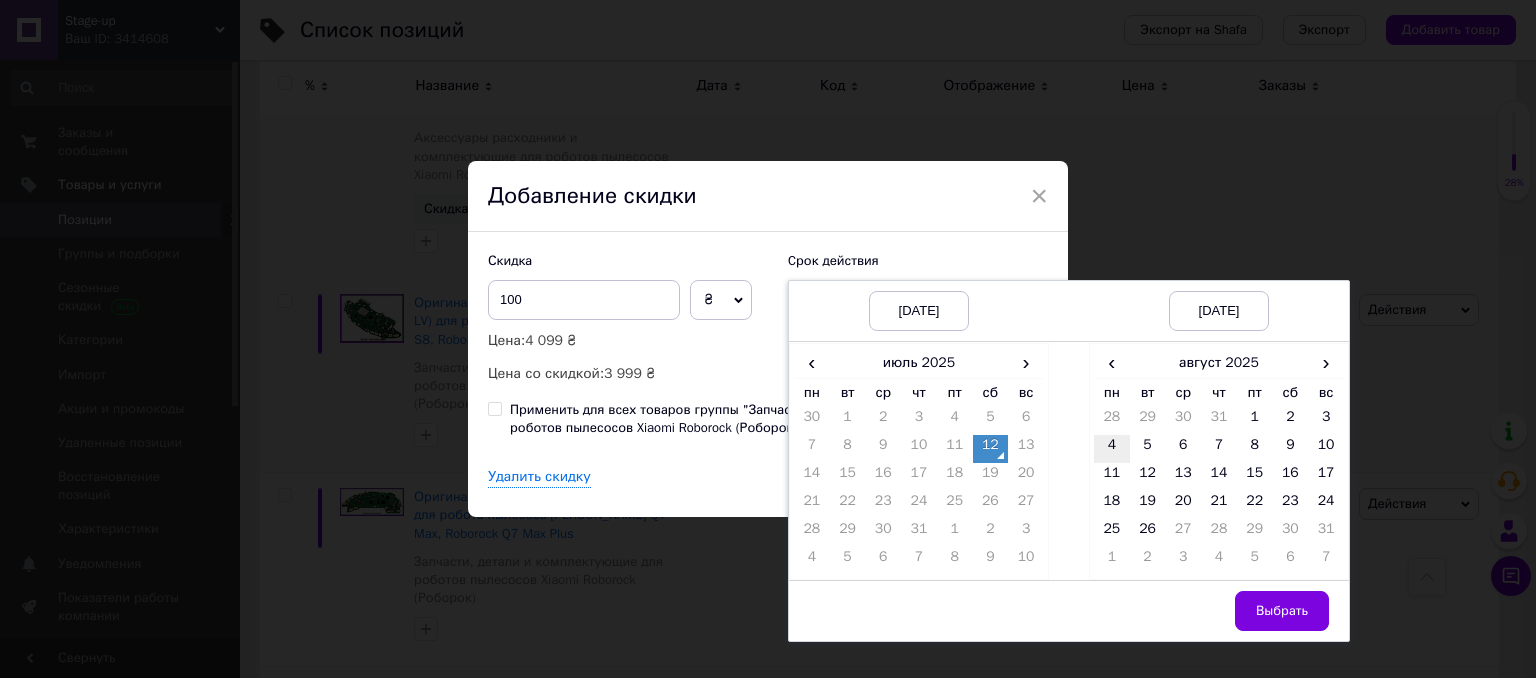 click on "4" at bounding box center (1112, 449) 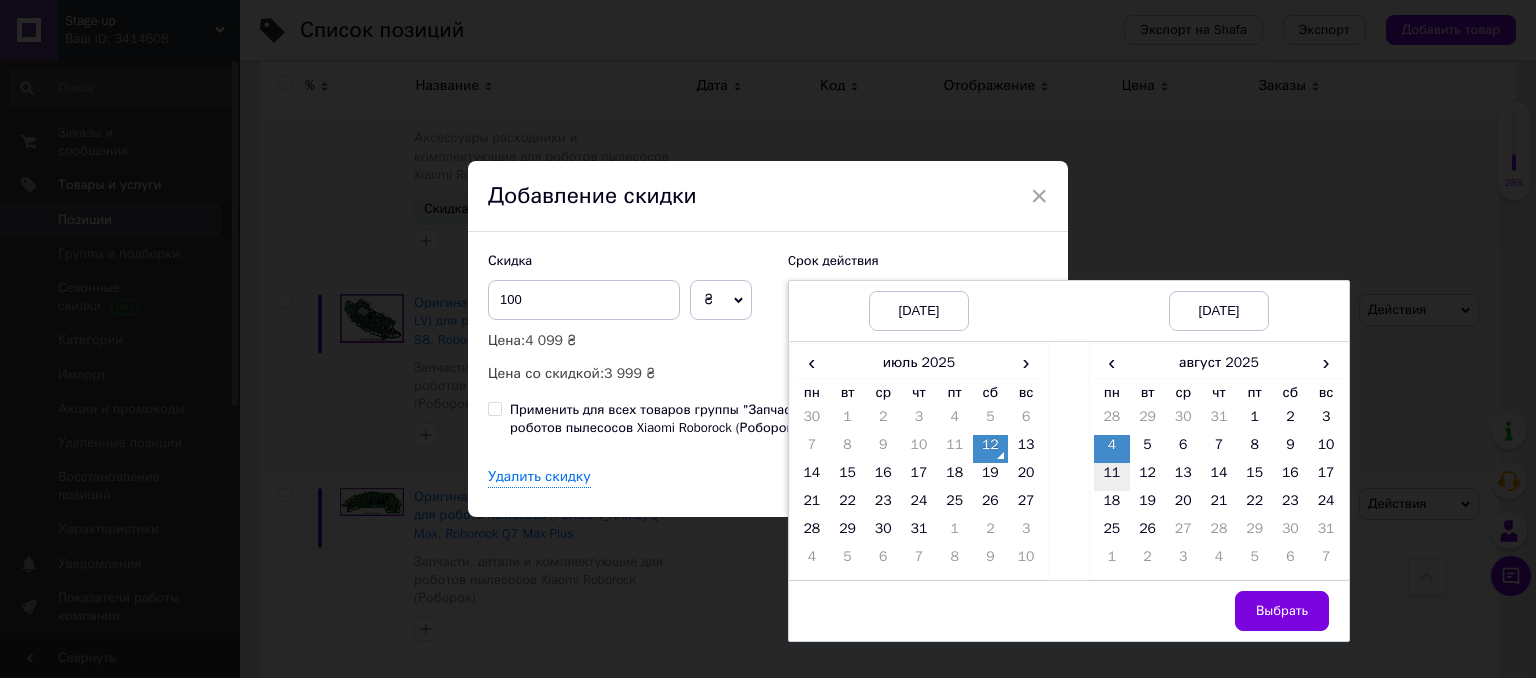 click on "11" at bounding box center (1112, 477) 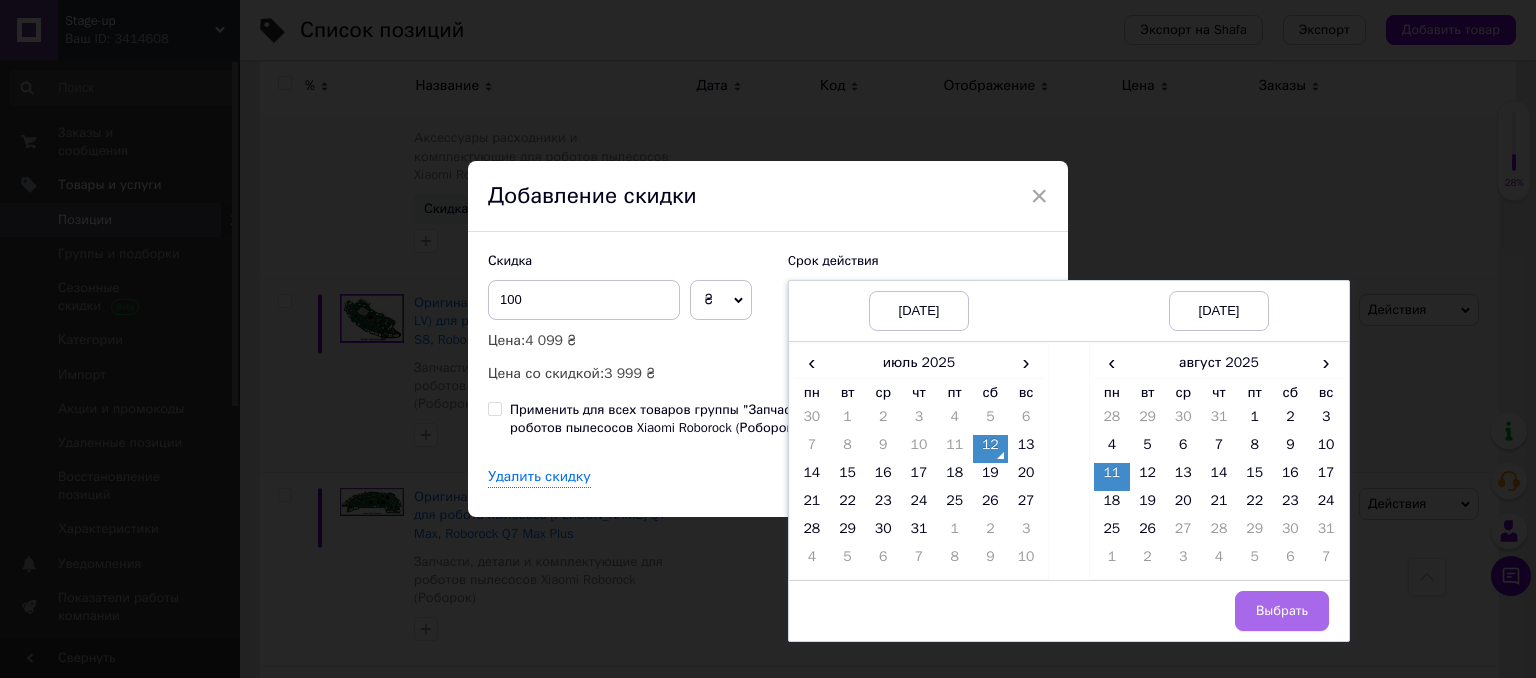 click on "Выбрать" at bounding box center (1282, 611) 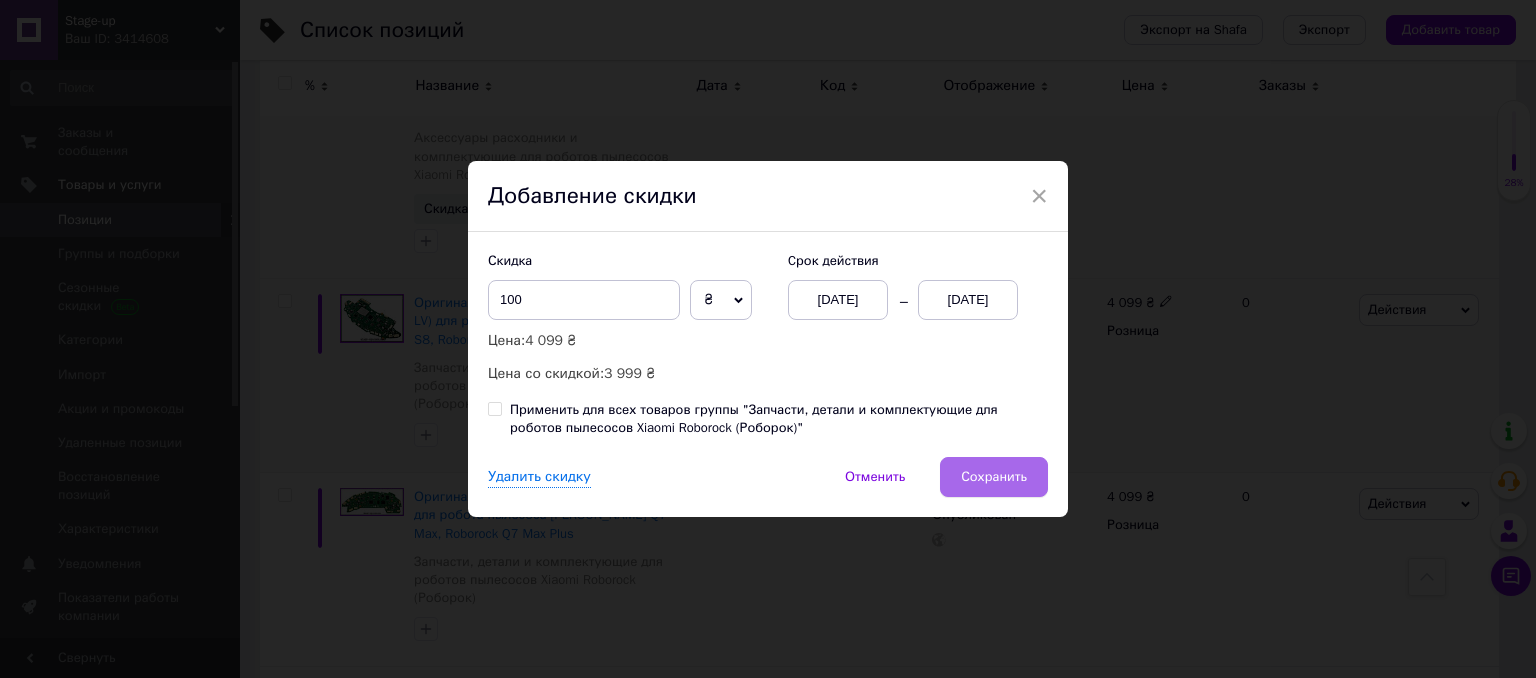 click on "Сохранить" at bounding box center (994, 477) 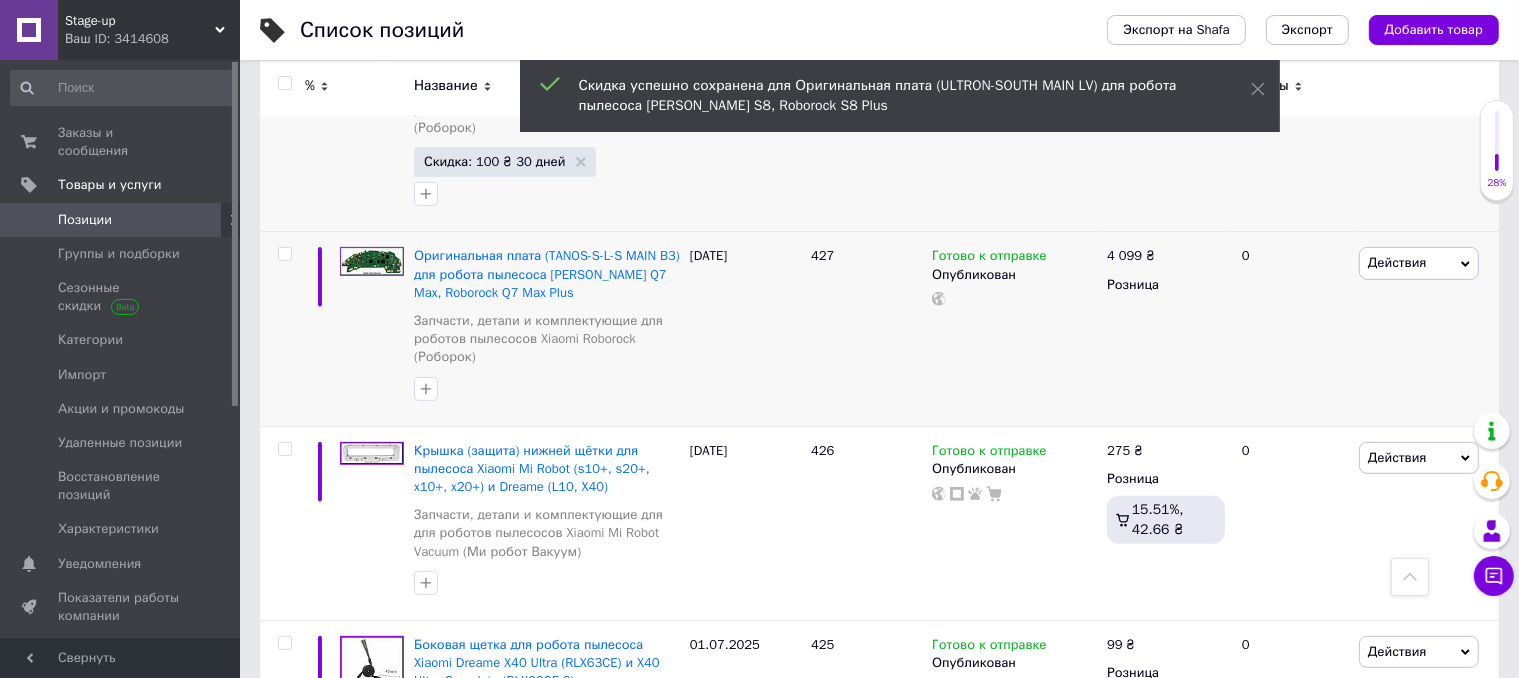 scroll, scrollTop: 700, scrollLeft: 0, axis: vertical 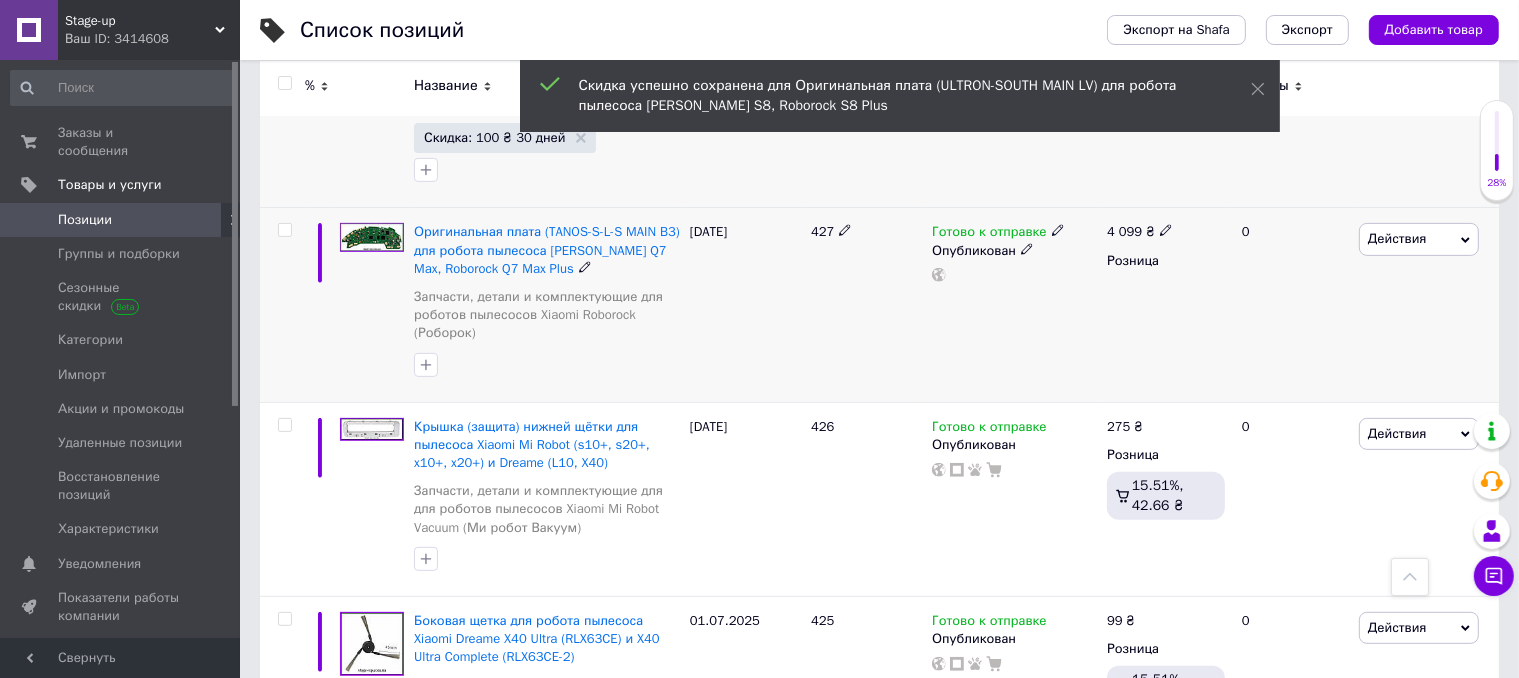 click on "Действия" at bounding box center [1397, 238] 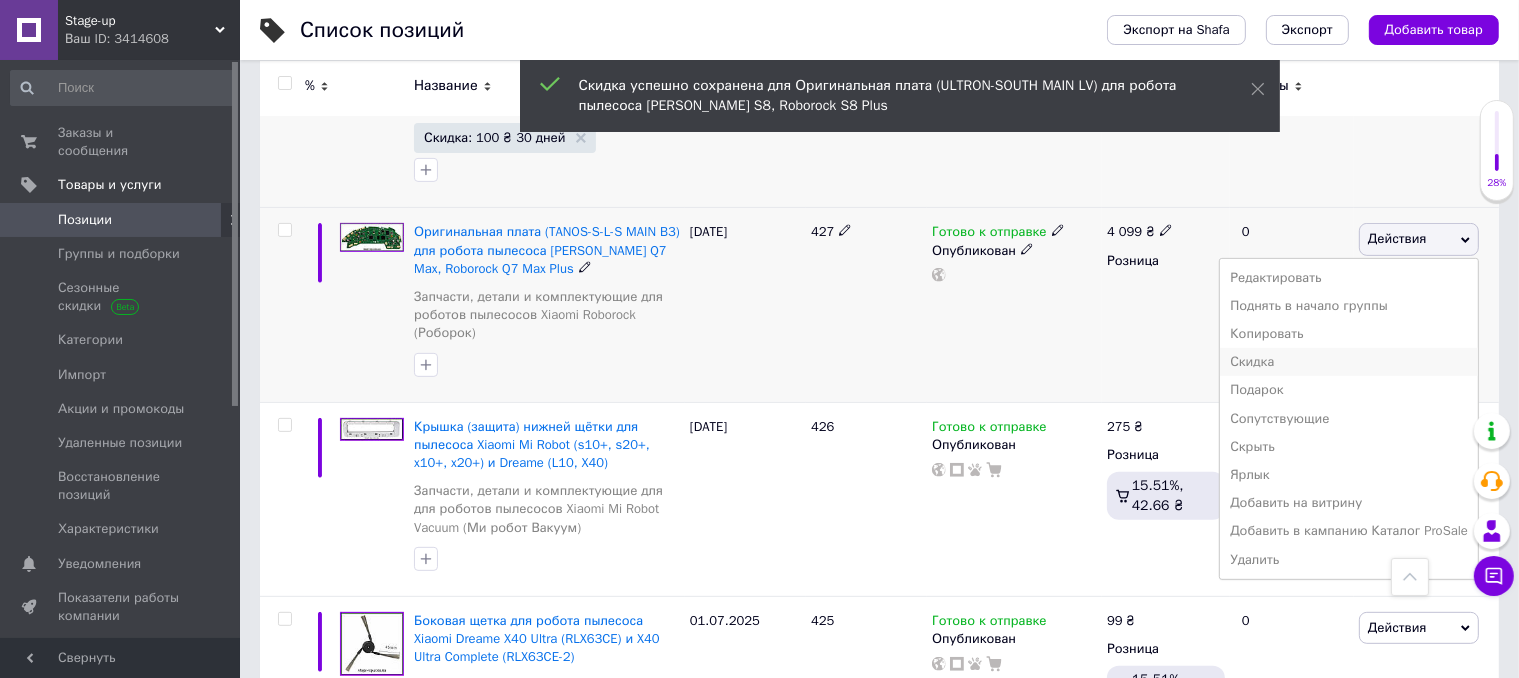 click on "Скидка" at bounding box center [1349, 362] 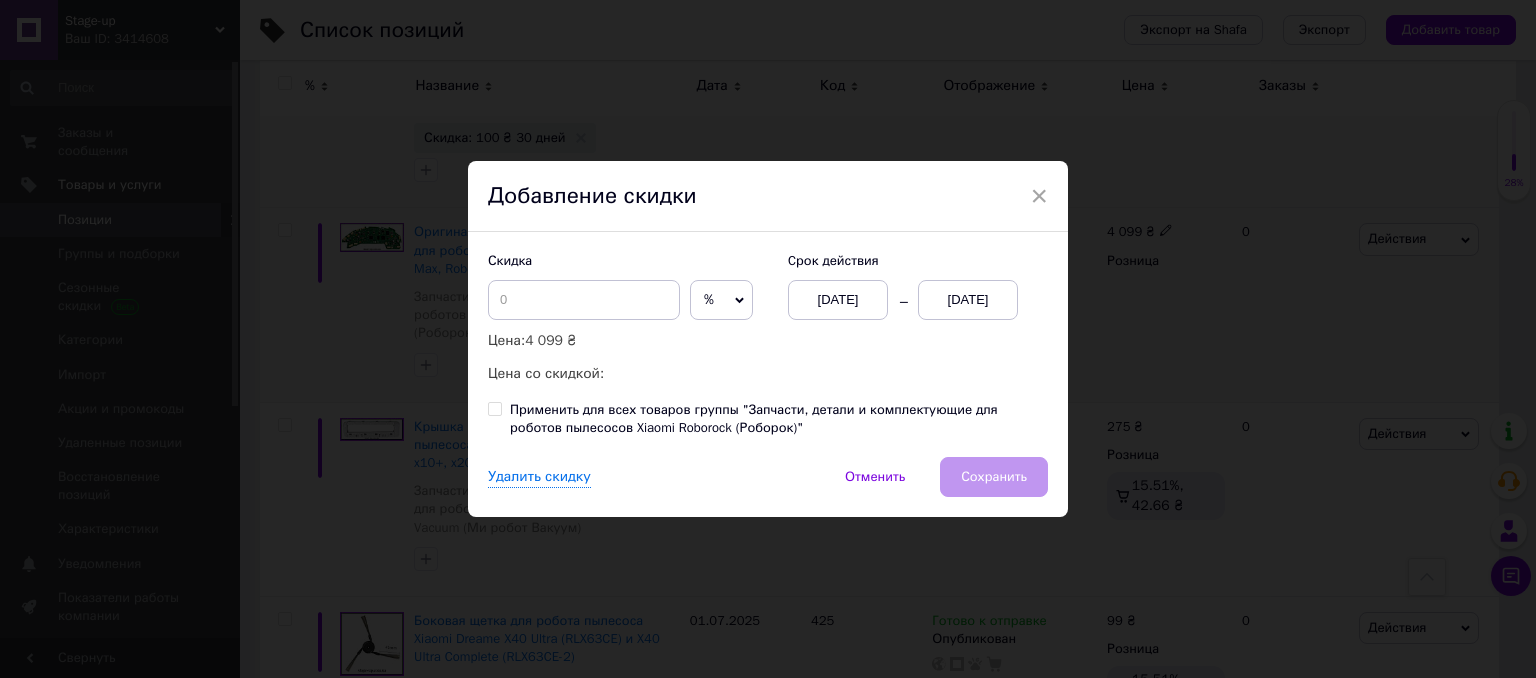 click on "%" at bounding box center (721, 300) 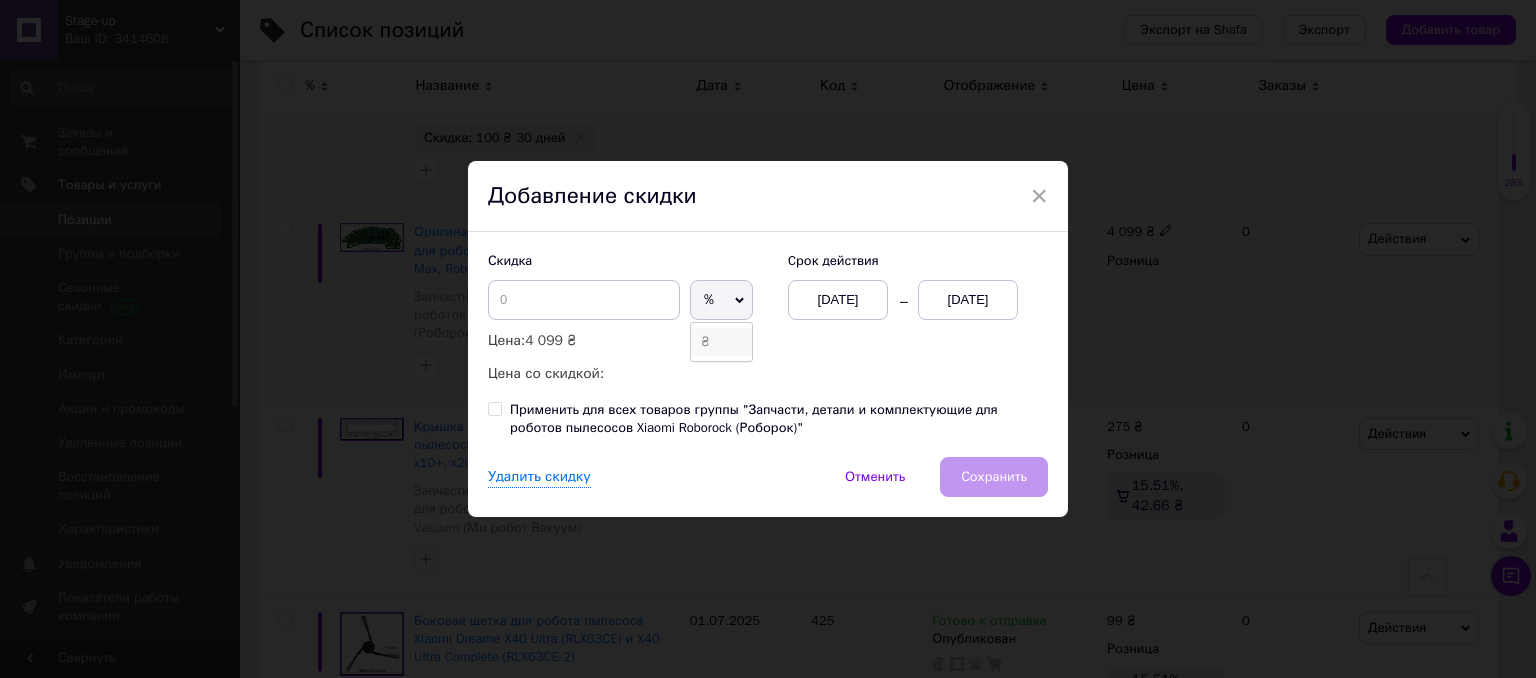 click on "₴" at bounding box center (721, 342) 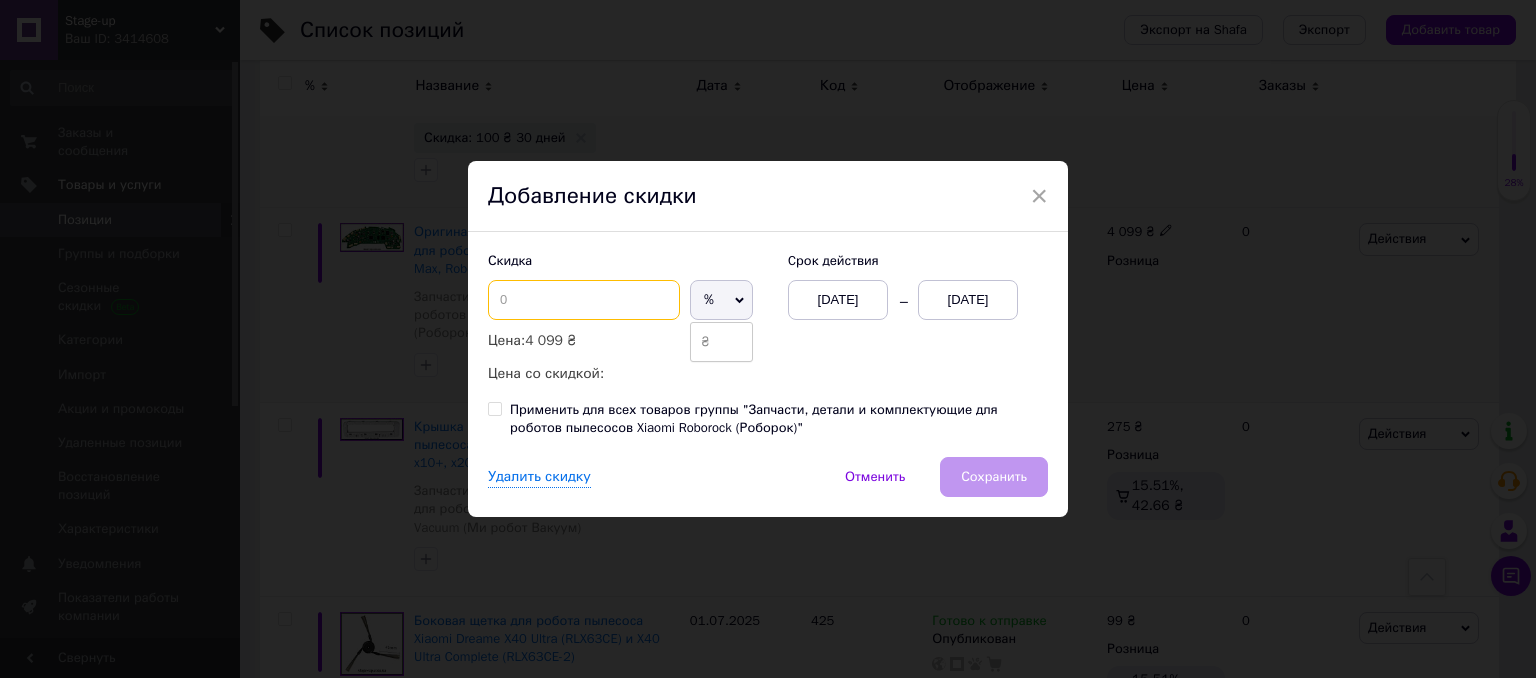 click at bounding box center (584, 300) 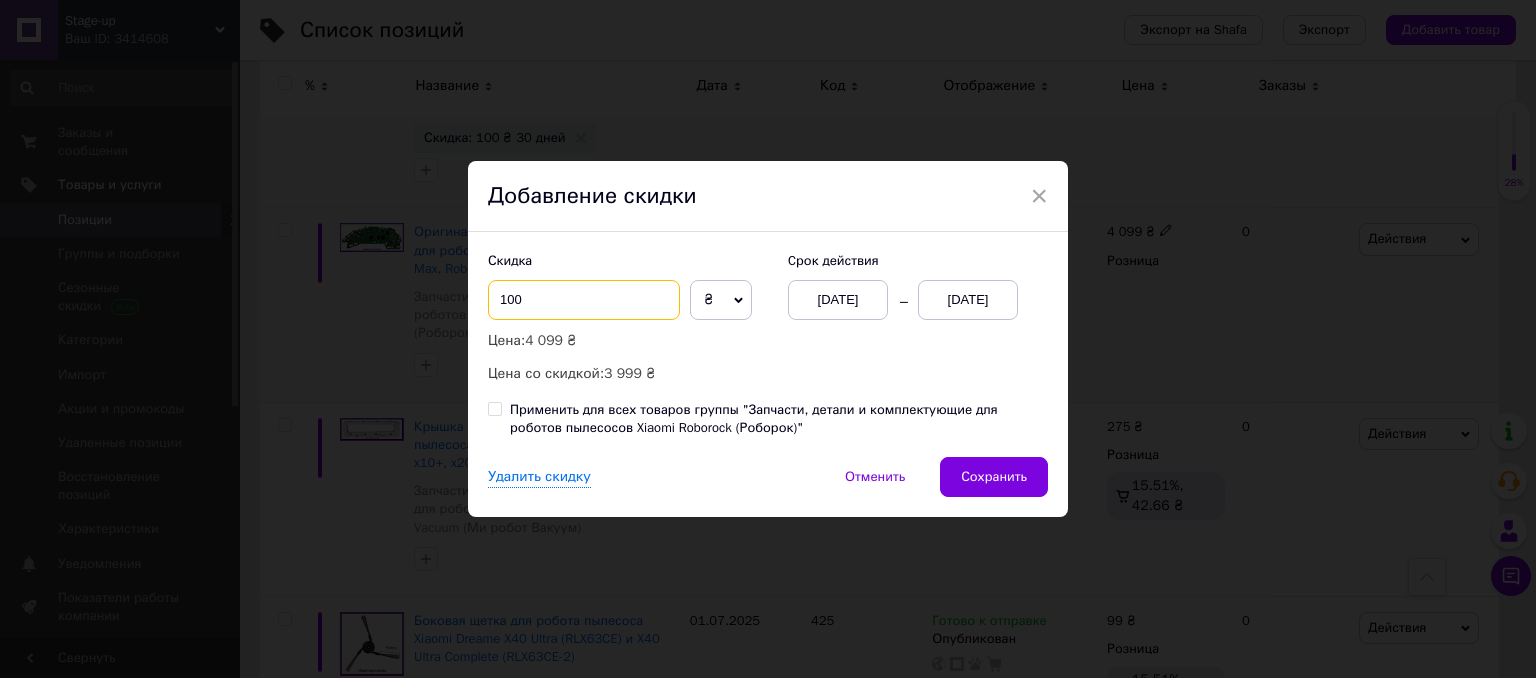 type on "100" 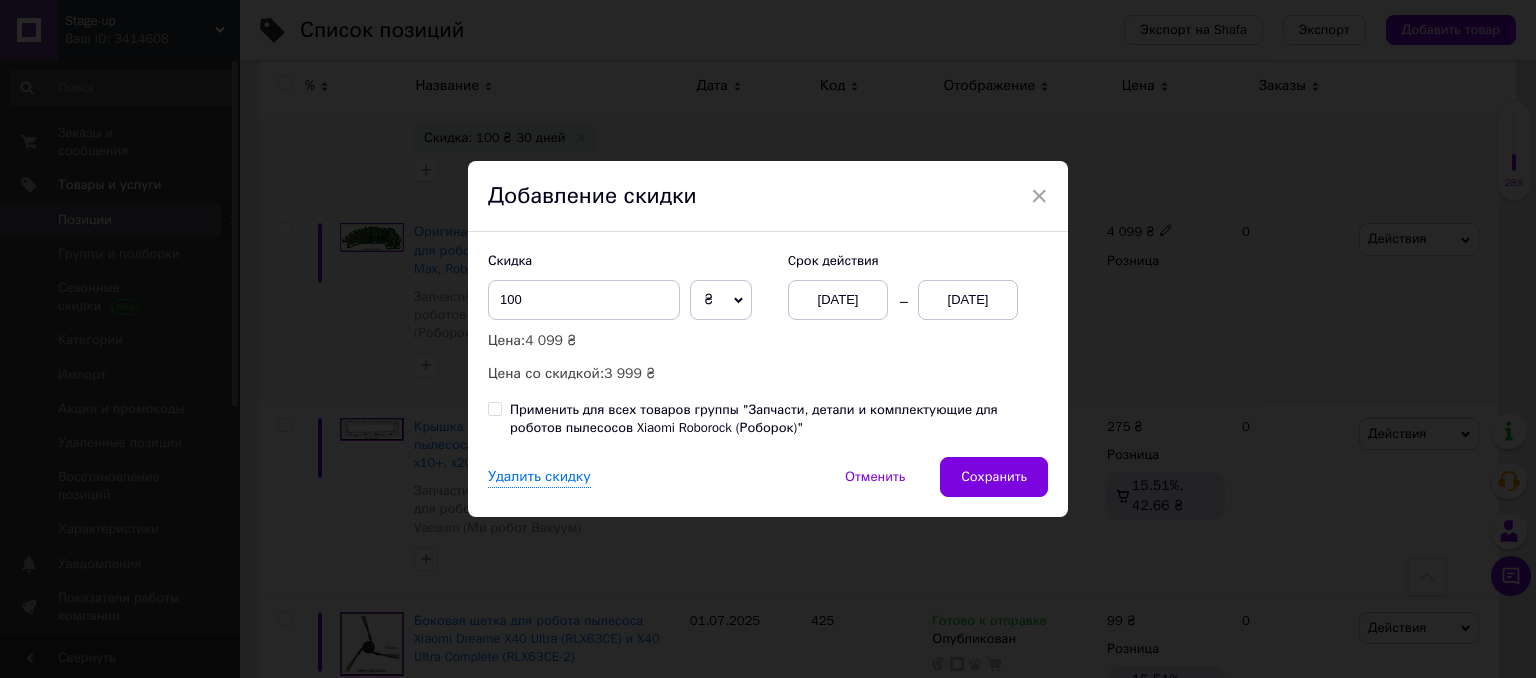 click on "[DATE]" at bounding box center (968, 300) 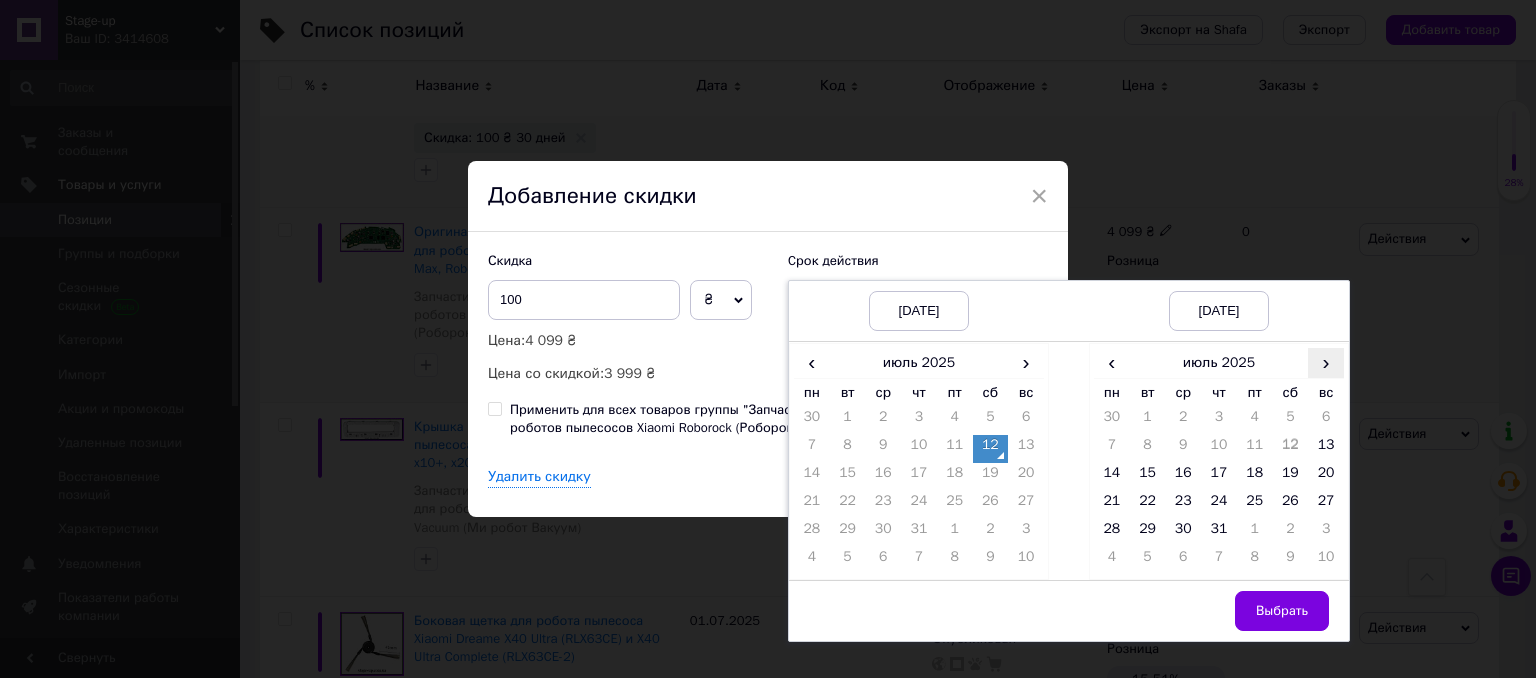 click on "›" at bounding box center (1326, 362) 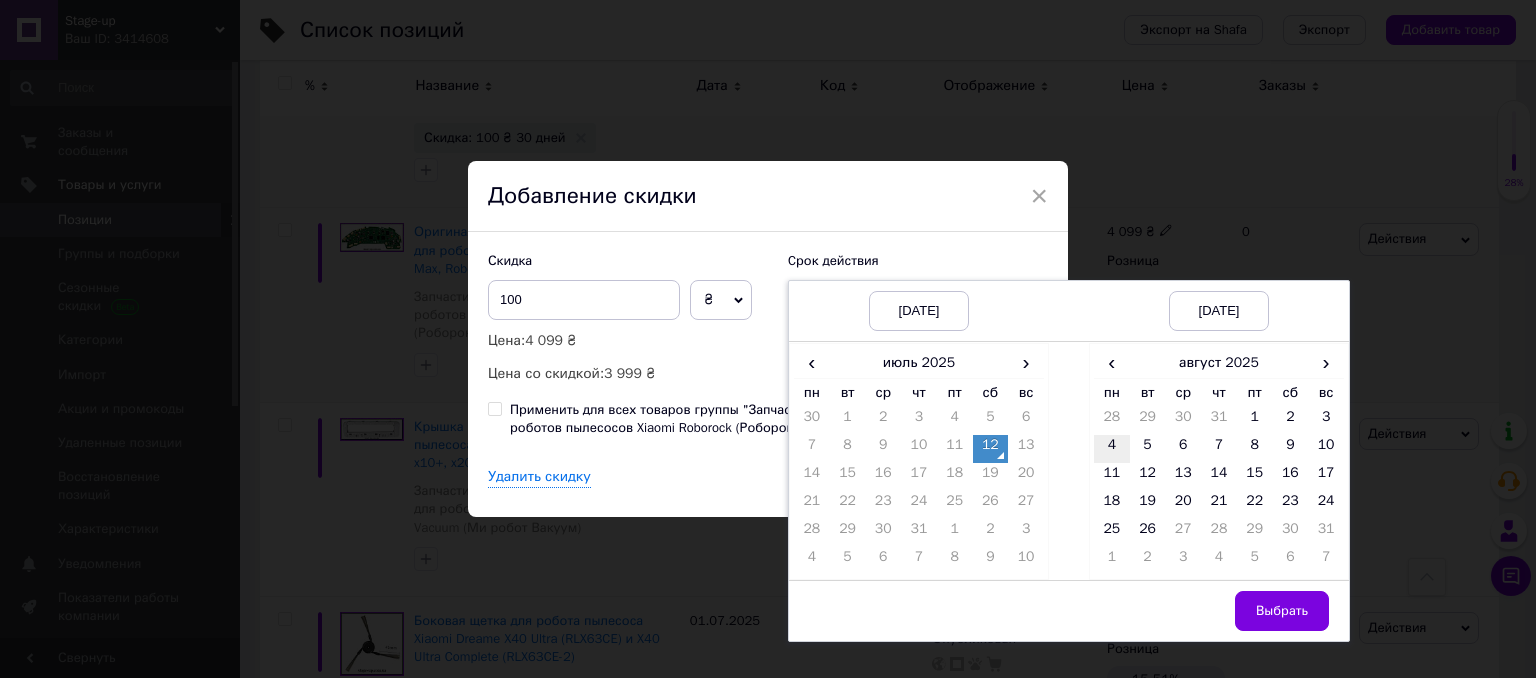 click on "4" at bounding box center [1112, 449] 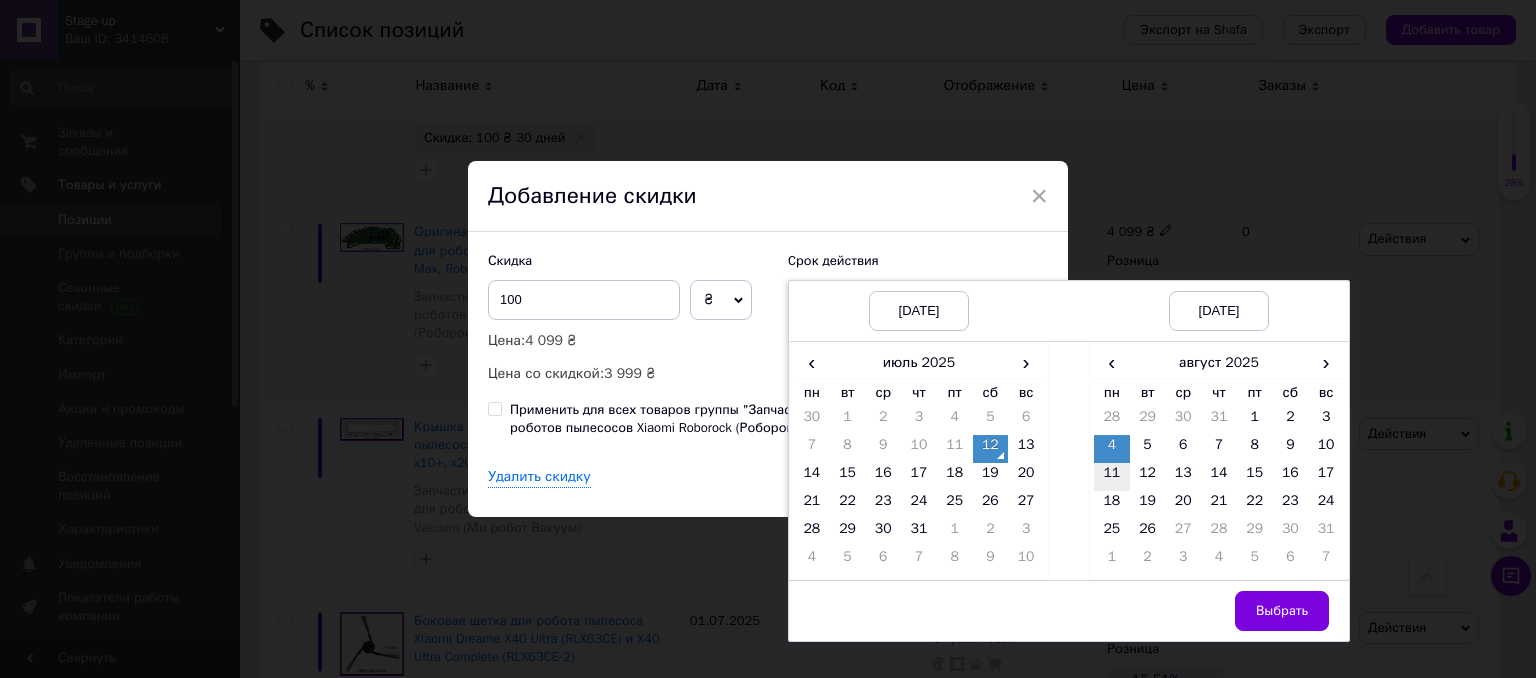 click on "11" at bounding box center [1112, 477] 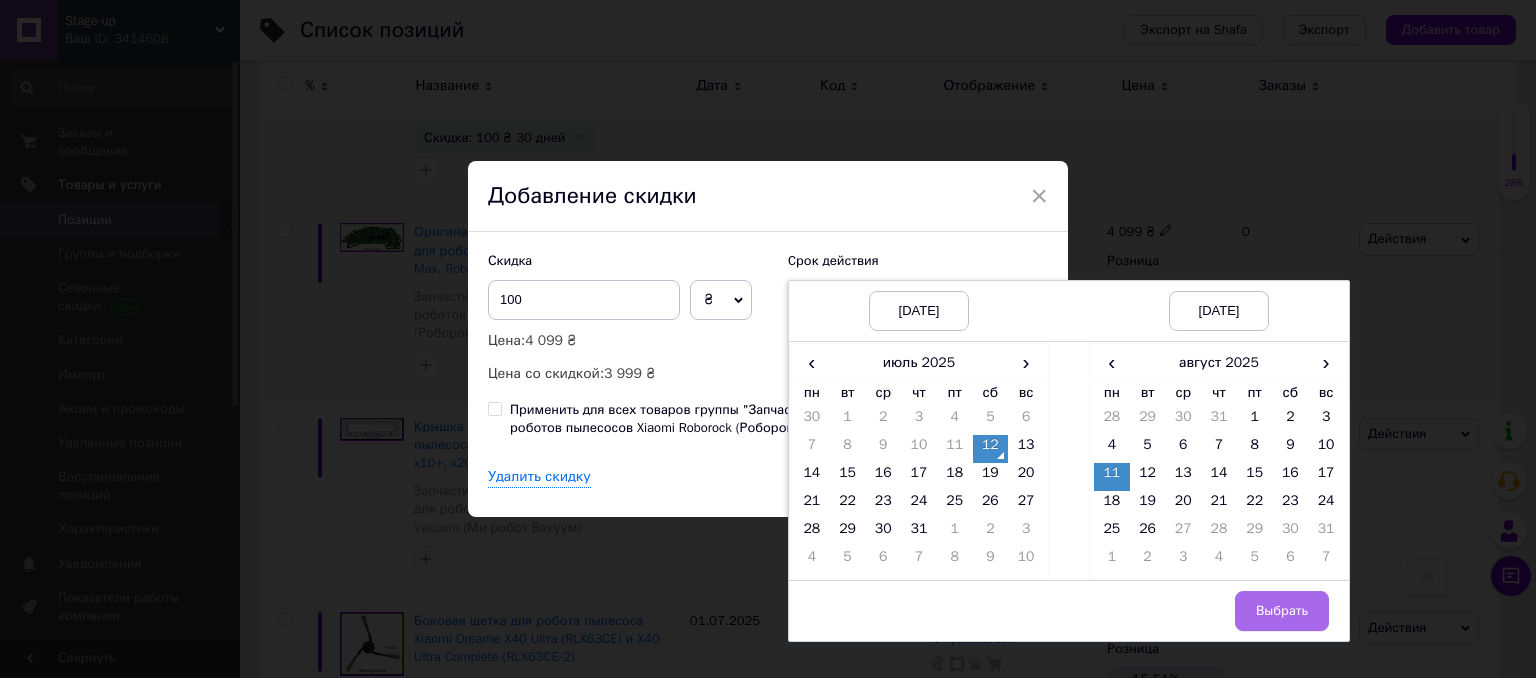 click on "Выбрать" at bounding box center [1282, 611] 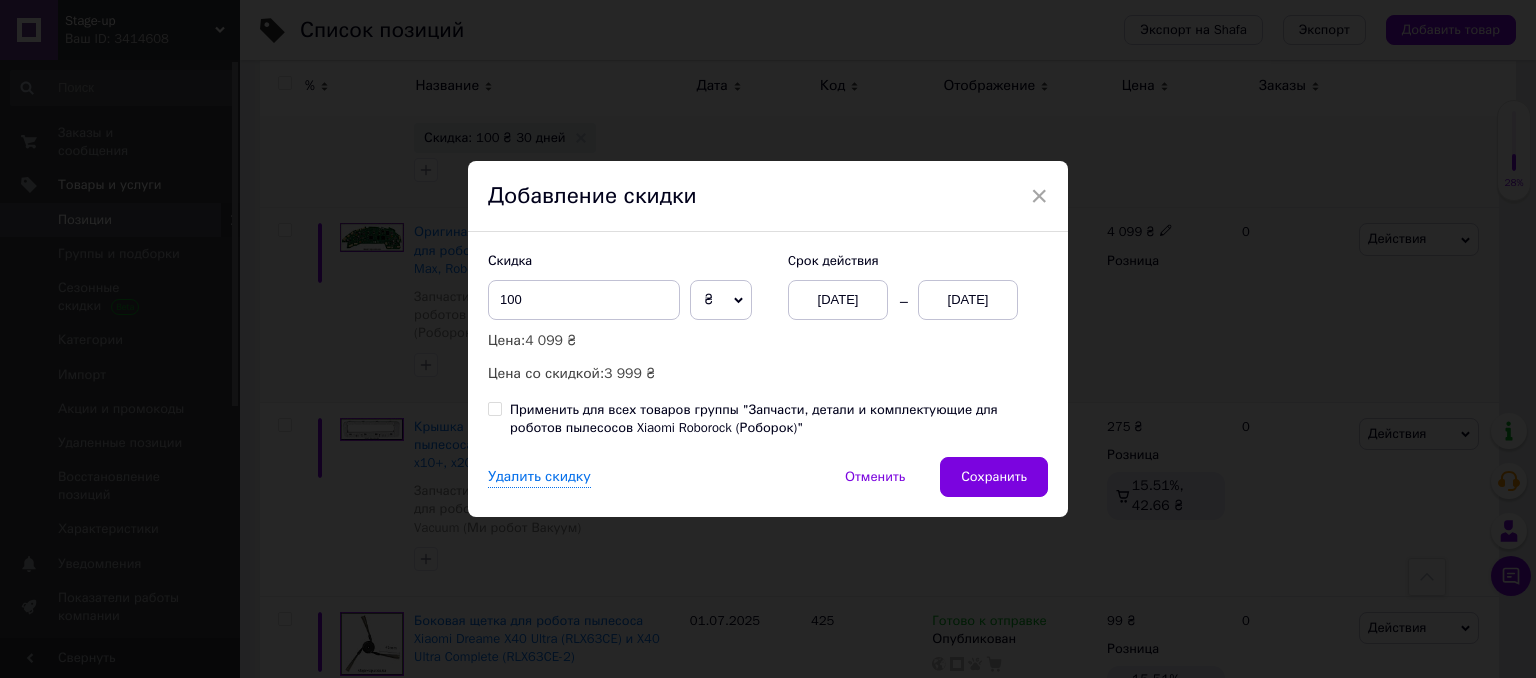 click on "Сохранить" at bounding box center (994, 477) 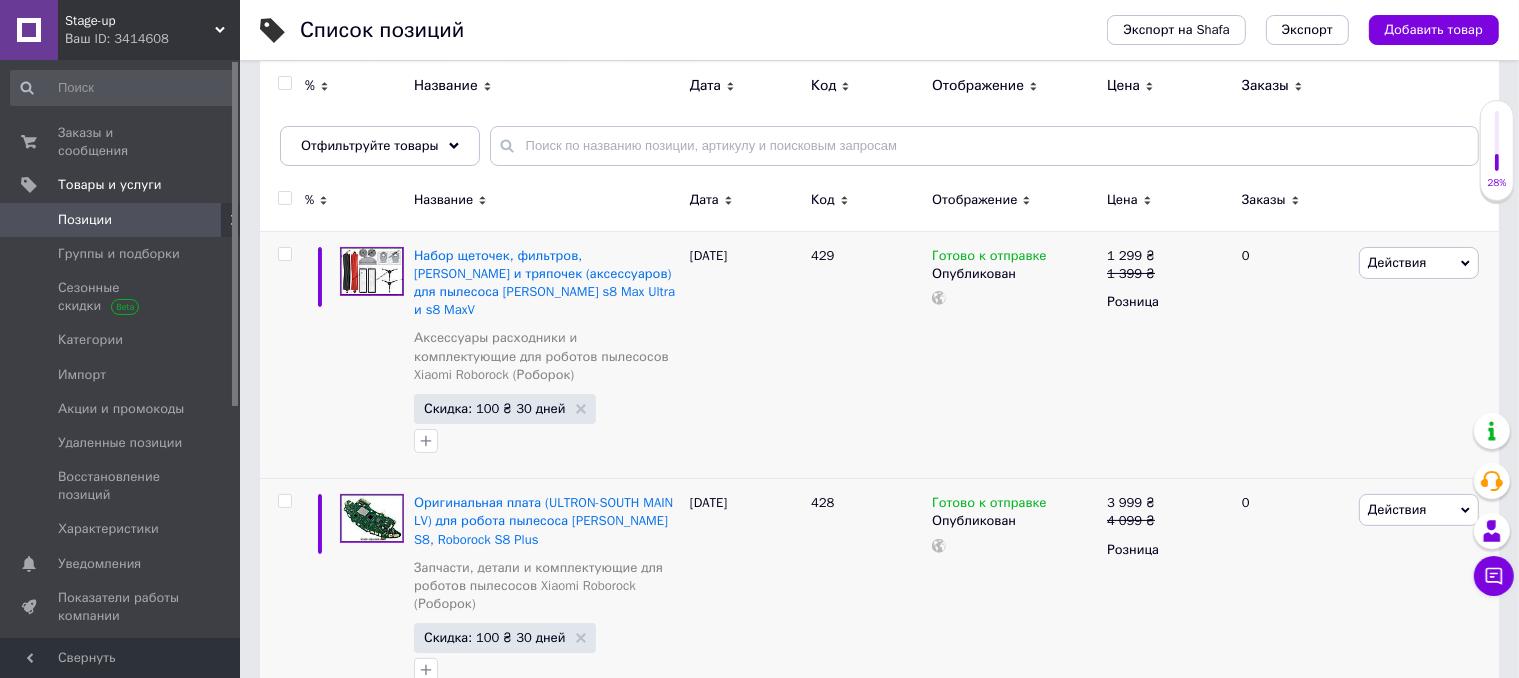 scroll, scrollTop: 100, scrollLeft: 0, axis: vertical 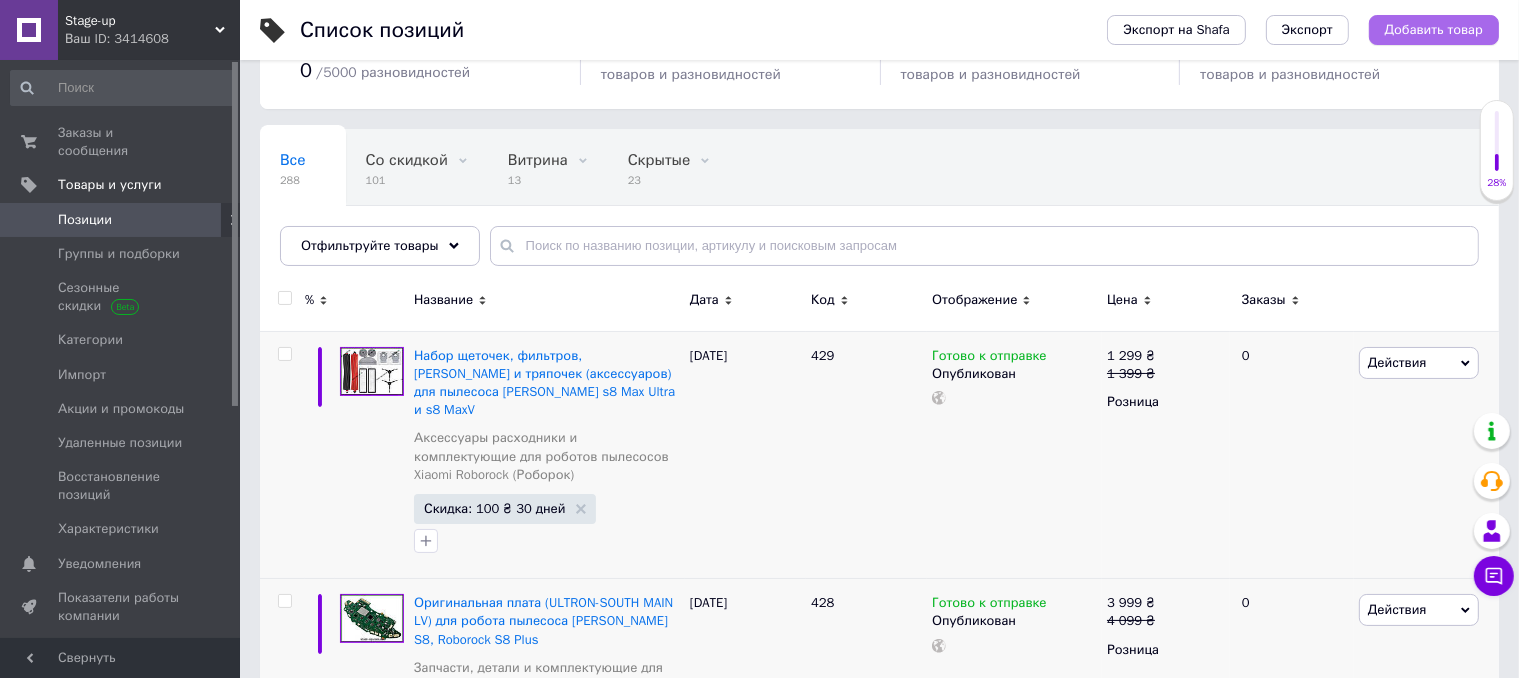 click on "Добавить товар" at bounding box center (1434, 30) 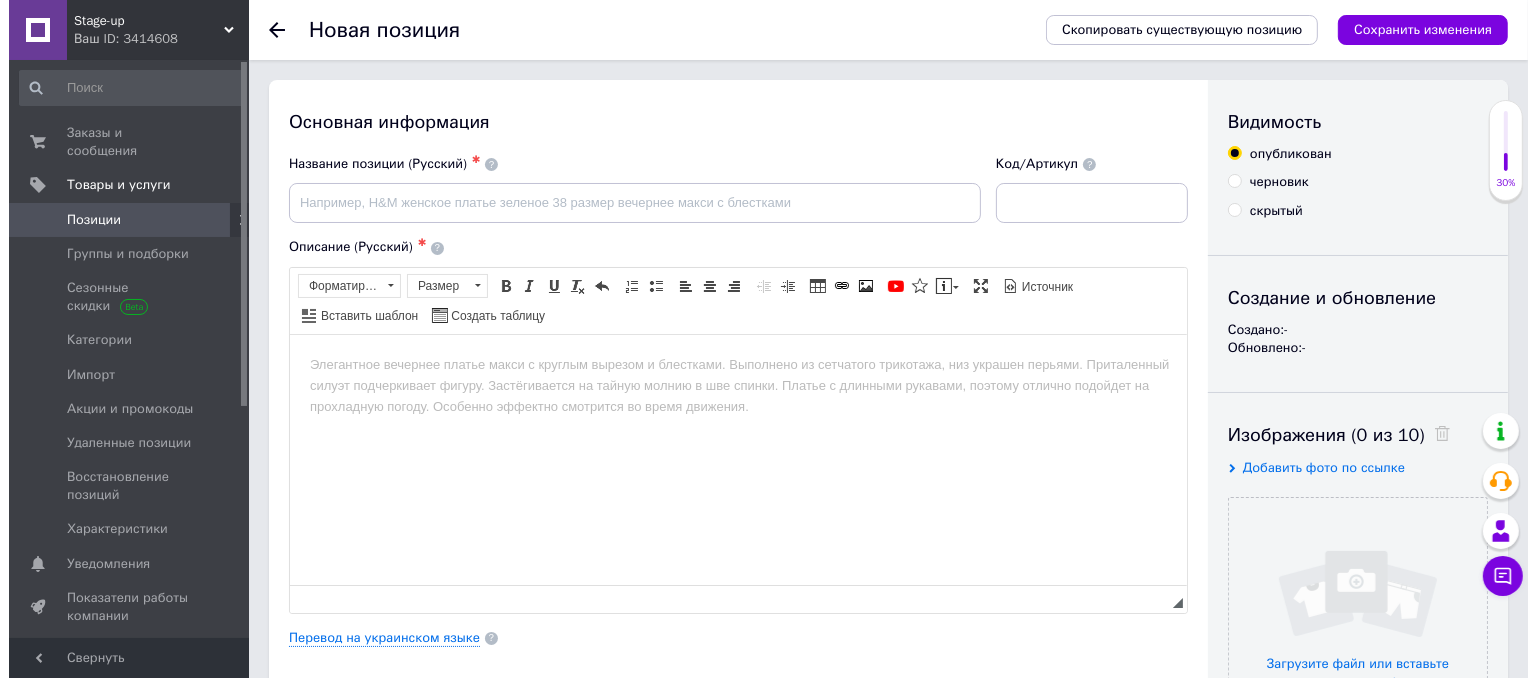 scroll, scrollTop: 0, scrollLeft: 0, axis: both 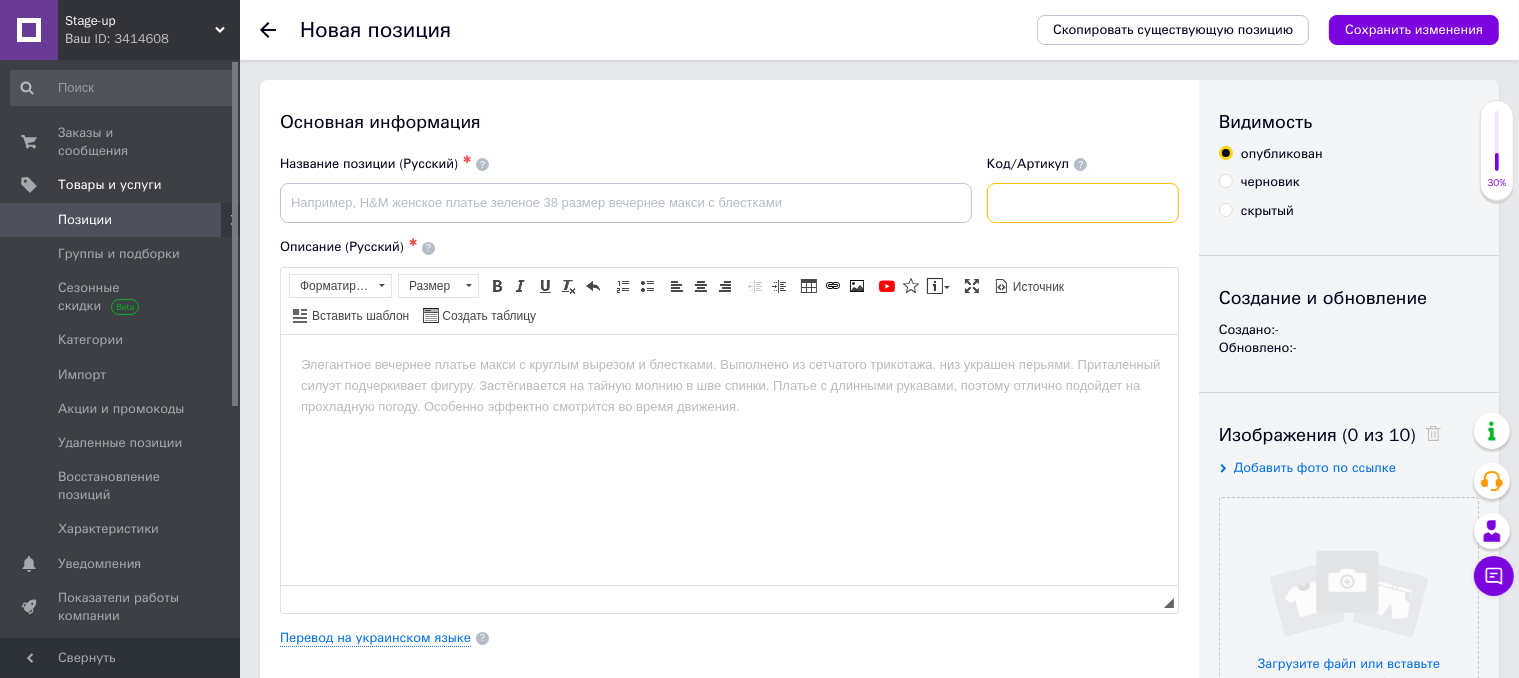 click at bounding box center (1083, 203) 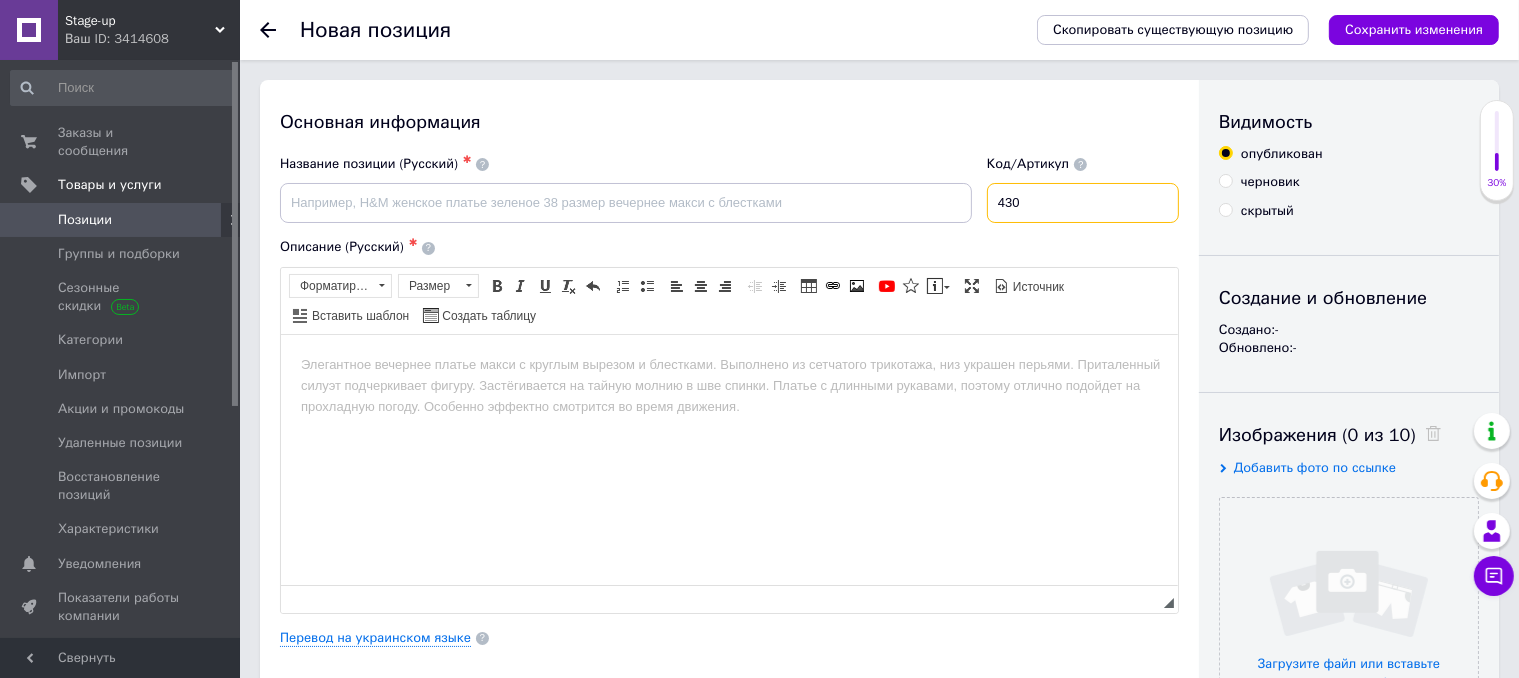 type on "430" 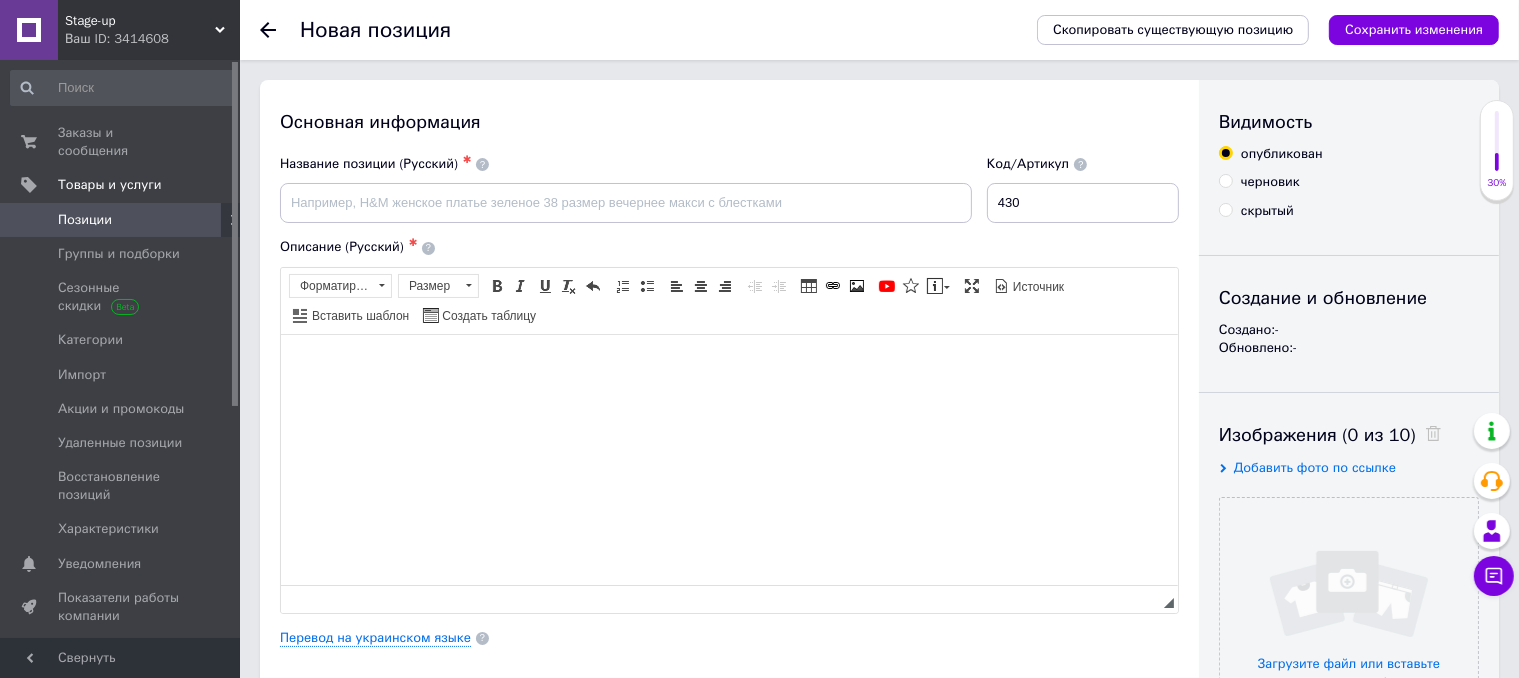 click at bounding box center [728, 364] 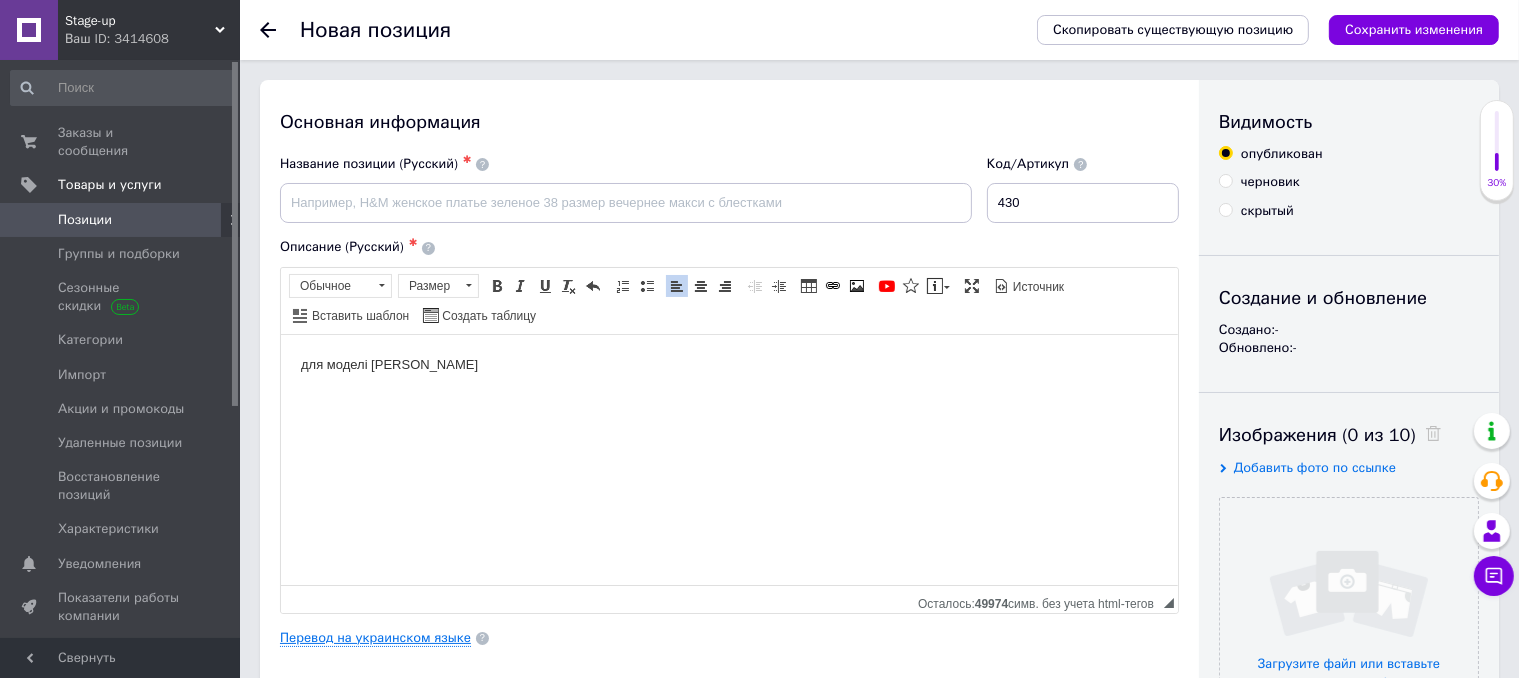 click on "Перевод на украинском языке" at bounding box center [375, 638] 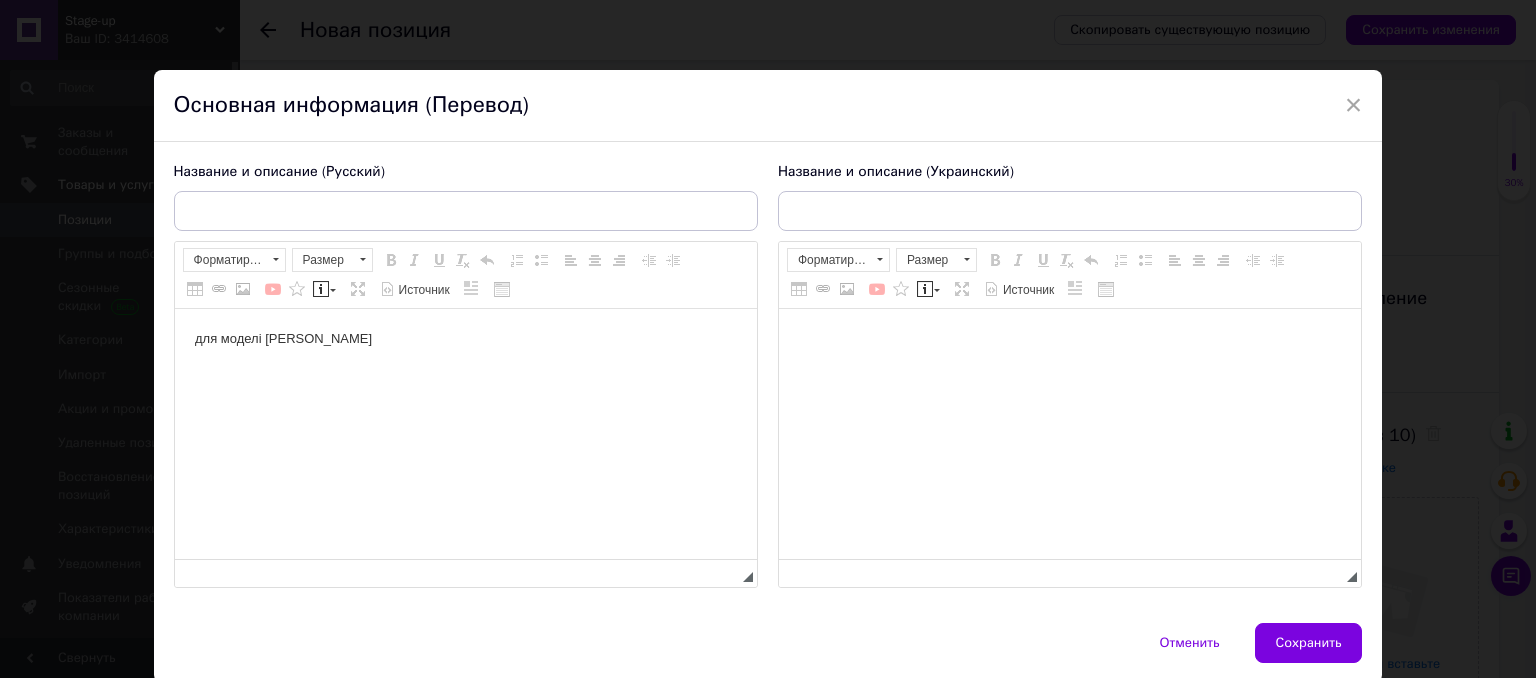 scroll, scrollTop: 0, scrollLeft: 0, axis: both 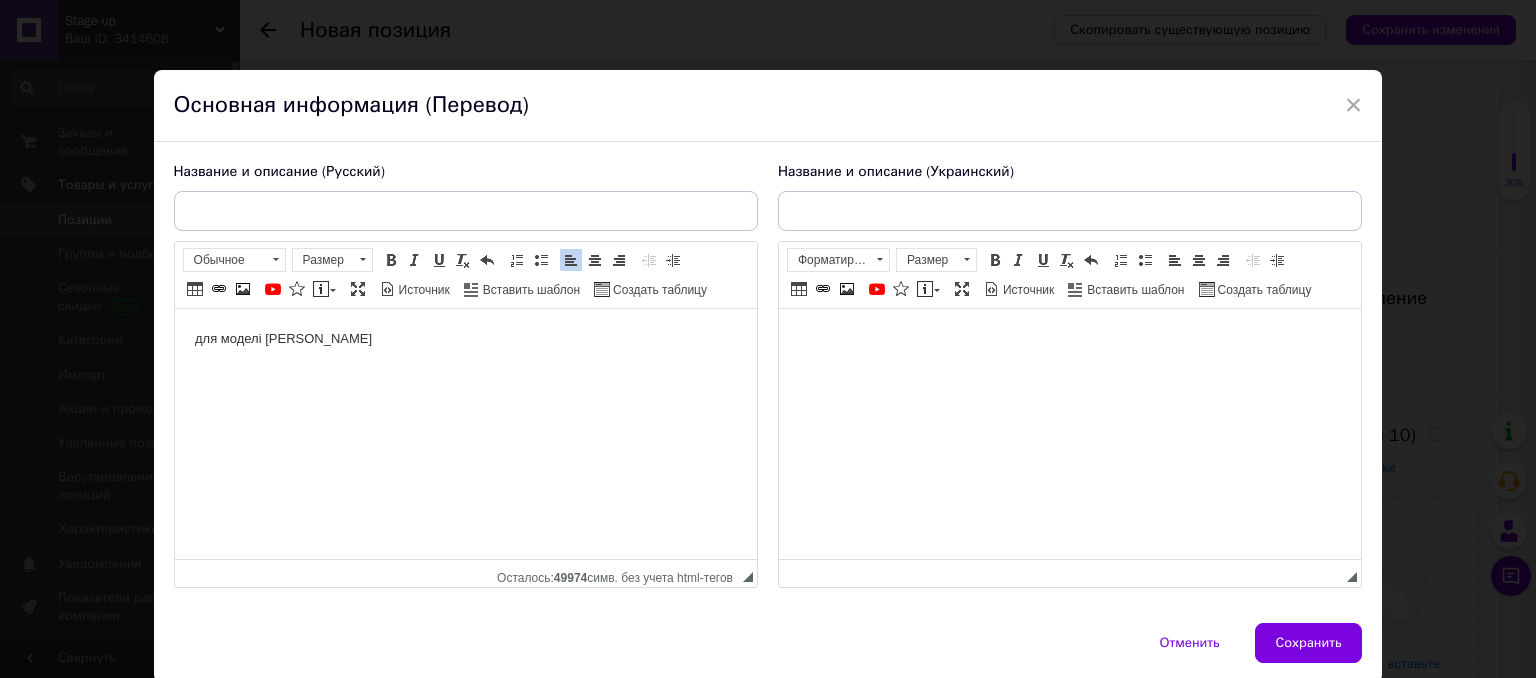 drag, startPoint x: 378, startPoint y: 357, endPoint x: 24, endPoint y: 349, distance: 354.0904 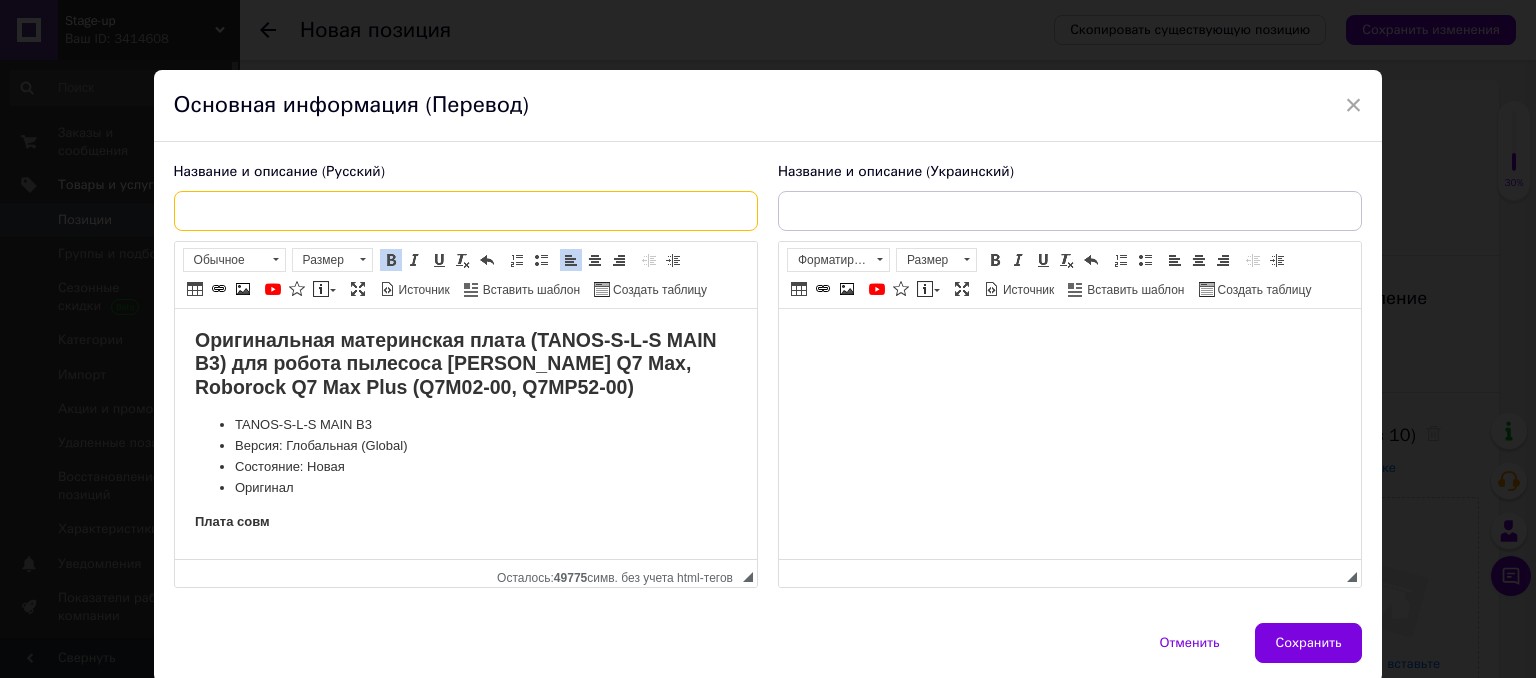 click at bounding box center (466, 211) 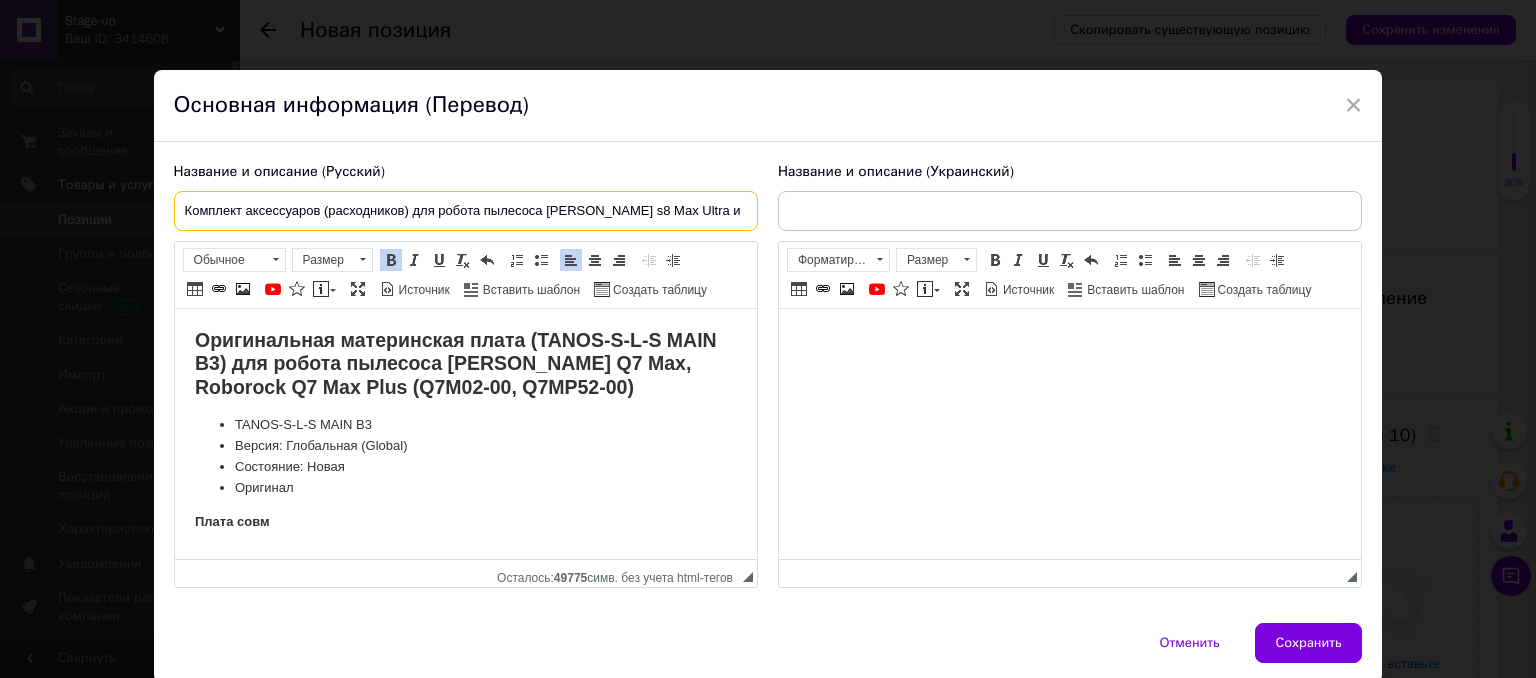 scroll, scrollTop: 0, scrollLeft: 133, axis: horizontal 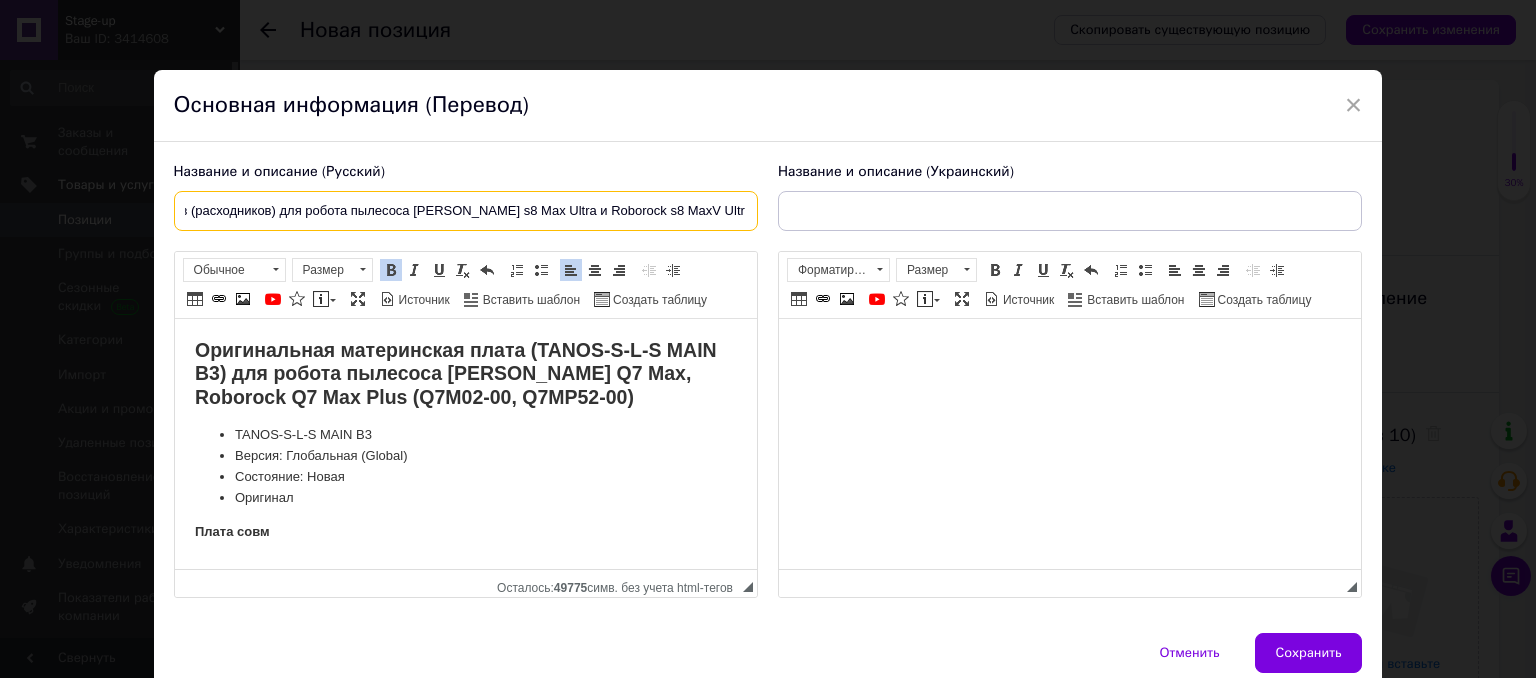 type on "Комплект аксессуаров (расходников) для робота пылесоса [PERSON_NAME] s8 Max Ultra и Roborock s8 MaxV Ultra" 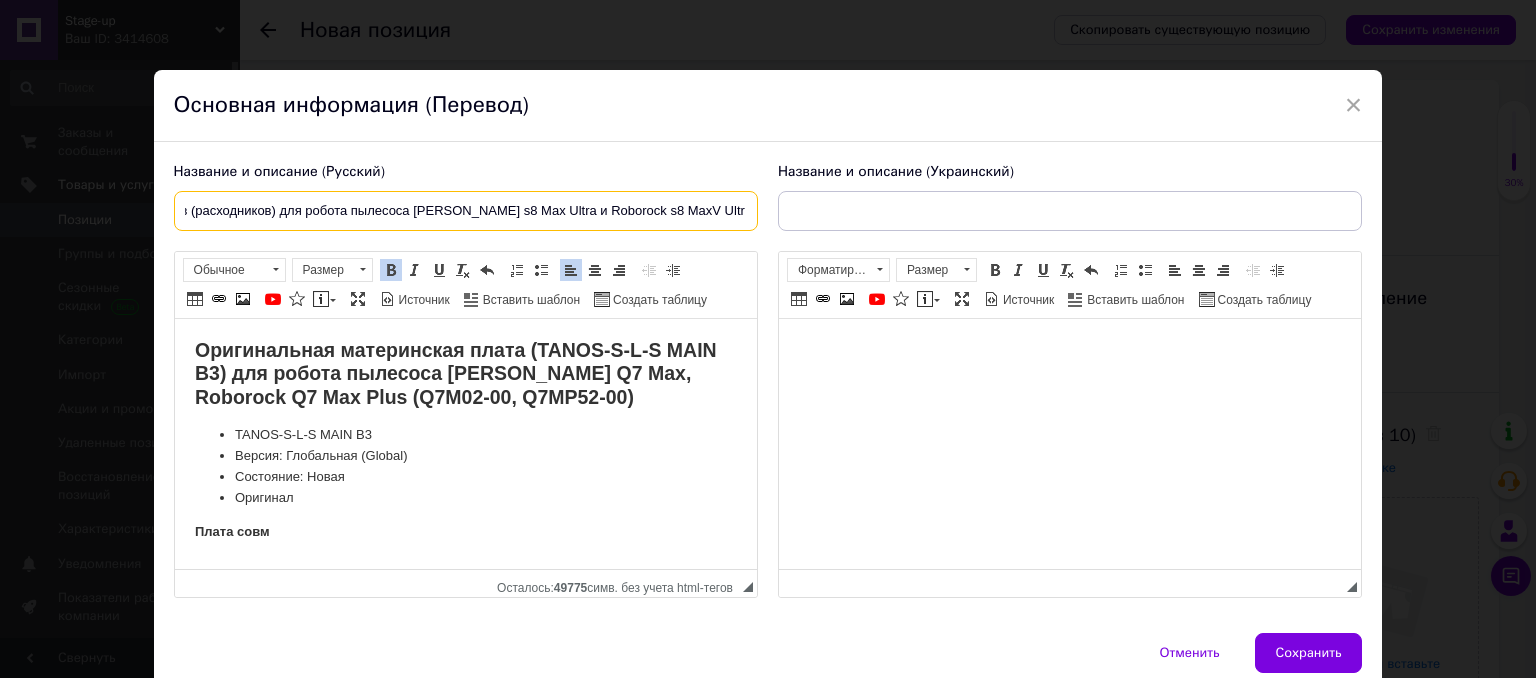 scroll, scrollTop: 0, scrollLeft: 0, axis: both 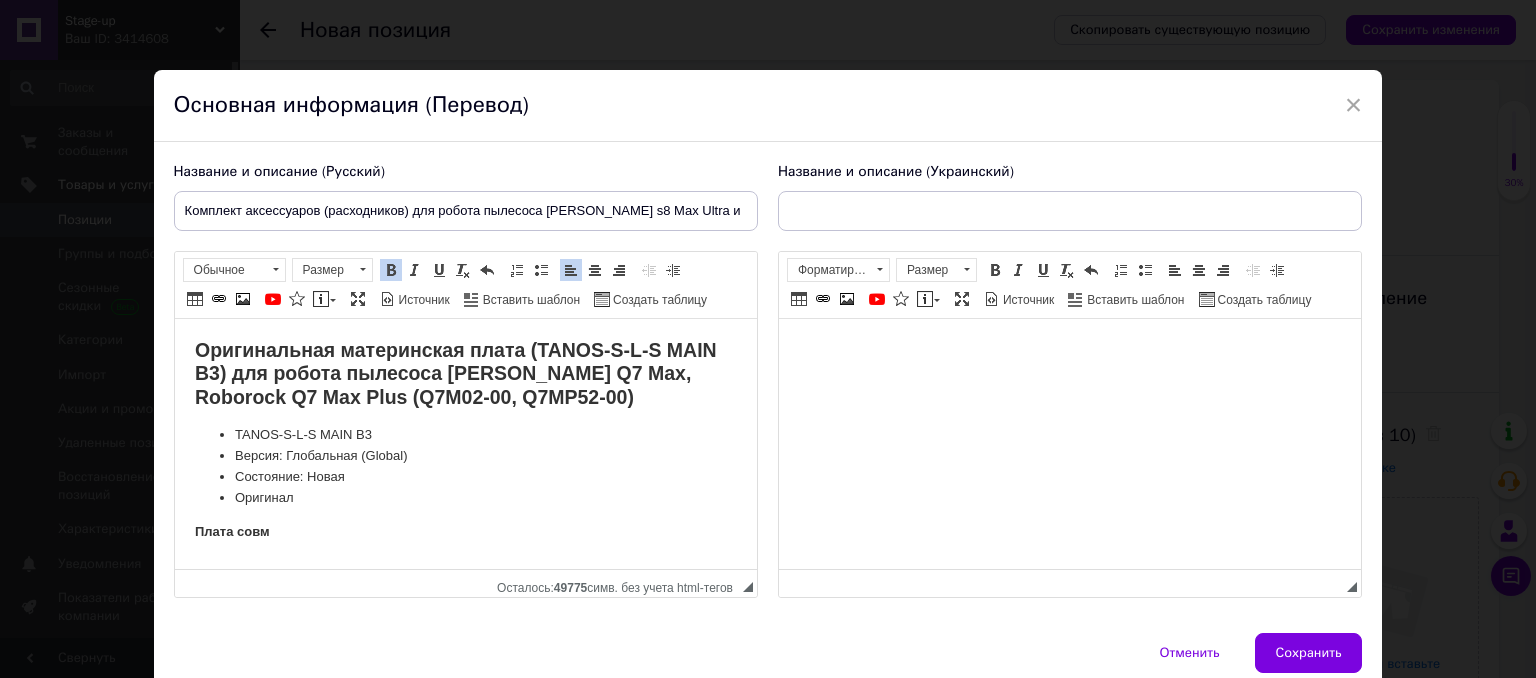 click on "Оригинальная материнская плата (TANOS-S-L-S MAIN B3) для робота пылесоса [PERSON_NAME] Q7 Max, Roborock Q7 Max Plus (Q7M02-00, Q7MP52-00)" at bounding box center (455, 373) 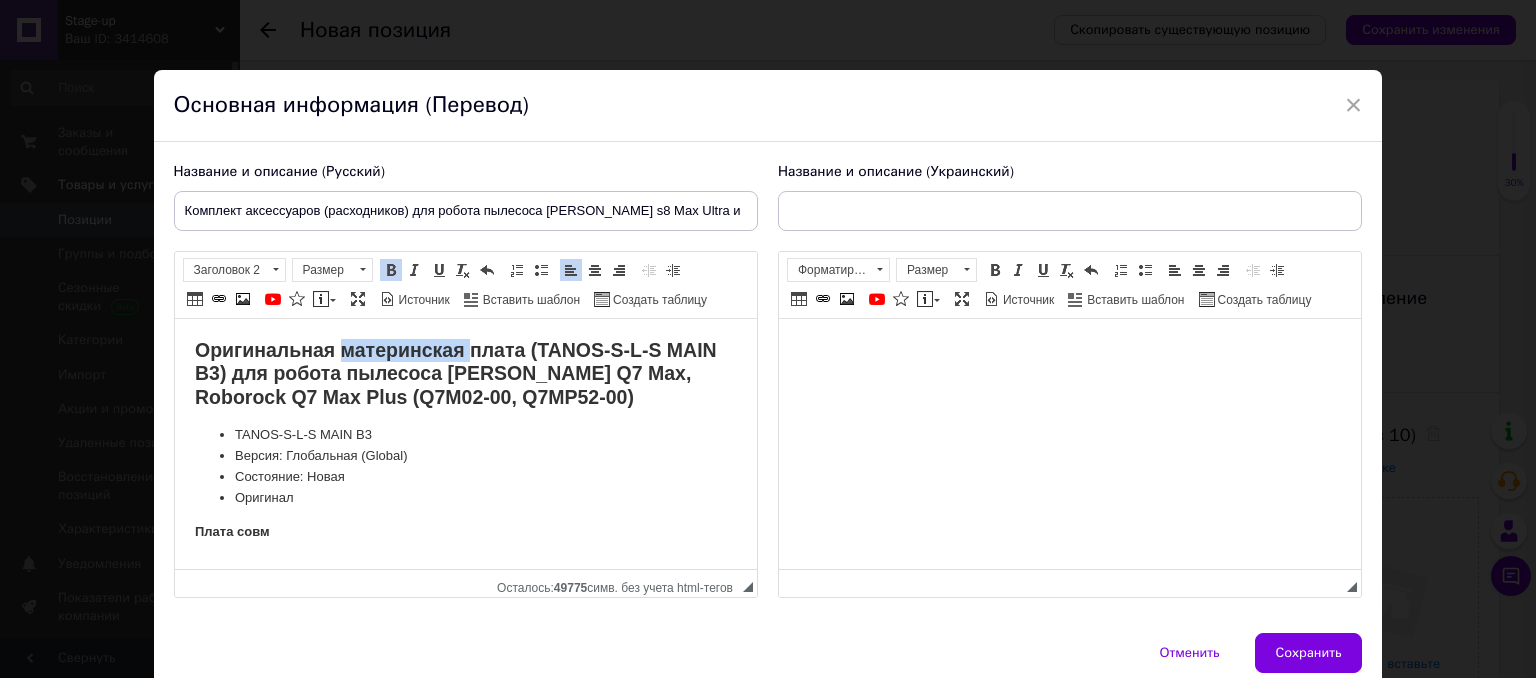 click on "Оригинальная материнская плата (TANOS-S-L-S MAIN B3) для робота пылесоса [PERSON_NAME] Q7 Max, Roborock Q7 Max Plus (Q7M02-00, Q7MP52-00)" at bounding box center [455, 373] 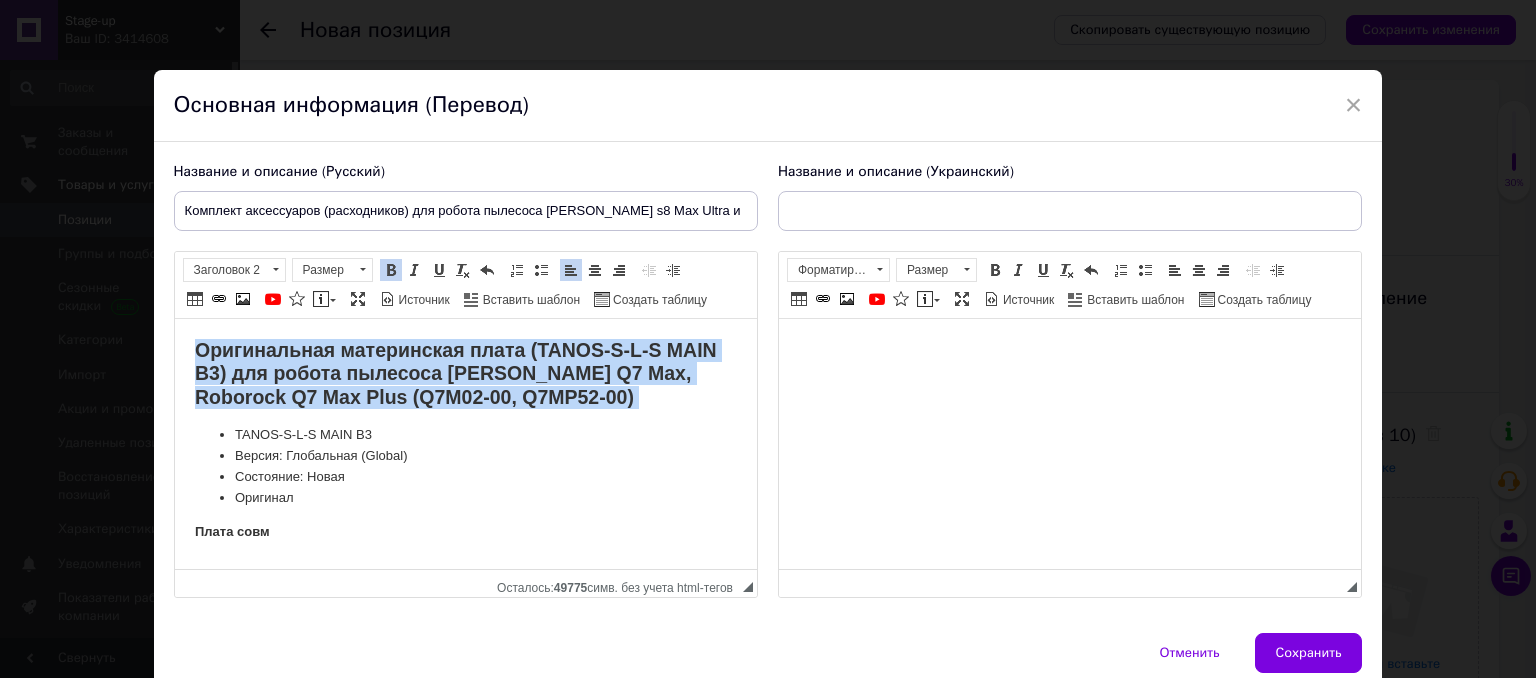 click on "Оригинальная материнская плата (TANOS-S-L-S MAIN B3) для робота пылесоса [PERSON_NAME] Q7 Max, Roborock Q7 Max Plus (Q7M02-00, Q7MP52-00)" at bounding box center (455, 373) 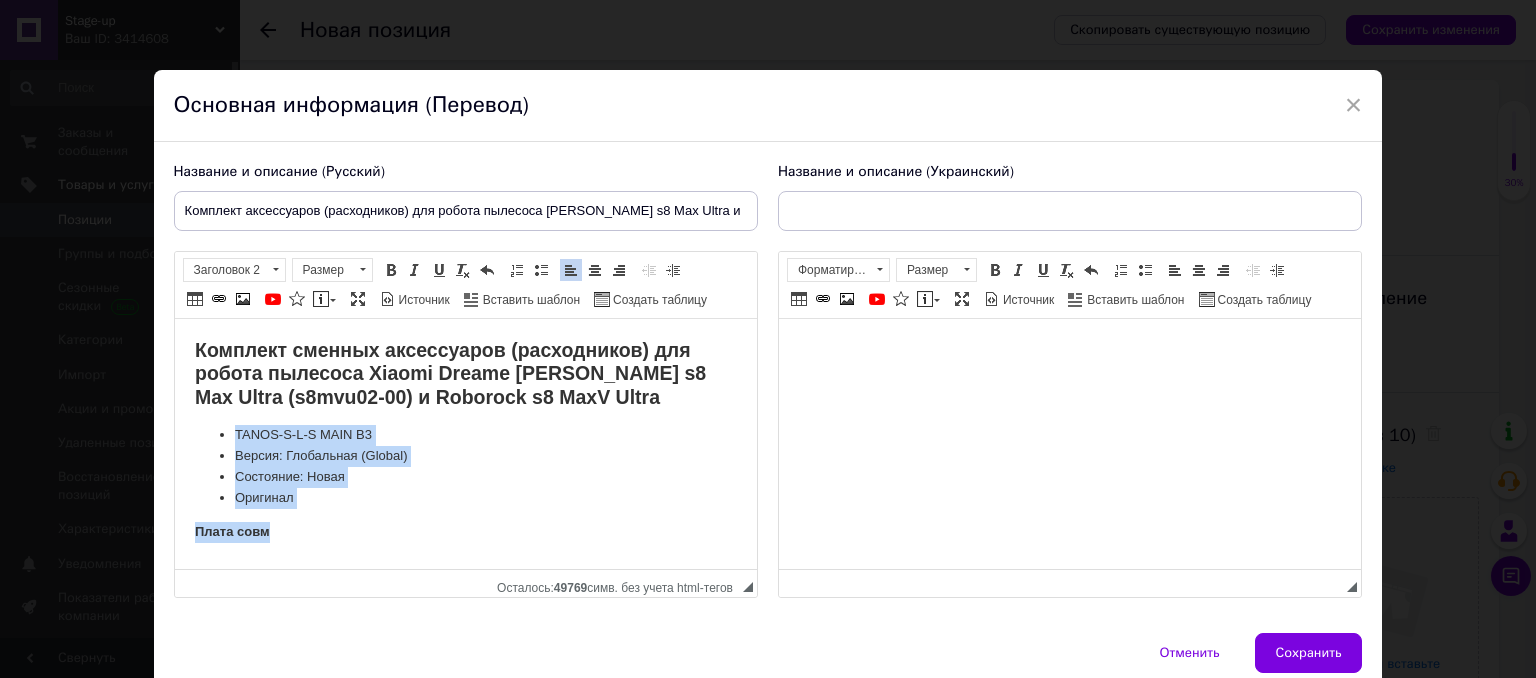drag, startPoint x: 311, startPoint y: 512, endPoint x: 346, endPoint y: 760, distance: 250.45758 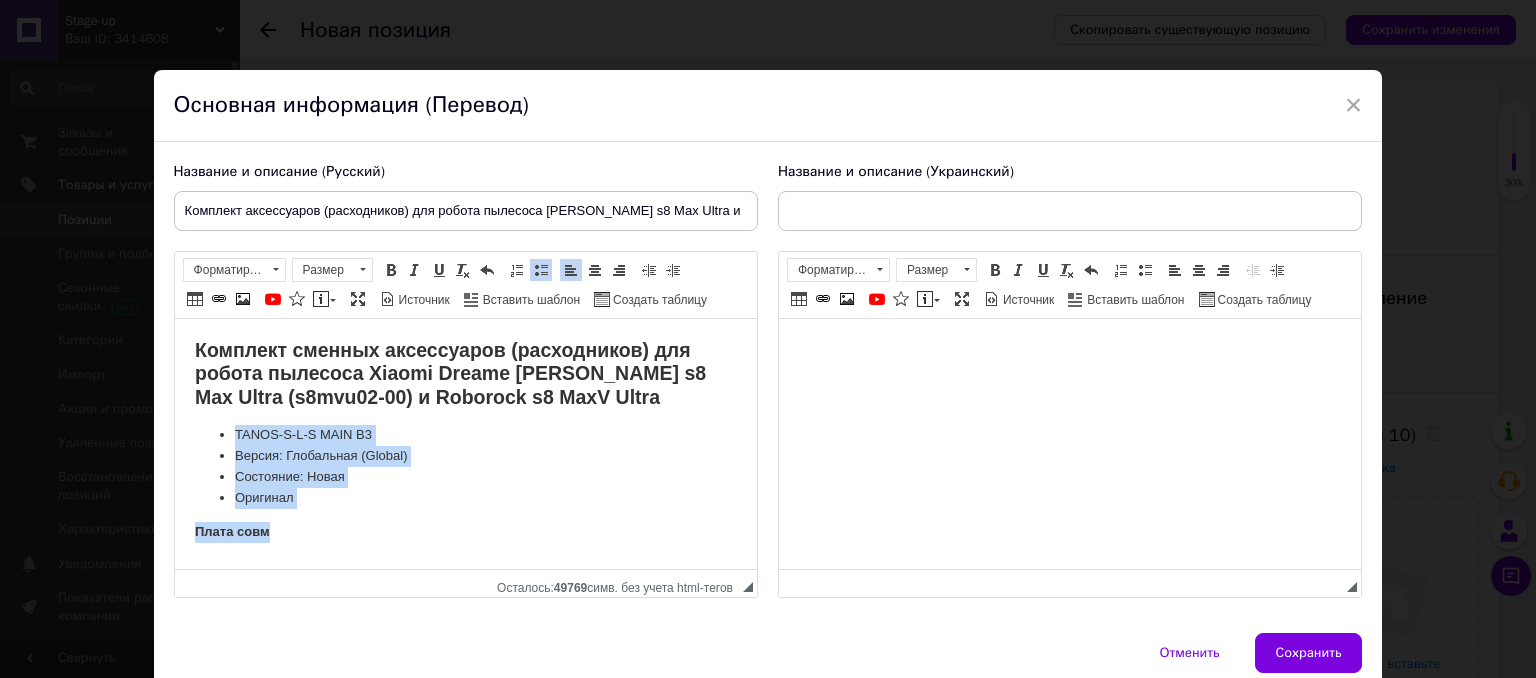 drag, startPoint x: 280, startPoint y: 488, endPoint x: 290, endPoint y: 497, distance: 13.453624 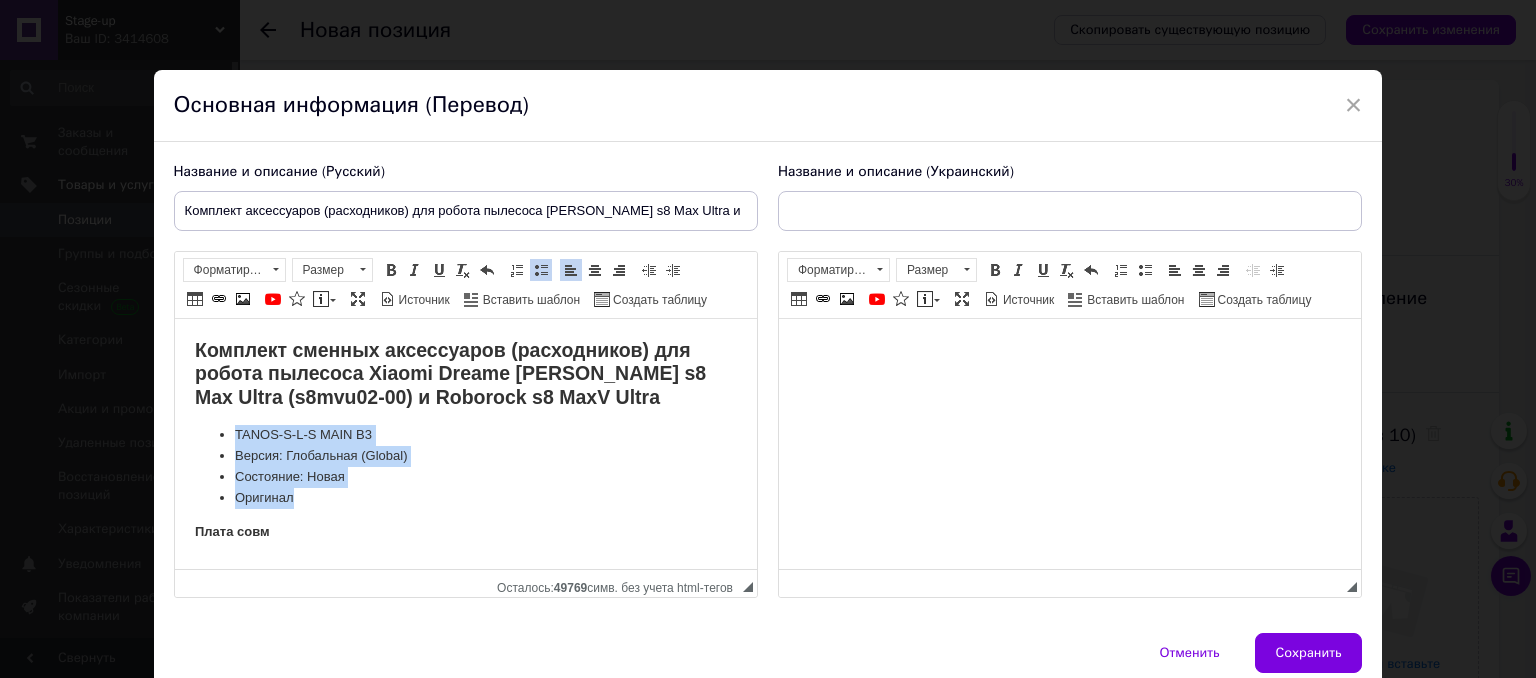 drag, startPoint x: 257, startPoint y: 495, endPoint x: 189, endPoint y: 442, distance: 86.21485 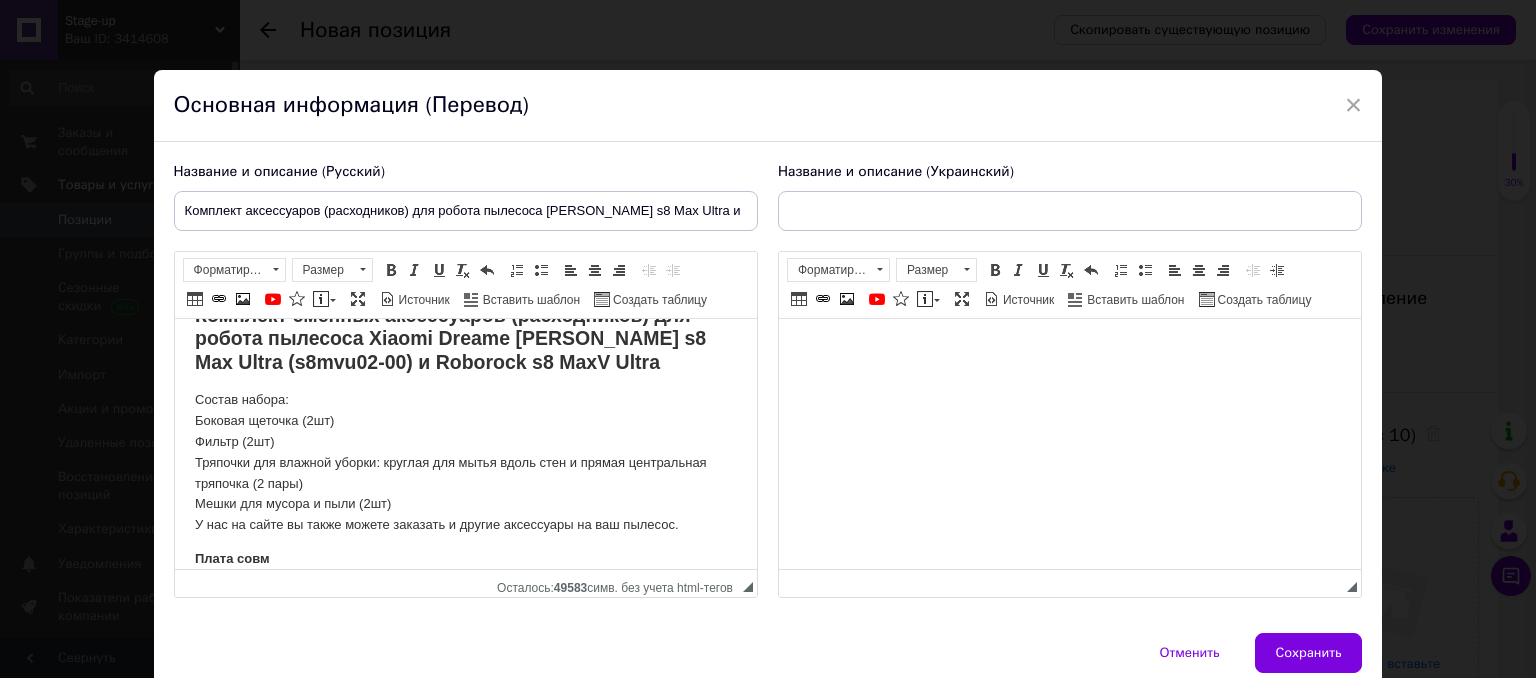 scroll, scrollTop: 55, scrollLeft: 0, axis: vertical 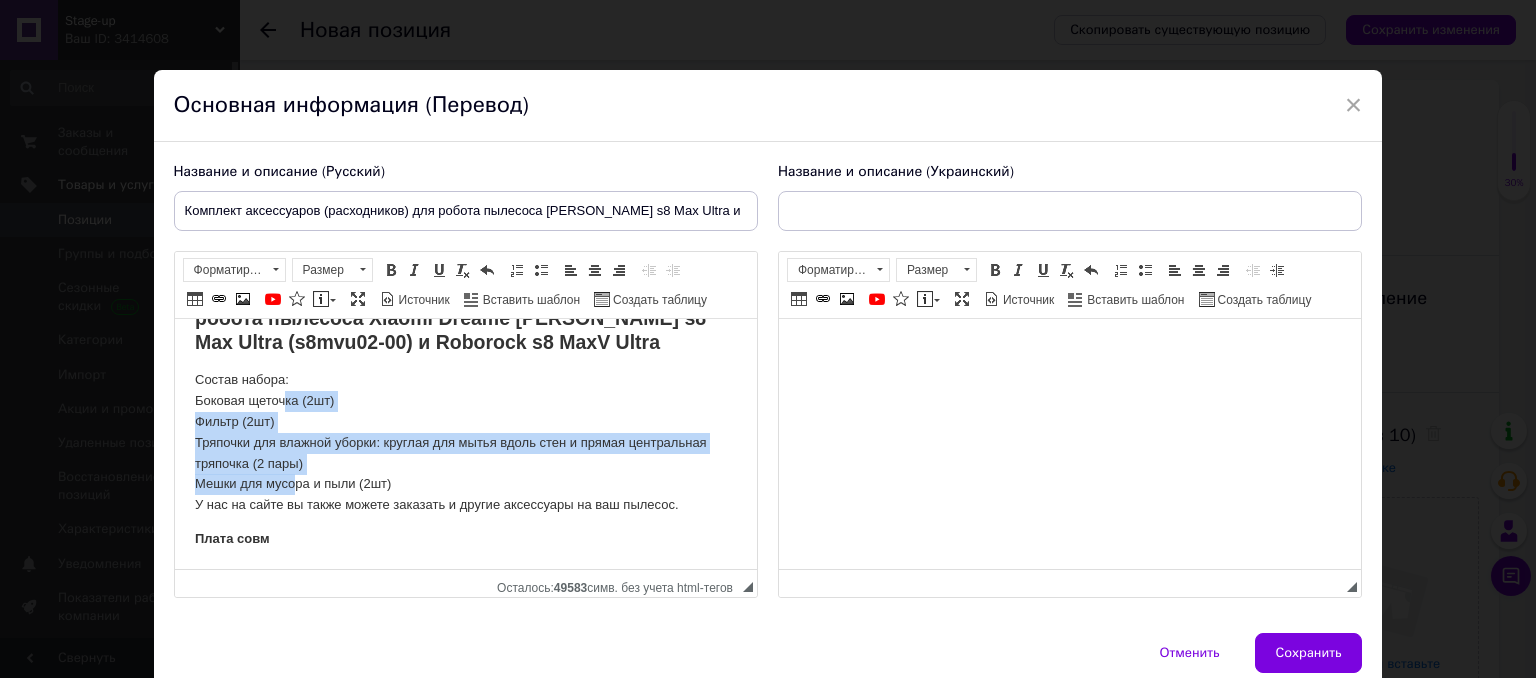 drag, startPoint x: 284, startPoint y: 406, endPoint x: 296, endPoint y: 487, distance: 81.88406 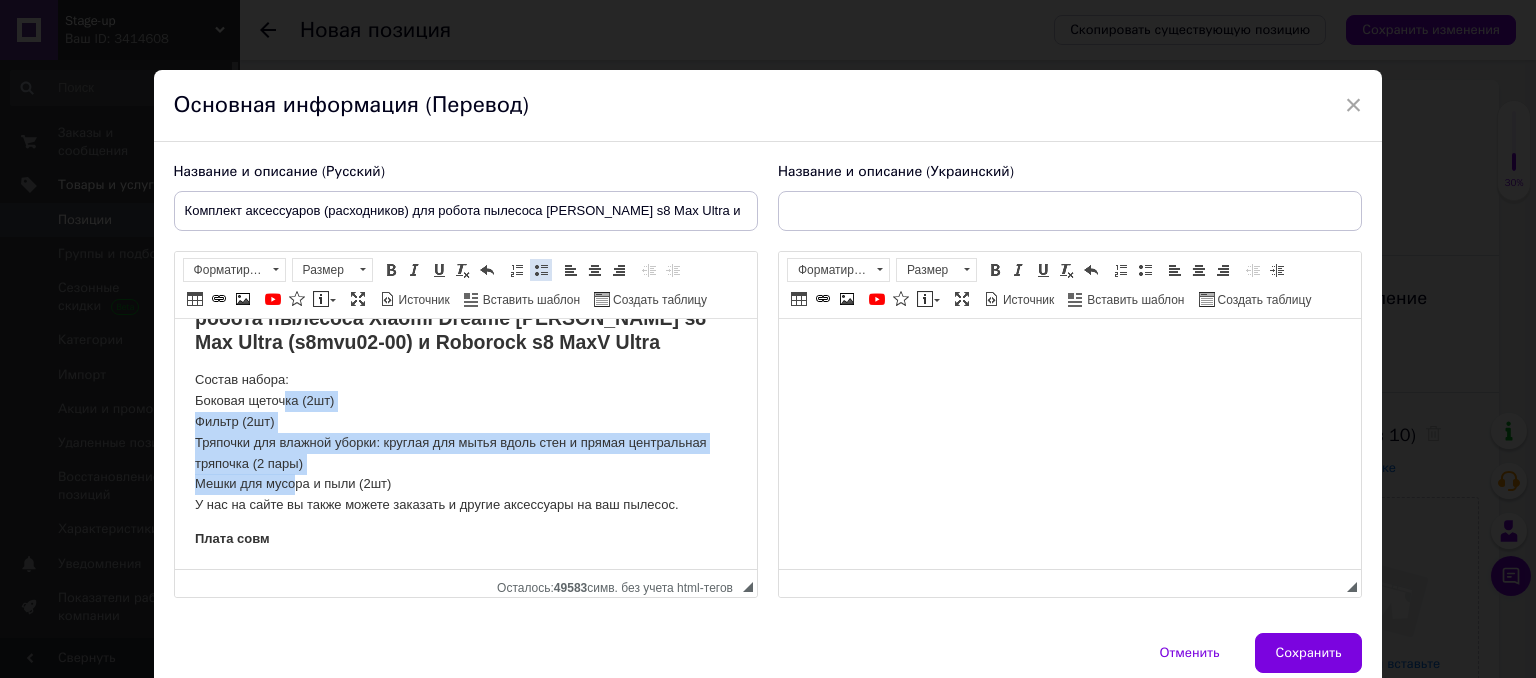click at bounding box center (541, 270) 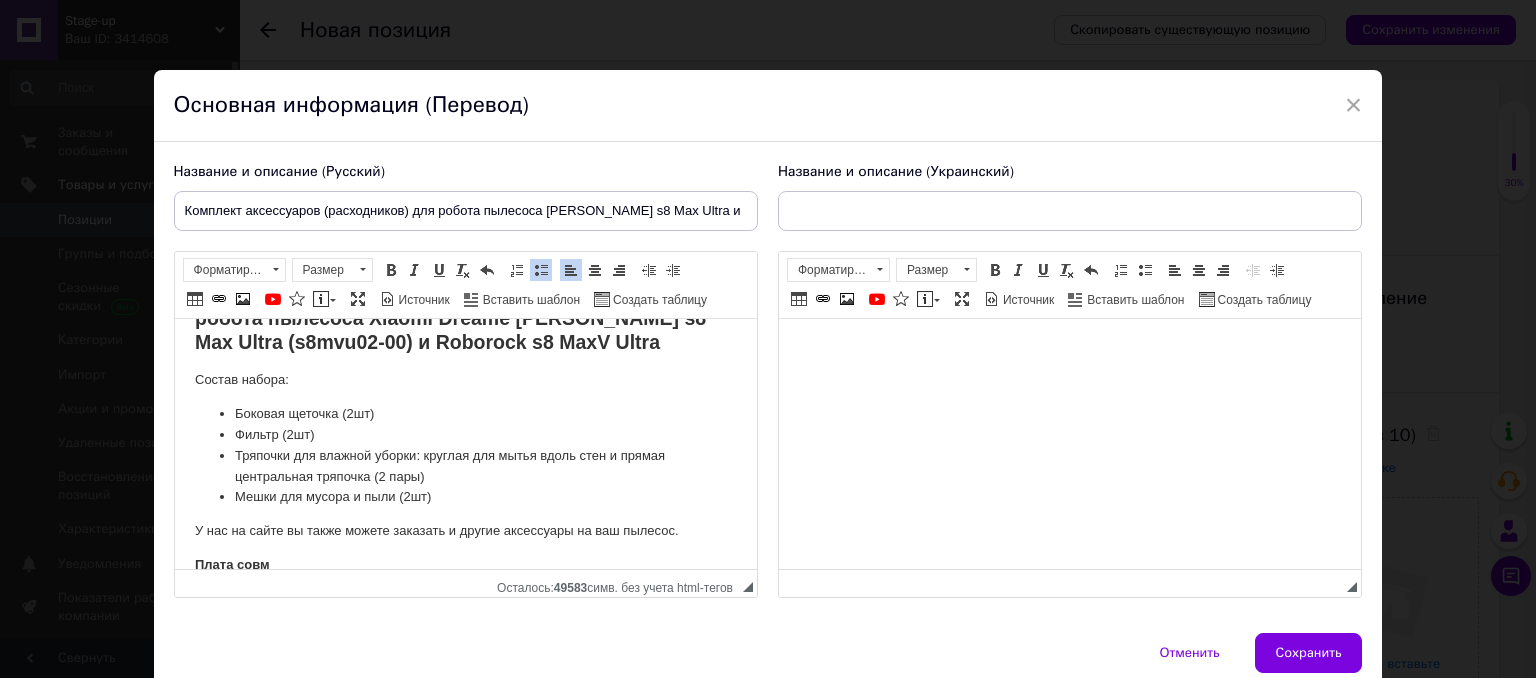 scroll, scrollTop: 81, scrollLeft: 0, axis: vertical 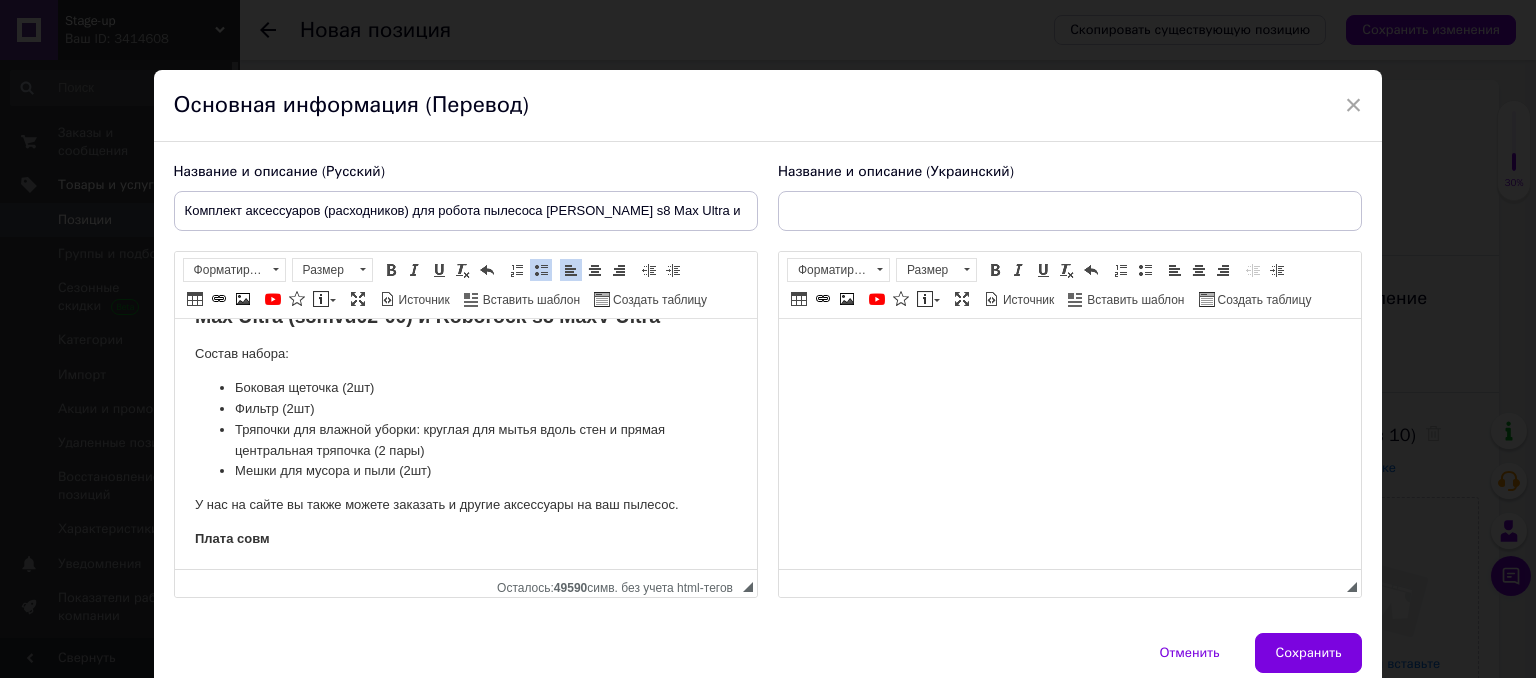 click on "Комплект сменных аксессуаров (расходников) для робота пылесоса Xiaomi Dreame [PERSON_NAME] s8 Max Ultra (s8mvu02-00) и Roborock s8 MaxV Ultra  Состав набора: Боковая щеточ ка (2шт) Фильтр (2шт) Тряпочки для влажной уборки: круглая для мытья вдоль стен и прямая центральная тряпочка (2 пары) Мешки для мусо ра и пыли (2шт) У нас на сайте вы также можете заказать и другие аксессуары на ваш пылесос. Плата совм" at bounding box center [465, 404] 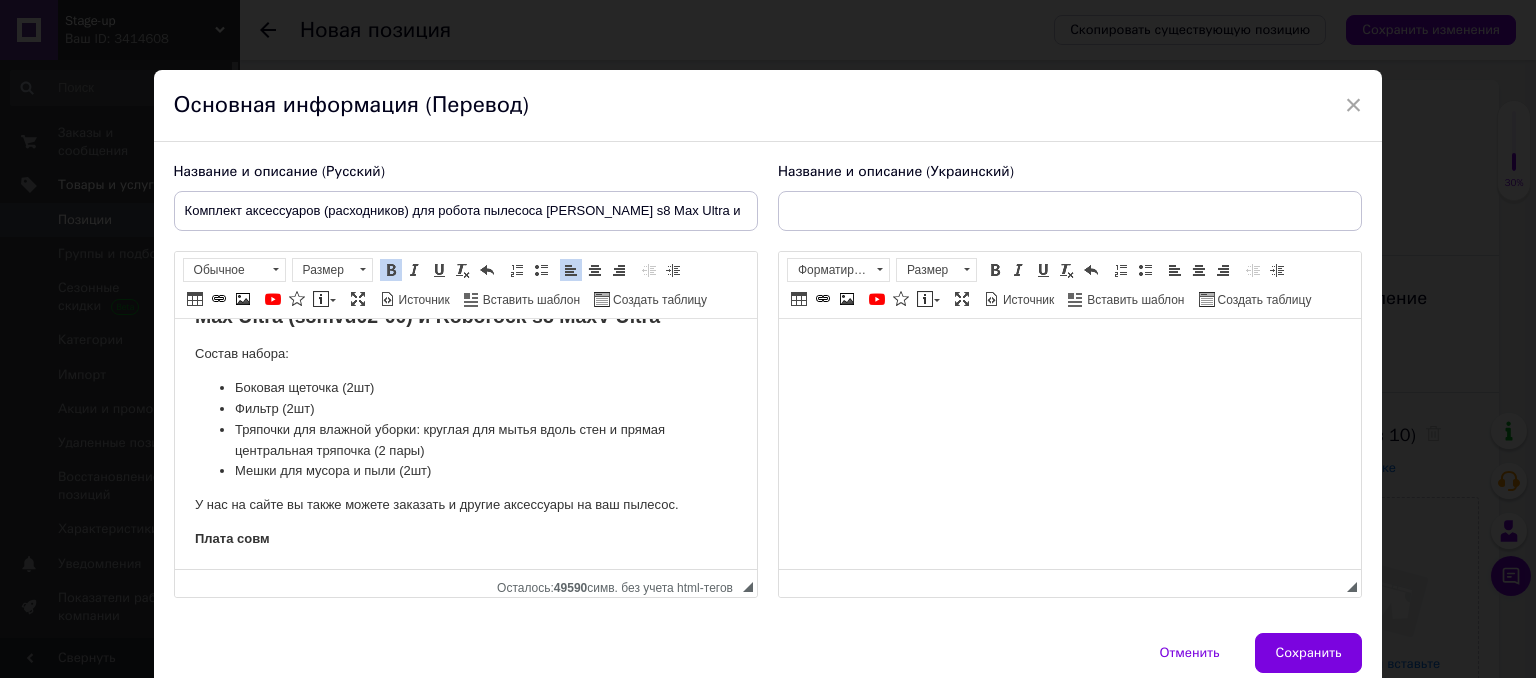 click on "Плата совм" 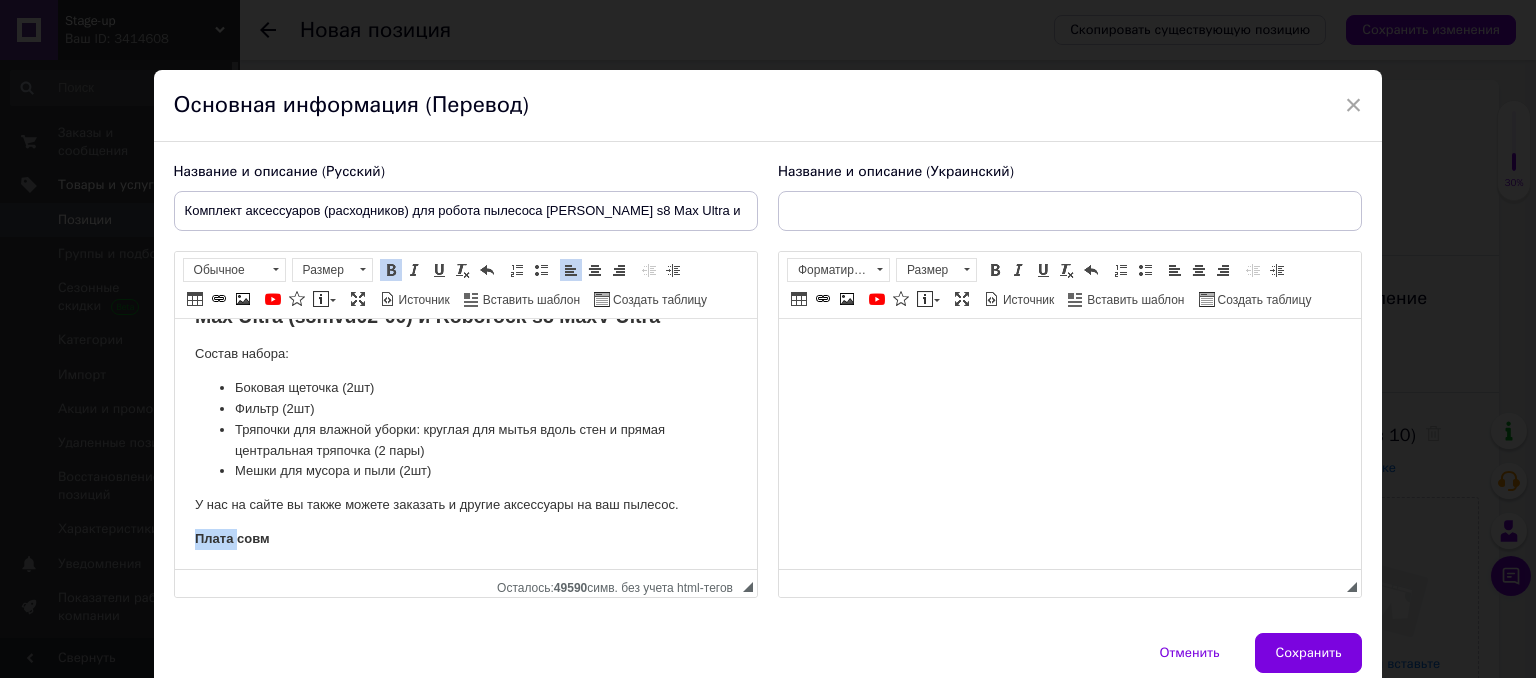 click on "Плата совм" at bounding box center [231, 538] 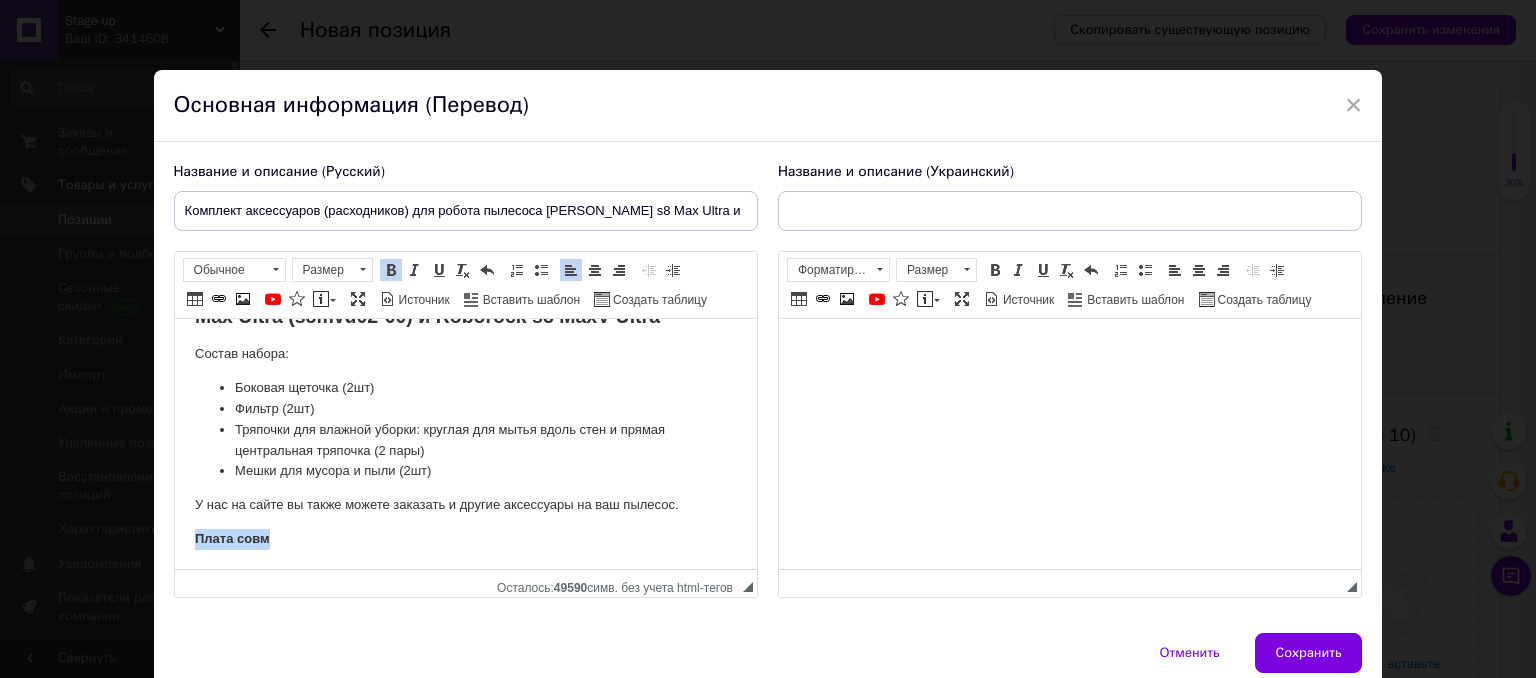 click on "Плата совм" at bounding box center (231, 538) 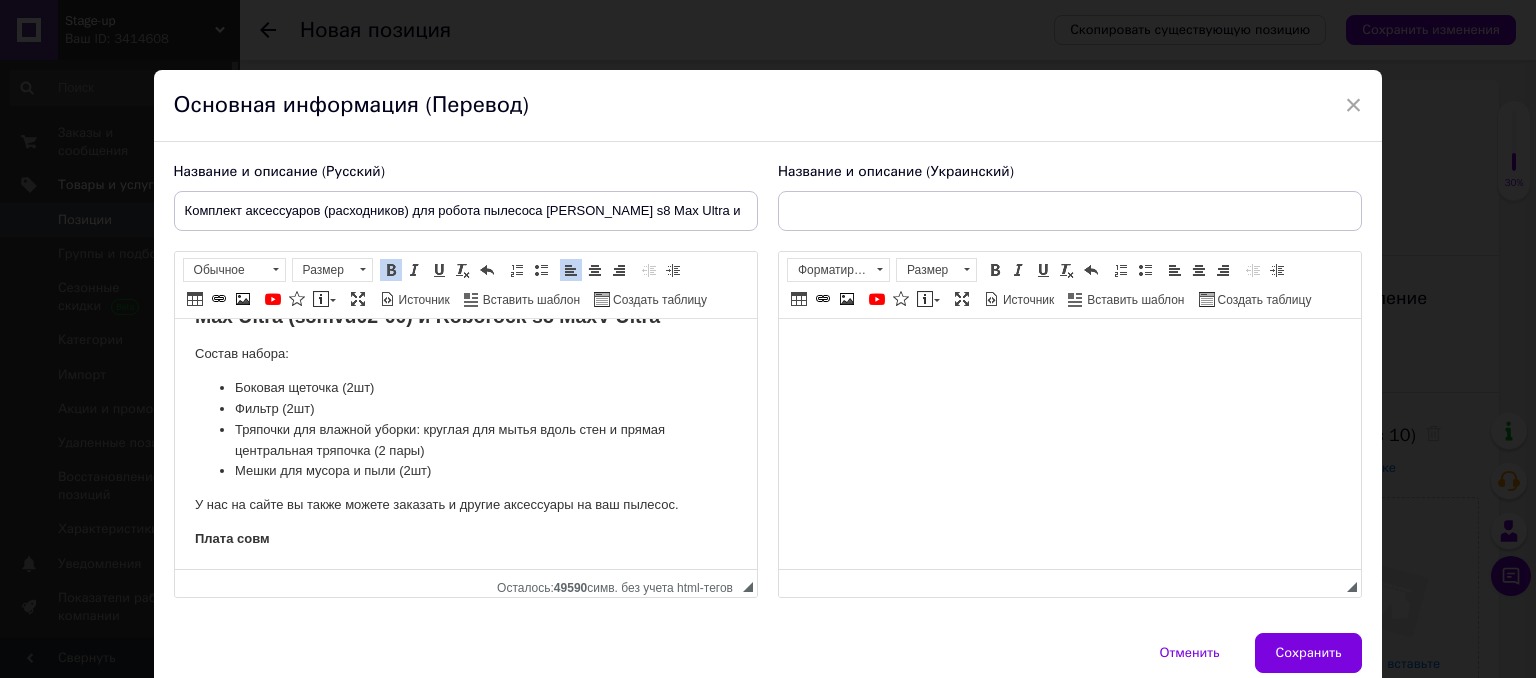 scroll, scrollTop: 99, scrollLeft: 0, axis: vertical 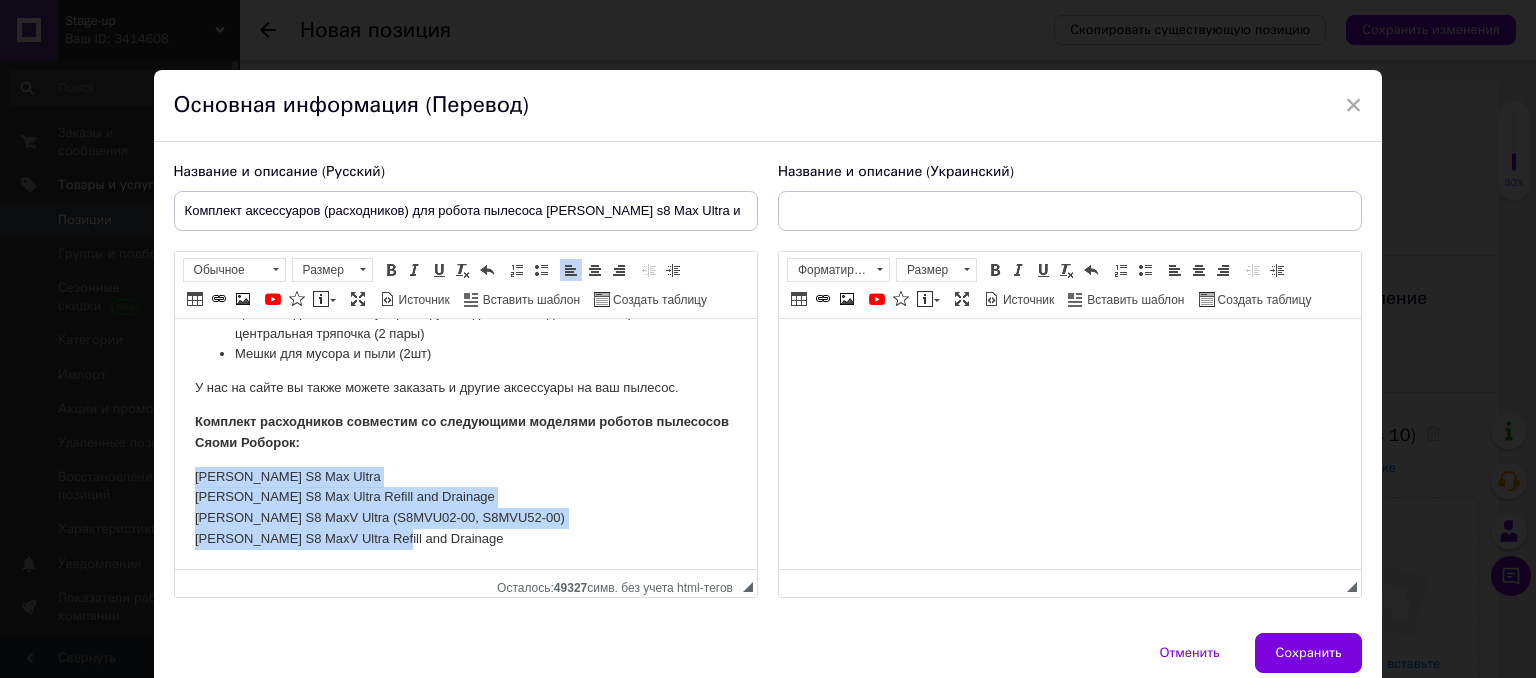 drag, startPoint x: 389, startPoint y: 505, endPoint x: 389, endPoint y: 563, distance: 58 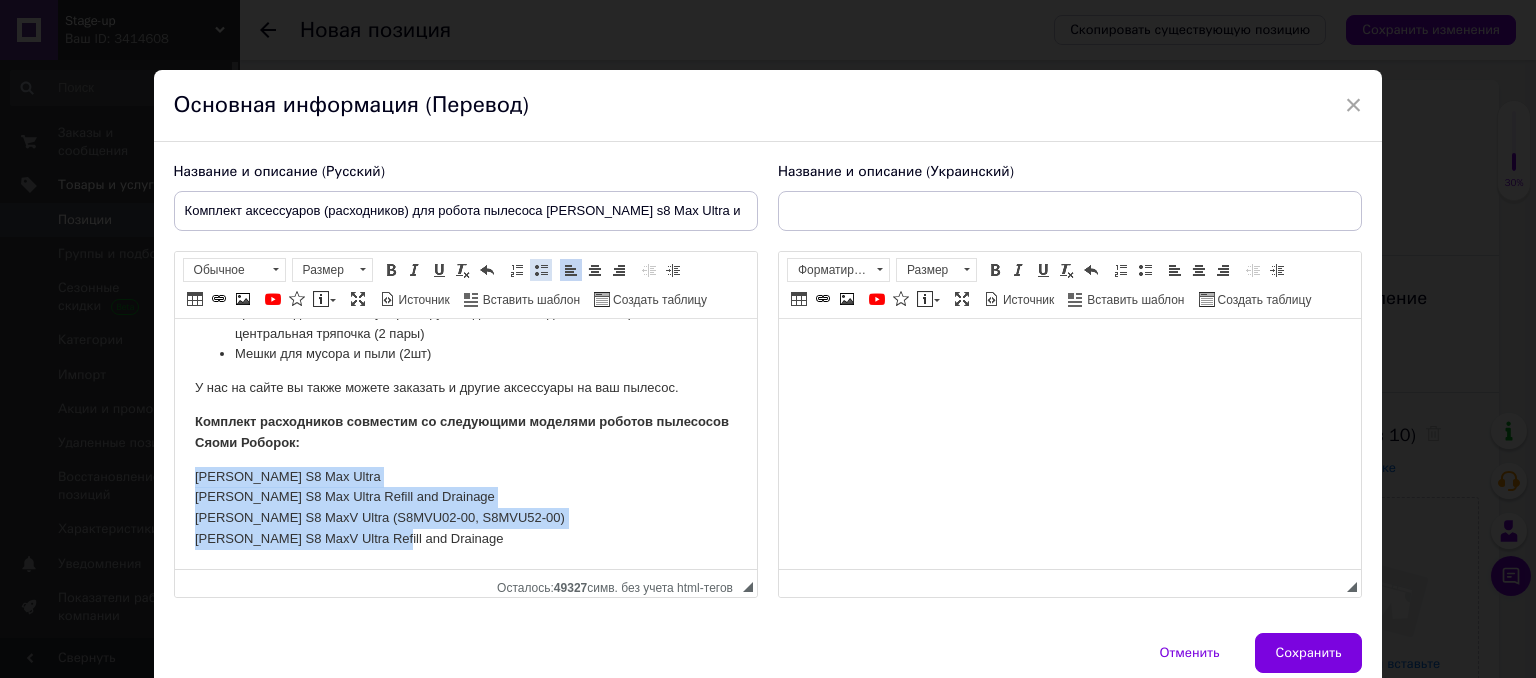 click at bounding box center (541, 270) 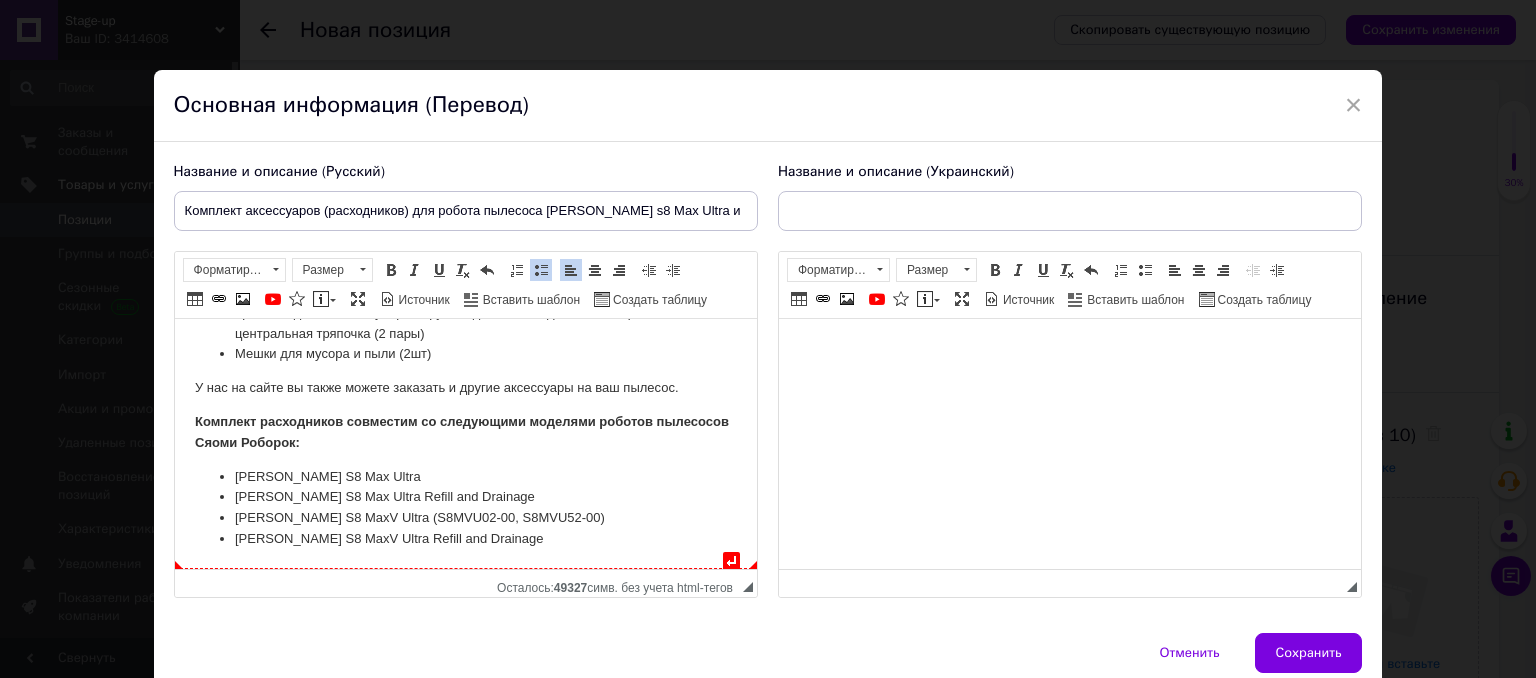 click on "[PERSON_NAME] S8 MaxV Ultra R efill and Drainage" at bounding box center (465, 539) 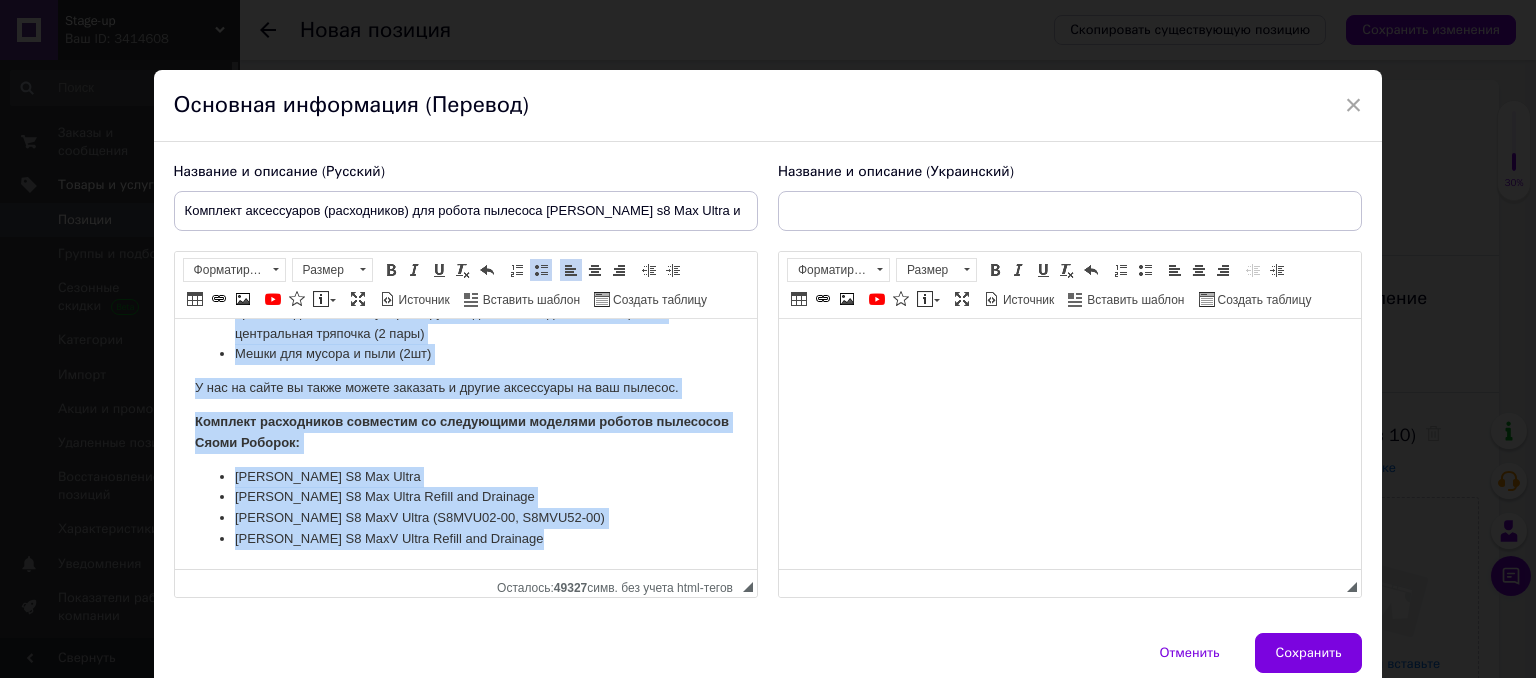scroll, scrollTop: 0, scrollLeft: 0, axis: both 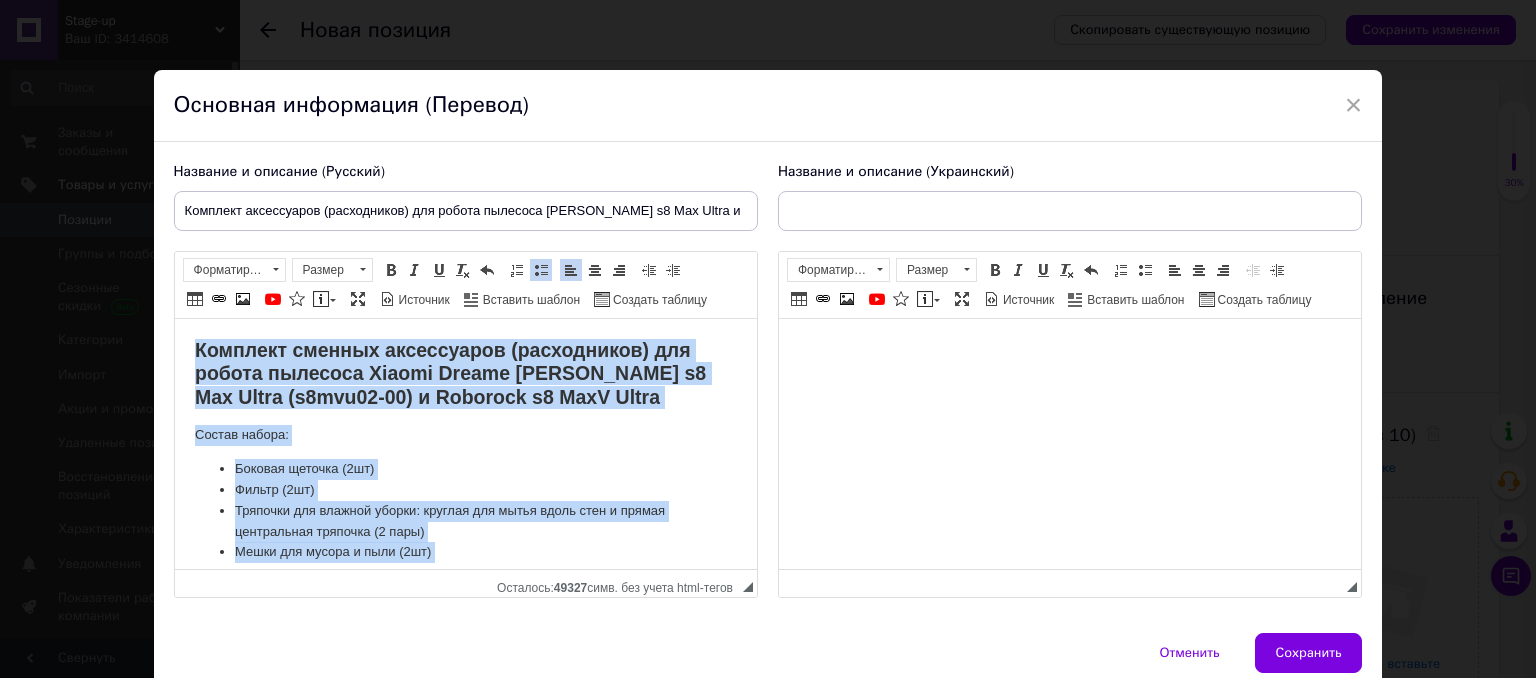 drag, startPoint x: 587, startPoint y: 544, endPoint x: 86, endPoint y: 240, distance: 586.01794 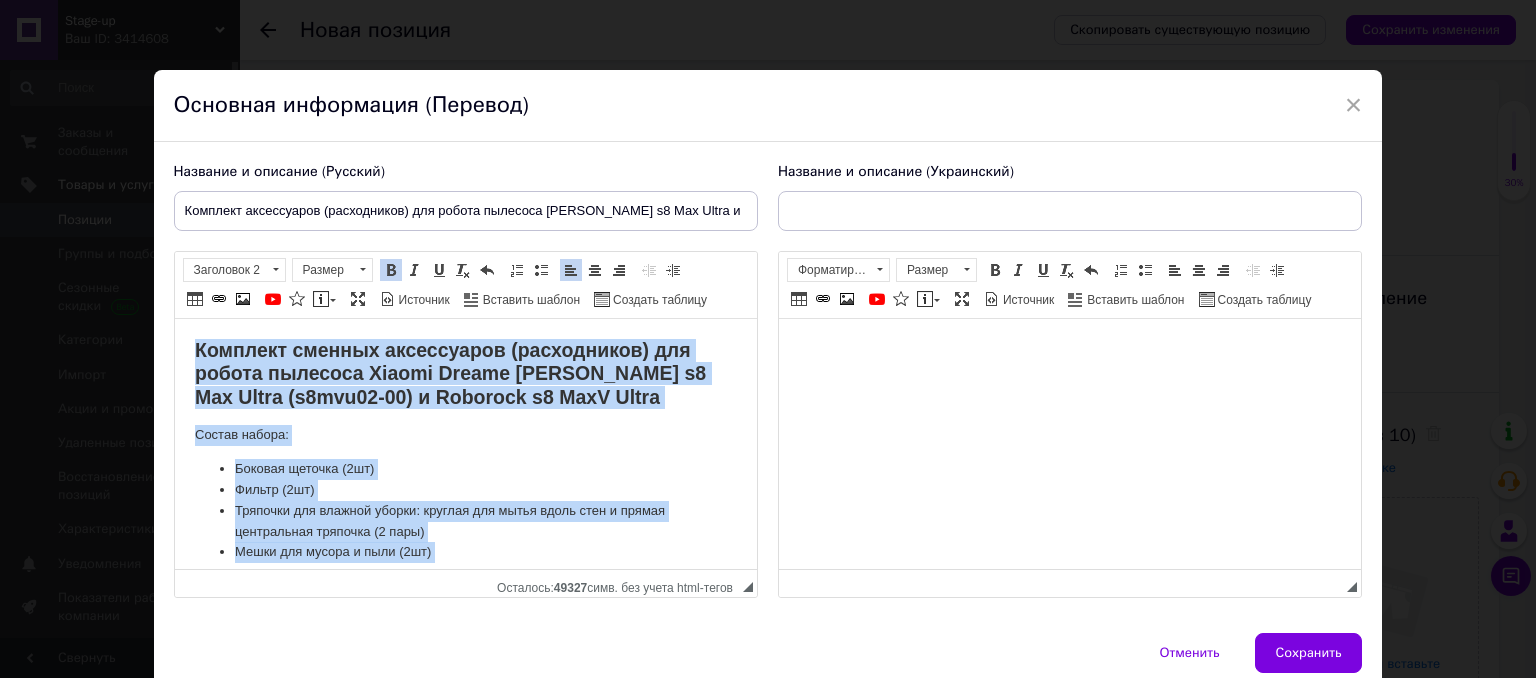 copy on "Комплект сменных аксессуаров (расходников) для робота пылесоса Xiaomi Dreame [PERSON_NAME] s8 Max Ultra (s8mvu02-00) и Roborock s8 MaxV Ultra  Состав набора: Боковая щеточ ка (2шт) Фильтр (2шт) Тряпочки для влажной уборки: круглая для мытья вдоль стен и прямая центральная тряпочка (2 пары) Мешки для мусо ра и пыли (2шт) У нас на сайте вы также можете заказать и другие аксессуары на ваш пылесос. Комплект расходников совместим со следующими моделями роботов пылесосов Сяоми Роборок: Xiaomi Roborock S8 Max Ultra Xiaomi Roborock S8 Max Ultra Refill and Drainage Xiaomi Roborock S8 MaxV Ultra (S8MVU02-00, S8MVU52-00)  Xiaomi Roborock S8 MaxV Ultra R efill and Drainage" 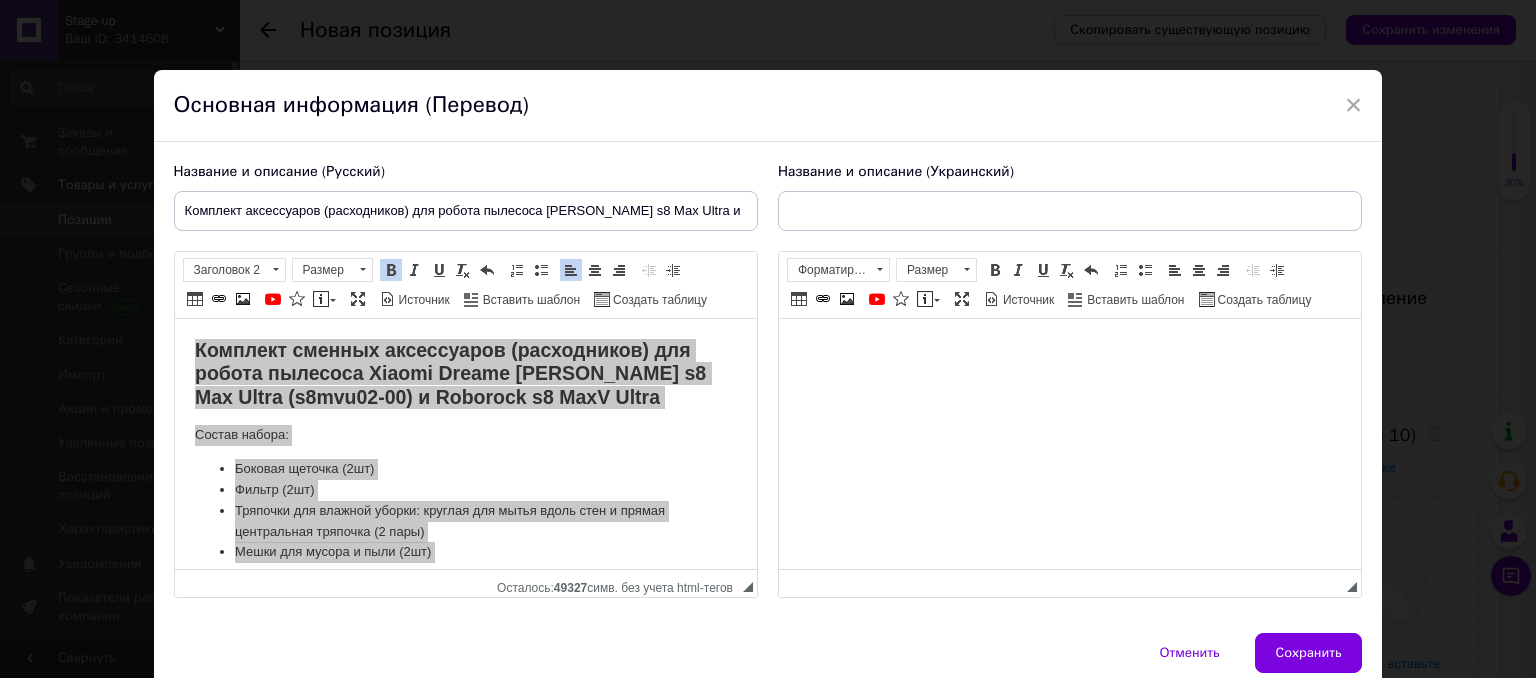 click at bounding box center [1069, 349] 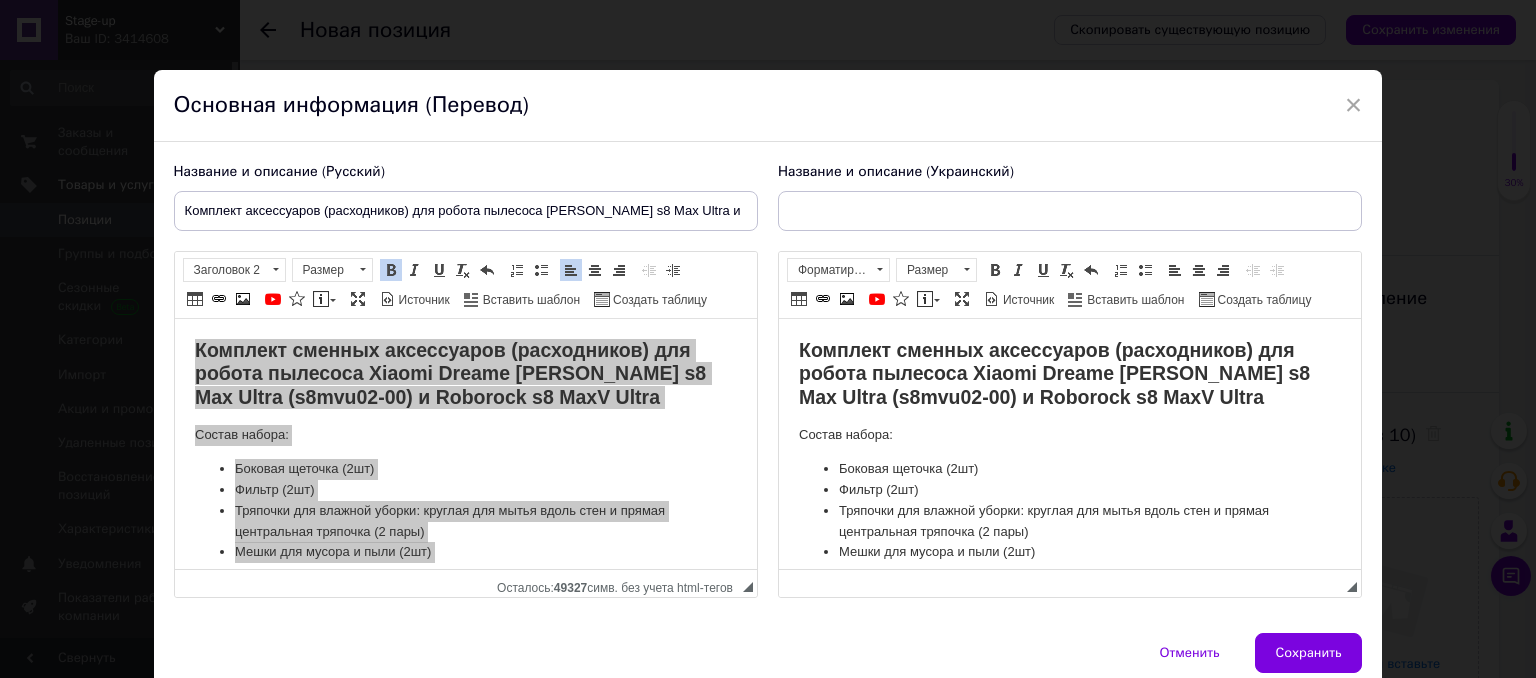 scroll, scrollTop: 174, scrollLeft: 0, axis: vertical 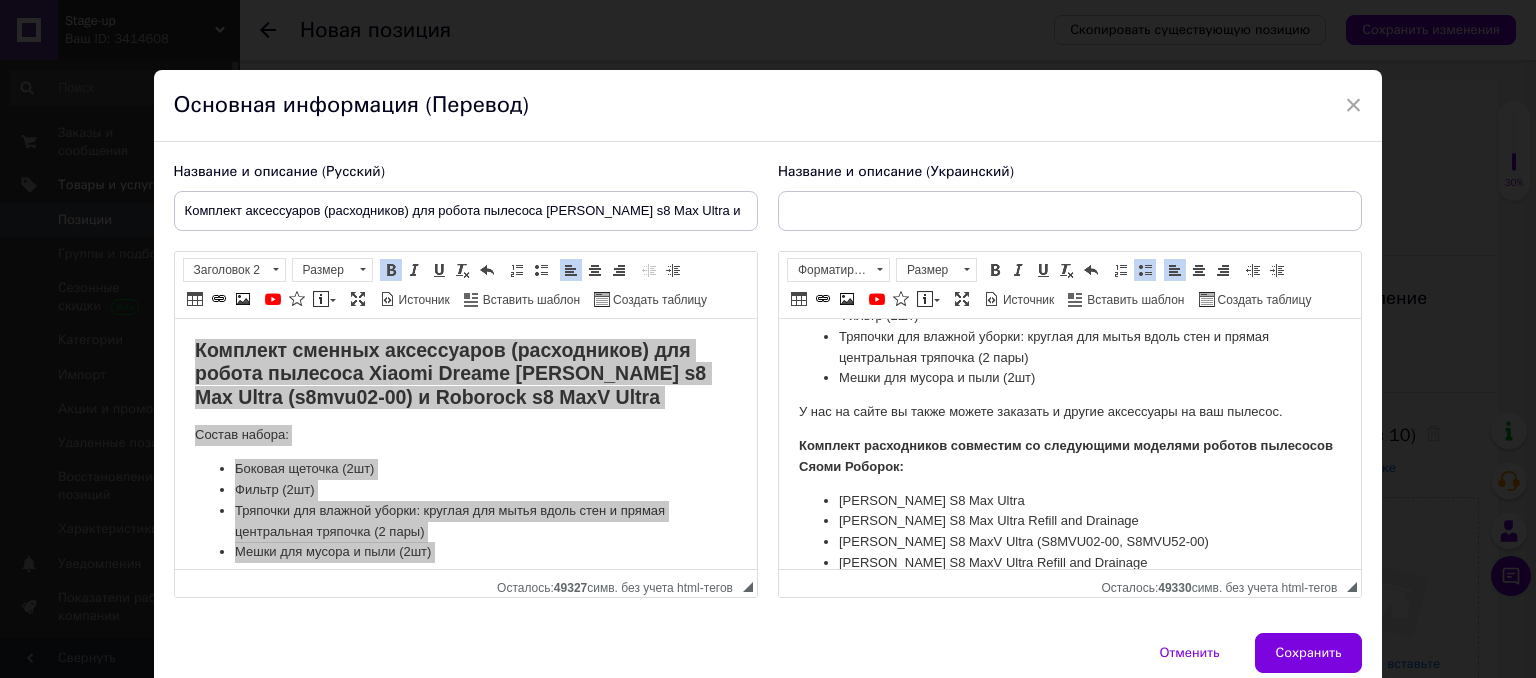click on "Комплект расходников совместим со следующими моделями роботов пылесосов Сяоми Роборок:" at bounding box center [1065, 456] 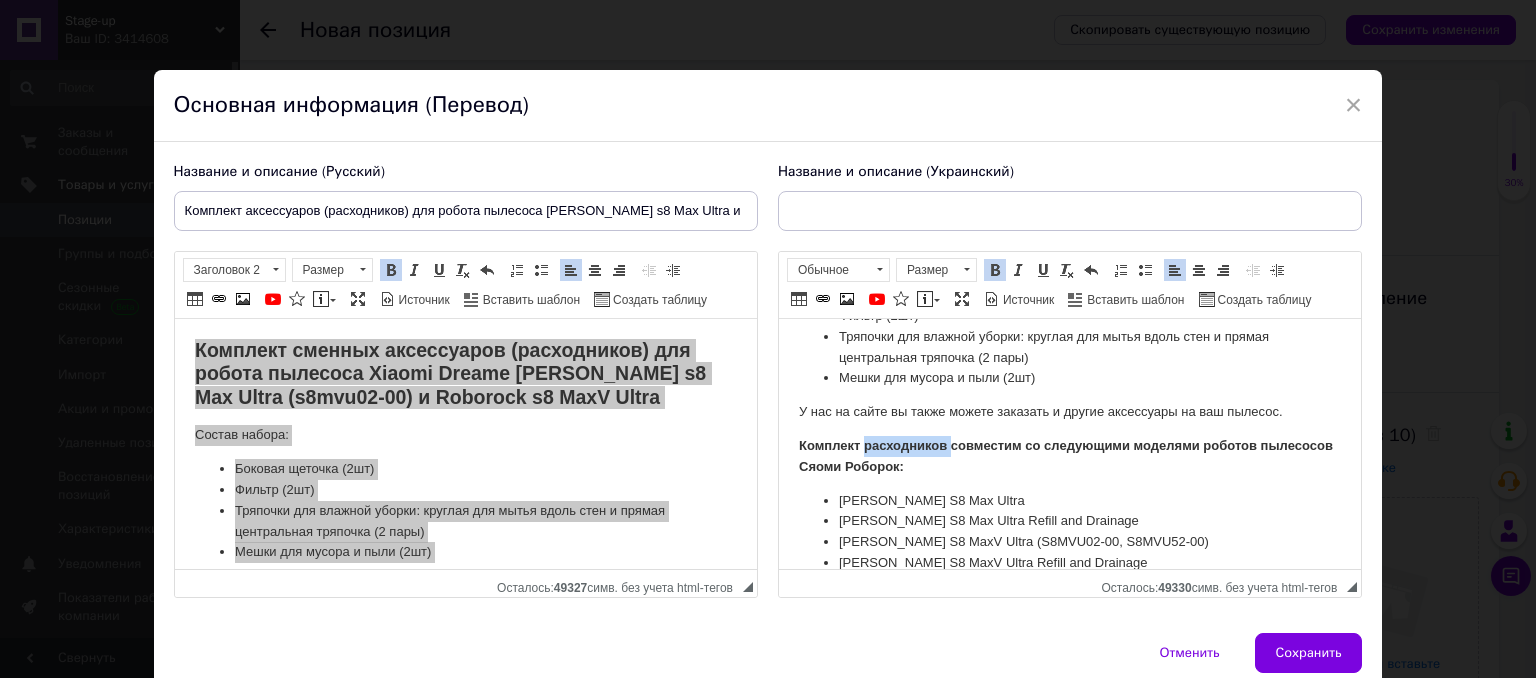 click on "Комплект расходников совместим со следующими моделями роботов пылесосов Сяоми Роборок:" at bounding box center (1065, 456) 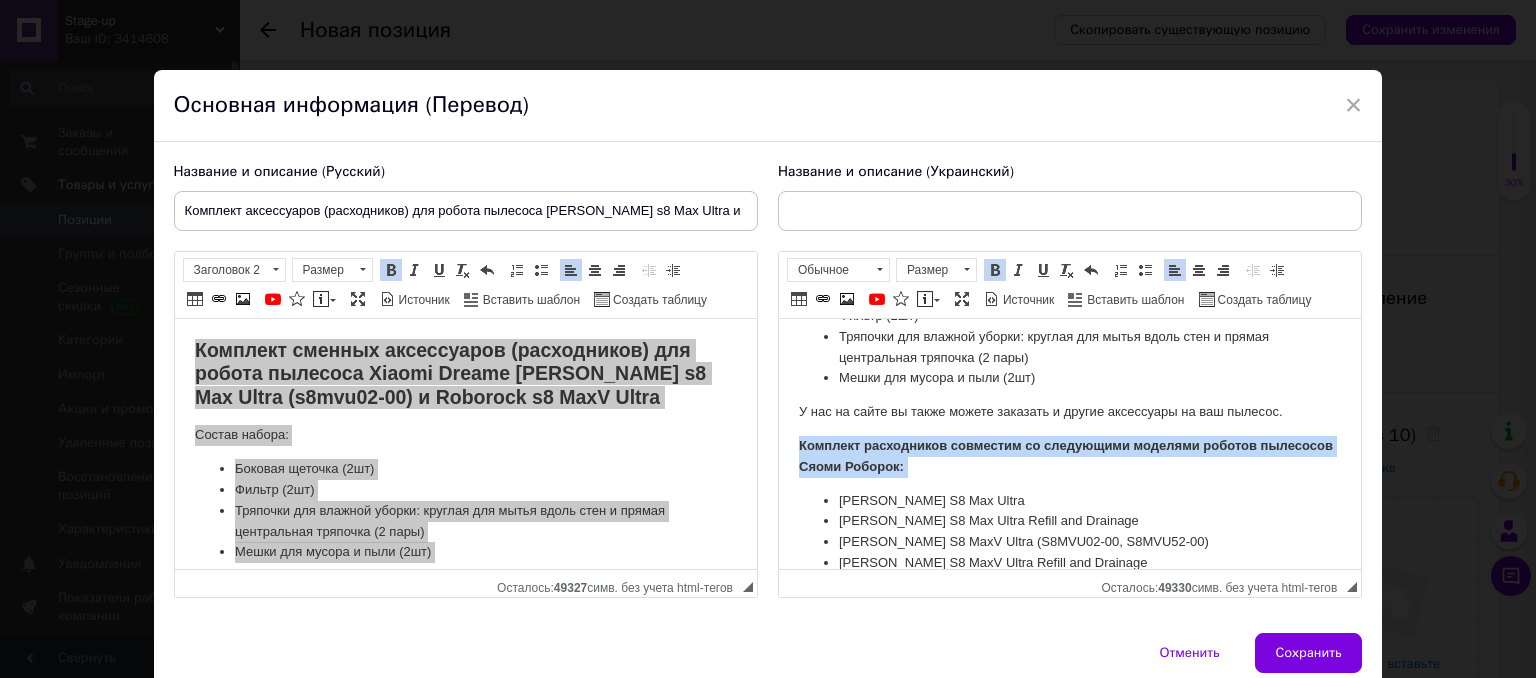 click on "Комплект расходников совместим со следующими моделями роботов пылесосов Сяоми Роборок:" at bounding box center [1065, 456] 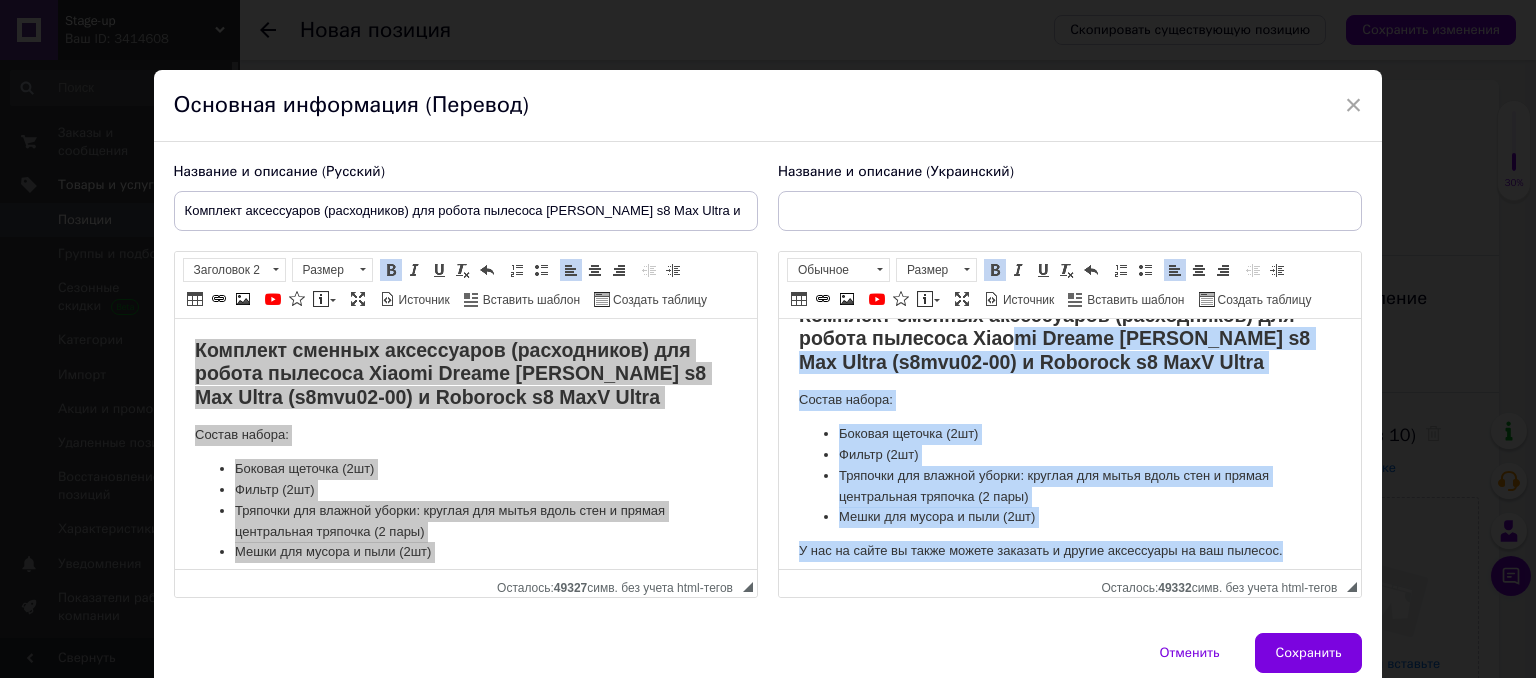 scroll, scrollTop: 0, scrollLeft: 0, axis: both 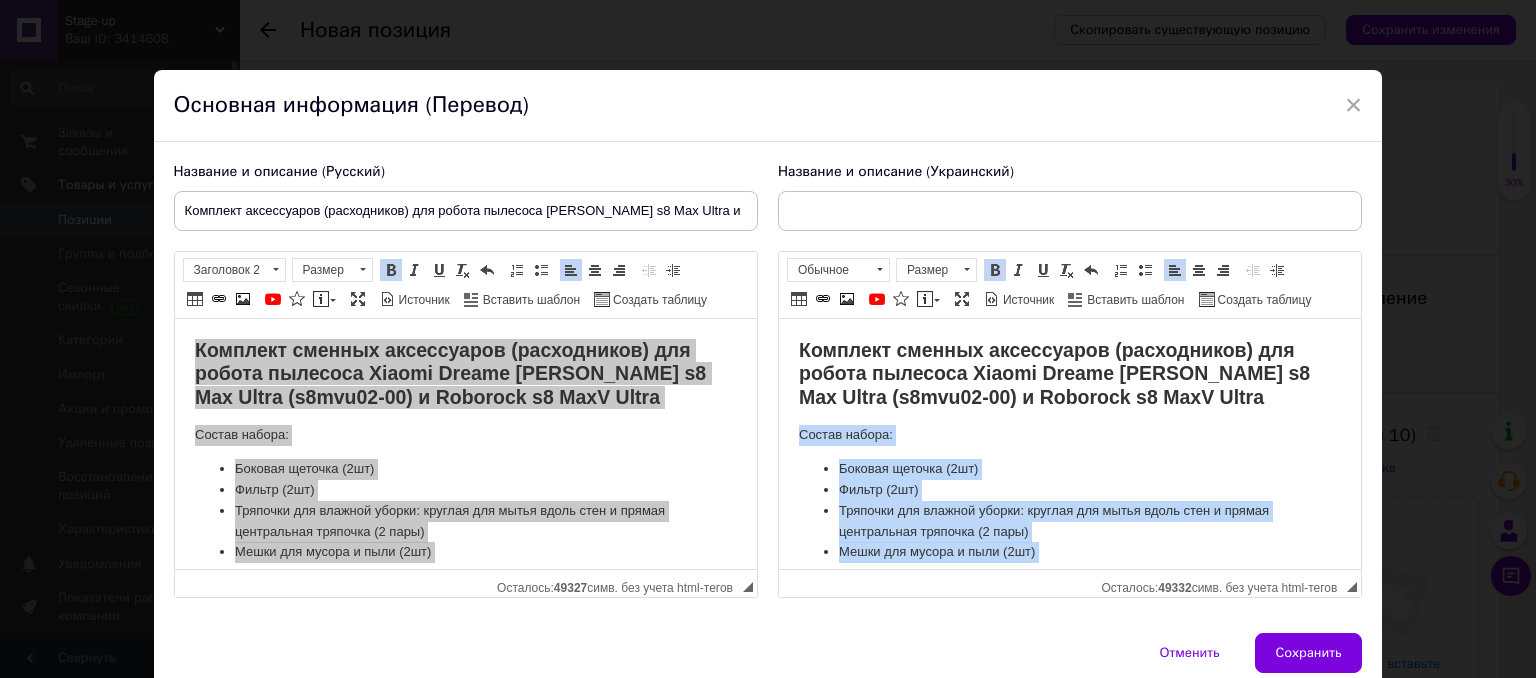 drag, startPoint x: 1294, startPoint y: 409, endPoint x: 775, endPoint y: 430, distance: 519.4247 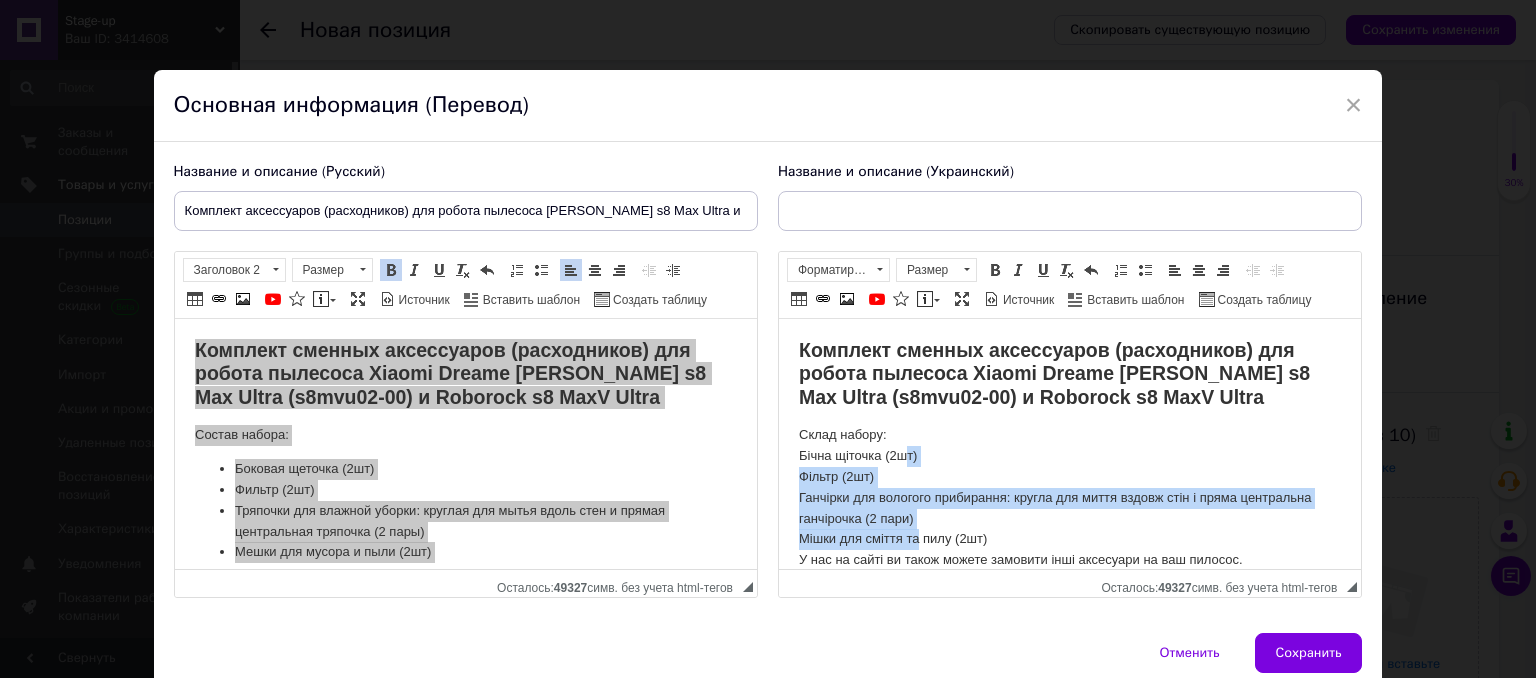drag, startPoint x: 902, startPoint y: 464, endPoint x: 916, endPoint y: 536, distance: 73.34848 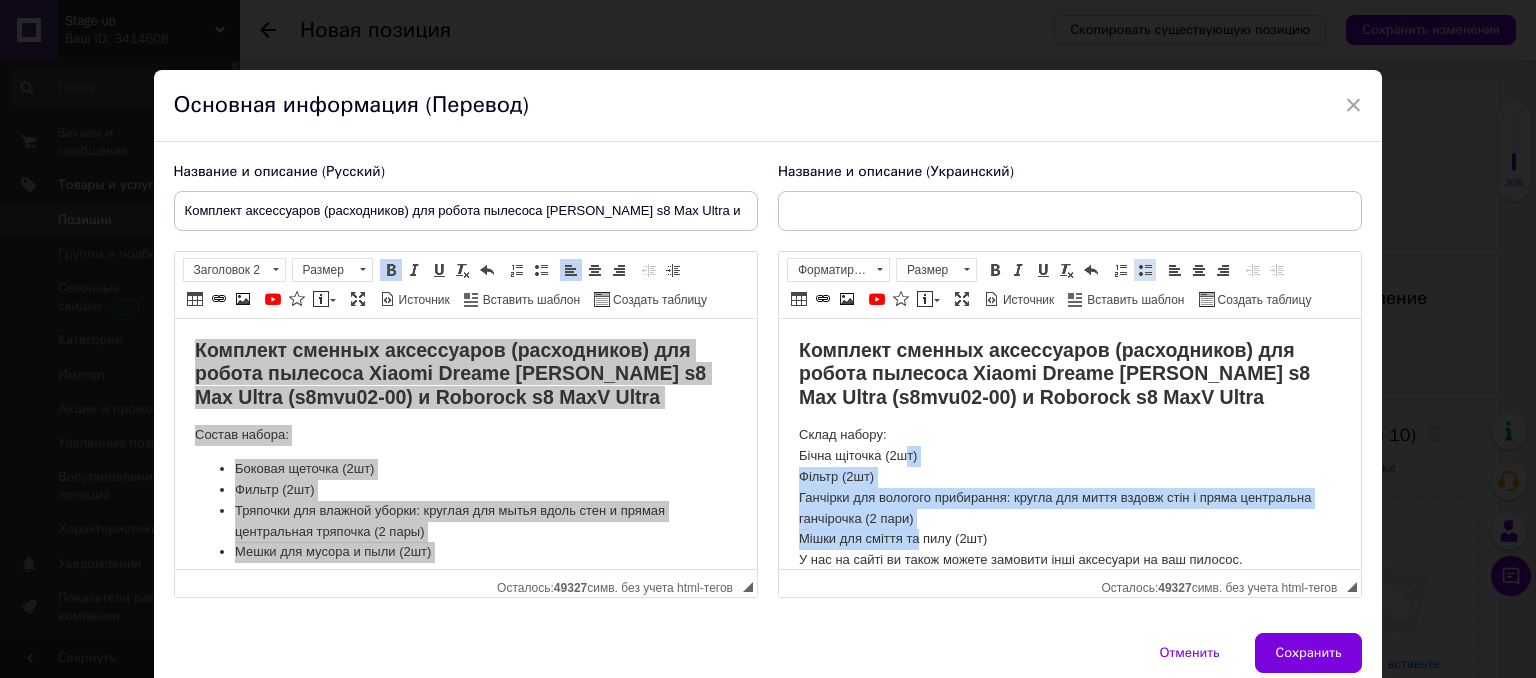 drag, startPoint x: 1140, startPoint y: 273, endPoint x: 318, endPoint y: 22, distance: 859.46783 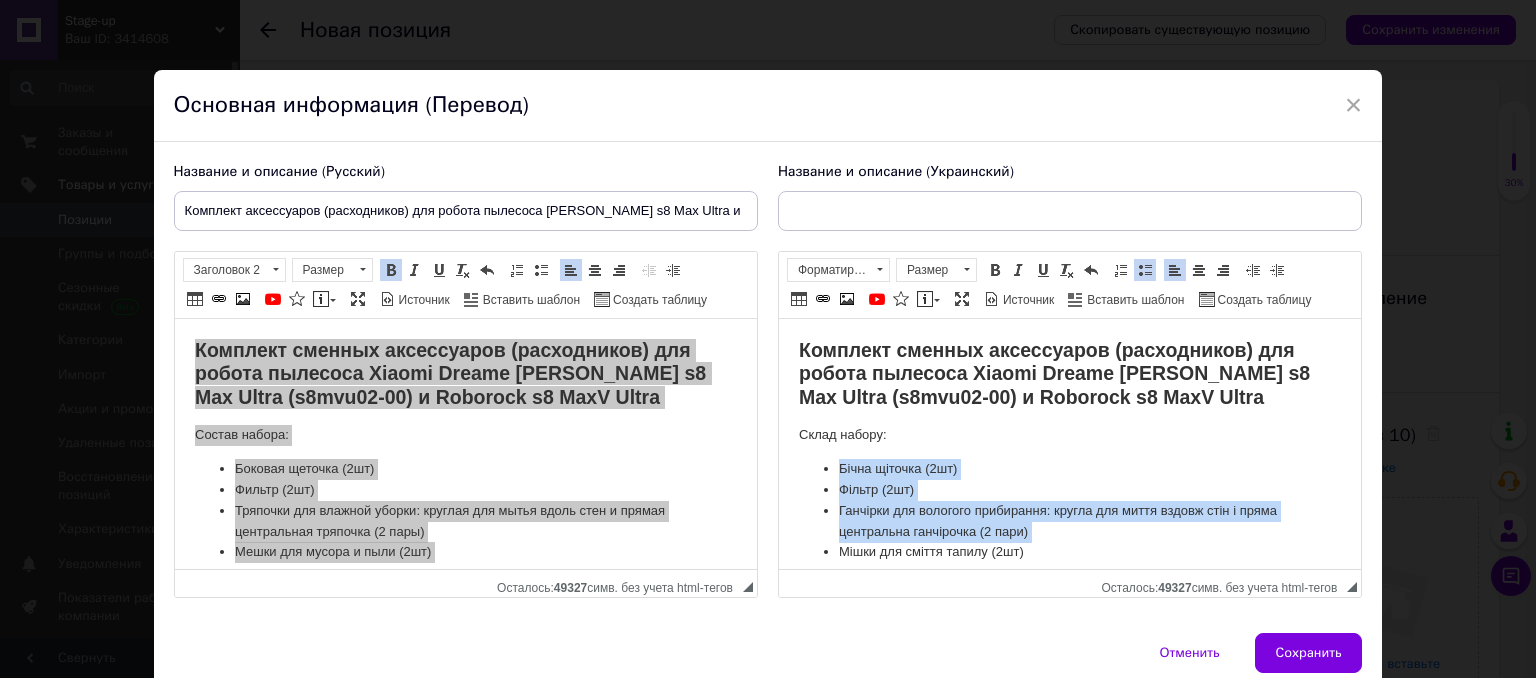 click on "Фільтр (2шт)" at bounding box center (1069, 490) 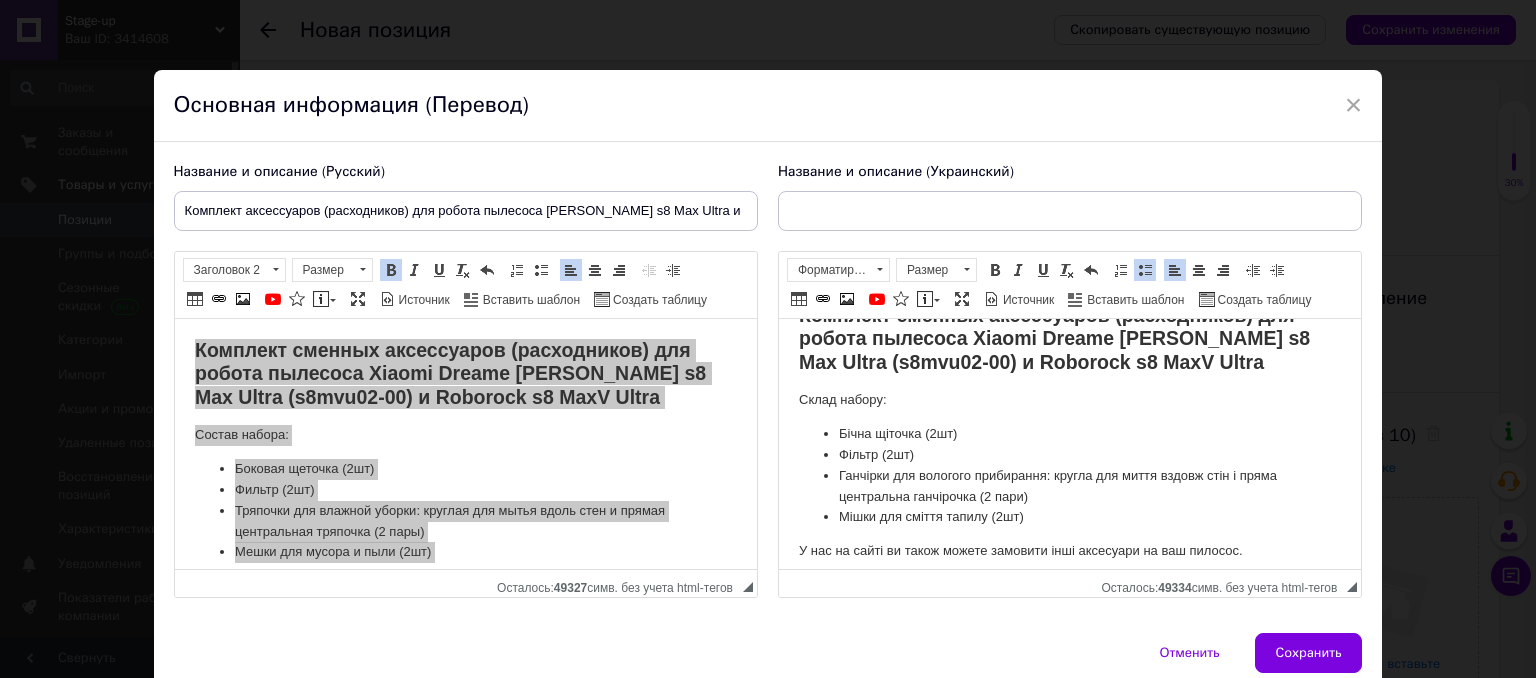 scroll, scrollTop: 0, scrollLeft: 0, axis: both 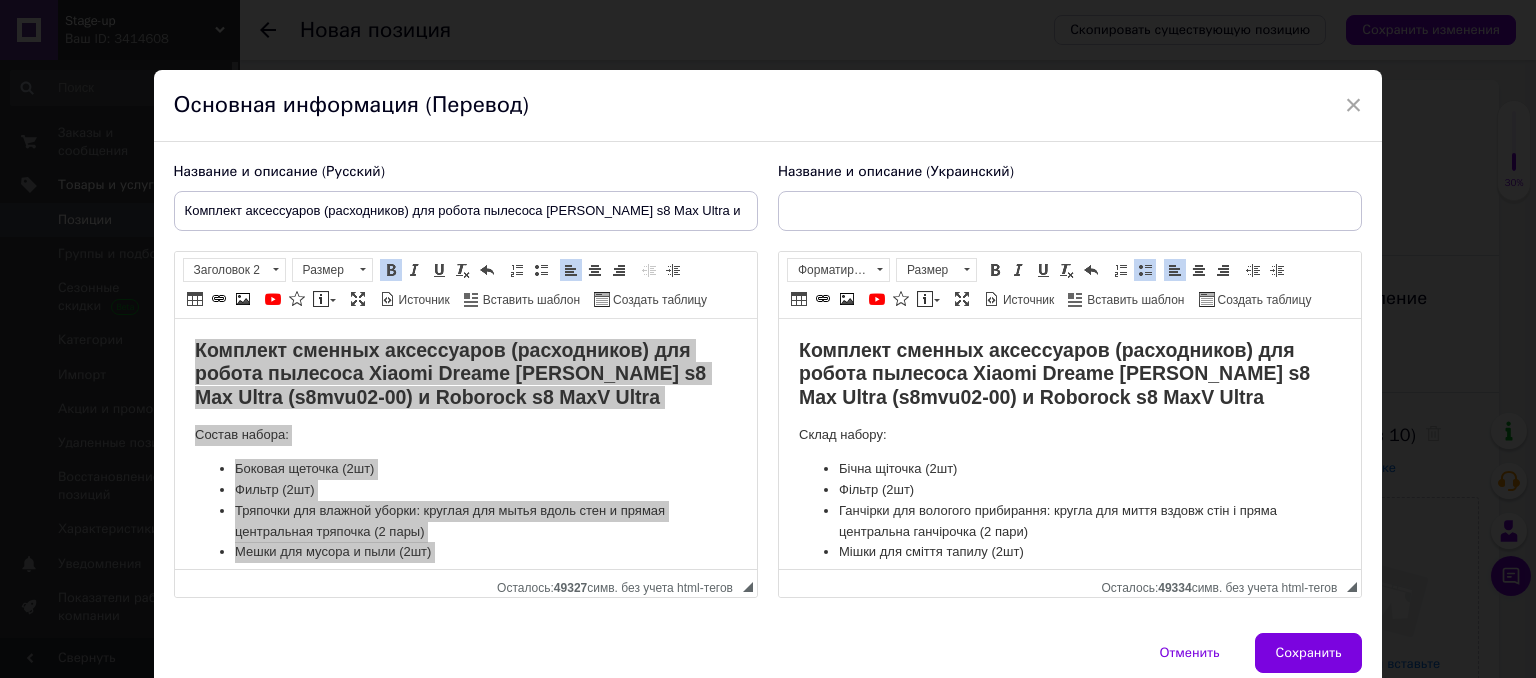 click on "Комплект сменных аксессуаров (расходников) для робота пылесоса Xiaomi Dreame [PERSON_NAME] s8 Max Ultra (s8mvu02-00) и Roborock s8 MaxV Ultra" at bounding box center (1053, 373) 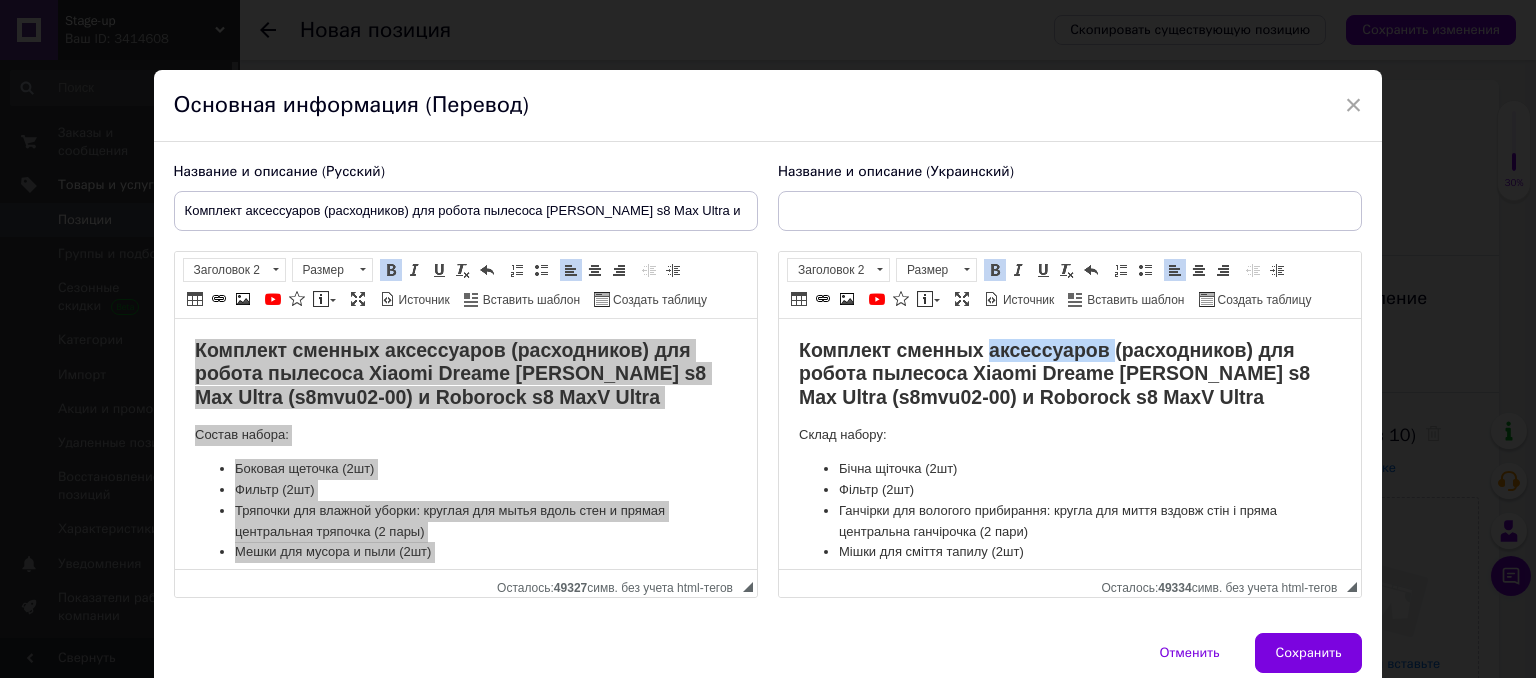 click on "Комплект сменных аксессуаров (расходников) для робота пылесоса Xiaomi Dreame [PERSON_NAME] s8 Max Ultra (s8mvu02-00) и Roborock s8 MaxV Ultra" at bounding box center [1053, 373] 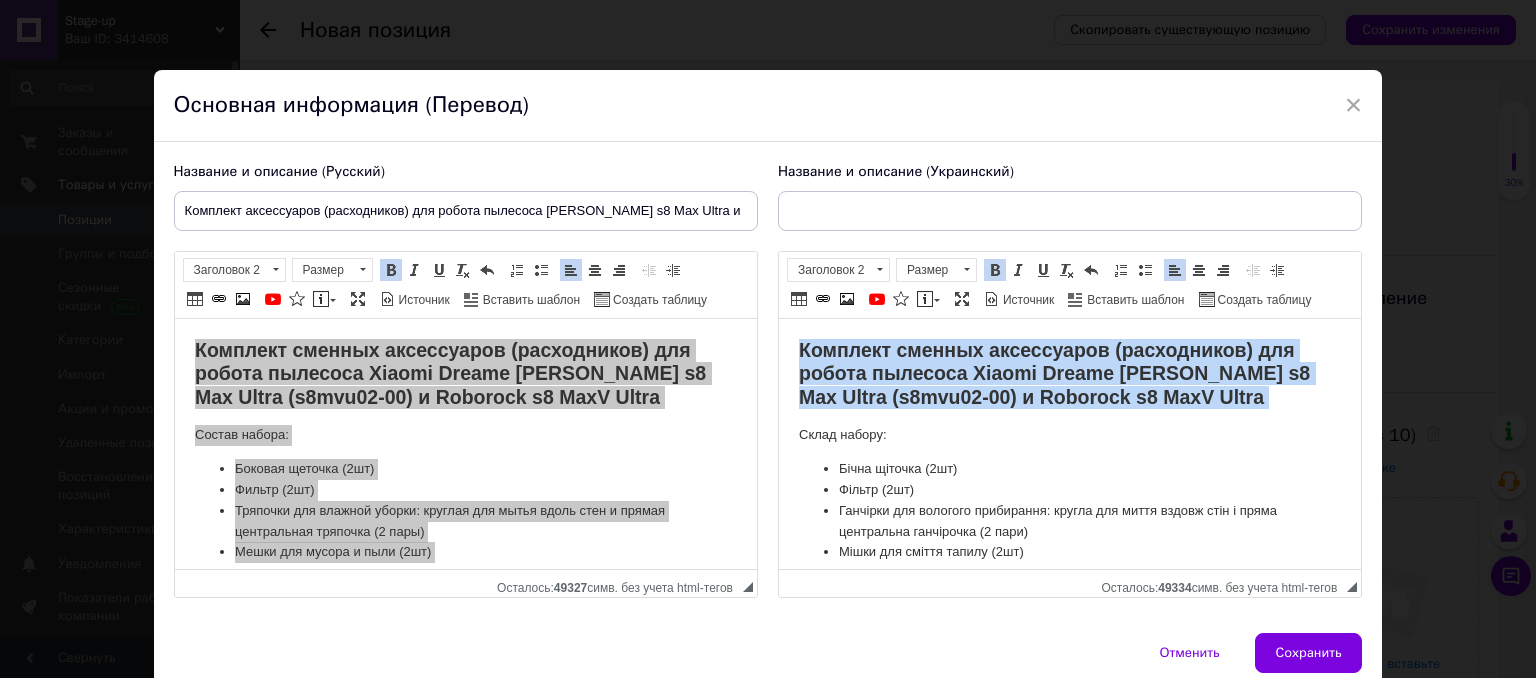 click on "Комплект сменных аксессуаров (расходников) для робота пылесоса Xiaomi Dreame [PERSON_NAME] s8 Max Ultra (s8mvu02-00) и Roborock s8 MaxV Ultra" at bounding box center [1053, 373] 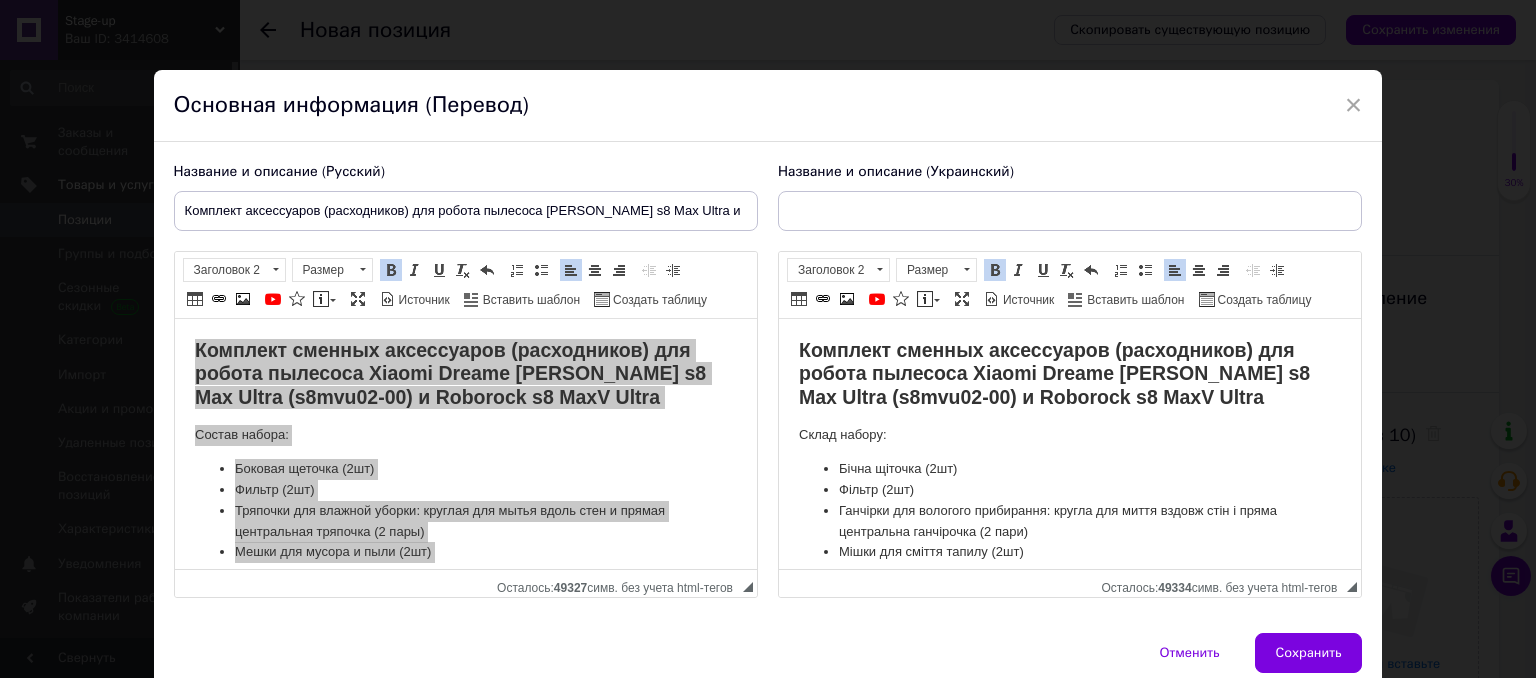 paste 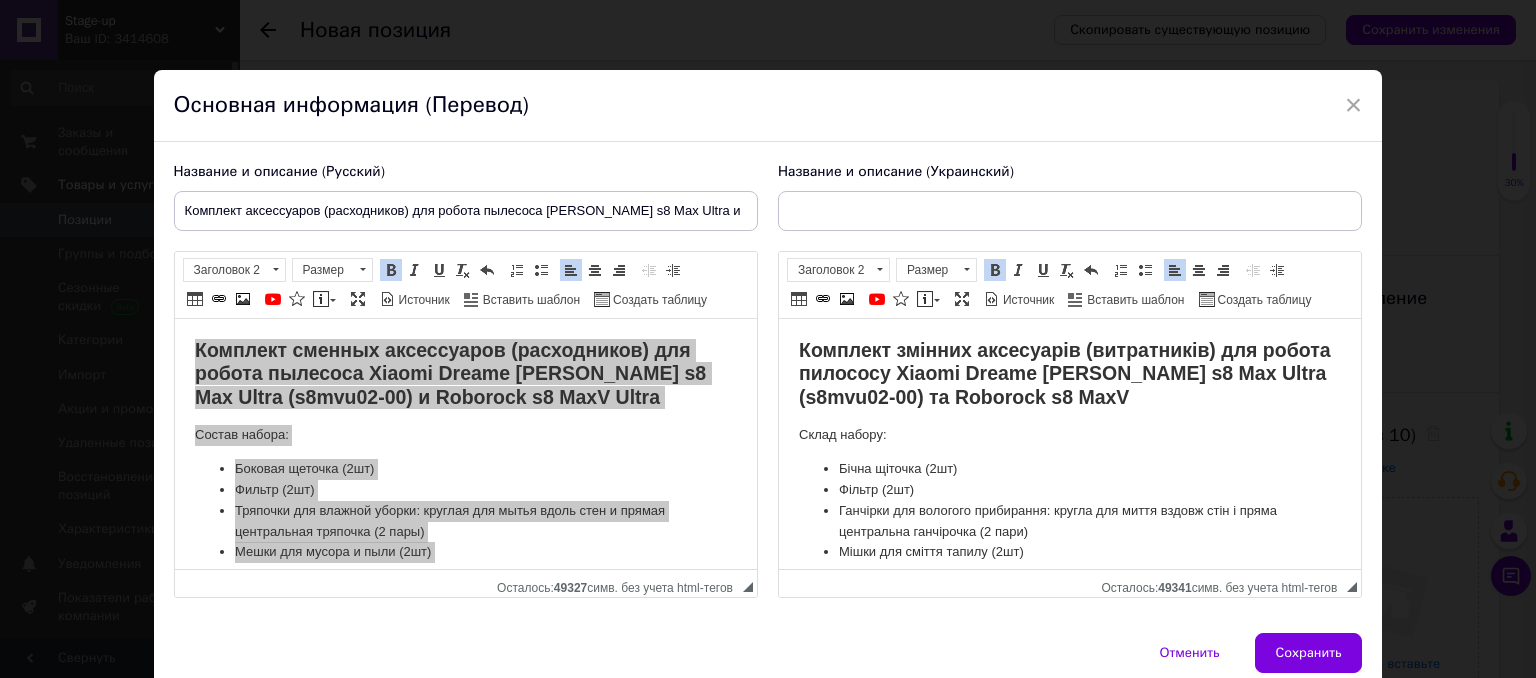 click on "Комплект змінних аксесуарів (витратників) для робота пилососу Xiaomi Dreame [PERSON_NAME] s8 Max Ultra (s8mvu02-00) та Roborock s8 MaxV" at bounding box center [1064, 373] 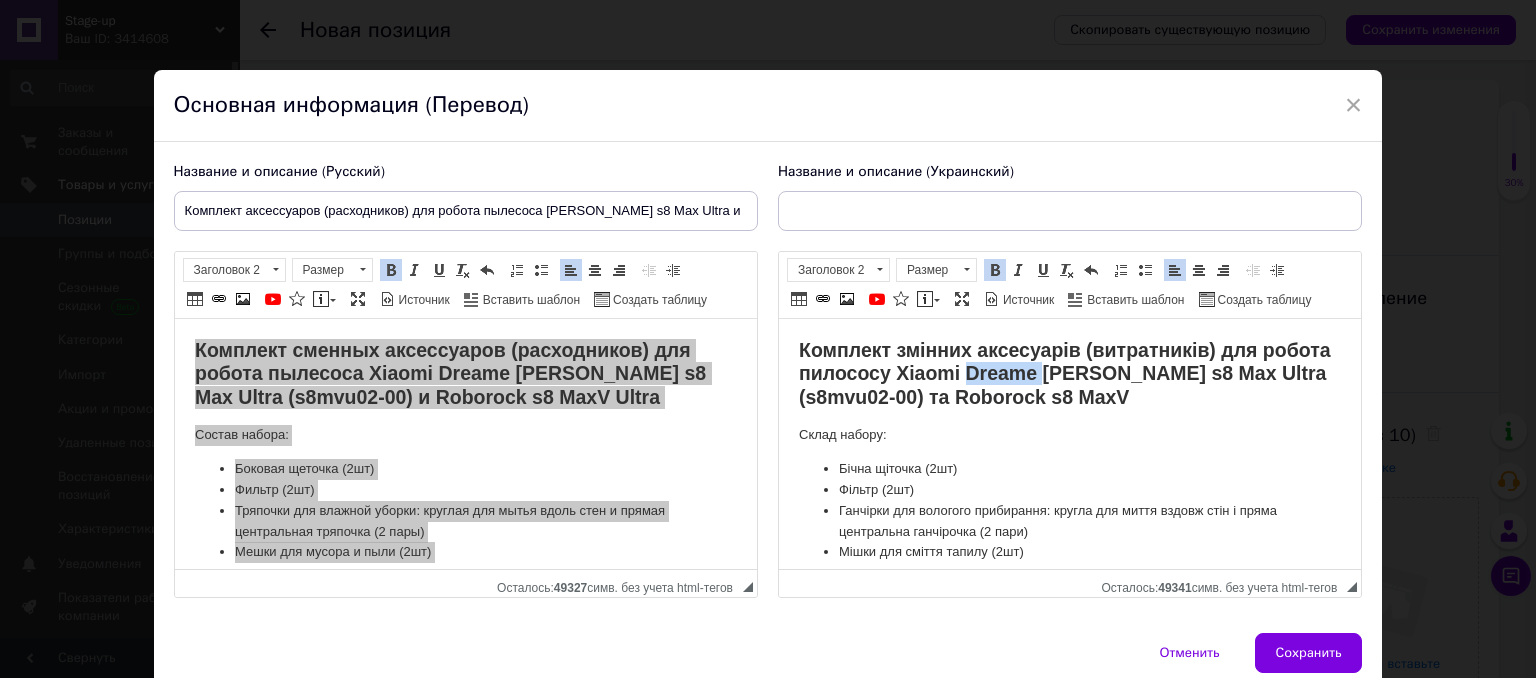 click on "Комплект змінних аксесуарів (витратників) для робота пилососу Xiaomi Dreame [PERSON_NAME] s8 Max Ultra (s8mvu02-00) та Roborock s8 MaxV" at bounding box center (1064, 373) 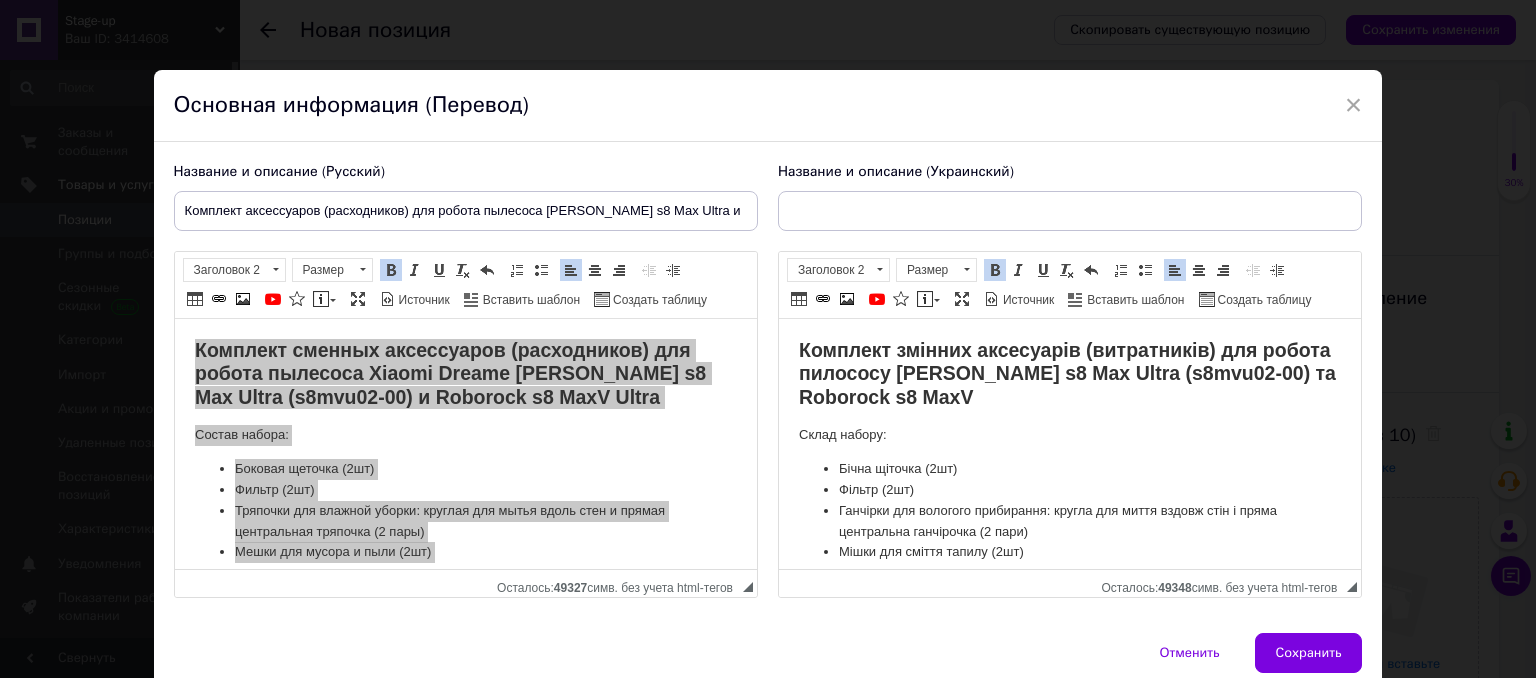 click on "Комплект змінних аксесуарів (витратників) для робота пилососу [PERSON_NAME] s8 Max Ultra (s8mvu02-00) та Roborock s8 MaxV" at bounding box center (1066, 373) 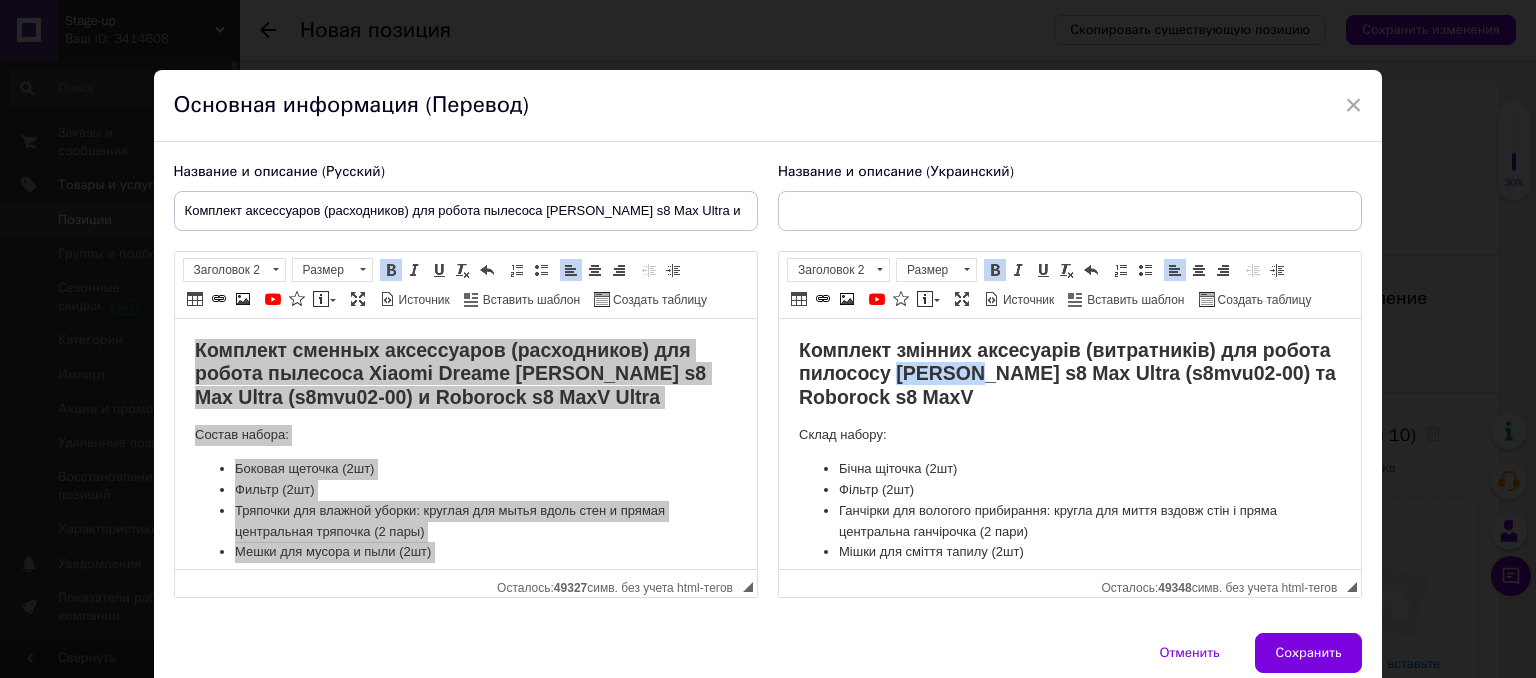 click on "Комплект змінних аксесуарів (витратників) для робота пилососу [PERSON_NAME] s8 Max Ultra (s8mvu02-00) та Roborock s8 MaxV" at bounding box center (1066, 373) 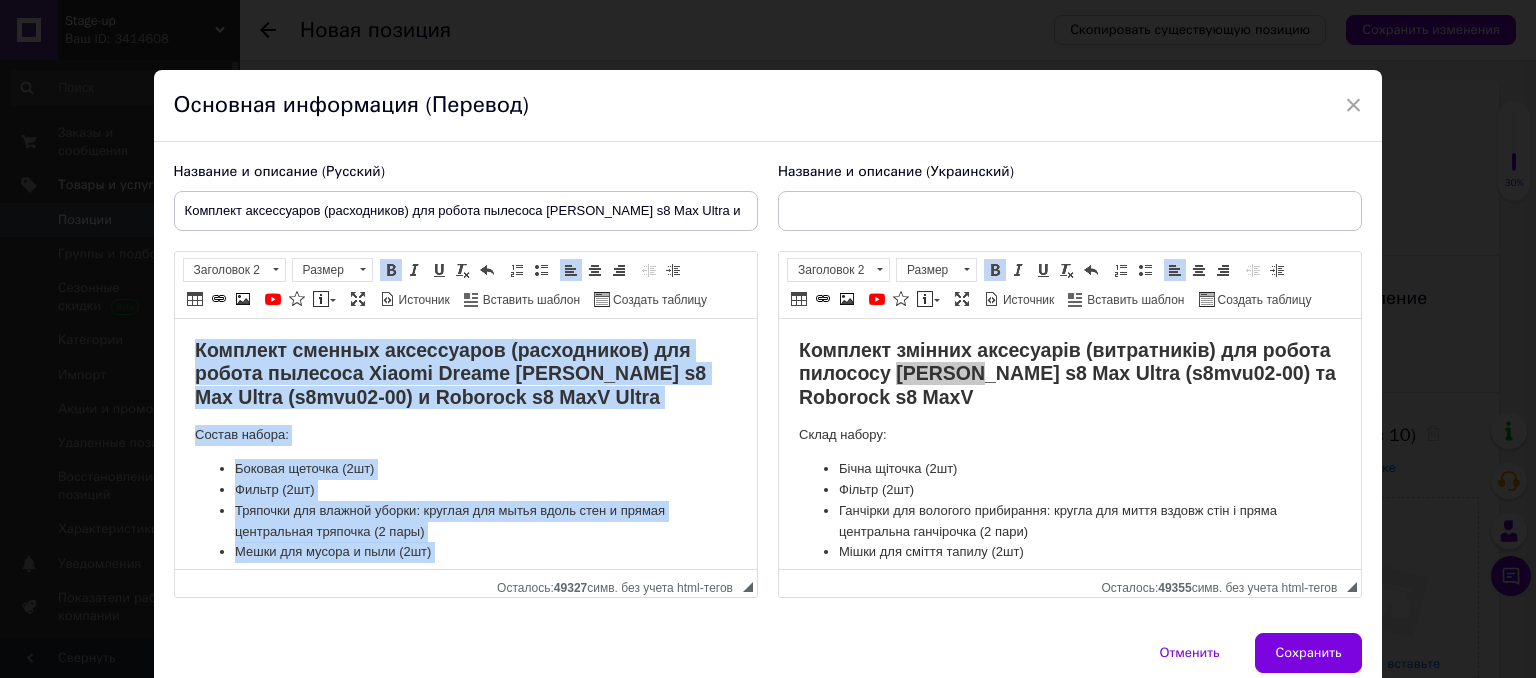 click on "Комплект сменных аксессуаров (расходников) для робота пылесоса Xiaomi Dreame [PERSON_NAME] s8 Max Ultra (s8mvu02-00) и Roborock s8 MaxV Ultra" at bounding box center (449, 373) 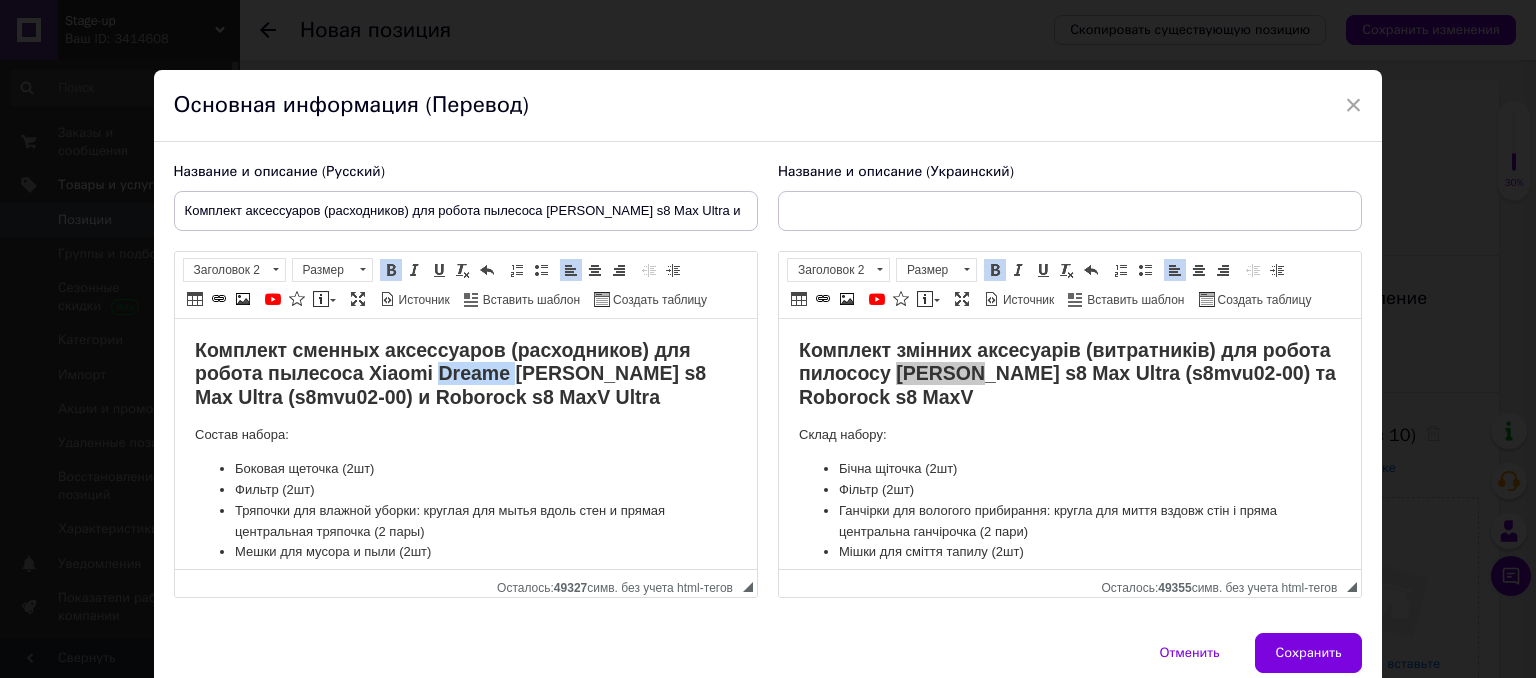 click on "Комплект сменных аксессуаров (расходников) для робота пылесоса Xiaomi Dreame [PERSON_NAME] s8 Max Ultra (s8mvu02-00) и Roborock s8 MaxV Ultra" at bounding box center [449, 373] 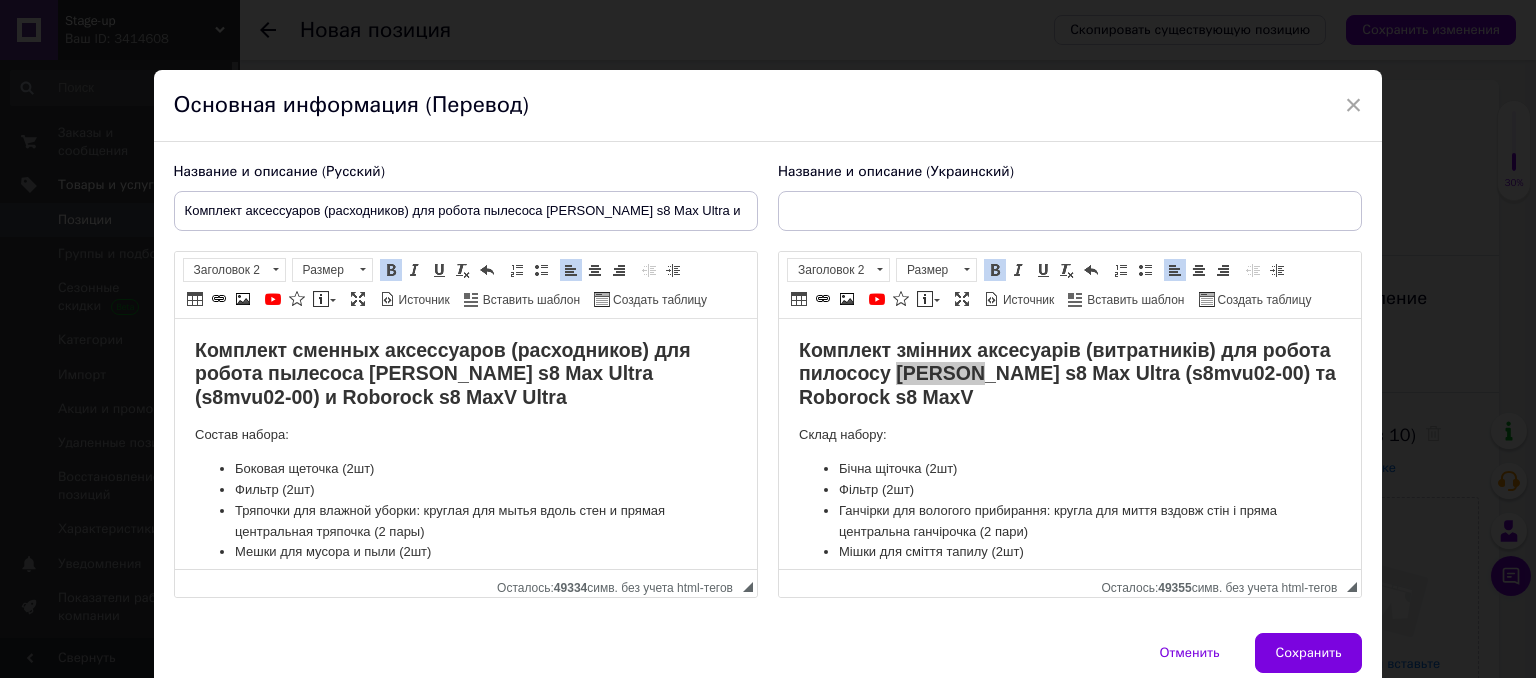 click on "Комплект сменных аксессуаров (расходников) для робота пылесоса [PERSON_NAME] s8 Max Ultra (s8mvu02-00) и Roborock s8 MaxV Ultra" at bounding box center (442, 373) 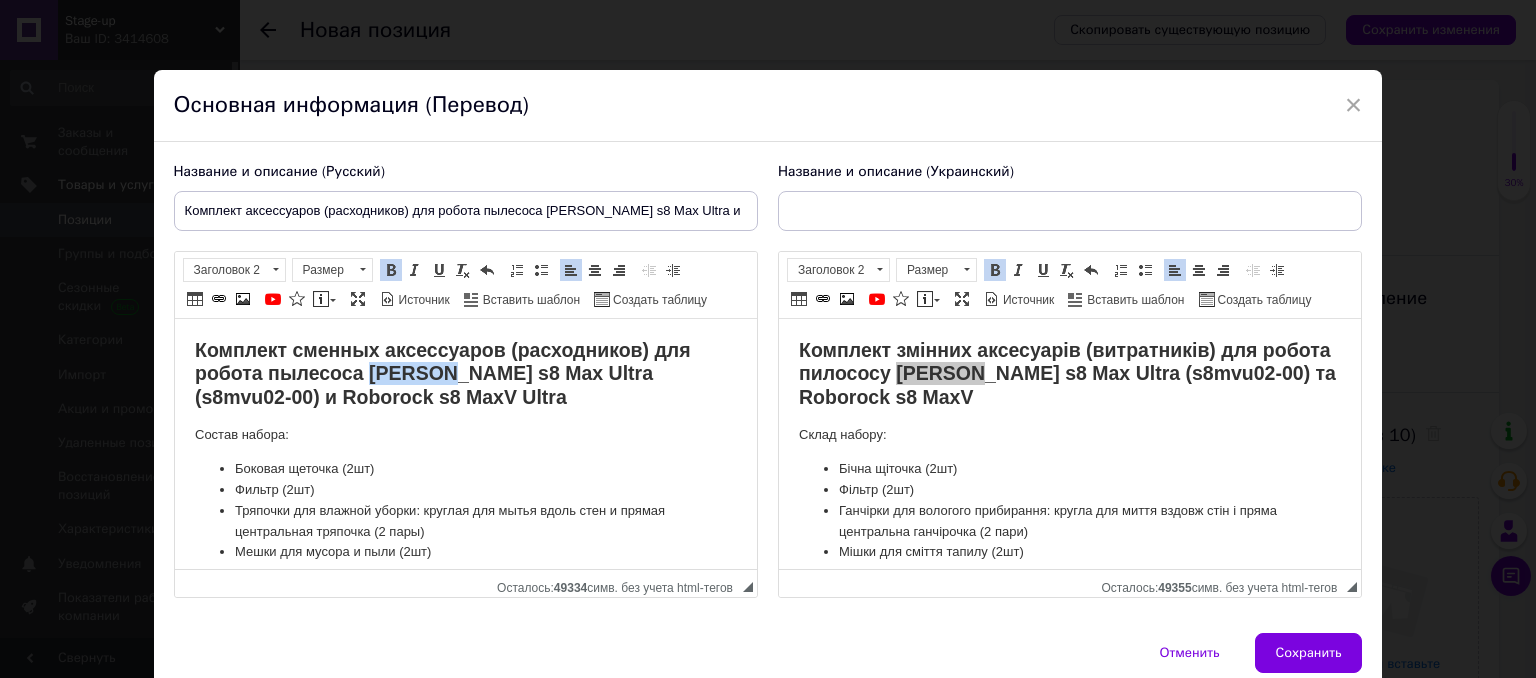 click on "Комплект сменных аксессуаров (расходников) для робота пылесоса [PERSON_NAME] s8 Max Ultra (s8mvu02-00) и Roborock s8 MaxV Ultra" at bounding box center (442, 373) 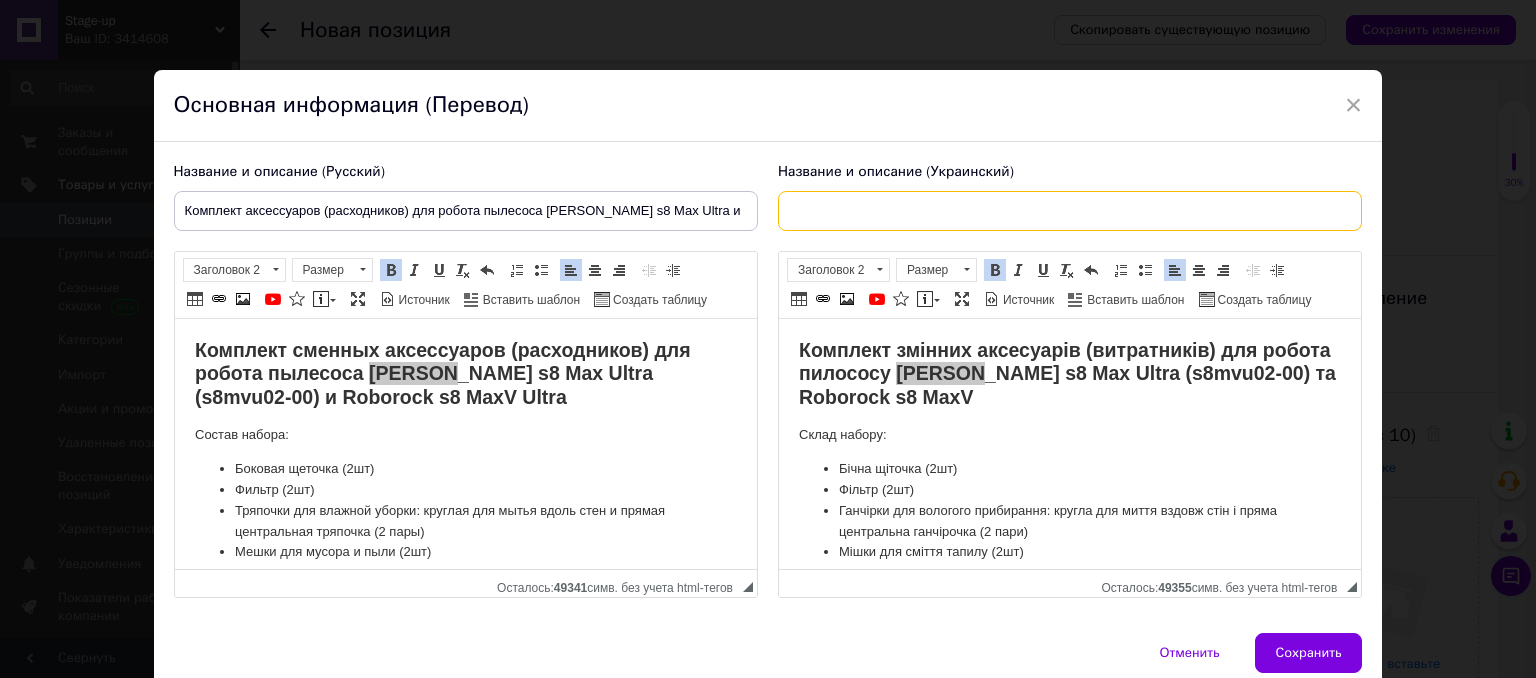 click at bounding box center [1070, 211] 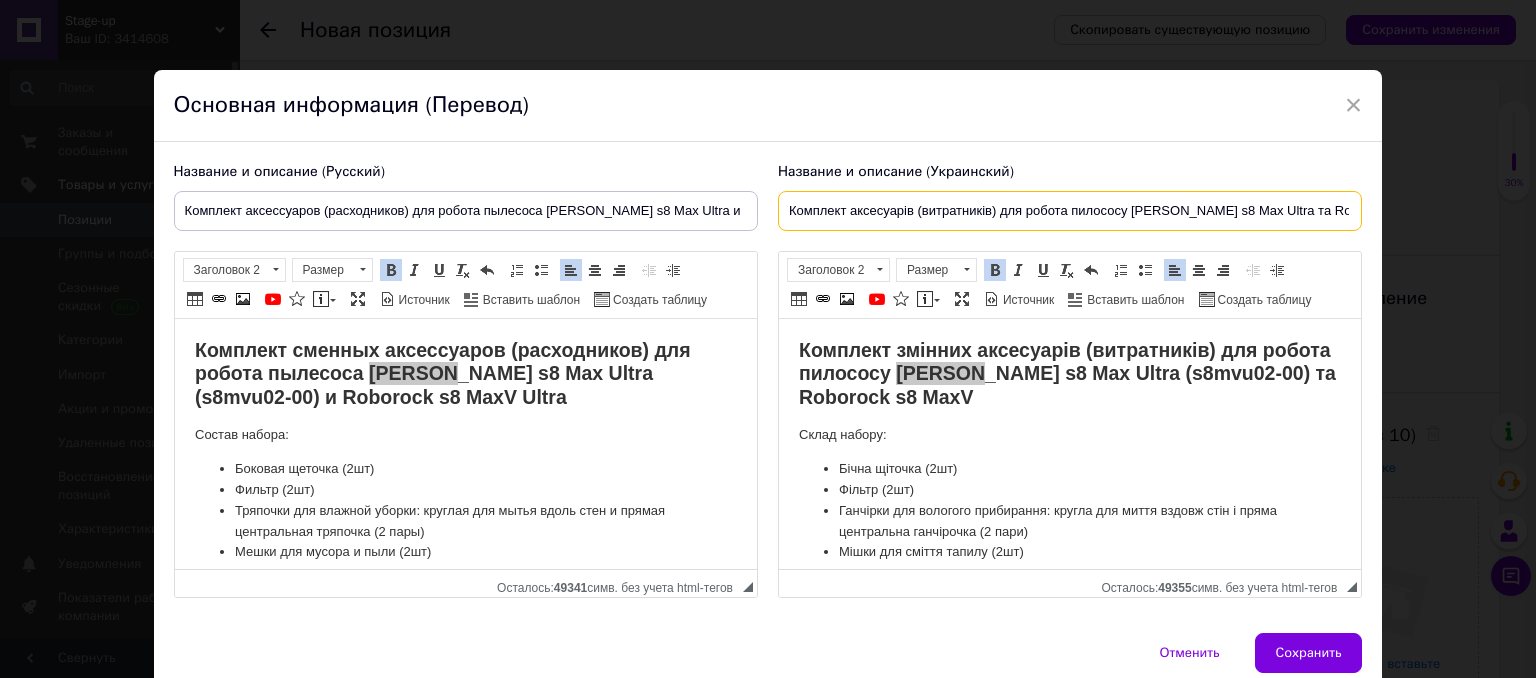 scroll, scrollTop: 0, scrollLeft: 120, axis: horizontal 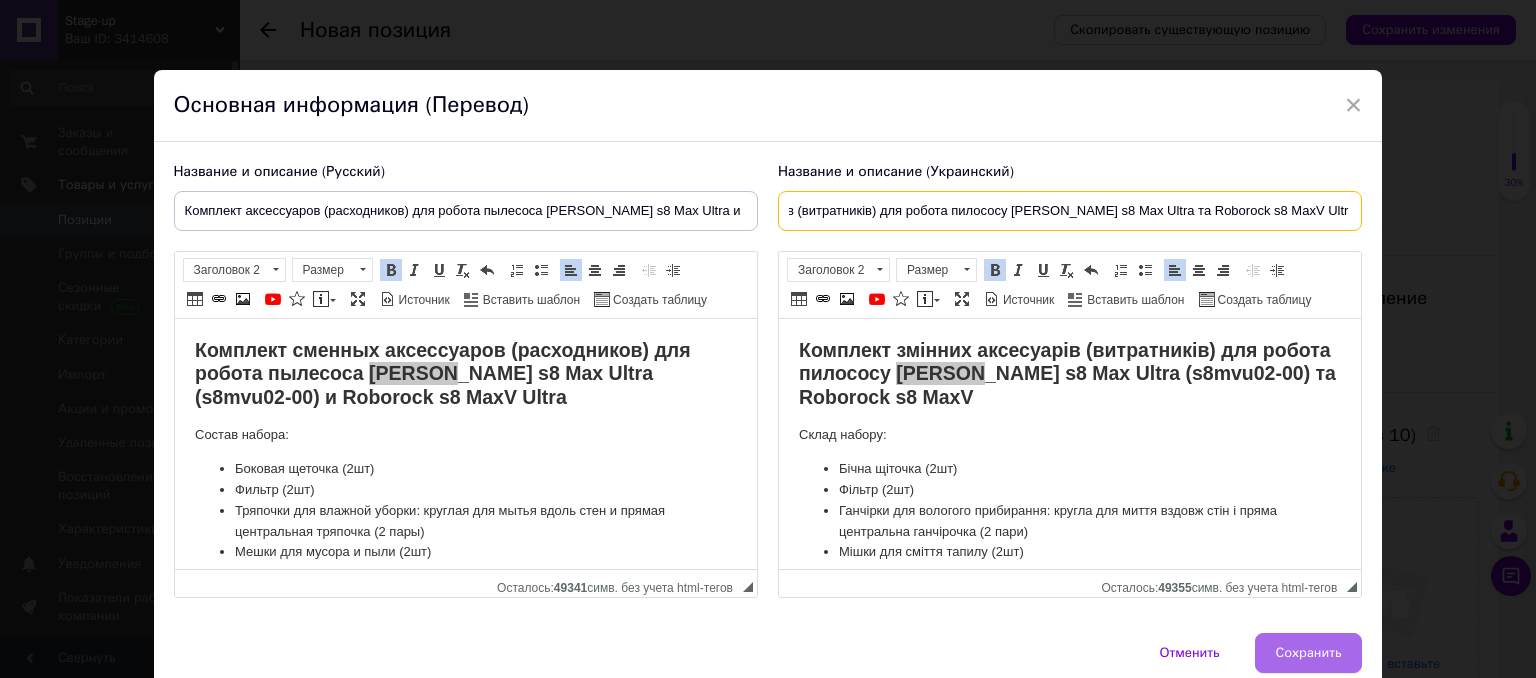 type on "Комплект аксесуарів (витратників) для робота пилососу [PERSON_NAME] s8 Max Ultra та Roborock s8 MaxV Ultra" 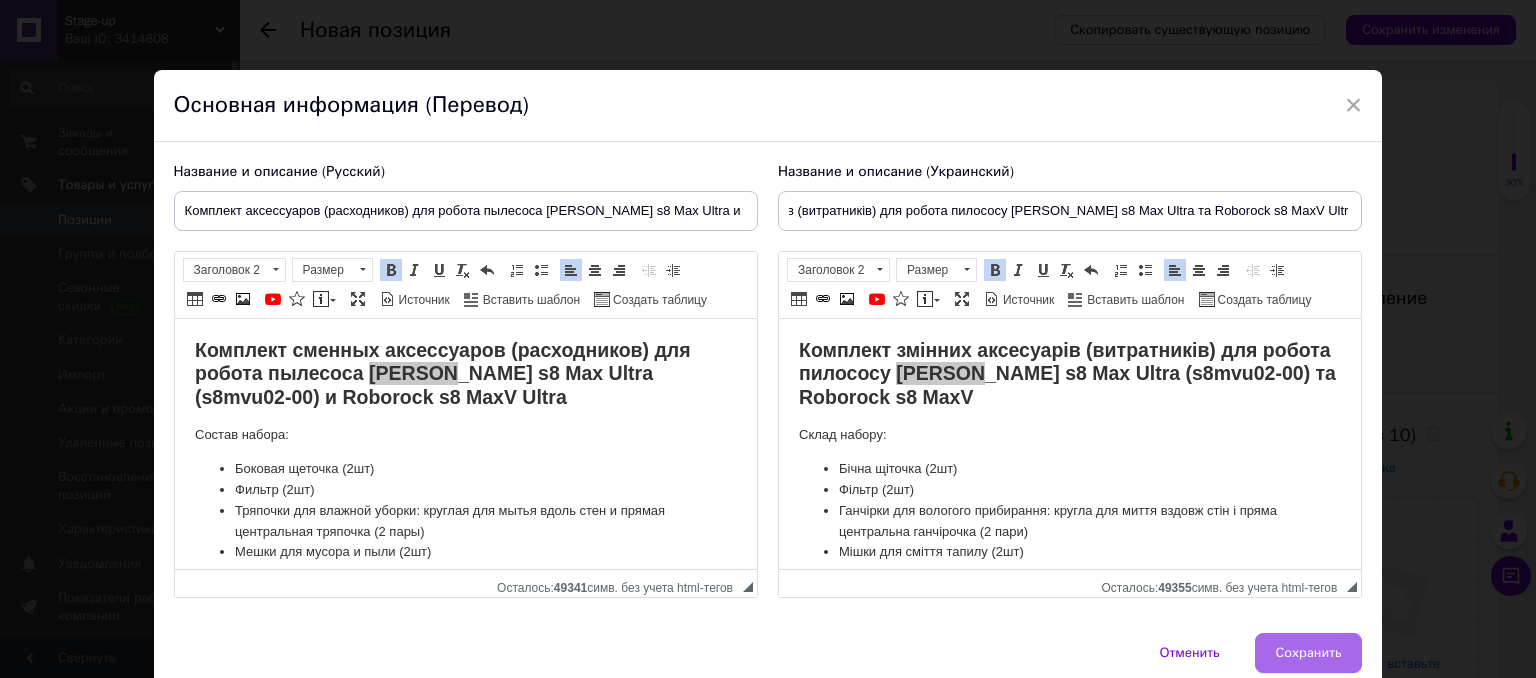 click on "Сохранить" at bounding box center [1309, 653] 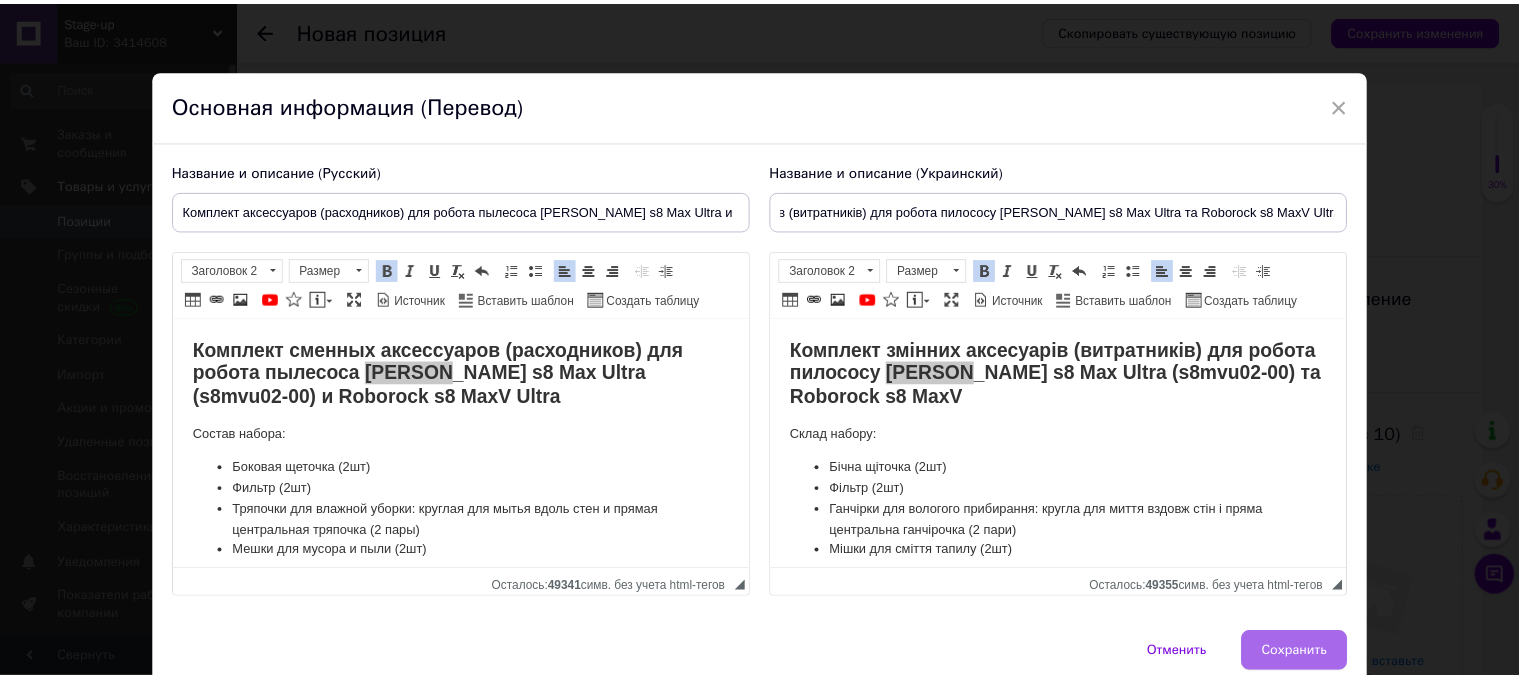 scroll, scrollTop: 0, scrollLeft: 0, axis: both 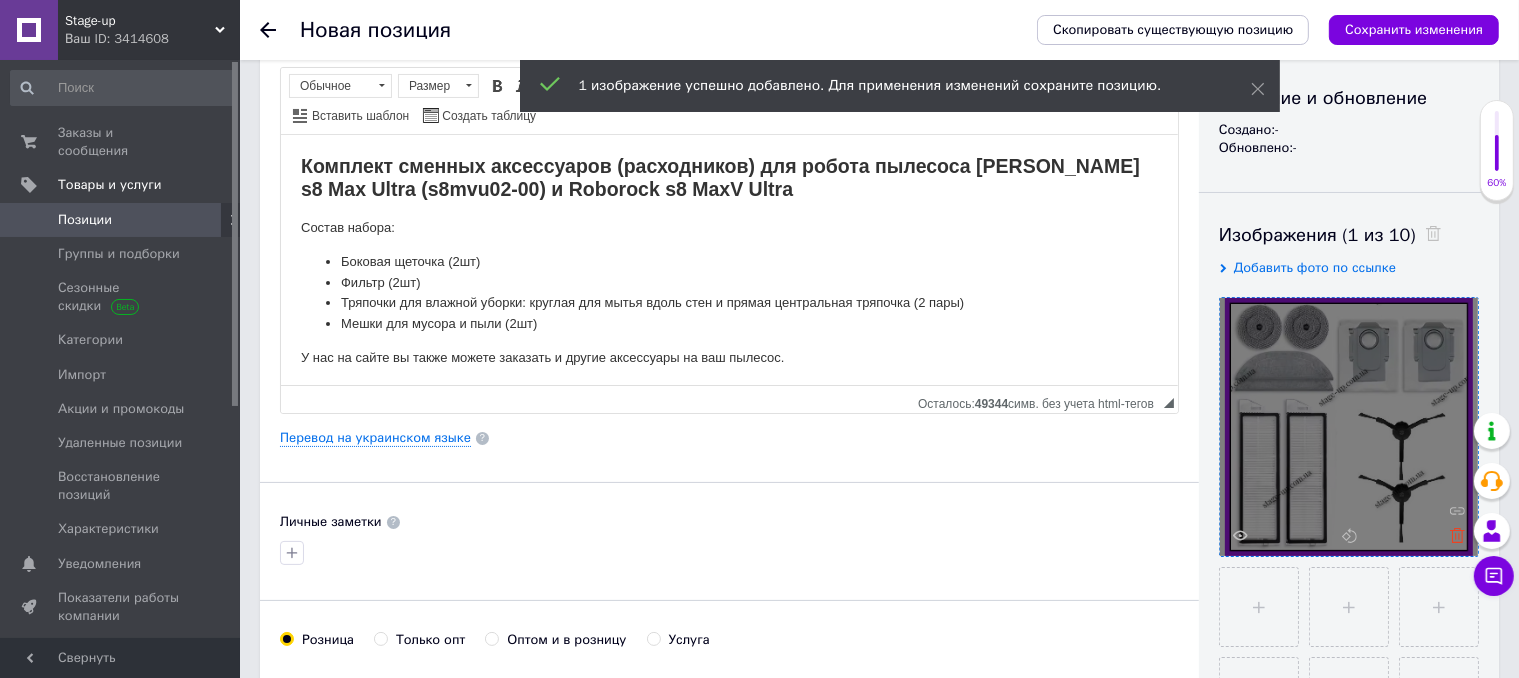 click 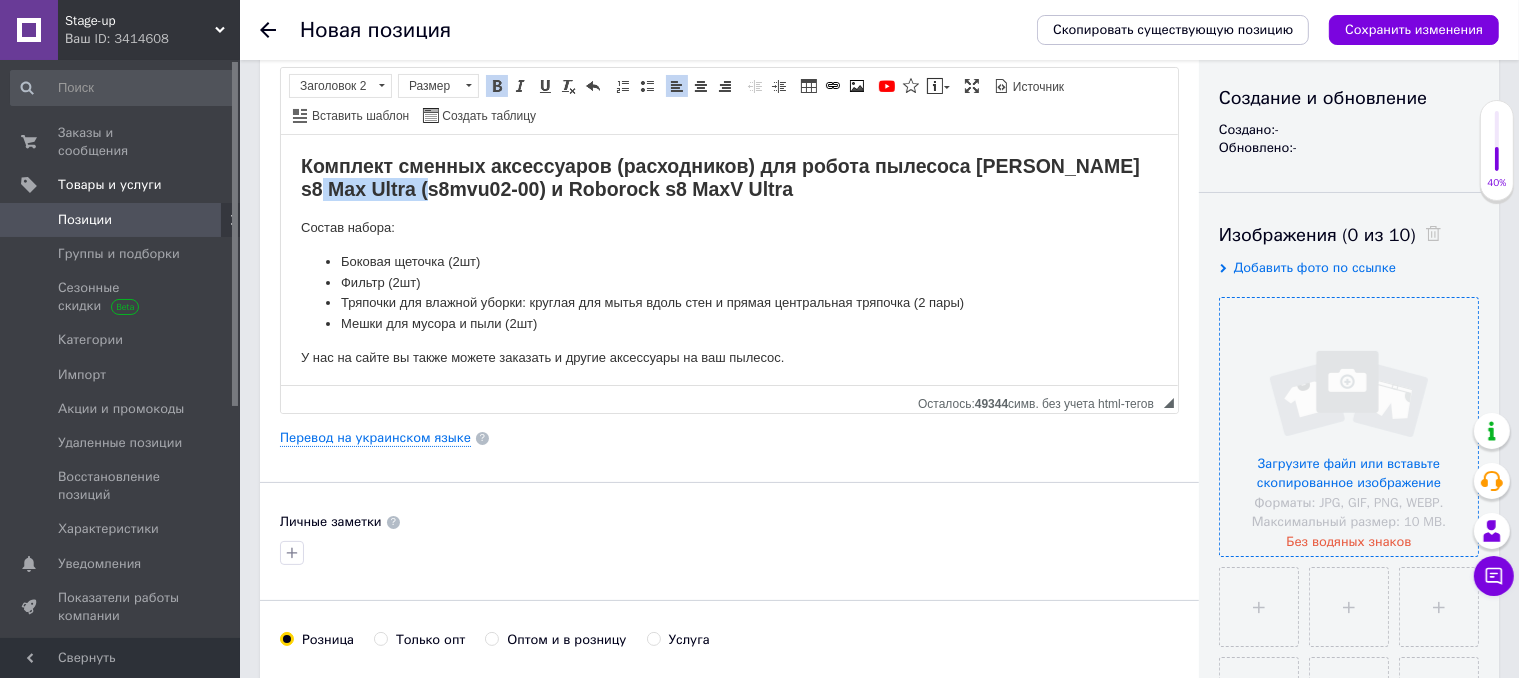 drag, startPoint x: 415, startPoint y: 187, endPoint x: 289, endPoint y: 190, distance: 126.035706 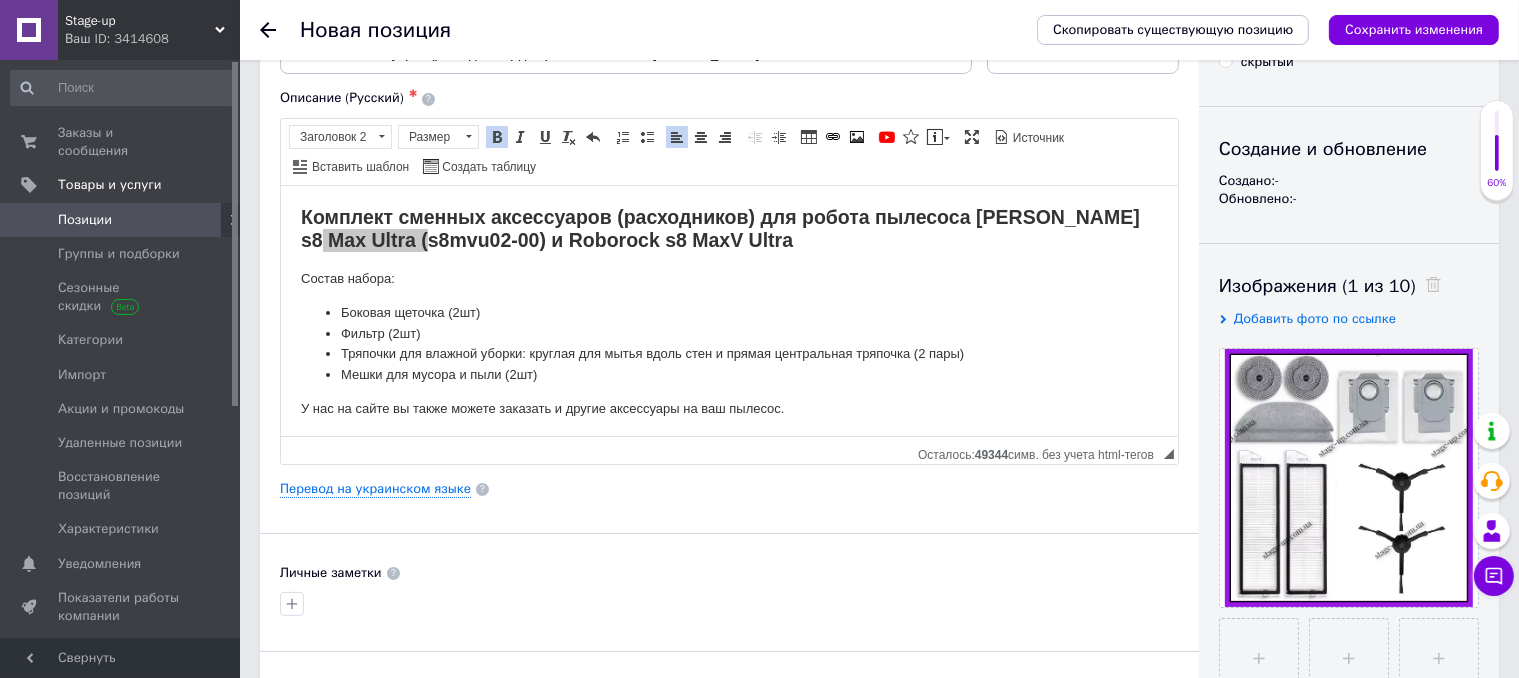 scroll, scrollTop: 100, scrollLeft: 0, axis: vertical 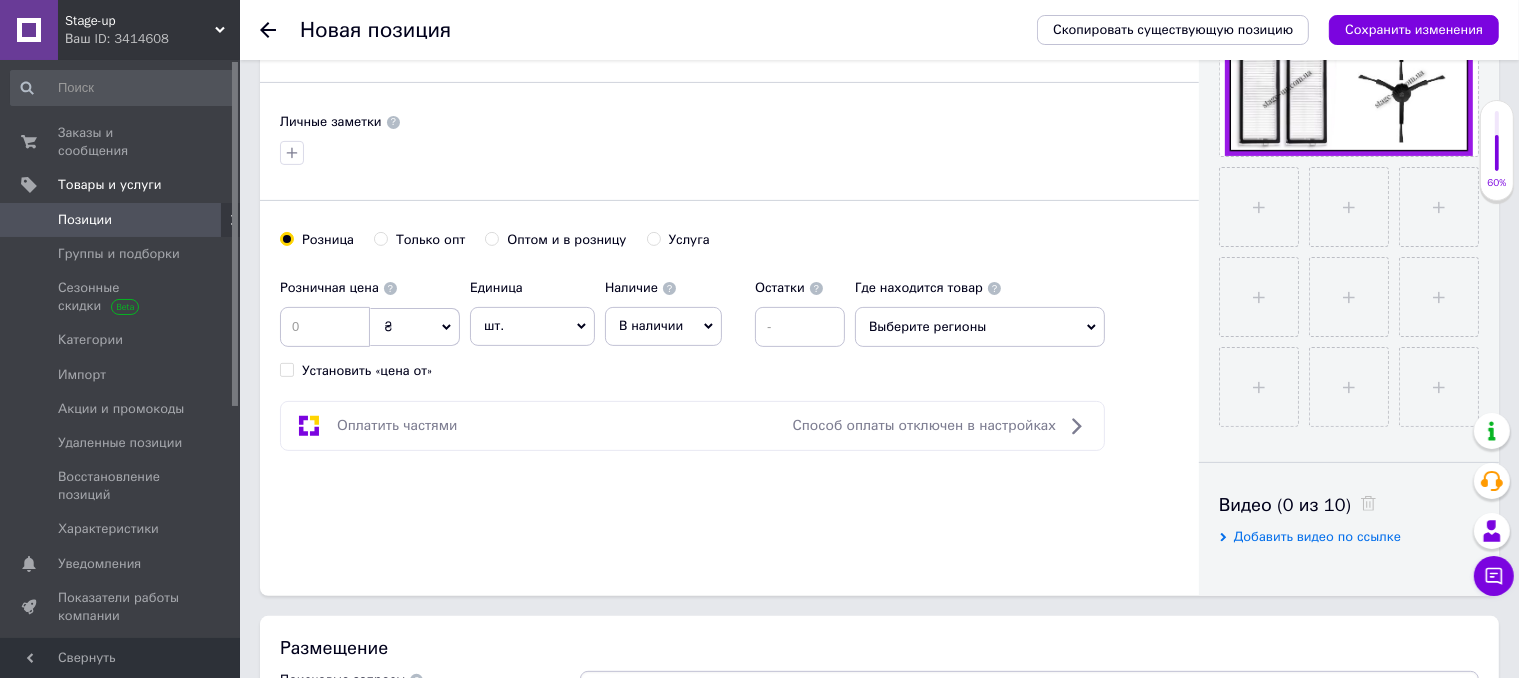 click on "В наличии" at bounding box center [651, 325] 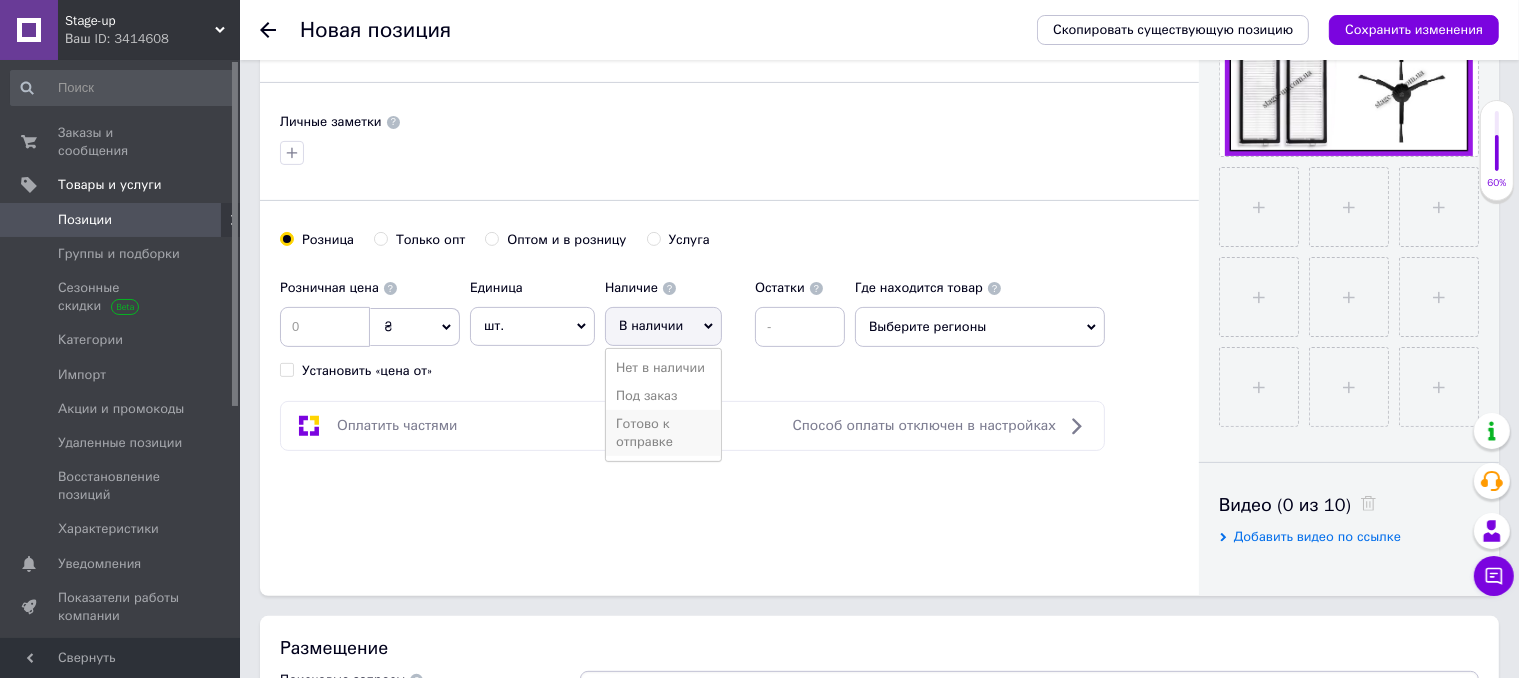 click on "Готово к отправке" at bounding box center (663, 433) 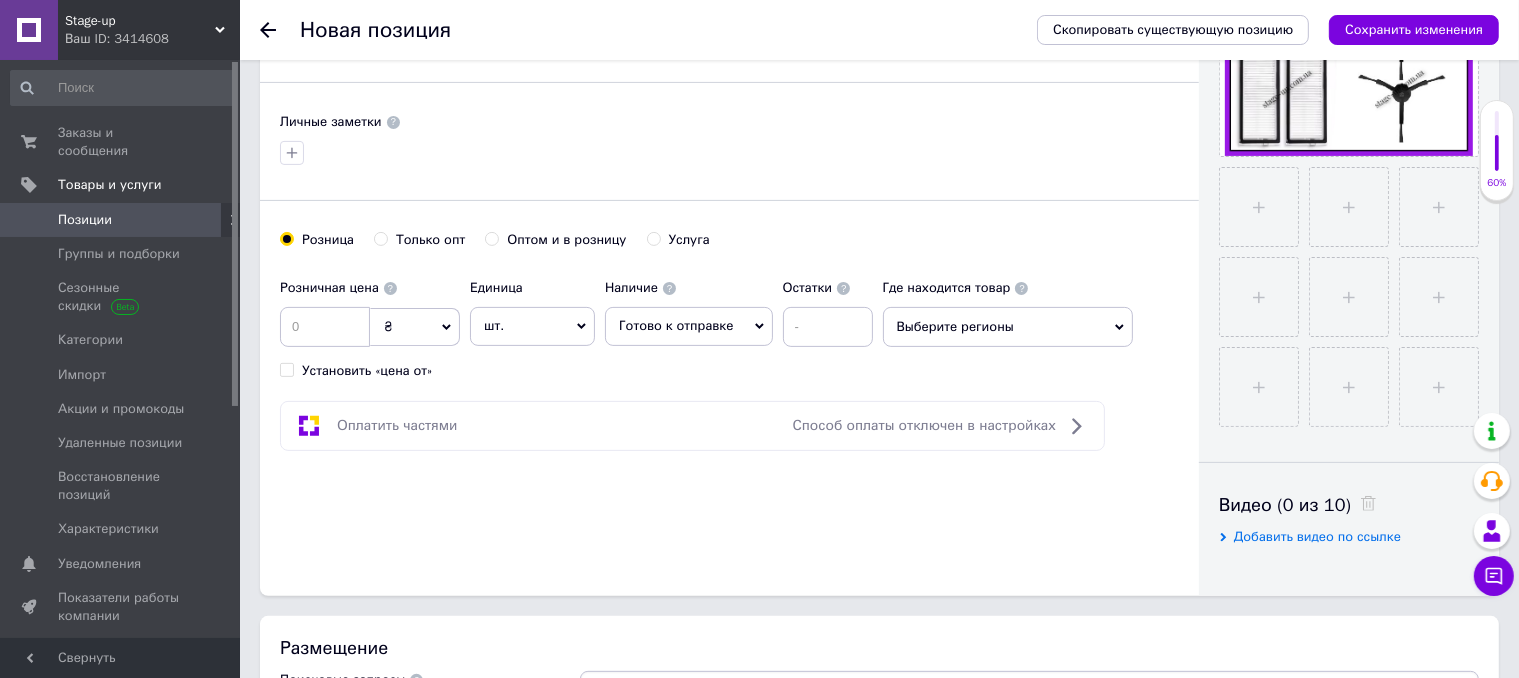 click on "шт." at bounding box center (532, 326) 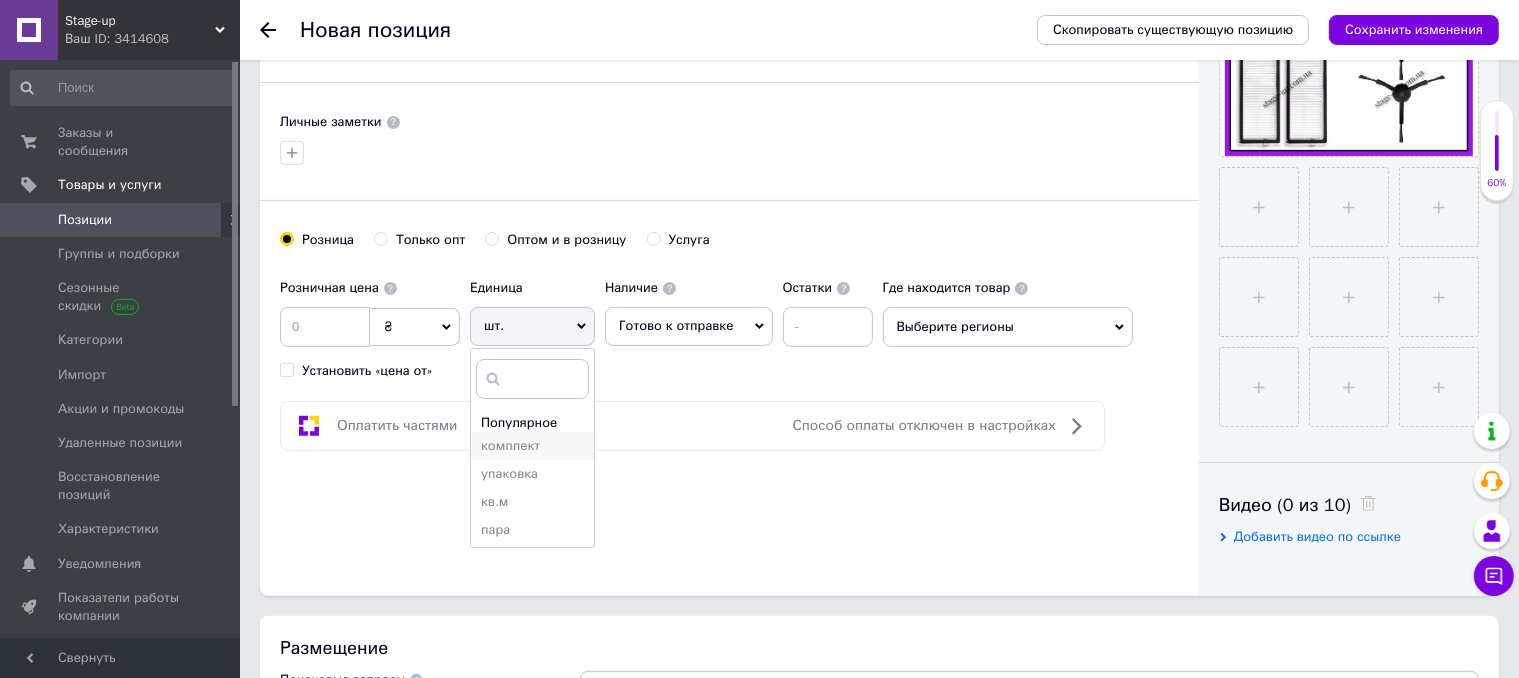 click on "комплект" at bounding box center (532, 446) 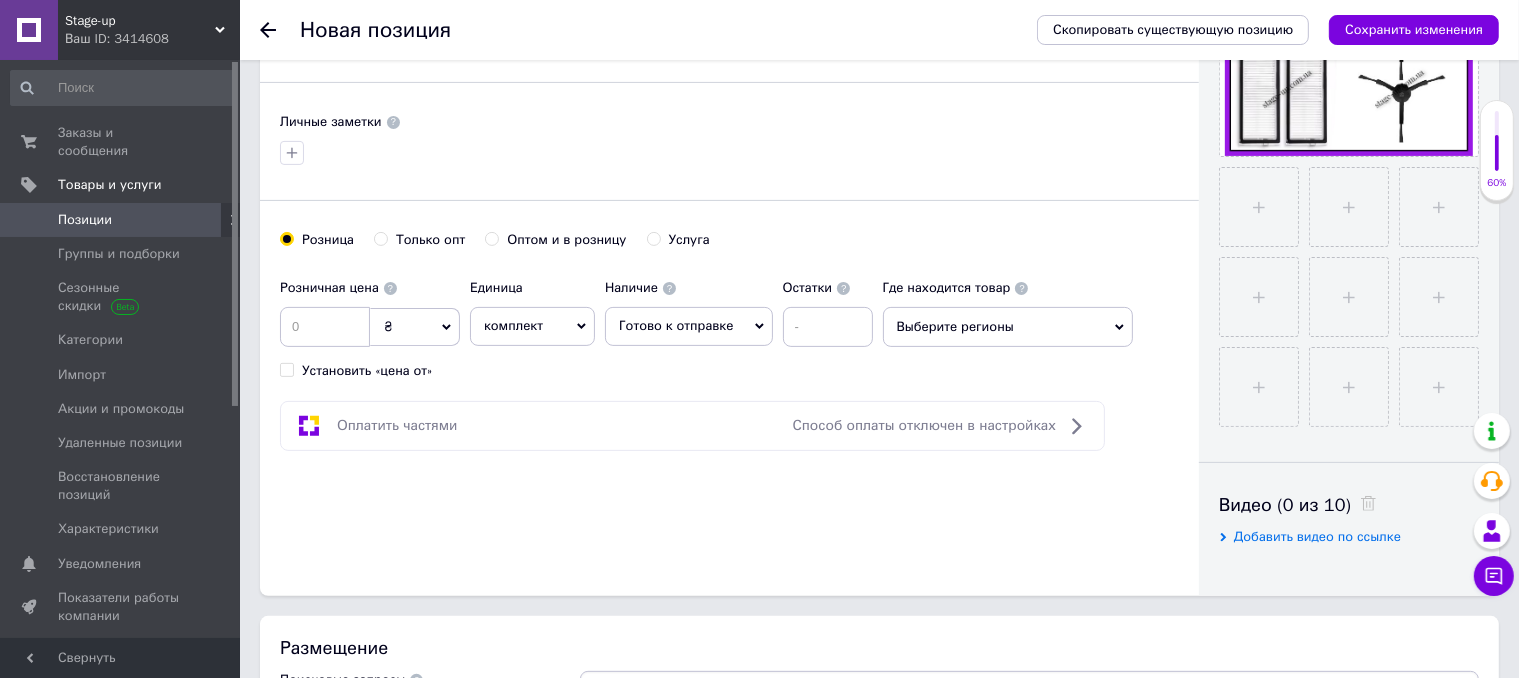 click on "Выберите регионы" at bounding box center (1008, 327) 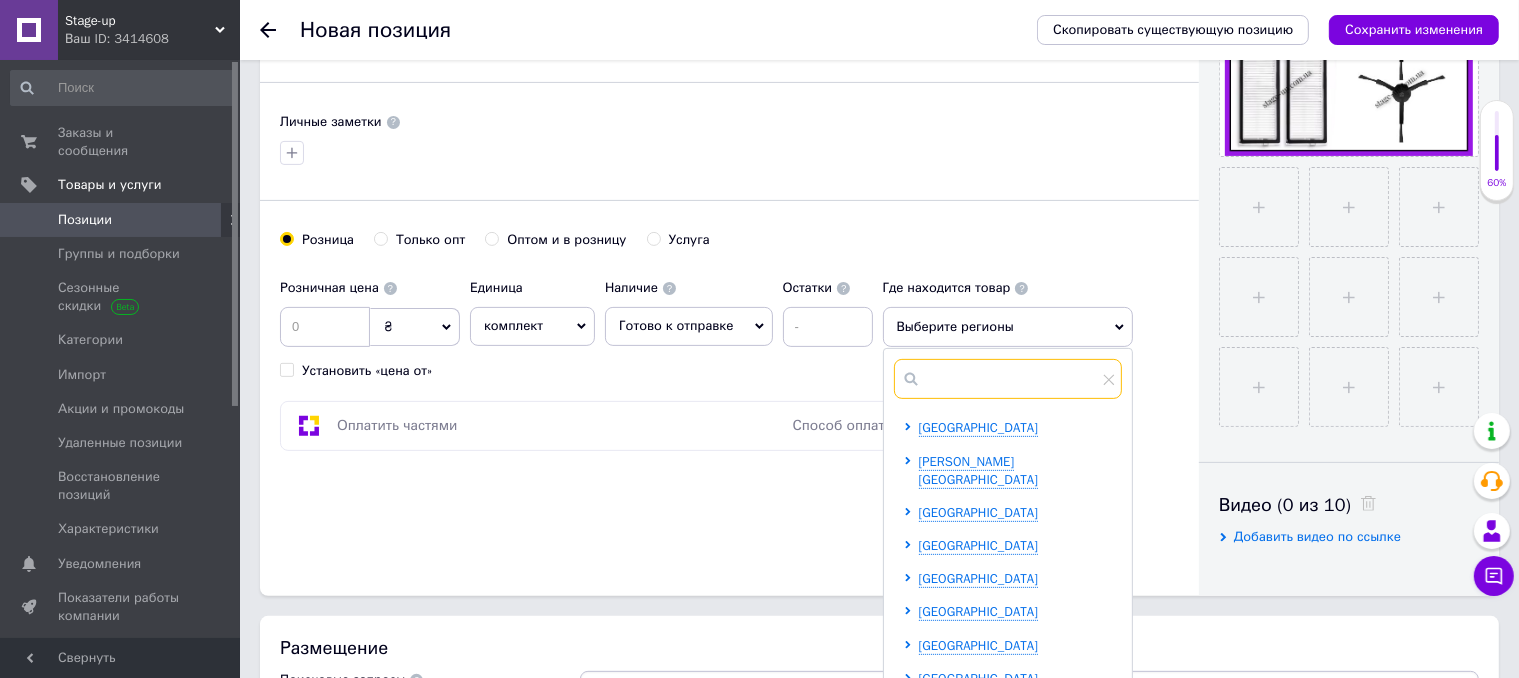 click at bounding box center (1008, 379) 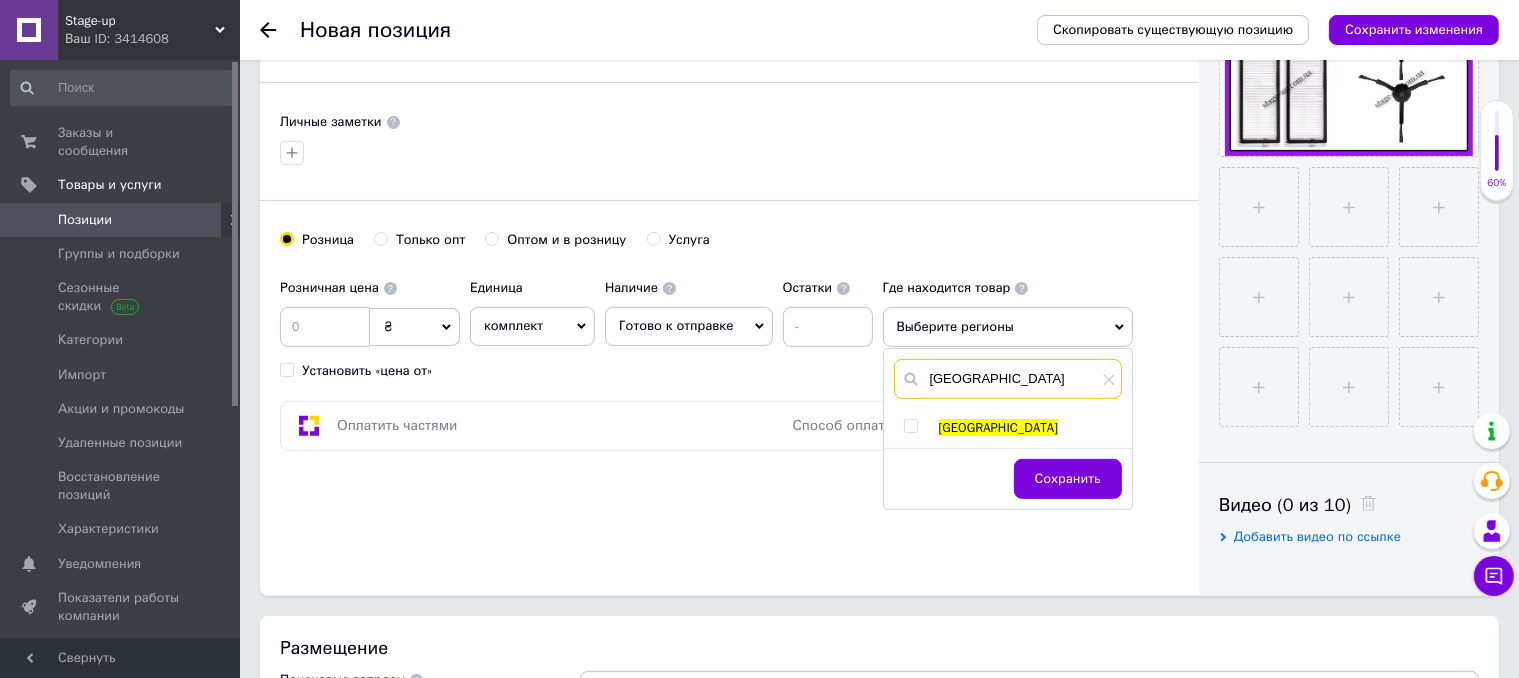 type on "[GEOGRAPHIC_DATA]" 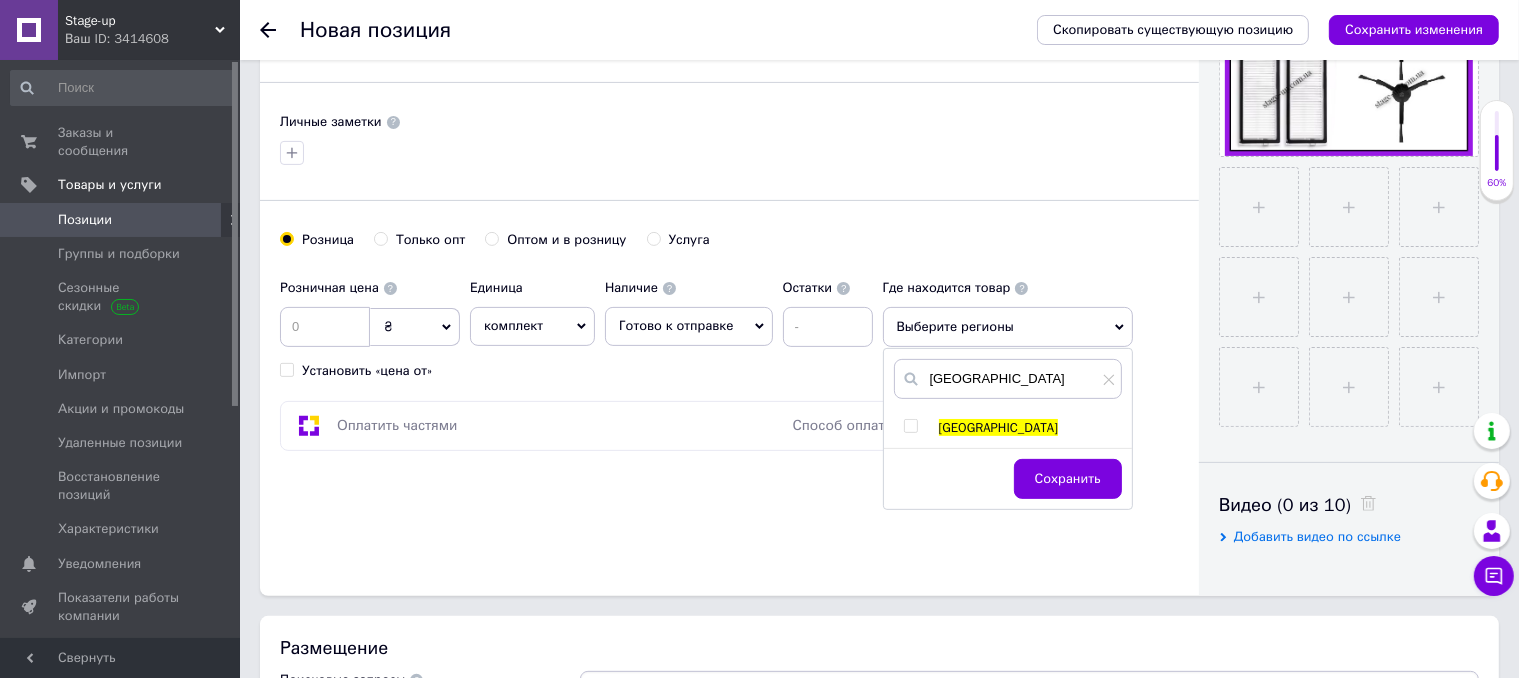 click on "[GEOGRAPHIC_DATA]" at bounding box center [1007, 428] 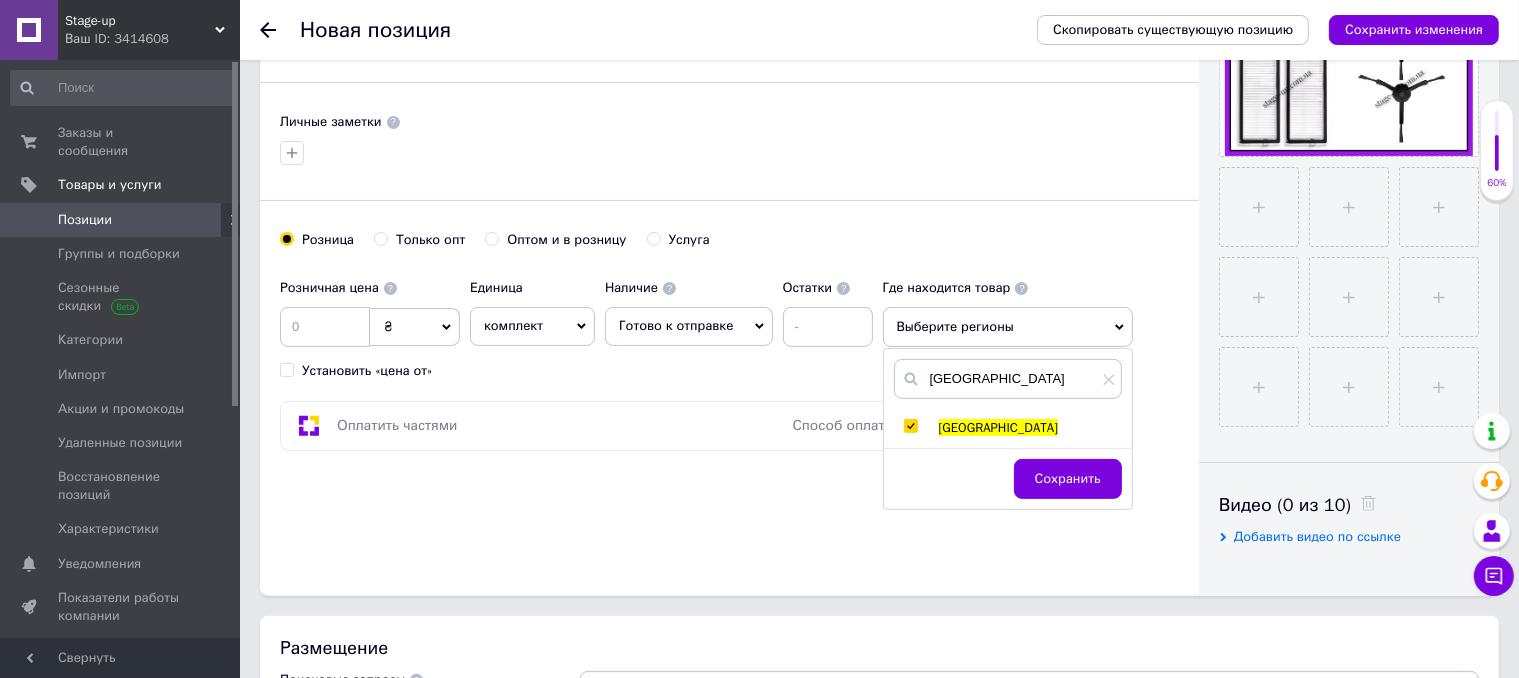 checkbox on "true" 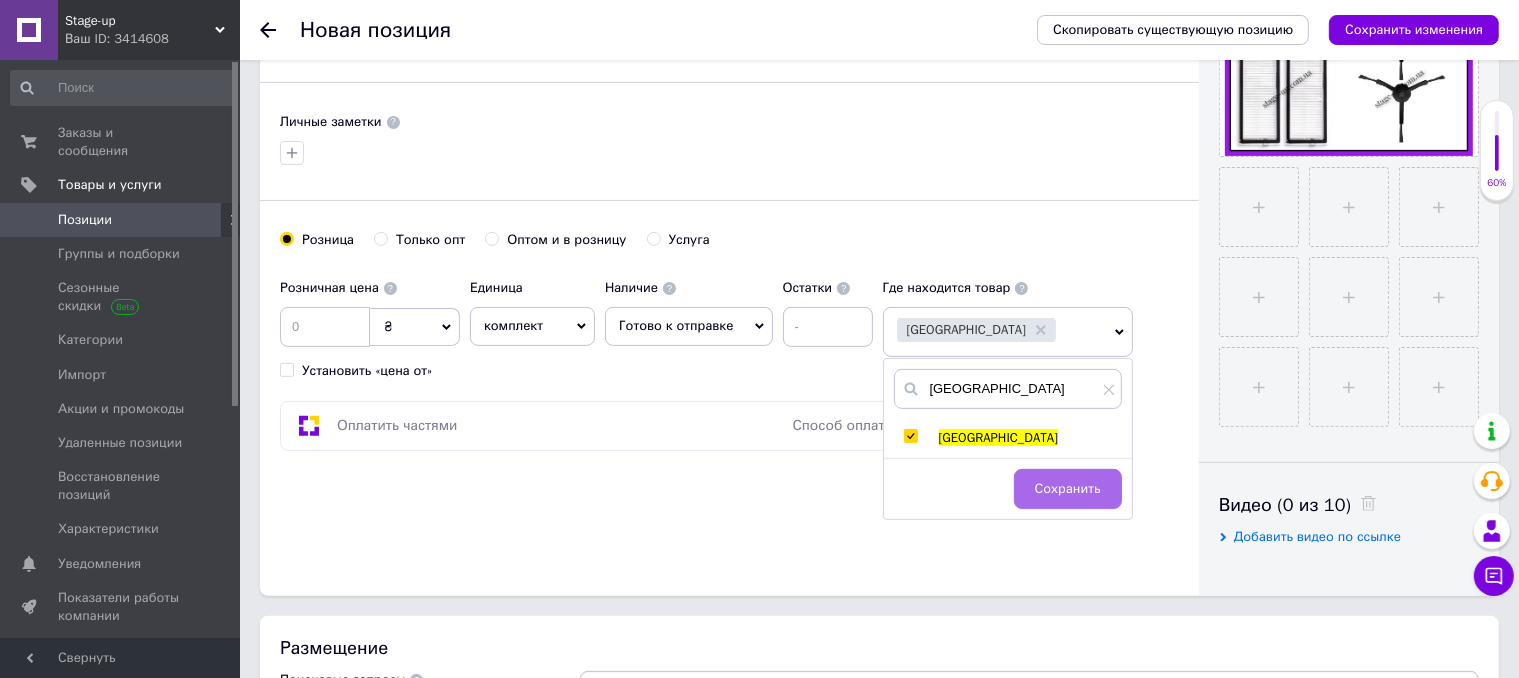 click on "Сохранить" at bounding box center (1068, 489) 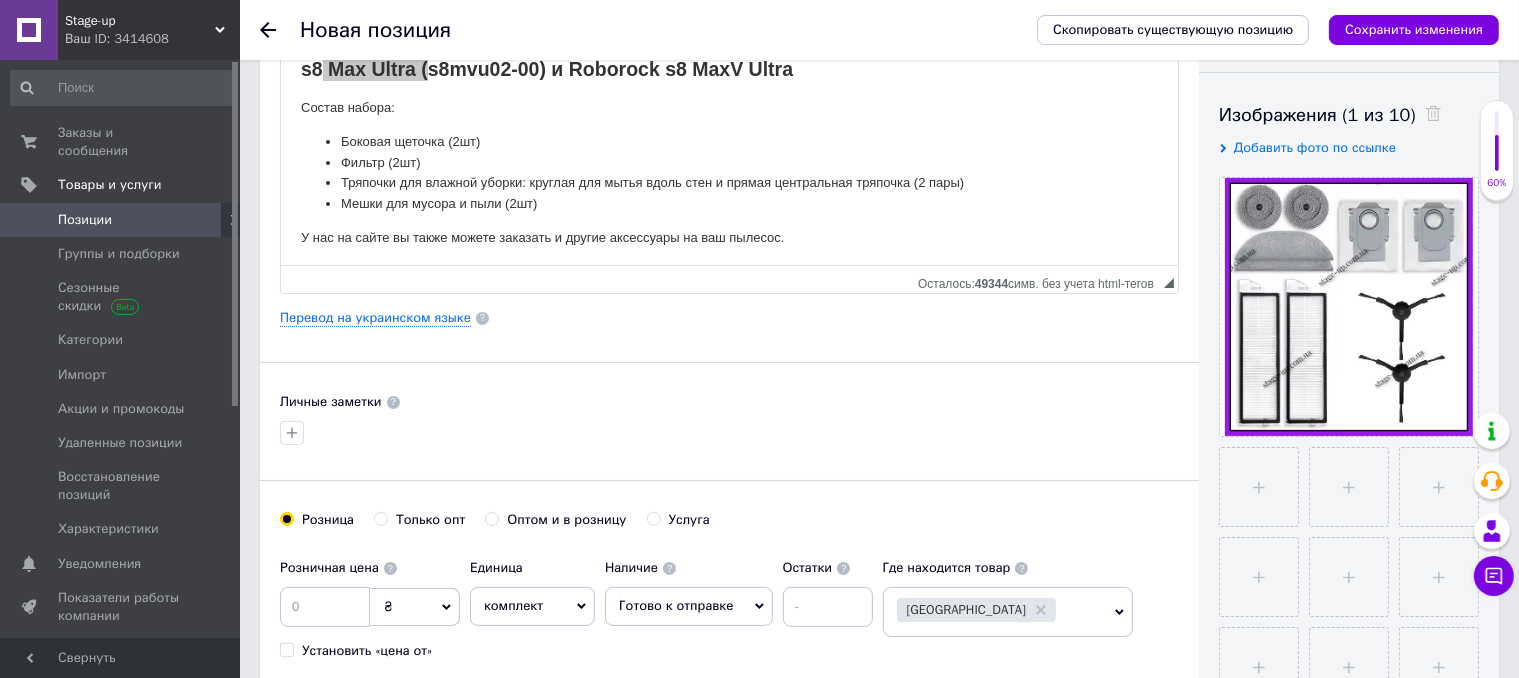 scroll, scrollTop: 500, scrollLeft: 0, axis: vertical 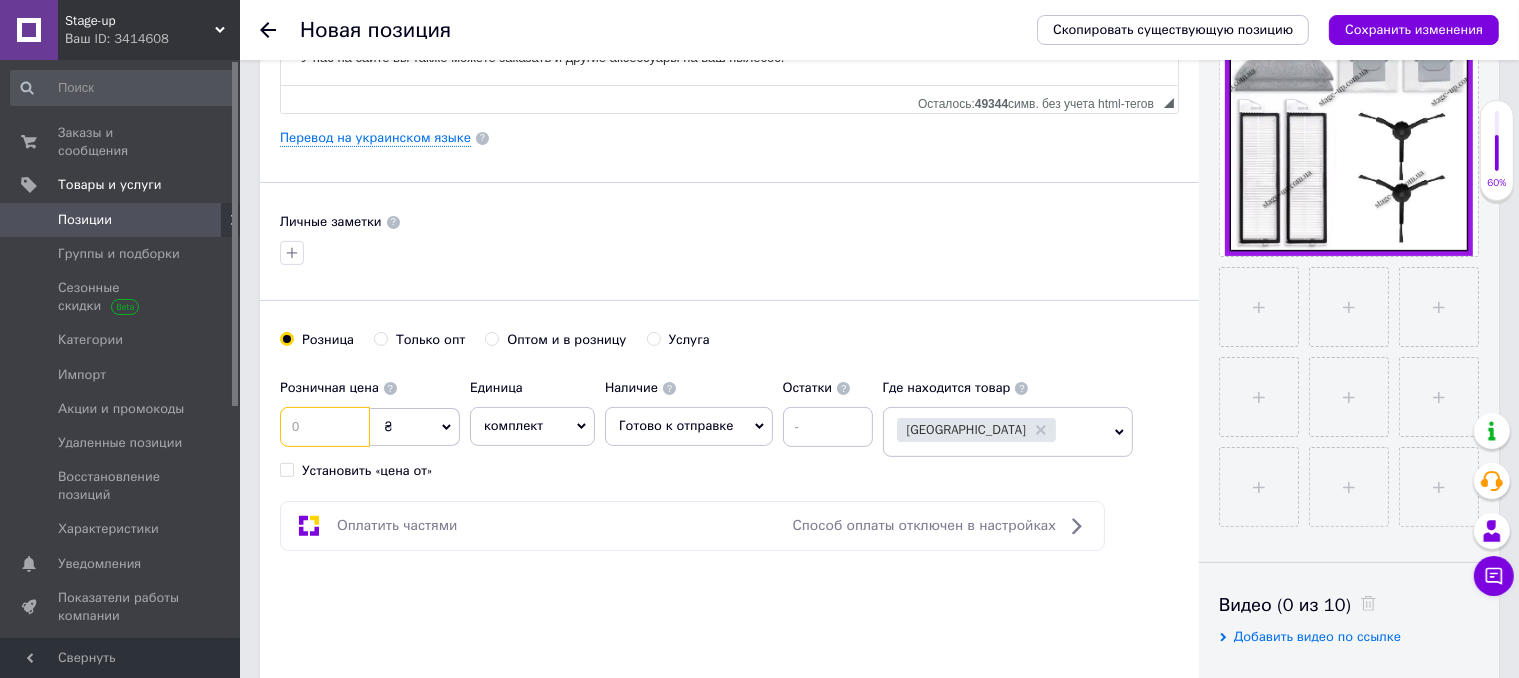 click at bounding box center (325, 427) 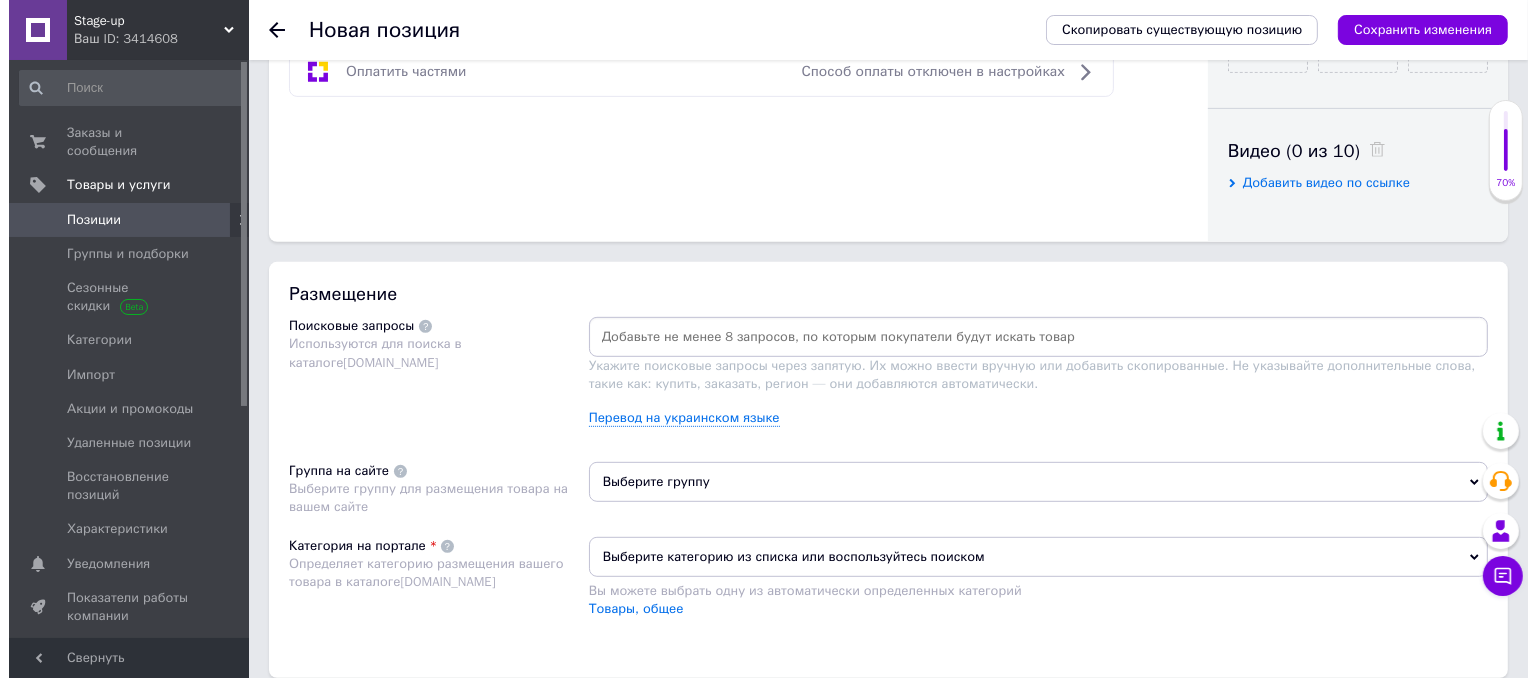 scroll, scrollTop: 1000, scrollLeft: 0, axis: vertical 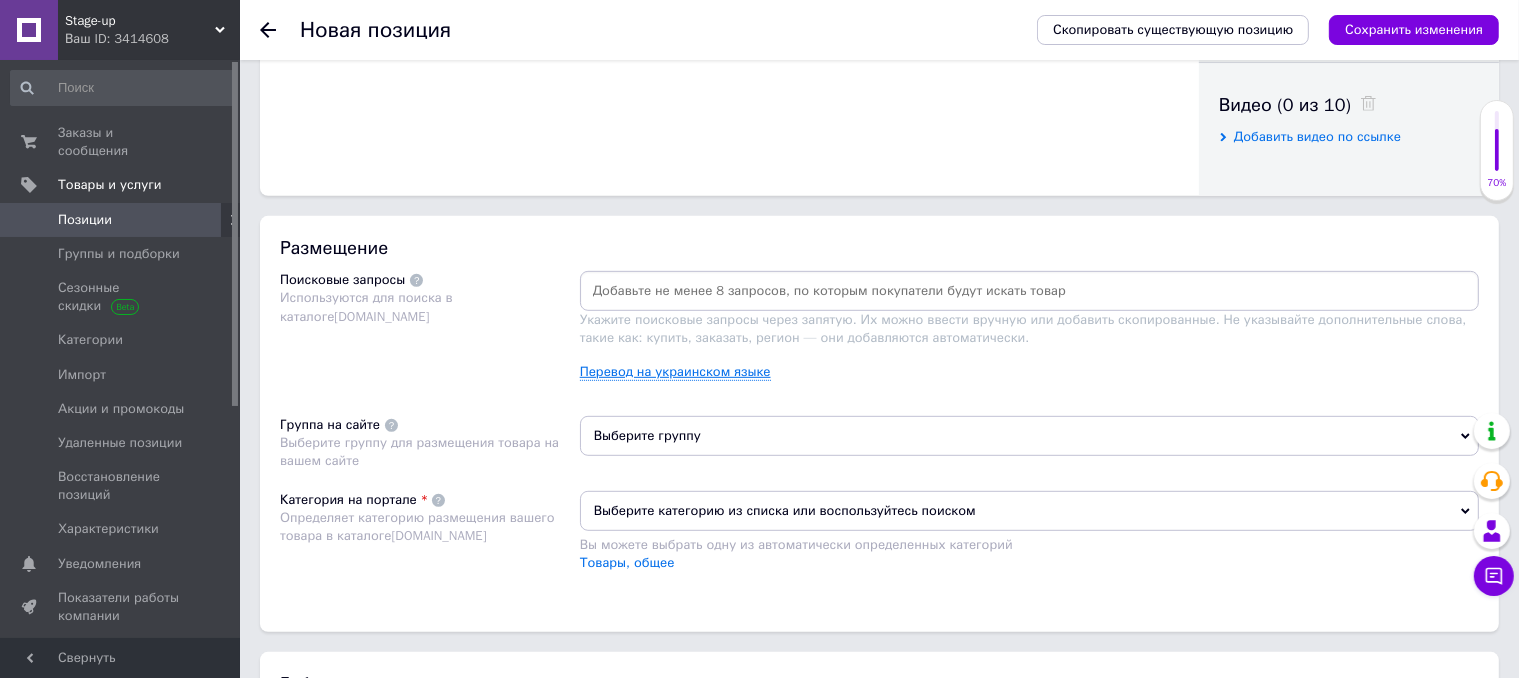 type on "1000" 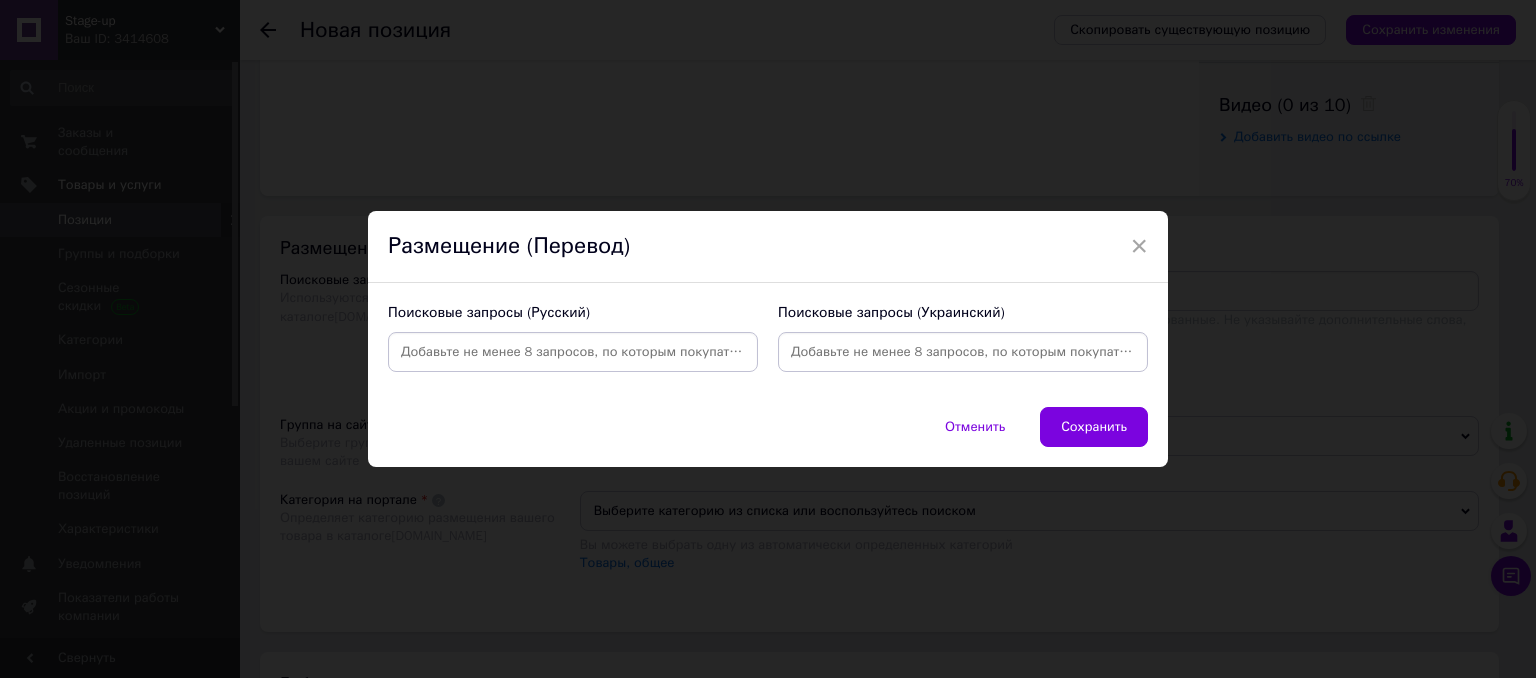 click at bounding box center [573, 352] 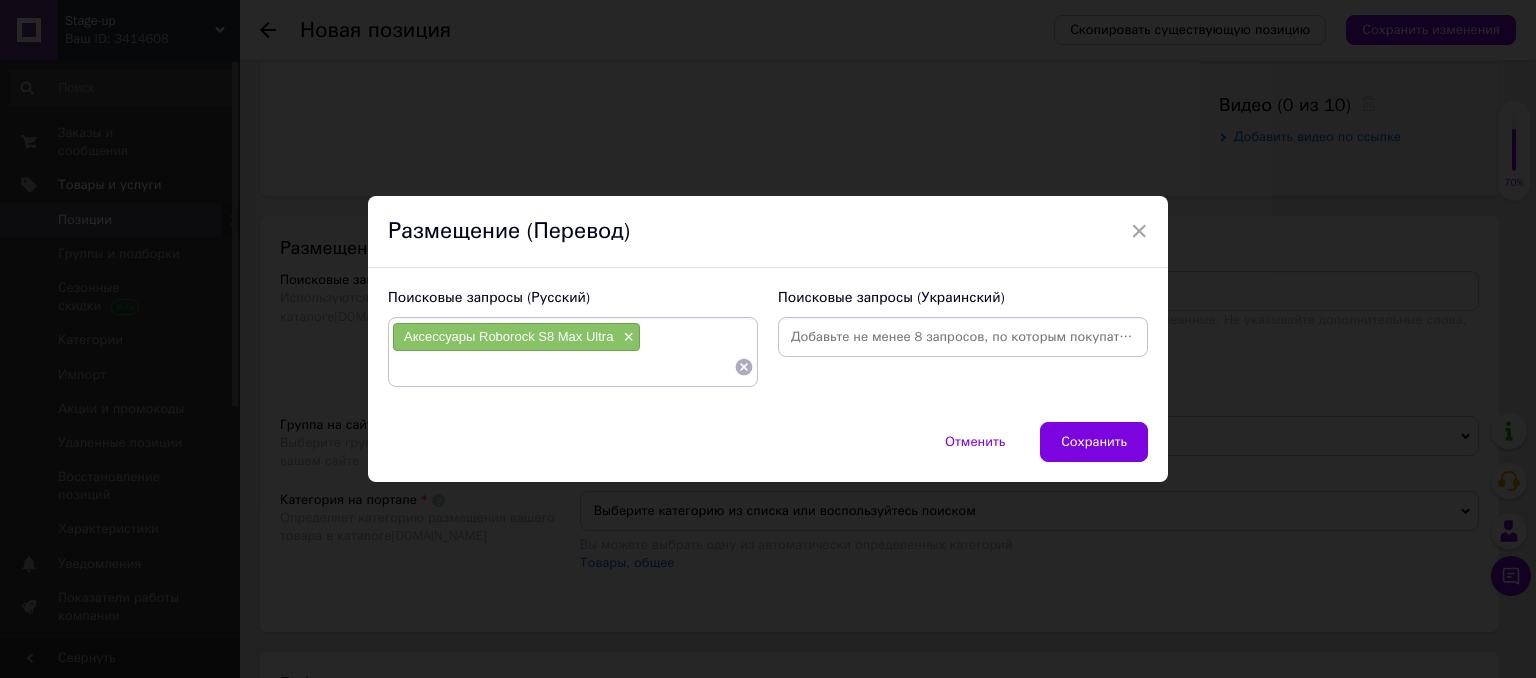 paste on "Расходники Roborock S8 Max Ultra" 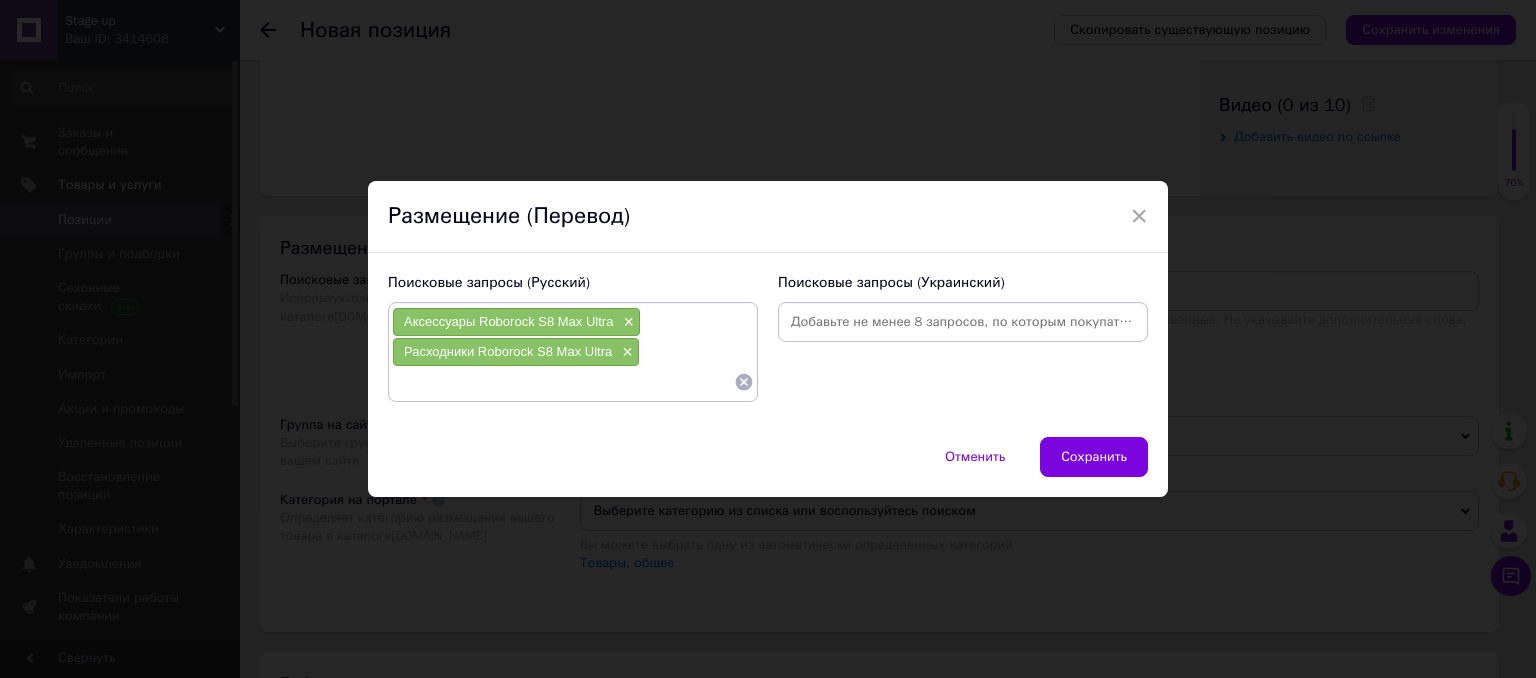 paste on "Аксессуары Roborock S8 MaxV Ultra" 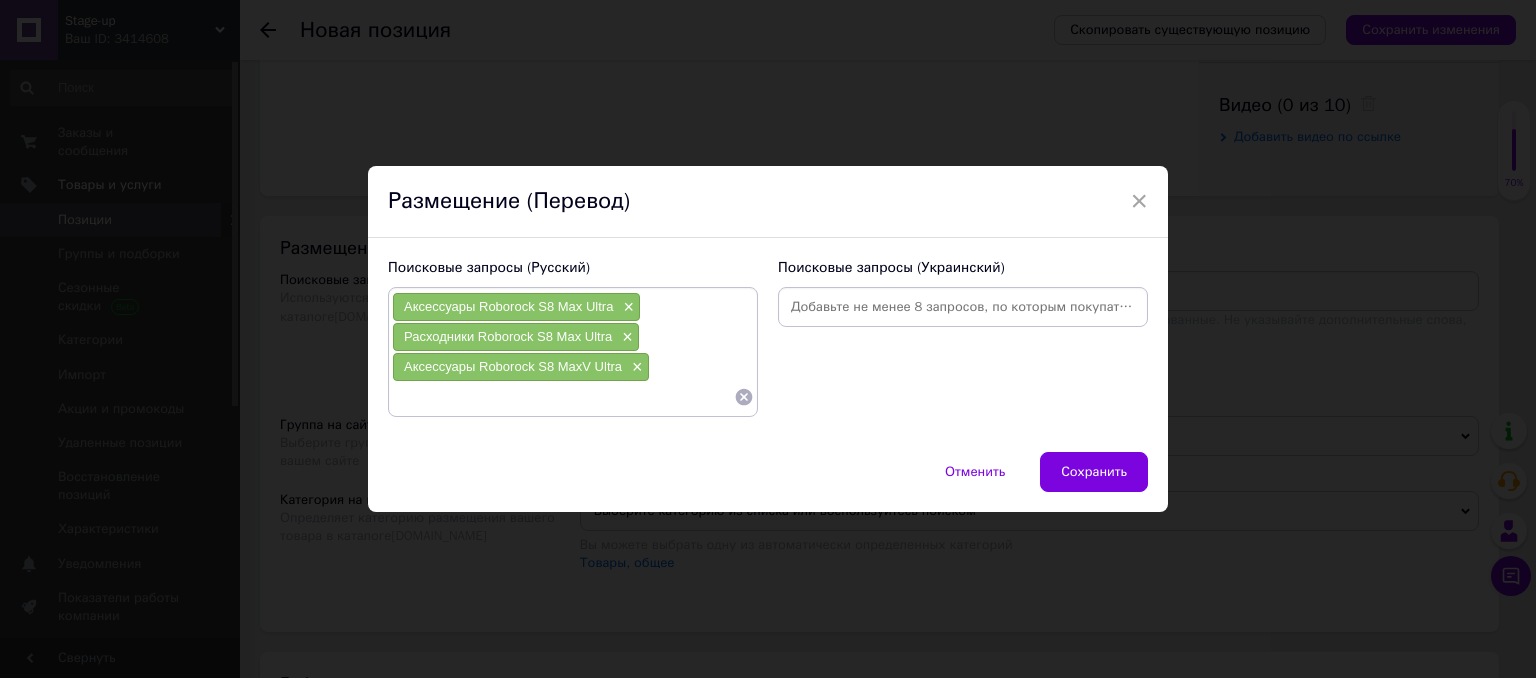 paste on "Расходники Roborock S8 MaxV Ultra" 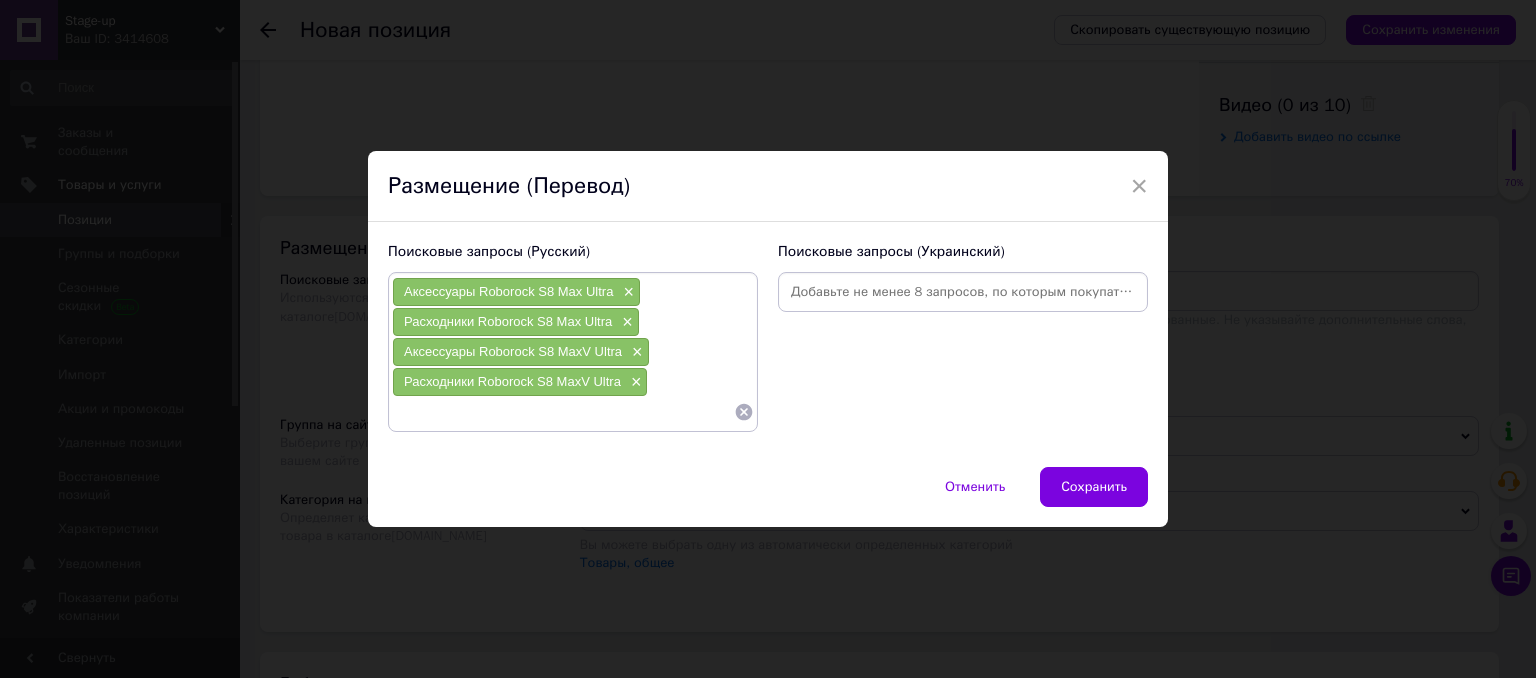 paste on "Мешки Roborock S8 Max Ultra" 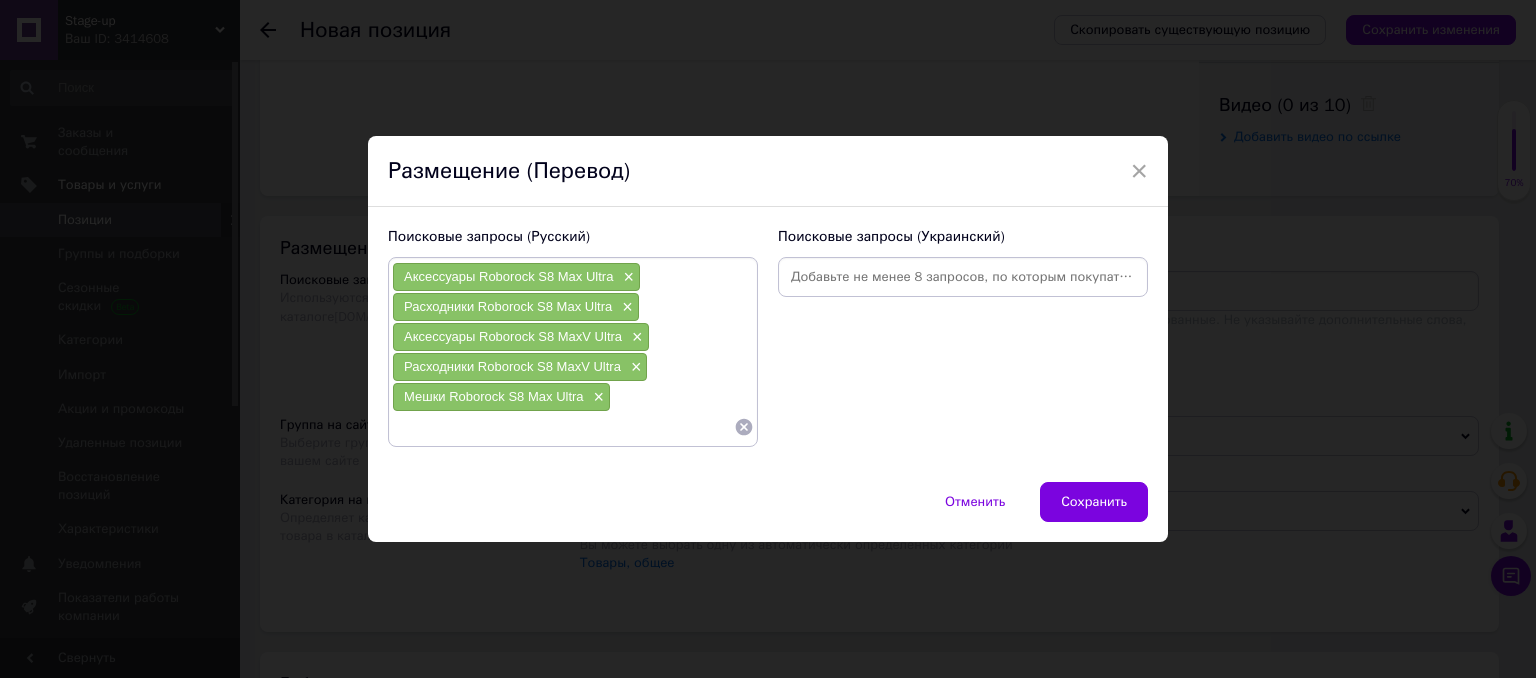 paste on "Тряпочки Roborock S8 Max Ultra" 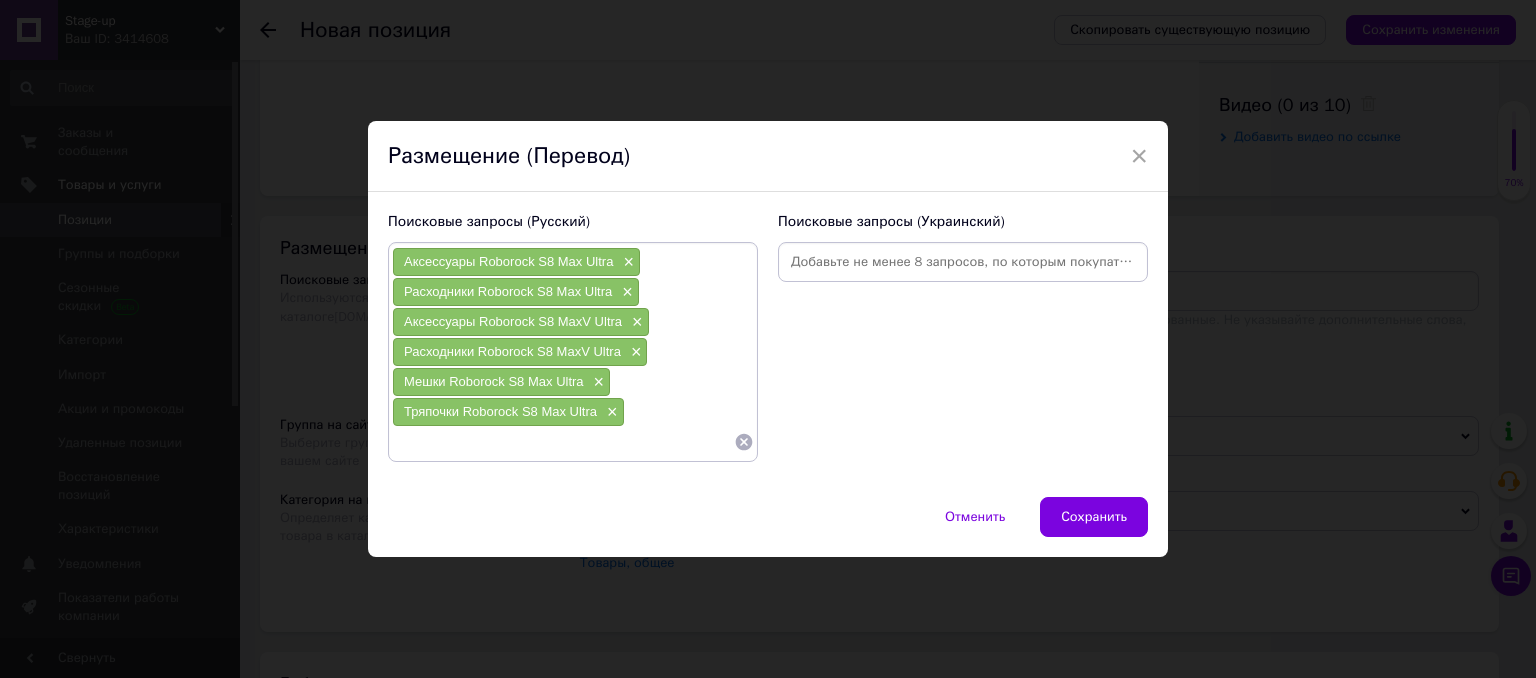 paste on "Щетка Roborock S8 Max Ultra" 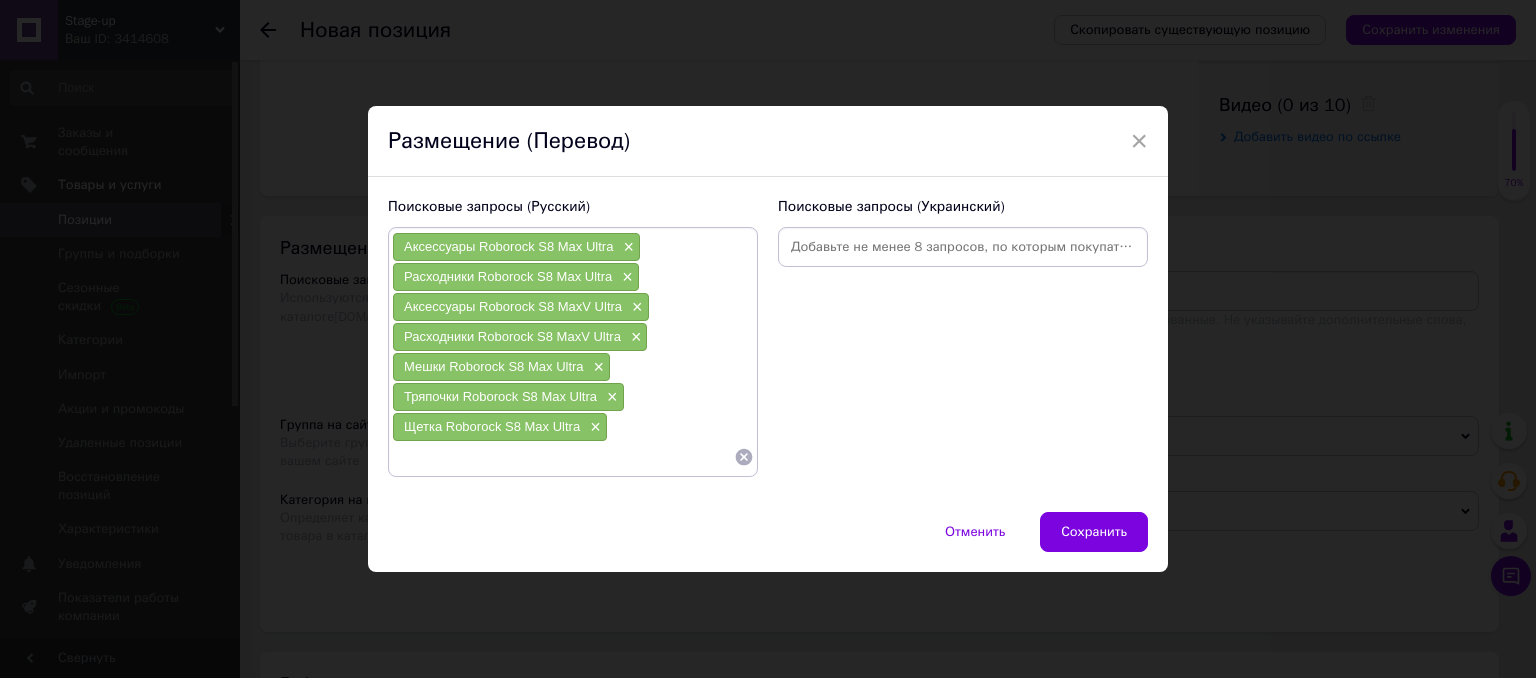 paste on "Фильтр Roborock S8MVU02-00" 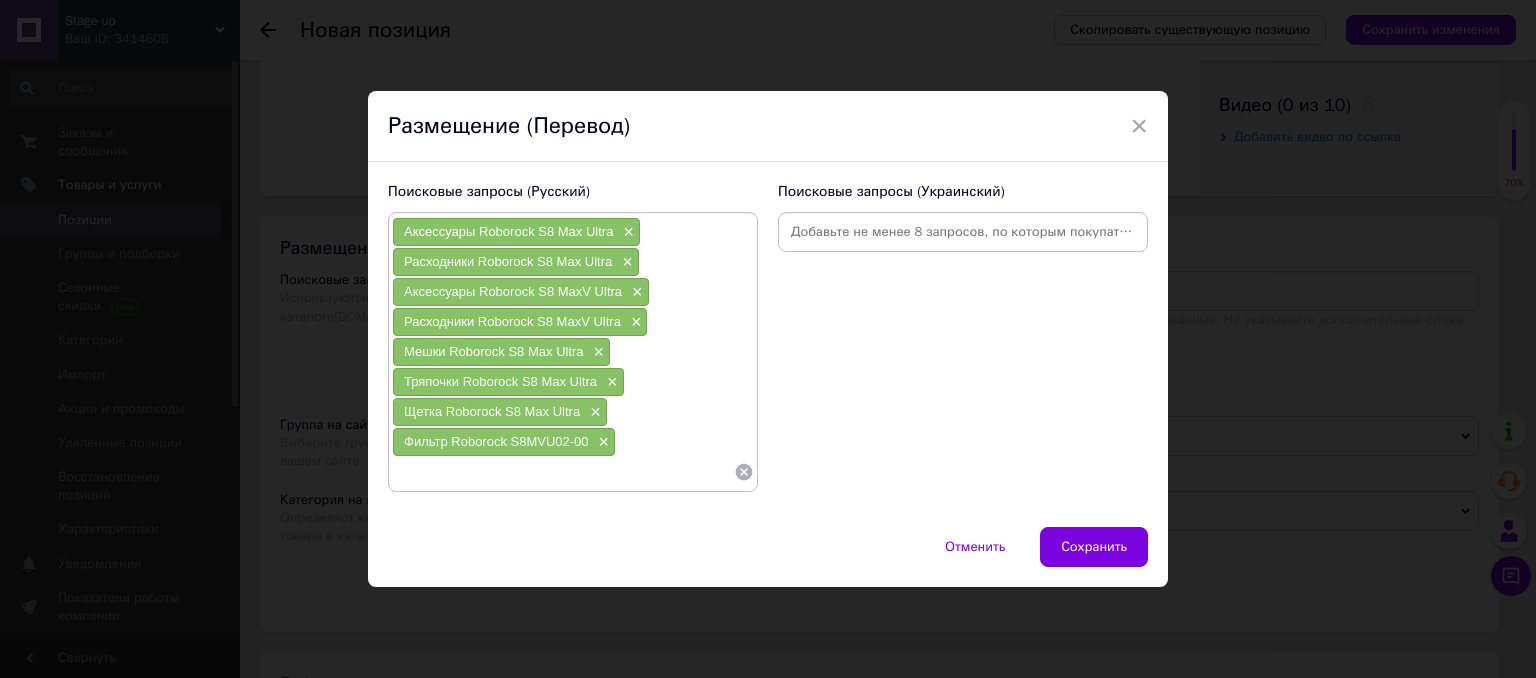 paste on "Мешки Roborock S8MVU02-00" 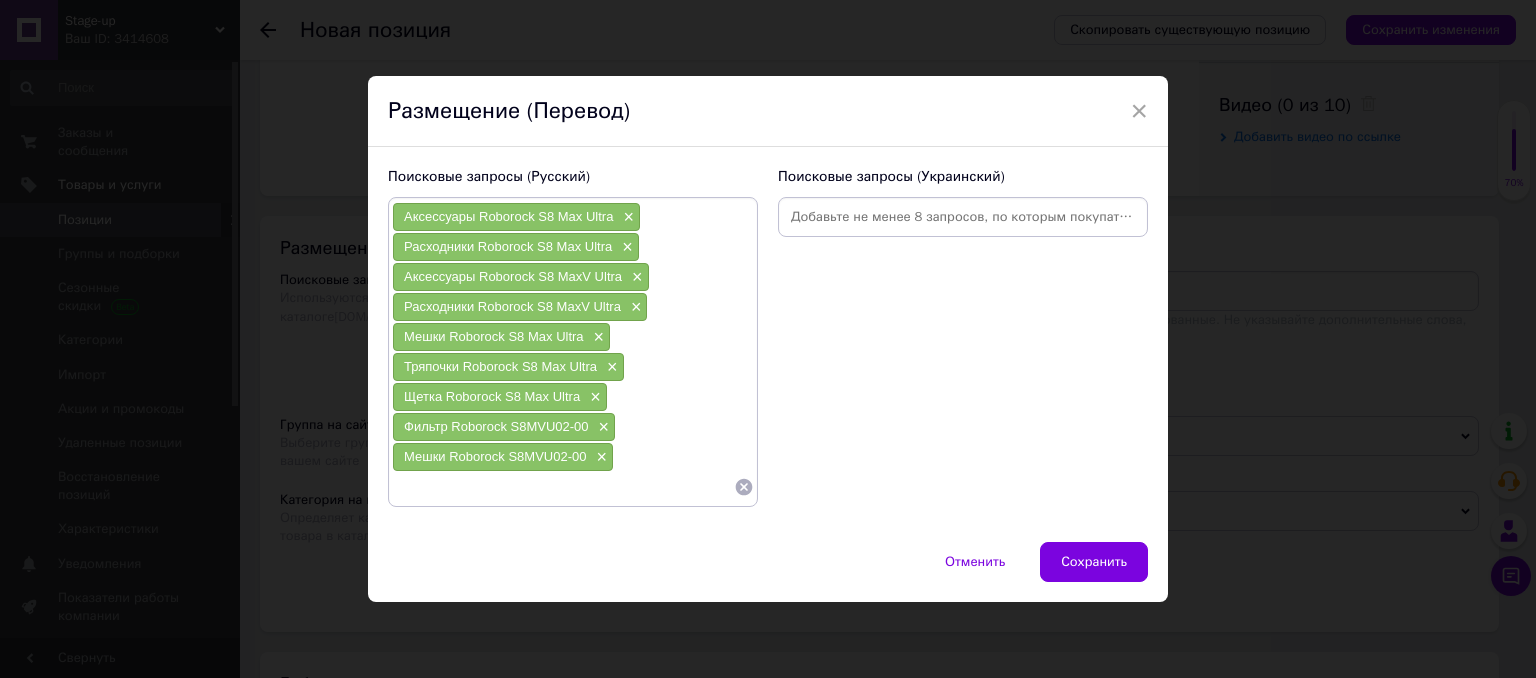 paste on "Тряпочки Roborock S8MVU02-00" 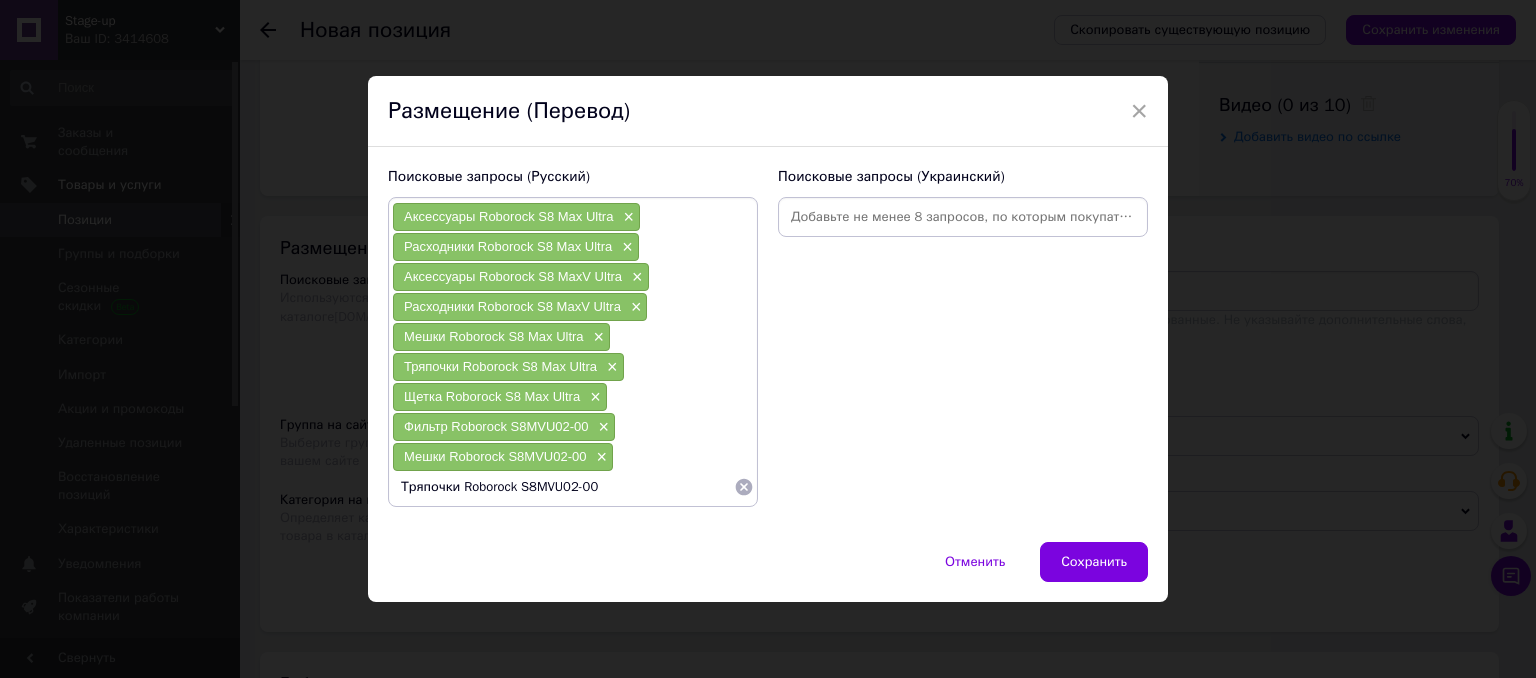 type 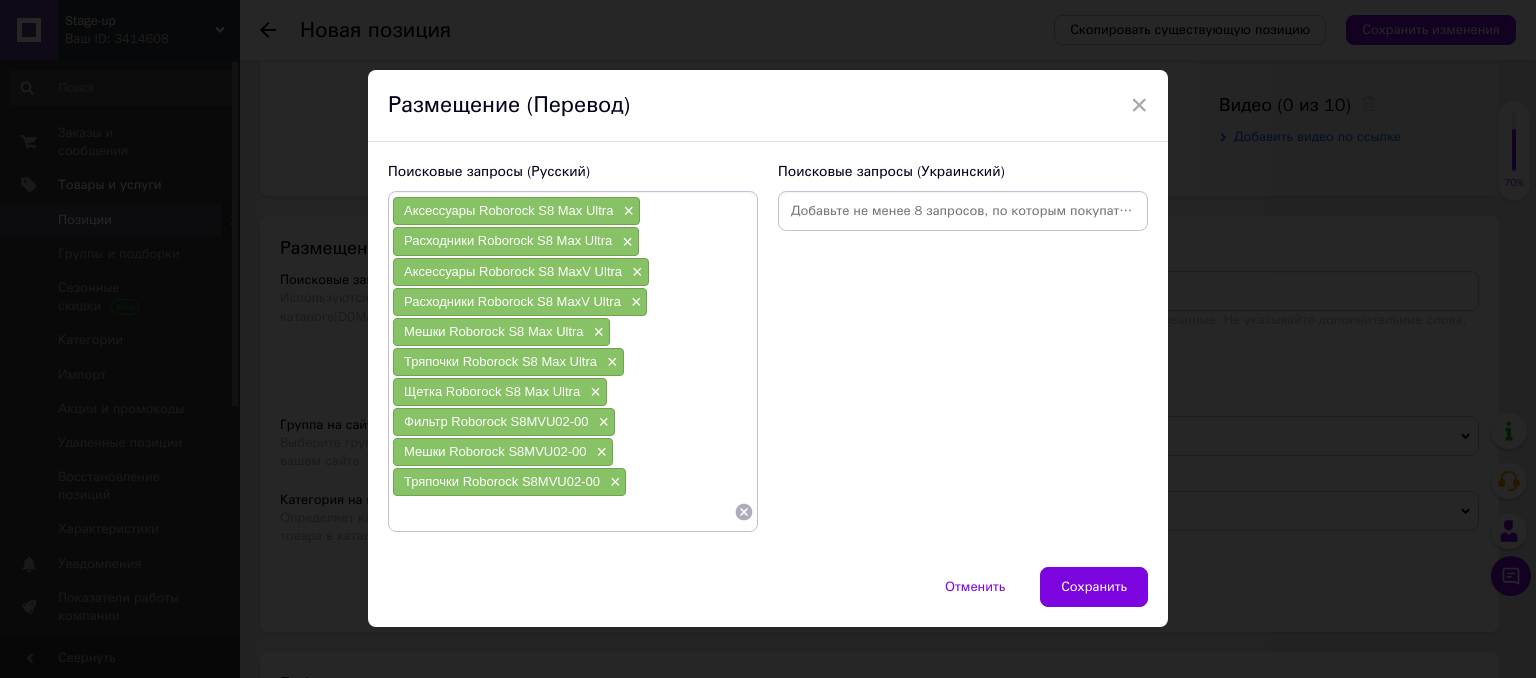 click at bounding box center [963, 211] 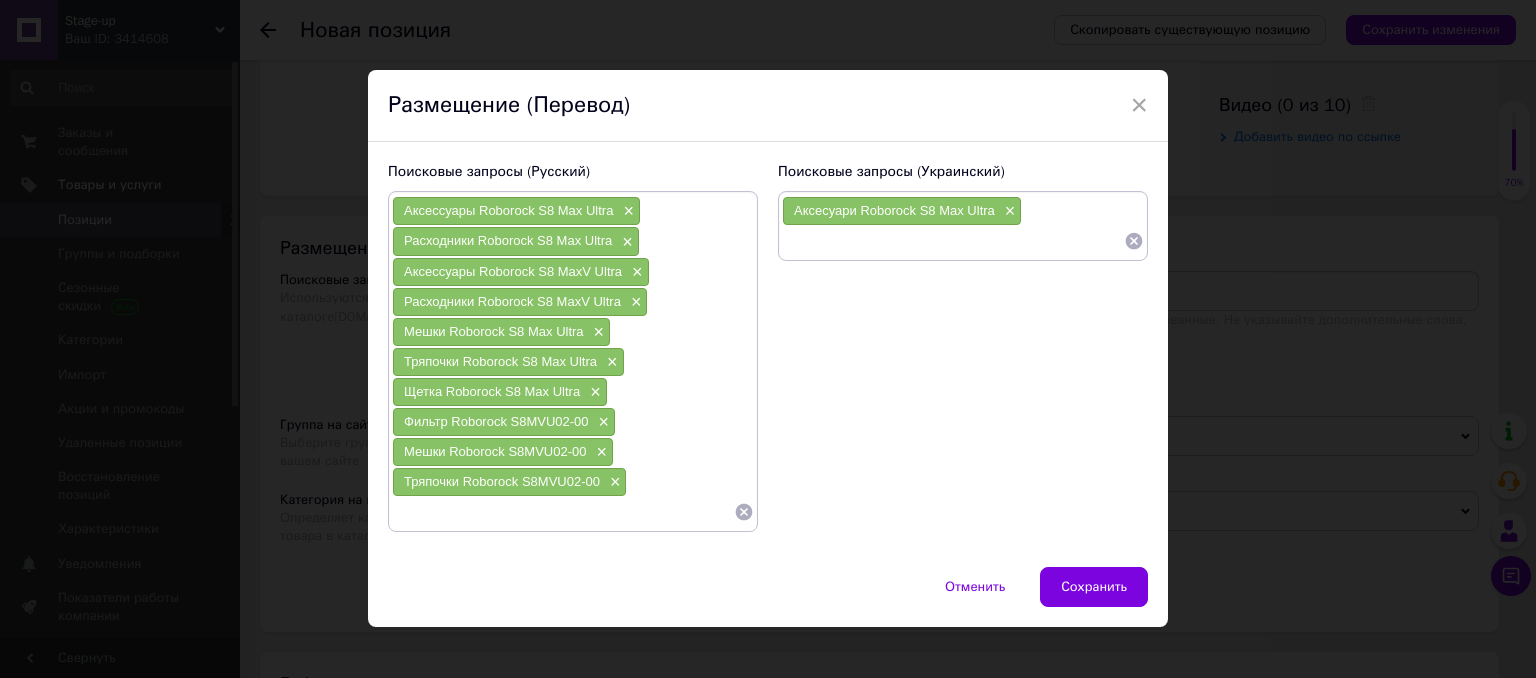 paste on "Витратники Roborock S8 Max Ultra" 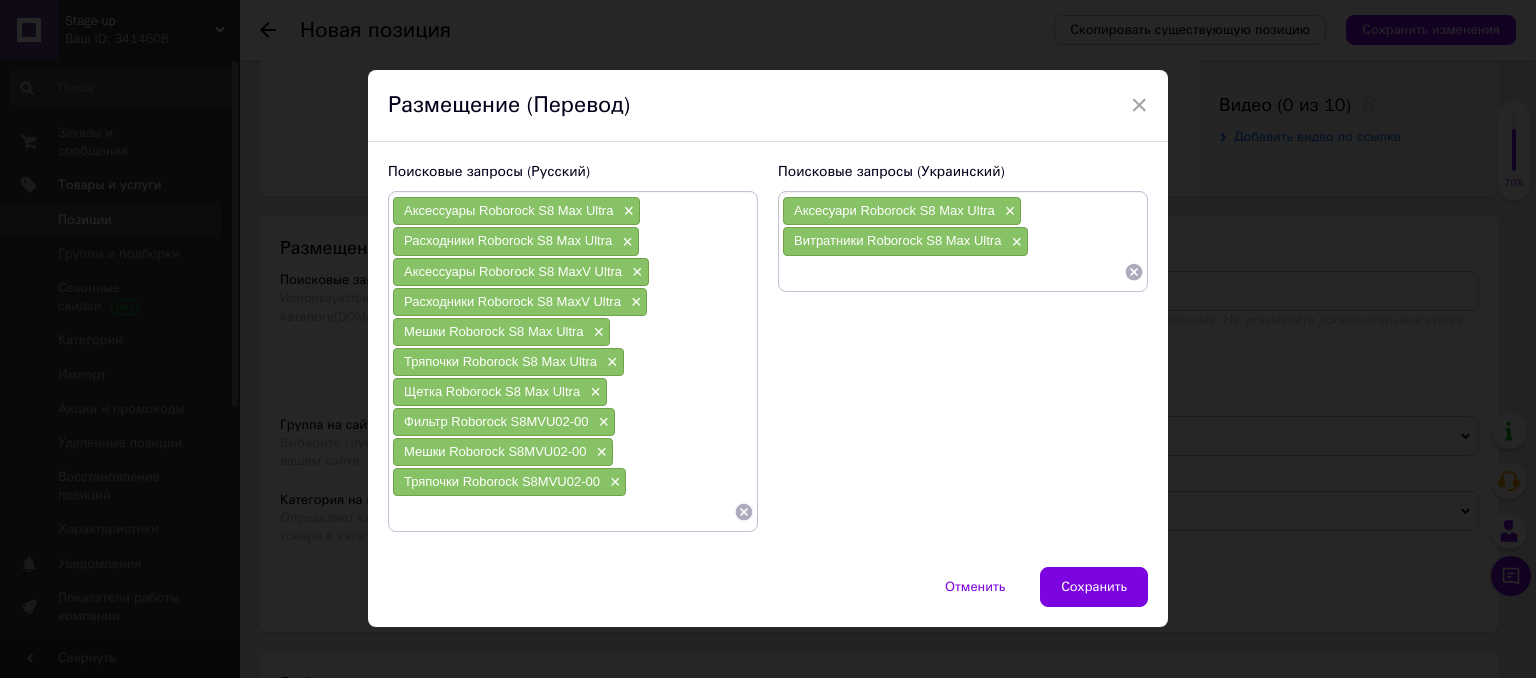 paste on "Аксесуари Roborock S8 MaxV Ultra" 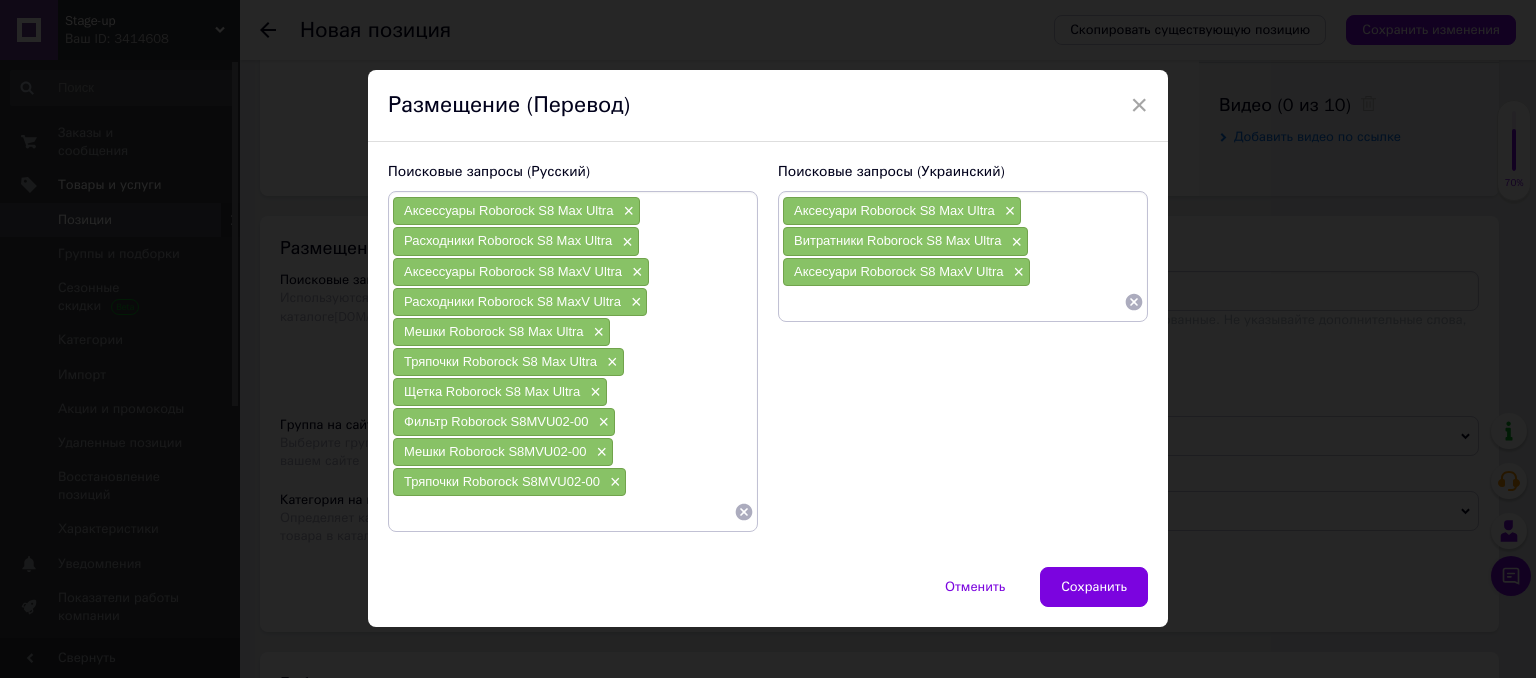 paste on "Витратники Roborock S8 MaxV Ultra" 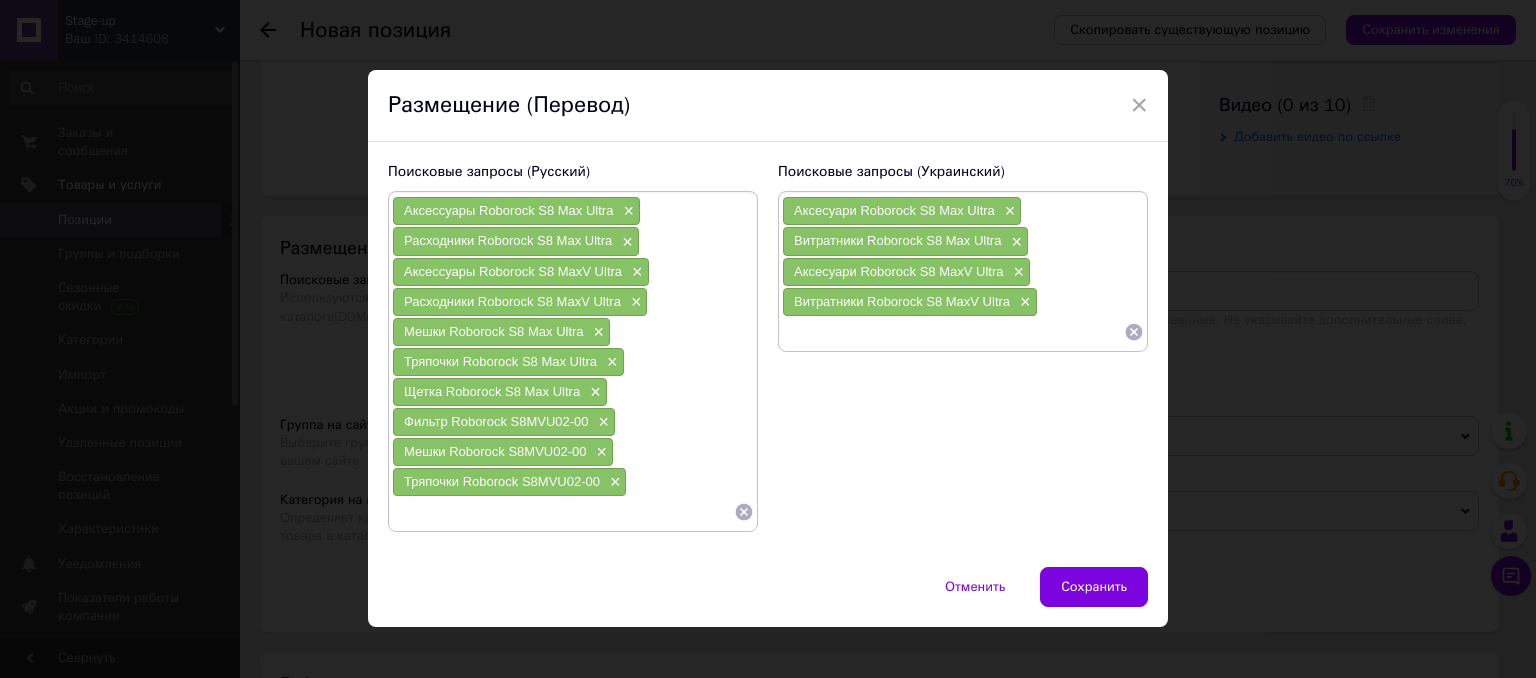 paste on "Мішки Roborock S8 Max Ultra" 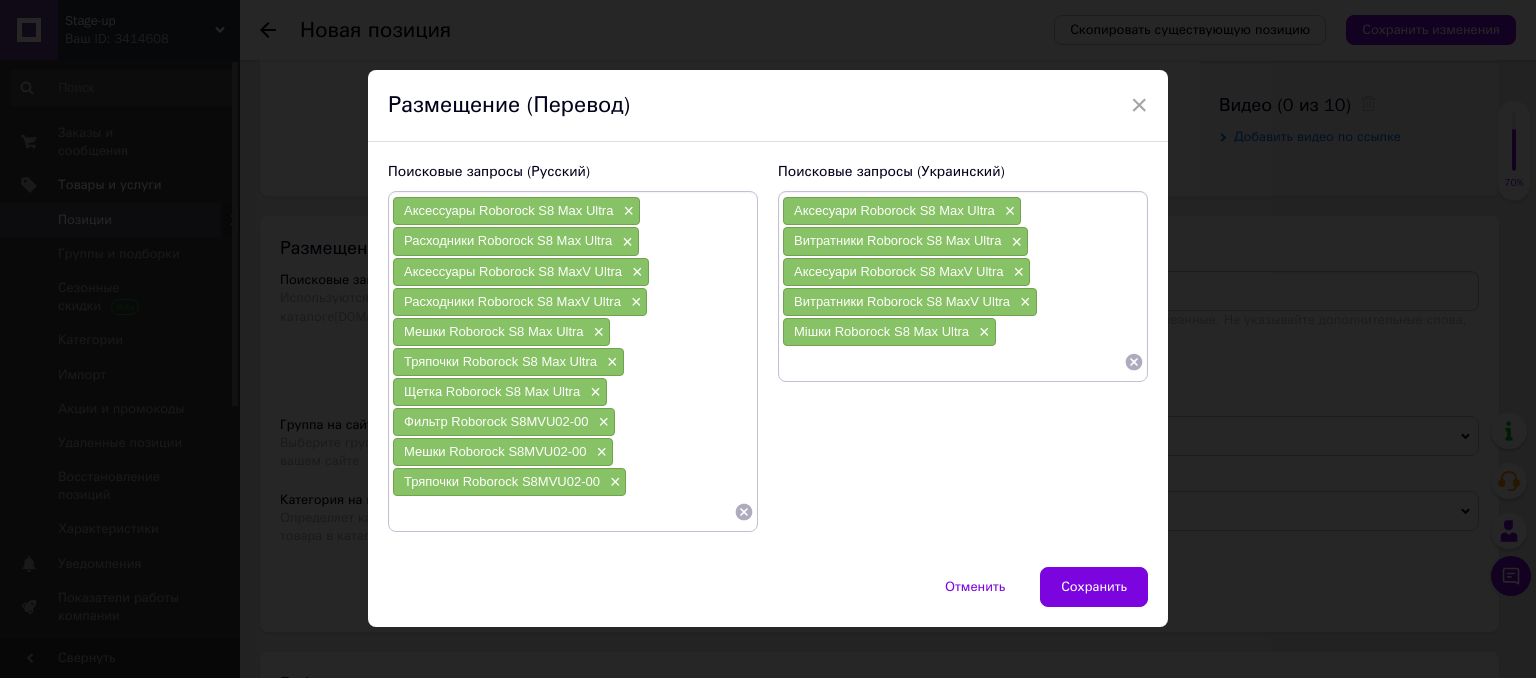 paste on "Ганчірки Roborock S8 Max Ultra" 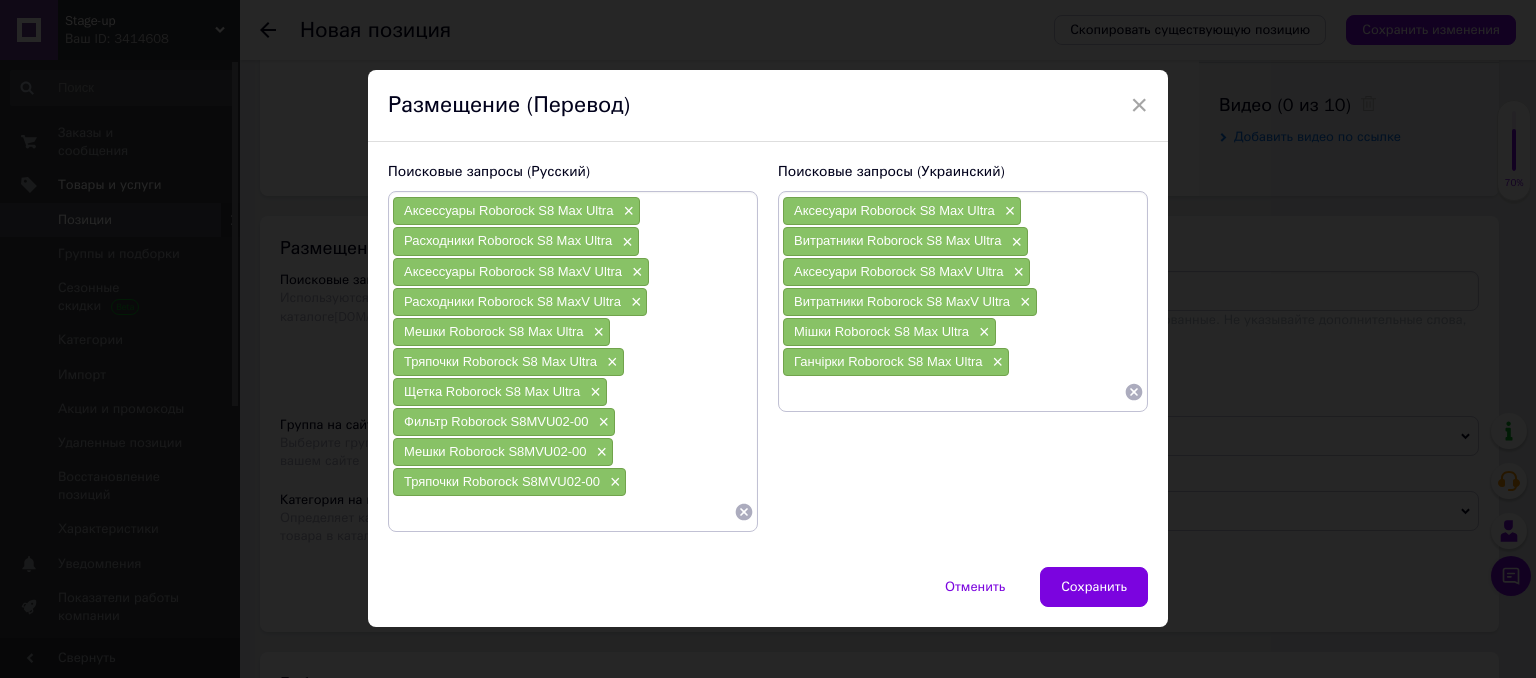 paste on "Щітка Roborock S8 Max Ultra" 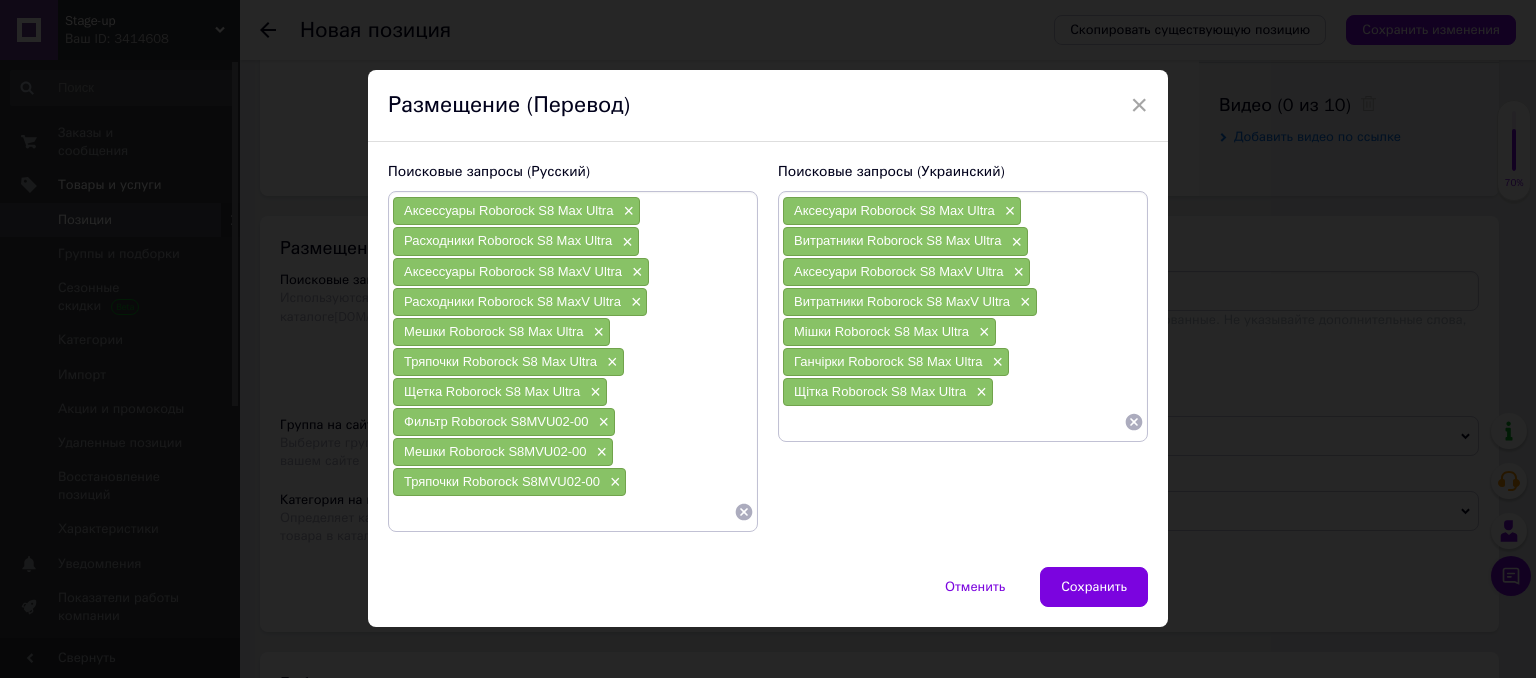 paste on "Фільтр Roborock S8MVU02-00" 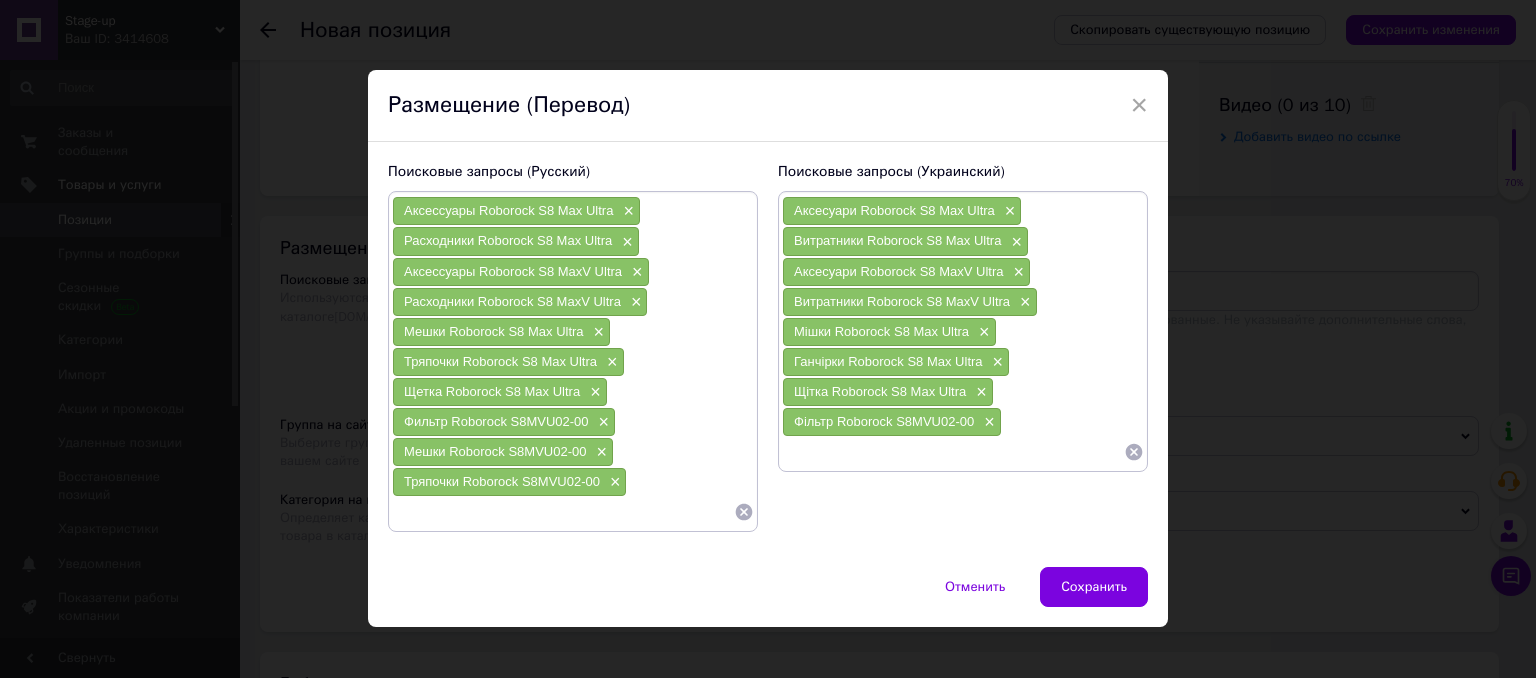 paste 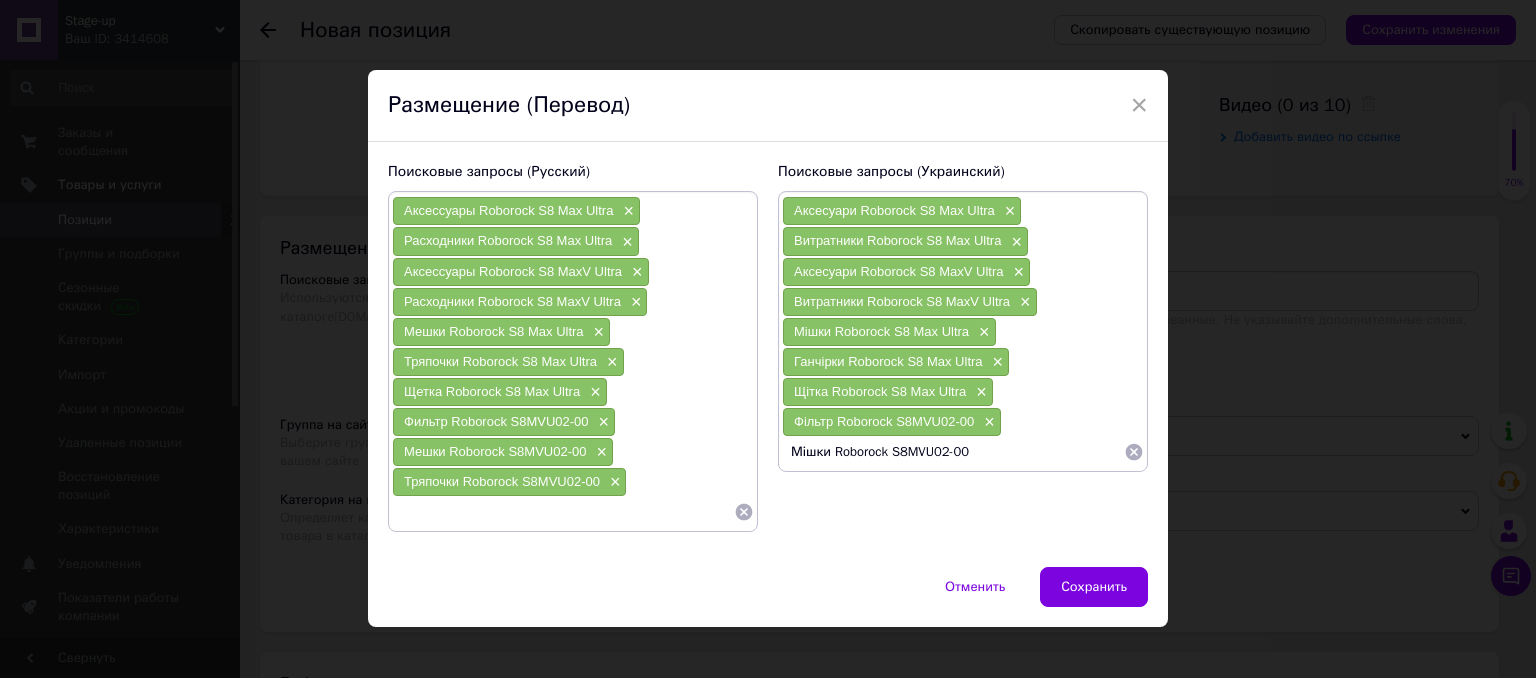type 